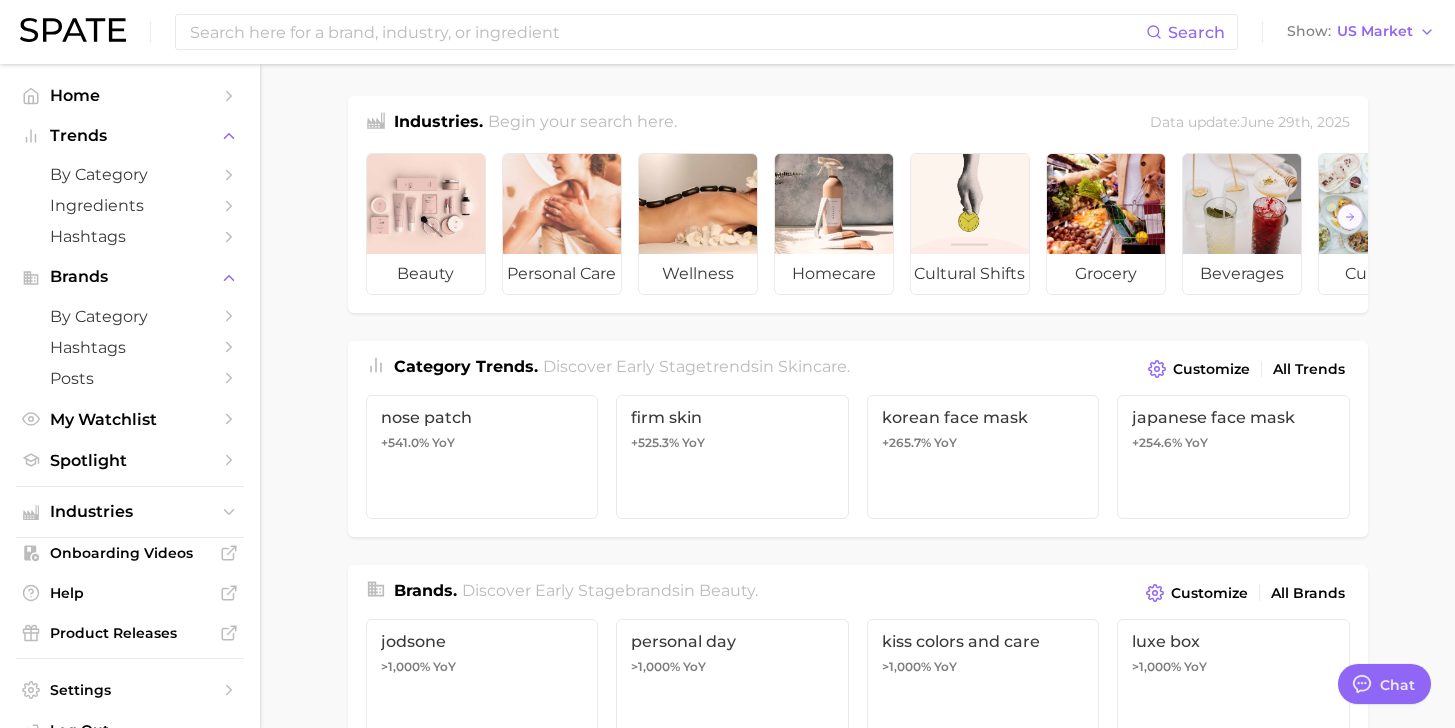 type on "x" 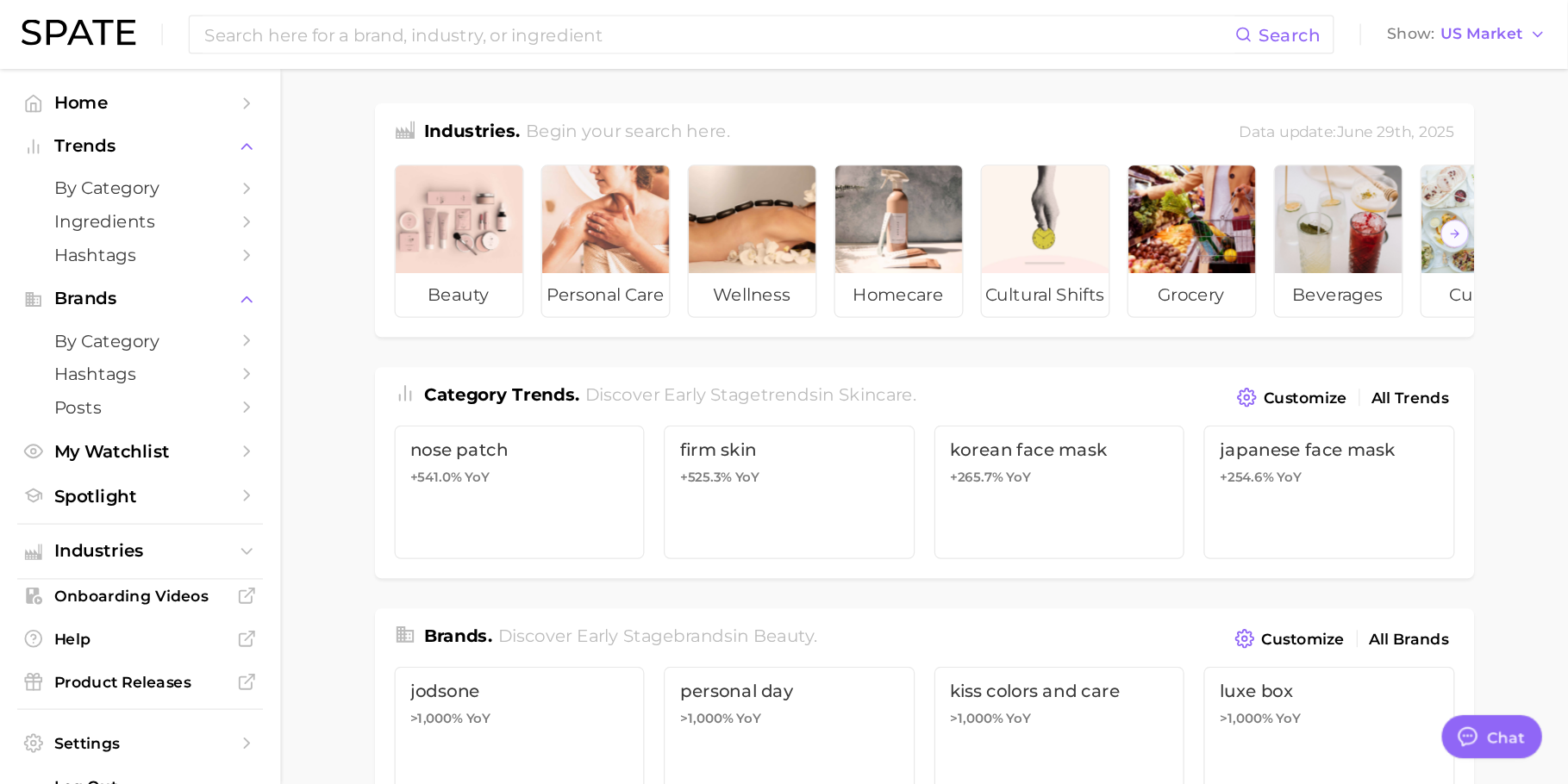 scroll, scrollTop: 0, scrollLeft: 0, axis: both 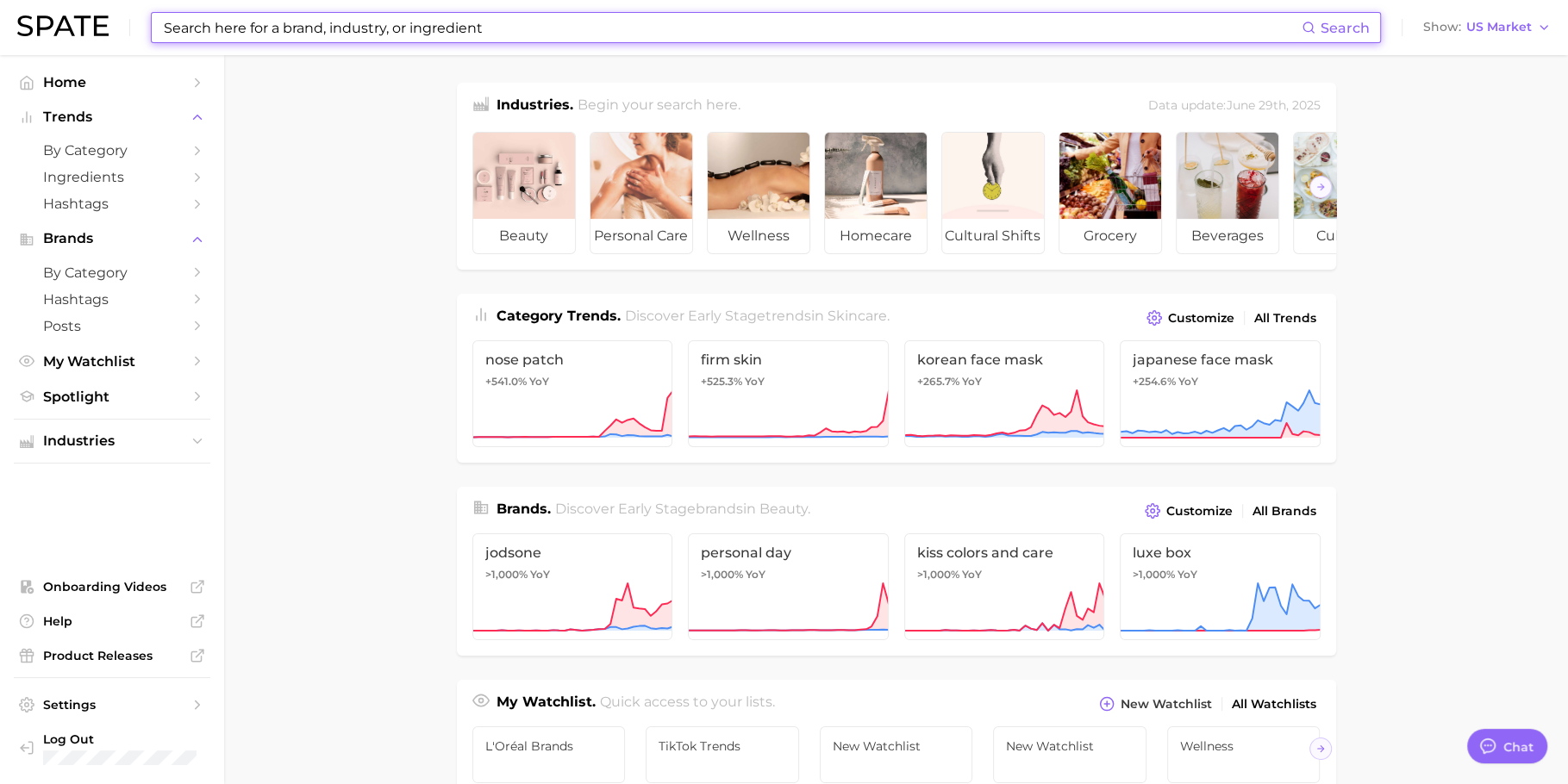 click at bounding box center [732, 28] 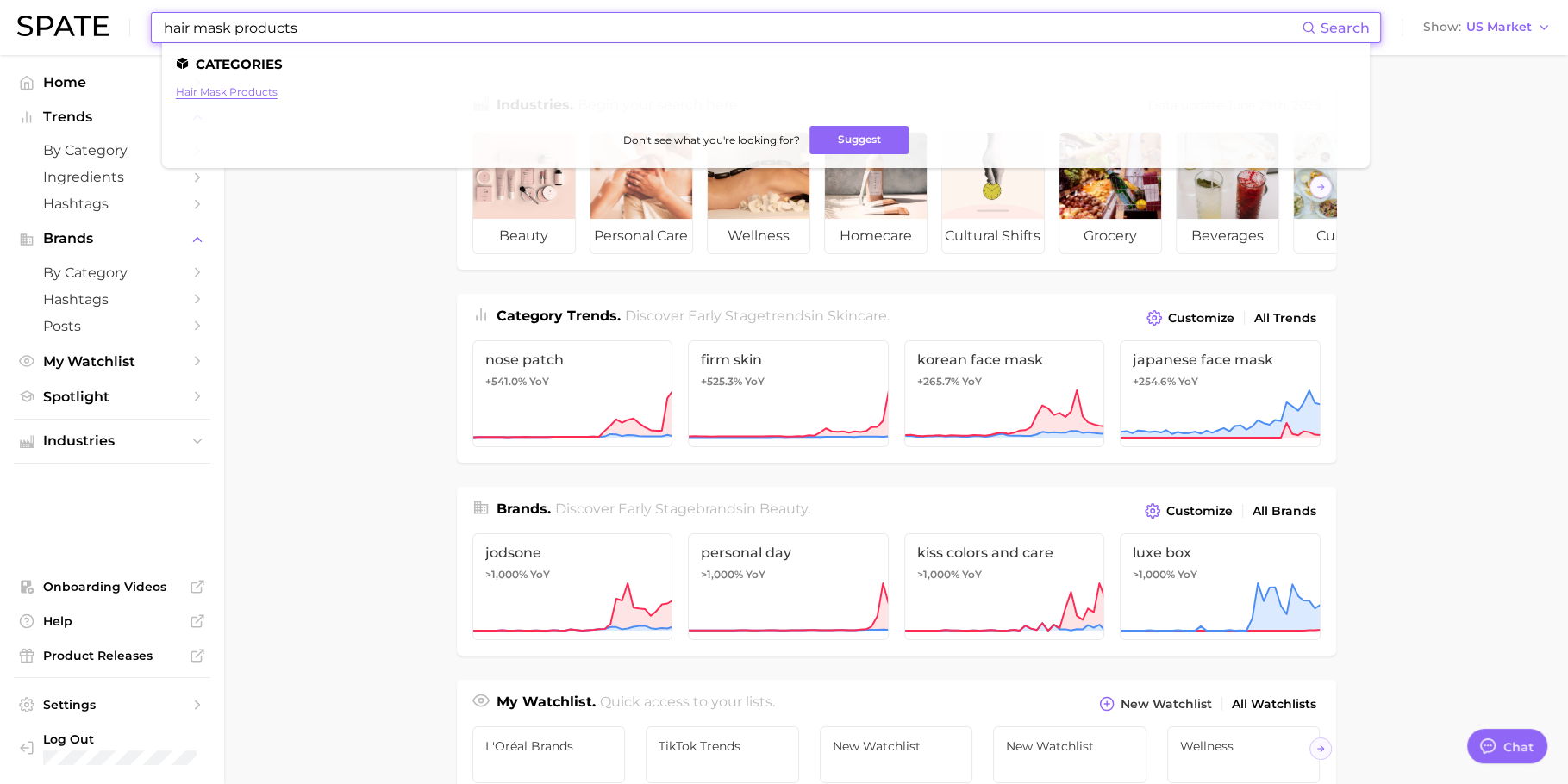 type on "hair mask products" 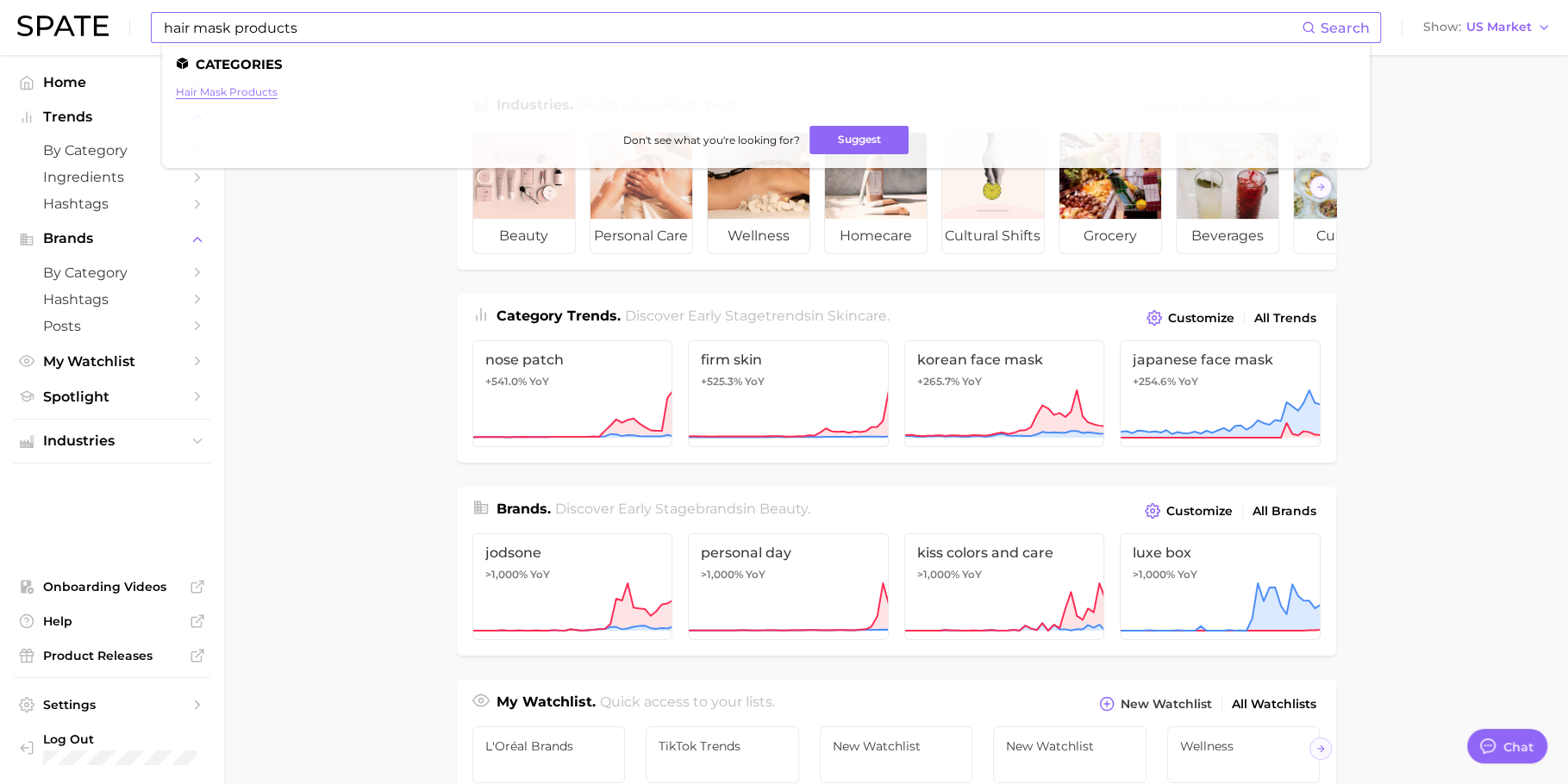 click on "hair mask products" at bounding box center (227, 91) 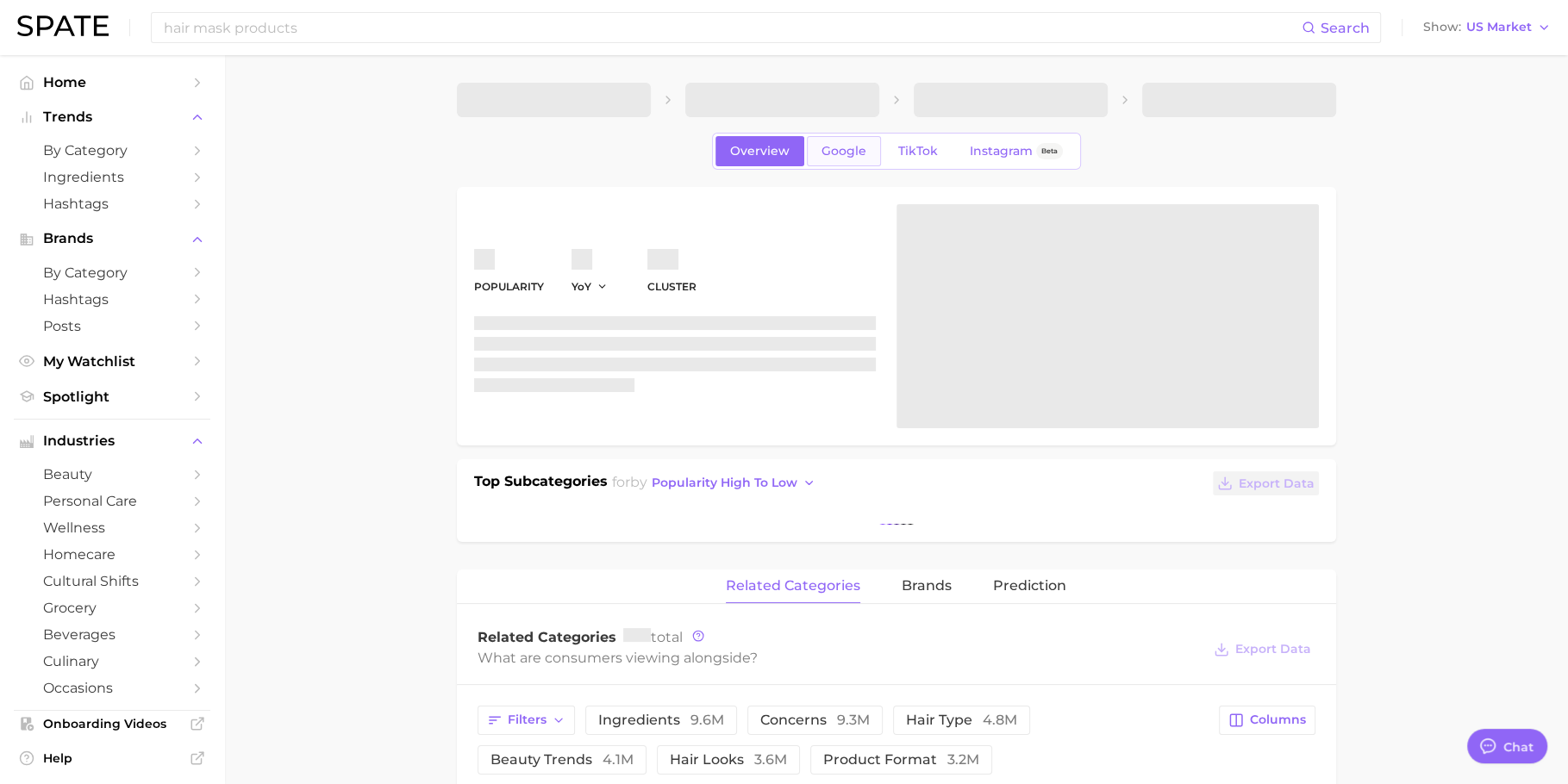 type on "x" 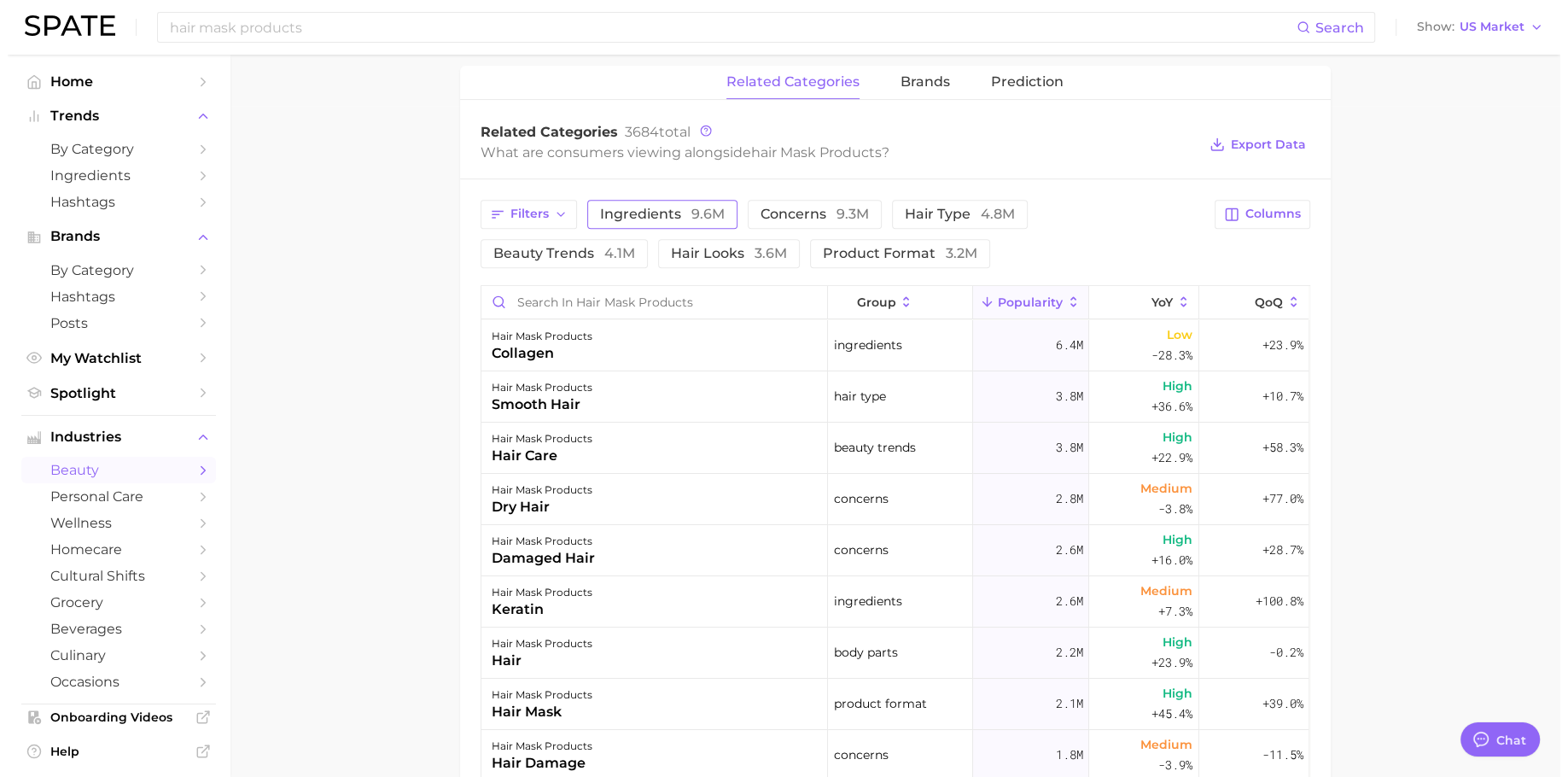scroll, scrollTop: 585, scrollLeft: 0, axis: vertical 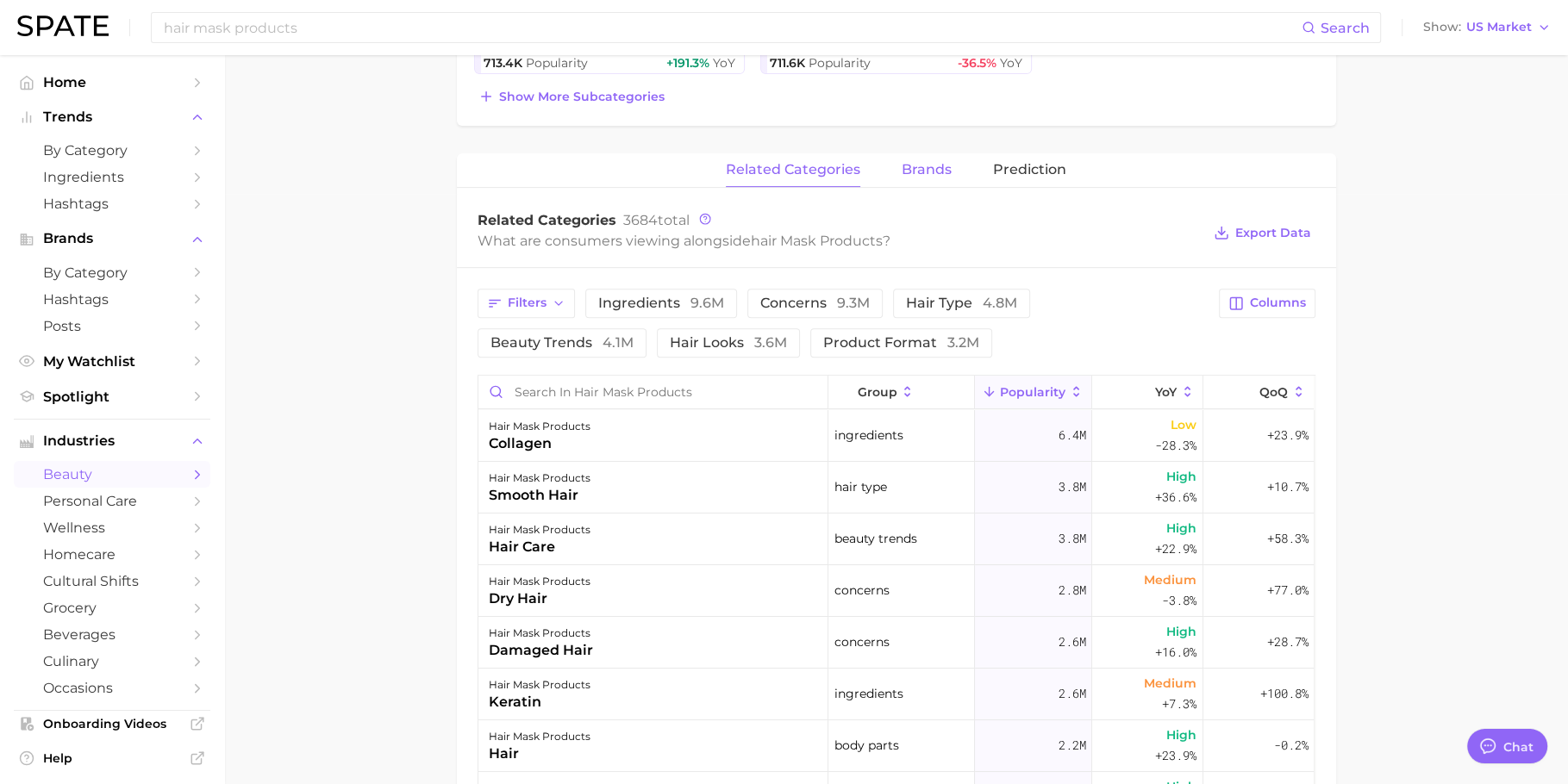 click on "brands" at bounding box center [927, 170] 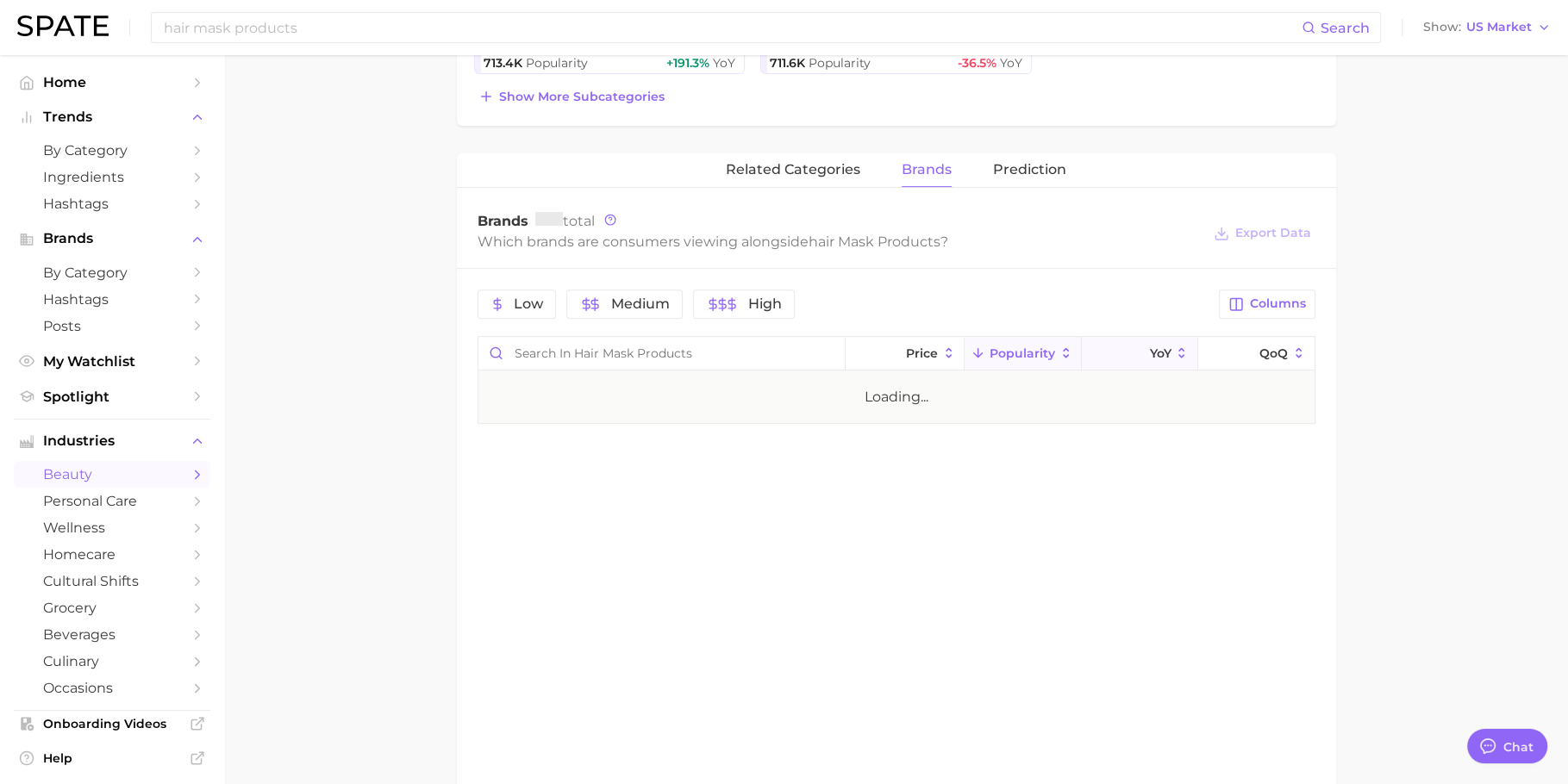 click on "YoY" at bounding box center (1140, 353) 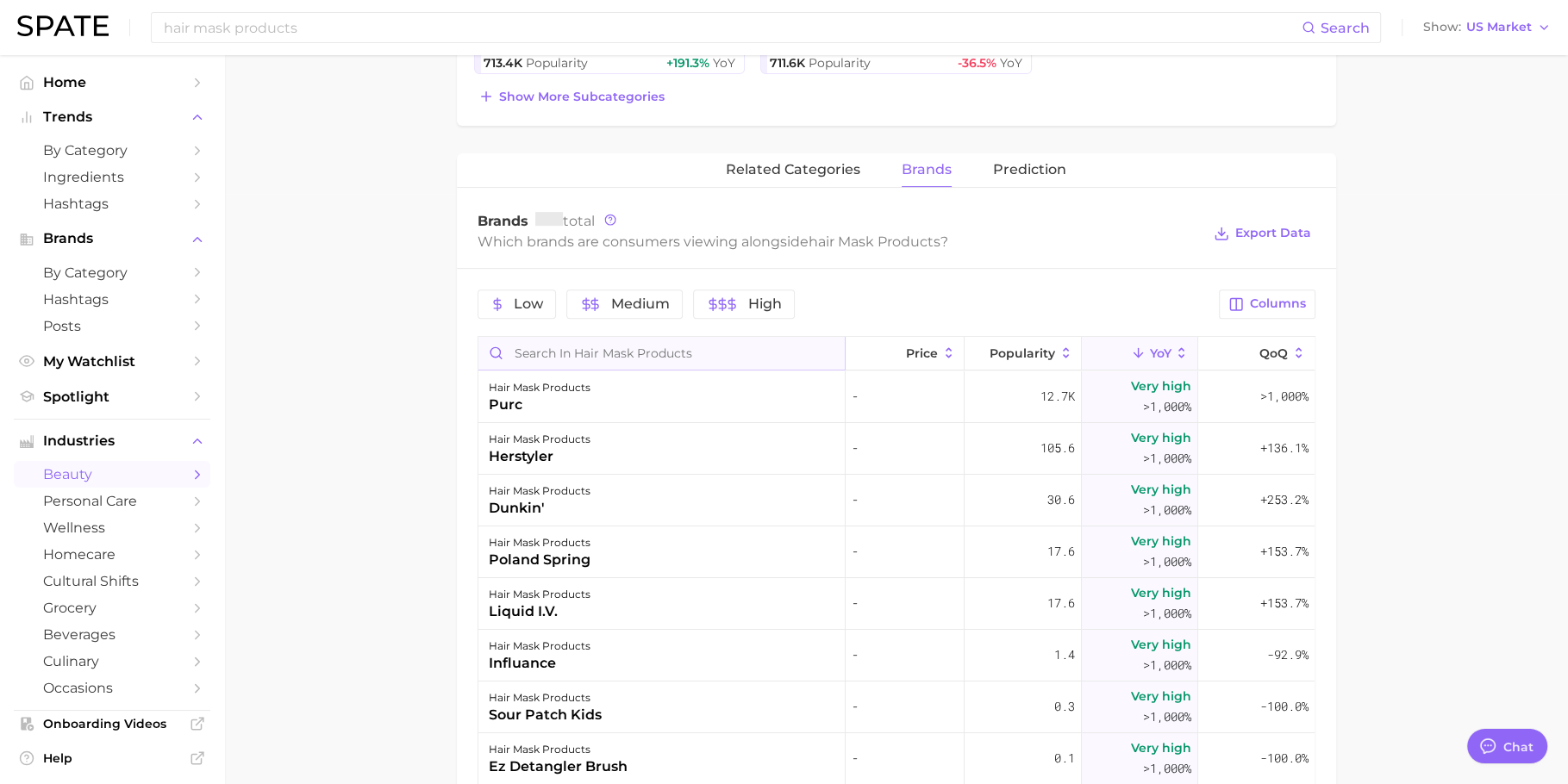 click at bounding box center (661, 353) 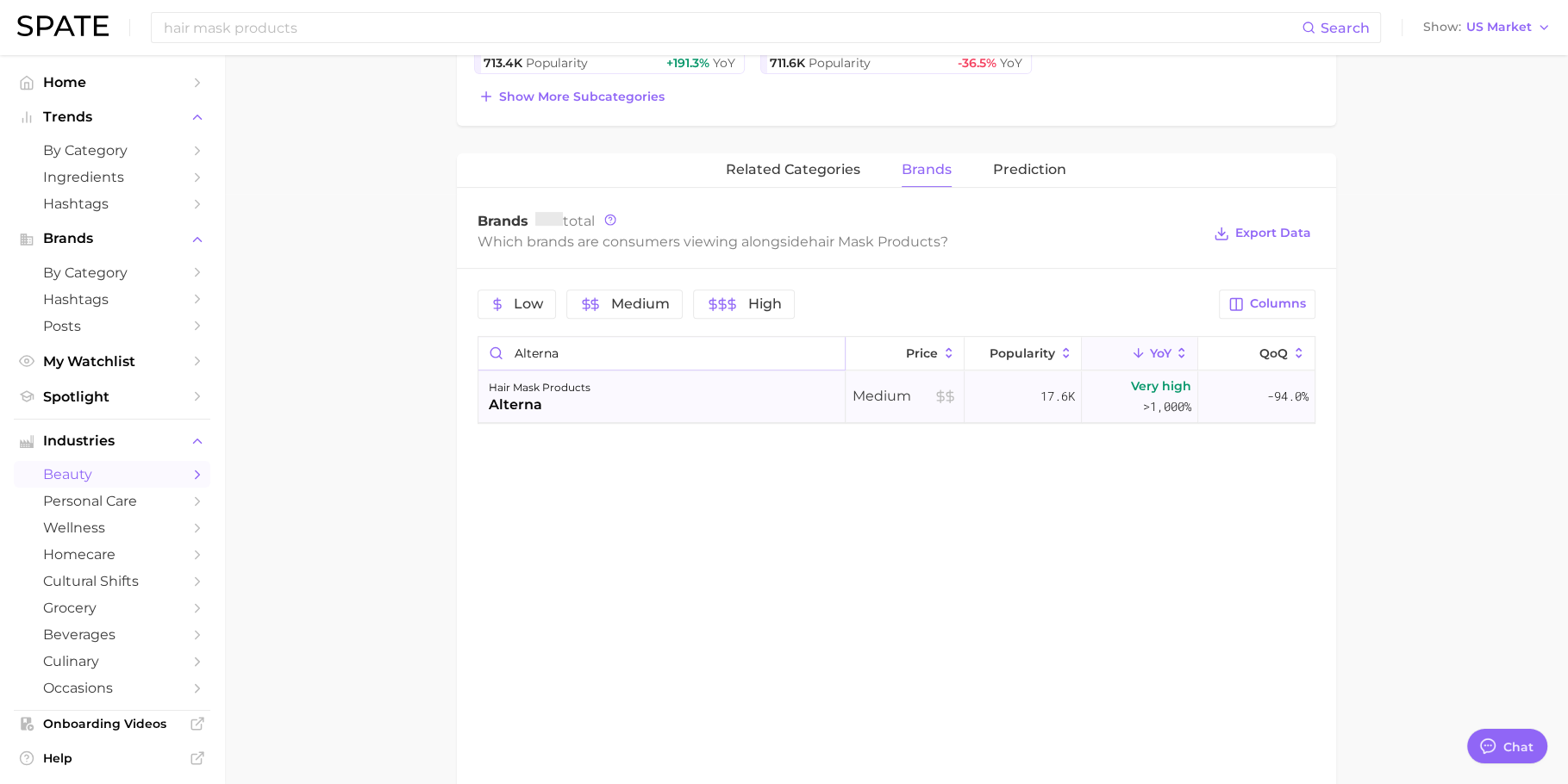 type on "alterna" 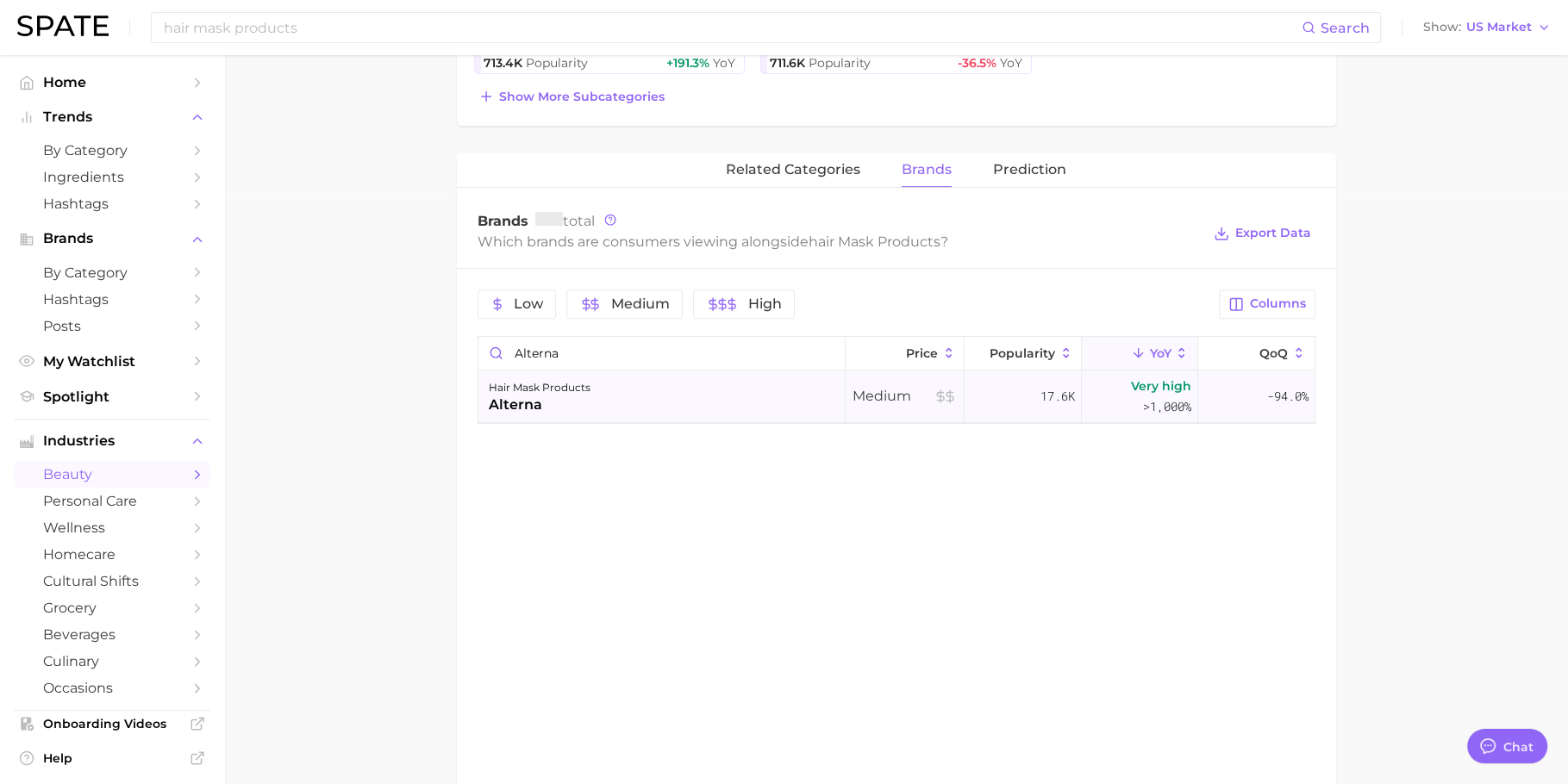click on "hair mask products alterna" at bounding box center (662, 397) 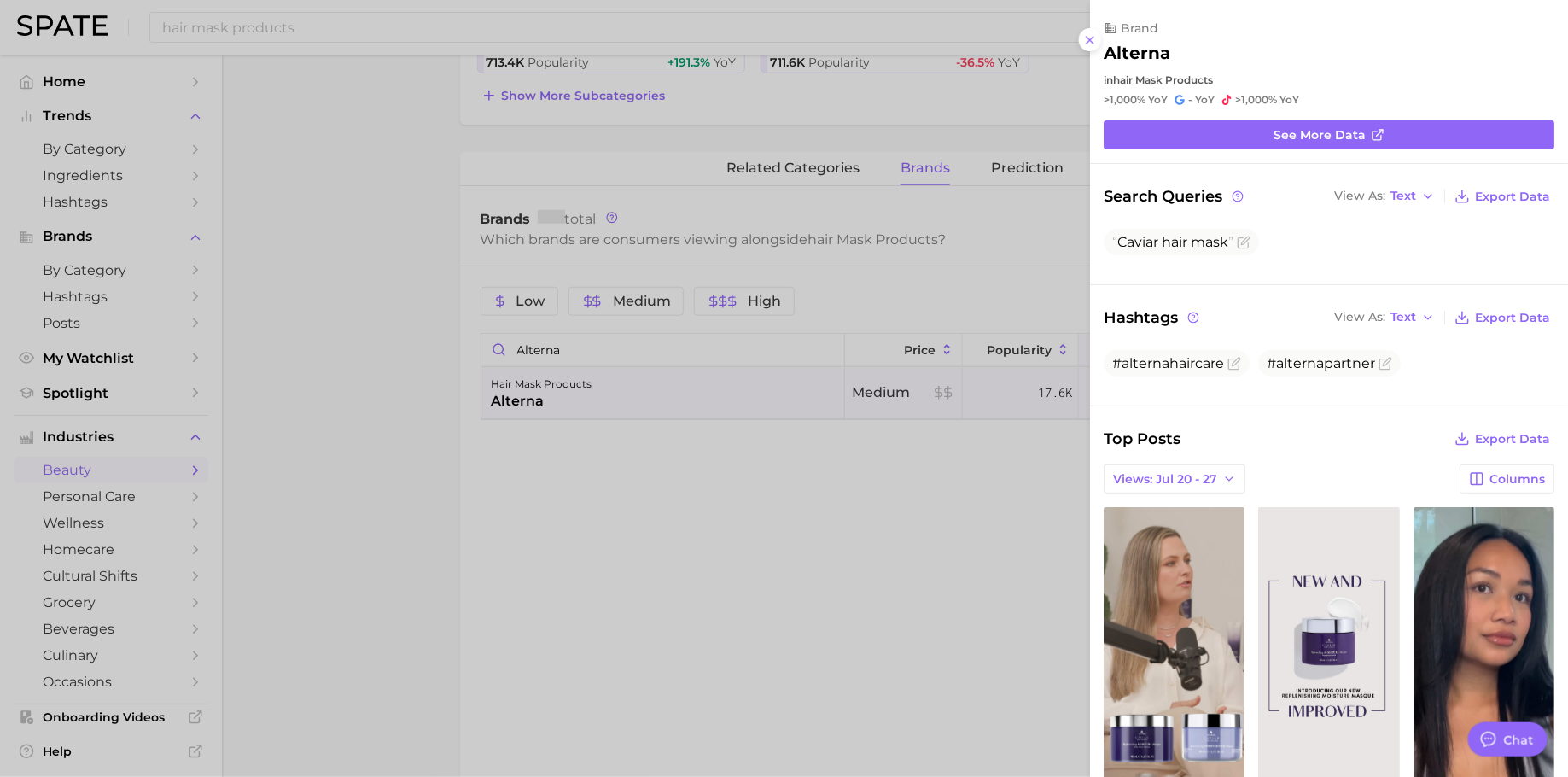scroll, scrollTop: 0, scrollLeft: 0, axis: both 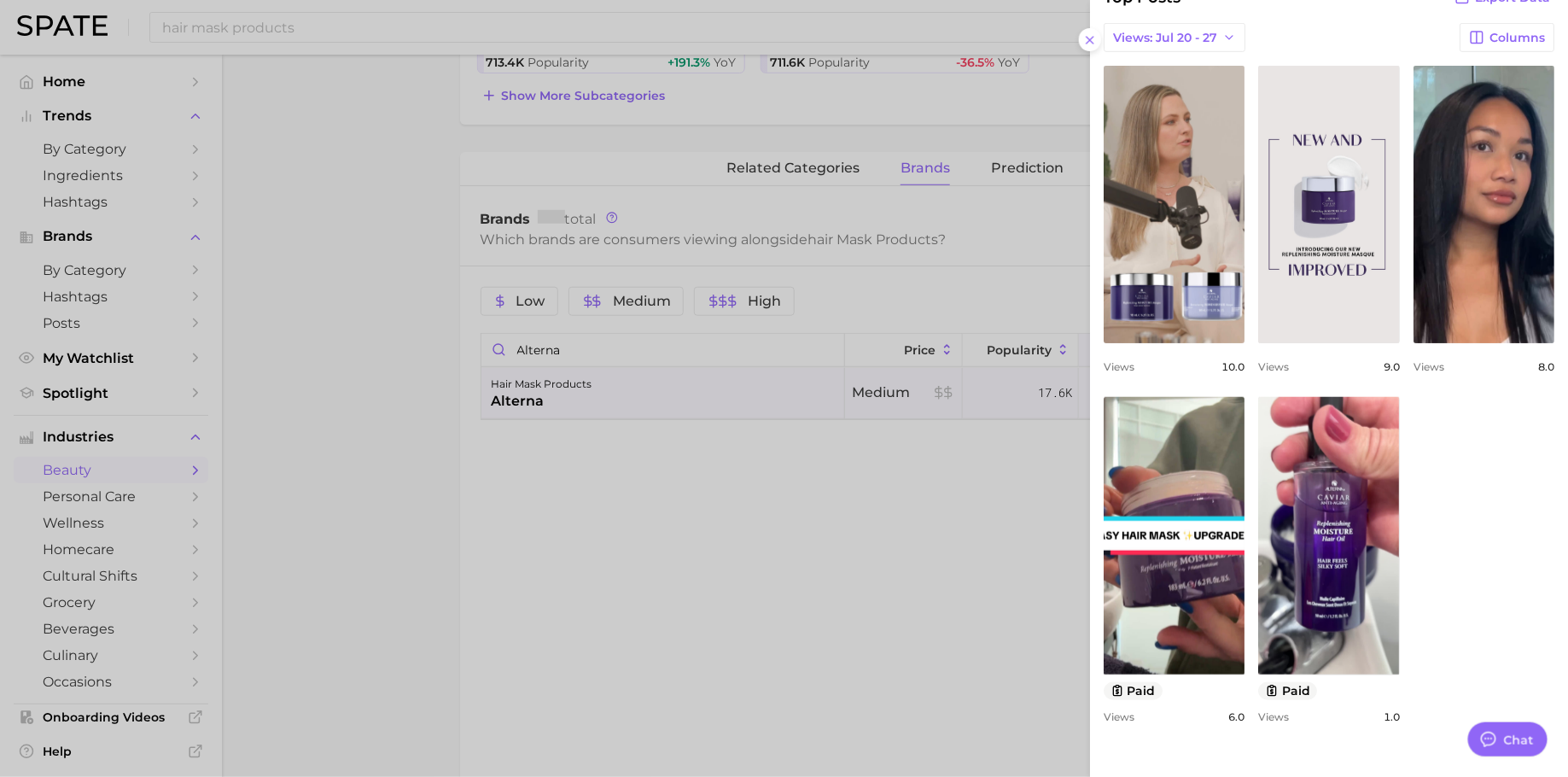 click at bounding box center (784, 388) 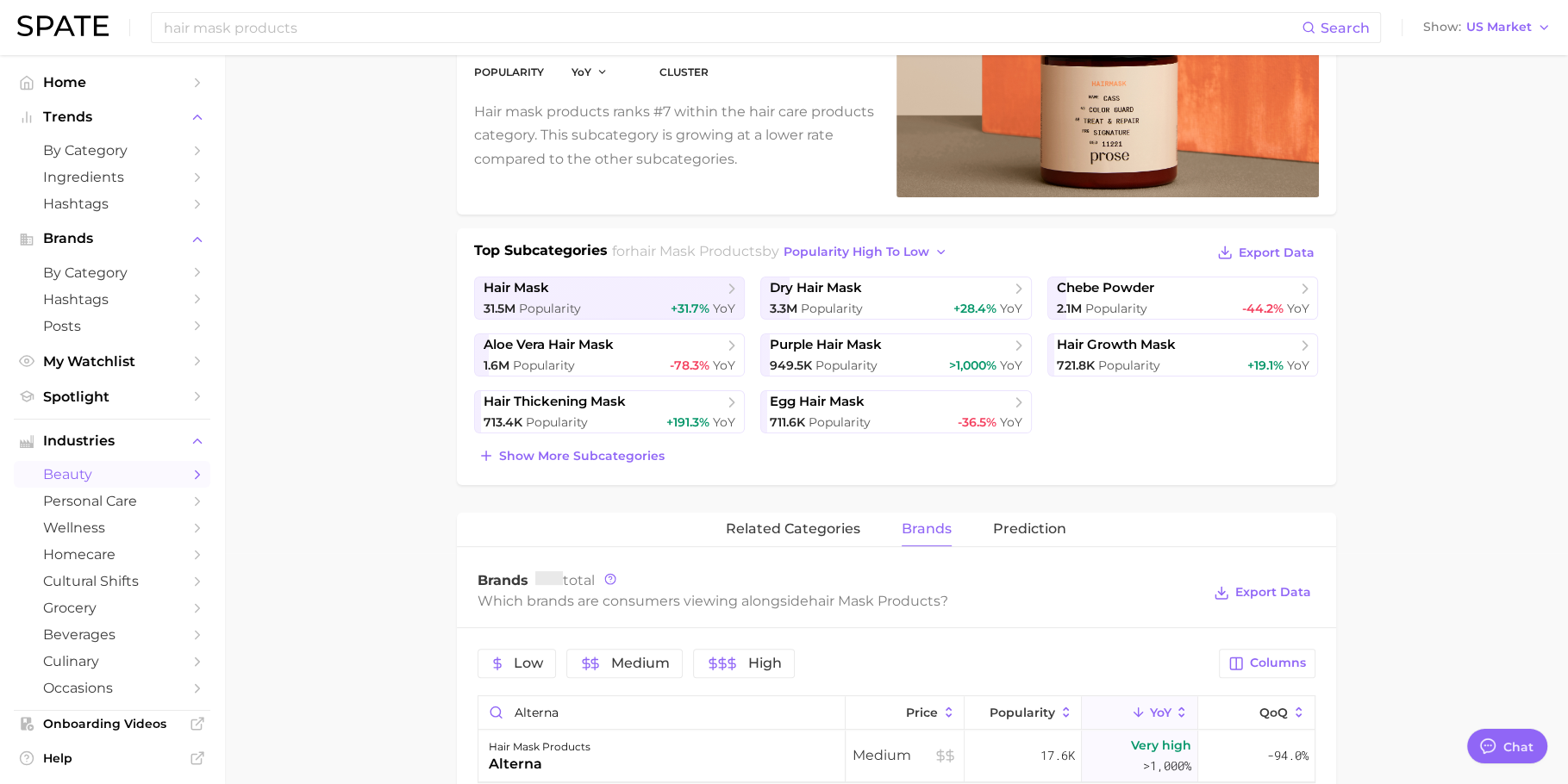 scroll, scrollTop: 0, scrollLeft: 0, axis: both 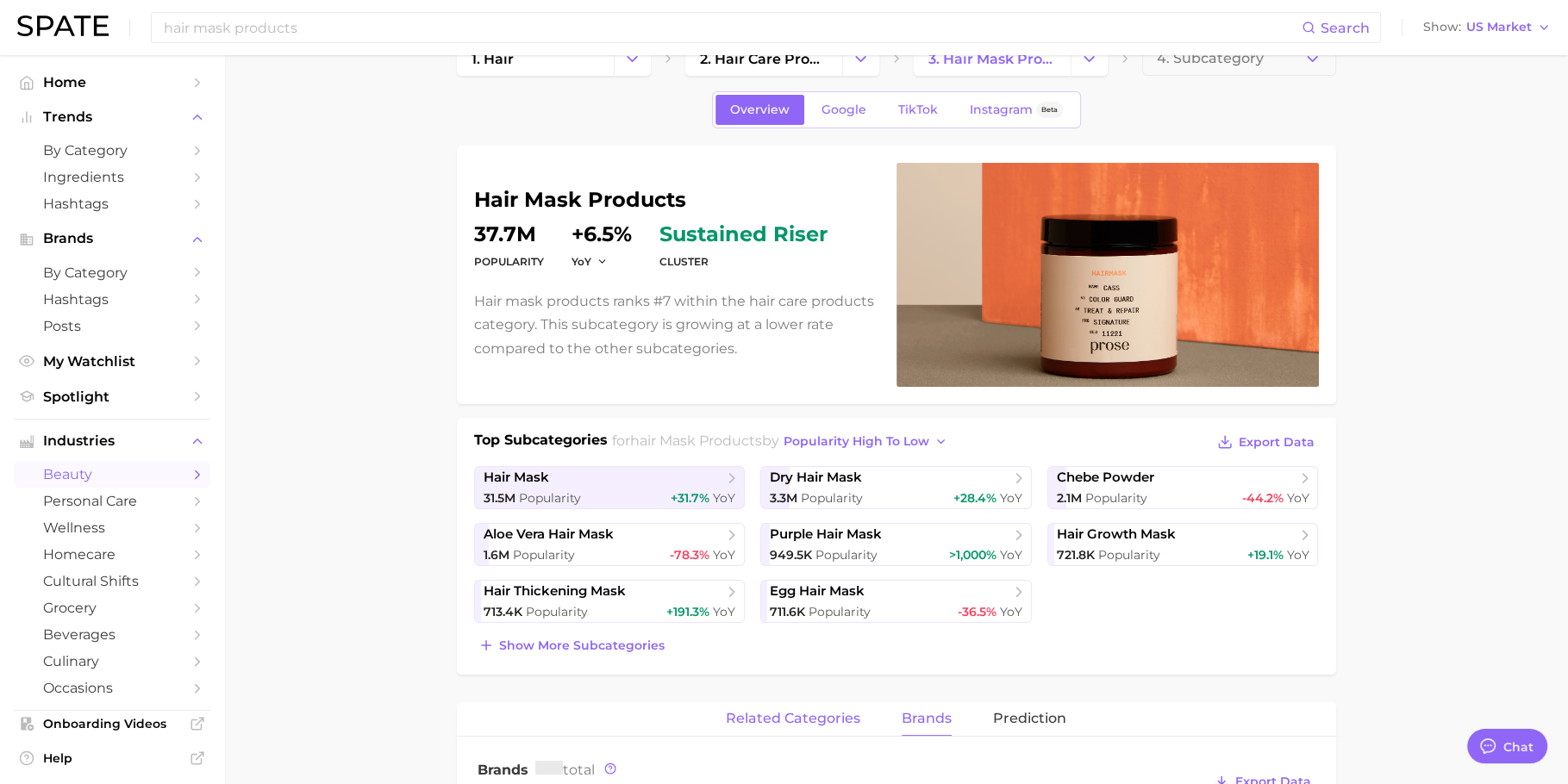 click on "related categories" at bounding box center (793, 719) 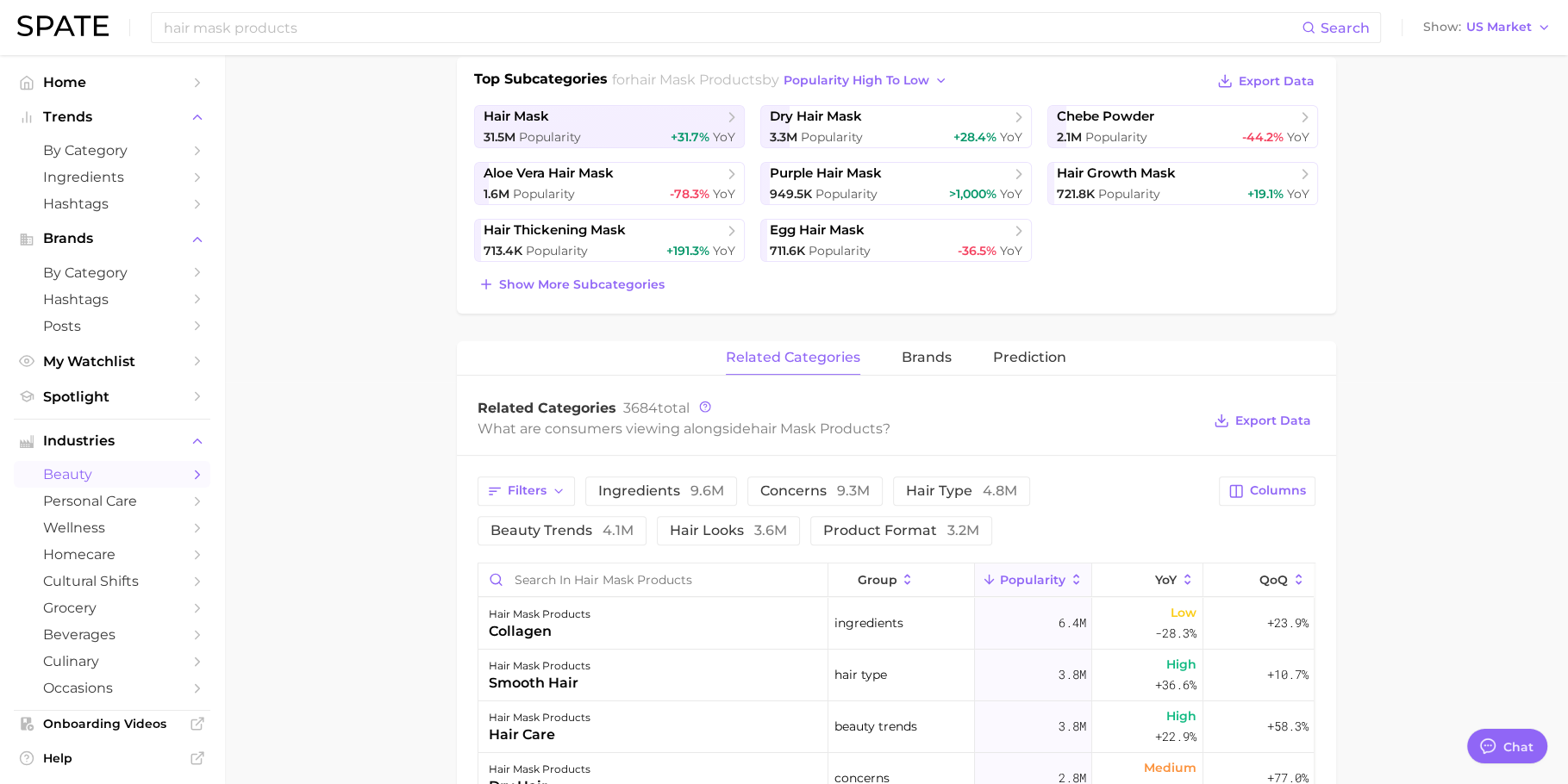 scroll, scrollTop: 719, scrollLeft: 0, axis: vertical 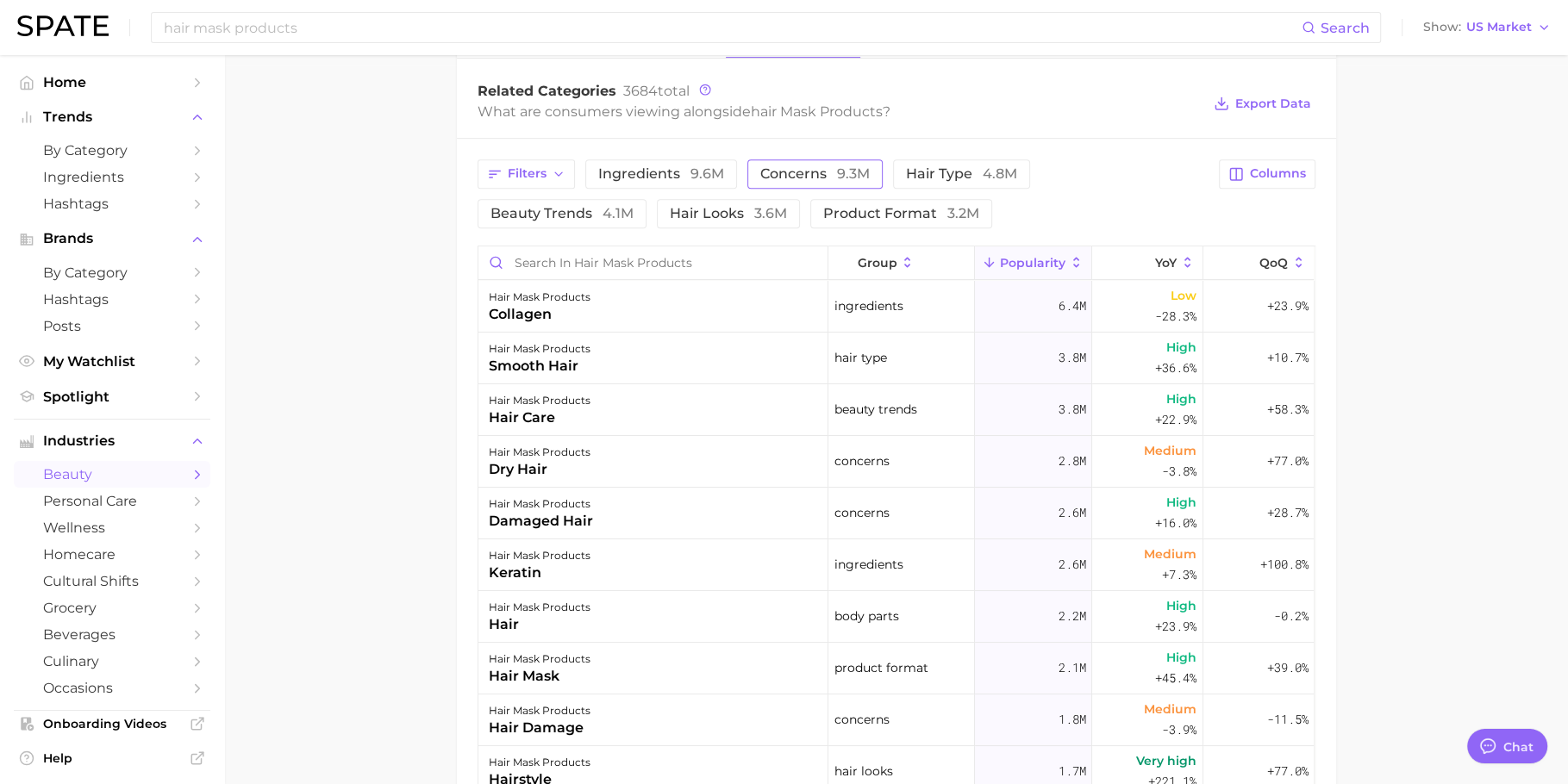 click on "concerns   9.3m" at bounding box center (815, 174) 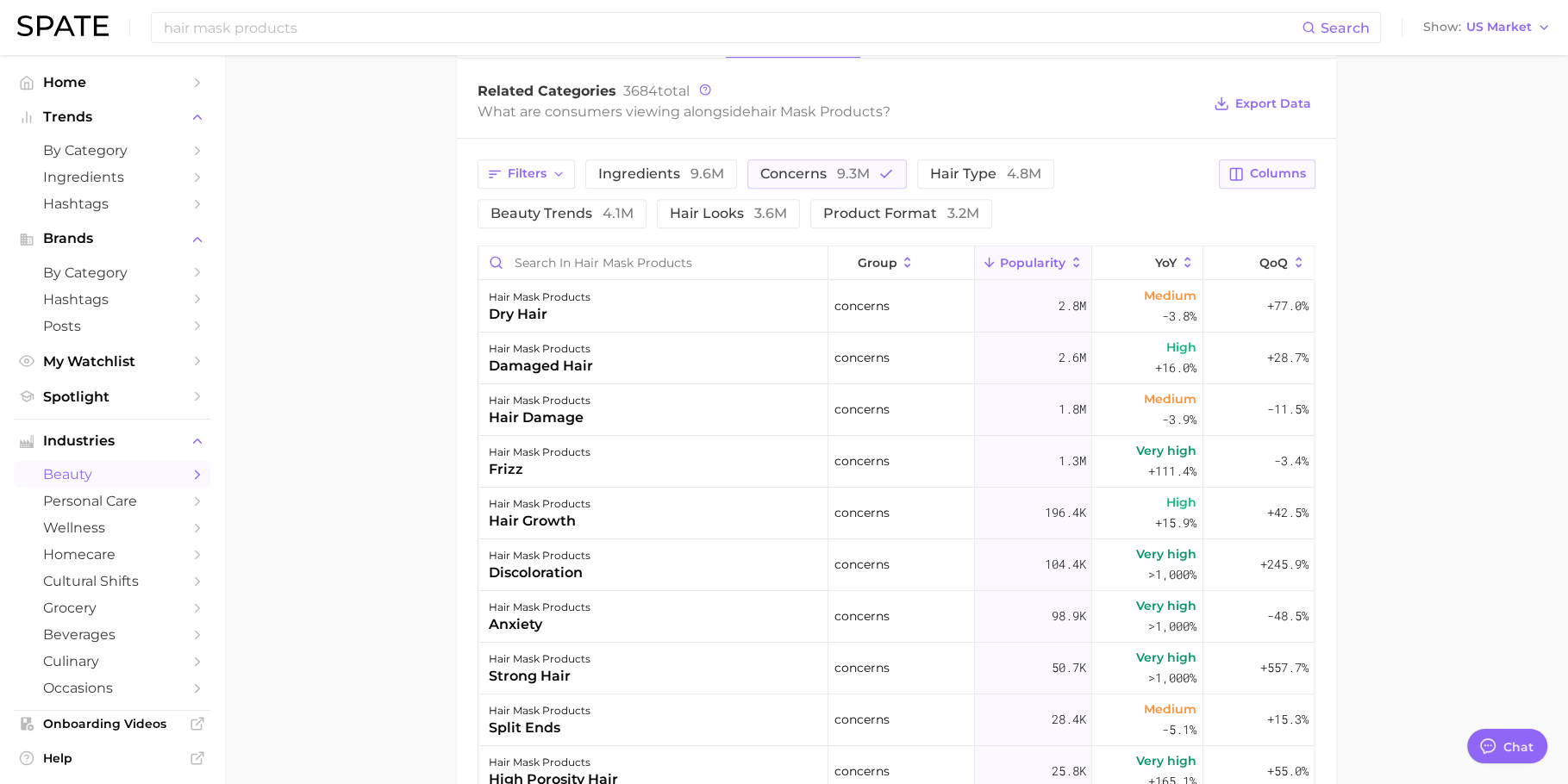 click on "Columns" at bounding box center (1278, 173) 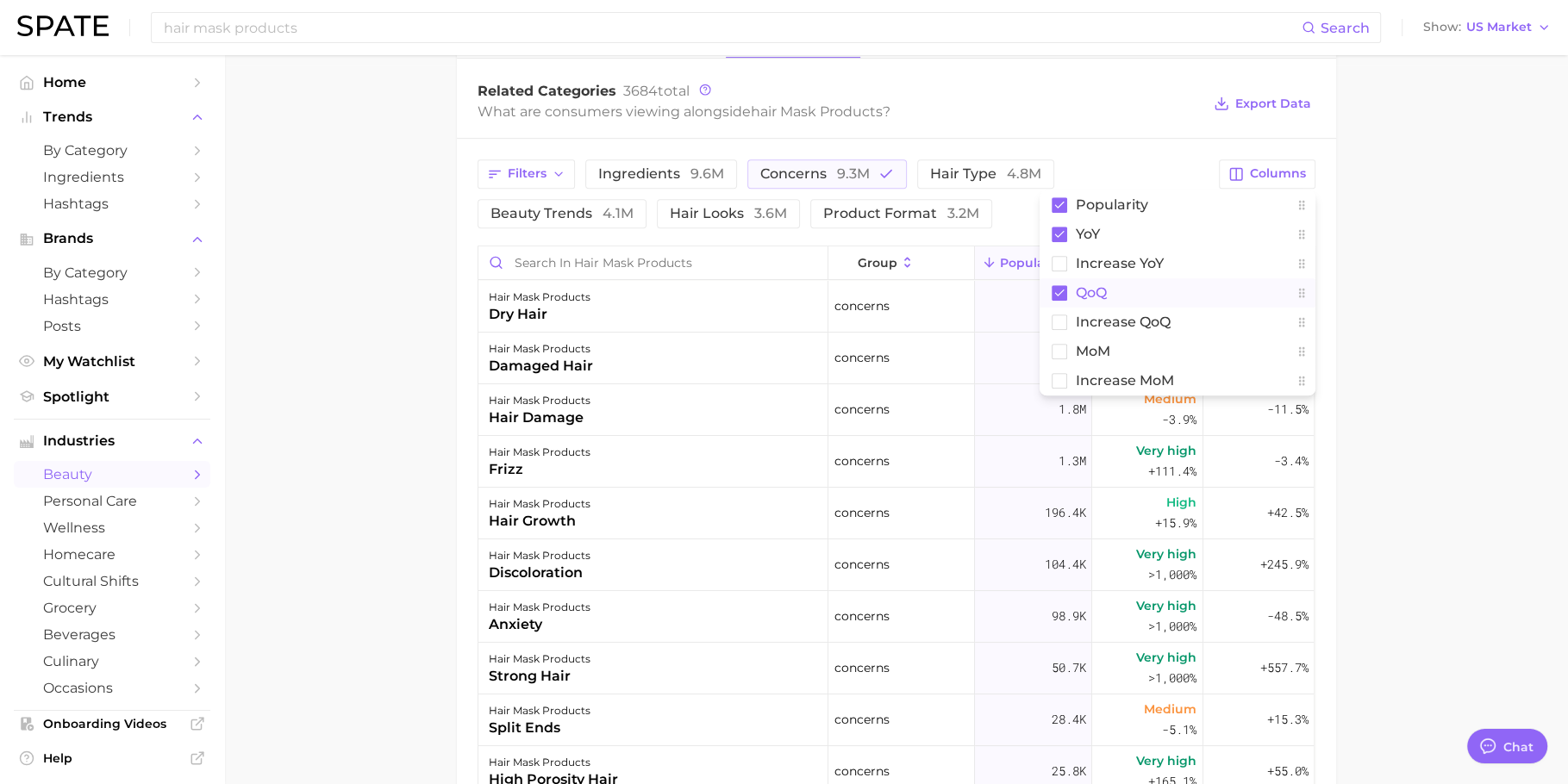 click on "QoQ" at bounding box center (1178, 293) 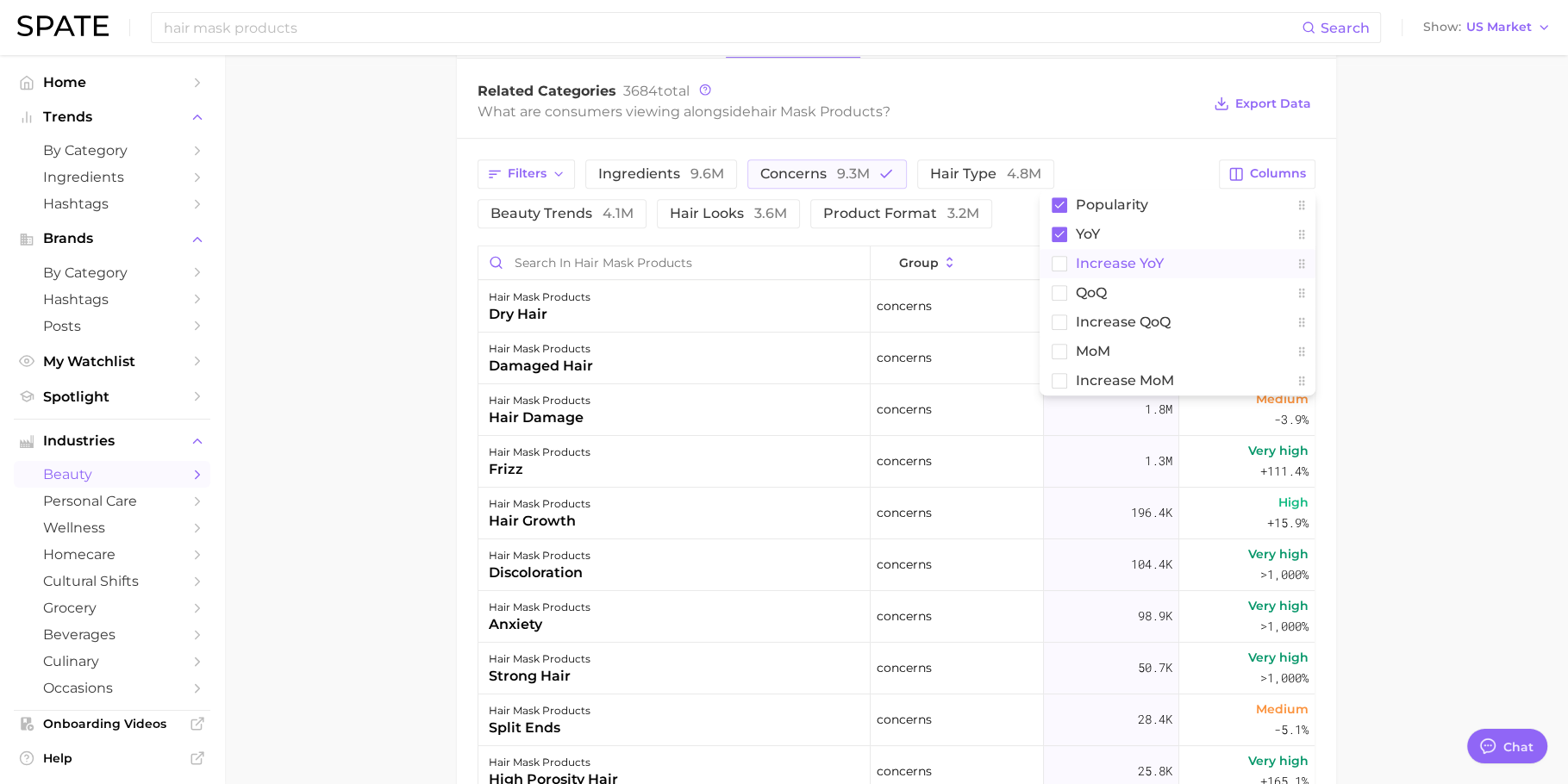 click on "Increase YoY" at bounding box center [1120, 263] 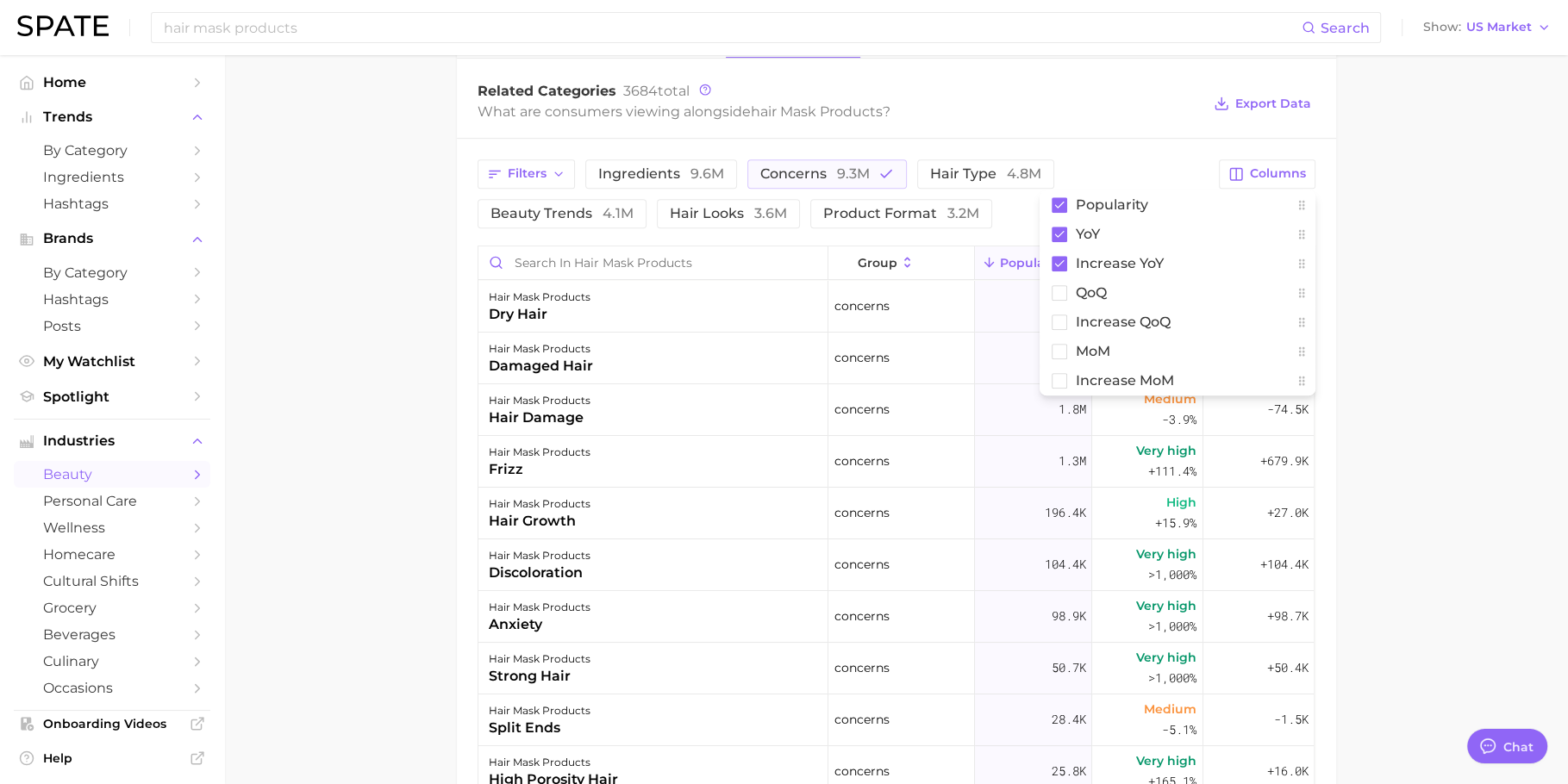click on "1. hair 2. hair care products 3. hair mask products 4. Subcategory Overview Google TikTok Instagram Beta hair mask products Popularity 37.7m YoY +6.5% cluster sustained riser Hair mask products ranks #7 within the hair care products category. This subcategory is growing at a lower rate compared to the other subcategories.  Top Subcategories for  hair mask products  by  popularity high to low Export Data hair mask 31.5m   Popularity +31.7%   YoY dry hair mask 3.3m   Popularity +28.4%   YoY chebe powder 2.1m   Popularity -44.2%   YoY aloe vera hair mask 1.6m   Popularity -78.3%   YoY purple hair mask 949.5k   Popularity >1,000%   YoY hair growth mask 721.8k   Popularity +19.1%   YoY hair thickening mask 713.4k   Popularity +191.3%   YoY egg hair mask 711.6k   Popularity -36.5%   YoY Show more subcategories related categories brands Prediction Related Categories 3684  total What are consumers viewing alongside  hair mask products ? Export Data Filters ingredients   9.6m concerns   9.3m hair type" at bounding box center [896, 236] 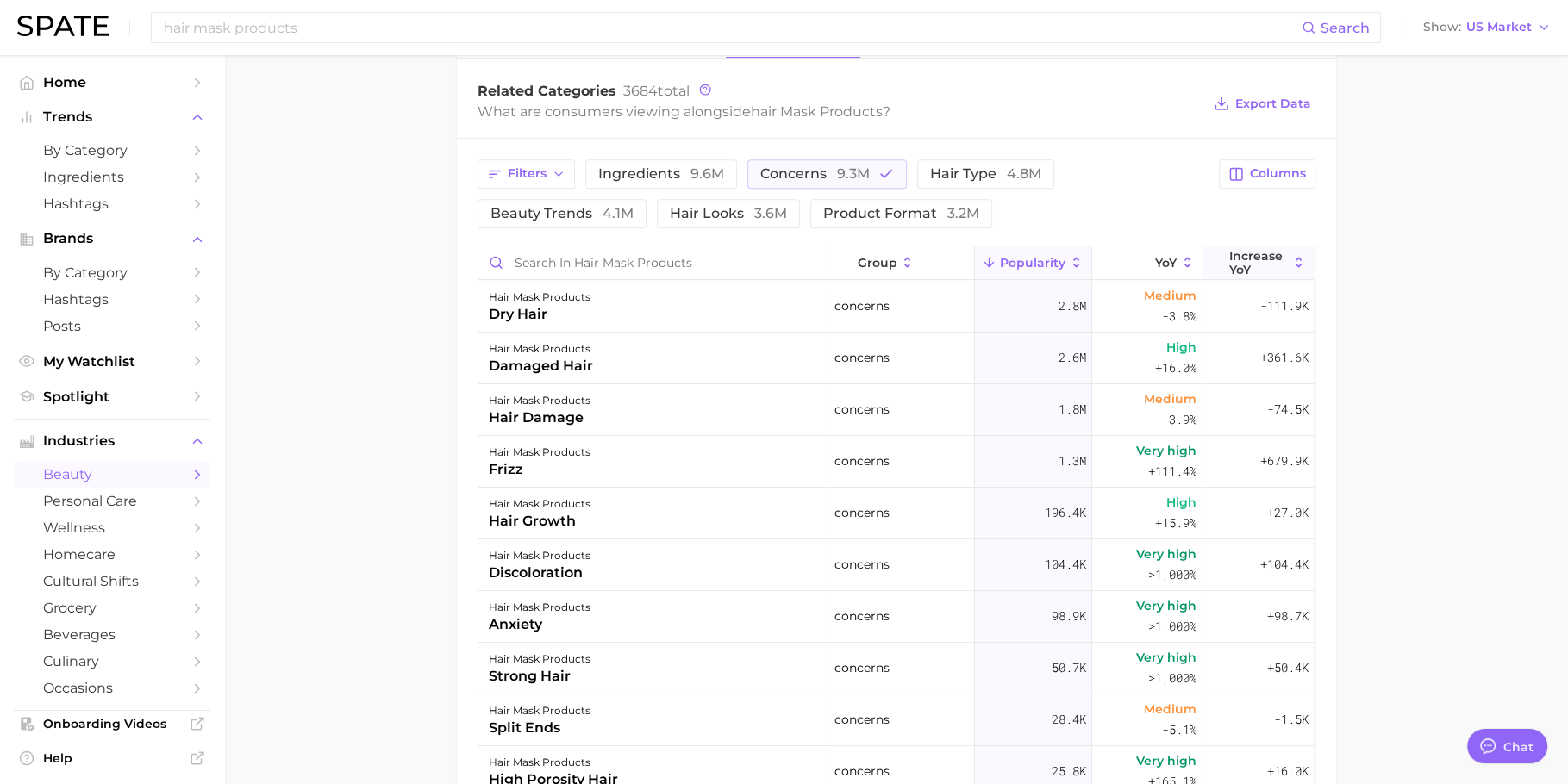 click on "Increase YoY" at bounding box center (1259, 263) 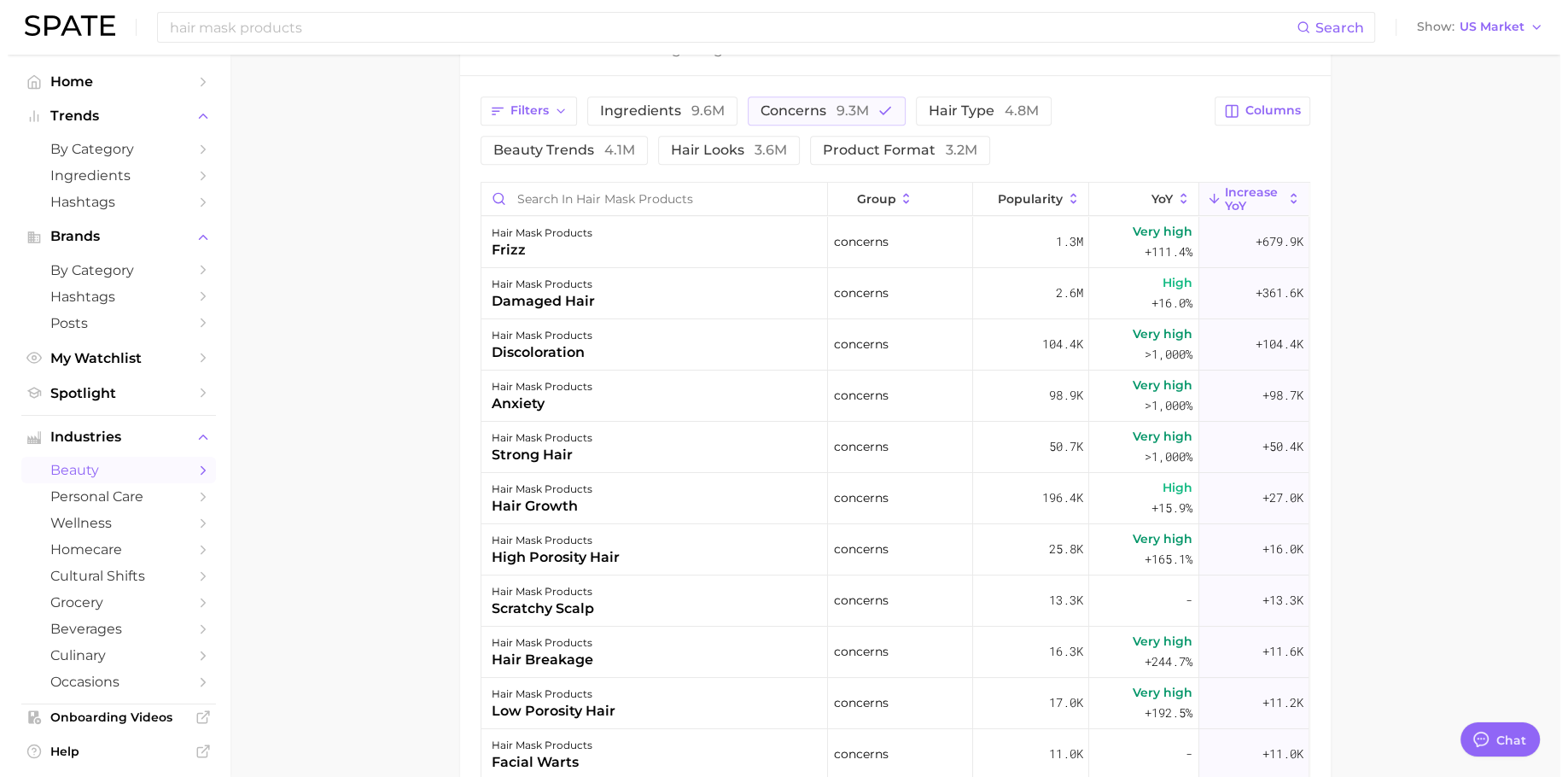 scroll, scrollTop: 775, scrollLeft: 0, axis: vertical 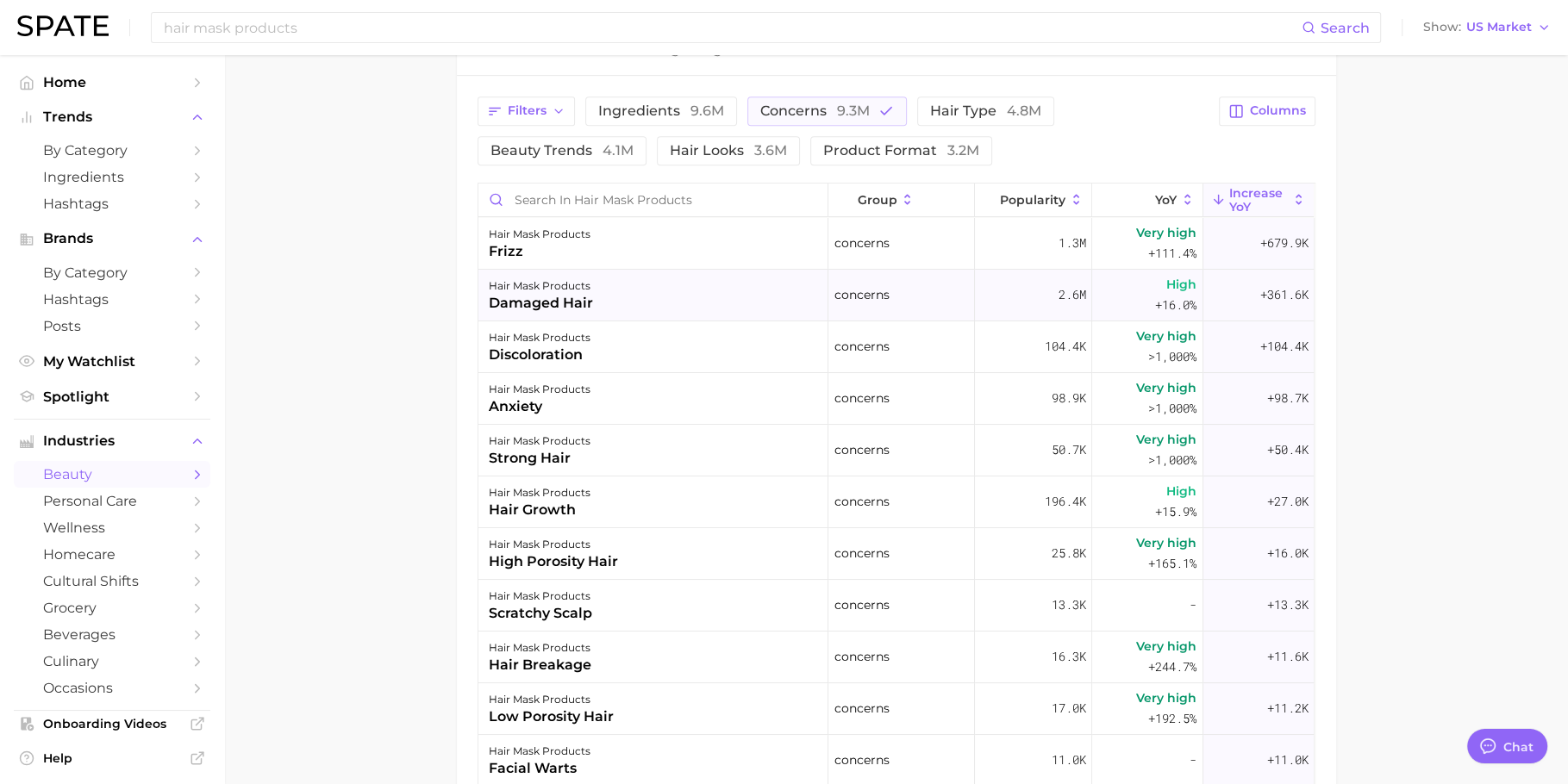 click on "hair mask products damaged hair" at bounding box center (653, 296) 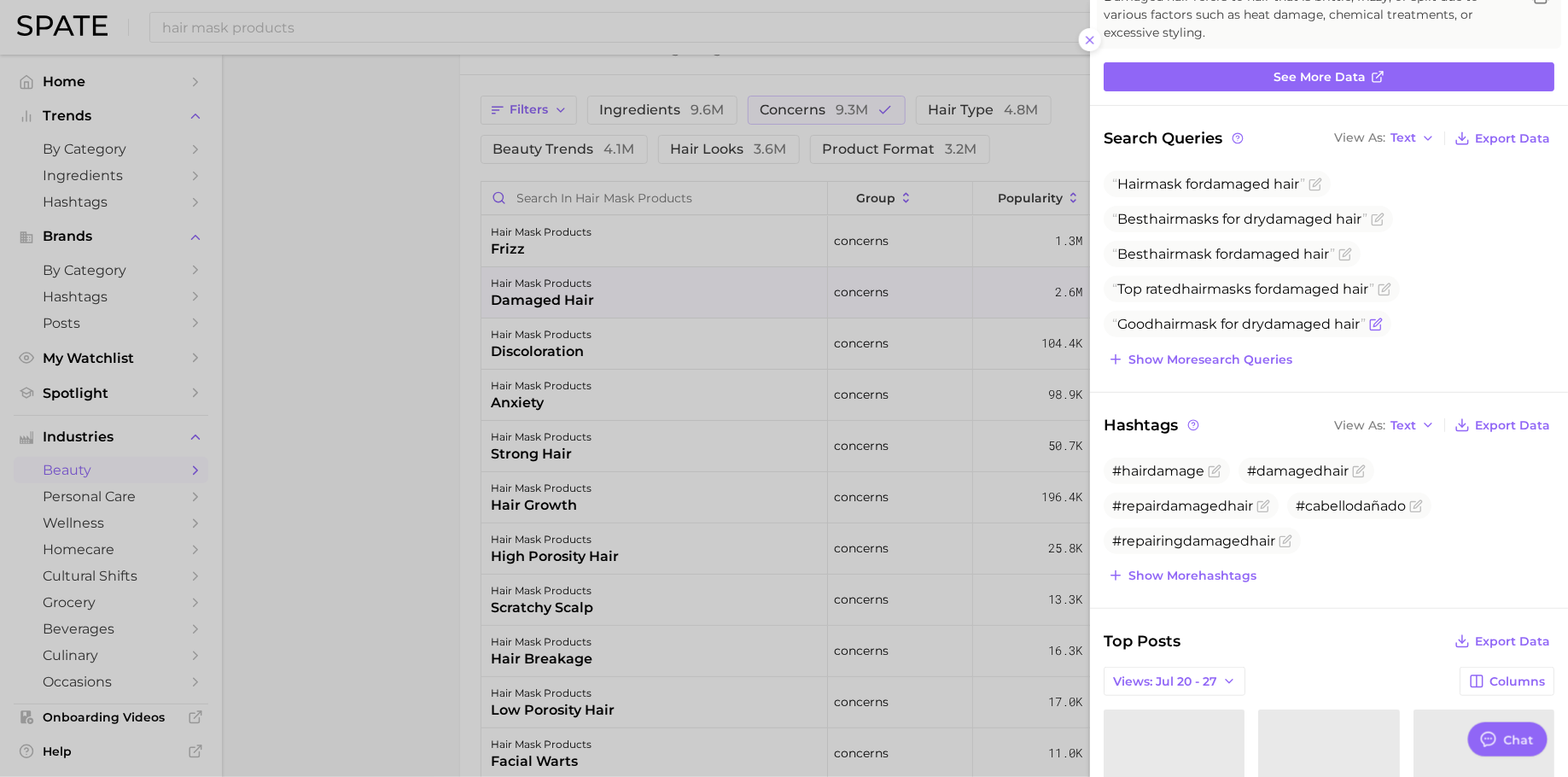 scroll, scrollTop: 161, scrollLeft: 0, axis: vertical 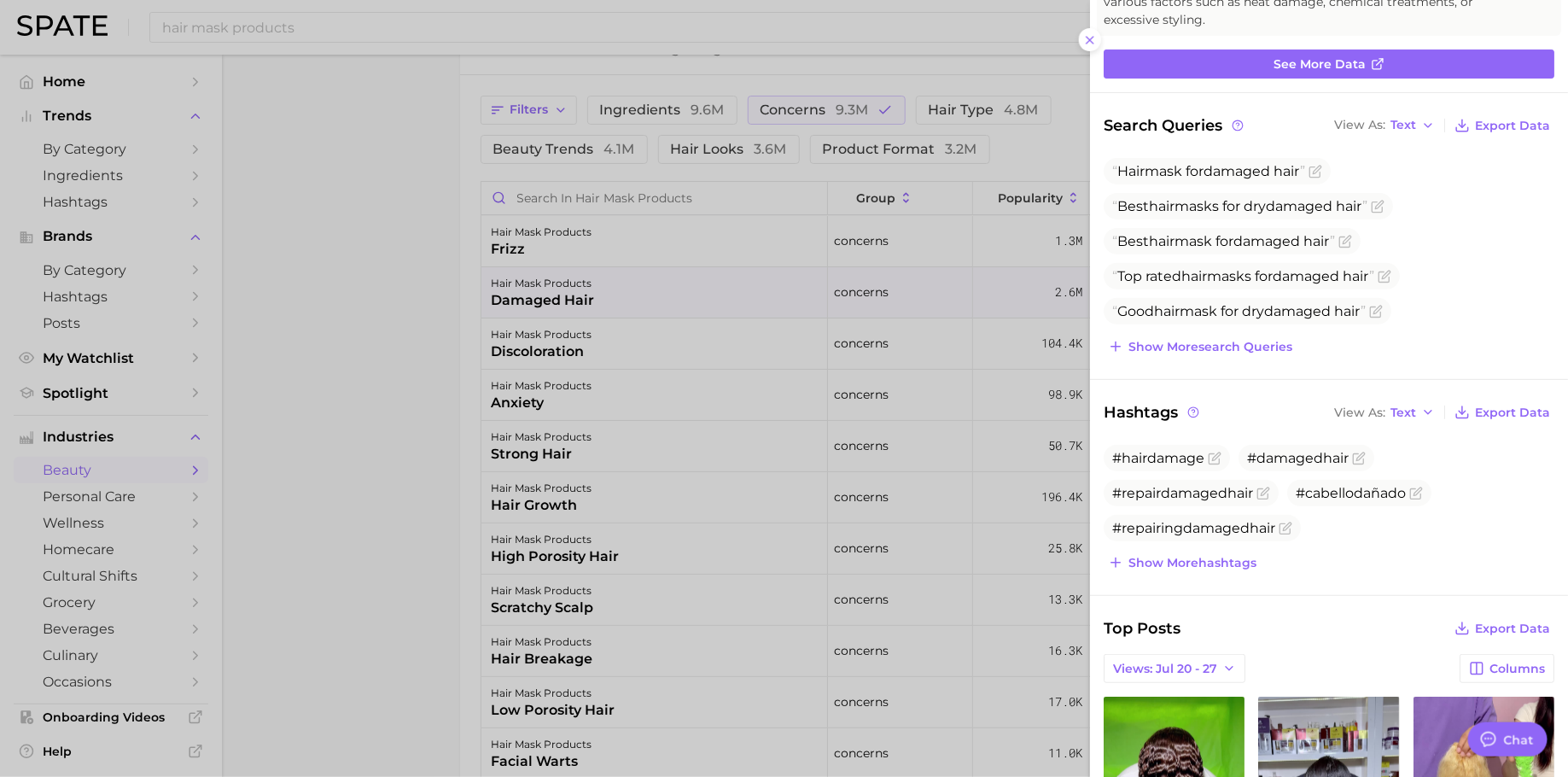 click at bounding box center (784, 388) 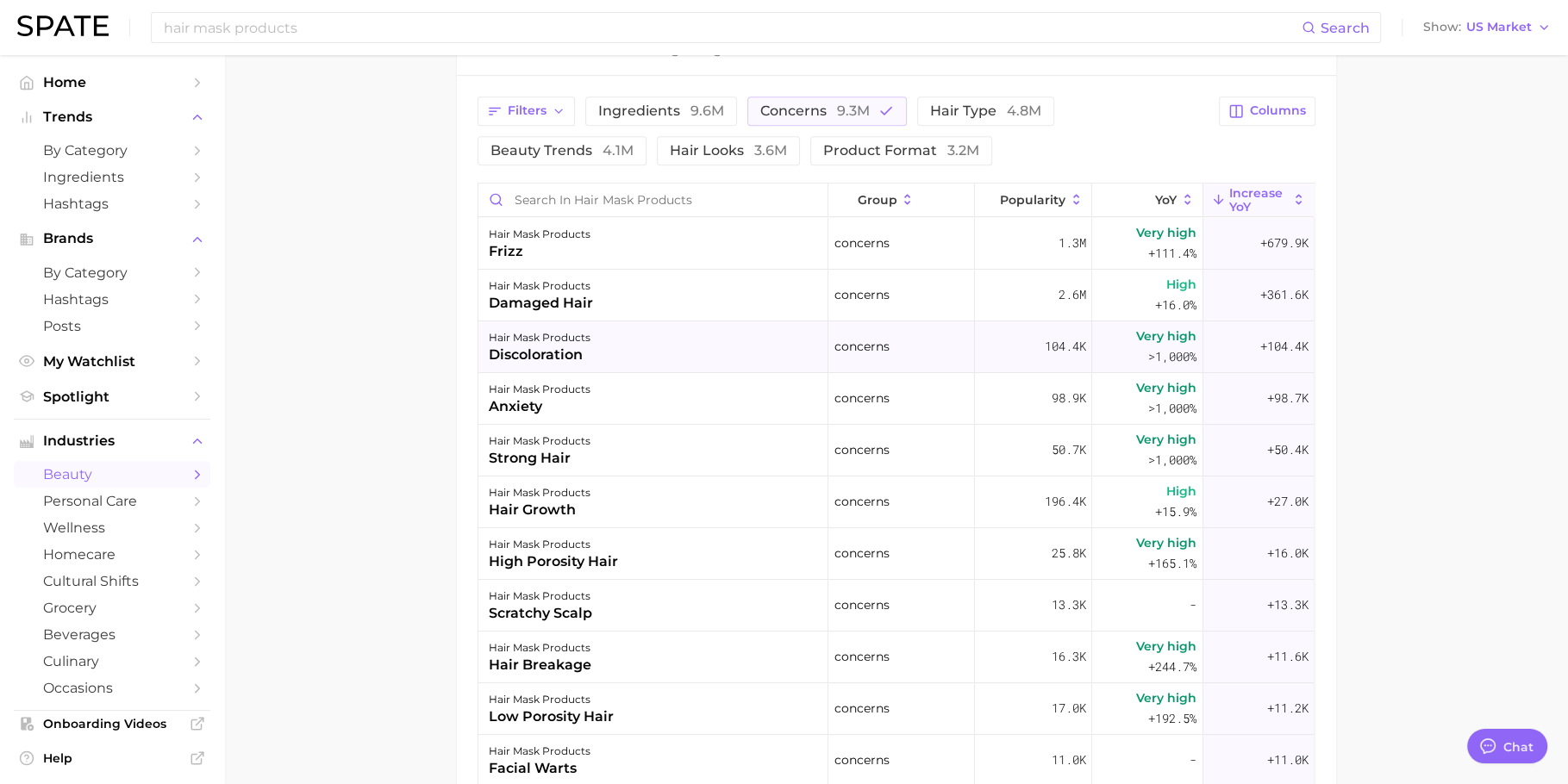 click on "hair mask products discoloration" at bounding box center (653, 347) 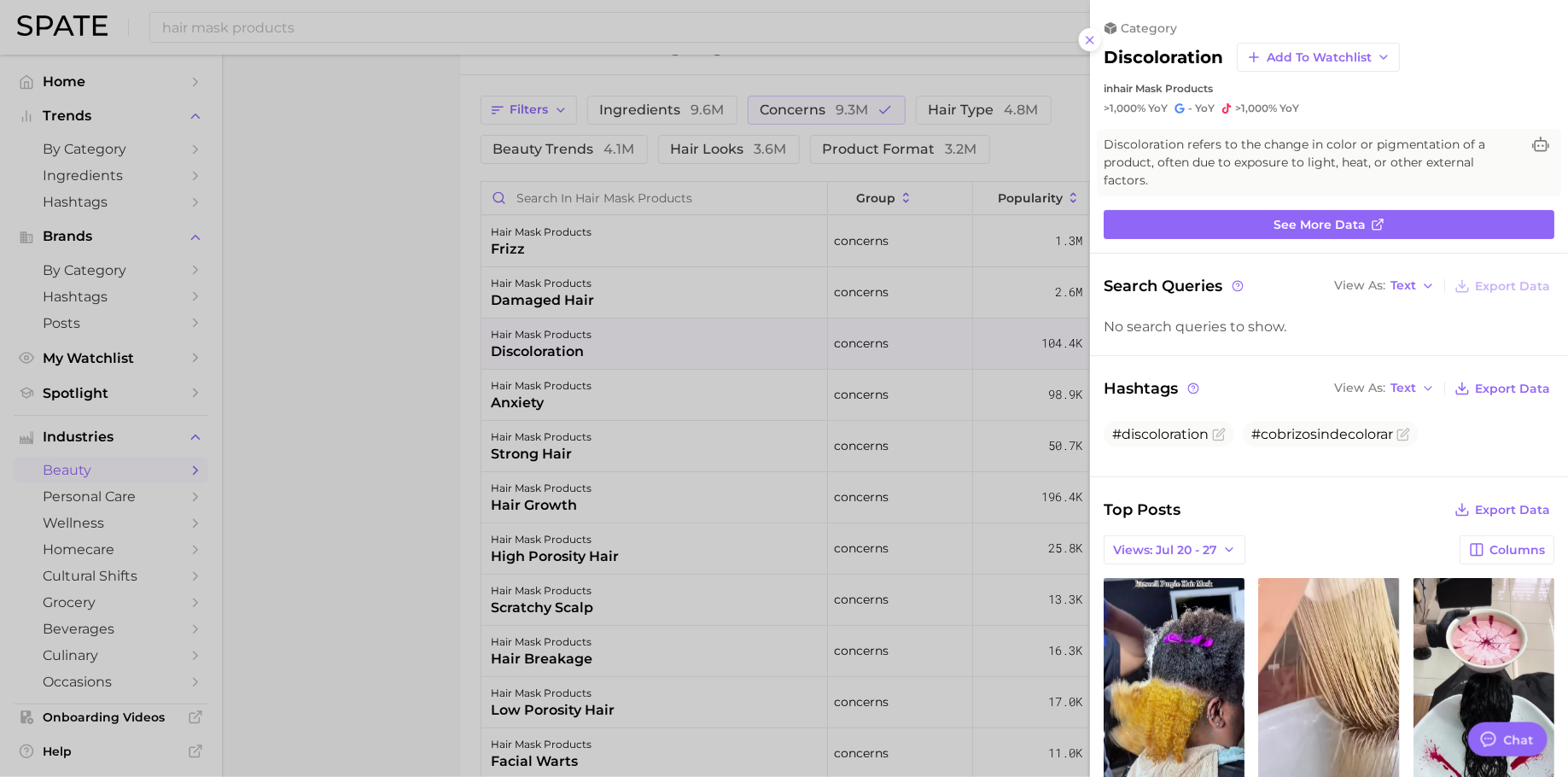 scroll, scrollTop: 0, scrollLeft: 0, axis: both 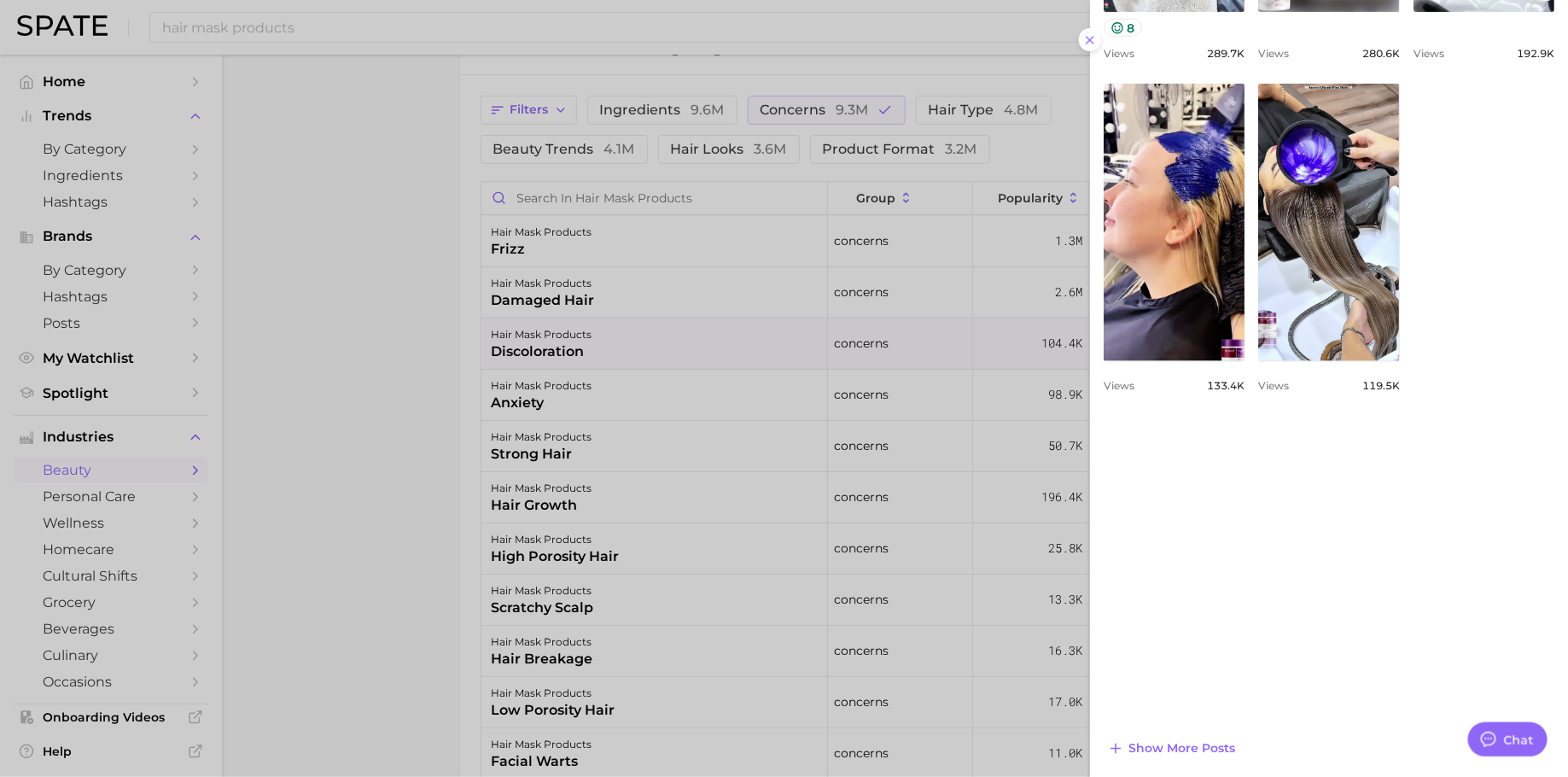 click at bounding box center (784, 388) 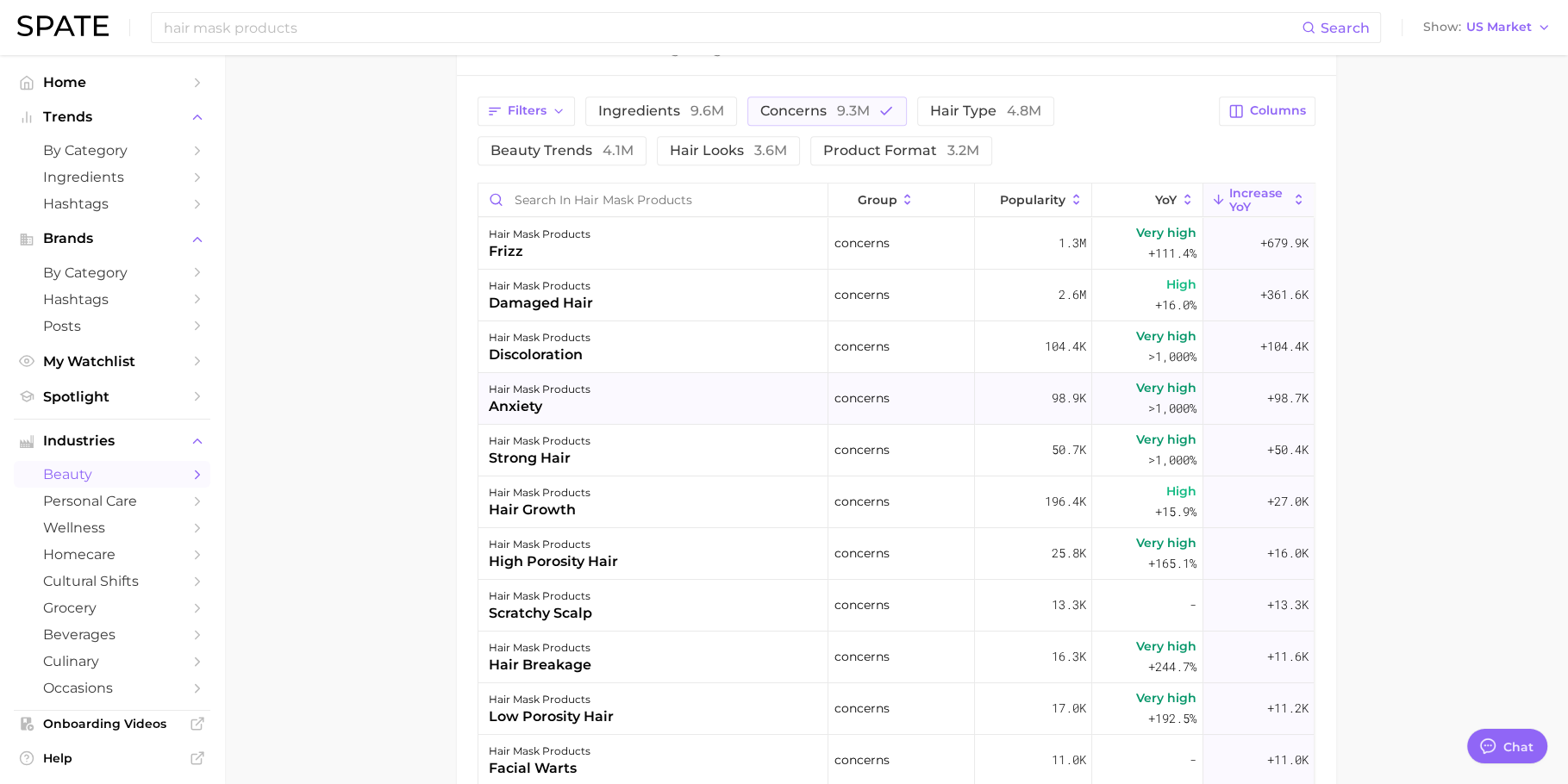 click on "hair mask products" at bounding box center [540, 389] 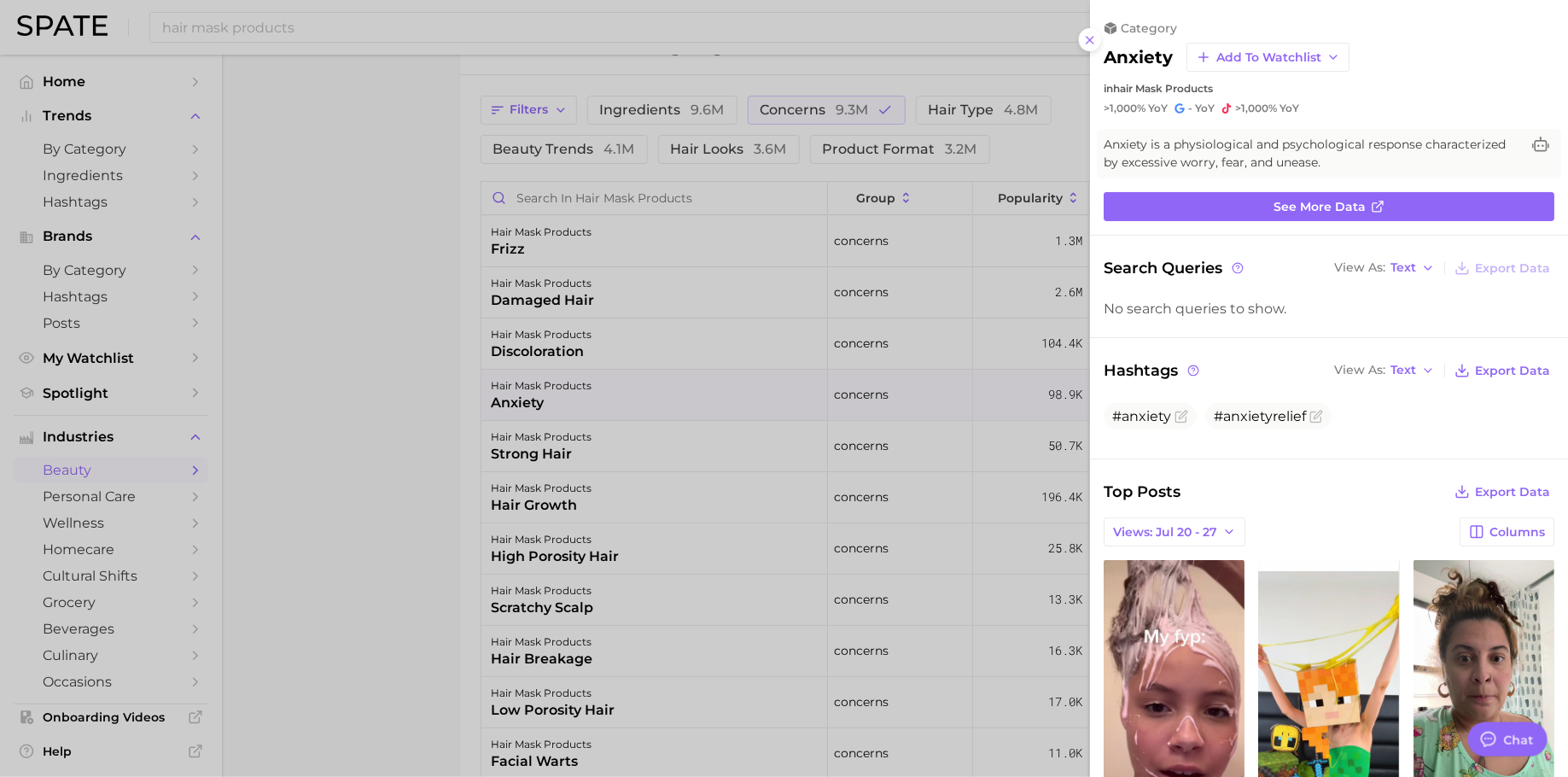 scroll, scrollTop: 0, scrollLeft: 0, axis: both 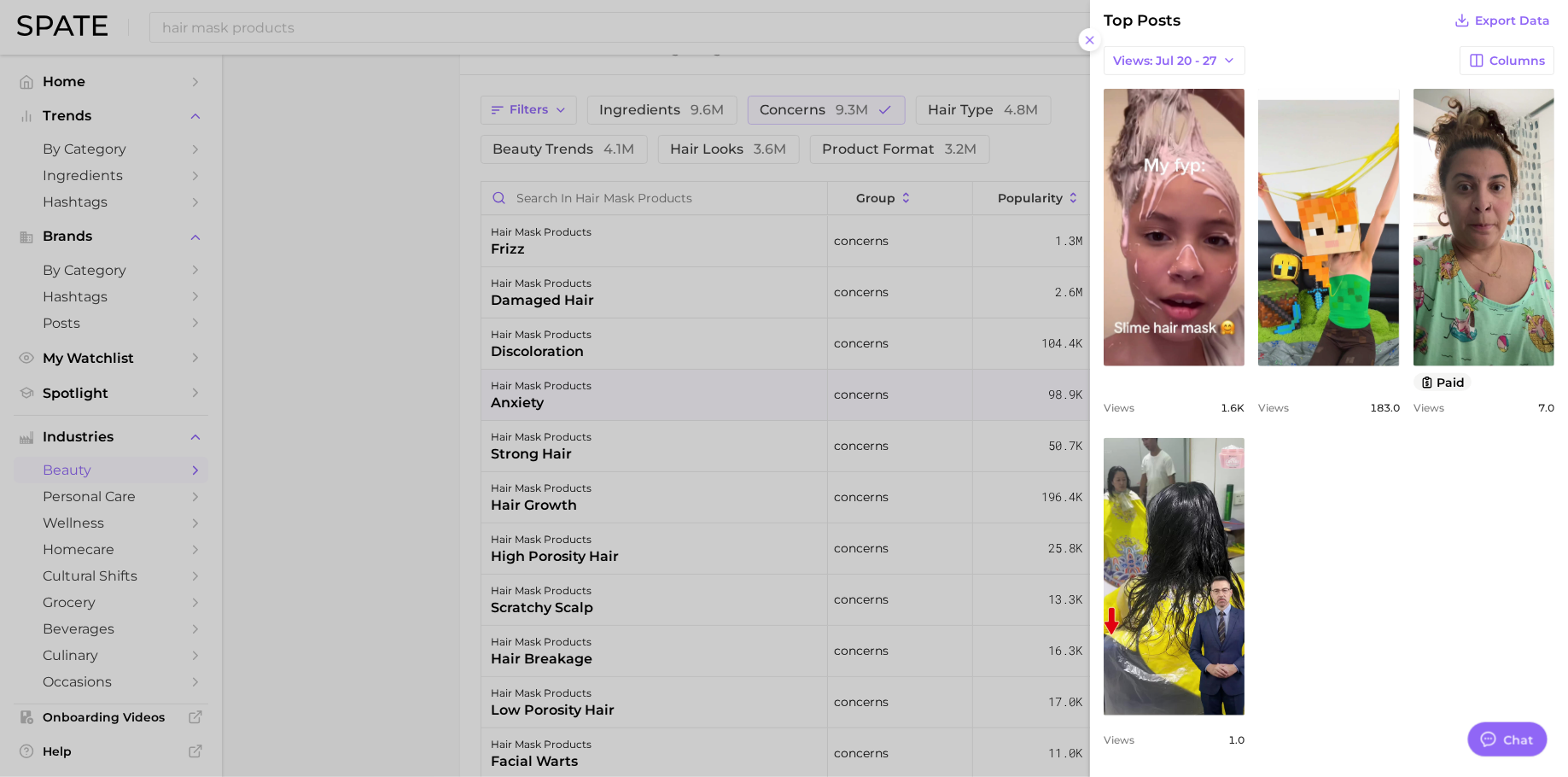click at bounding box center (784, 388) 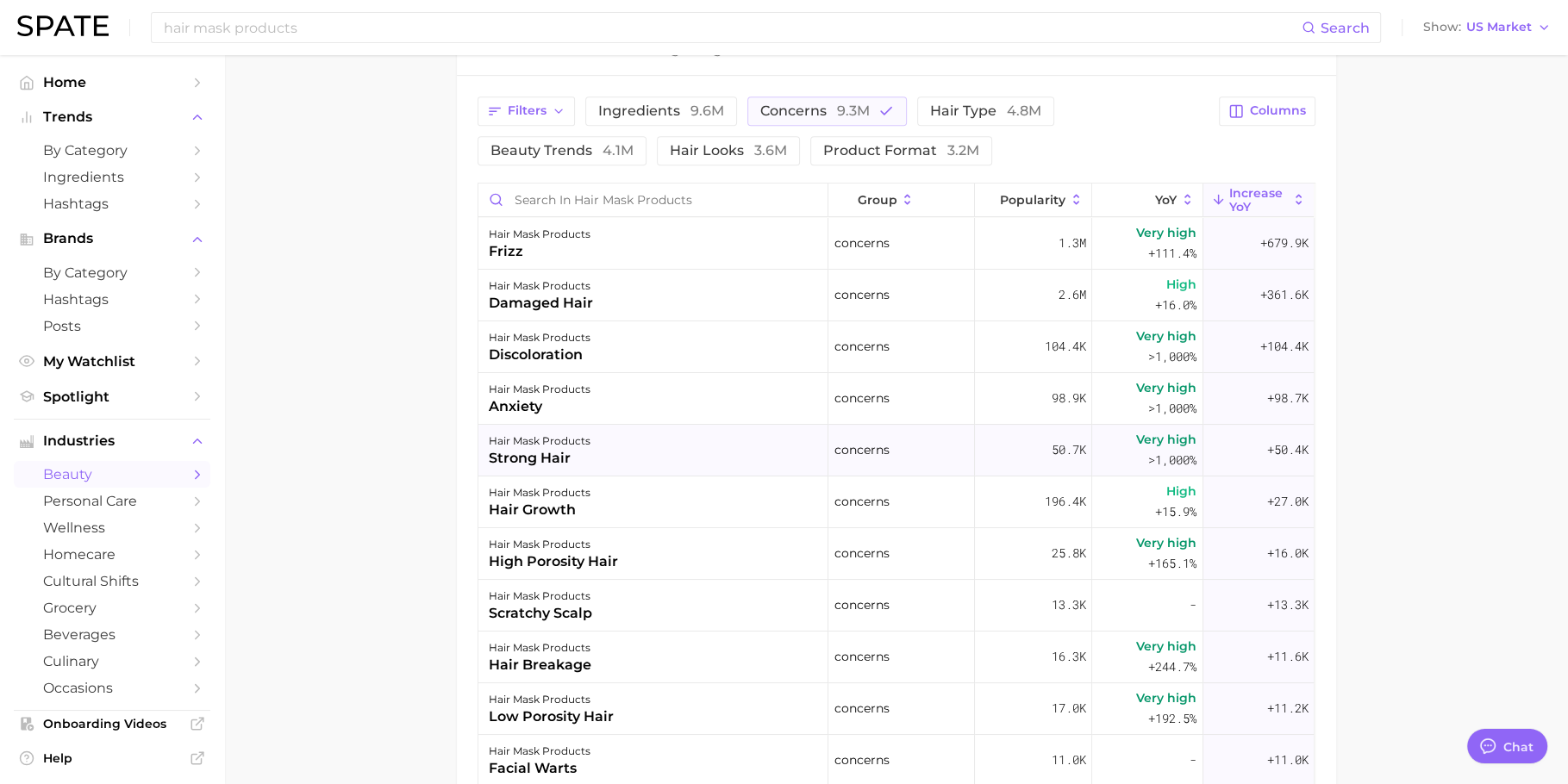 click on "hair mask products strong hair" at bounding box center (653, 451) 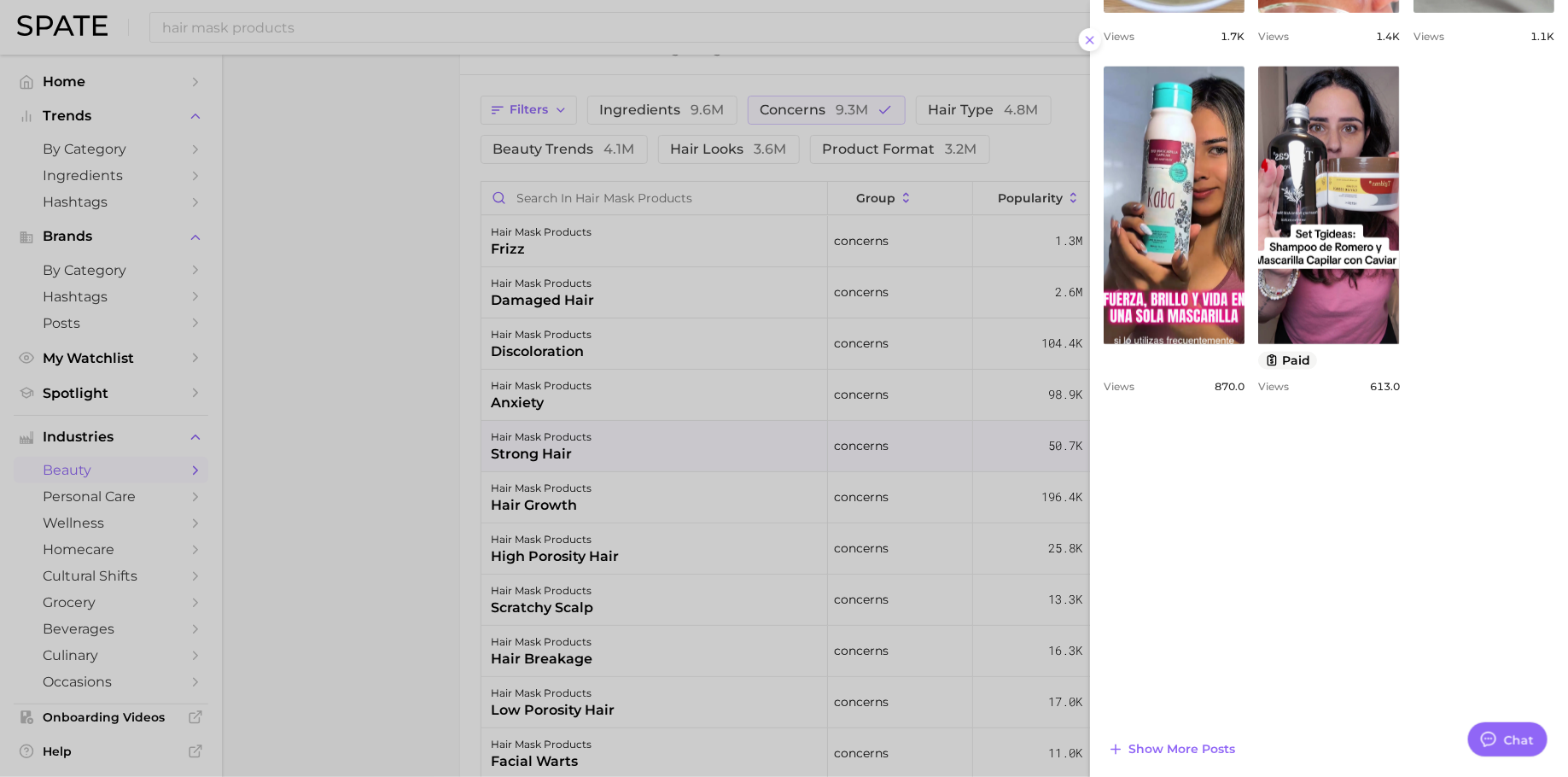 click at bounding box center (784, 388) 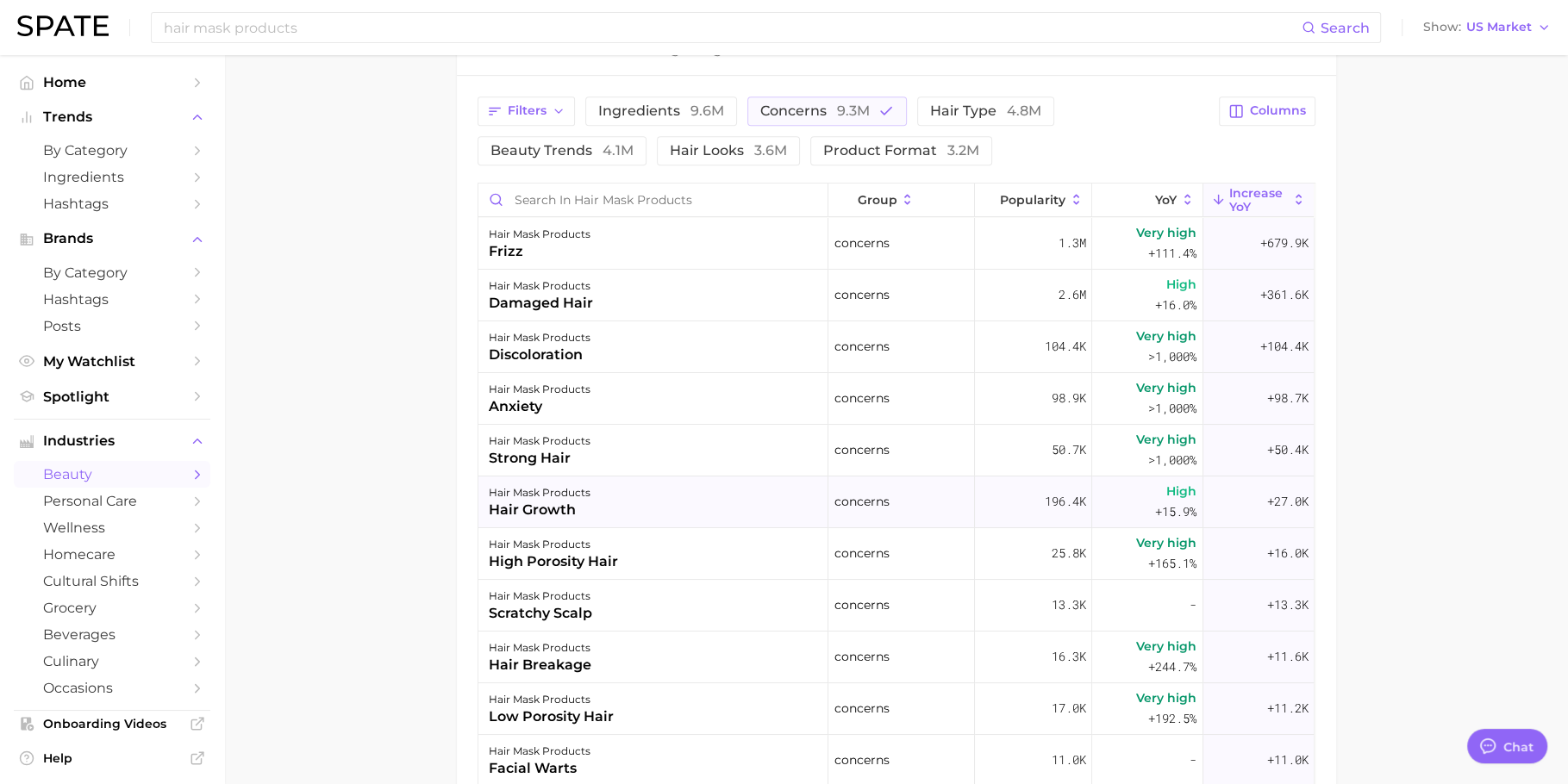click on "hair mask products hair growth" at bounding box center (653, 502) 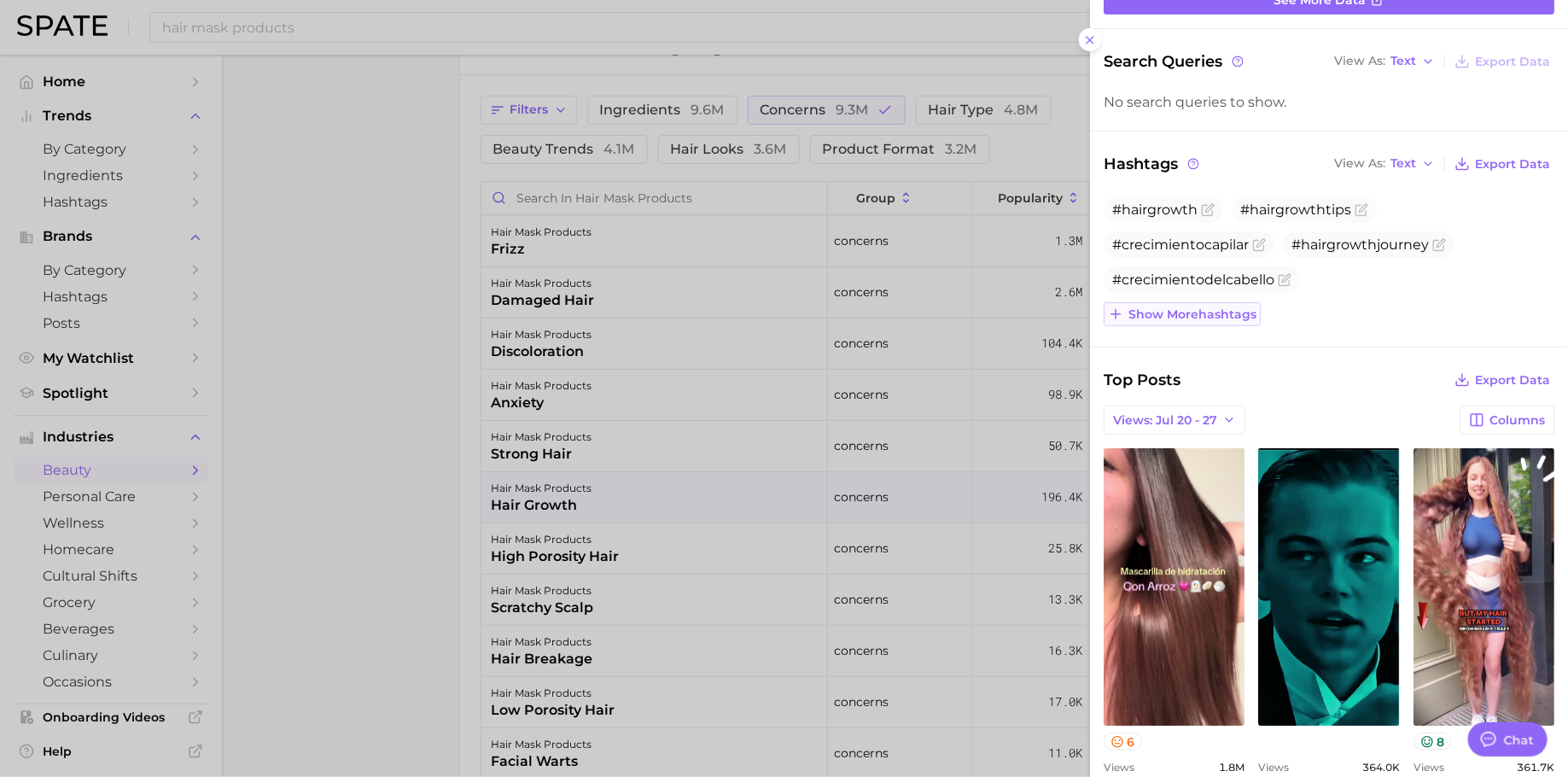 click on "Show more  hashtags" at bounding box center (1182, 314) 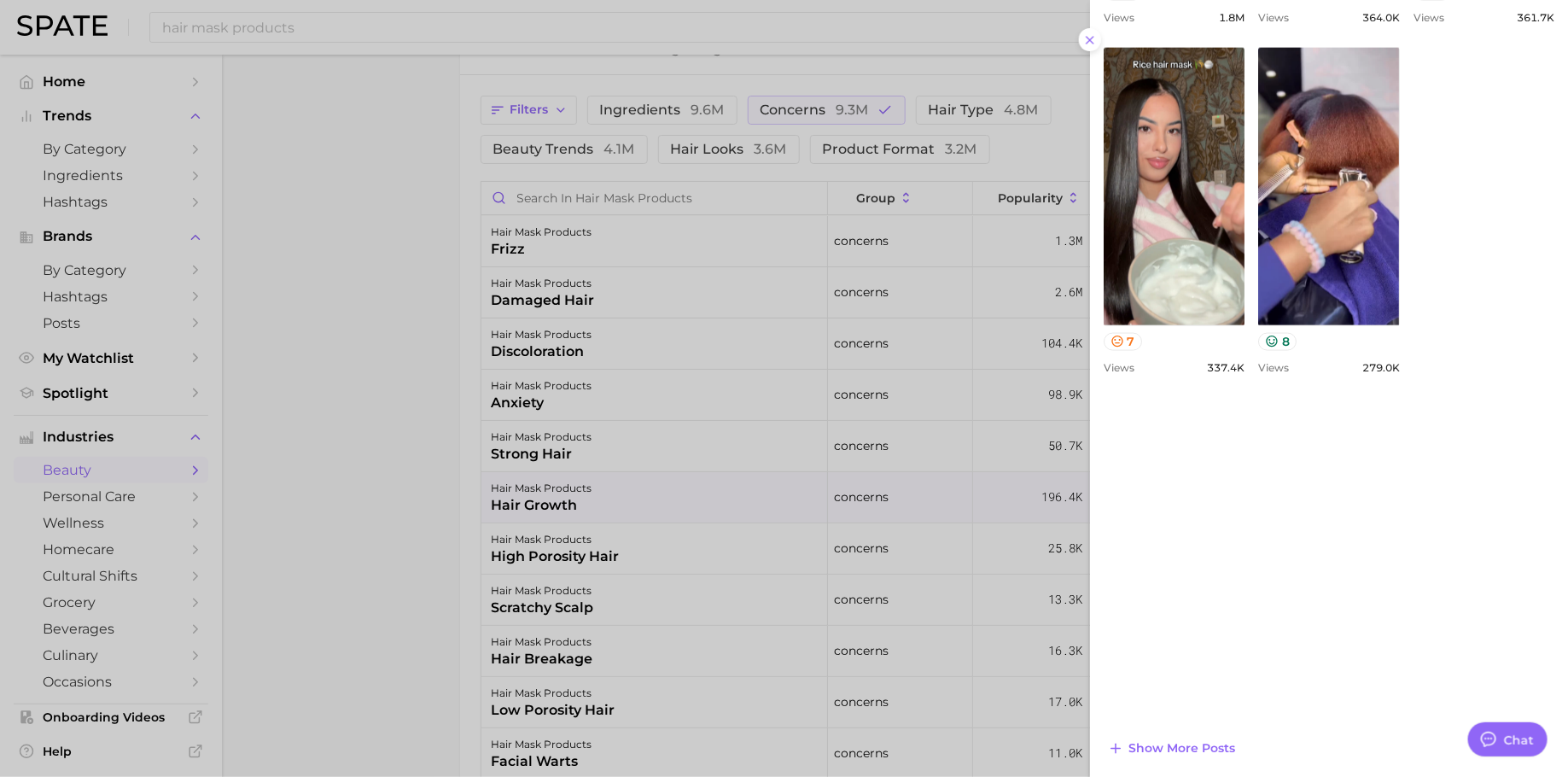click at bounding box center (784, 388) 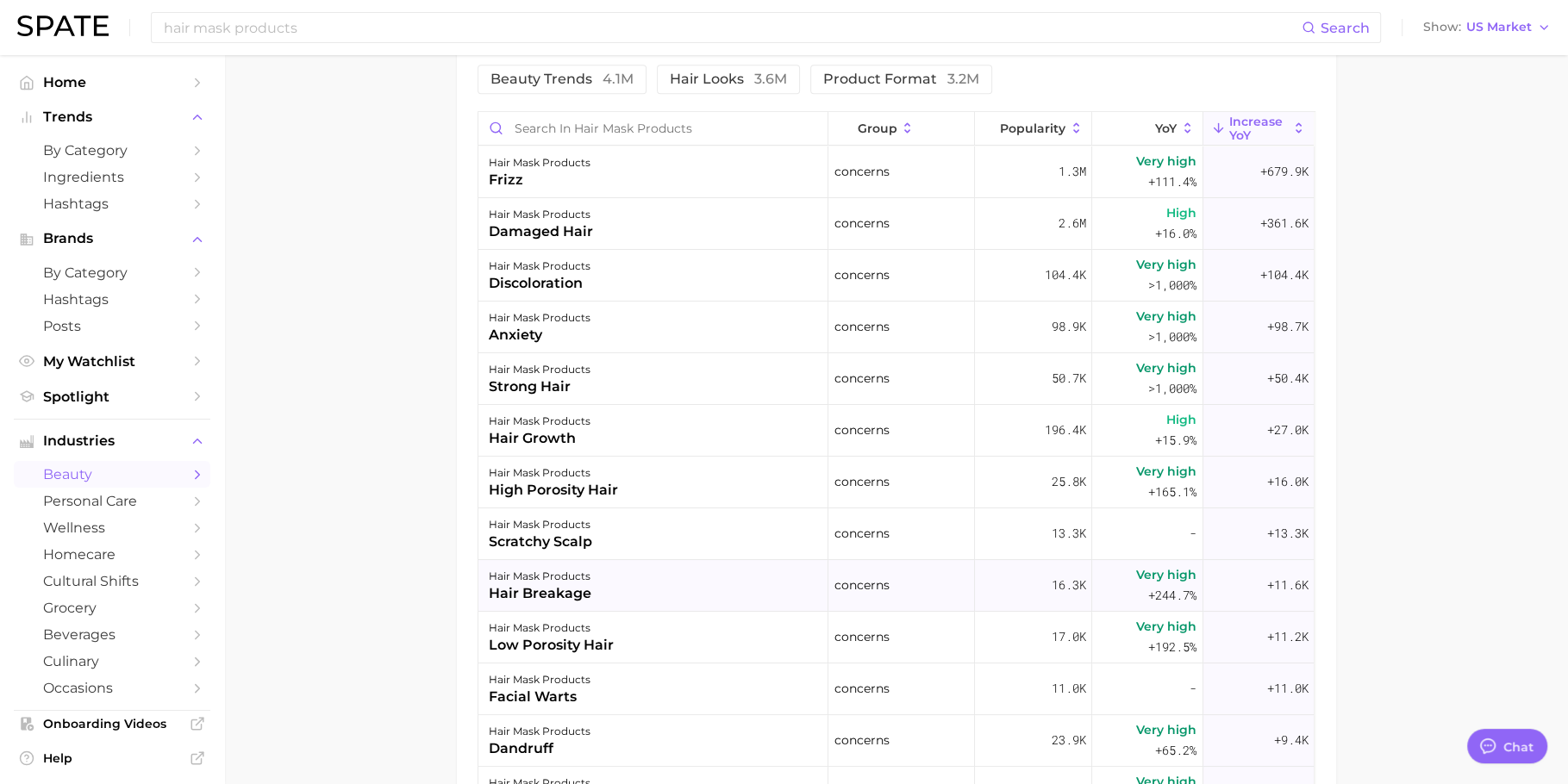 click on "hair mask products hair breakage" at bounding box center (653, 586) 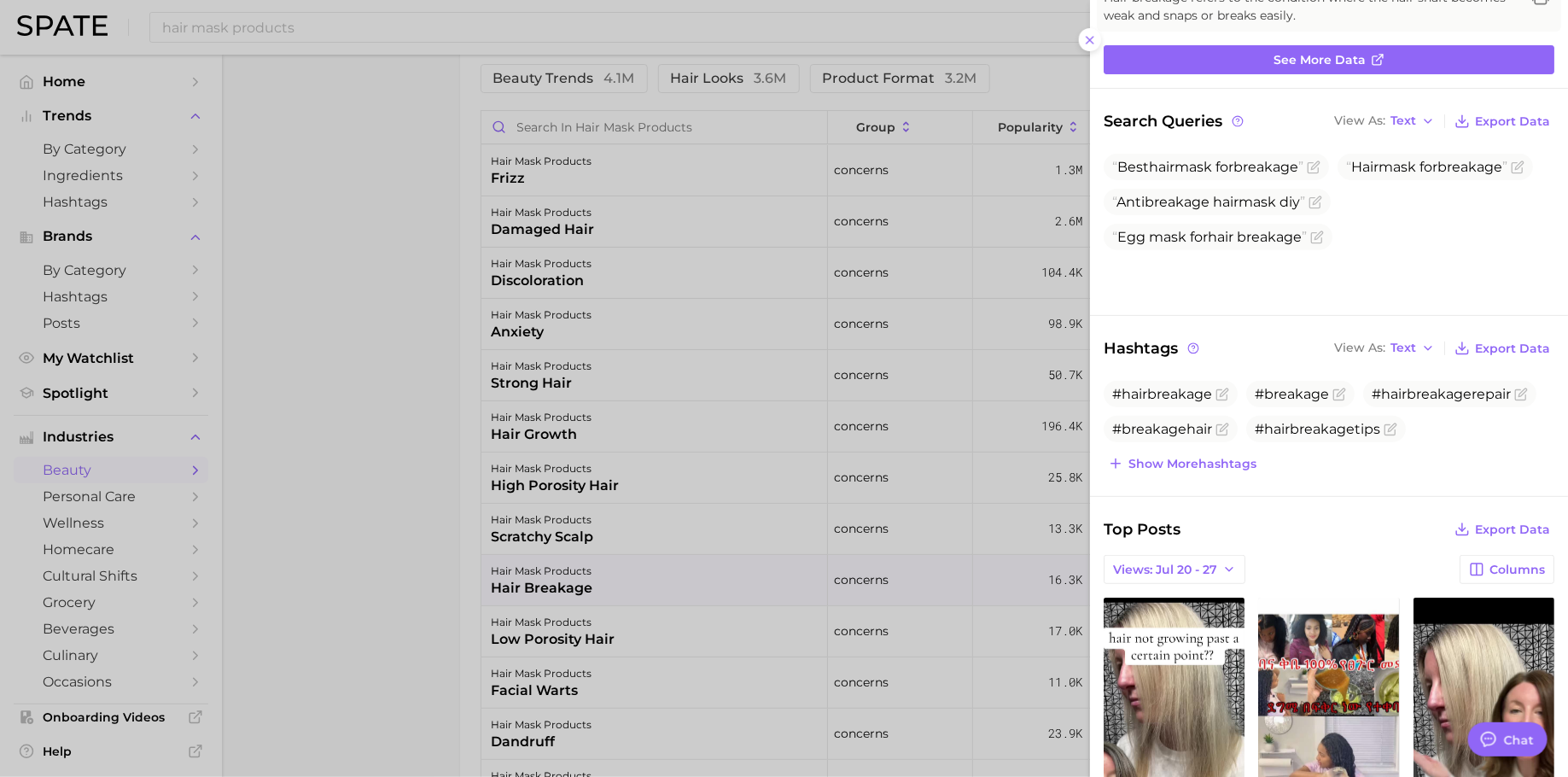 click at bounding box center (784, 388) 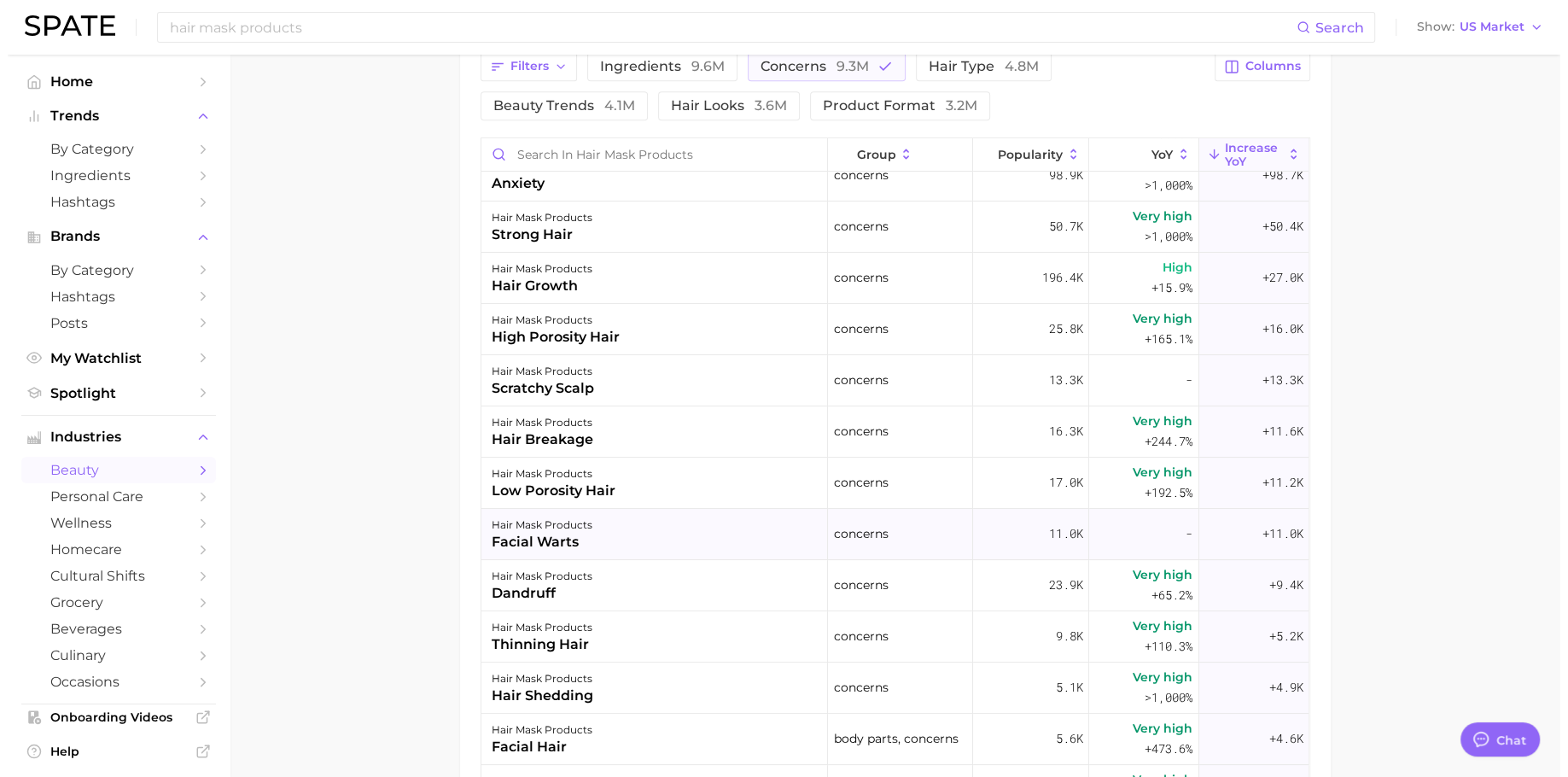 scroll, scrollTop: 318, scrollLeft: 0, axis: vertical 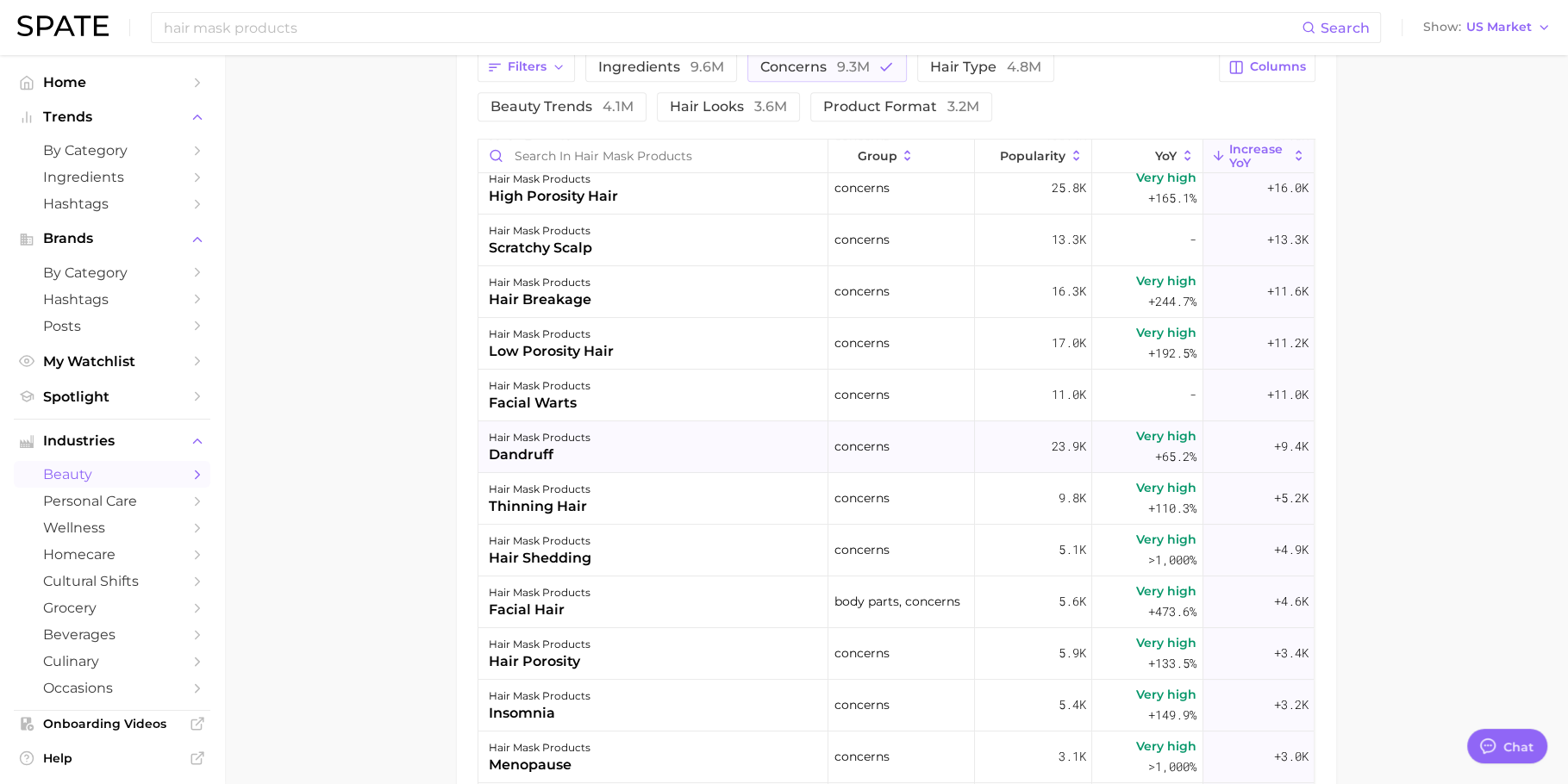 click on "hair mask products dandruff" at bounding box center (653, 447) 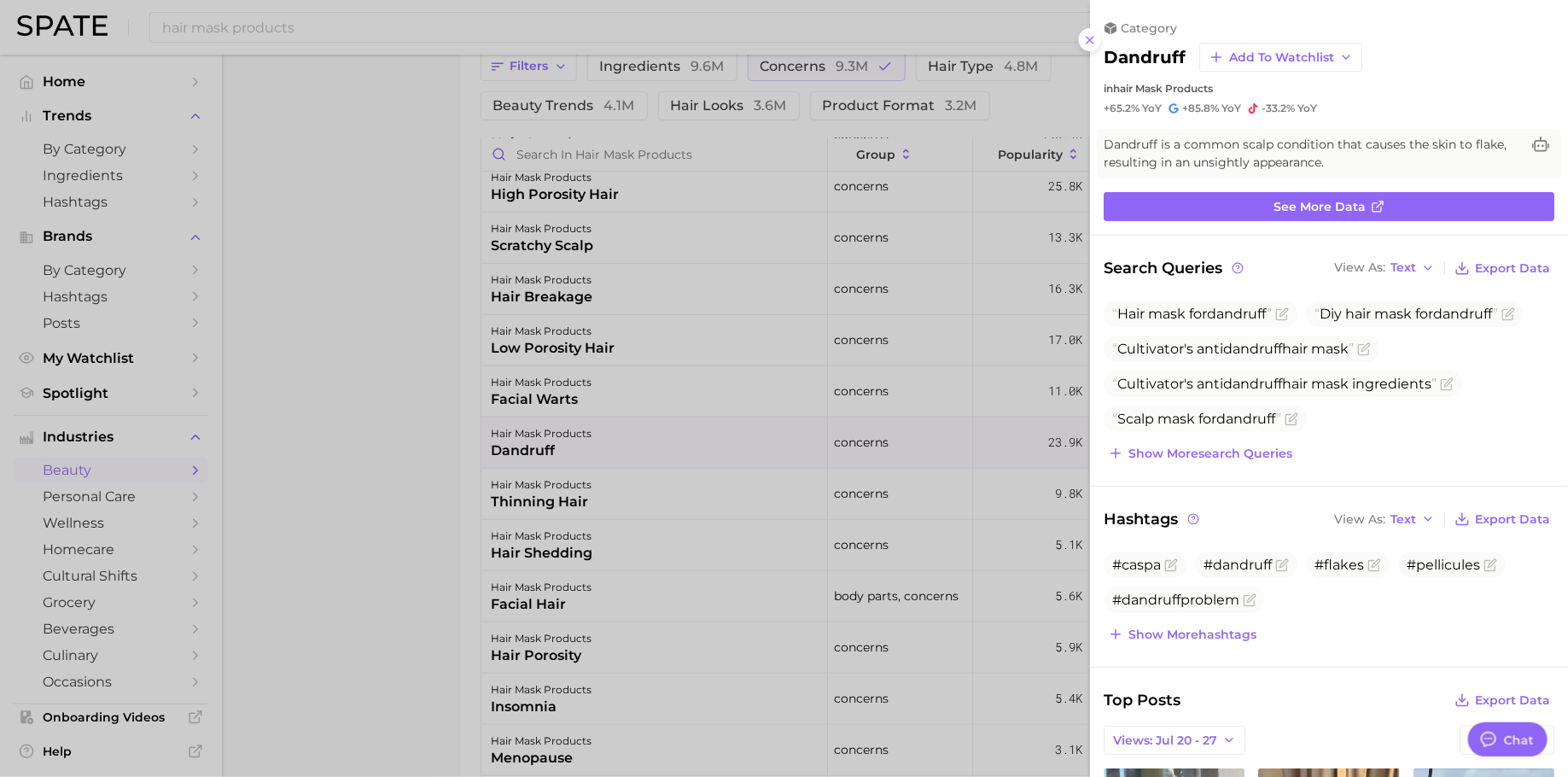 scroll, scrollTop: 0, scrollLeft: 0, axis: both 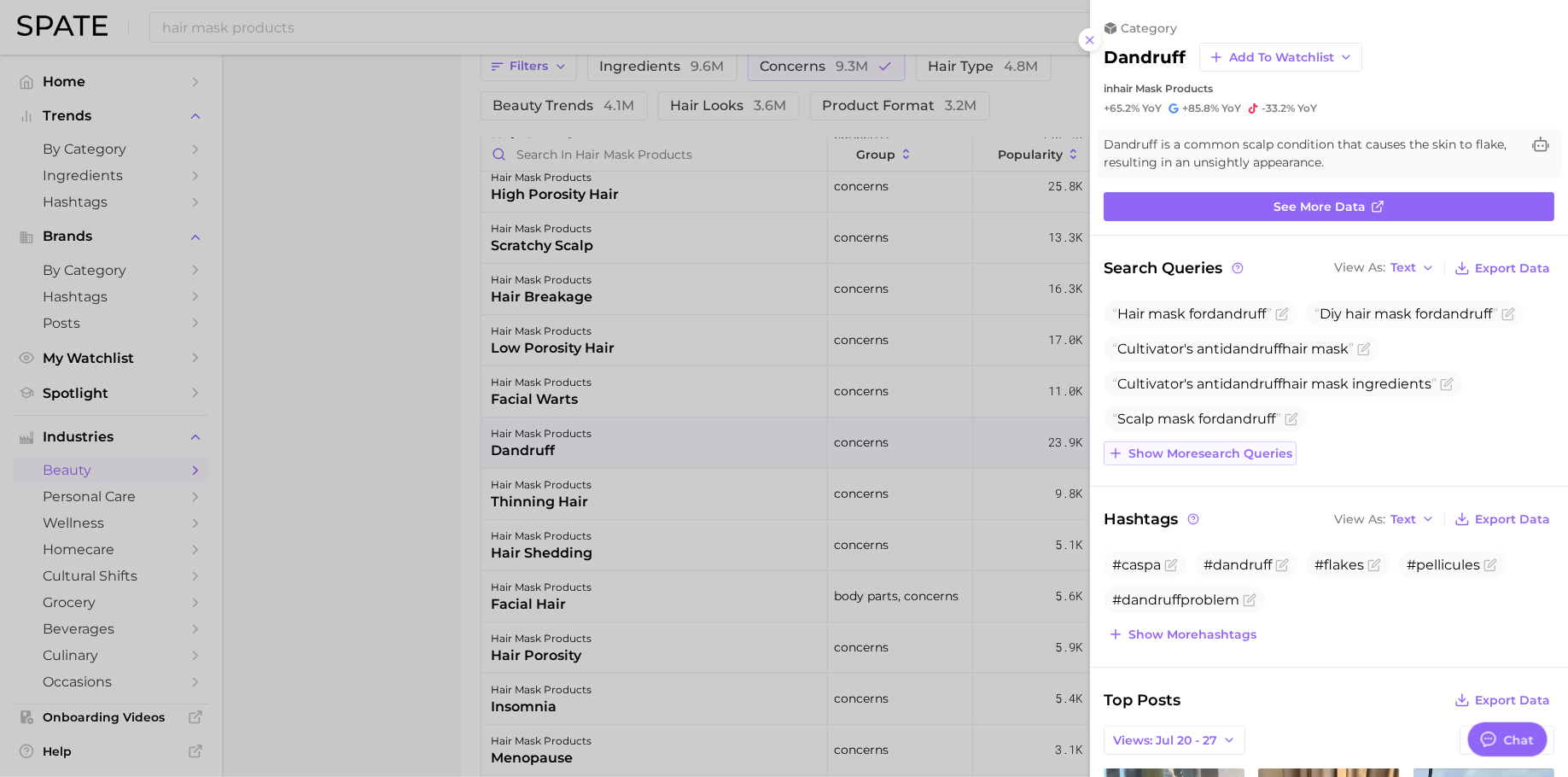 click on "Show more  search queries" at bounding box center (1200, 453) 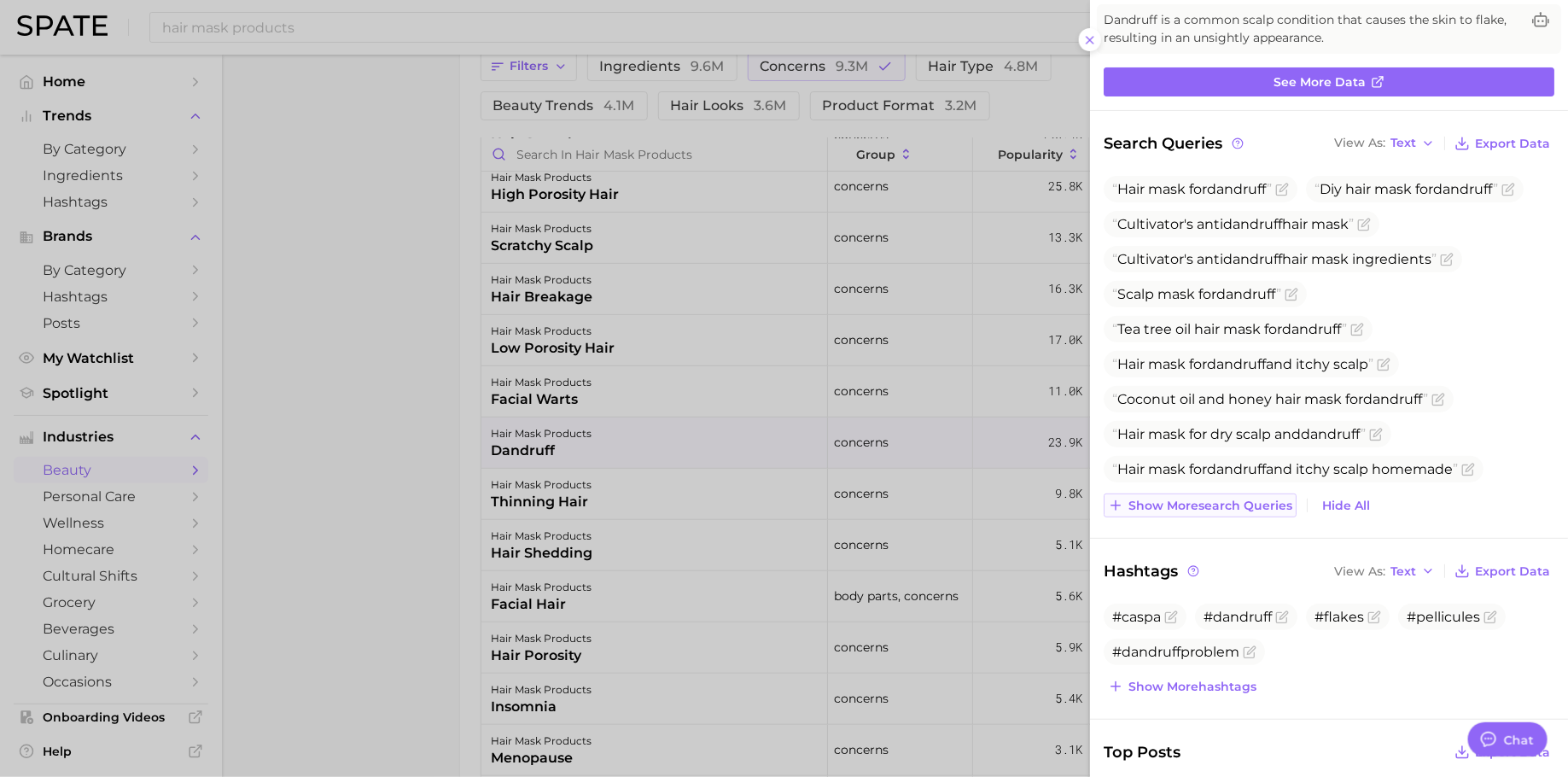 scroll, scrollTop: 128, scrollLeft: 0, axis: vertical 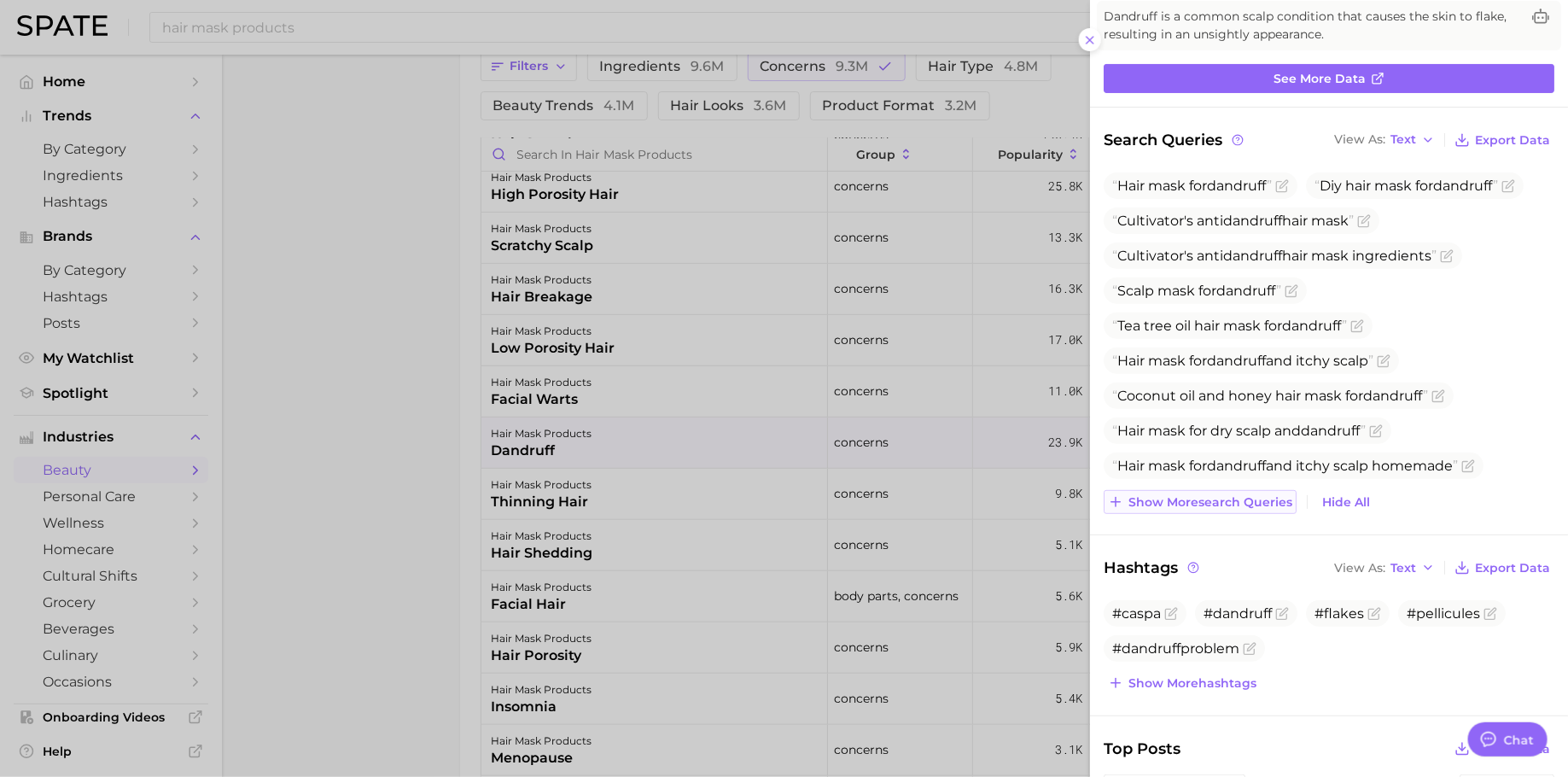 click on "Show more  search queries" at bounding box center [1210, 502] 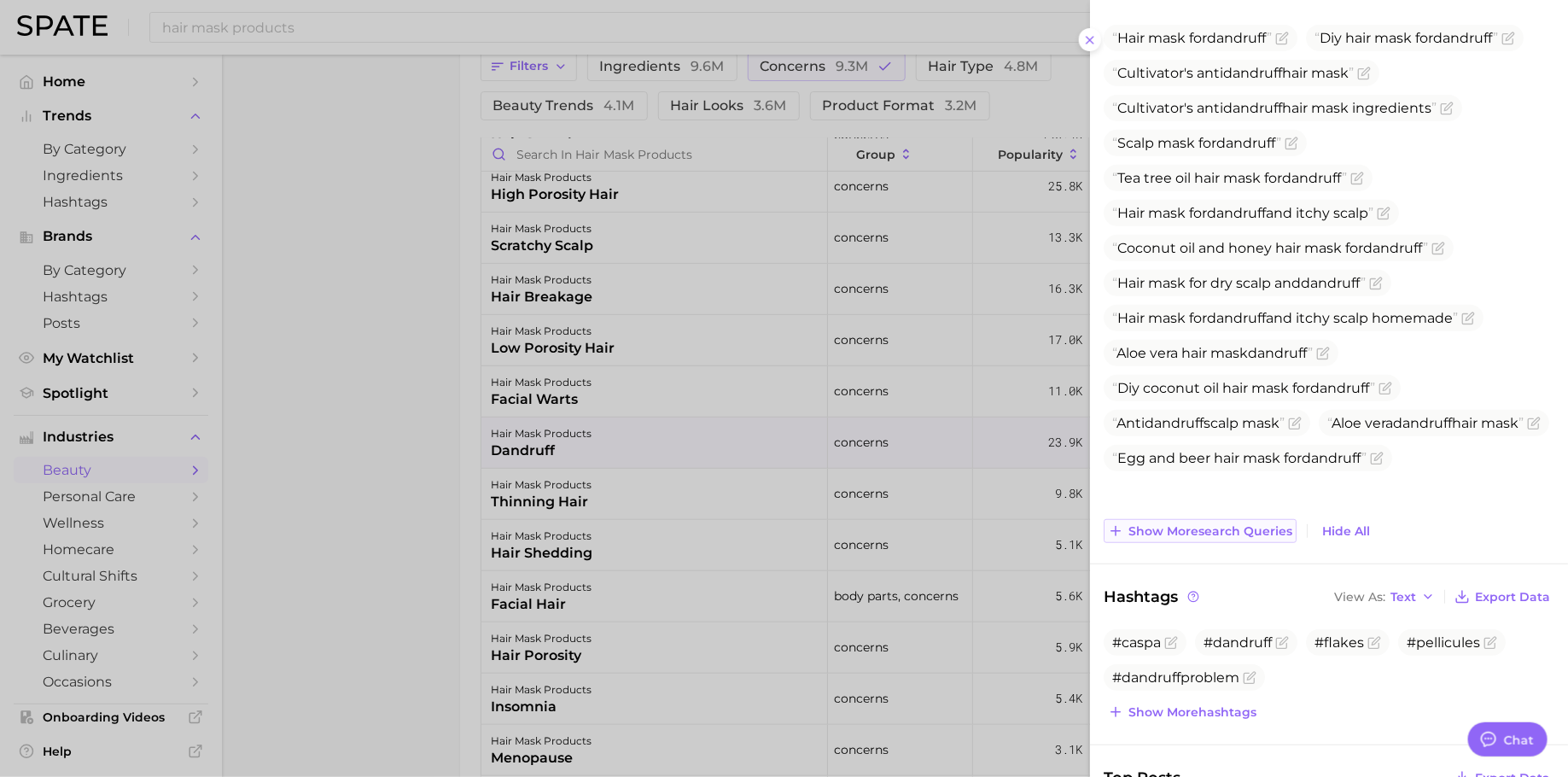 click on "Show more  search queries" at bounding box center [1200, 531] 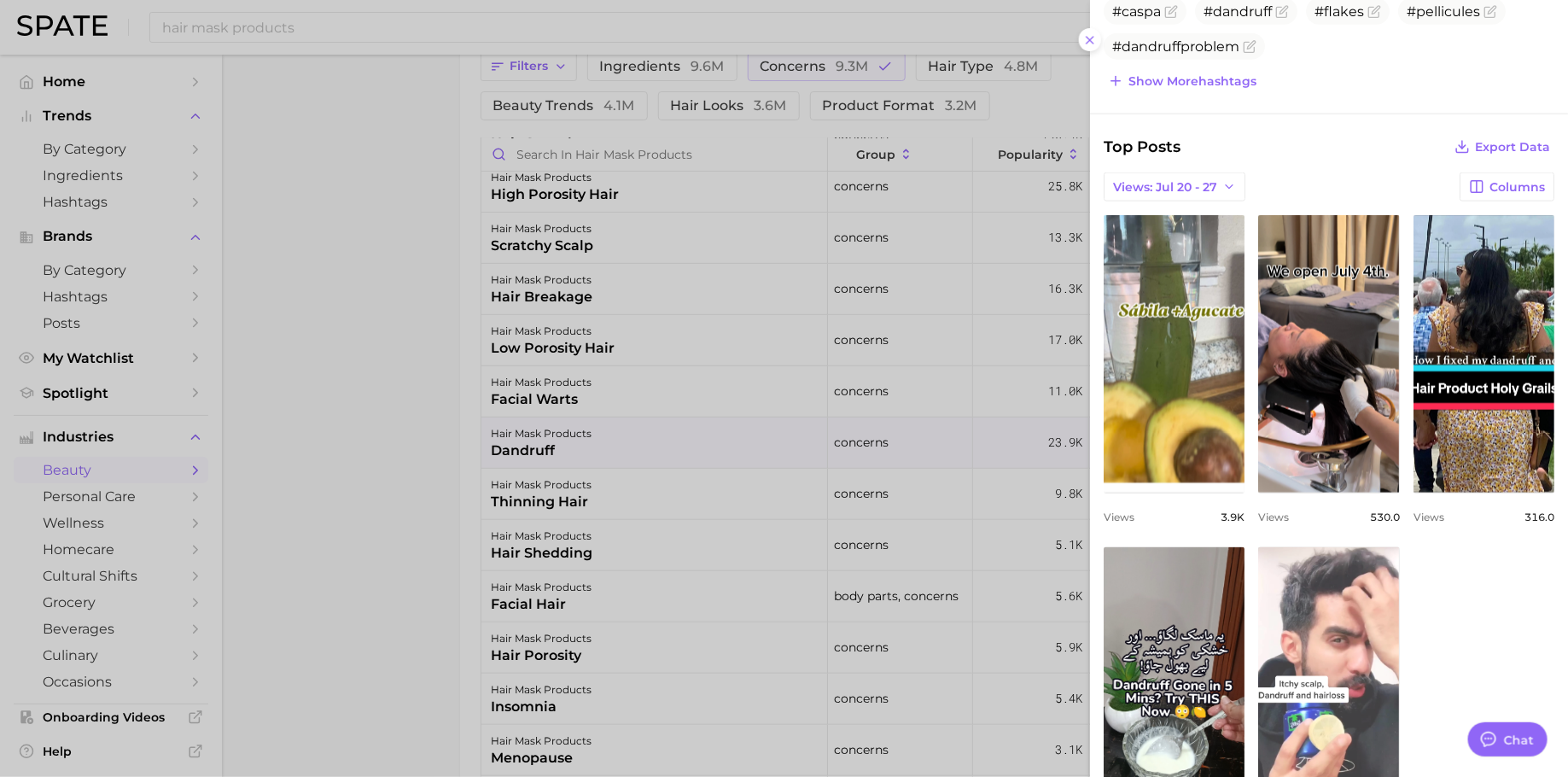 scroll, scrollTop: 881, scrollLeft: 0, axis: vertical 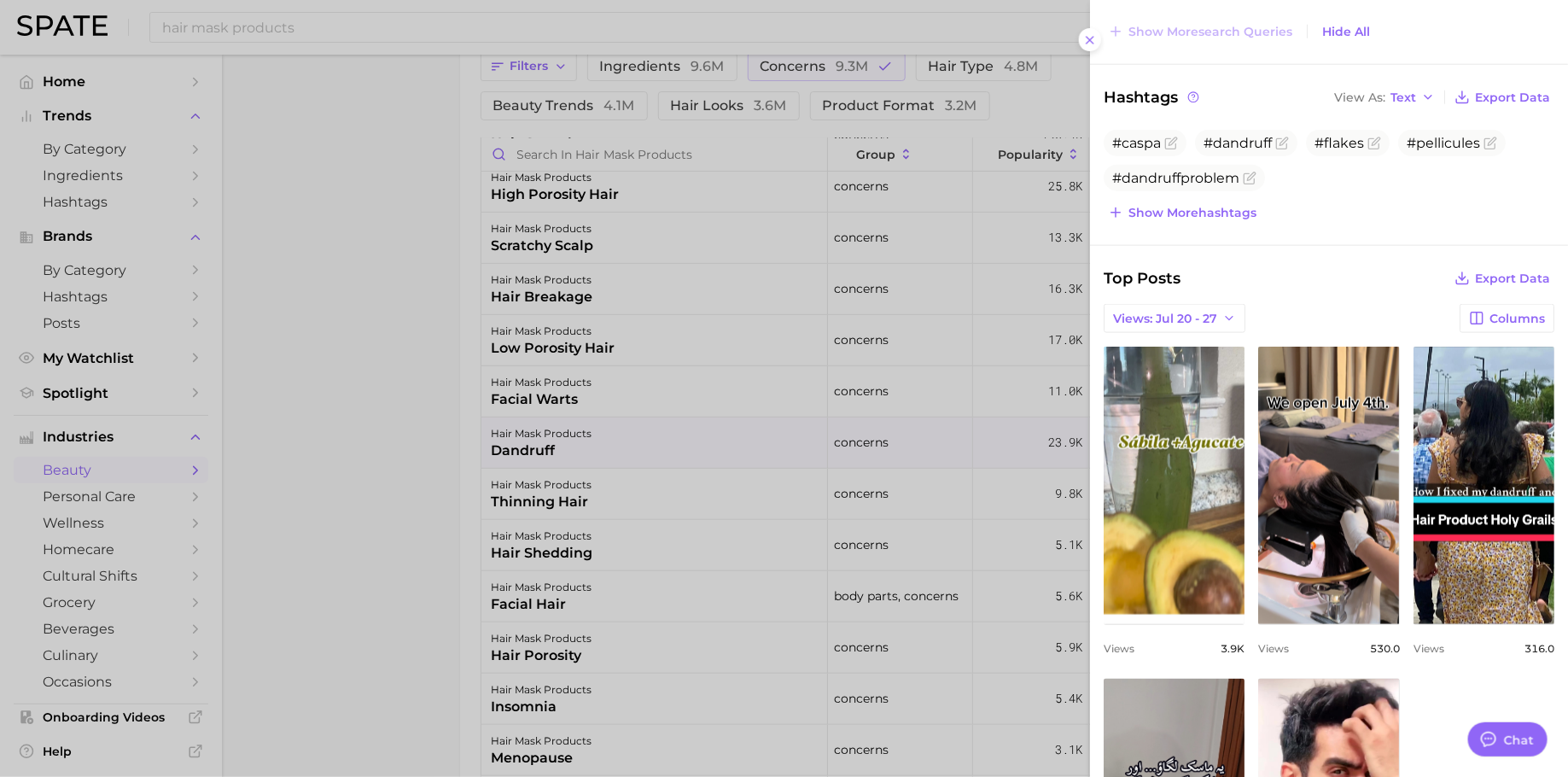click at bounding box center [784, 388] 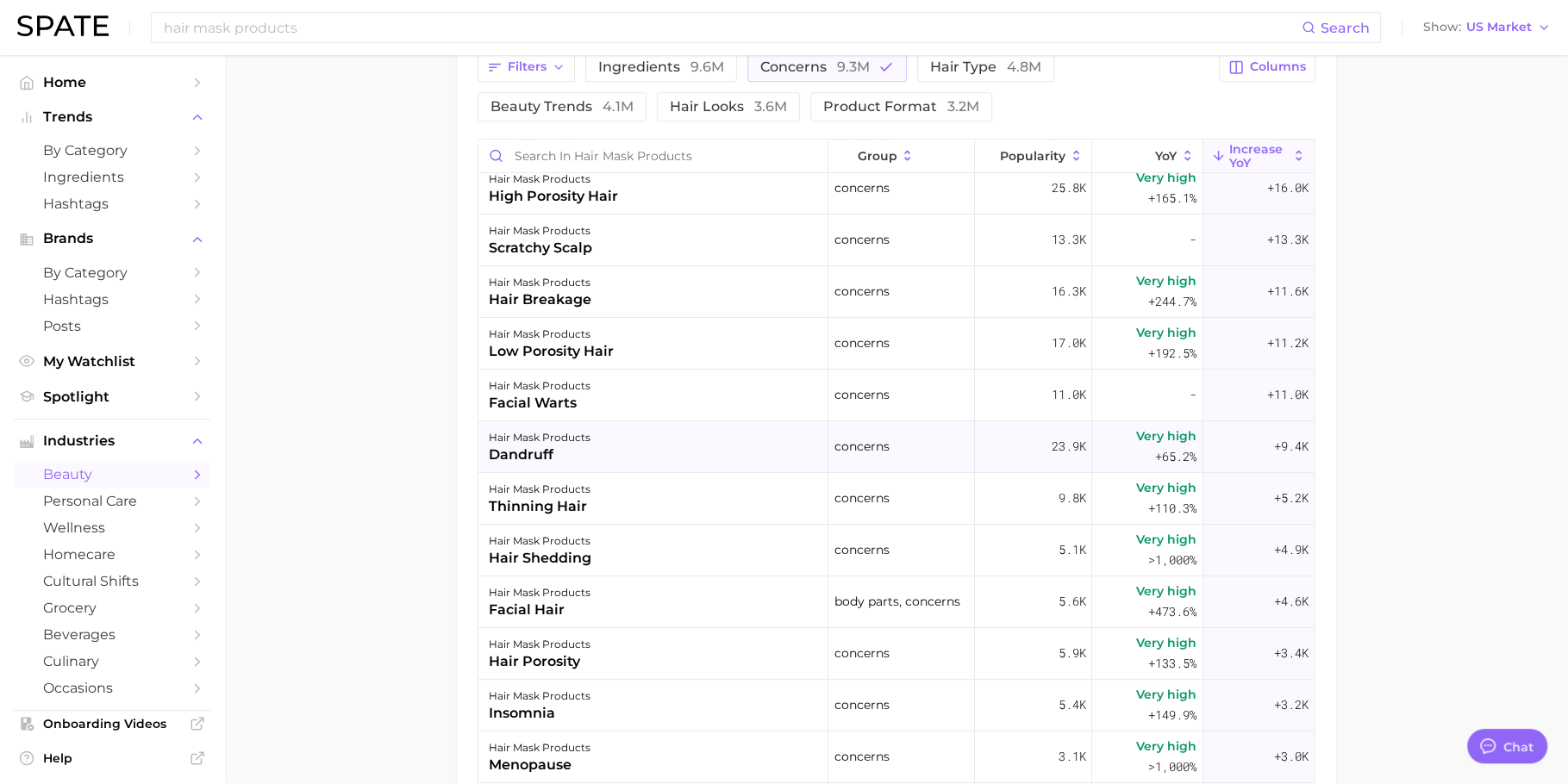 click on "dandruff" at bounding box center [540, 455] 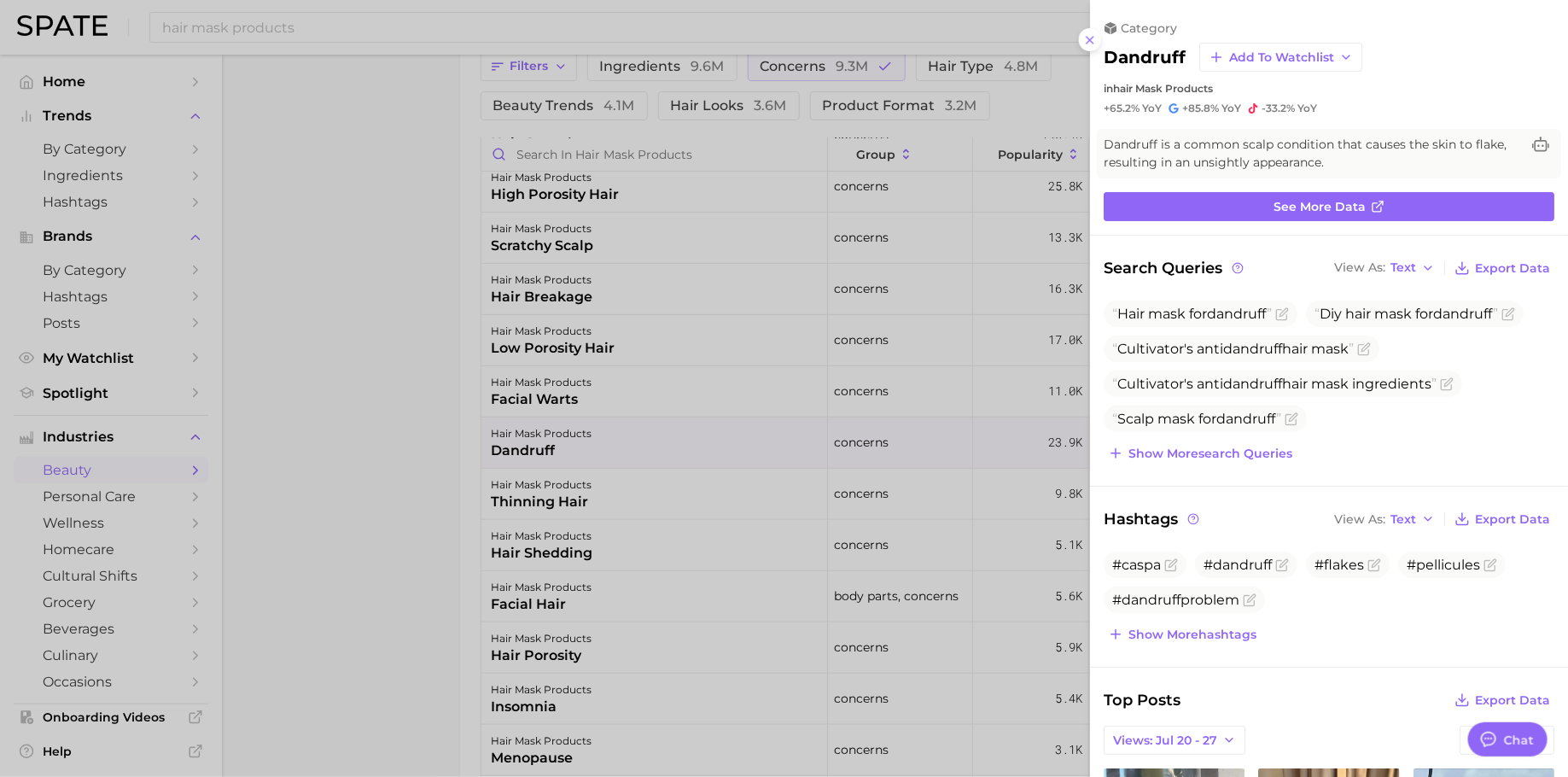 scroll, scrollTop: 0, scrollLeft: 0, axis: both 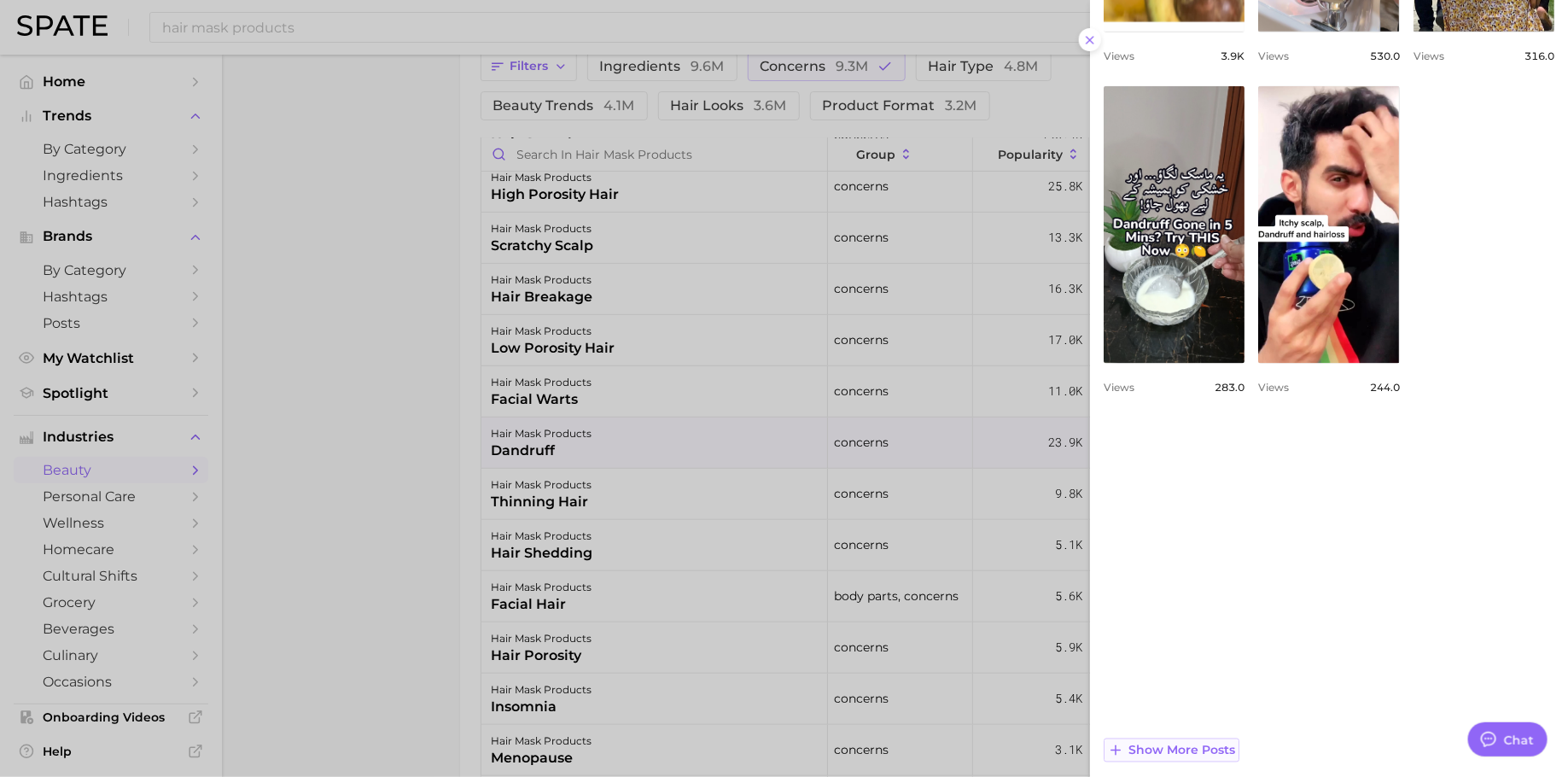 click on "Show more posts" at bounding box center [1181, 751] 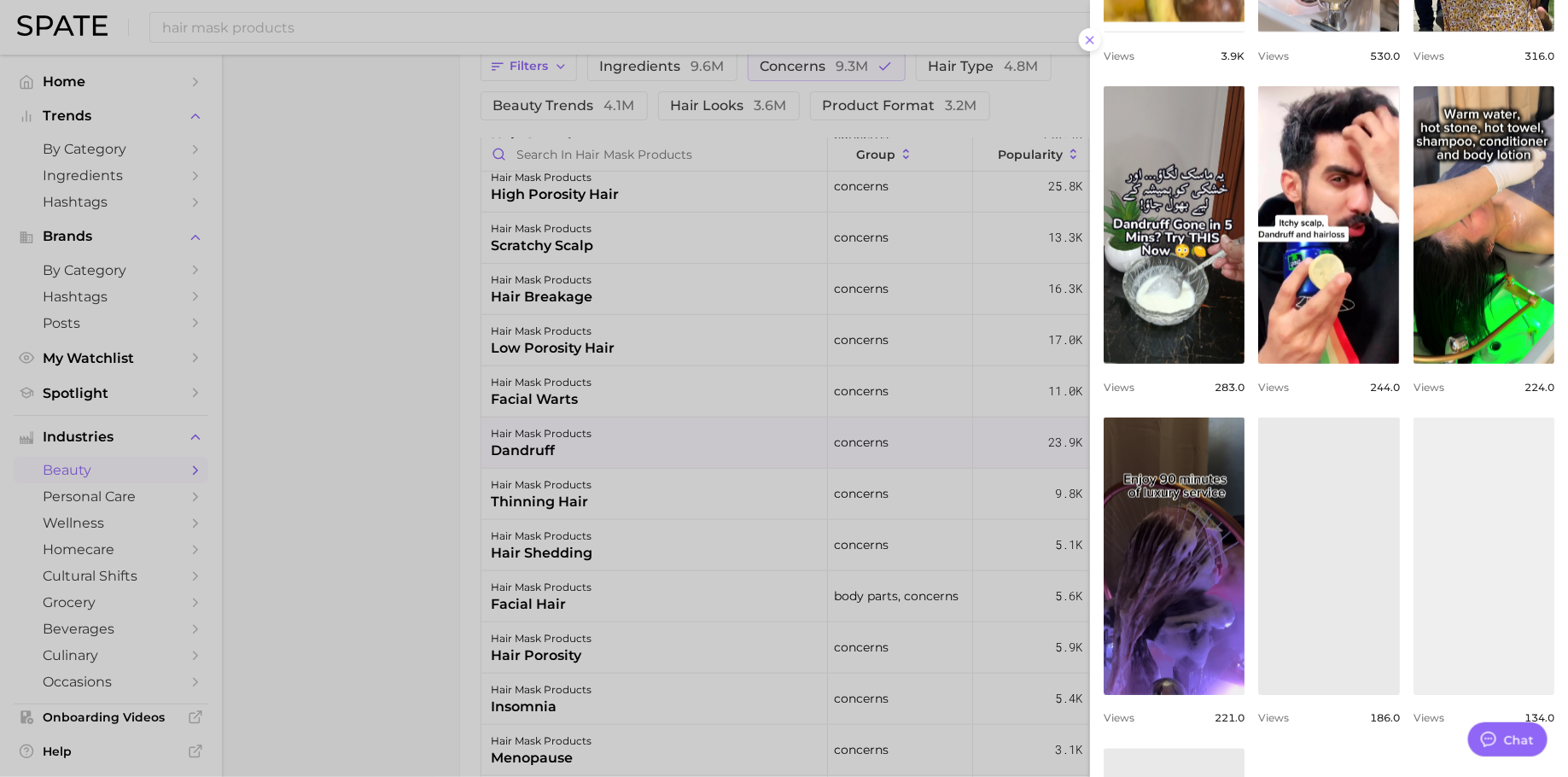 scroll, scrollTop: 0, scrollLeft: 0, axis: both 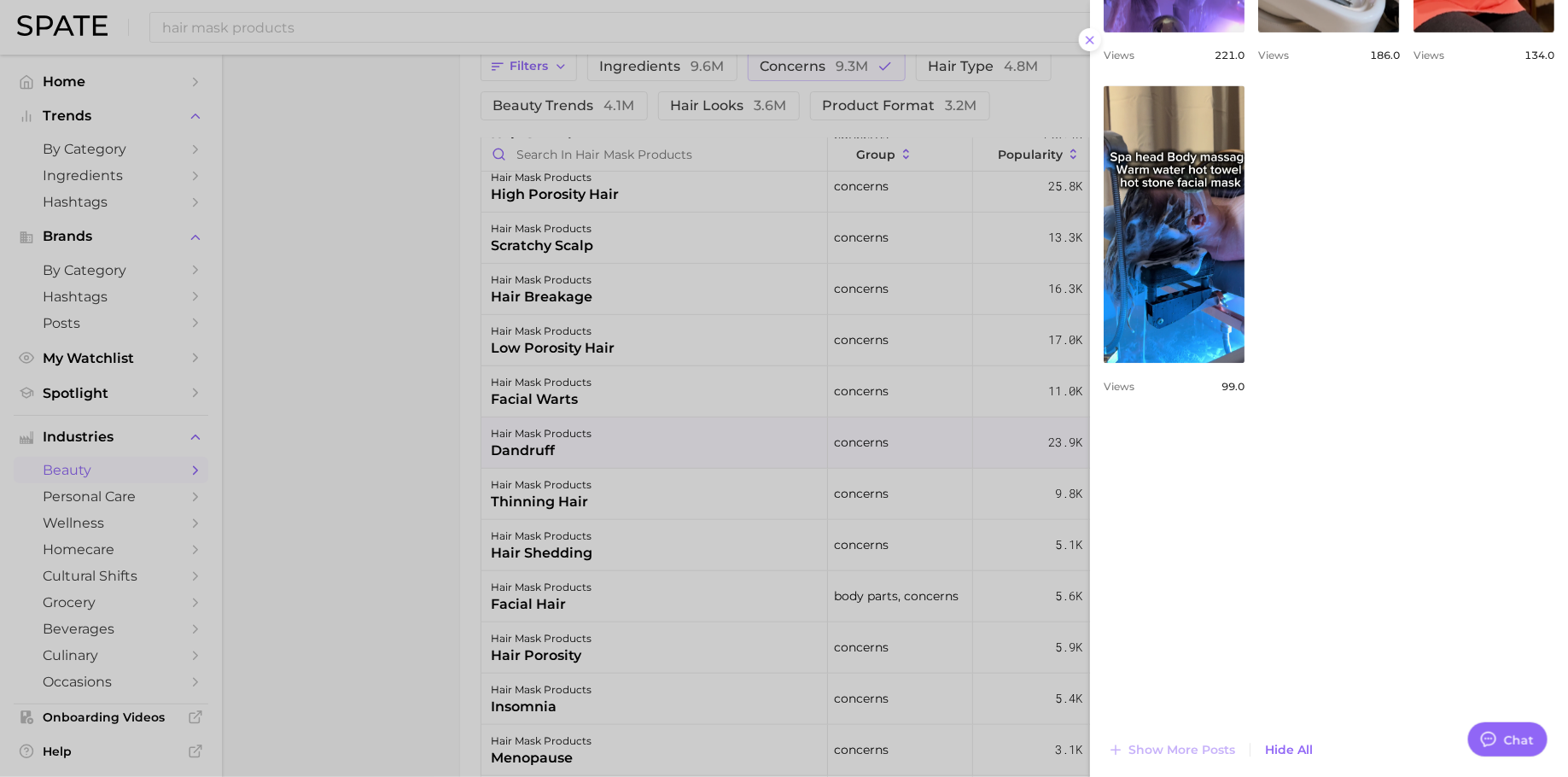 click at bounding box center [784, 388] 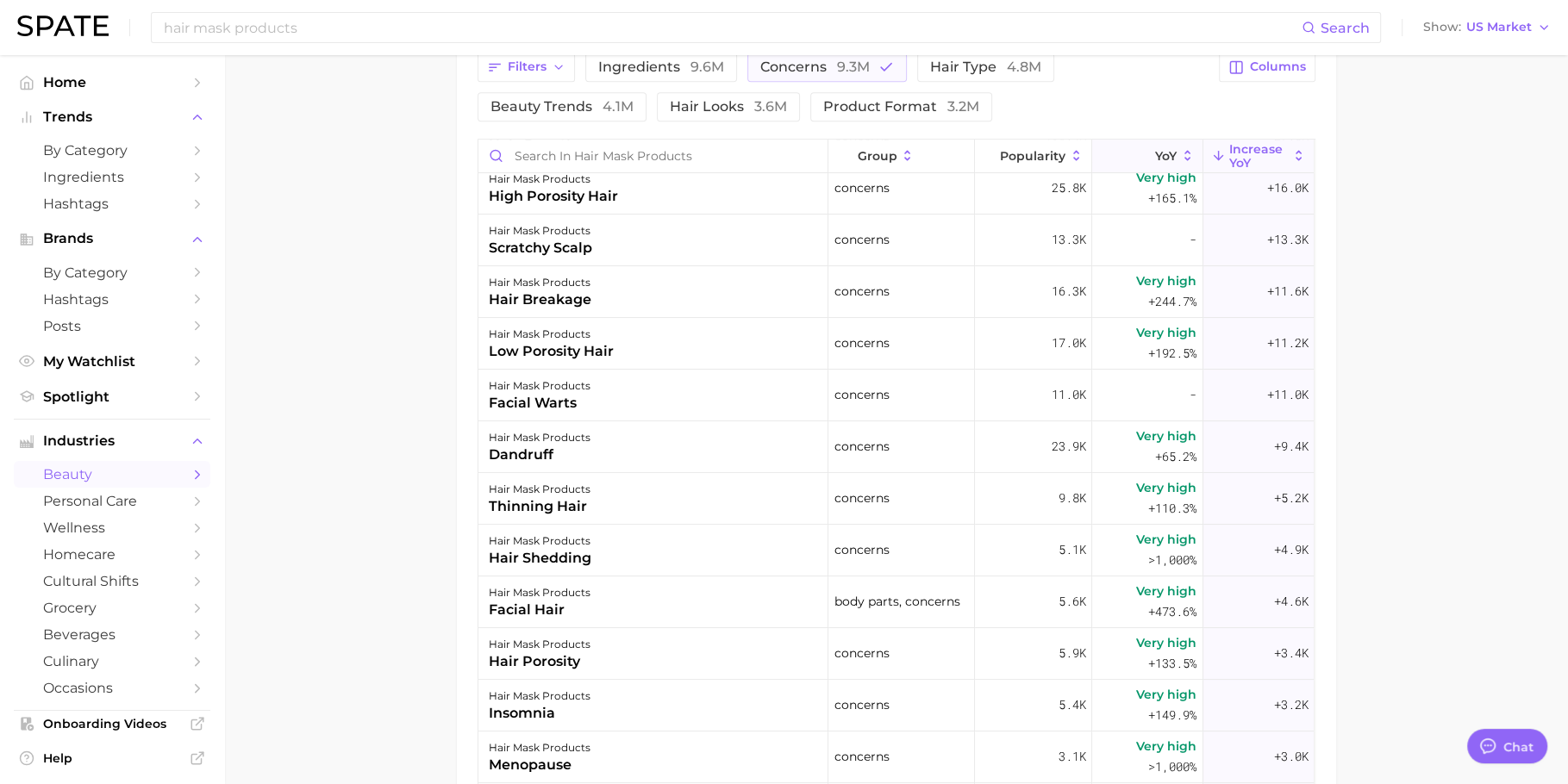 click on "YoY" at bounding box center (1165, 156) 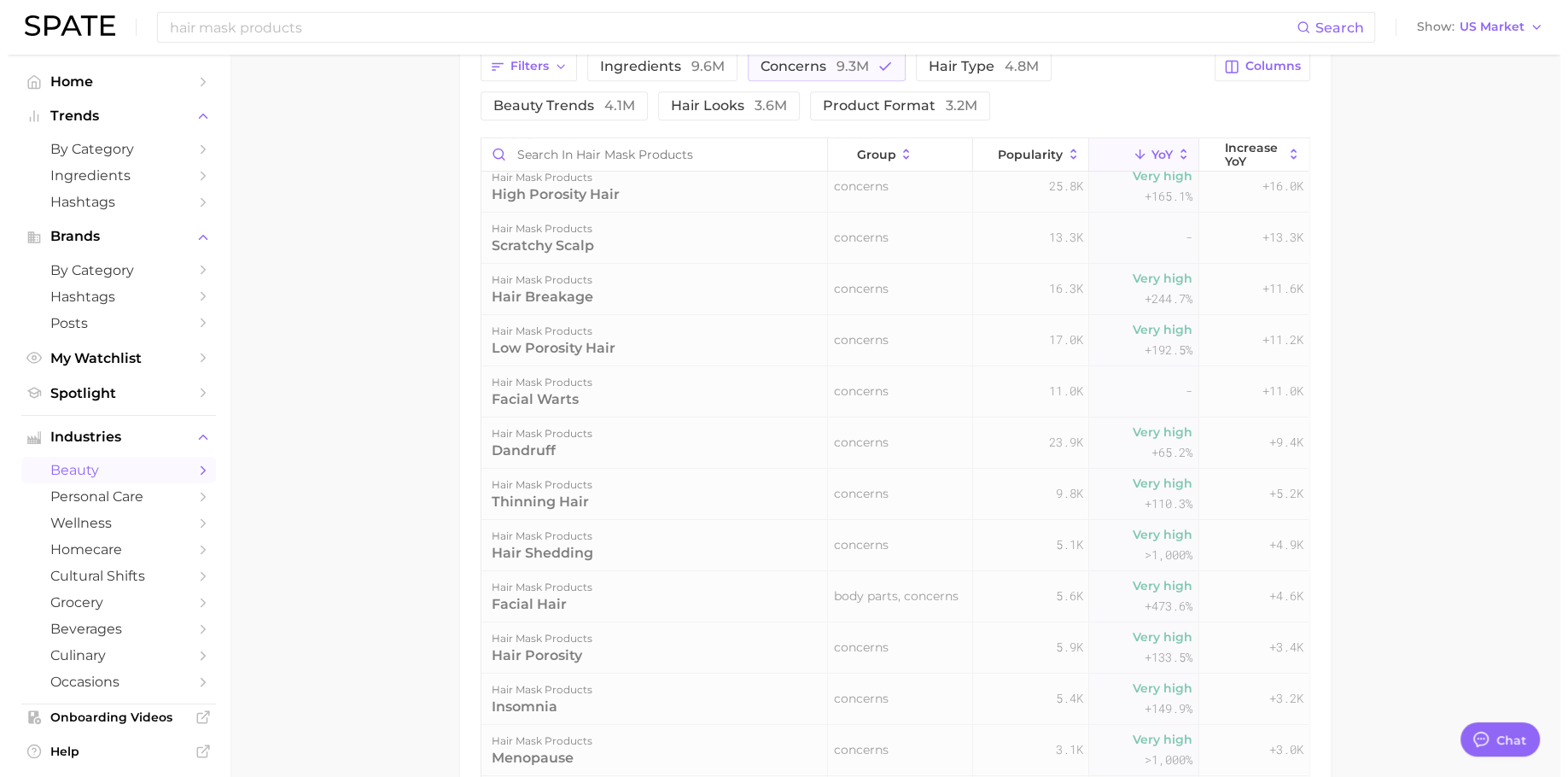 scroll, scrollTop: 0, scrollLeft: 0, axis: both 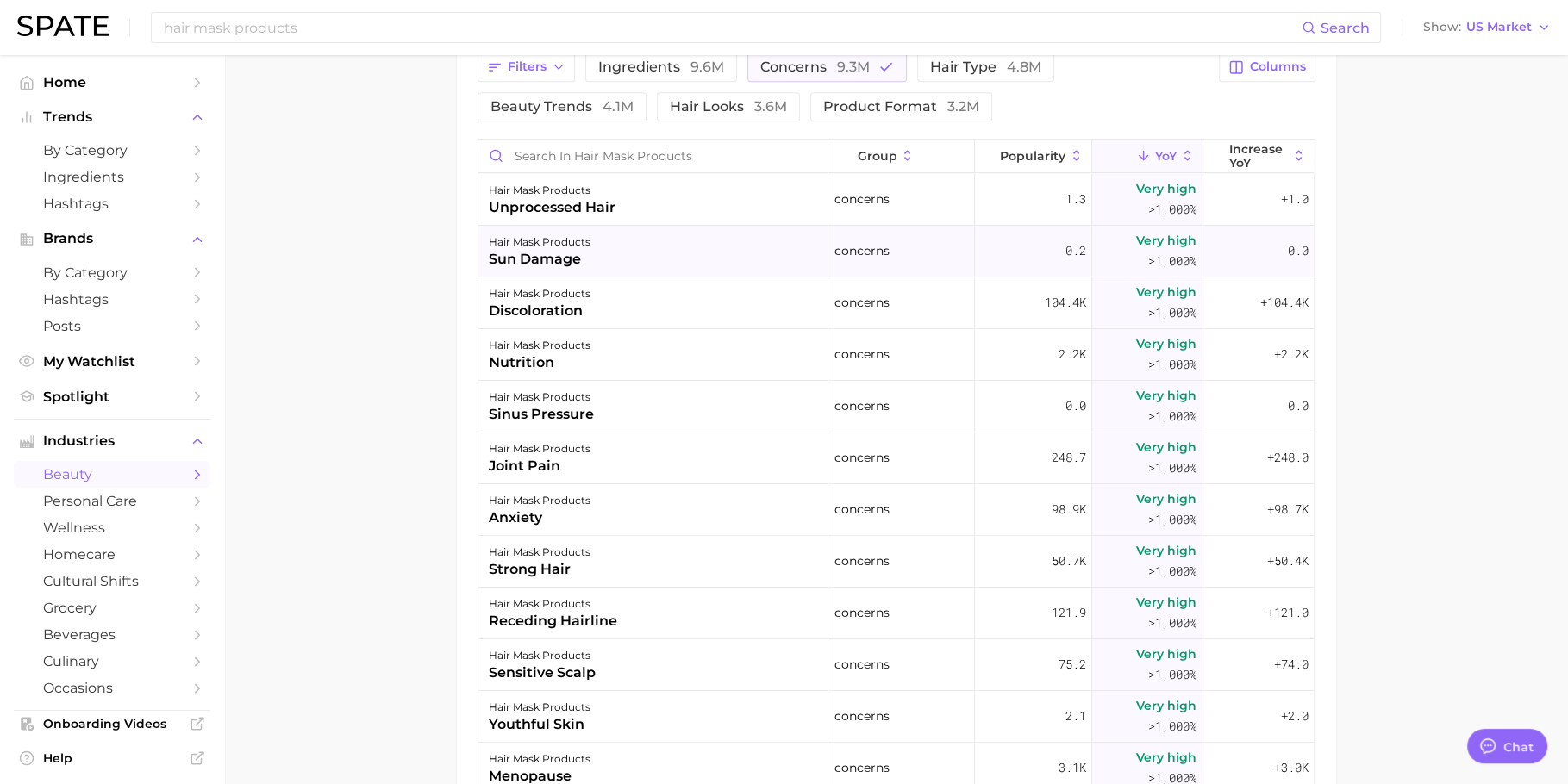 click on "hair mask products sun damage" at bounding box center (653, 252) 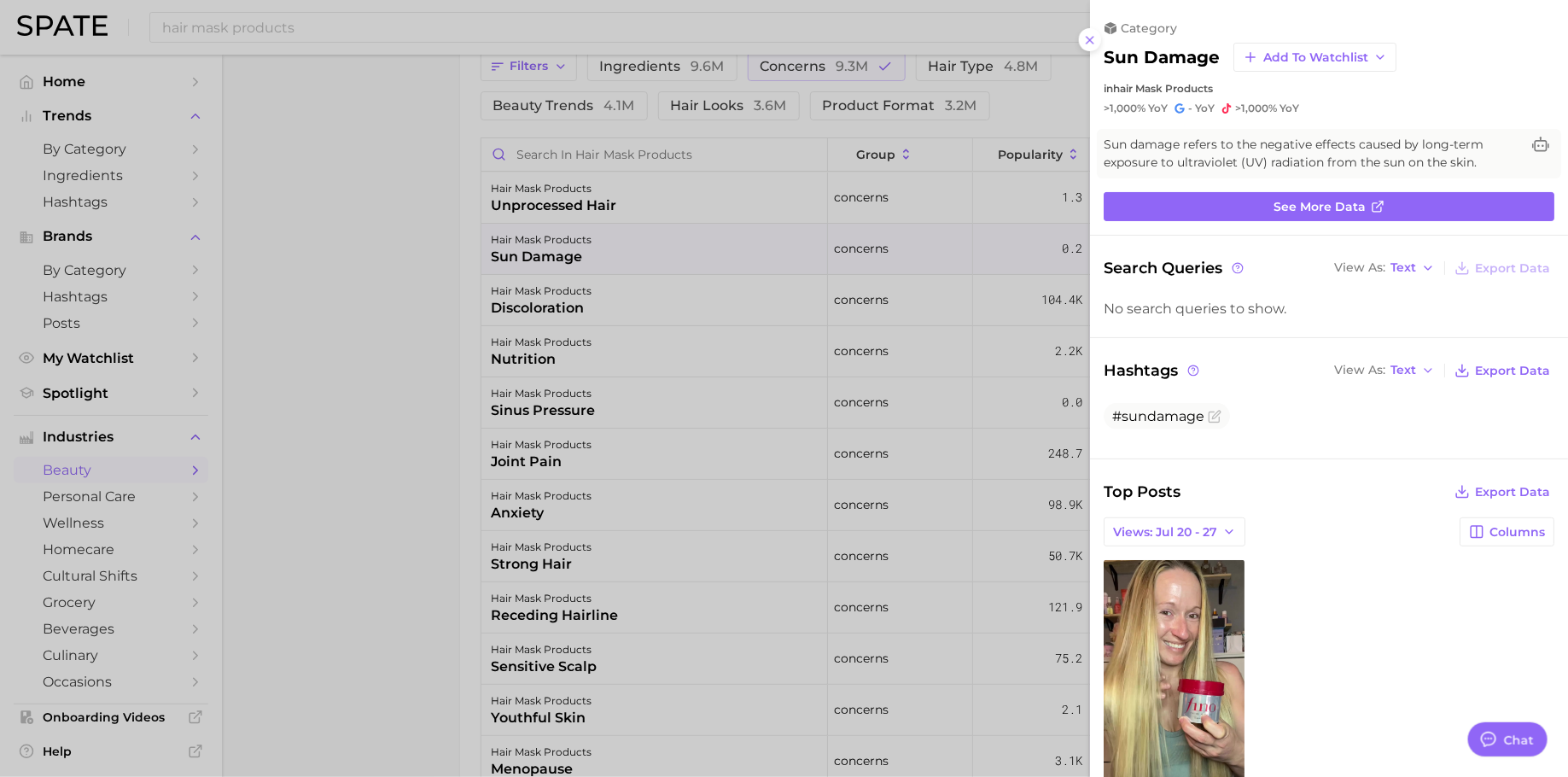 scroll, scrollTop: 0, scrollLeft: 0, axis: both 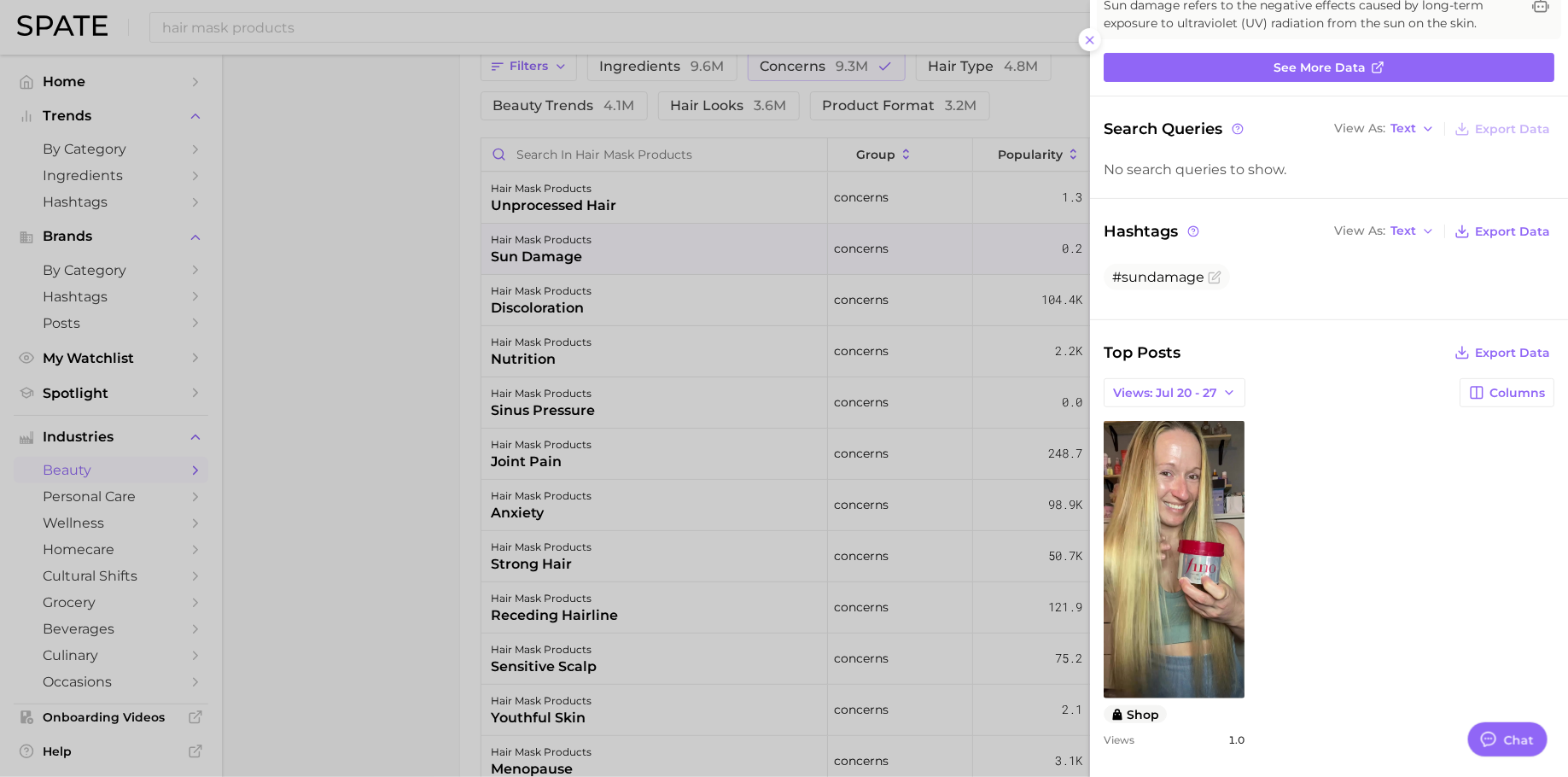 click at bounding box center [784, 388] 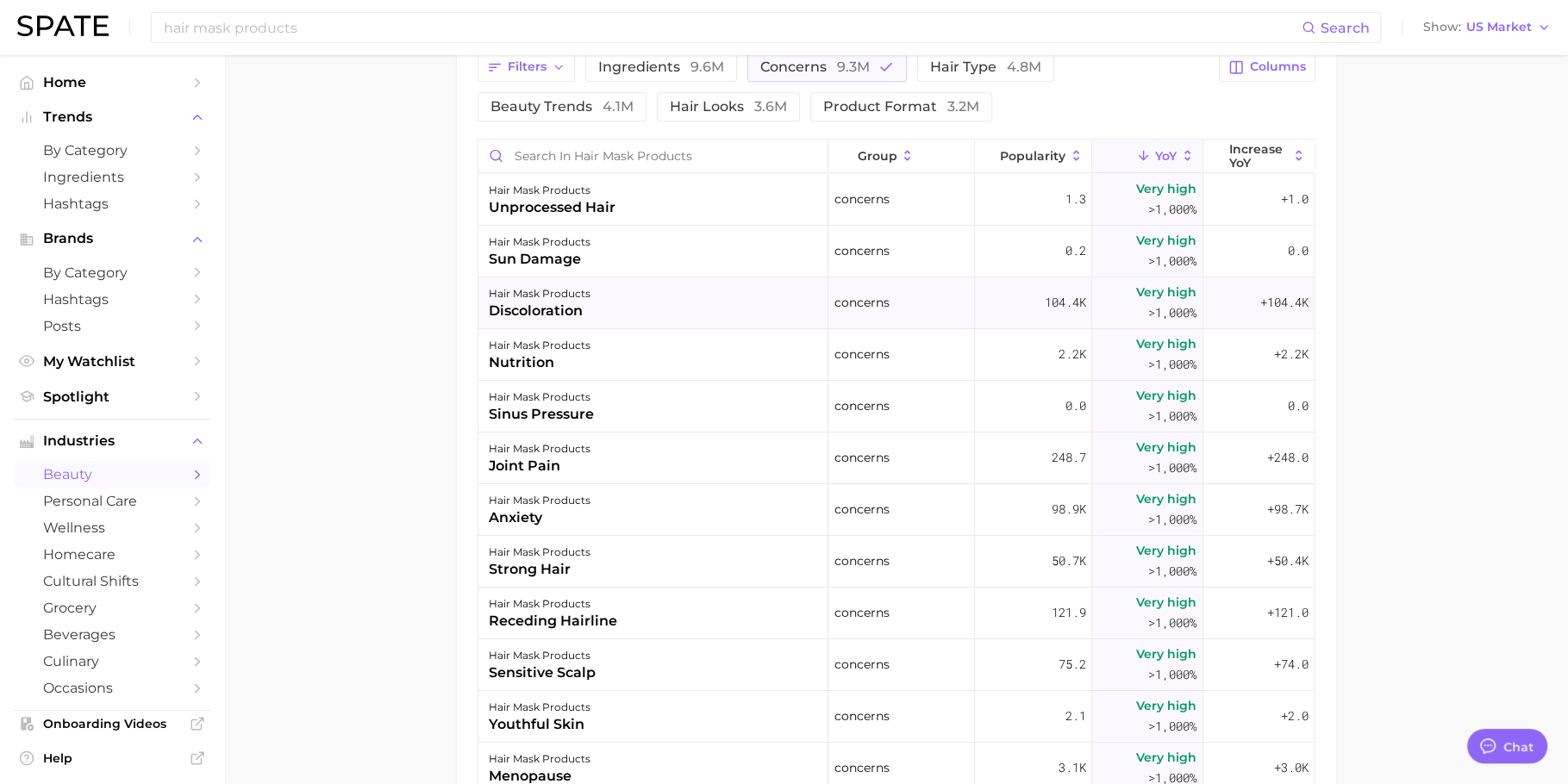 click on "hair mask products discoloration" at bounding box center (653, 303) 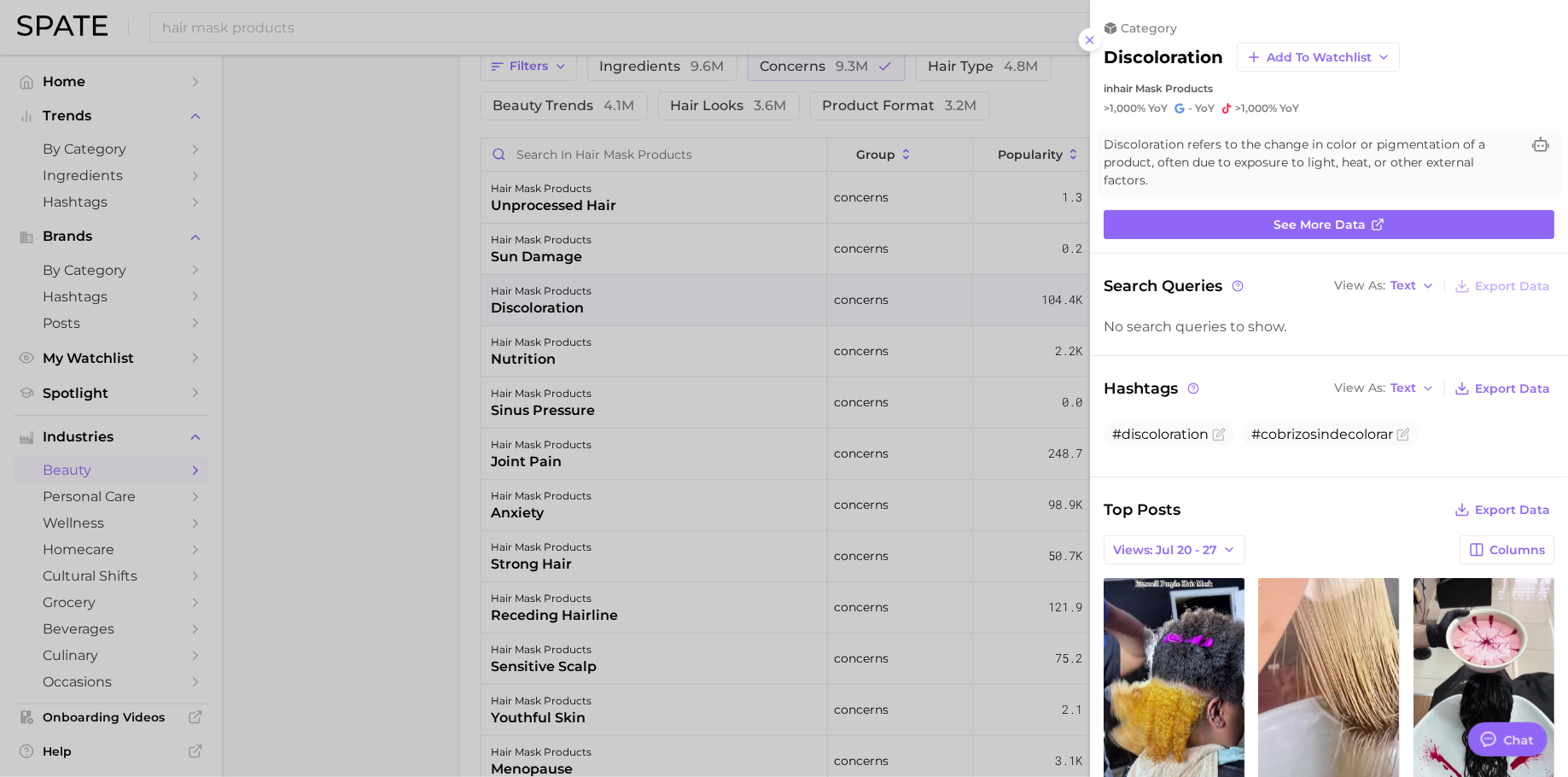 scroll, scrollTop: 0, scrollLeft: 0, axis: both 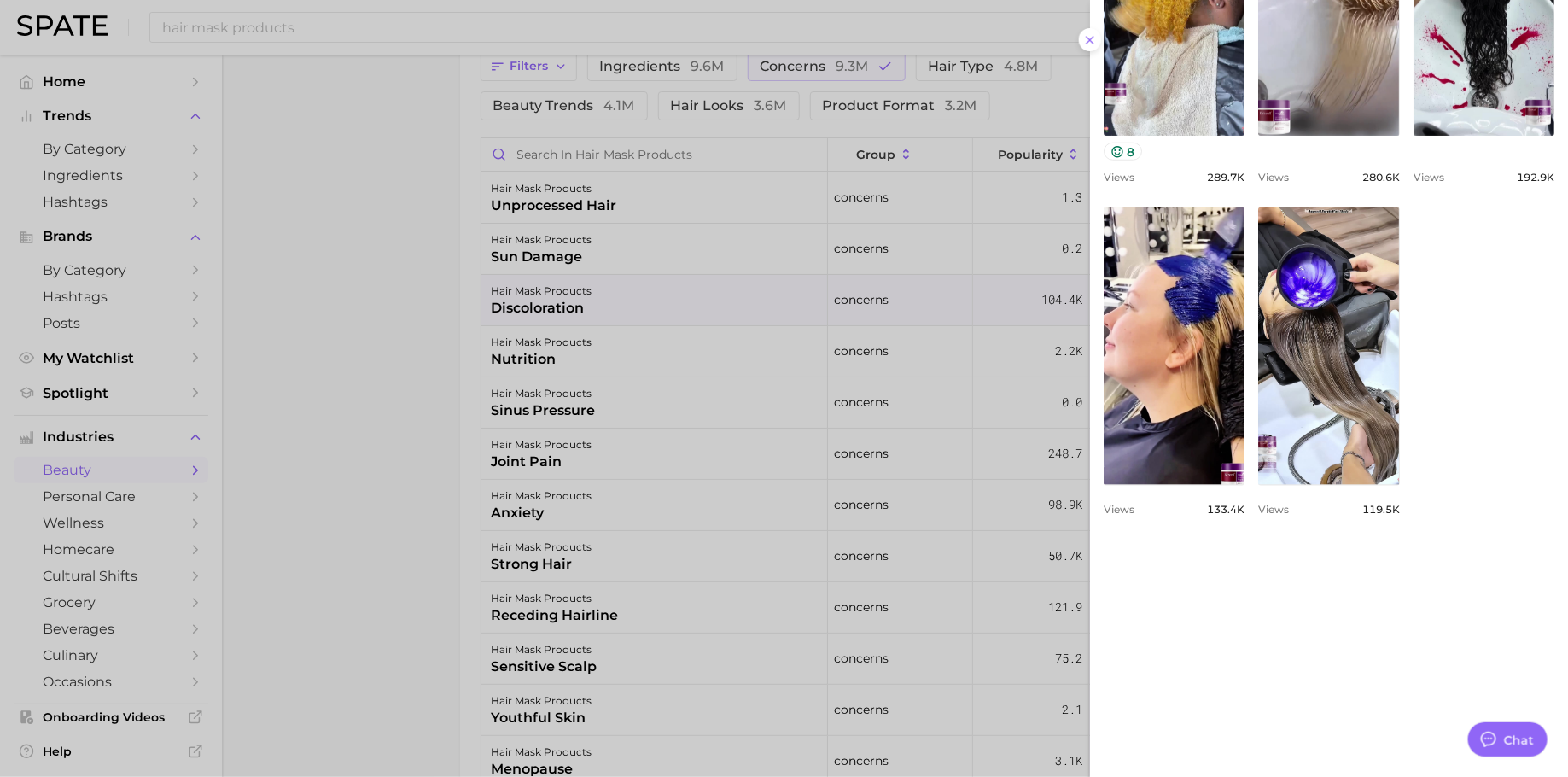 click at bounding box center (784, 388) 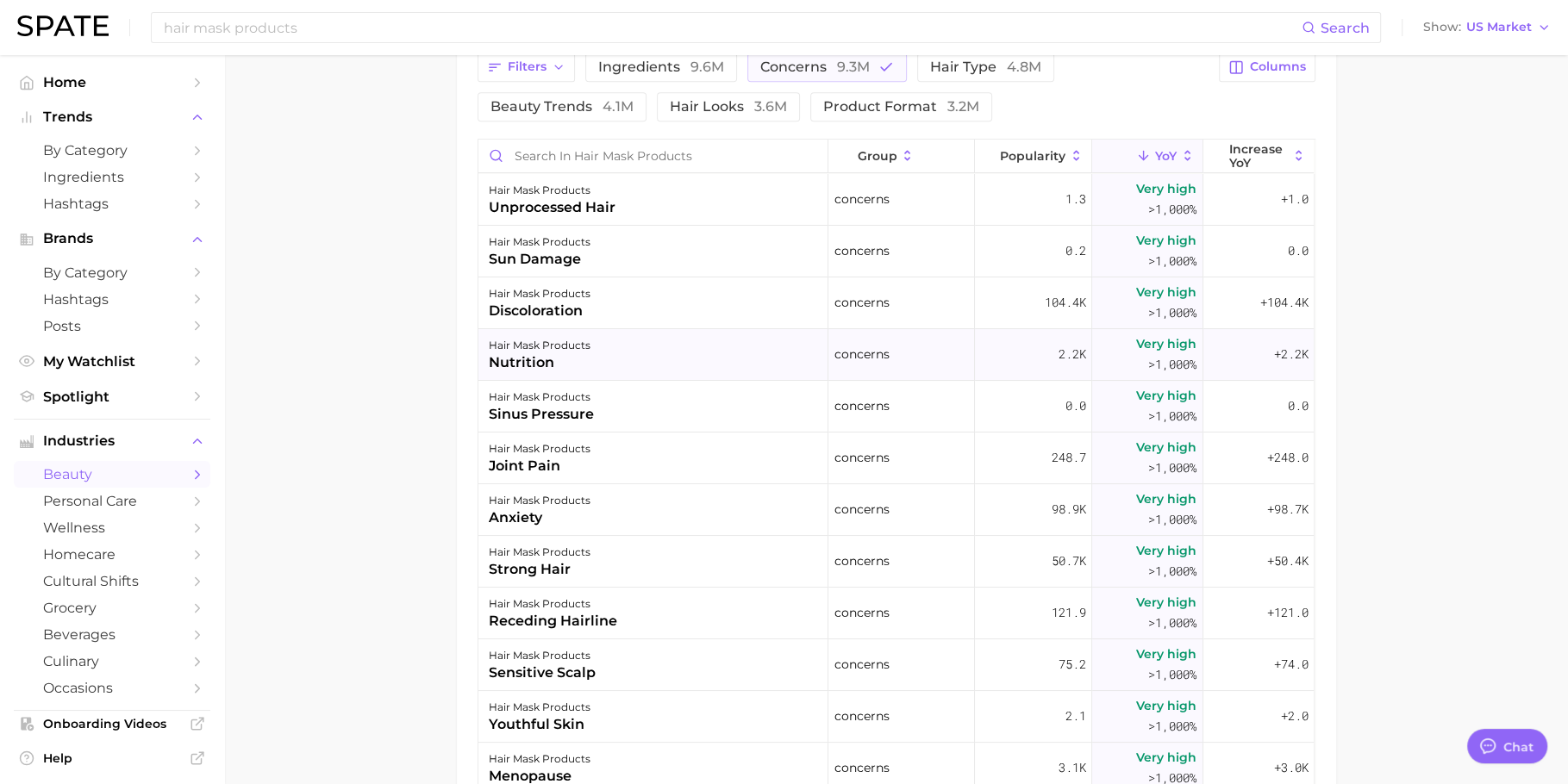 click on "hair mask products nutrition" at bounding box center (653, 355) 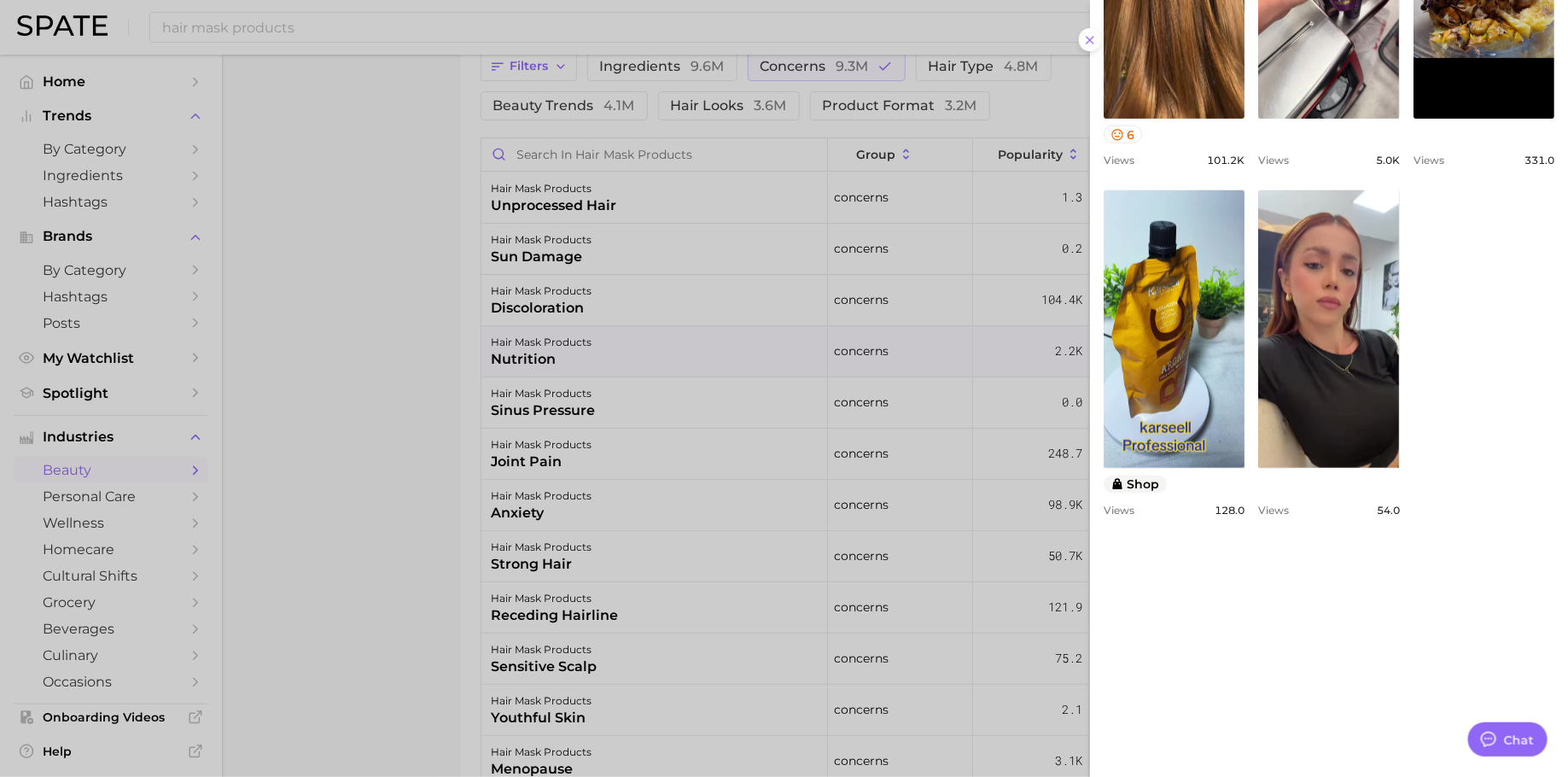 click at bounding box center (784, 388) 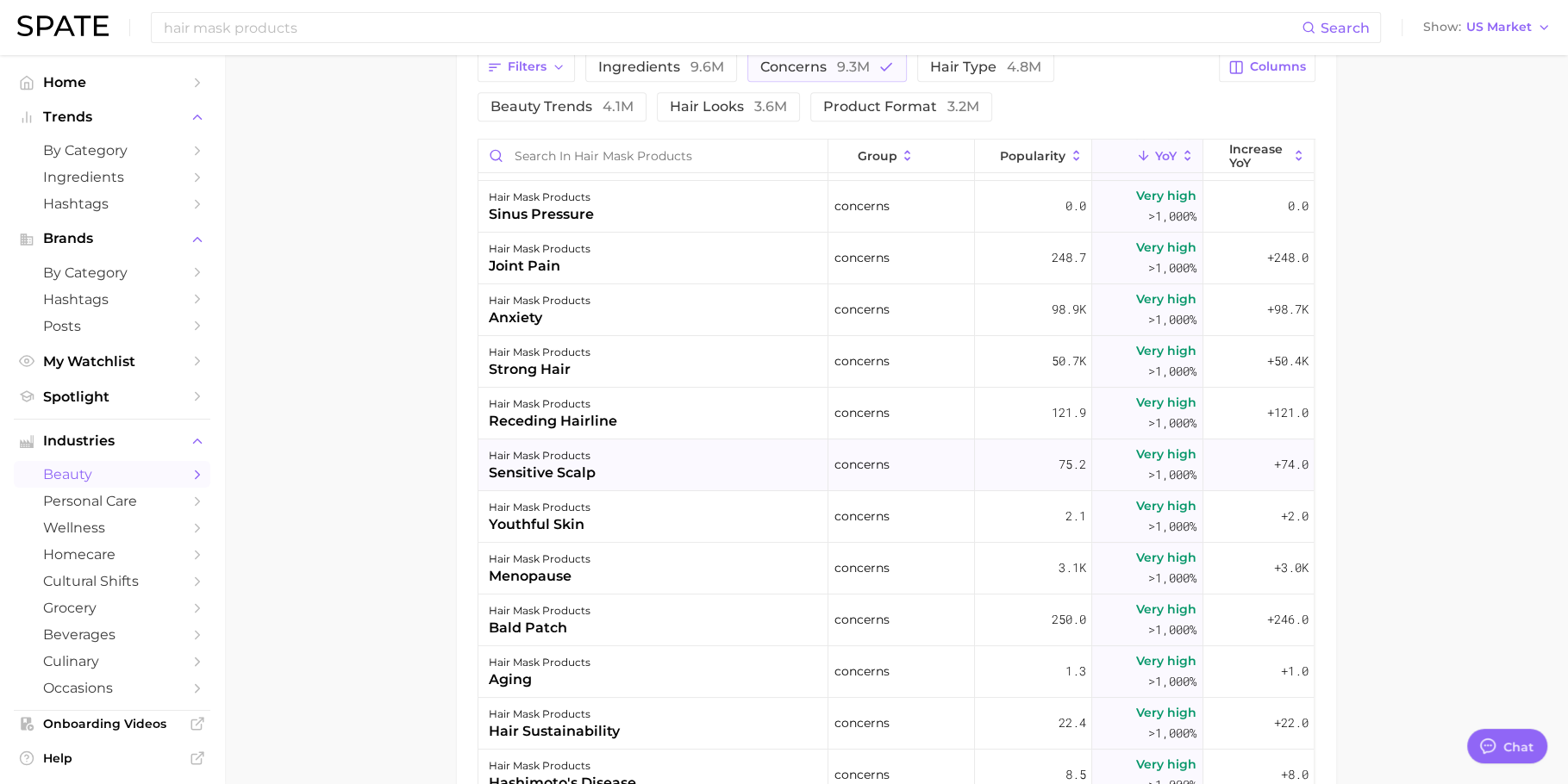 click on "hair mask products sensitive scalp" at bounding box center (653, 465) 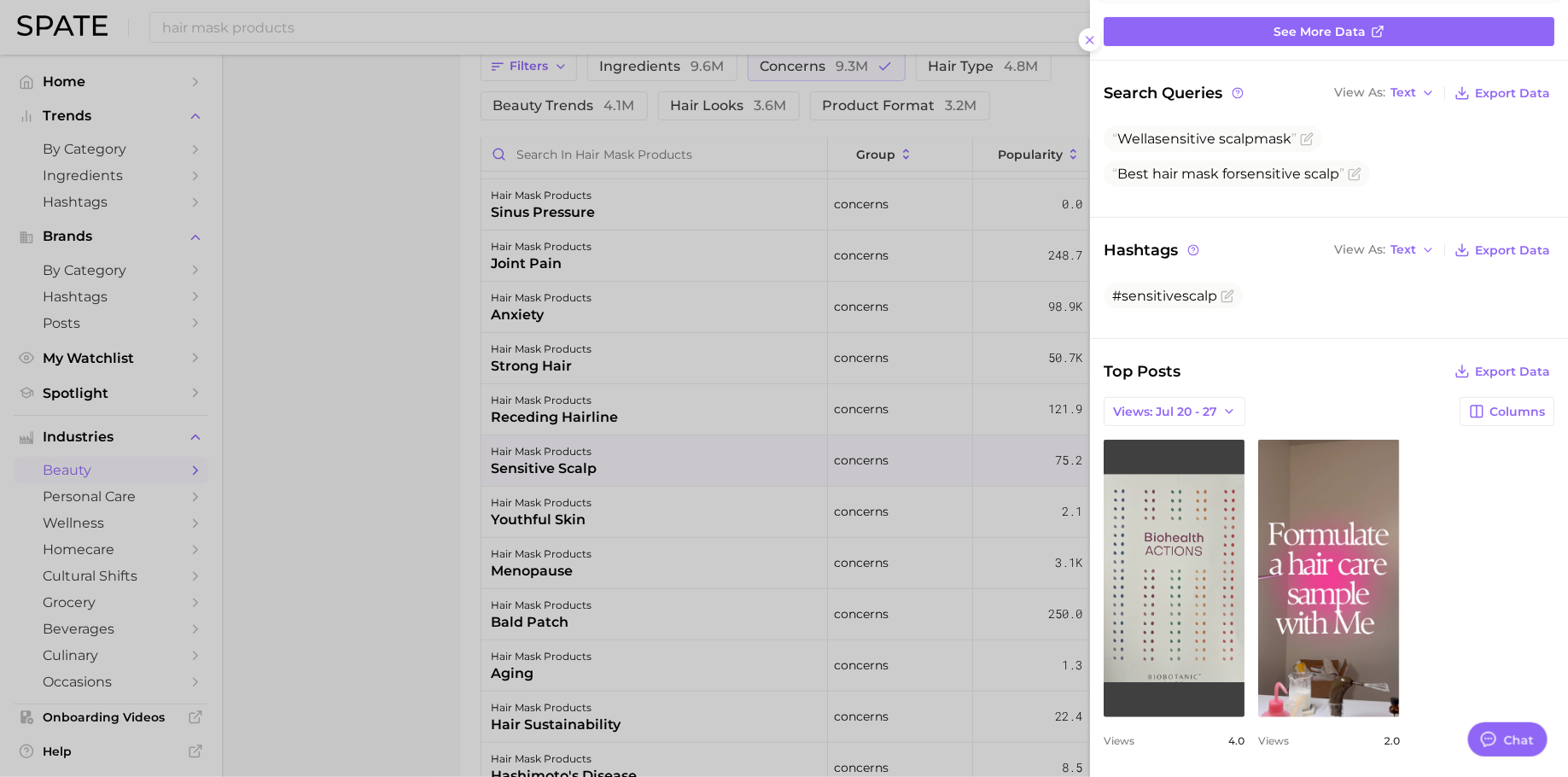 click on "view post on TikTok" at bounding box center (1174, 578) 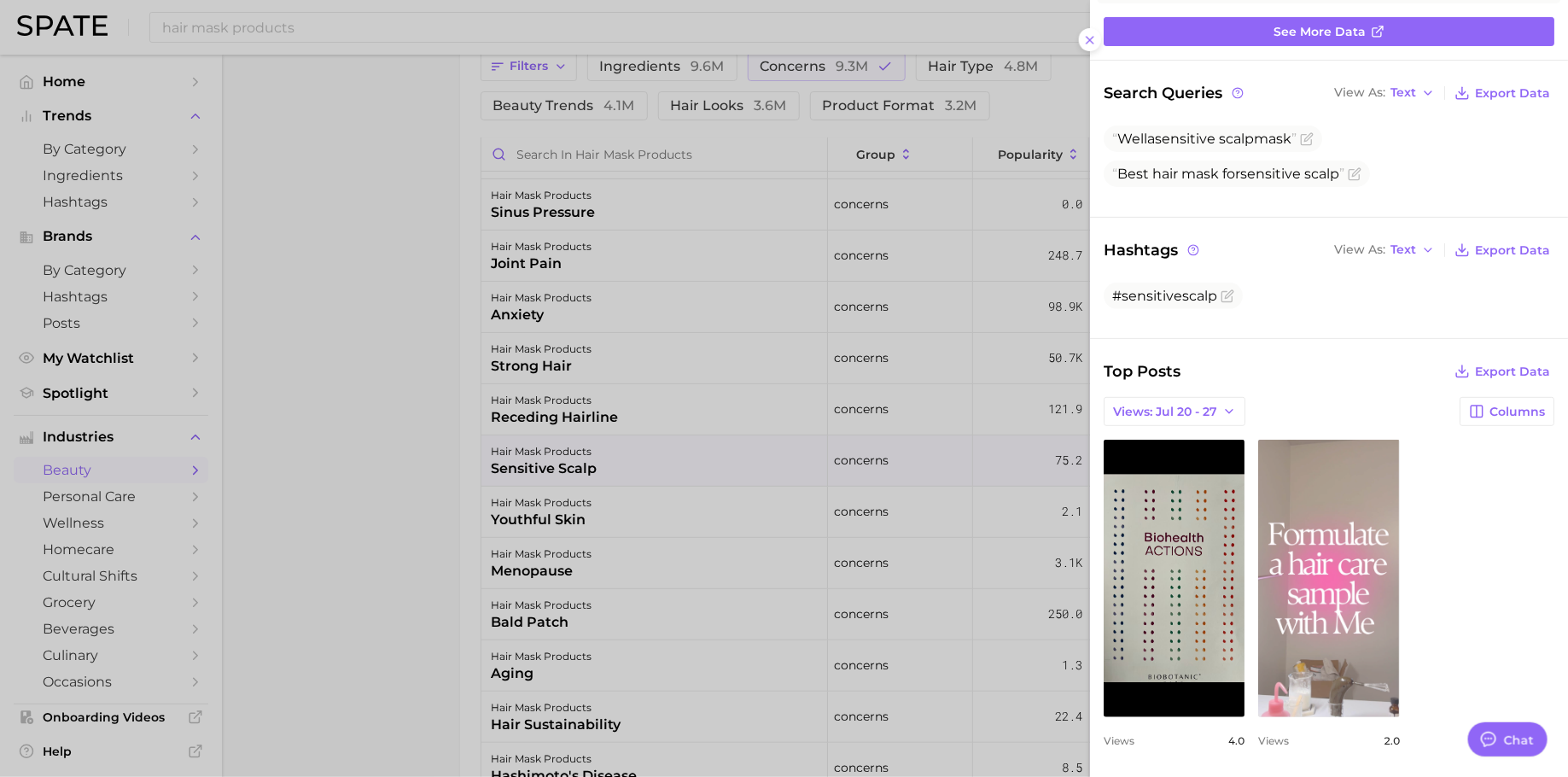 click on "view post on TikTok" at bounding box center [1328, 578] 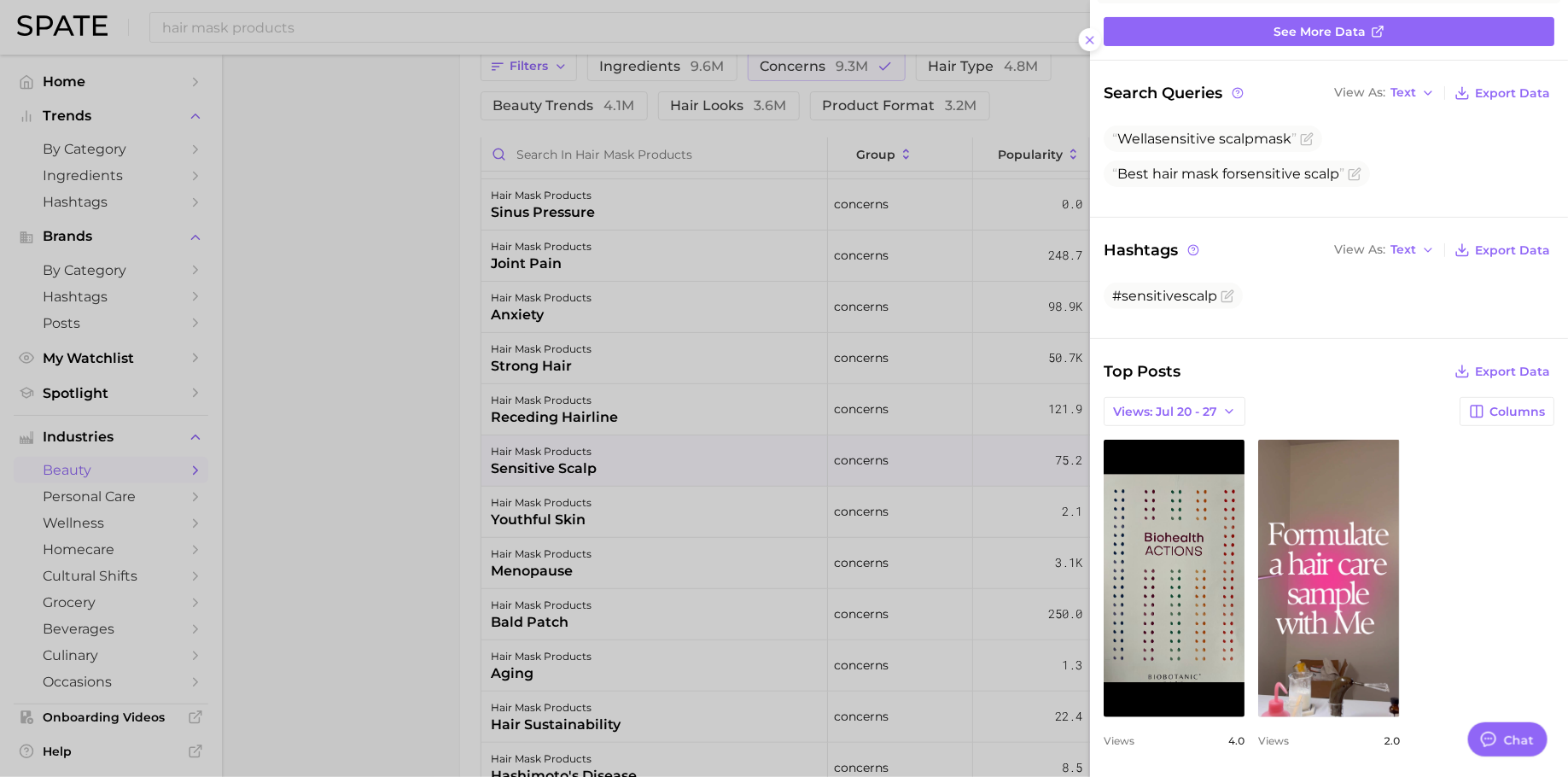 click at bounding box center (784, 388) 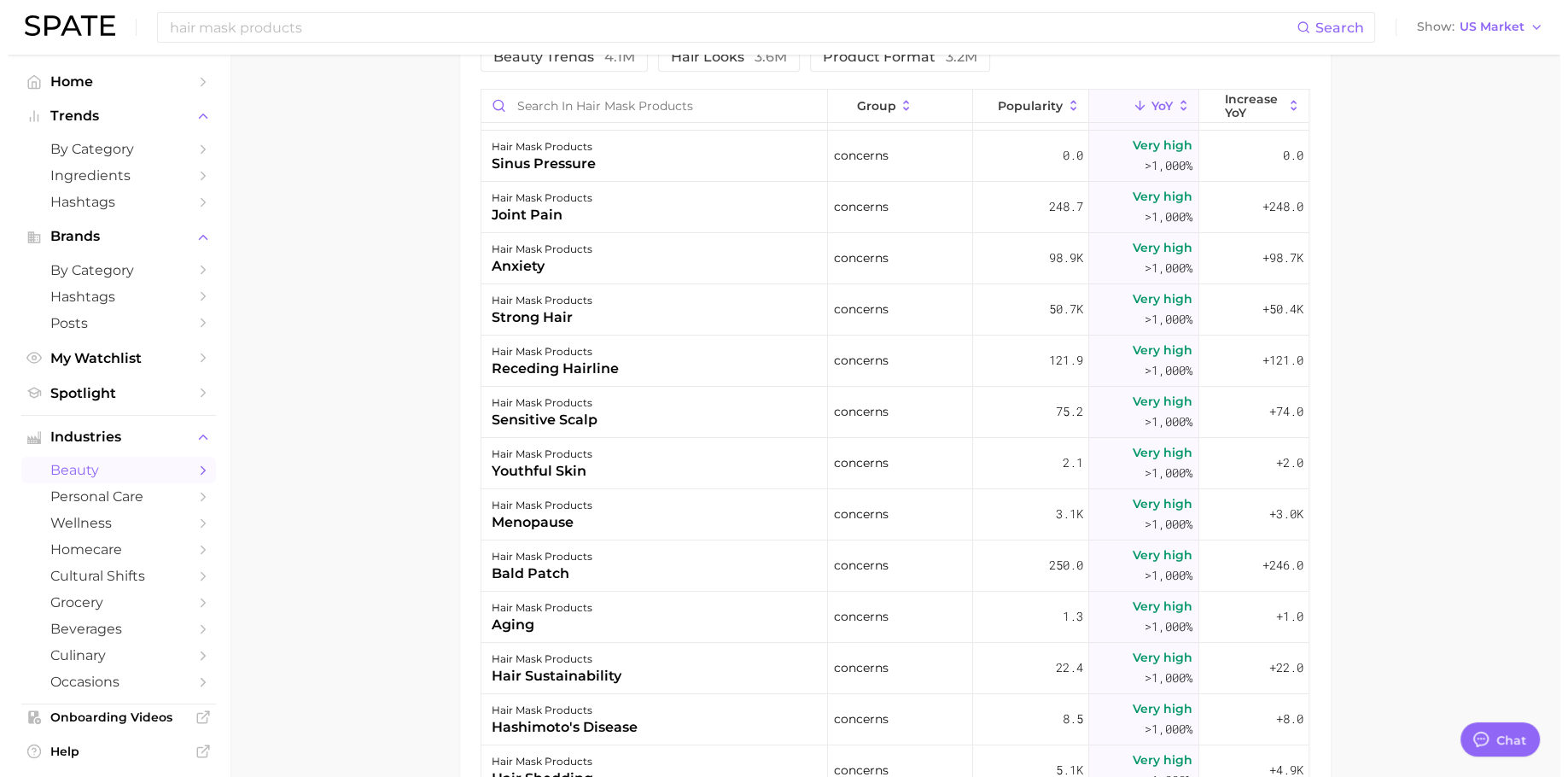 scroll, scrollTop: 869, scrollLeft: 0, axis: vertical 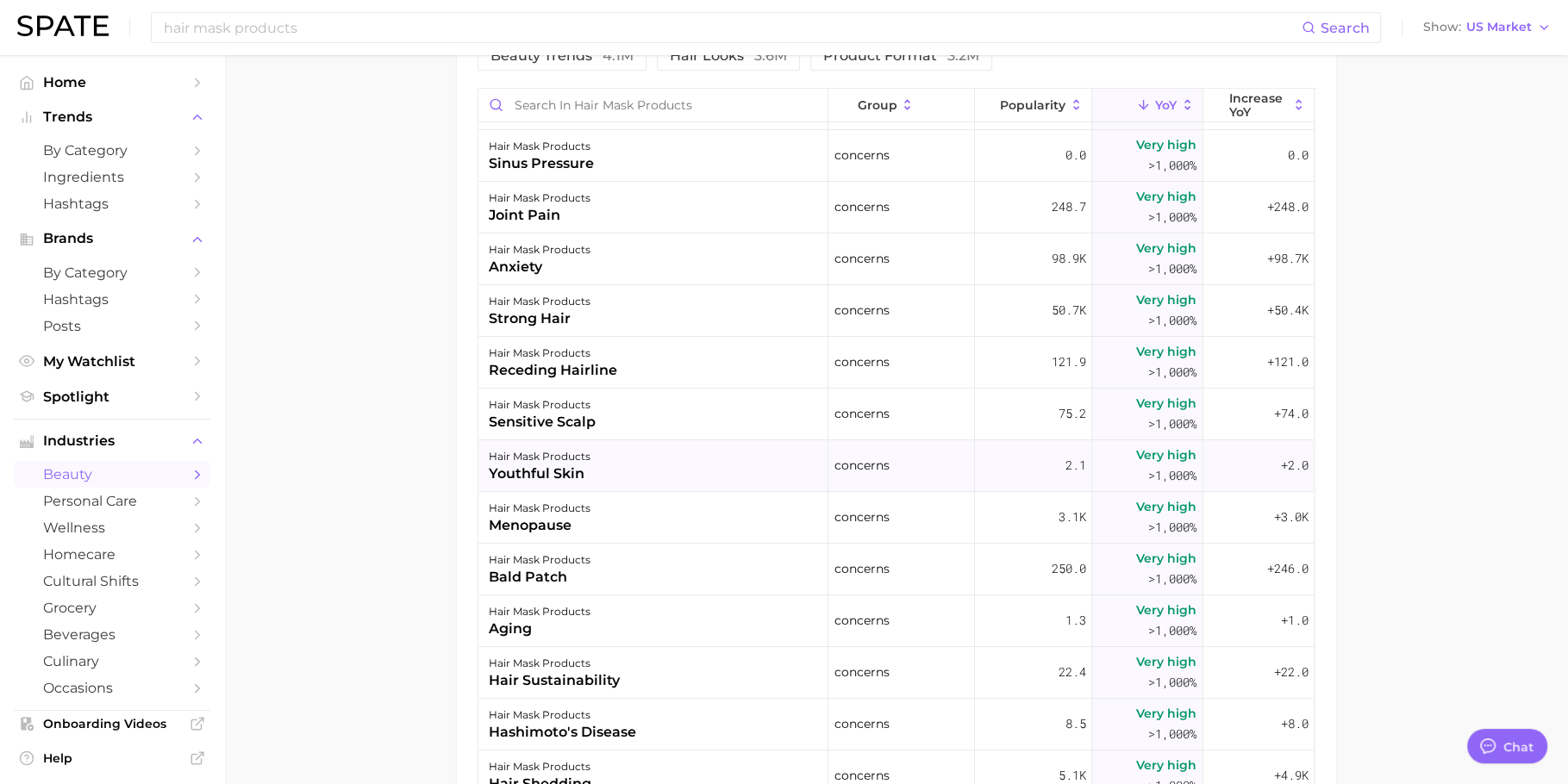 click on "hair mask products youthful skin" at bounding box center (653, 466) 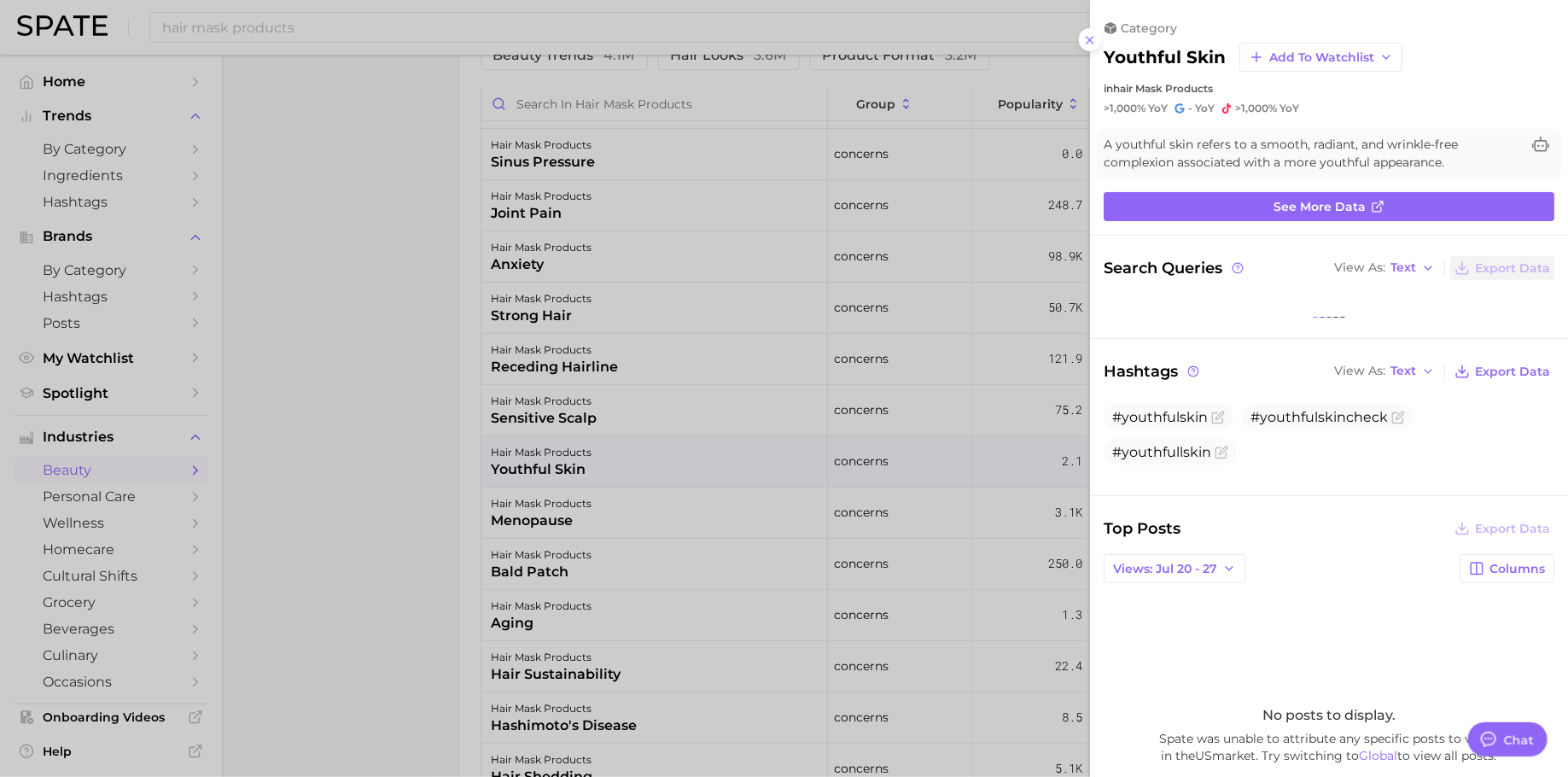 click at bounding box center [784, 388] 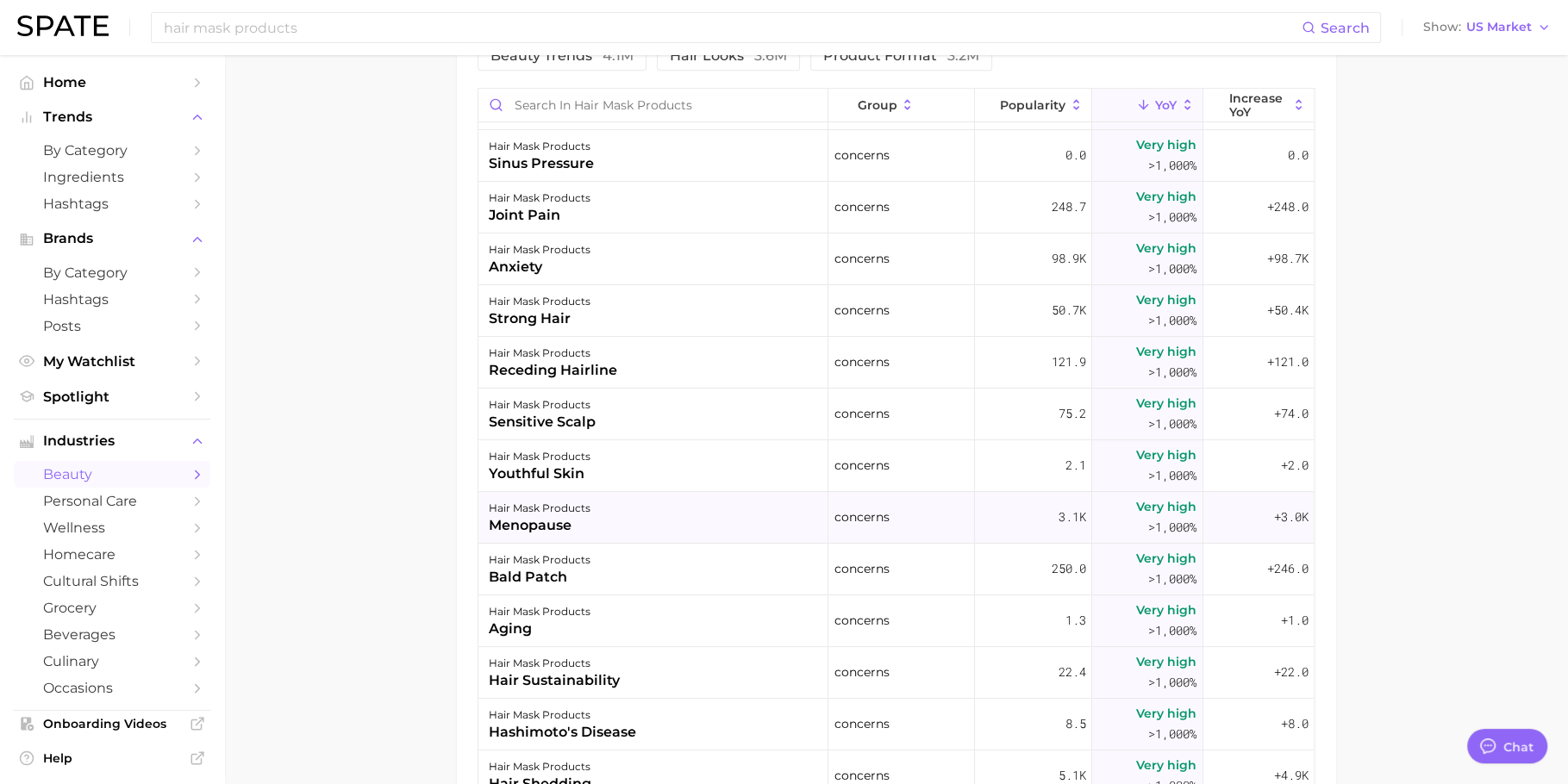 click on "hair mask products menopause" at bounding box center (653, 518) 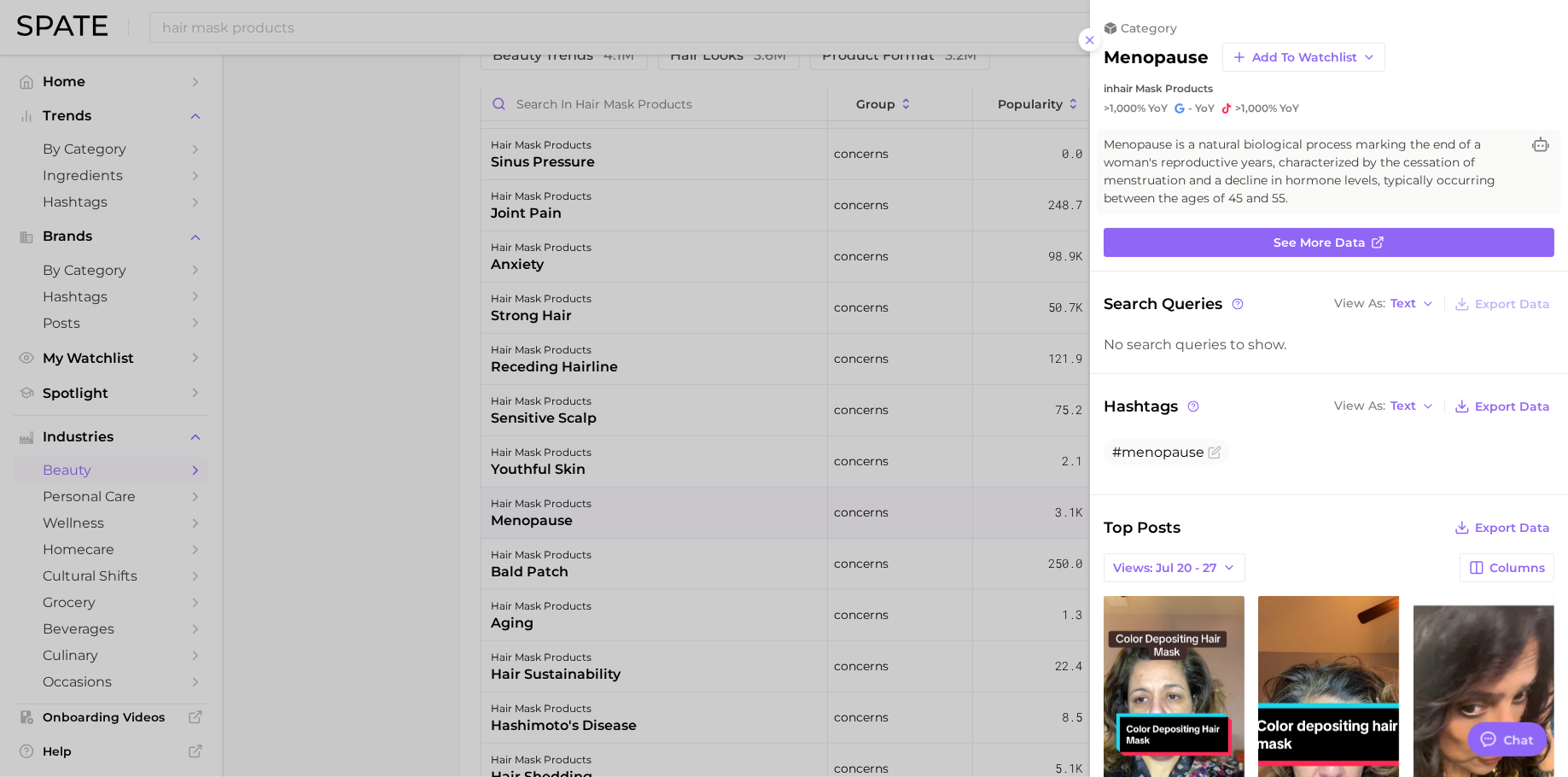 scroll, scrollTop: 0, scrollLeft: 0, axis: both 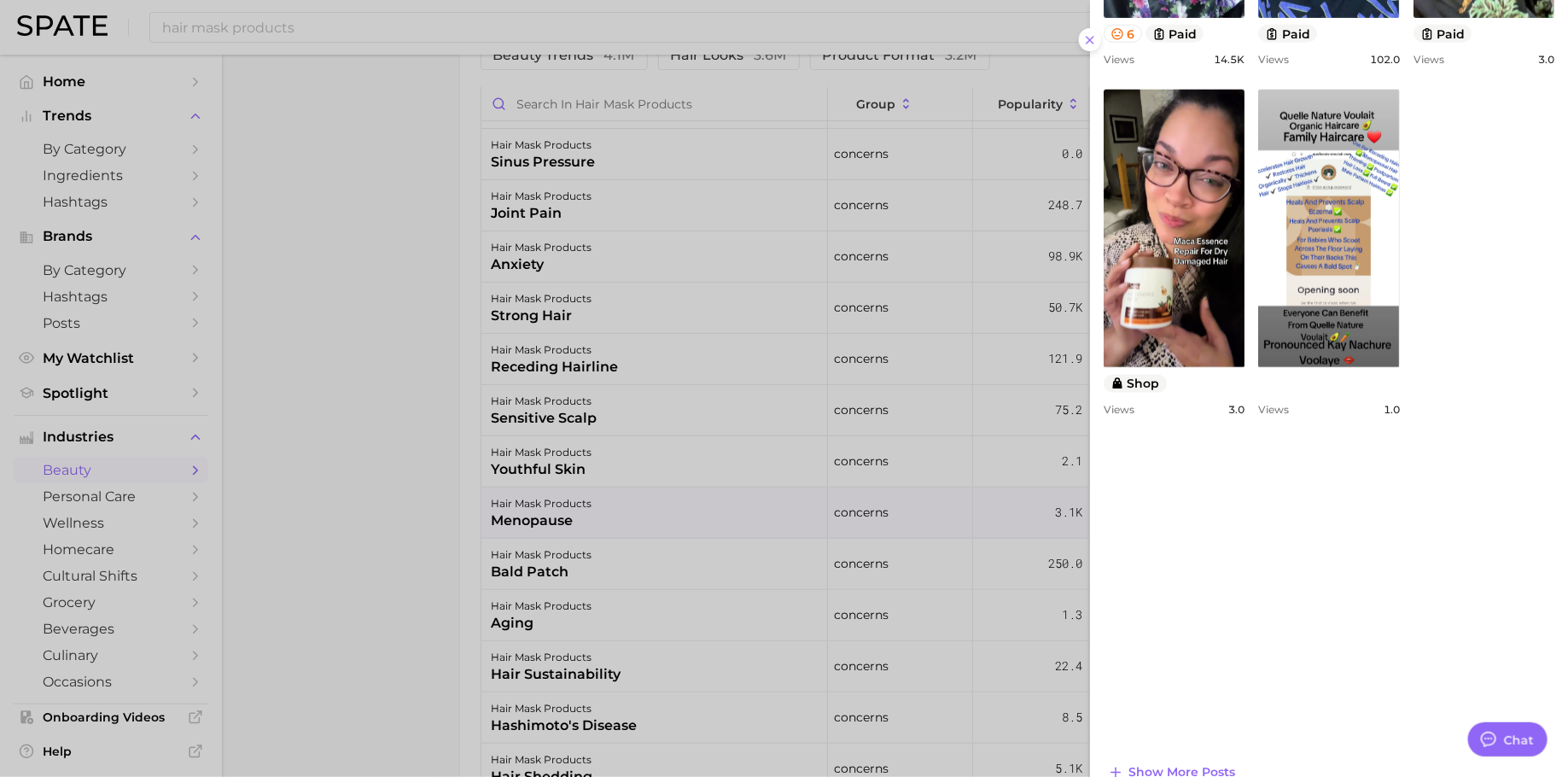 click at bounding box center (784, 388) 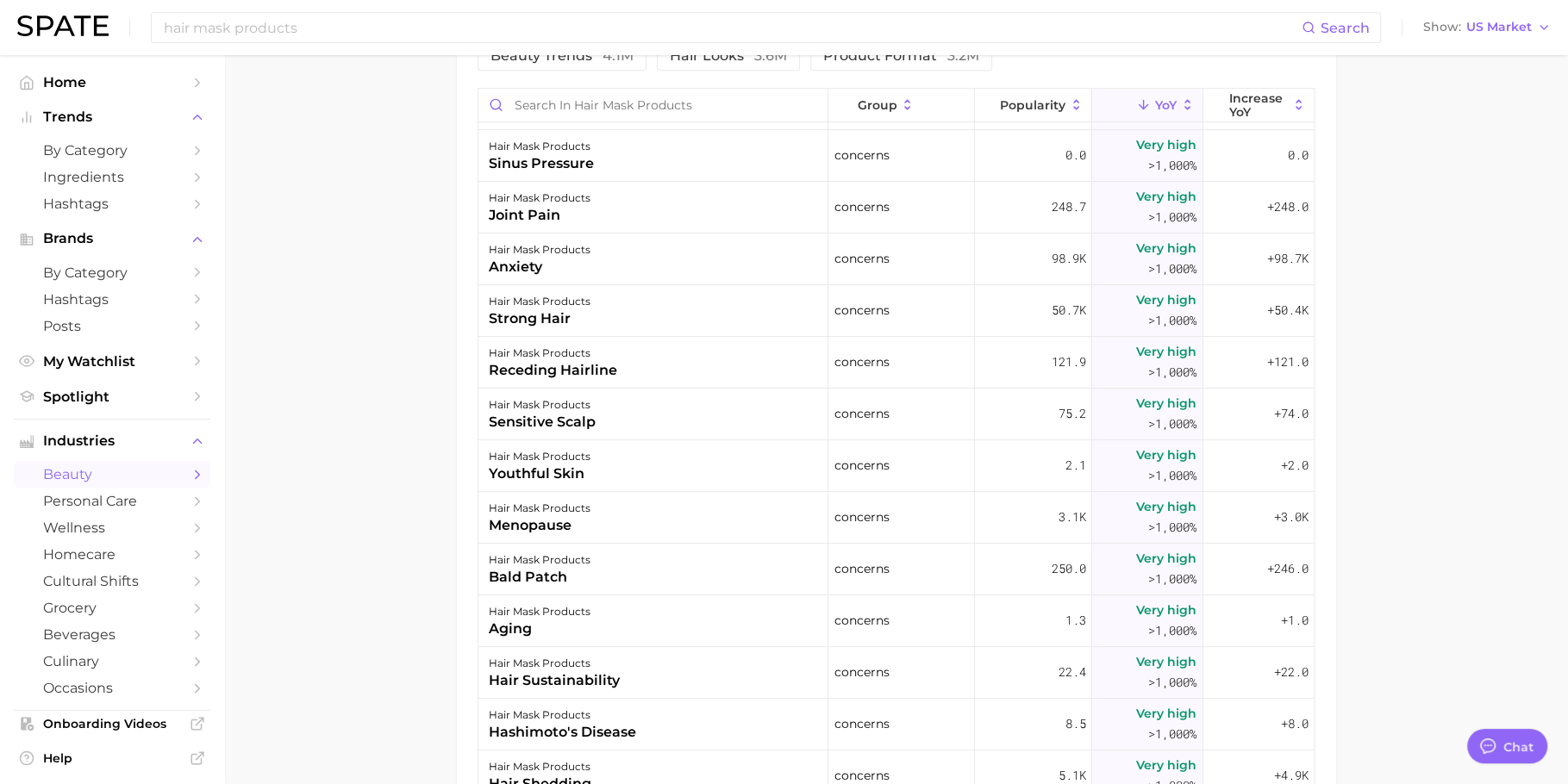 click on "hair mask products bald patch" at bounding box center (653, 569) 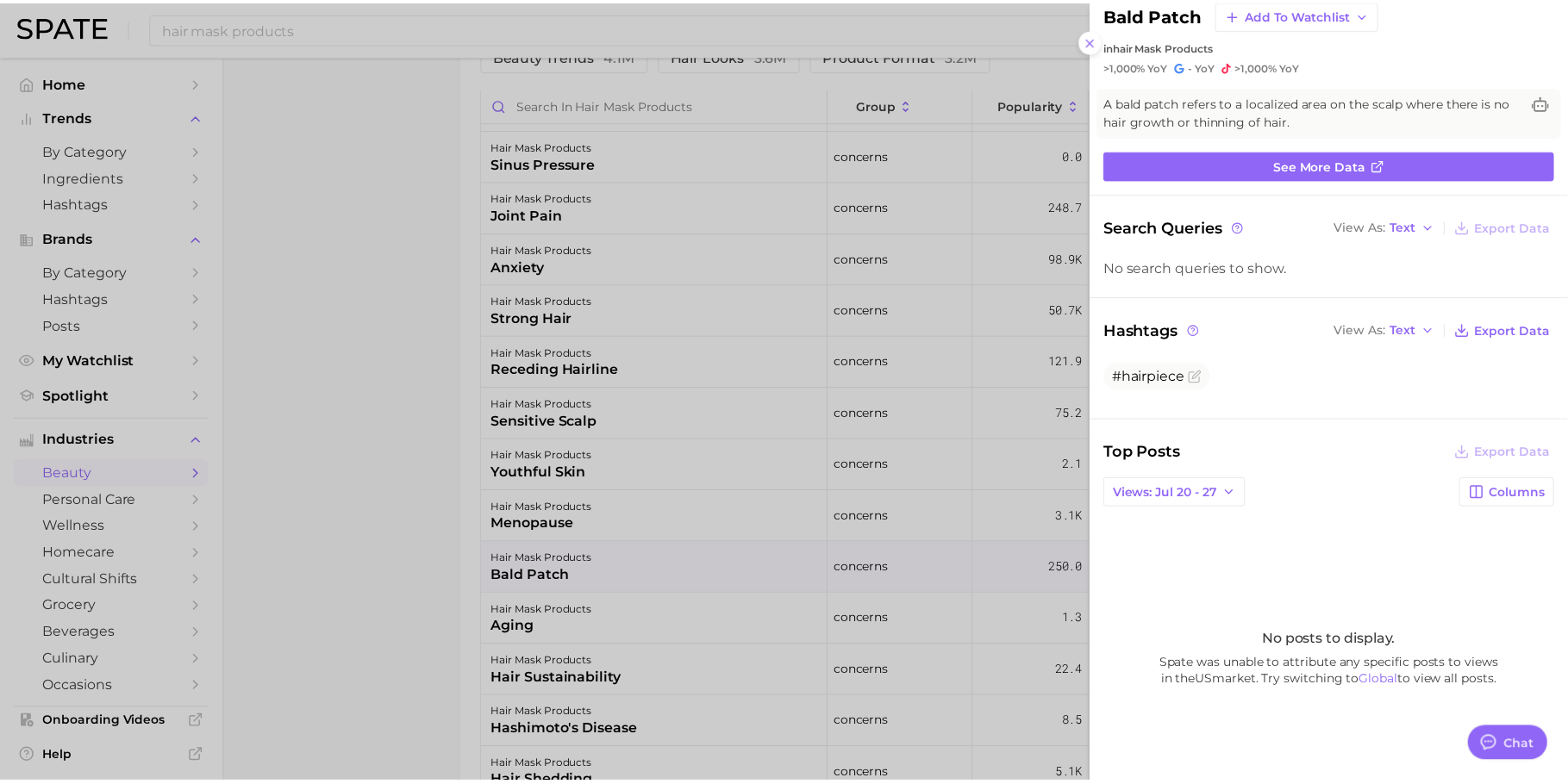 scroll, scrollTop: 92, scrollLeft: 0, axis: vertical 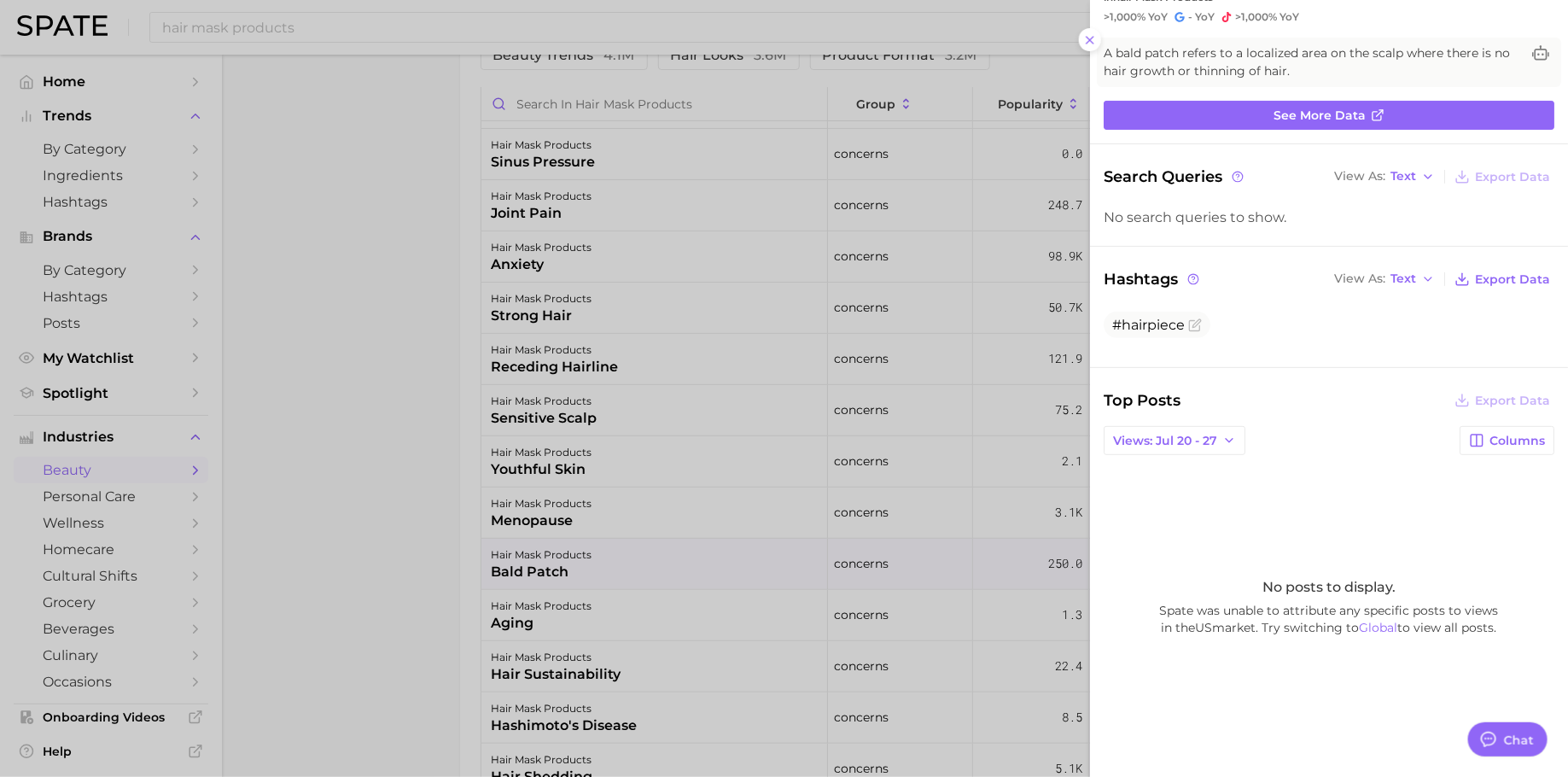click at bounding box center [784, 388] 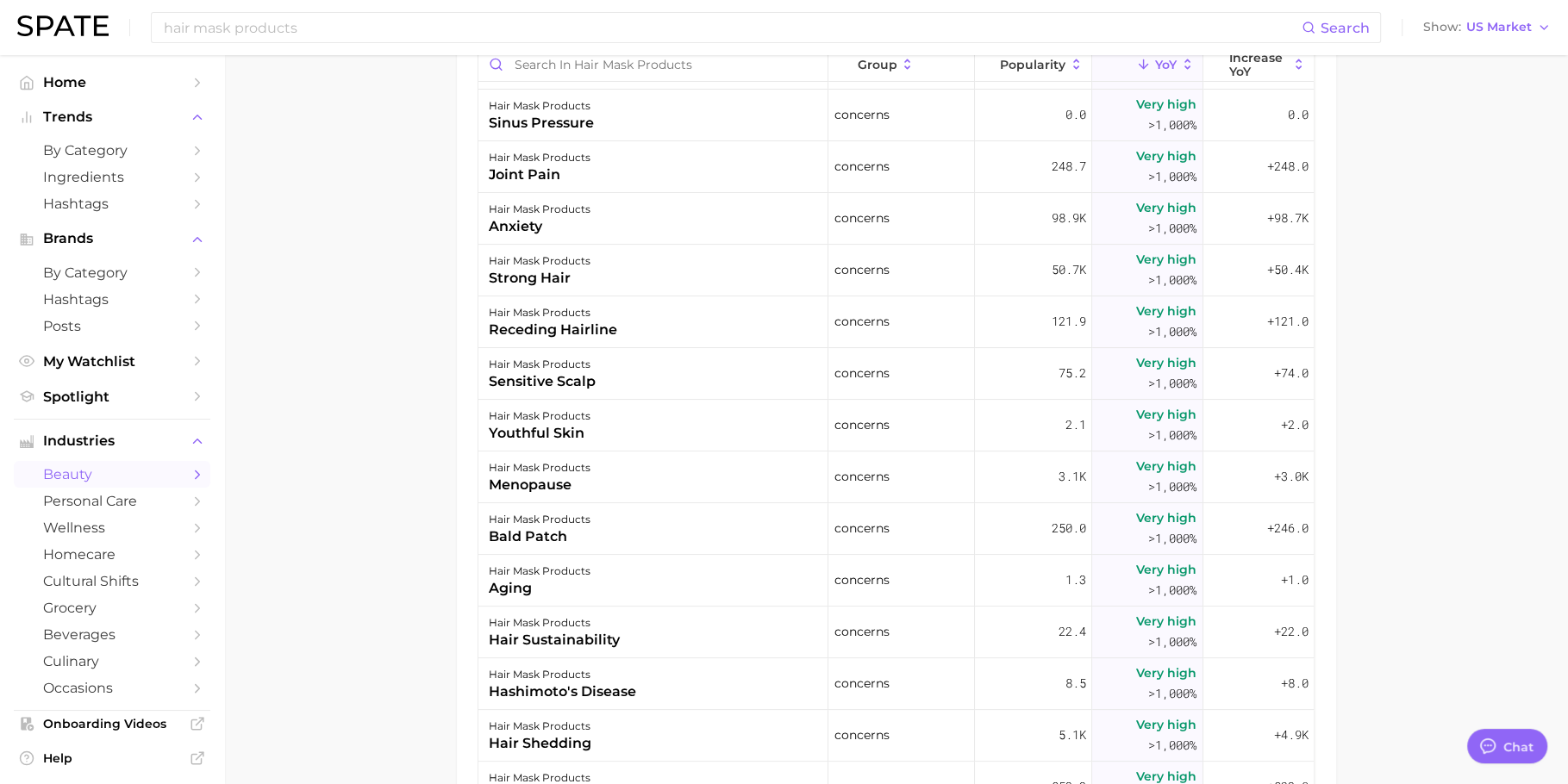 scroll, scrollTop: 920, scrollLeft: 0, axis: vertical 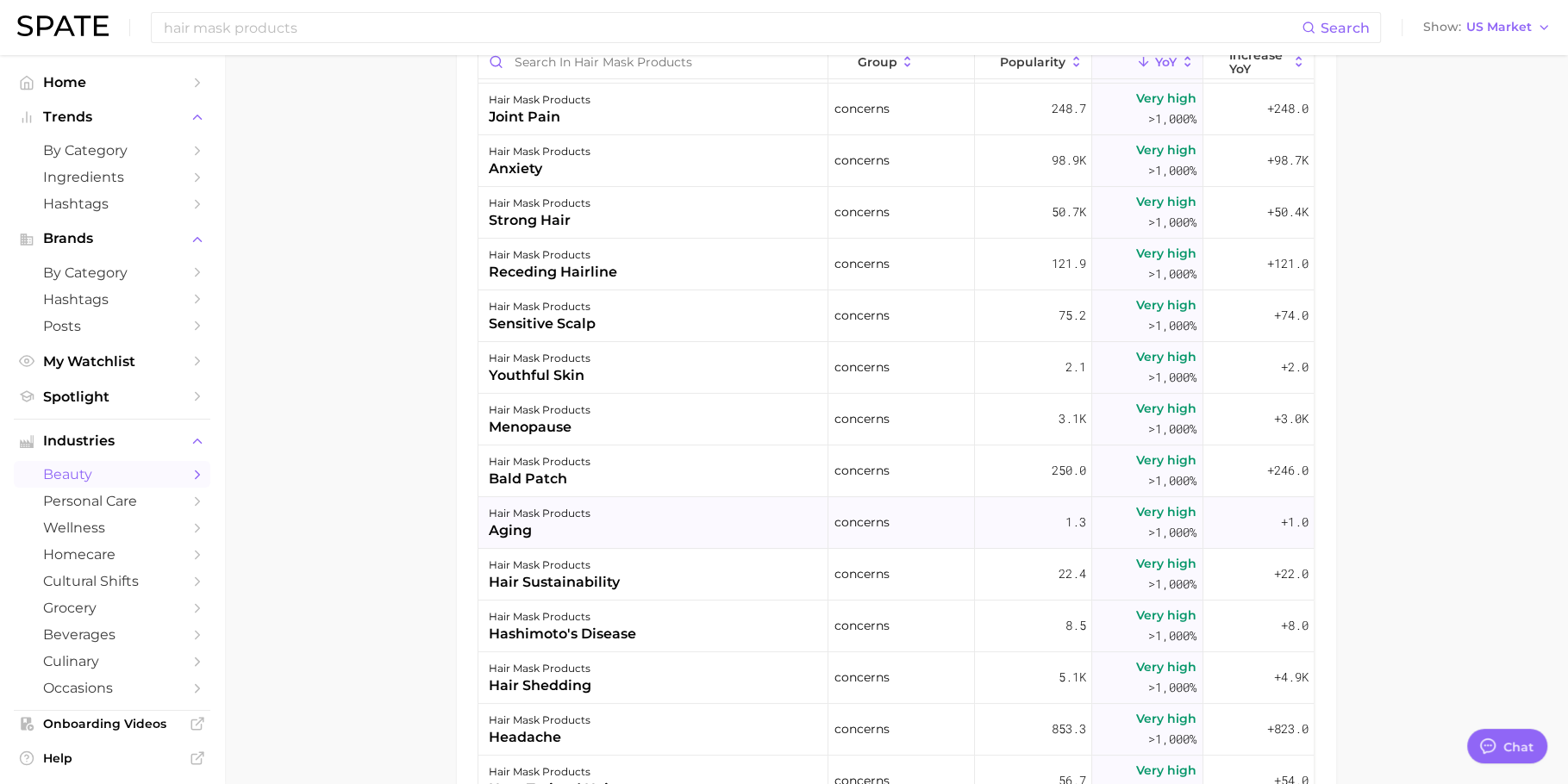 click on "hair mask products aging" at bounding box center (653, 523) 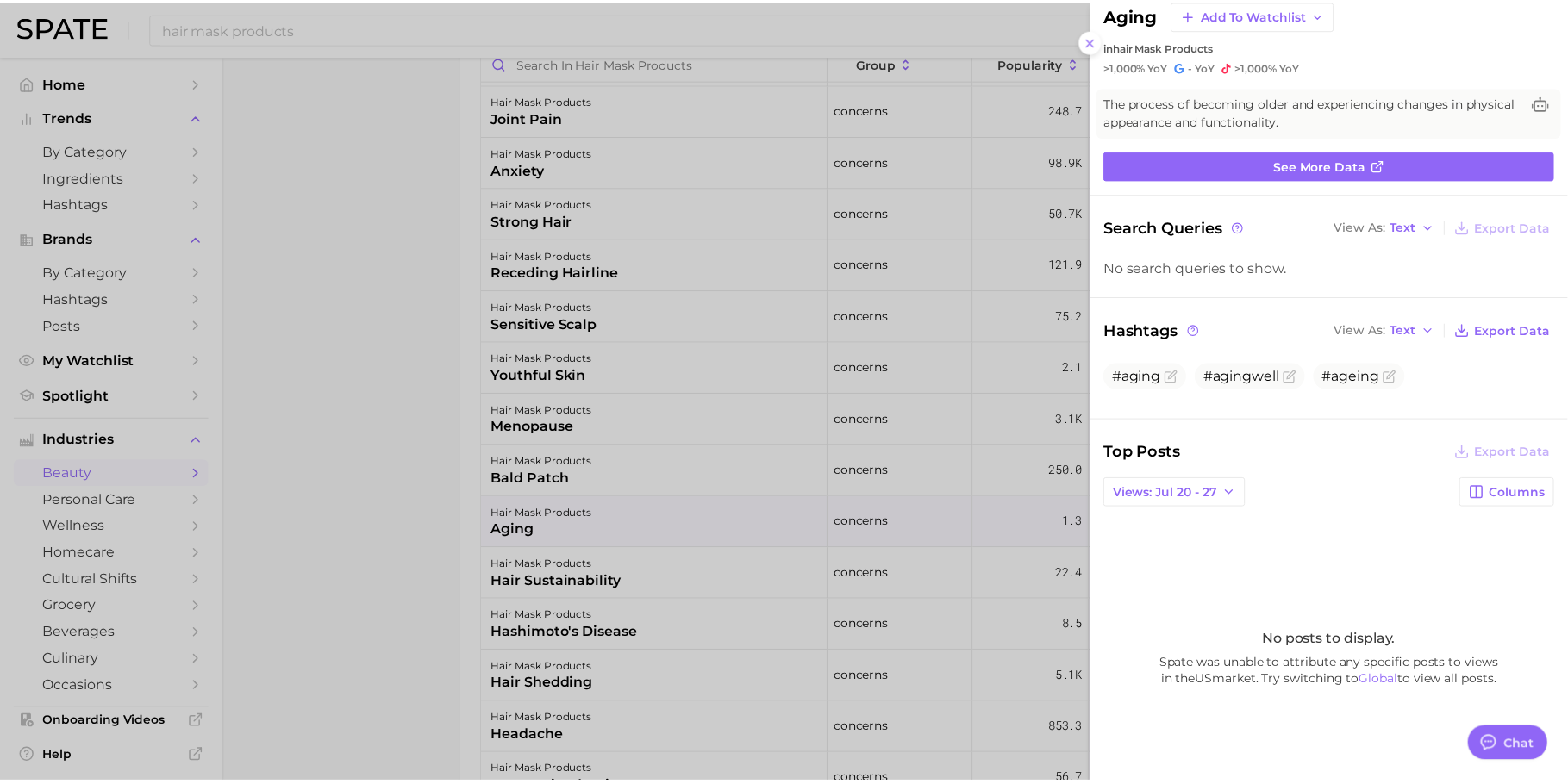 scroll, scrollTop: 92, scrollLeft: 0, axis: vertical 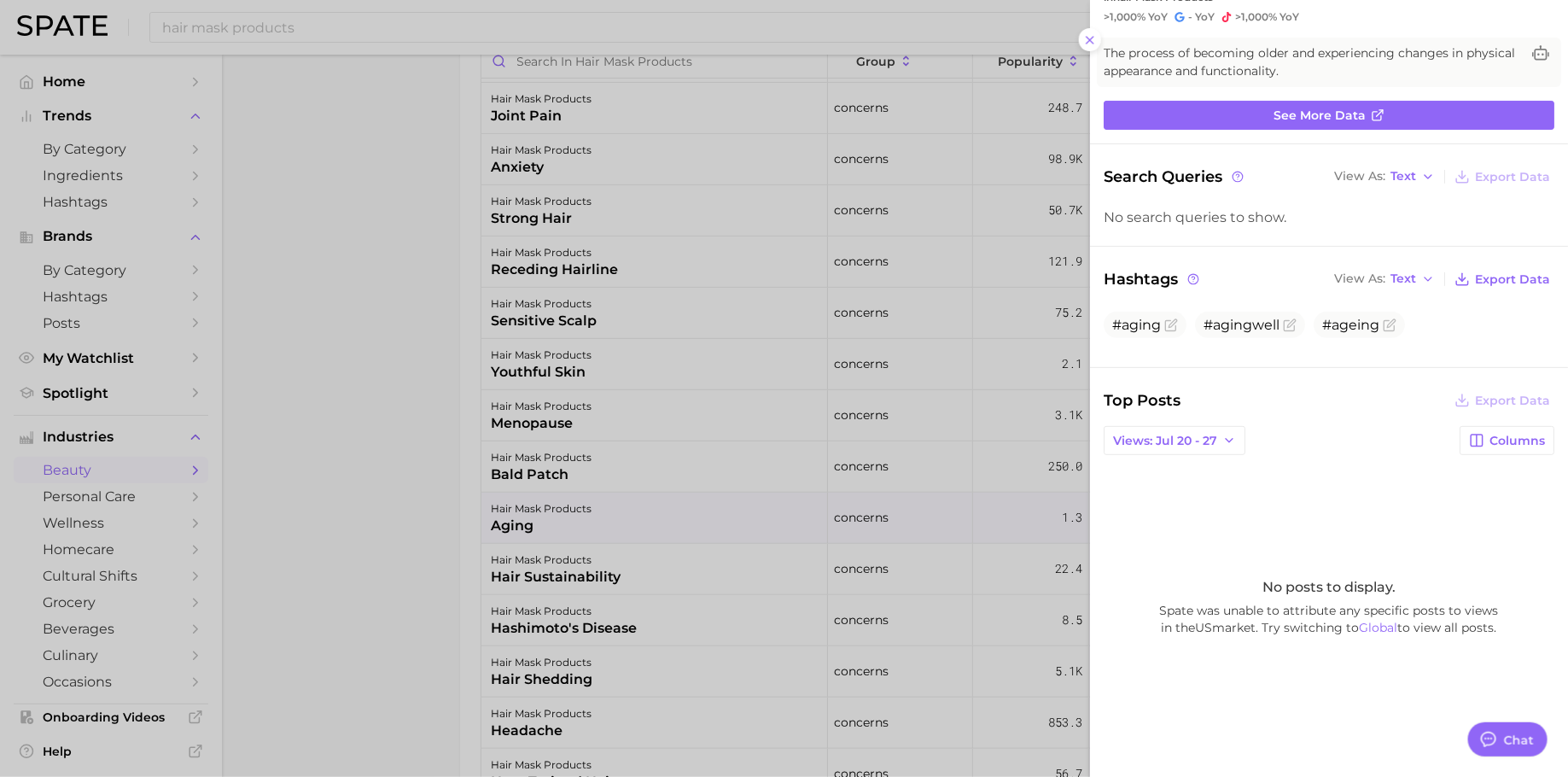 click at bounding box center (784, 388) 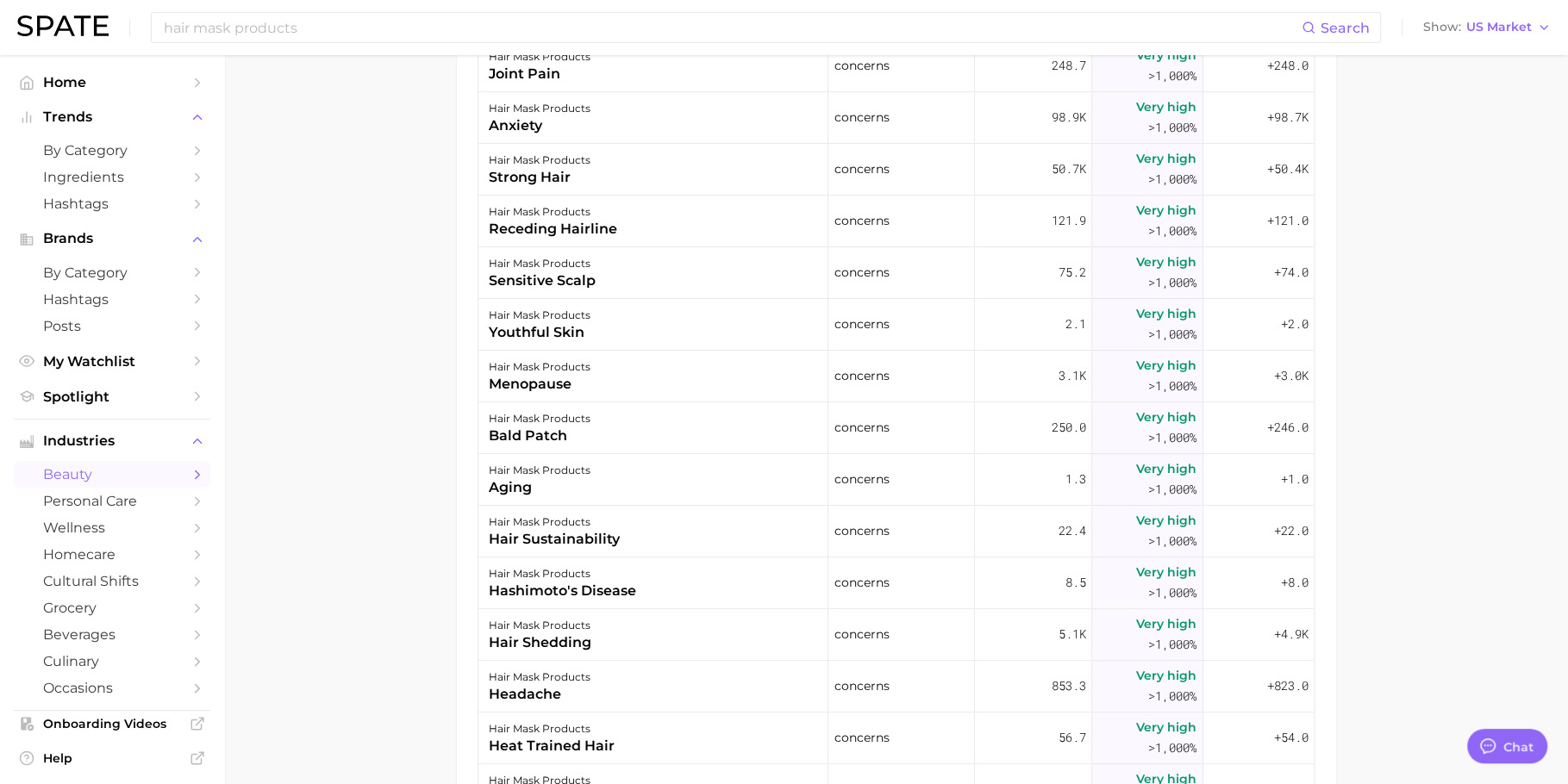 scroll, scrollTop: 1067, scrollLeft: 0, axis: vertical 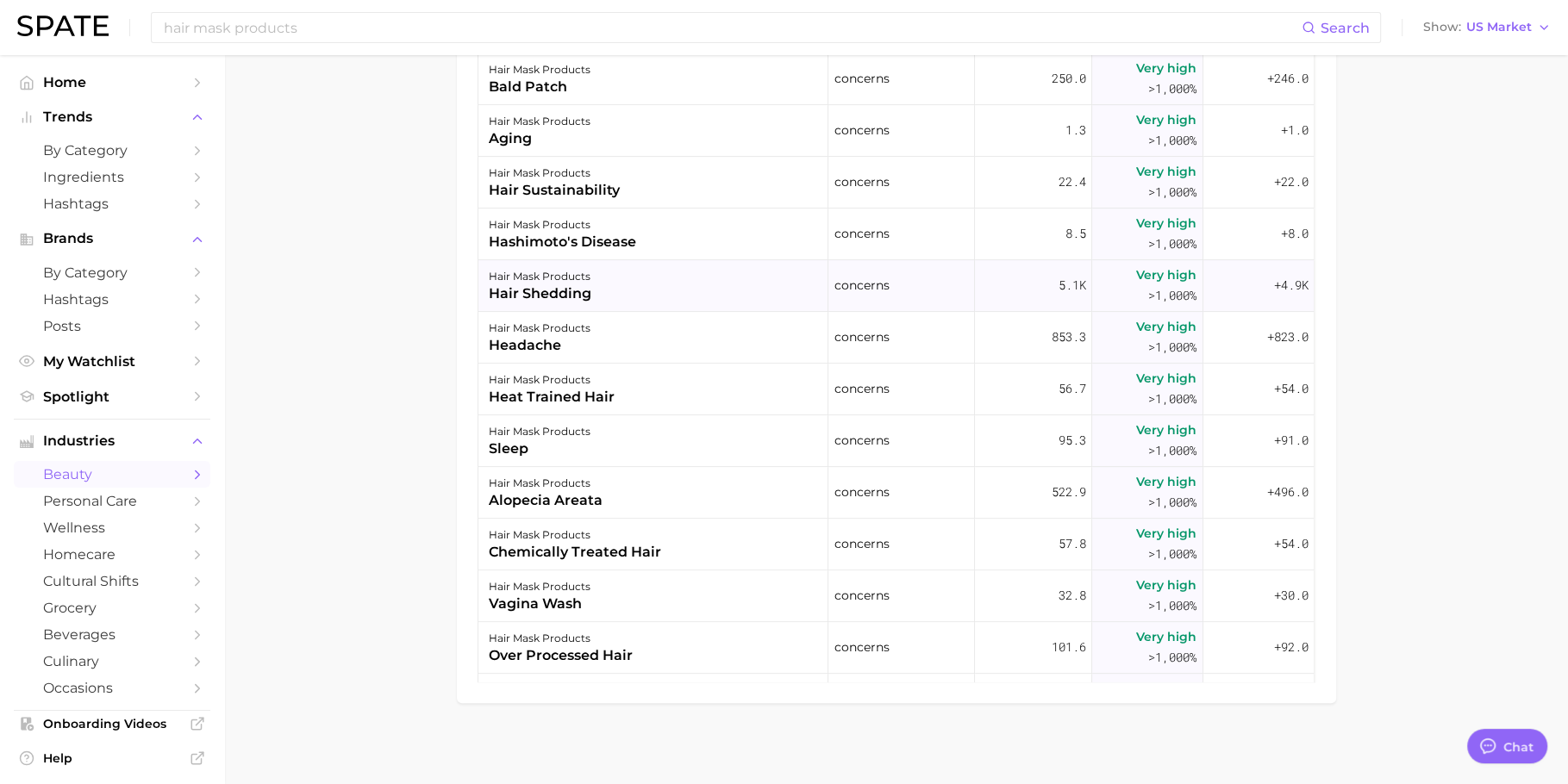 click on "hair mask products hair shedding" at bounding box center [653, 286] 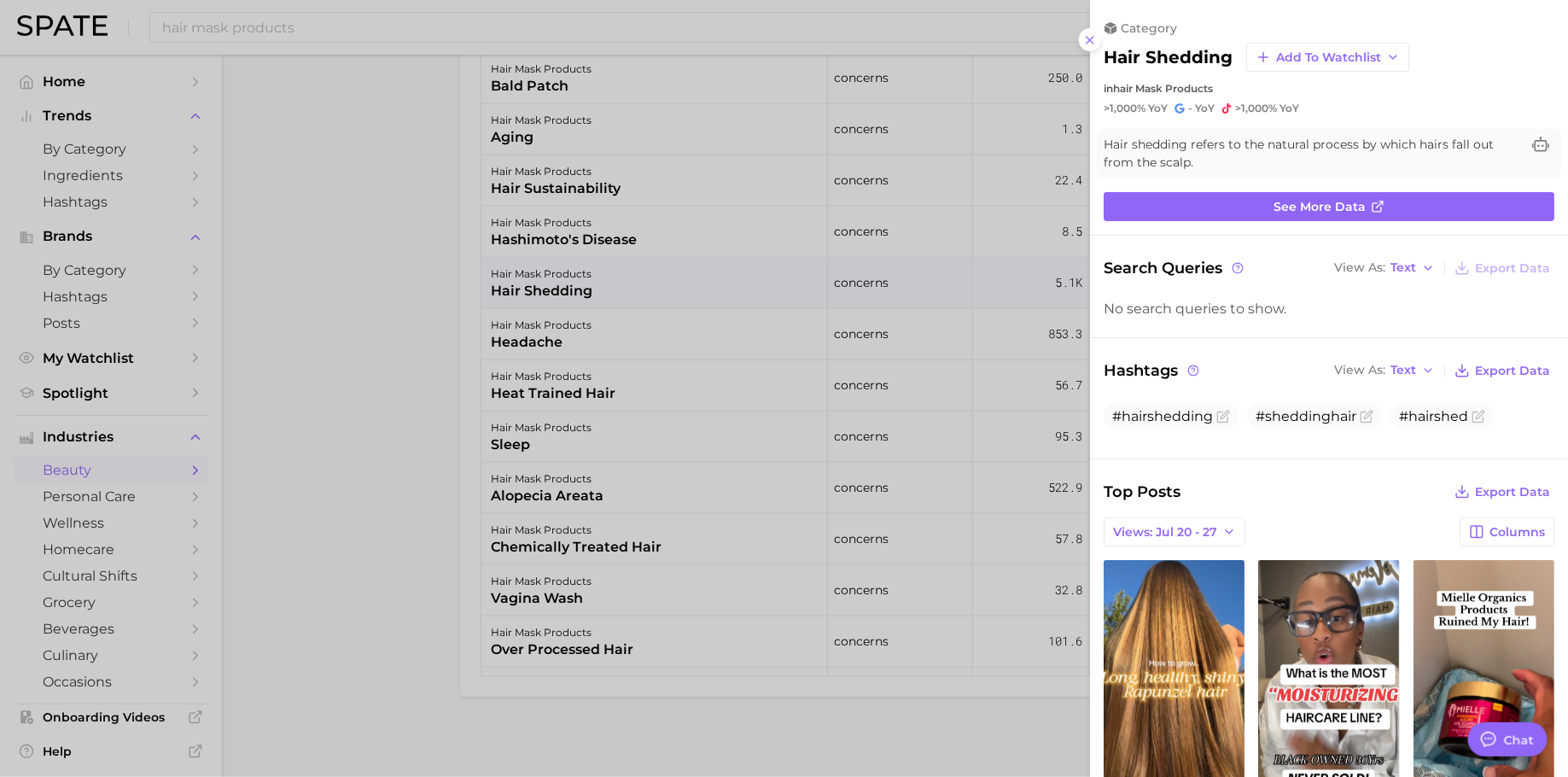 scroll, scrollTop: 0, scrollLeft: 0, axis: both 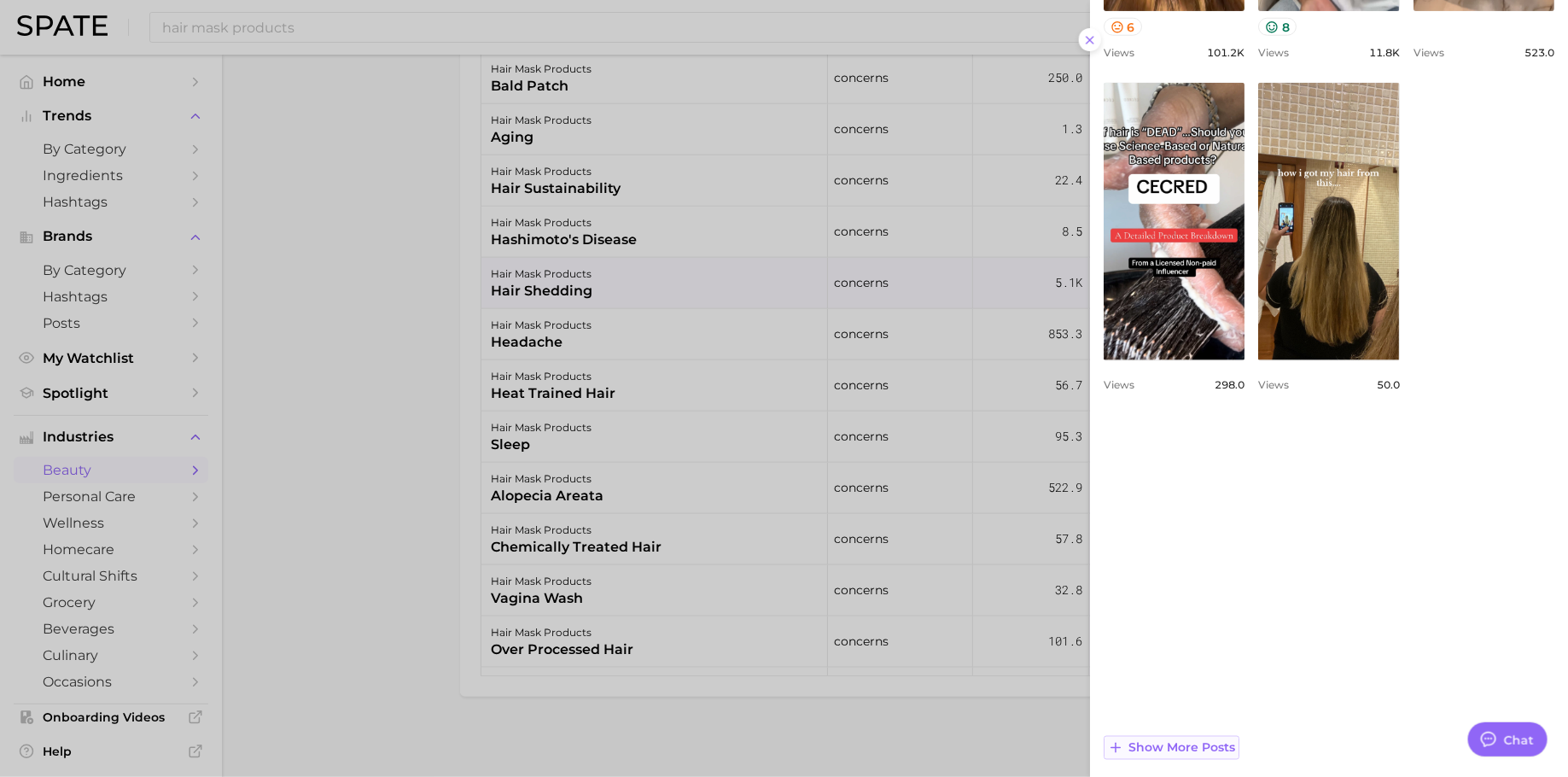 click on "Show more posts" at bounding box center (1181, 748) 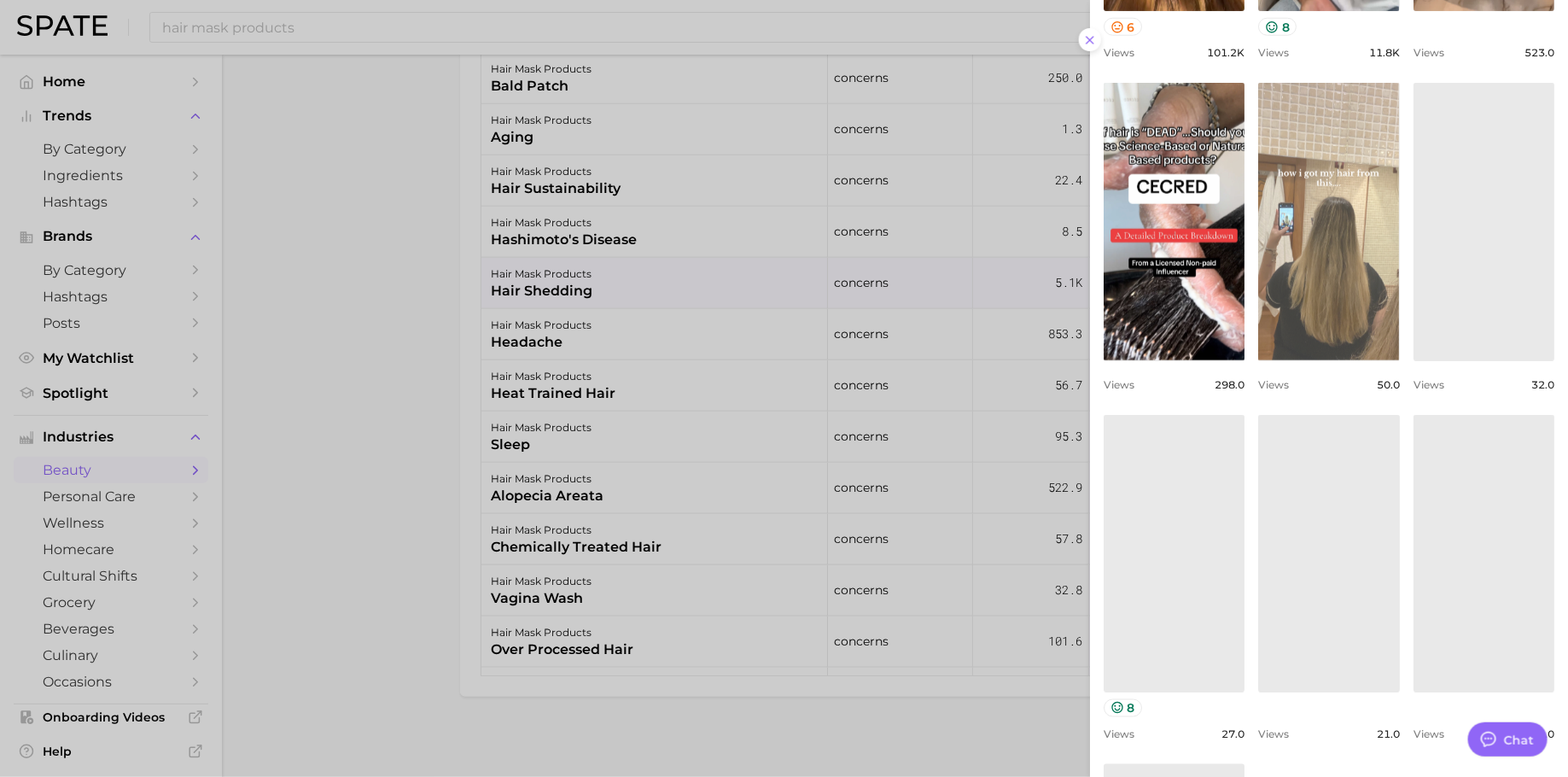 scroll, scrollTop: 1011, scrollLeft: 0, axis: vertical 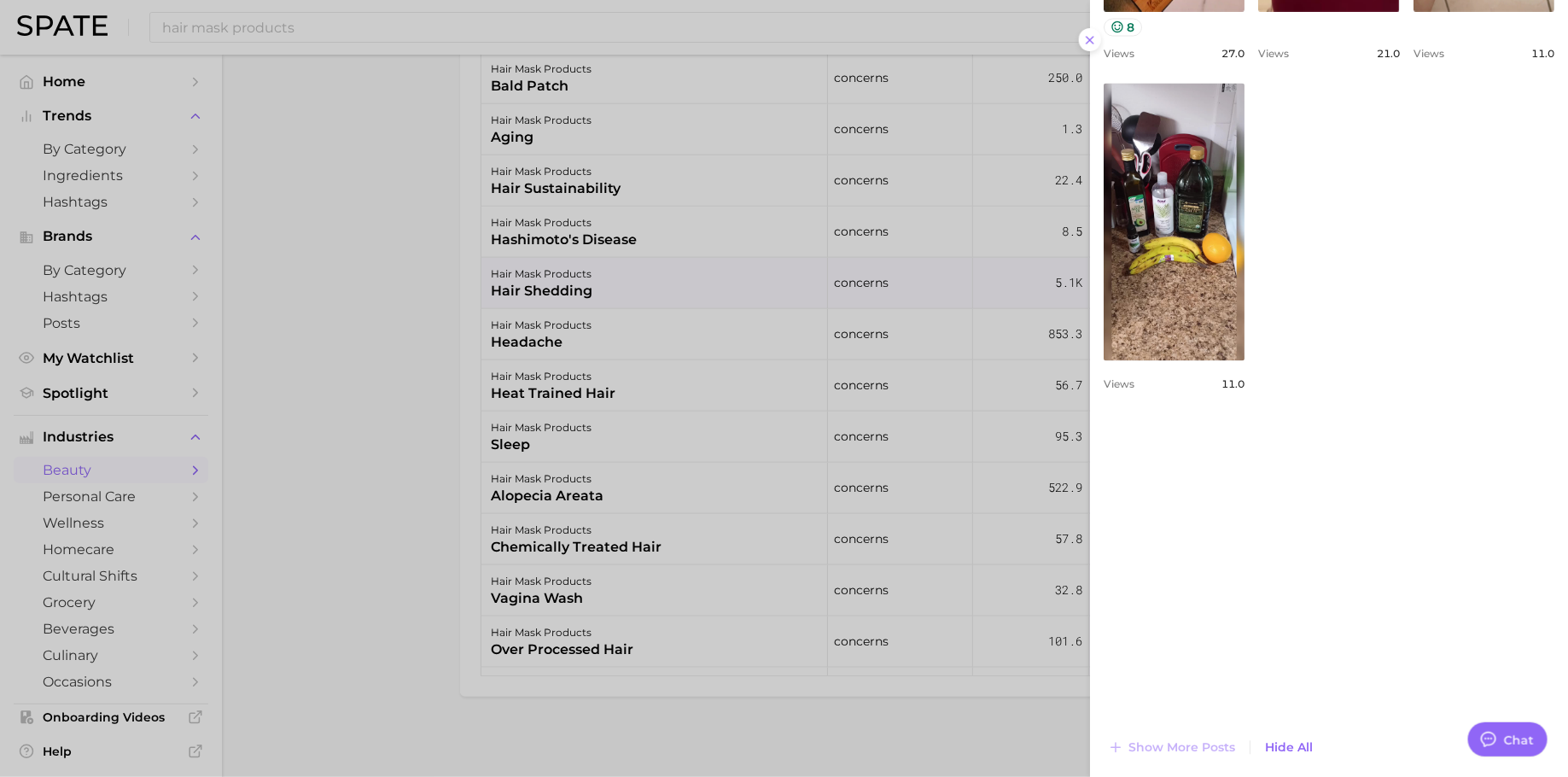 click at bounding box center [784, 388] 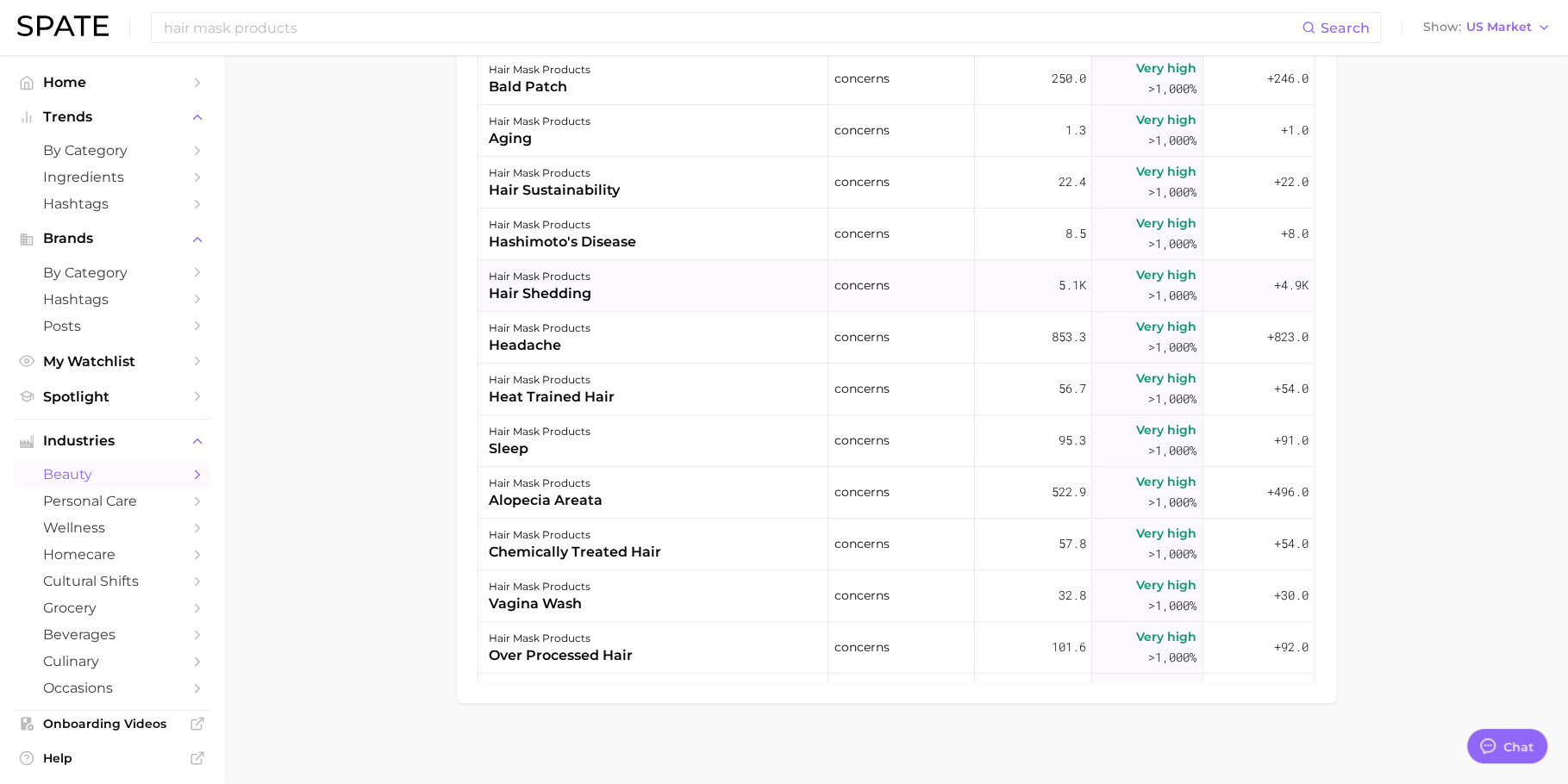 click on "hair mask products hair shedding" at bounding box center [653, 286] 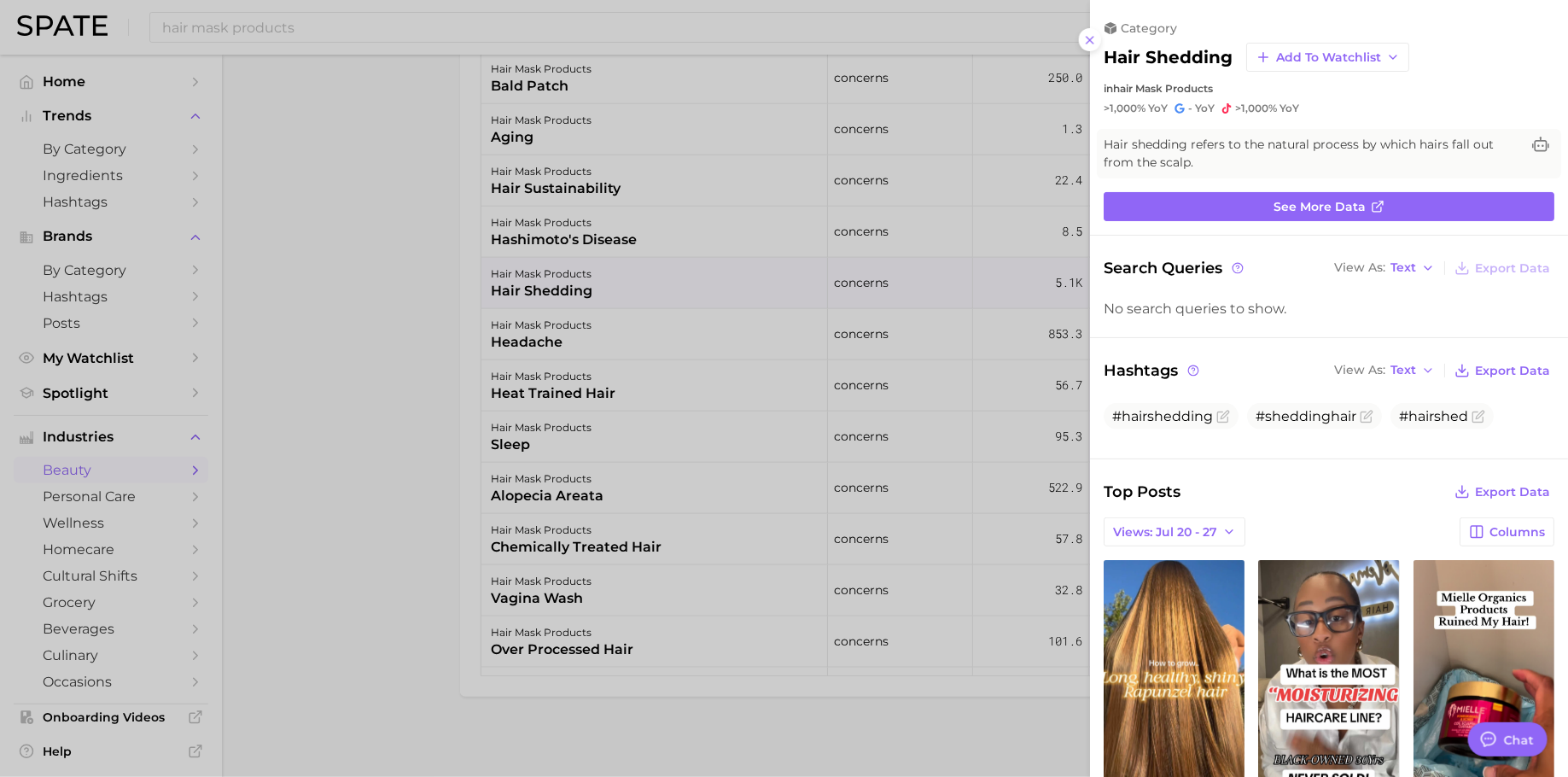 scroll, scrollTop: 0, scrollLeft: 0, axis: both 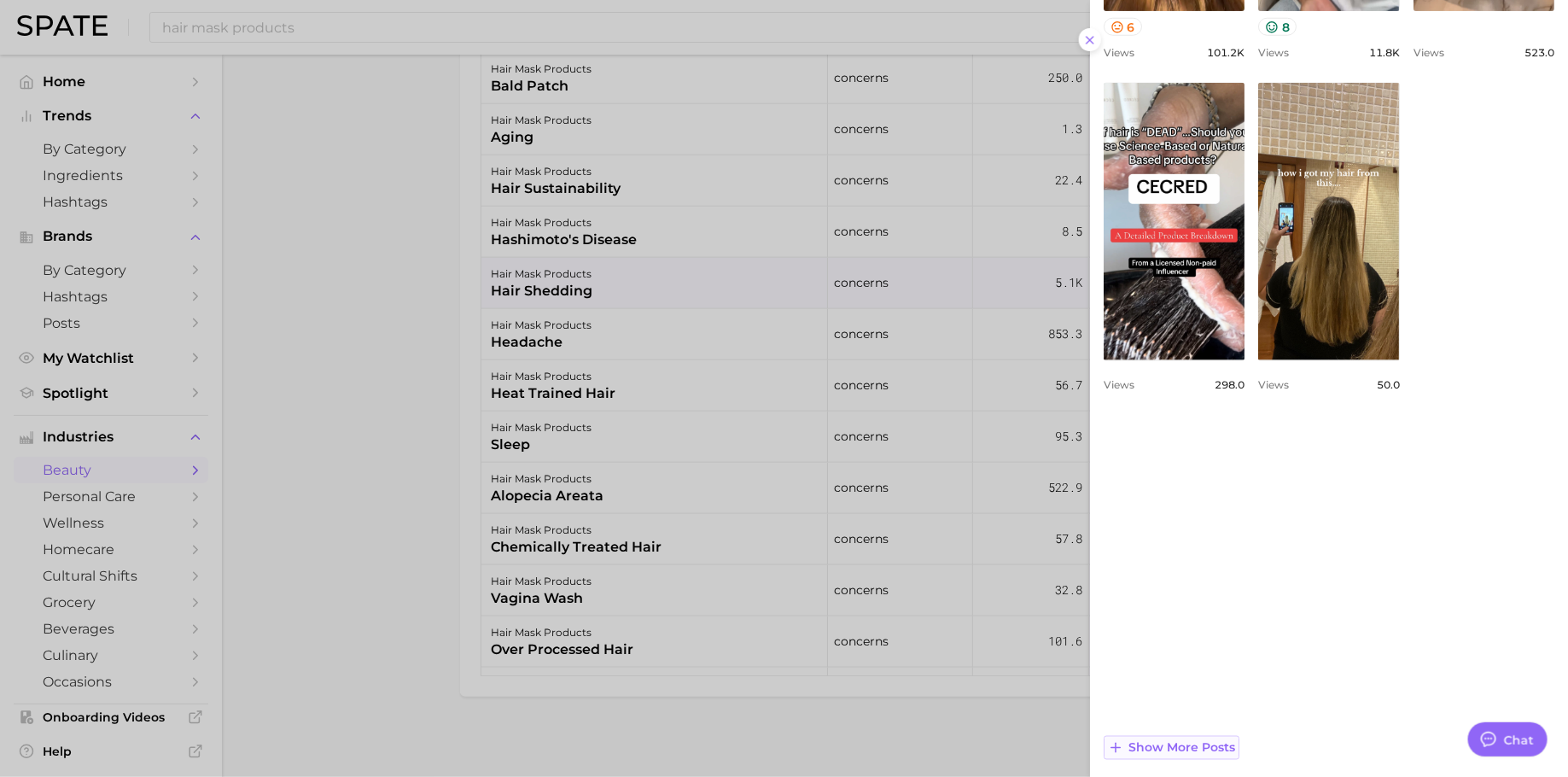 click on "Show more posts" at bounding box center (1181, 748) 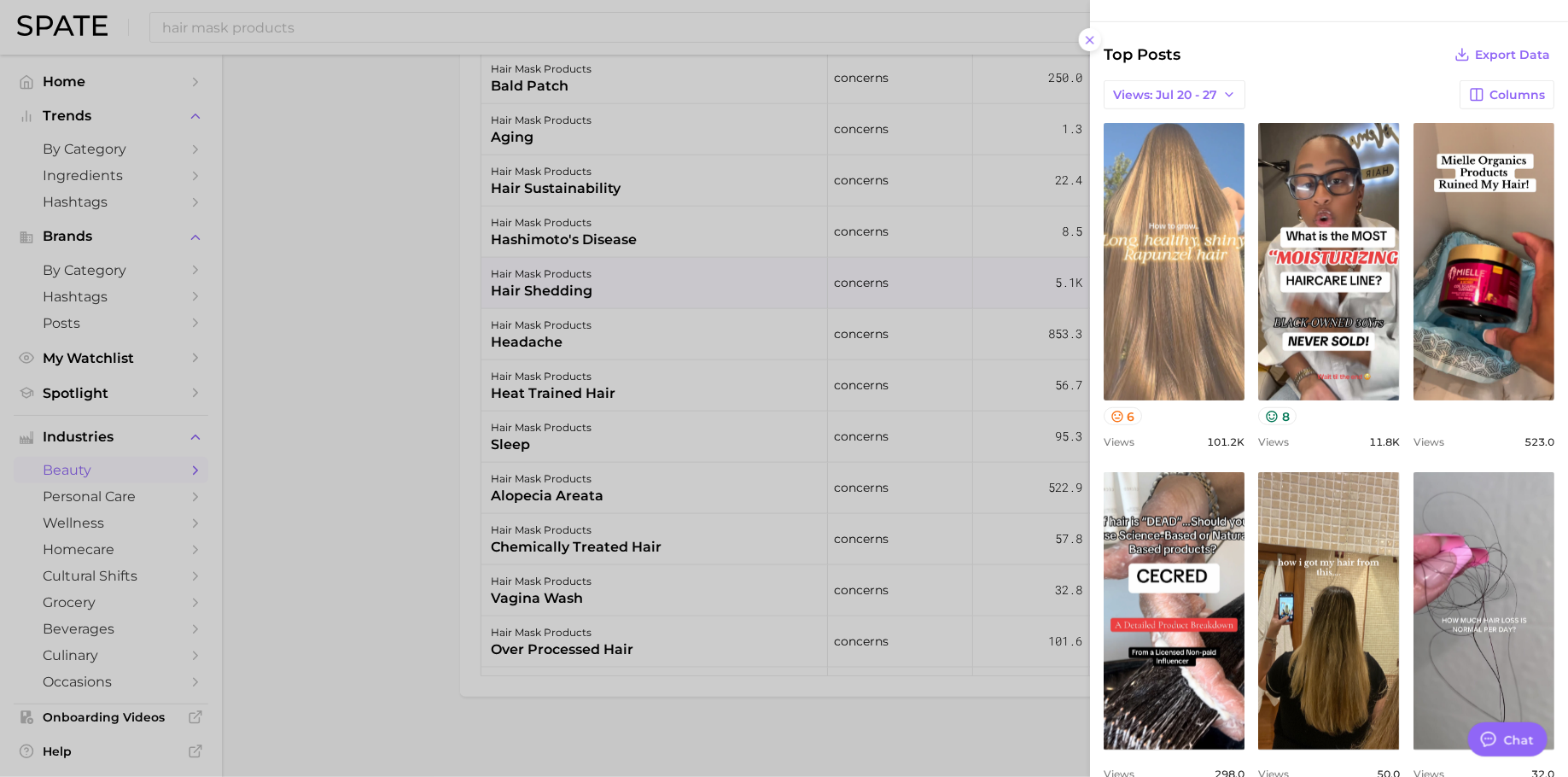 click on "view post on TikTok" at bounding box center [1174, 261] 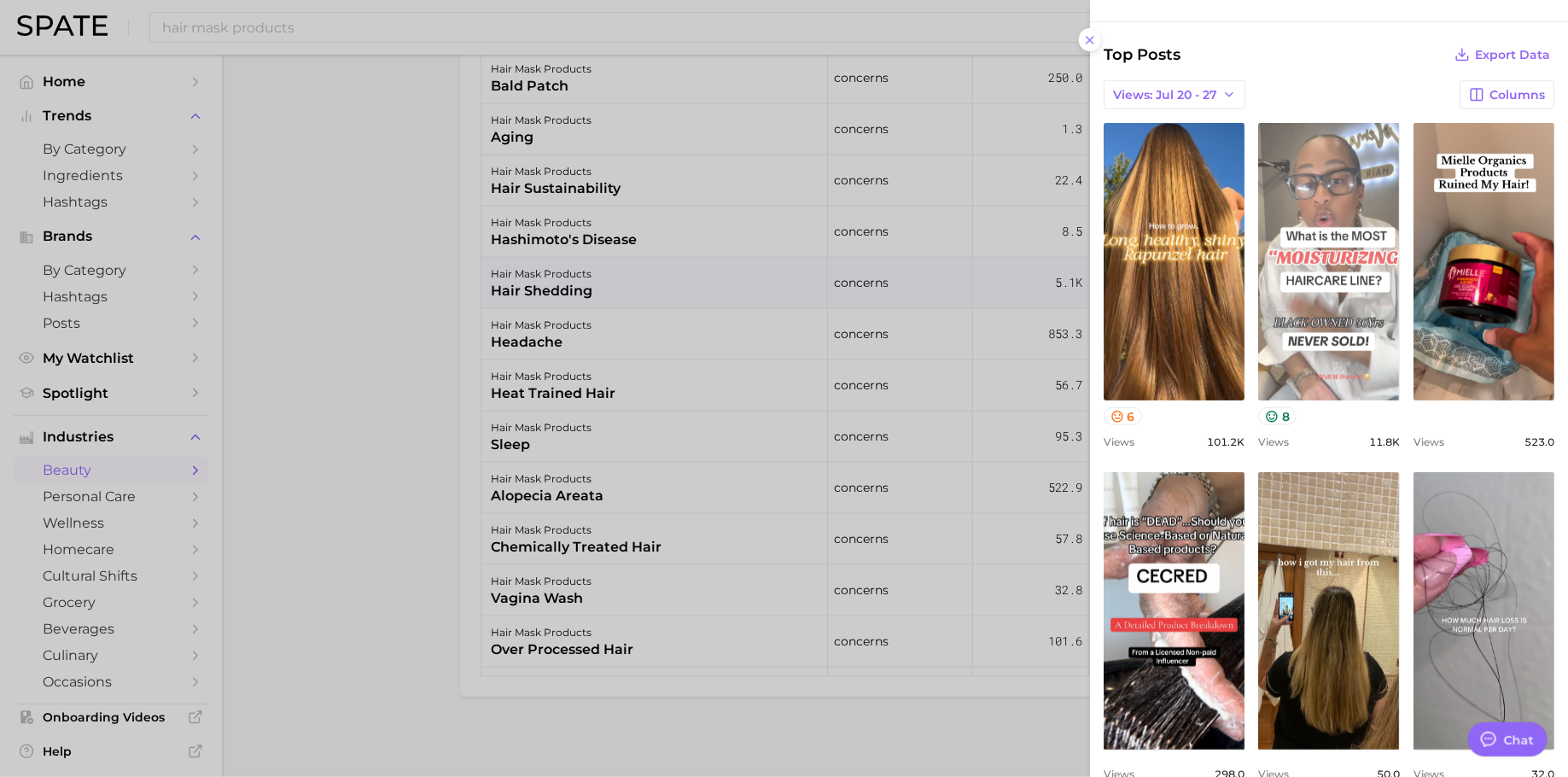 click on "view post on TikTok" at bounding box center (1328, 261) 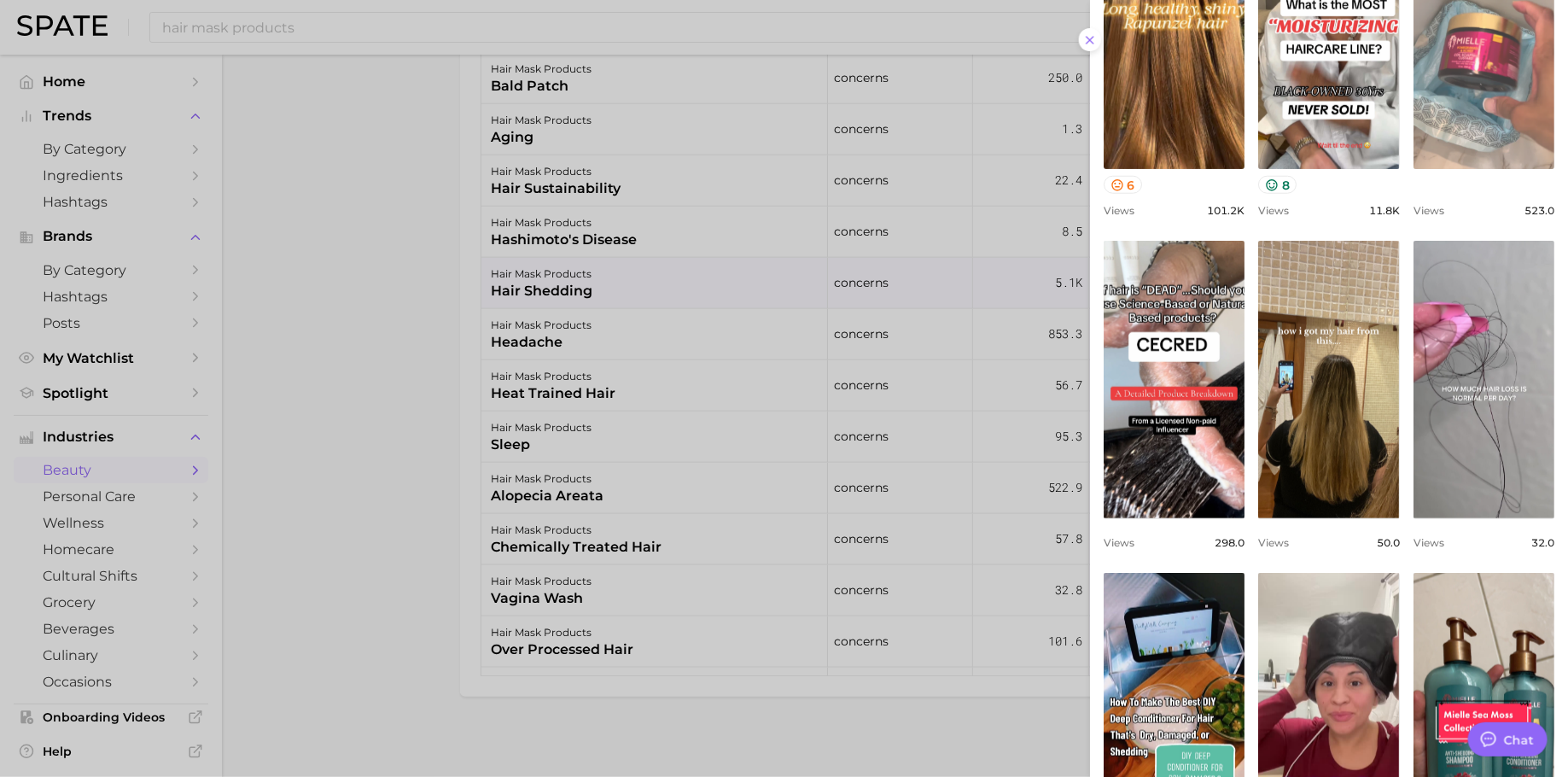 click on "view post on TikTok" at bounding box center (1483, 30) 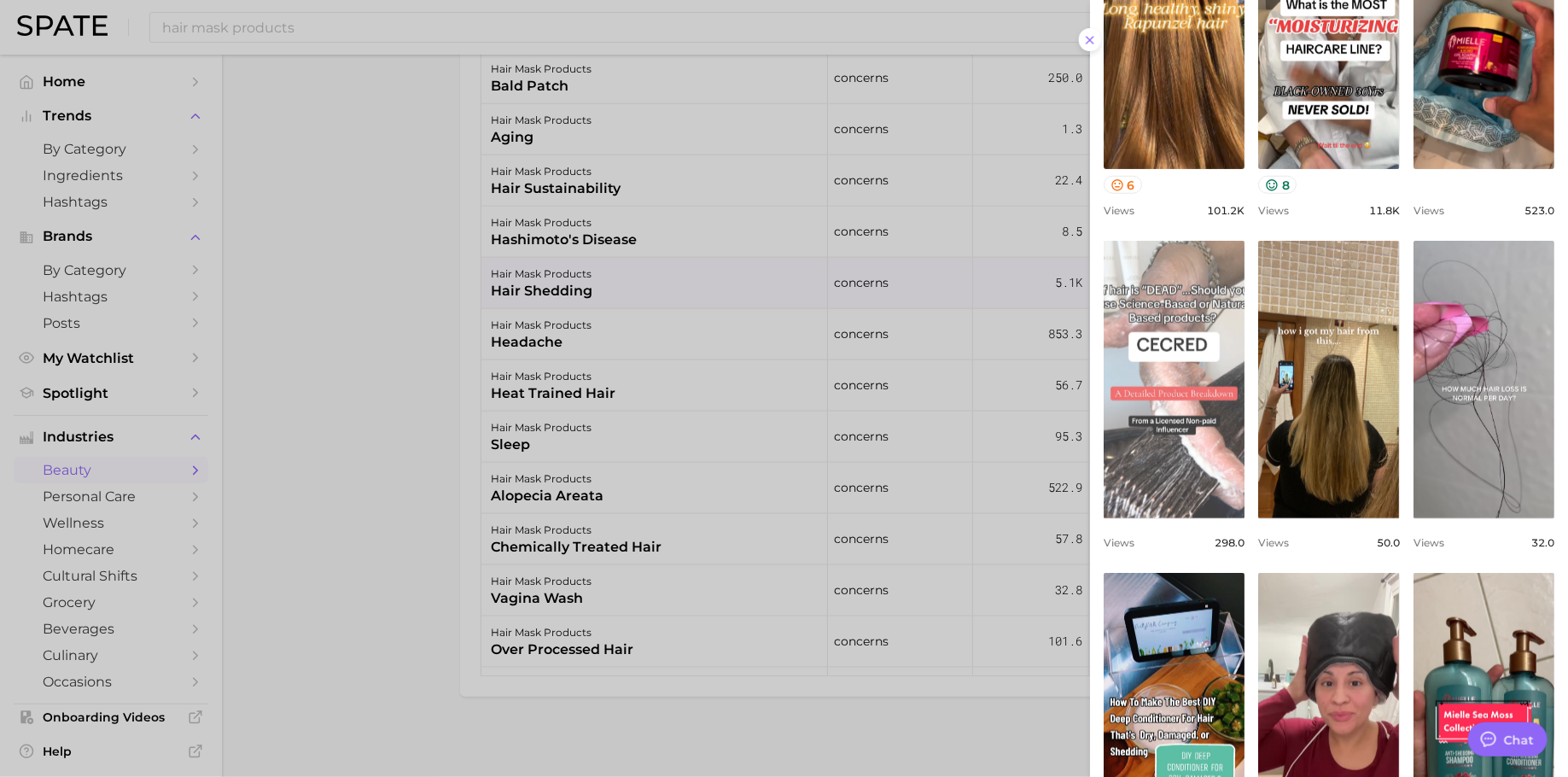 click on "view post on TikTok" at bounding box center (1174, 379) 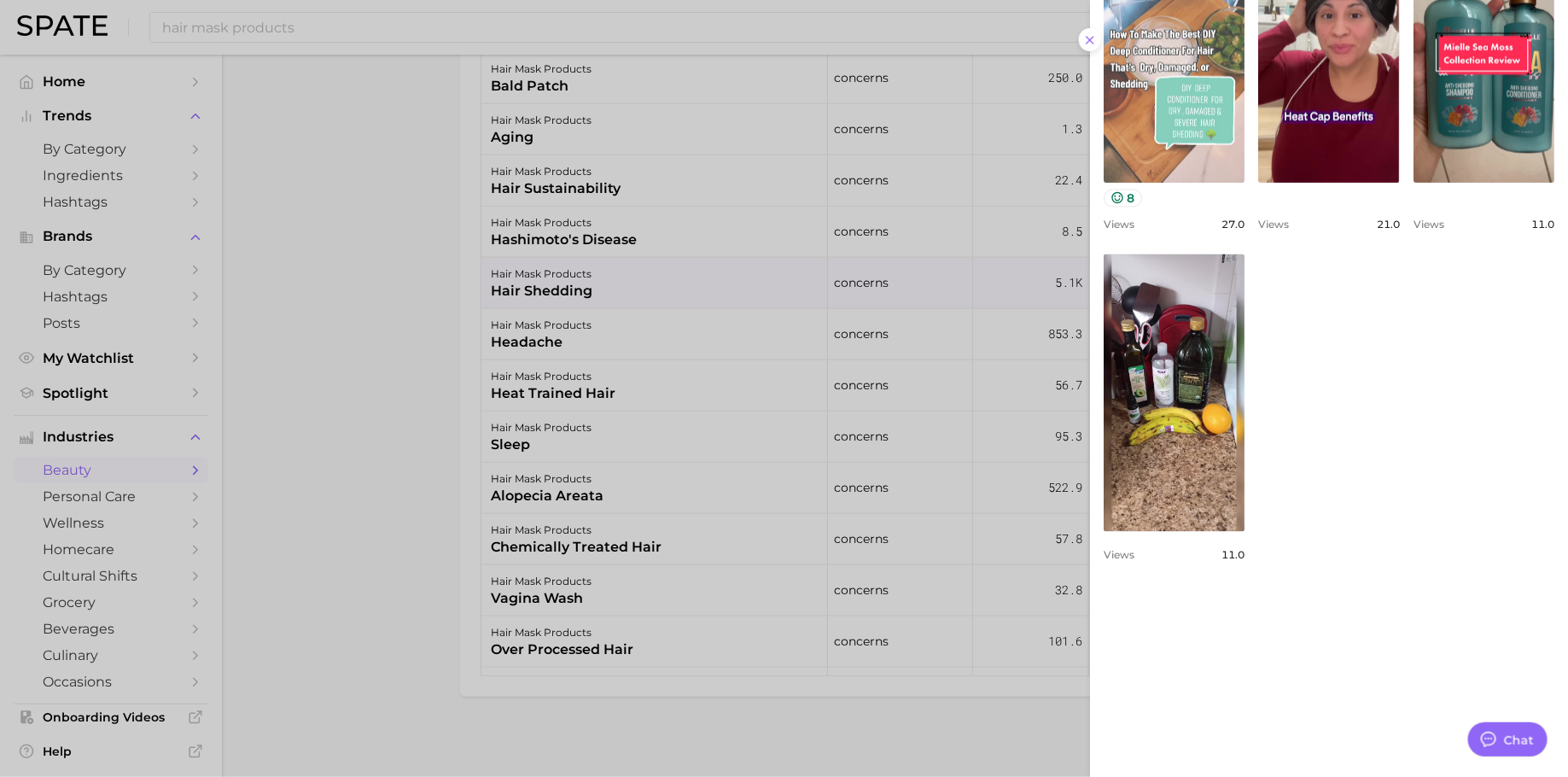 scroll, scrollTop: 1507, scrollLeft: 0, axis: vertical 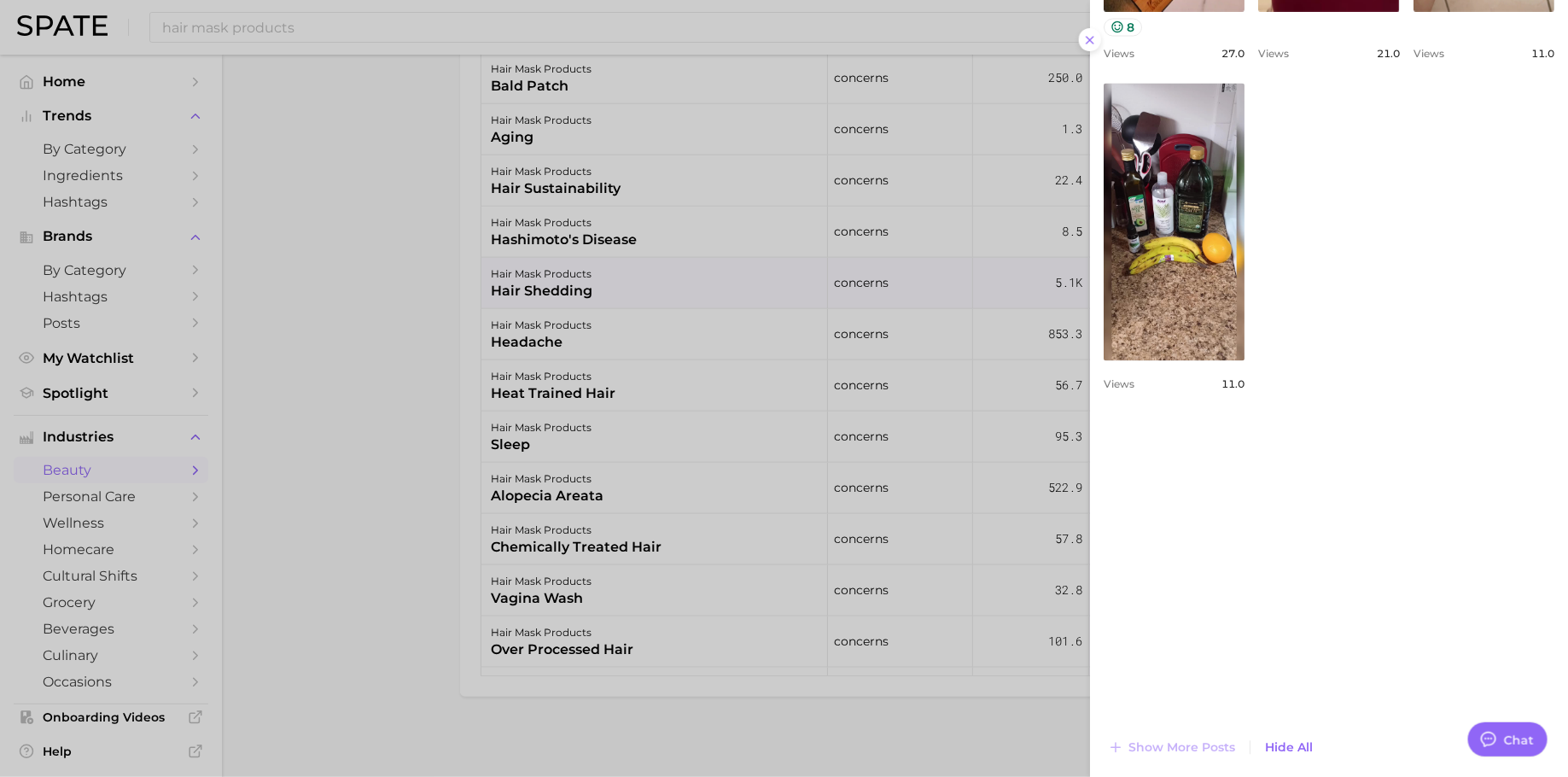 click at bounding box center (784, 388) 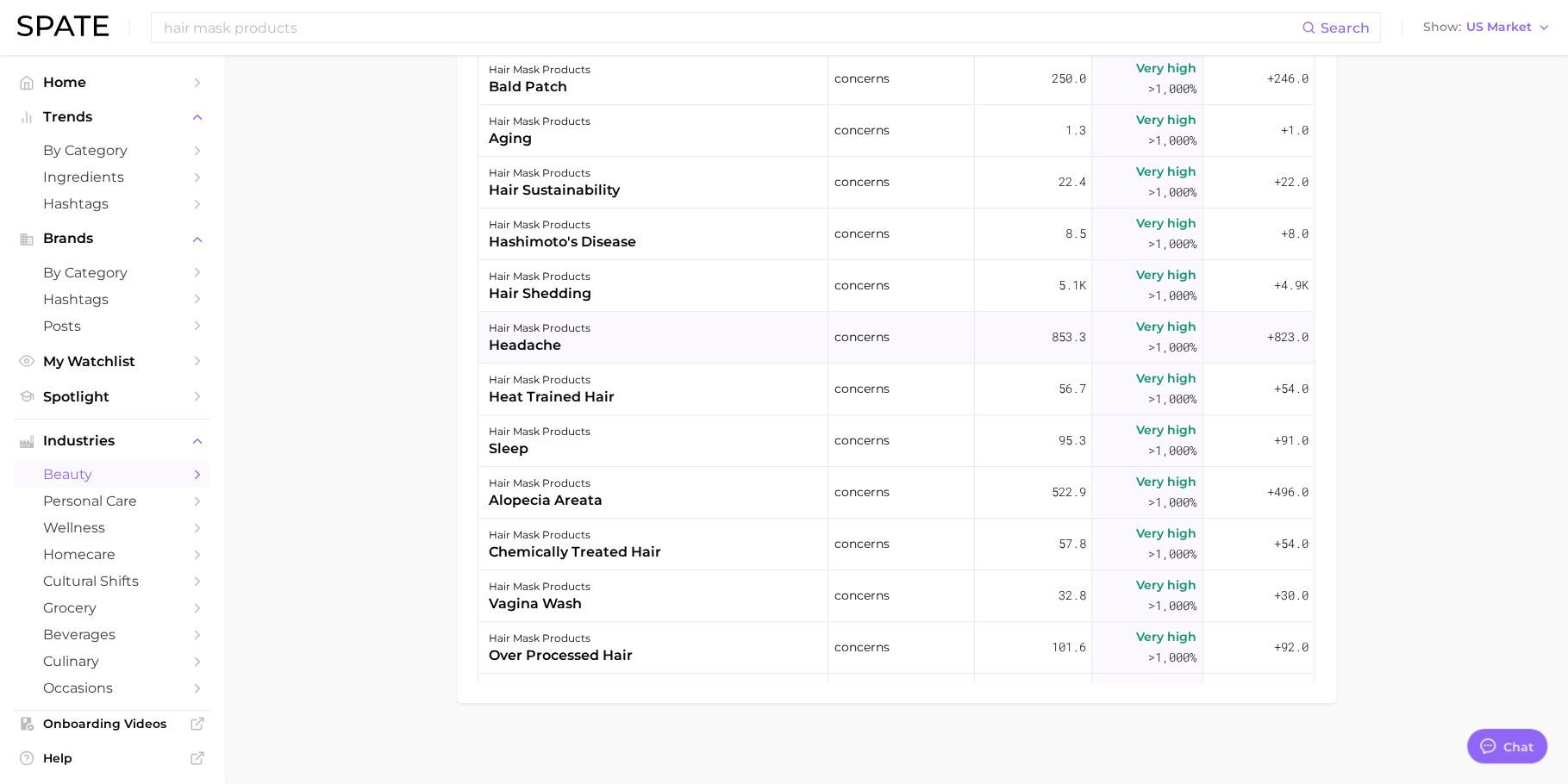 click on "hair mask products headache" at bounding box center (653, 338) 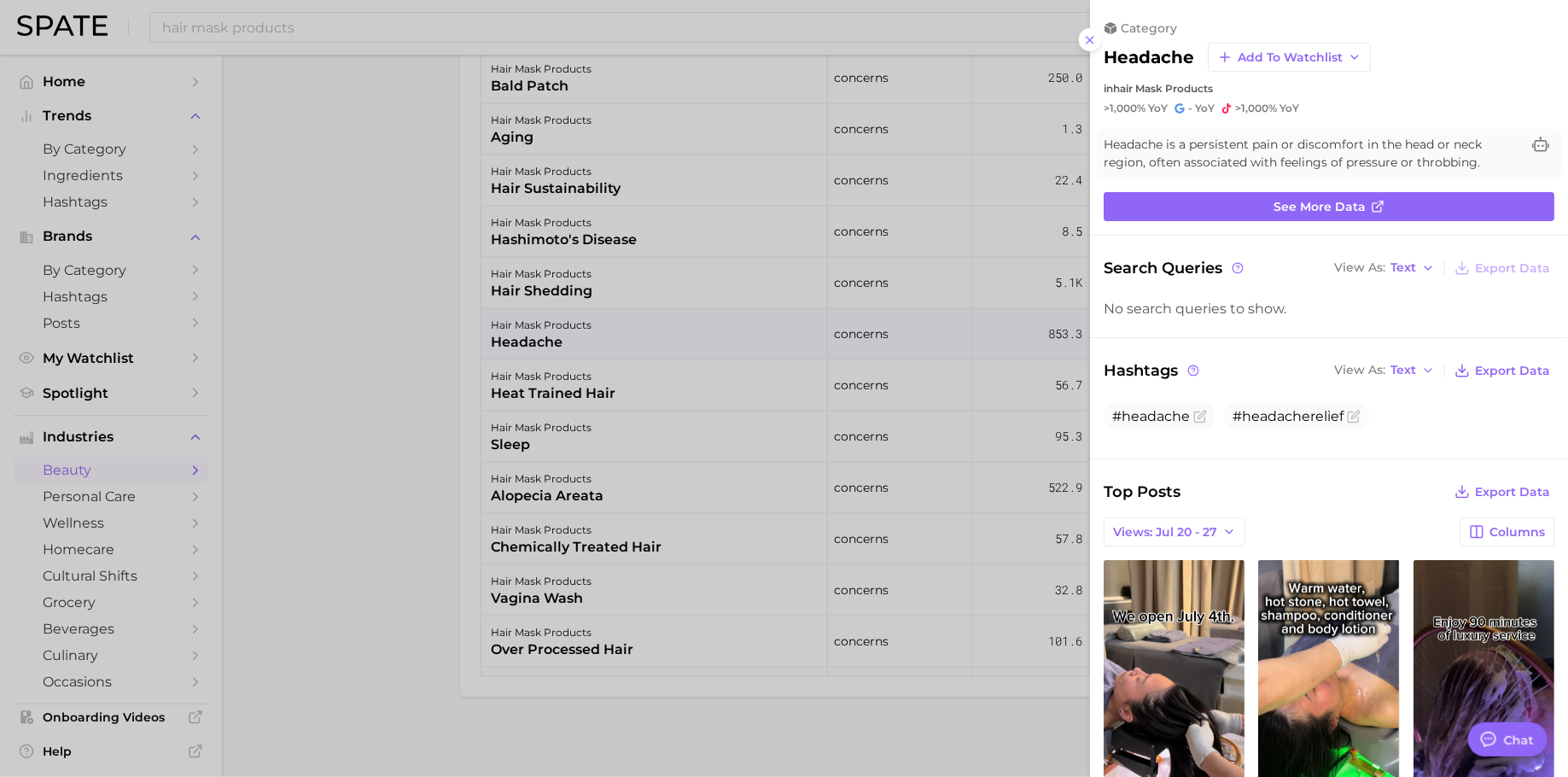 scroll, scrollTop: 0, scrollLeft: 0, axis: both 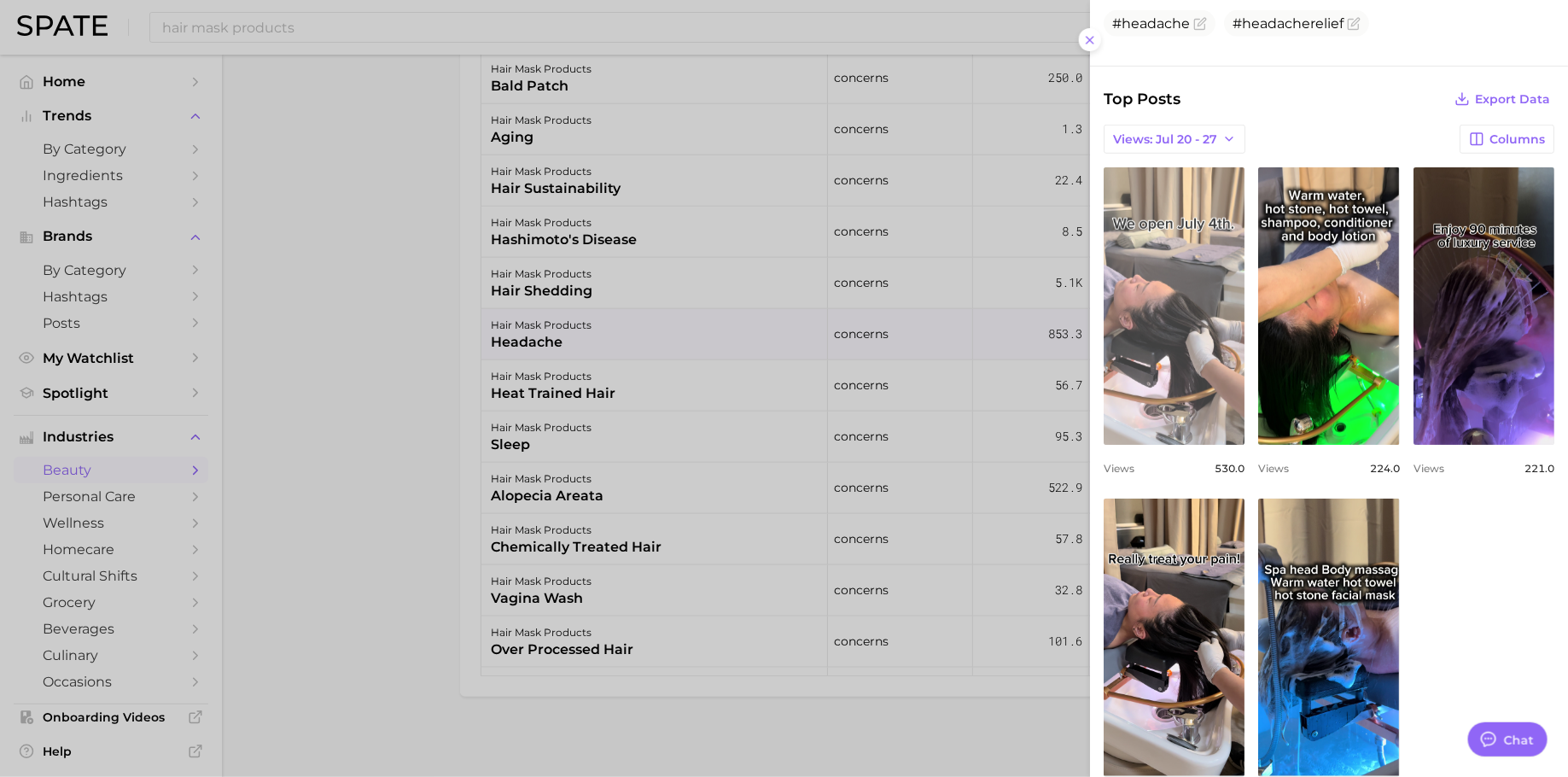 click on "view post on TikTok" at bounding box center [1174, 306] 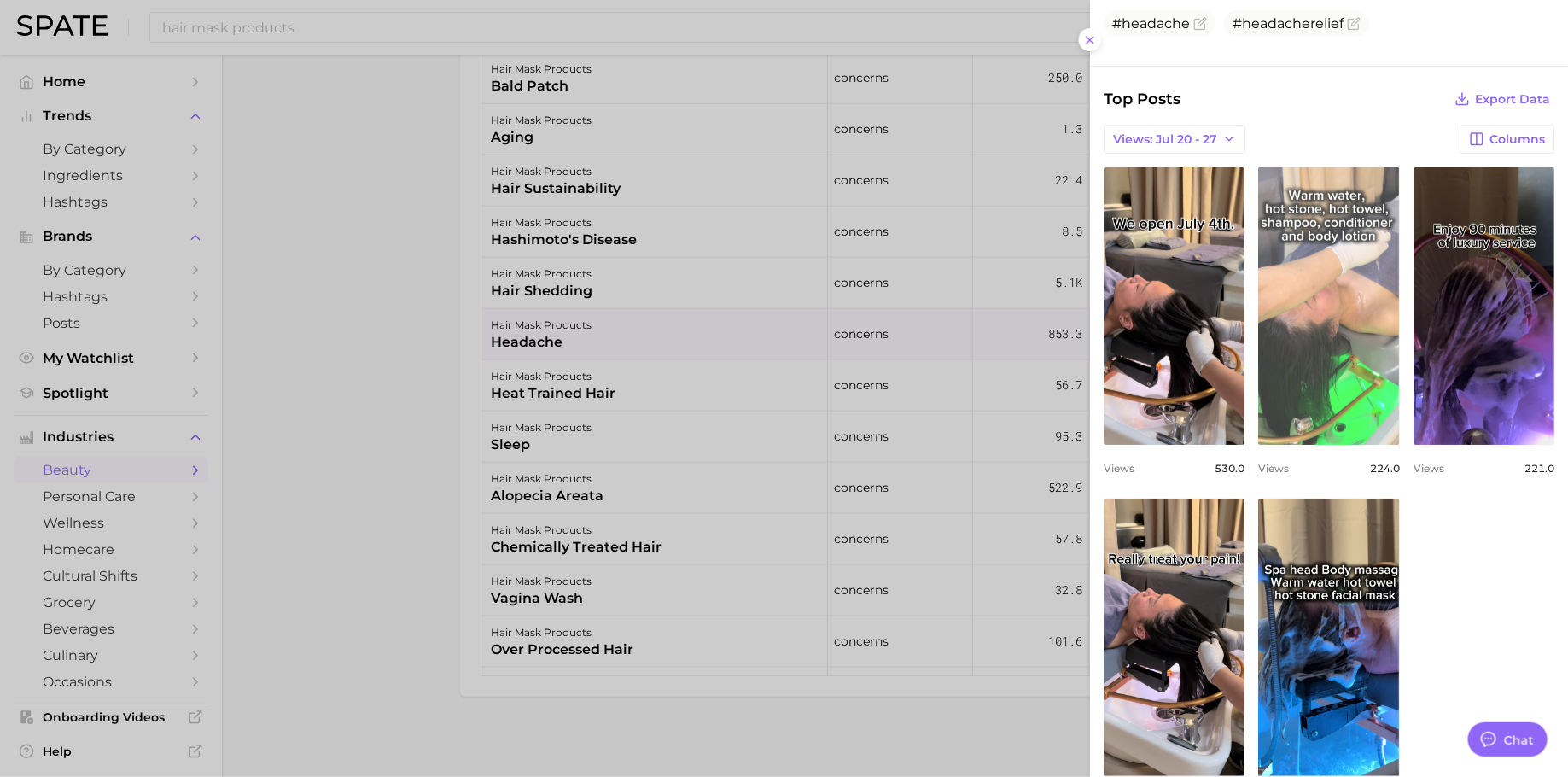 click on "view post on TikTok" at bounding box center [1328, 306] 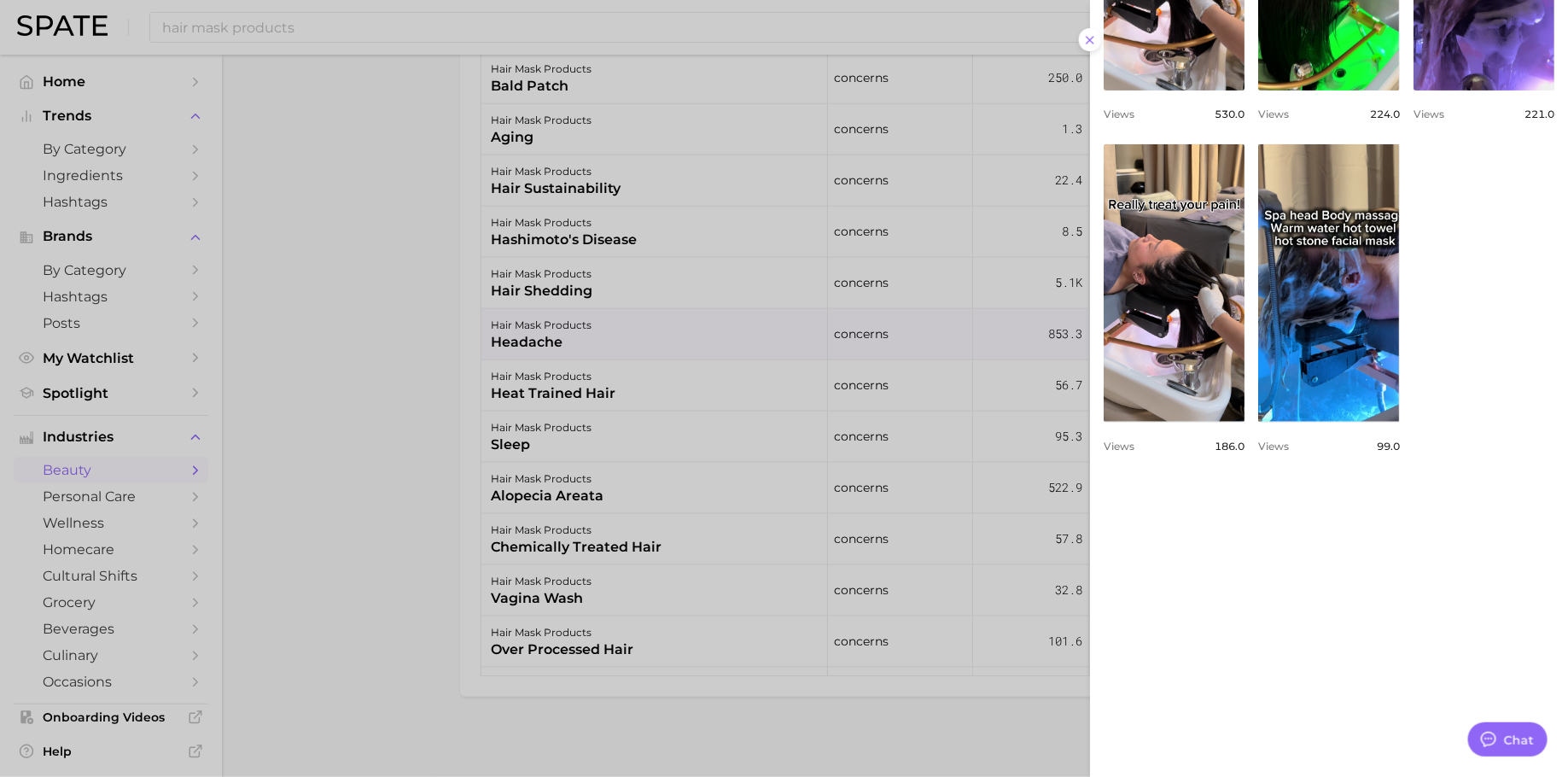 scroll, scrollTop: 808, scrollLeft: 0, axis: vertical 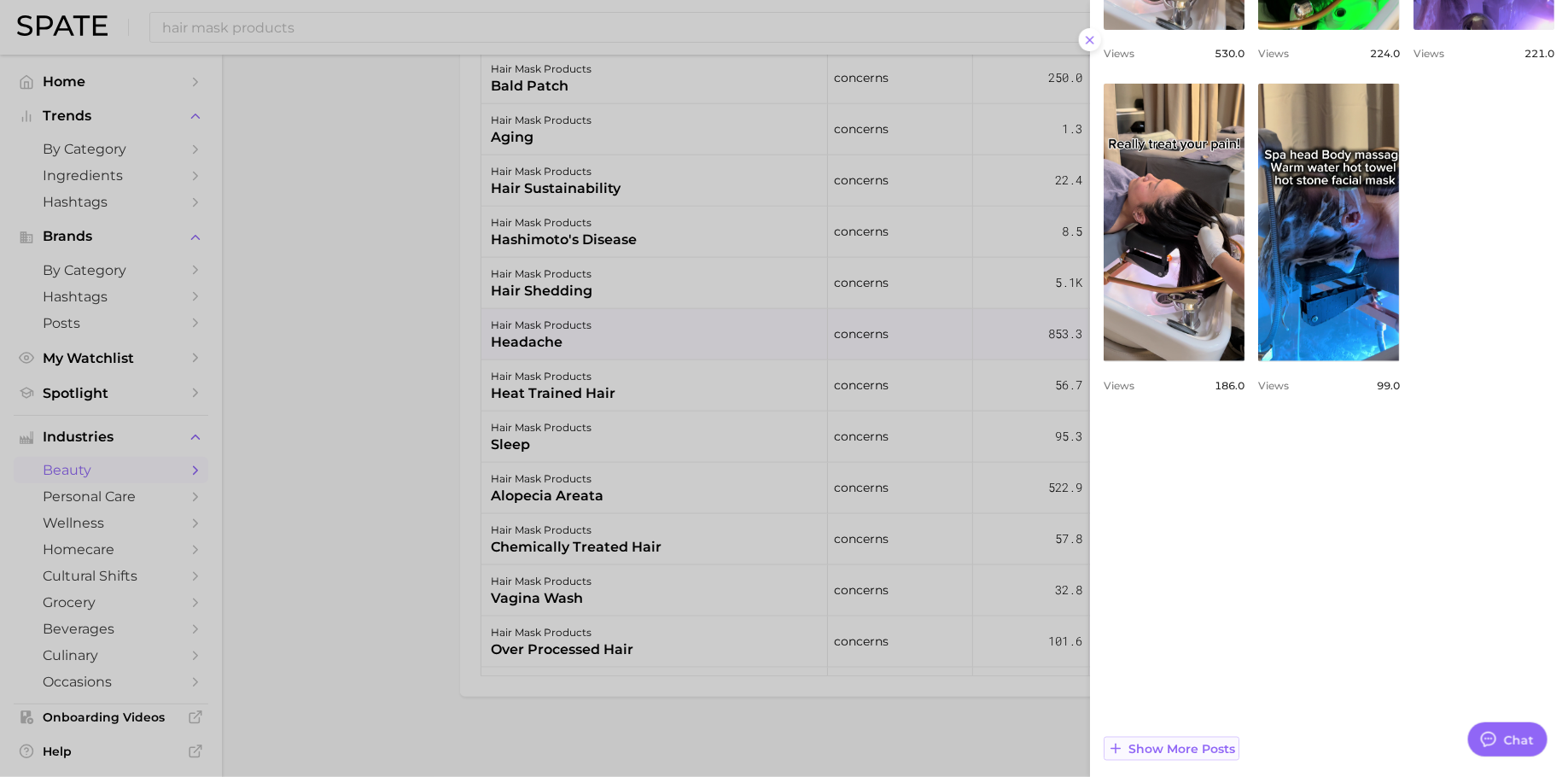 click on "Show more posts" at bounding box center [1181, 749] 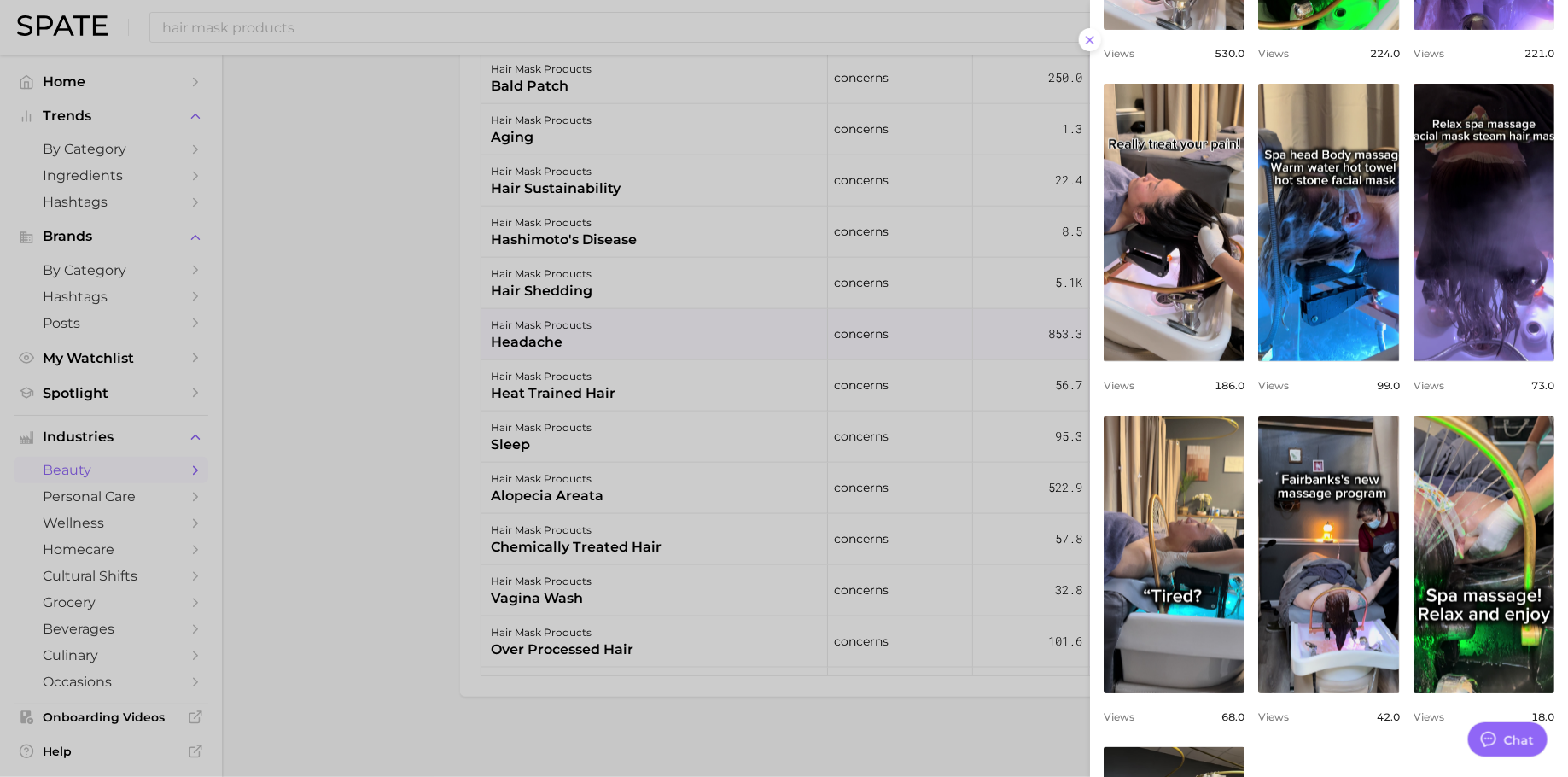 scroll, scrollTop: 0, scrollLeft: 0, axis: both 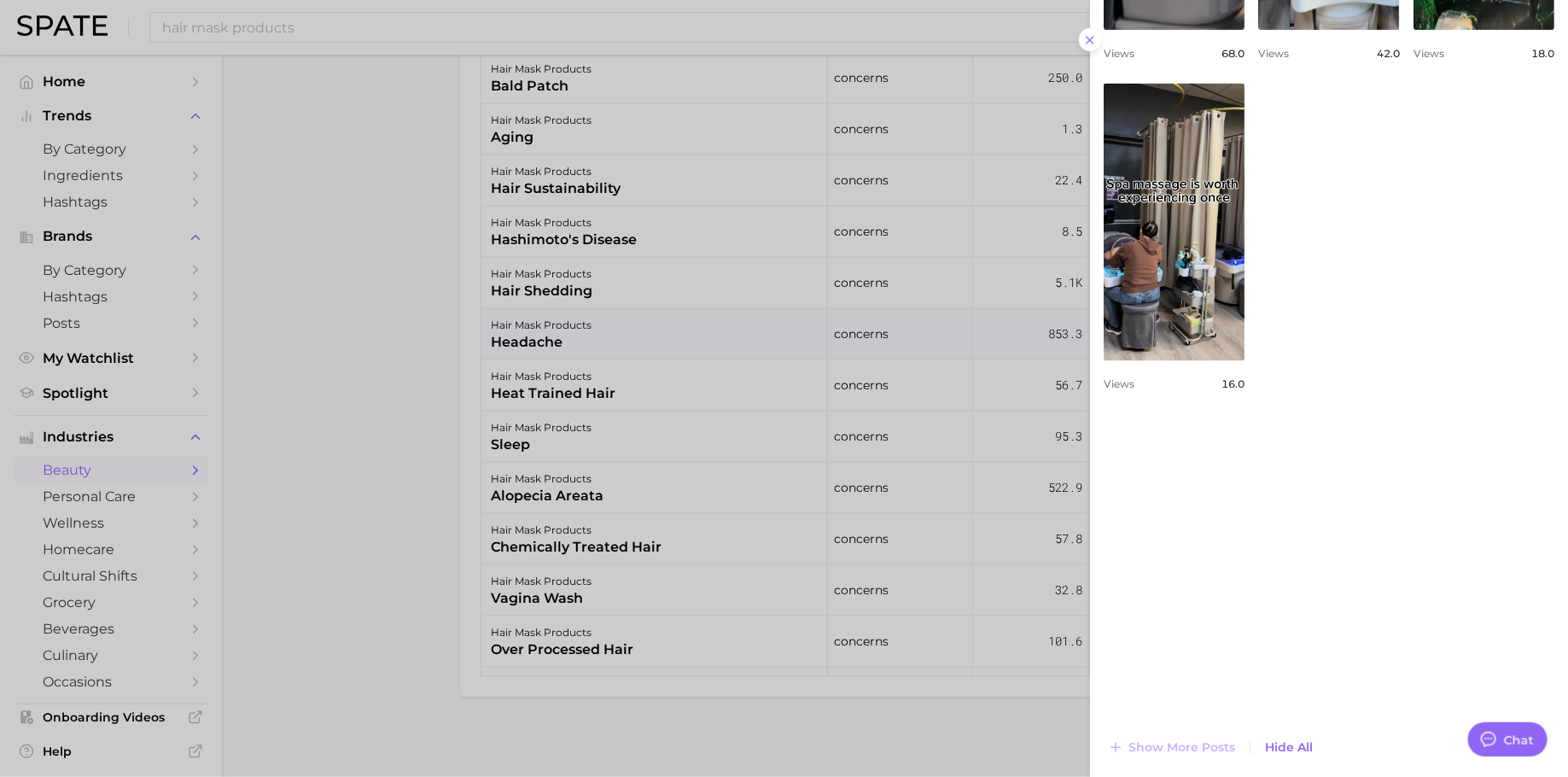 click at bounding box center [784, 388] 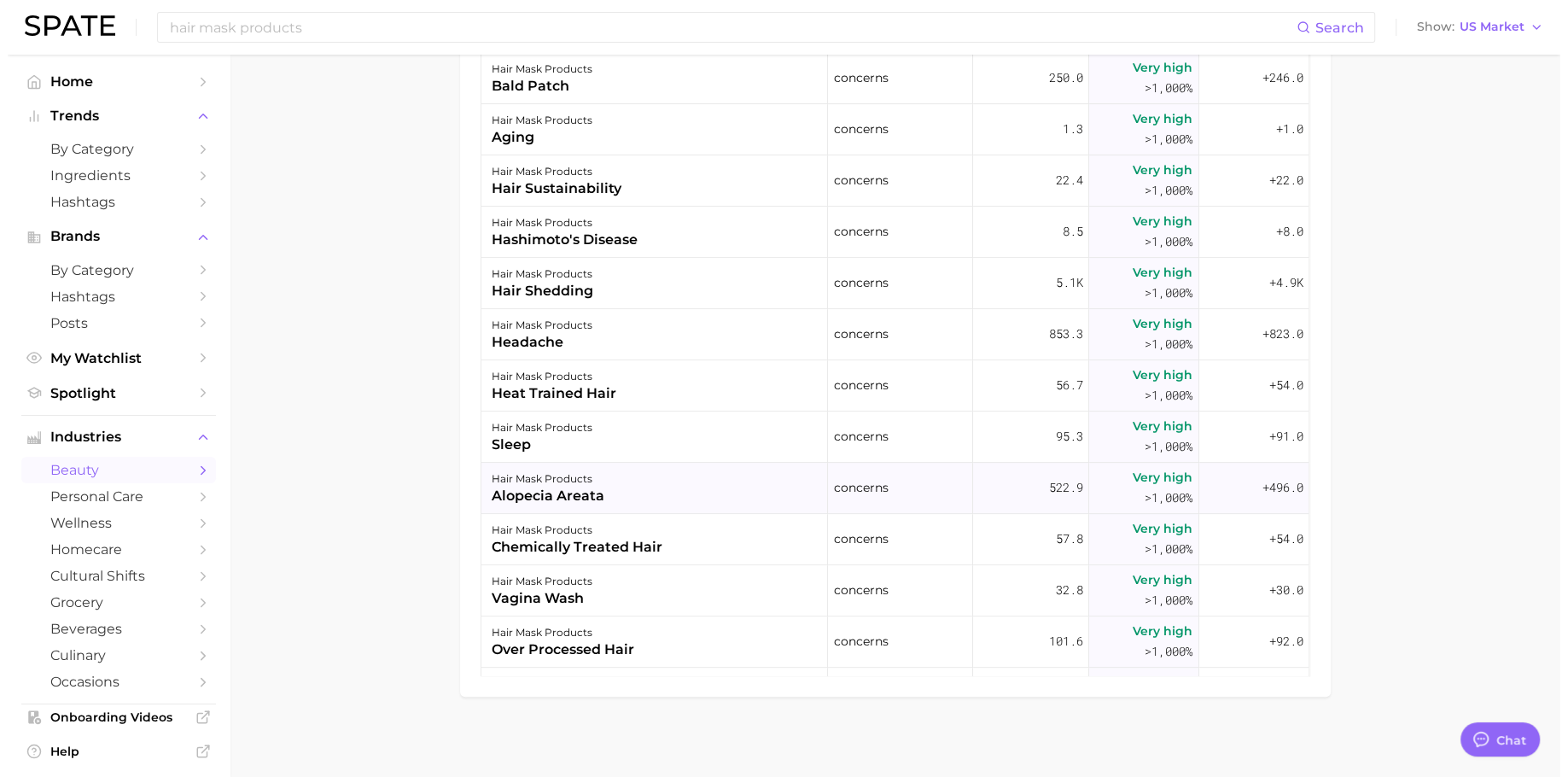 scroll, scrollTop: 523, scrollLeft: 0, axis: vertical 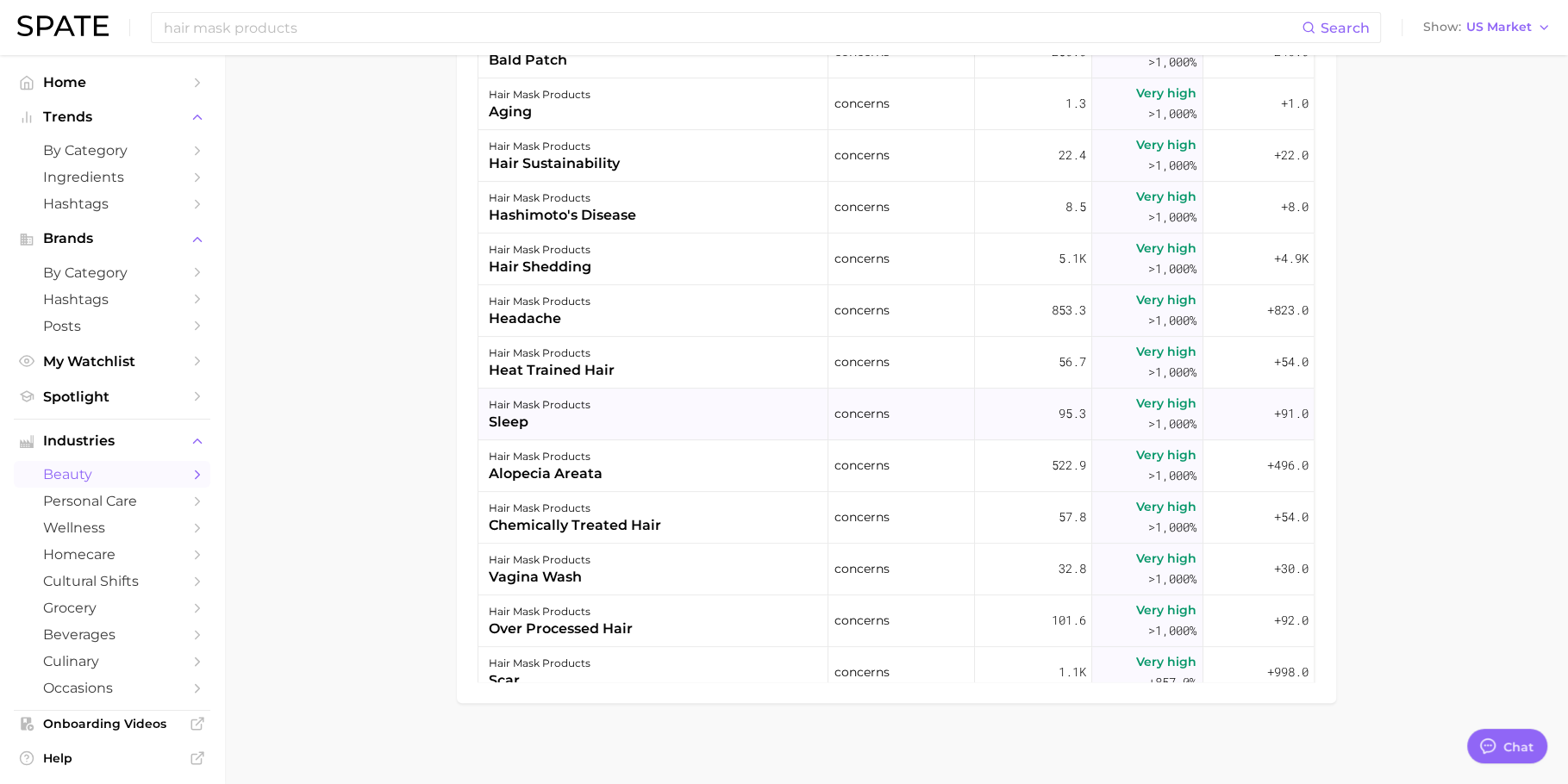 click on "hair mask products sleep" at bounding box center (653, 414) 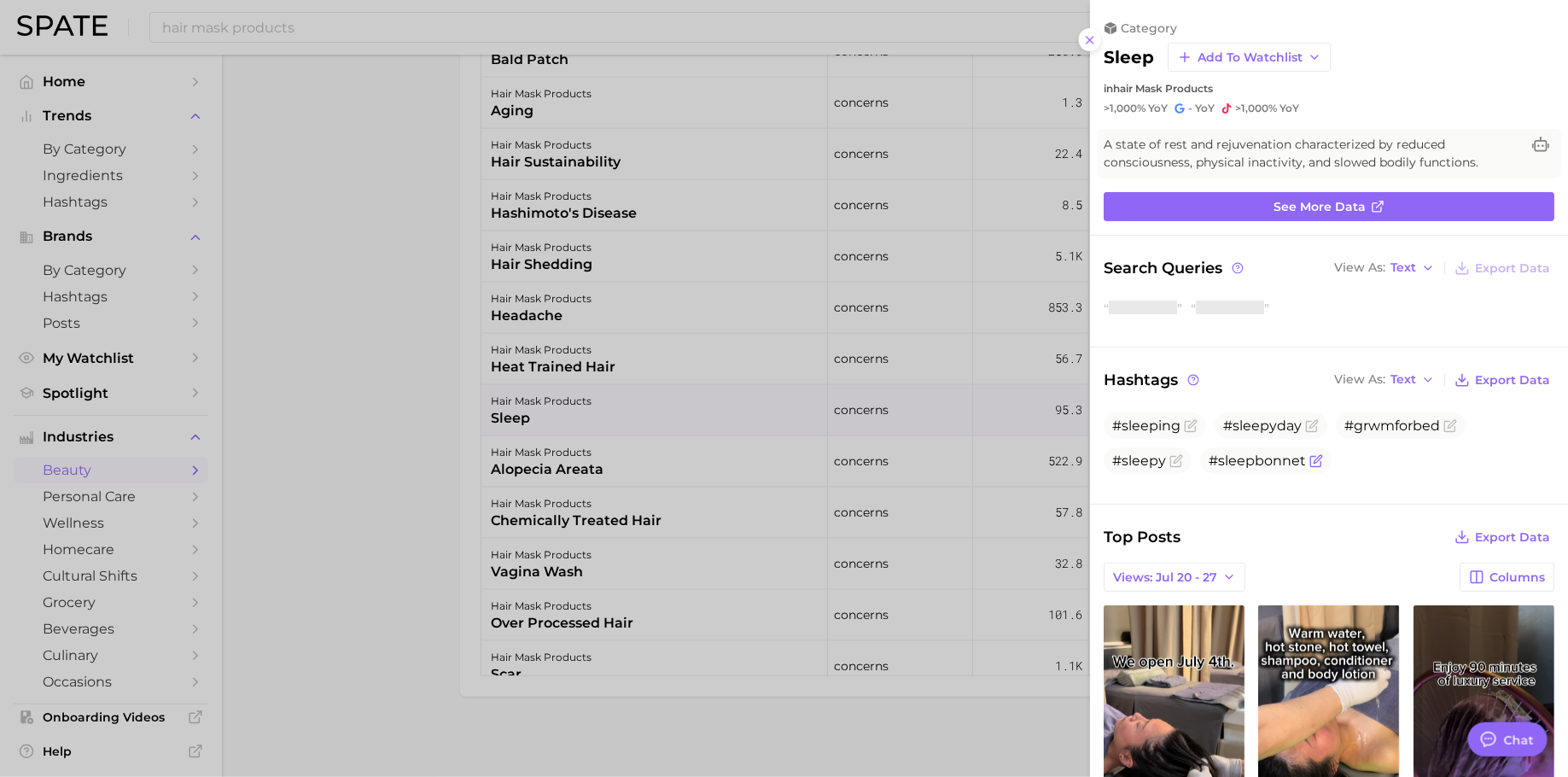 scroll, scrollTop: 0, scrollLeft: 0, axis: both 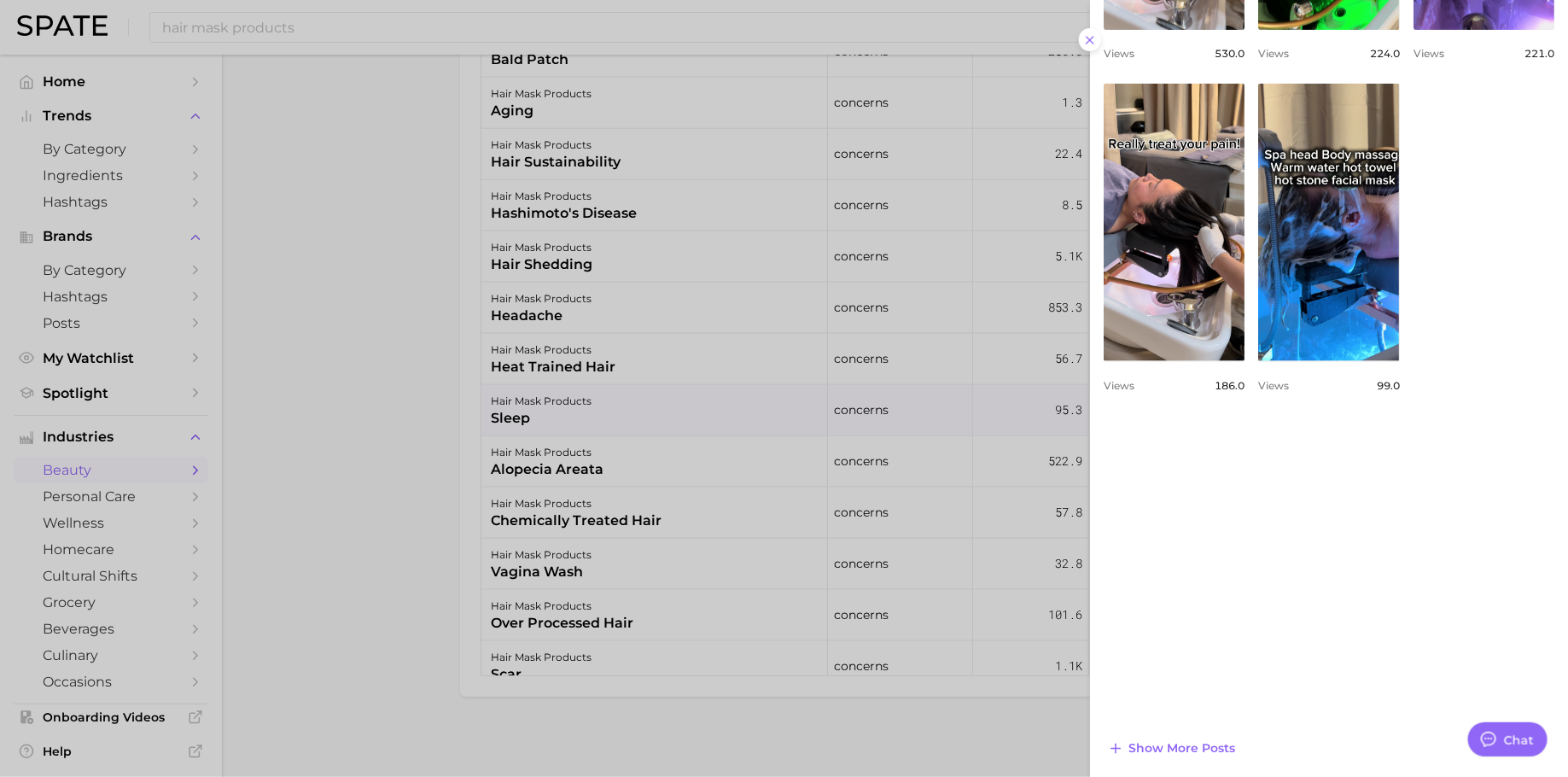 click at bounding box center [784, 388] 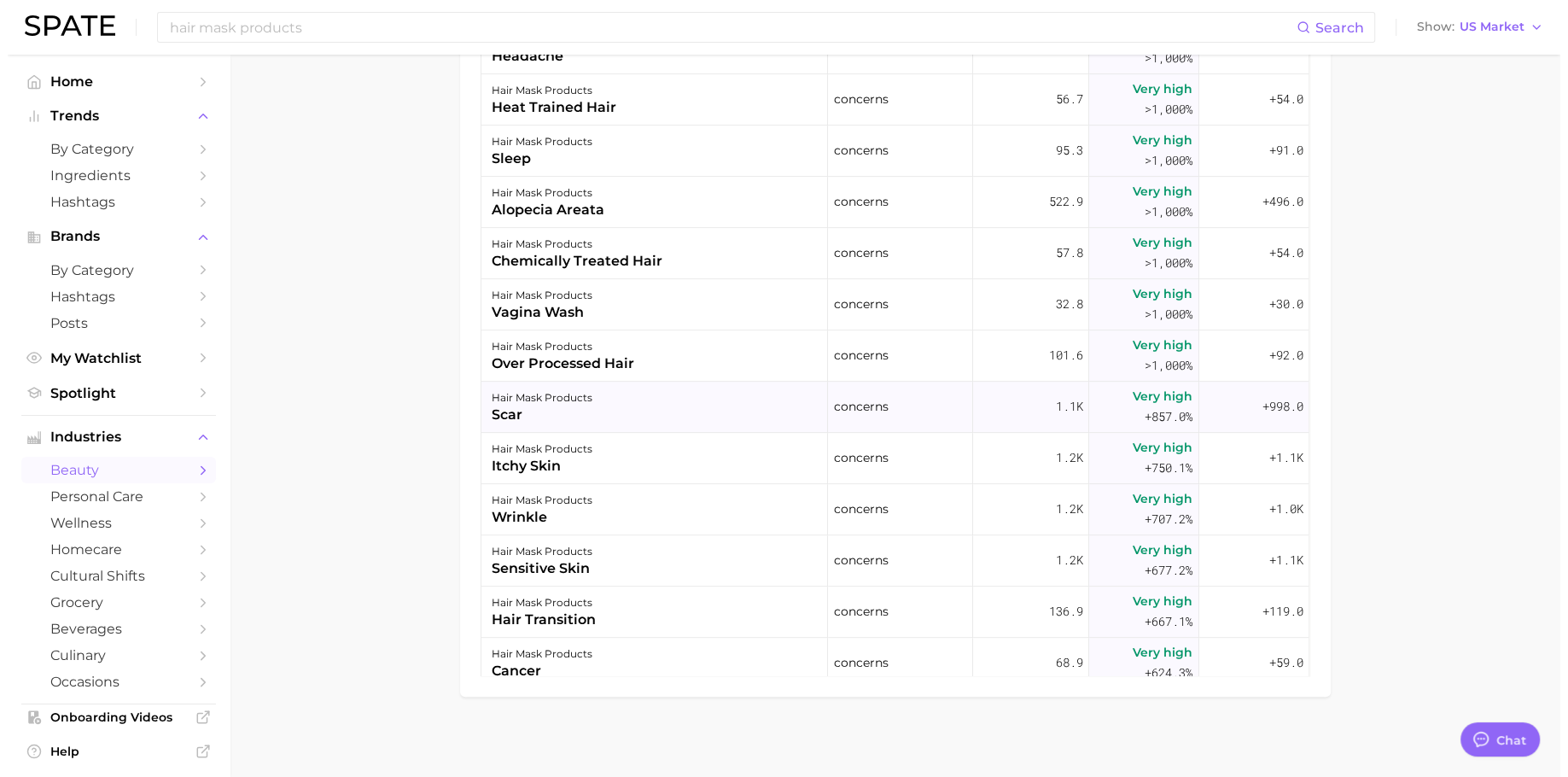 scroll, scrollTop: 791, scrollLeft: 0, axis: vertical 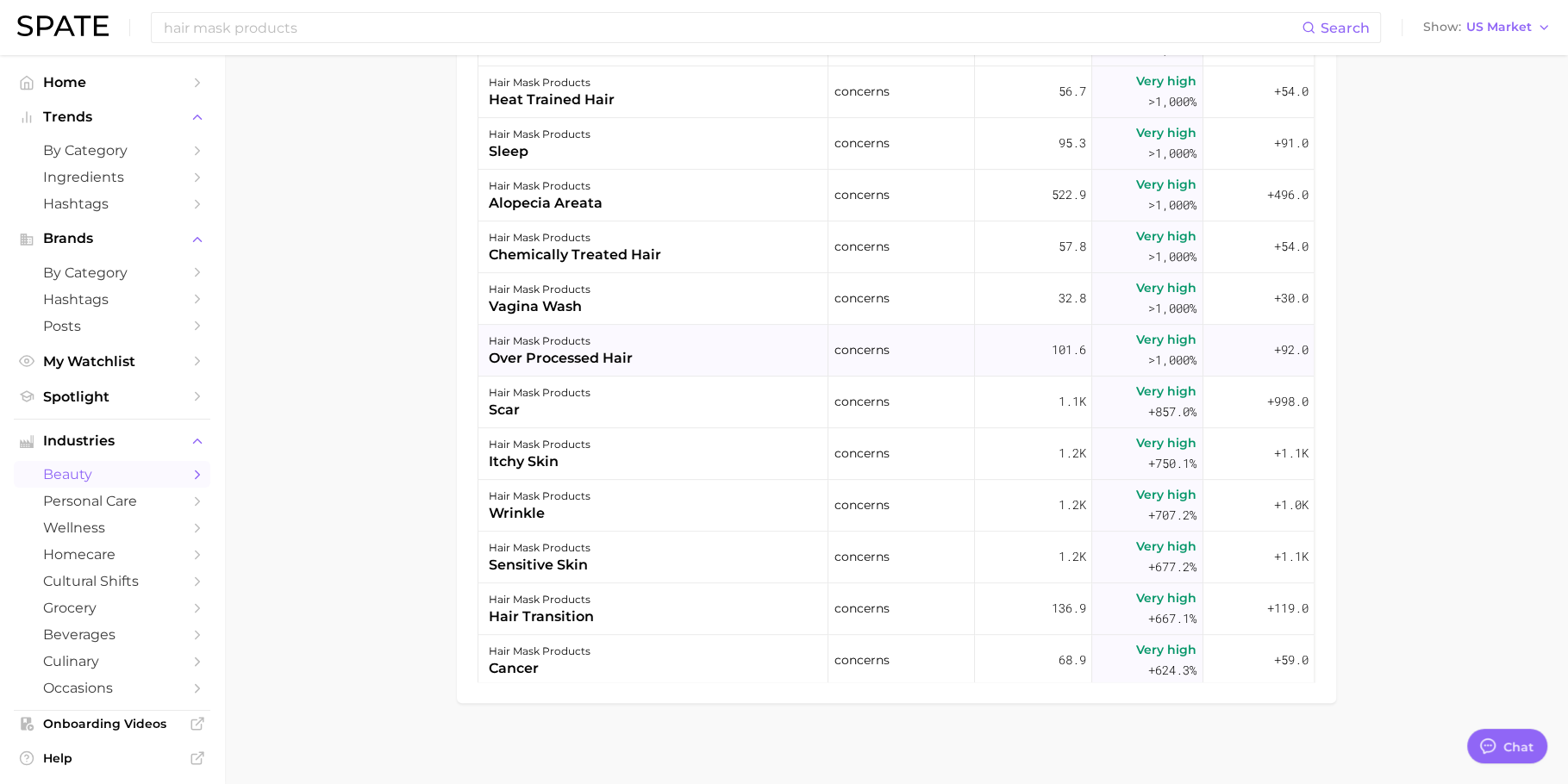click on "hair mask products over processed hair" at bounding box center (653, 351) 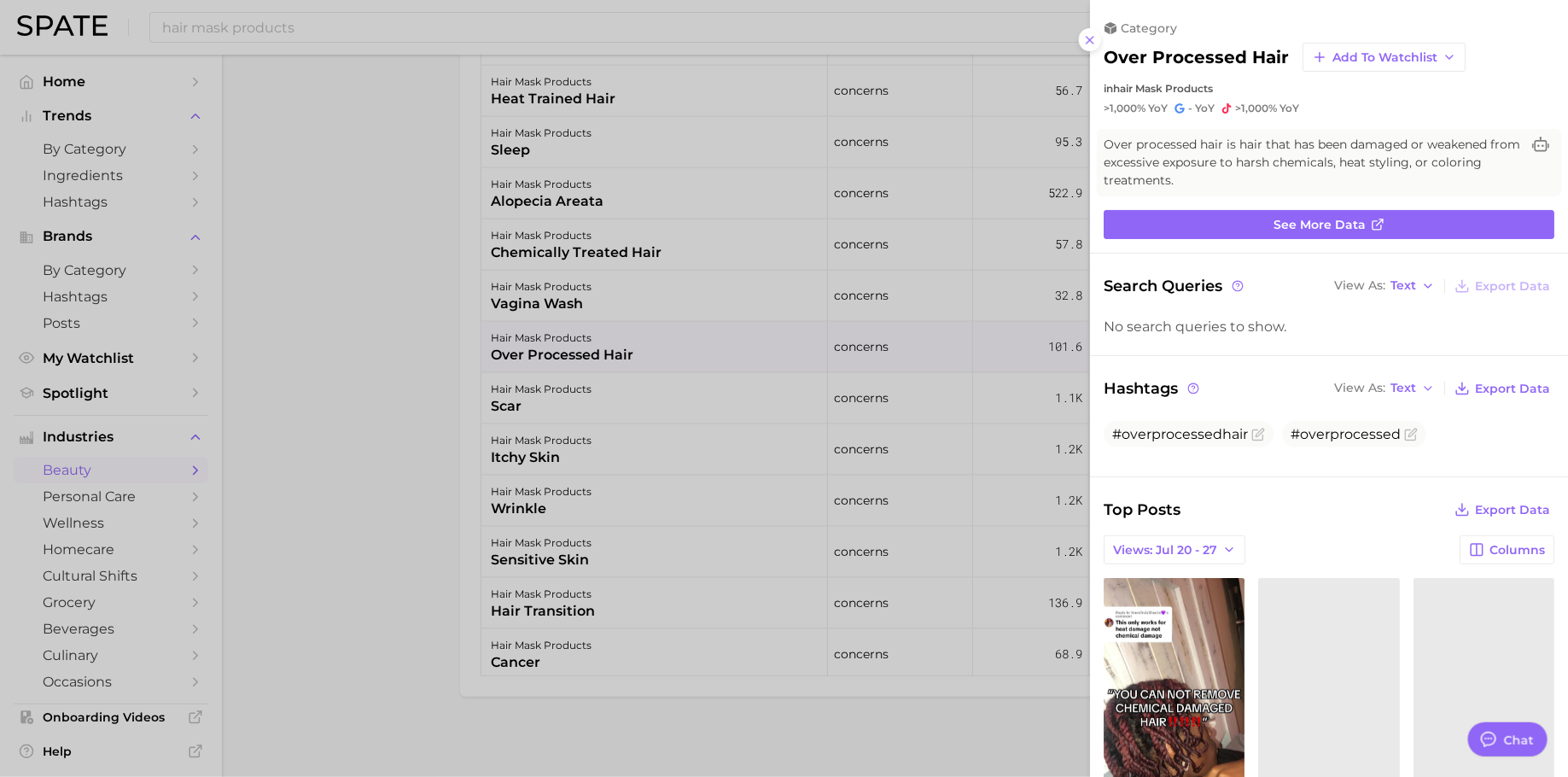 click at bounding box center (784, 388) 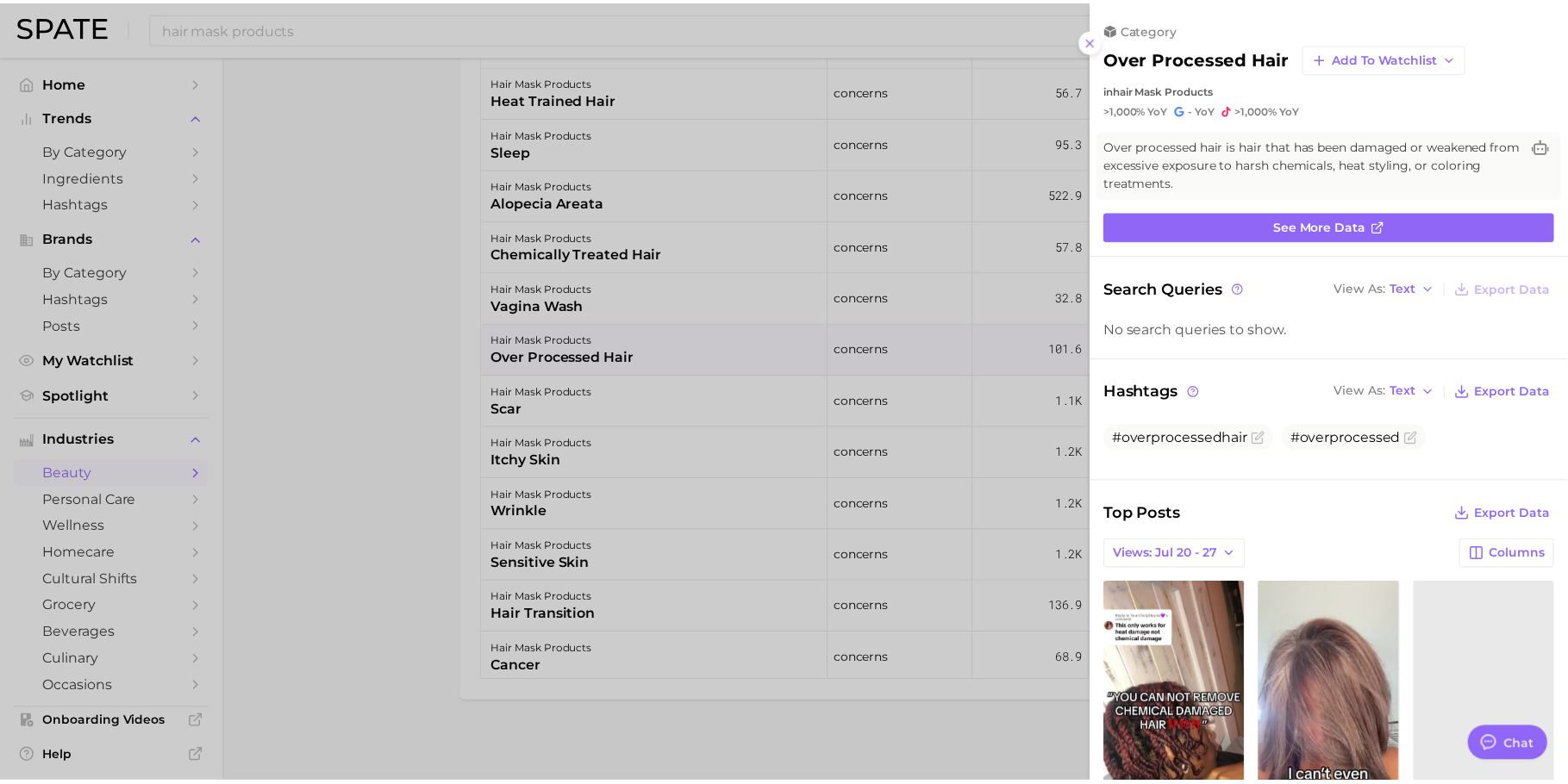 scroll, scrollTop: 0, scrollLeft: 0, axis: both 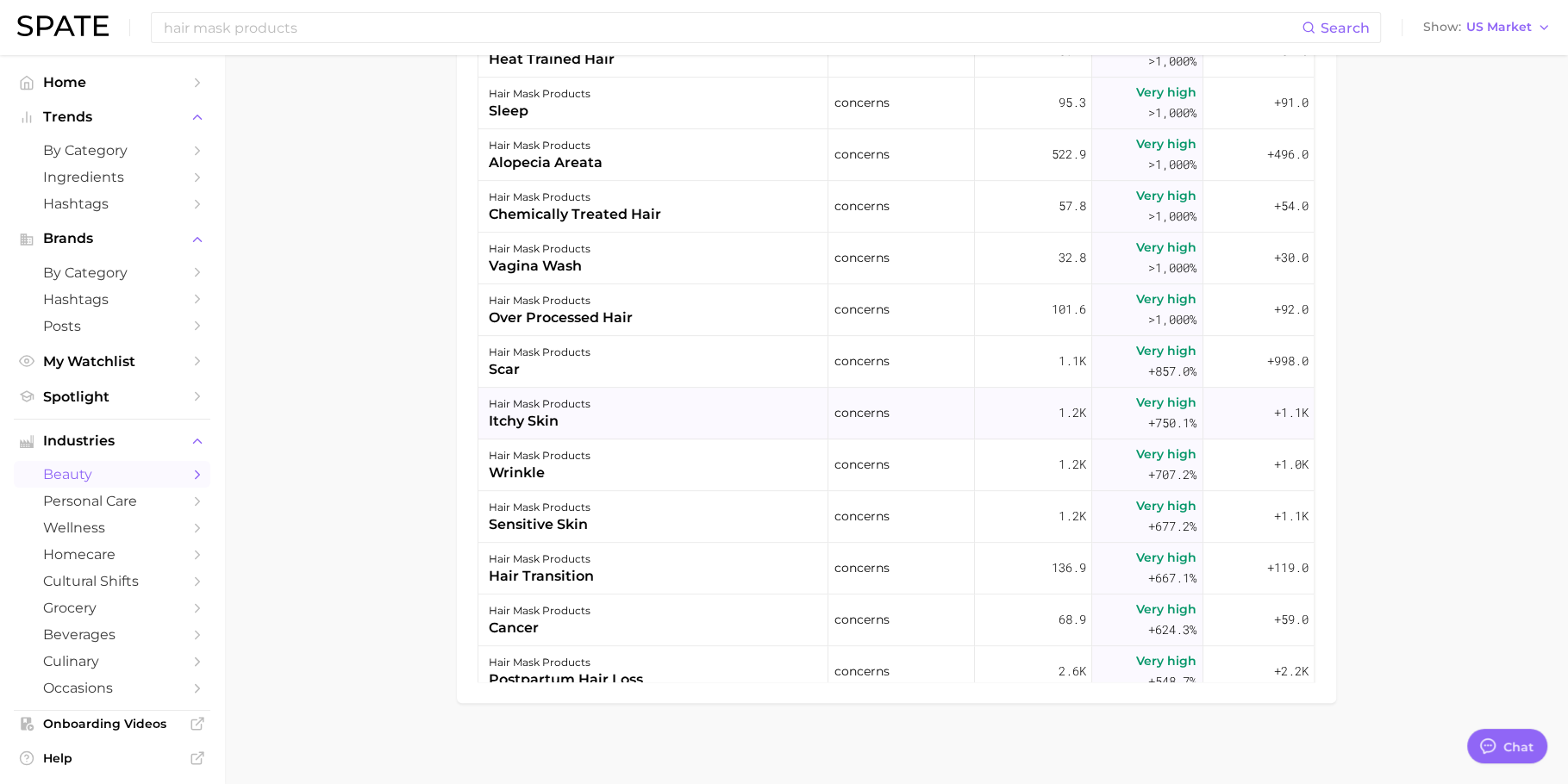 click on "hair mask products itchy skin" at bounding box center [653, 414] 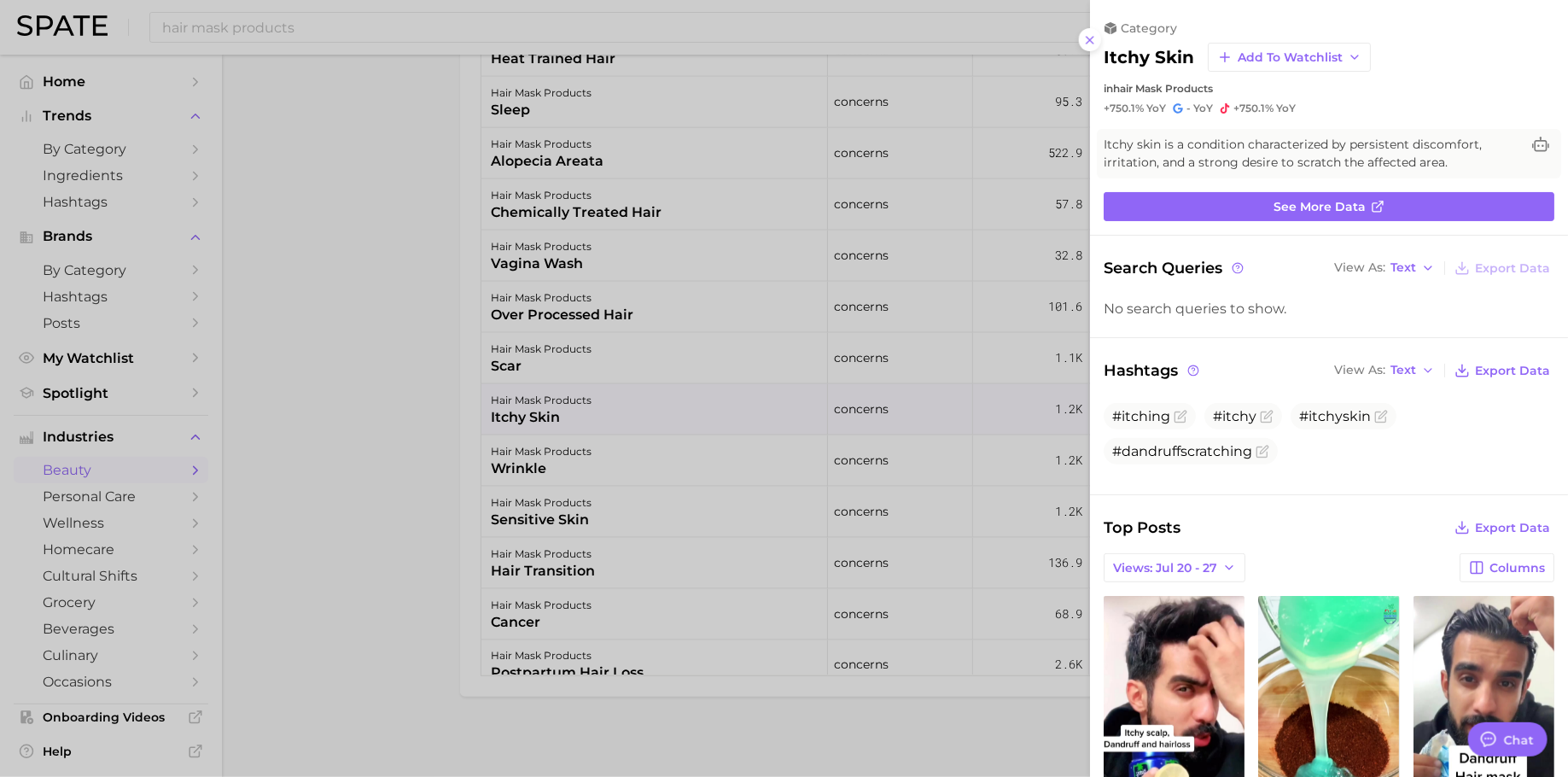 scroll, scrollTop: 0, scrollLeft: 0, axis: both 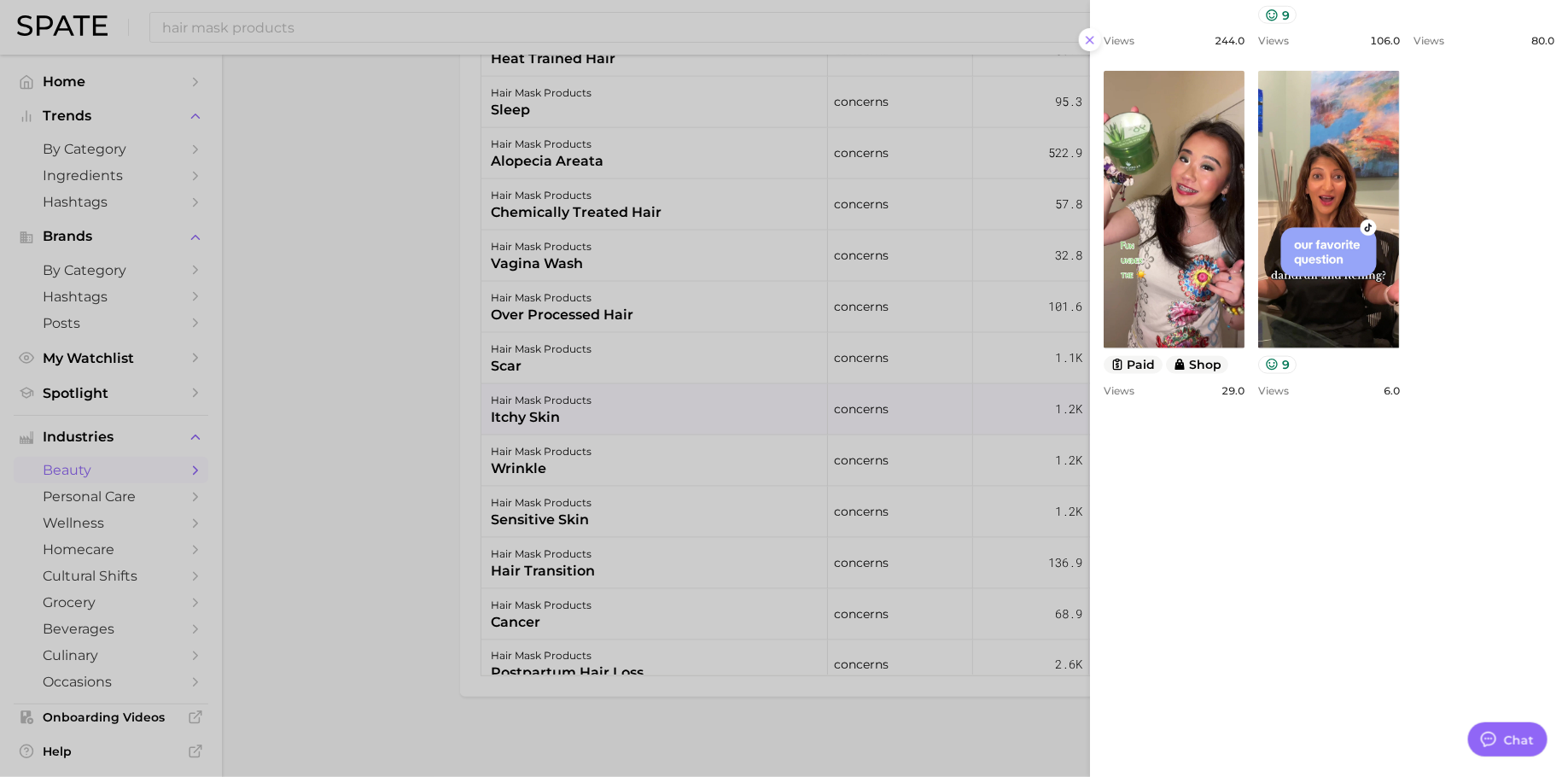 click at bounding box center [784, 388] 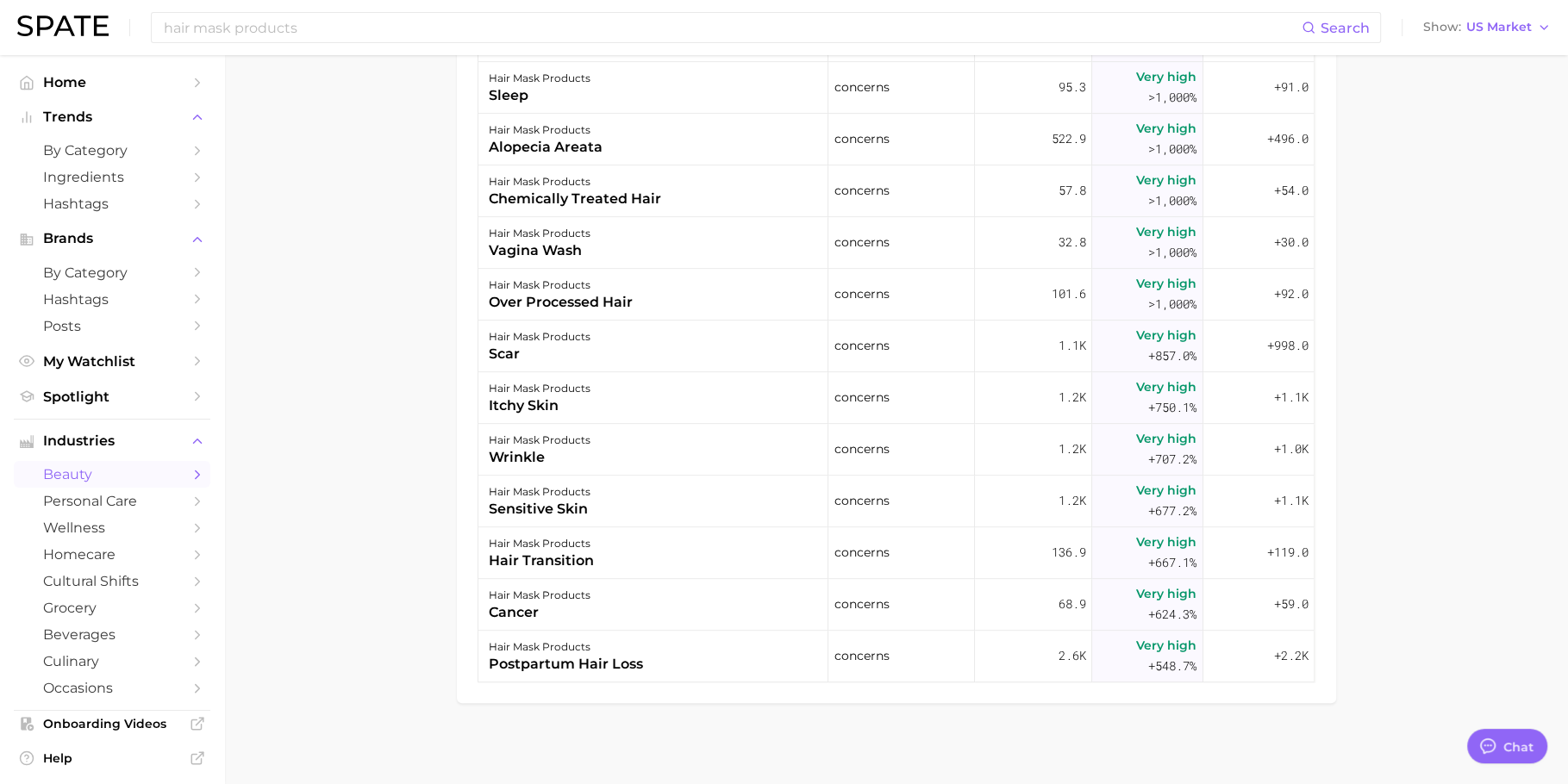 scroll, scrollTop: 874, scrollLeft: 0, axis: vertical 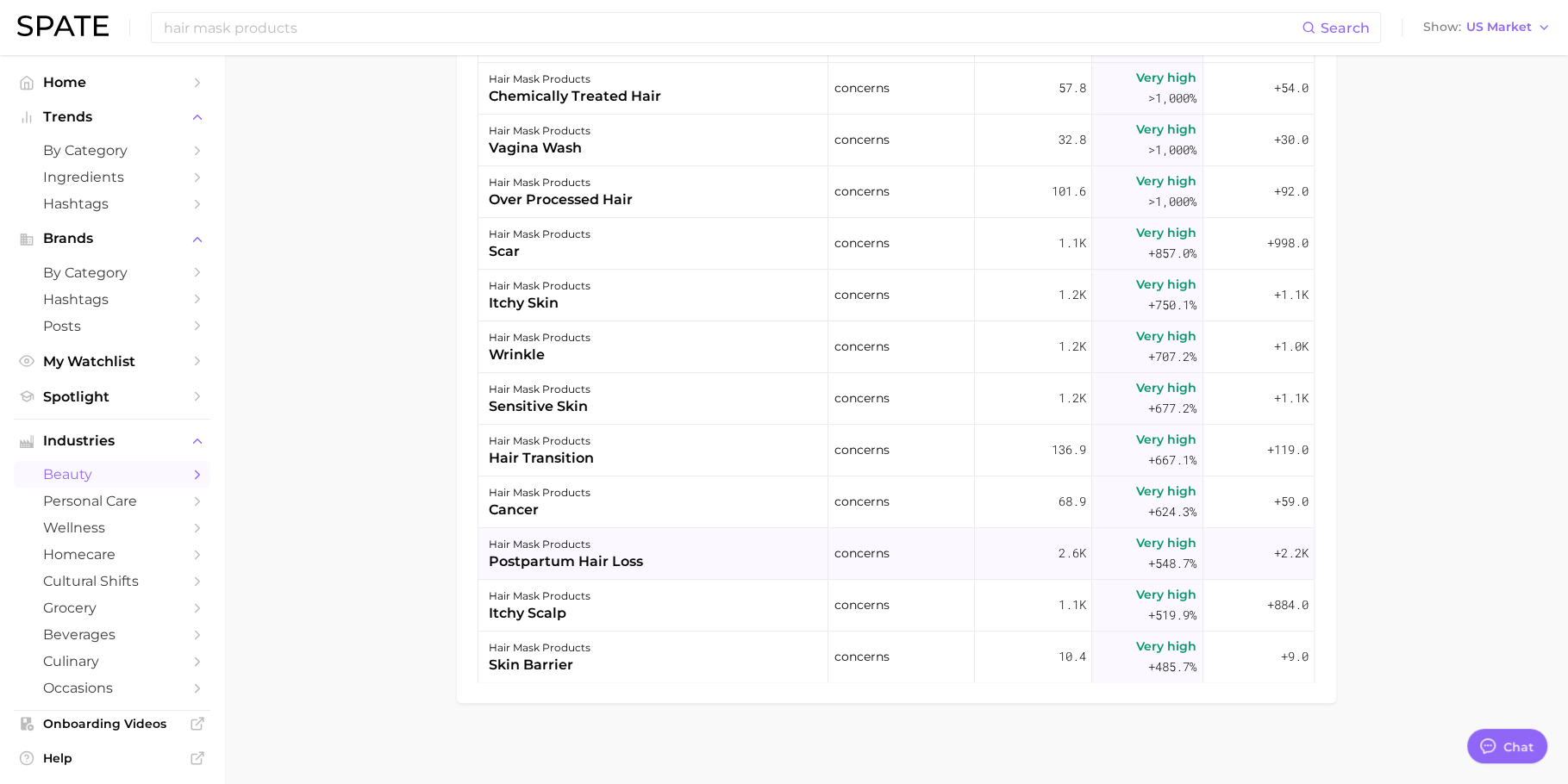 click on "hair mask products postpartum hair loss" at bounding box center (653, 554) 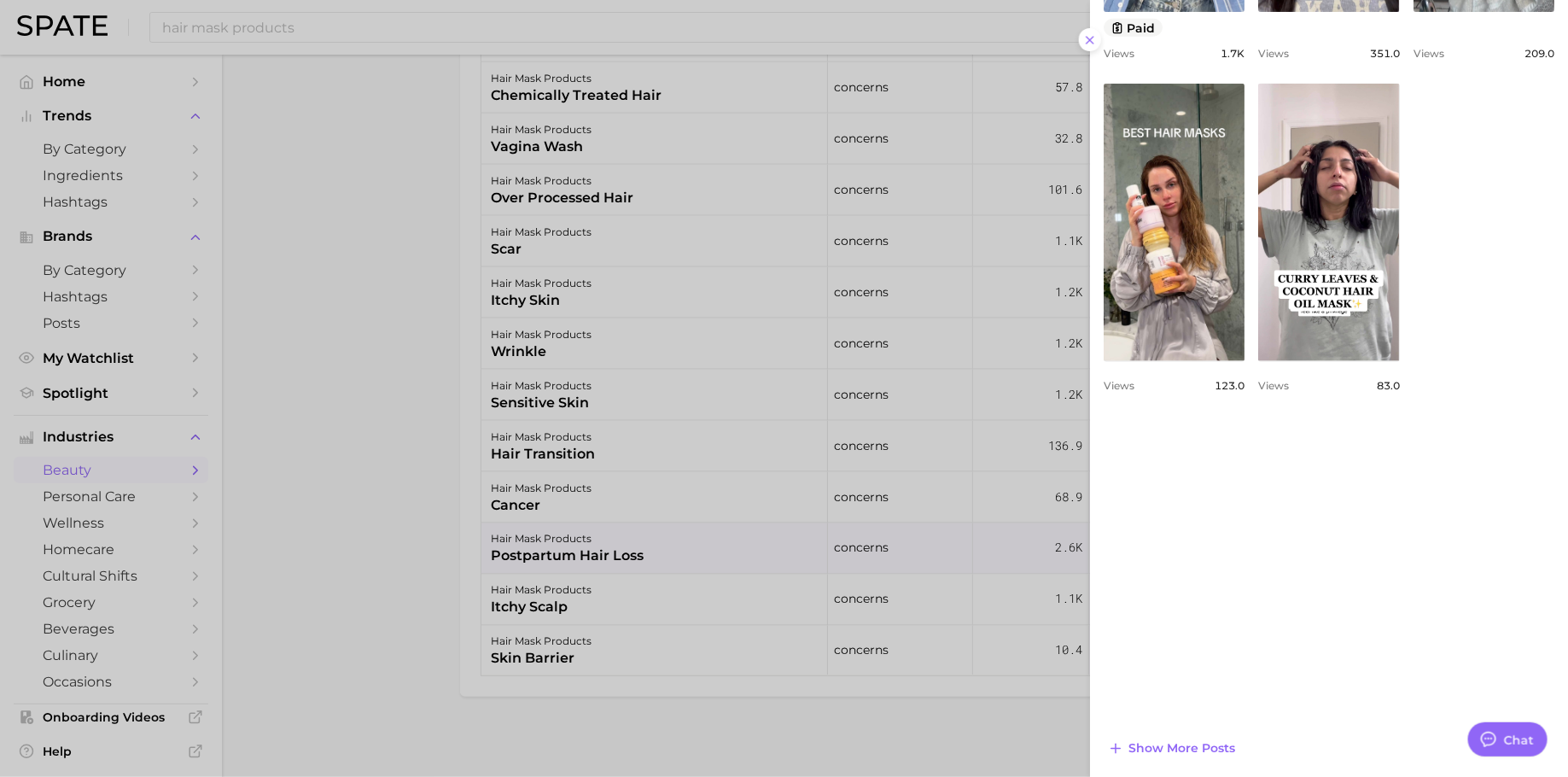 click at bounding box center (784, 388) 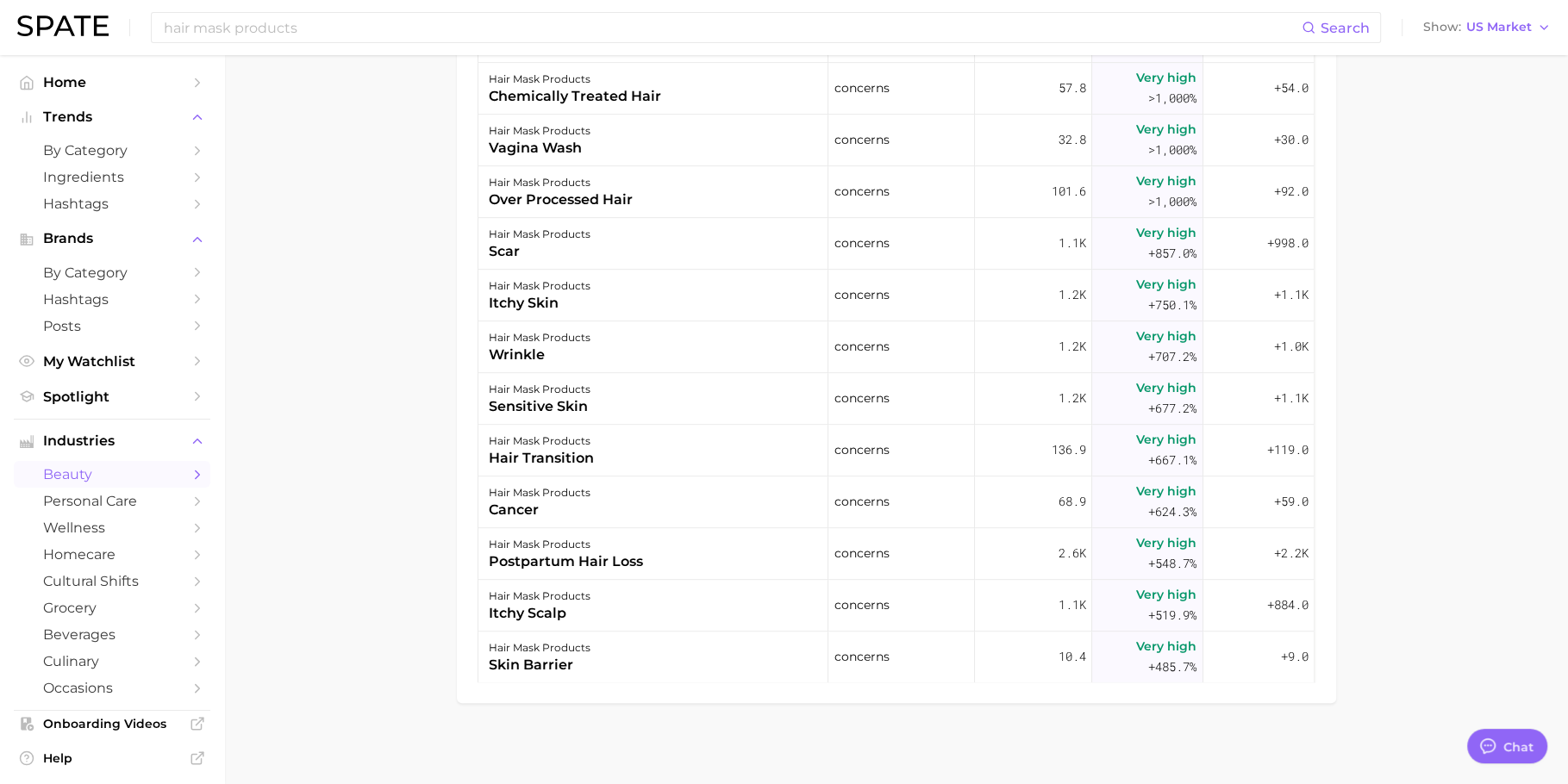 scroll, scrollTop: 692, scrollLeft: 0, axis: vertical 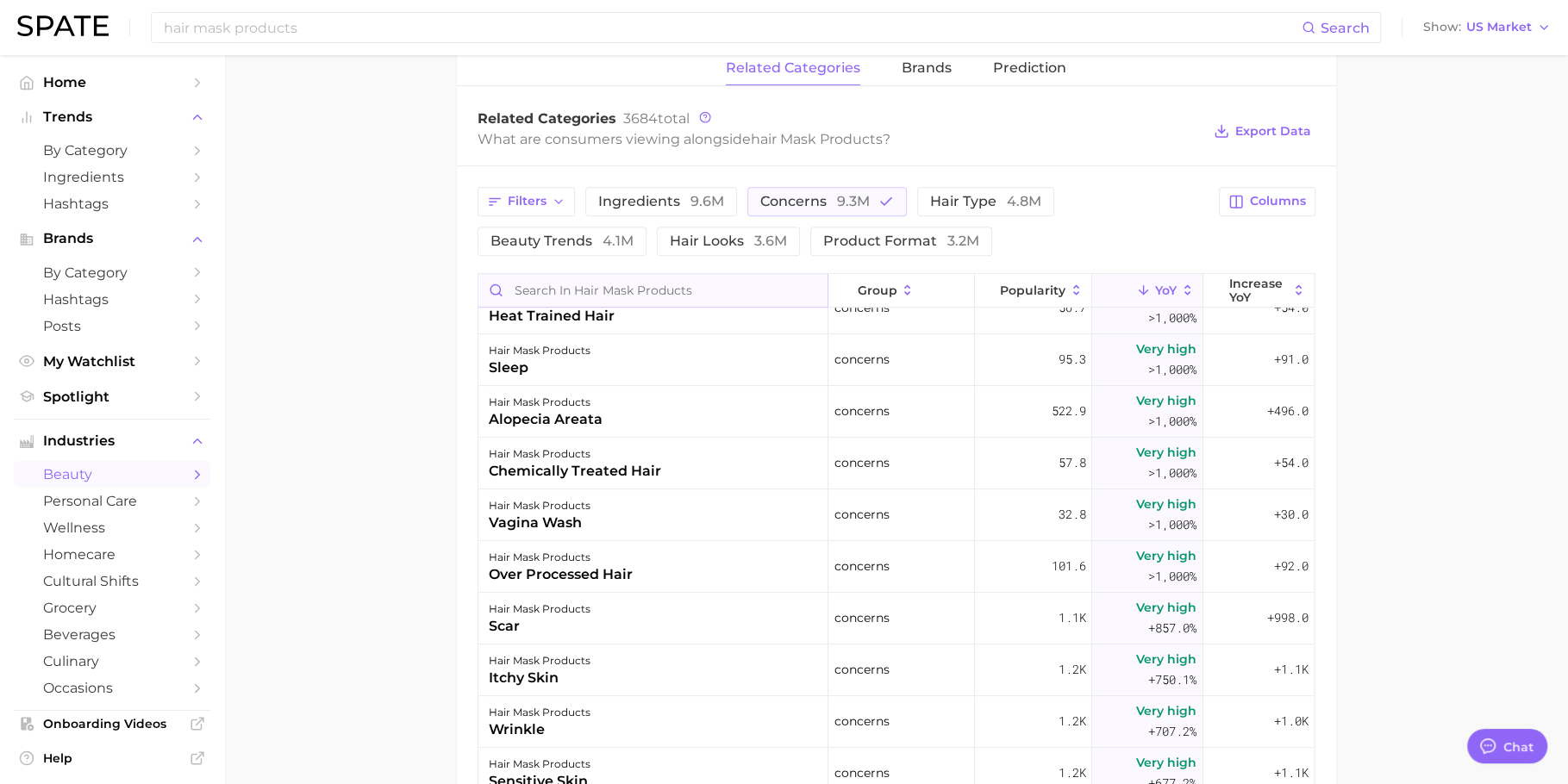 click at bounding box center [653, 290] 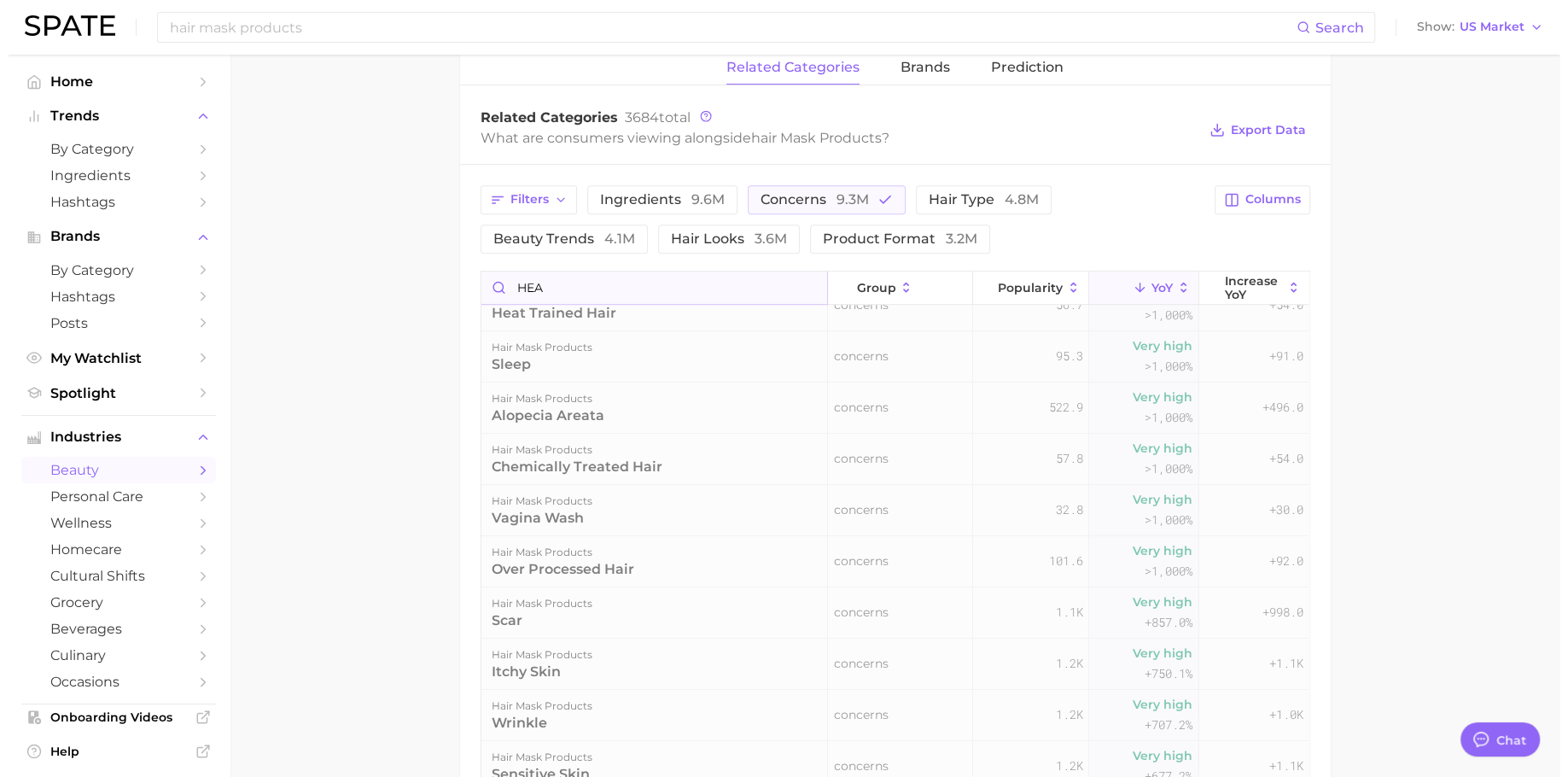 scroll, scrollTop: 0, scrollLeft: 0, axis: both 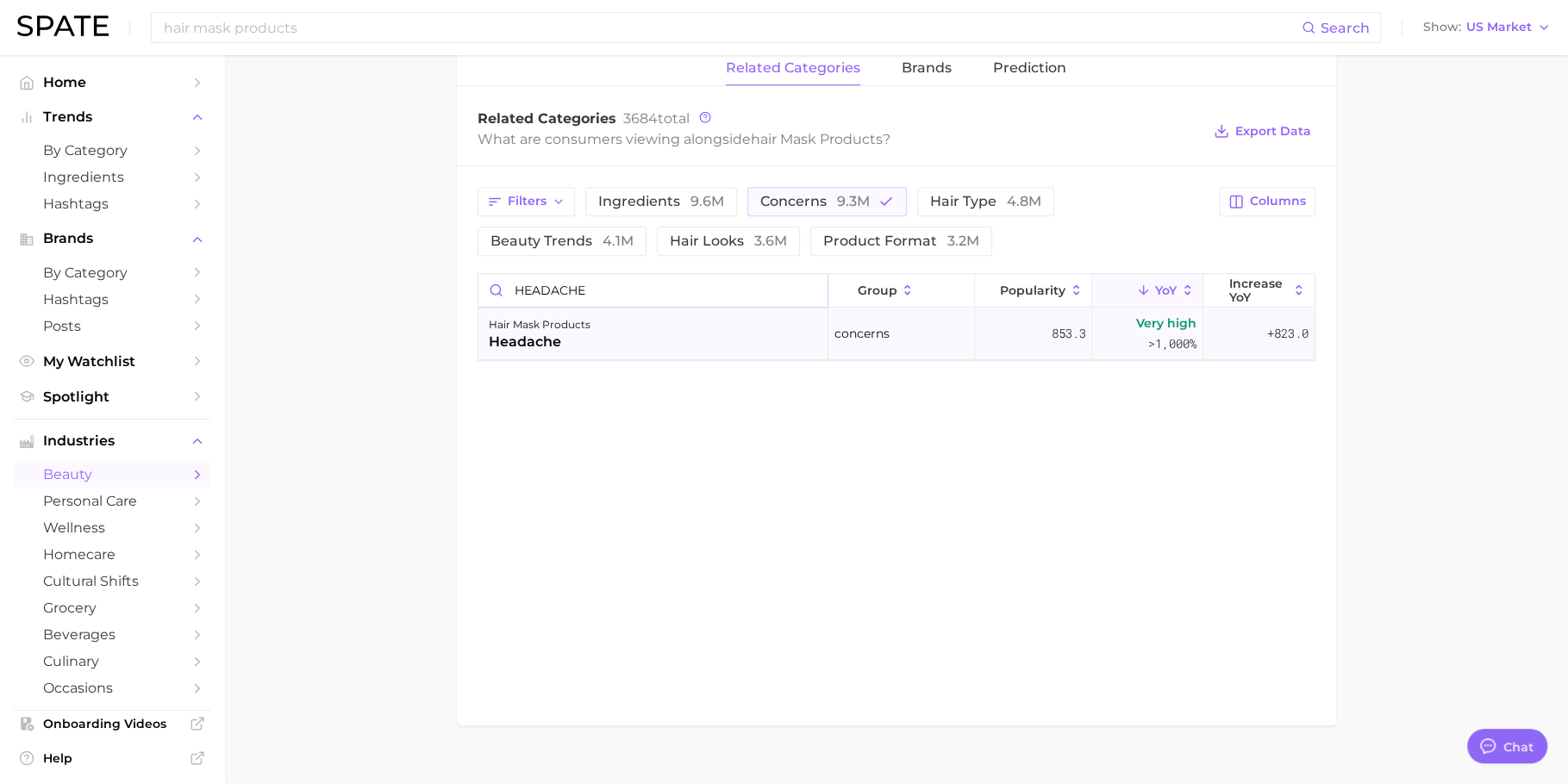 type on "HEADACHE" 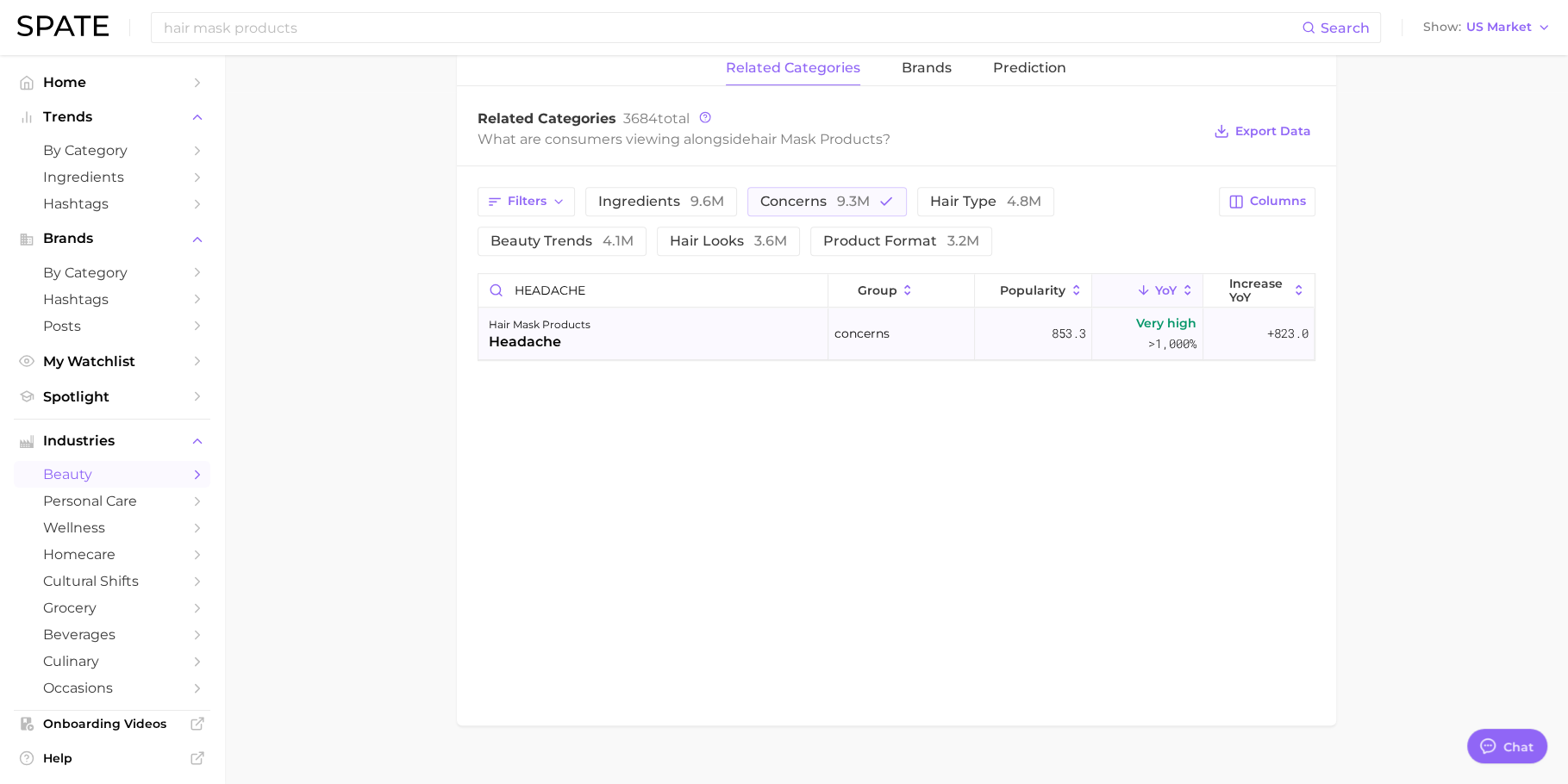 click on "hair mask products headache" at bounding box center [653, 334] 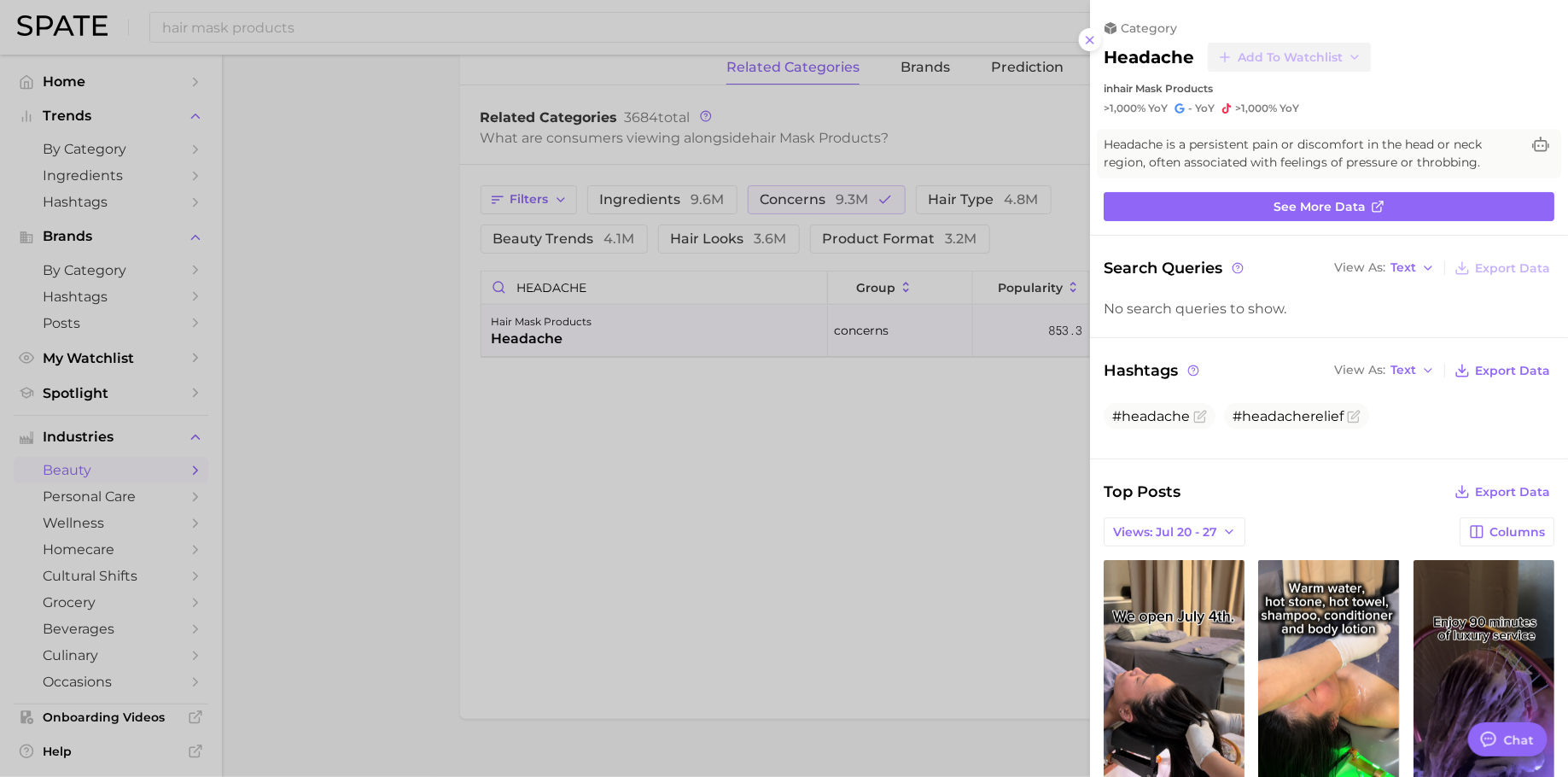 scroll, scrollTop: 0, scrollLeft: 0, axis: both 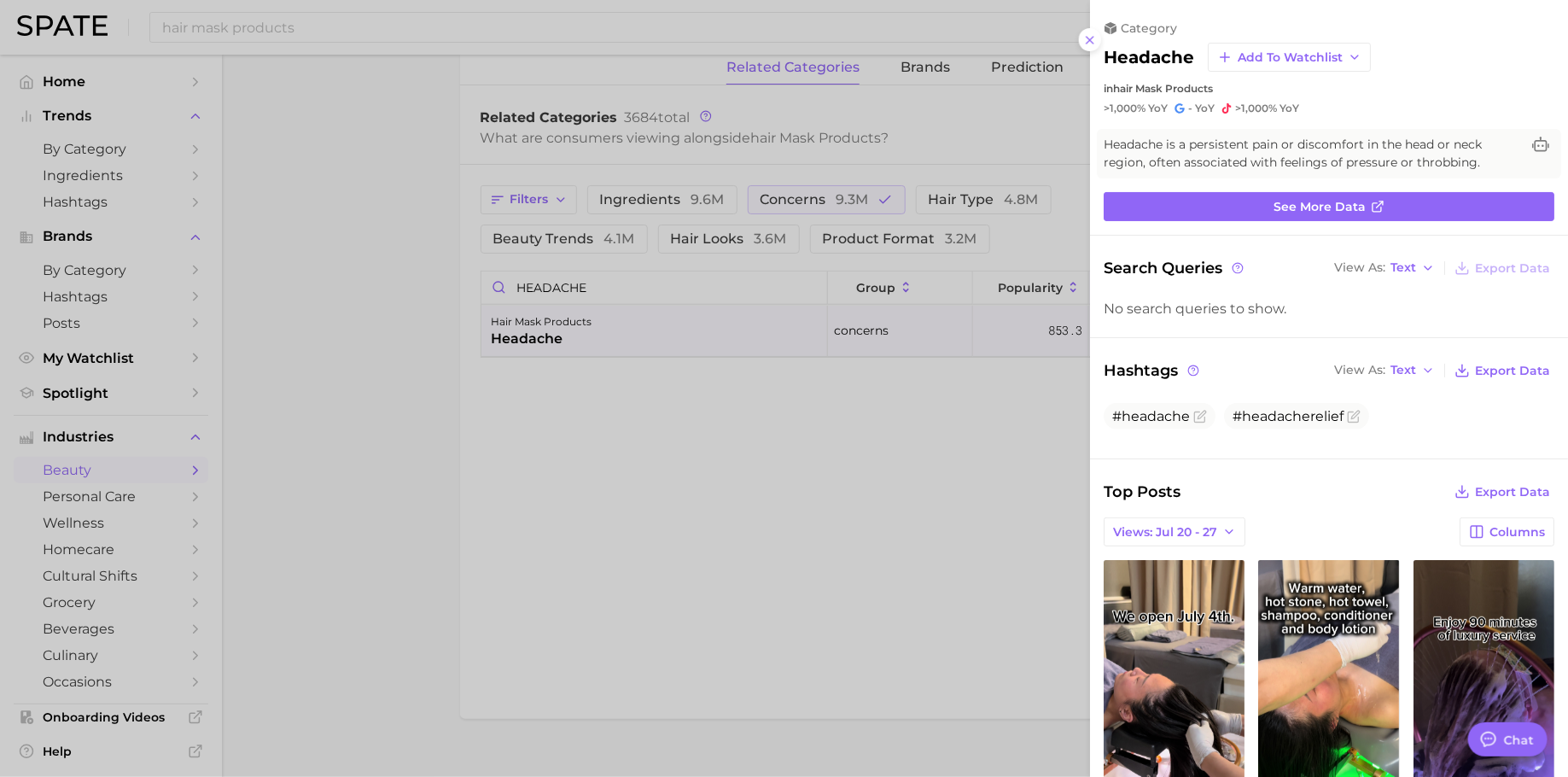 click at bounding box center [784, 388] 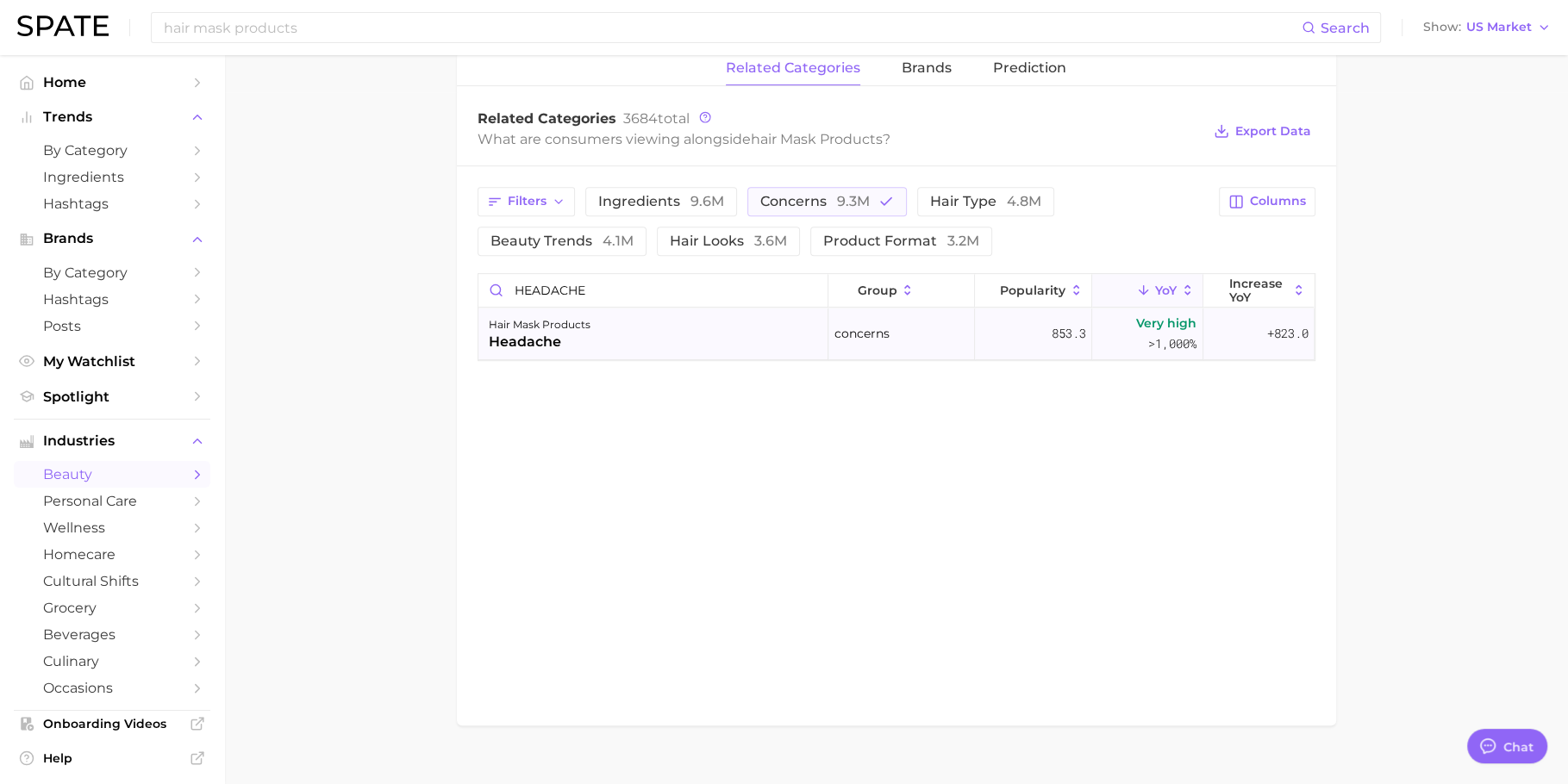 click on "hair mask products headache" at bounding box center (653, 334) 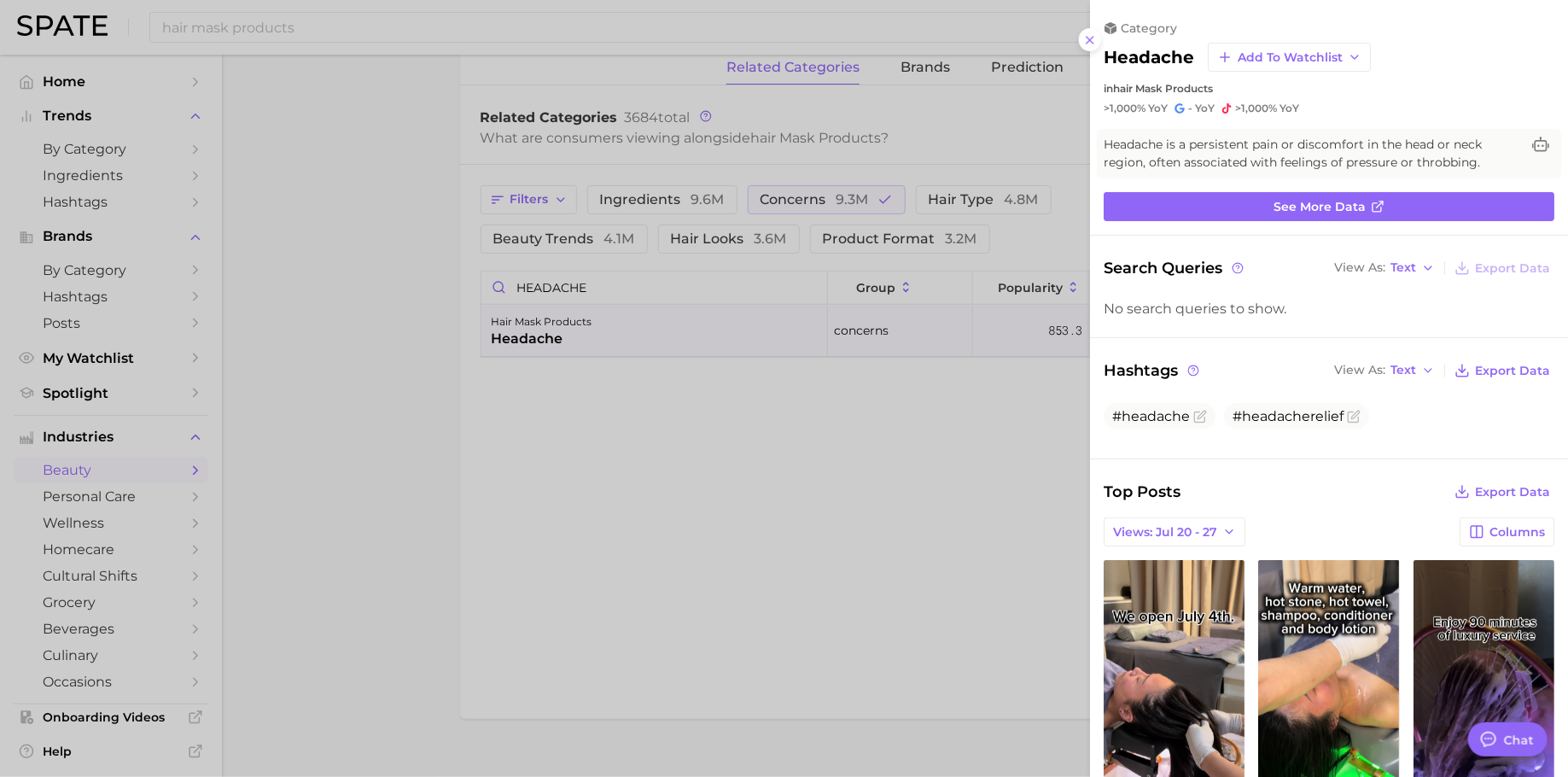 scroll, scrollTop: 0, scrollLeft: 0, axis: both 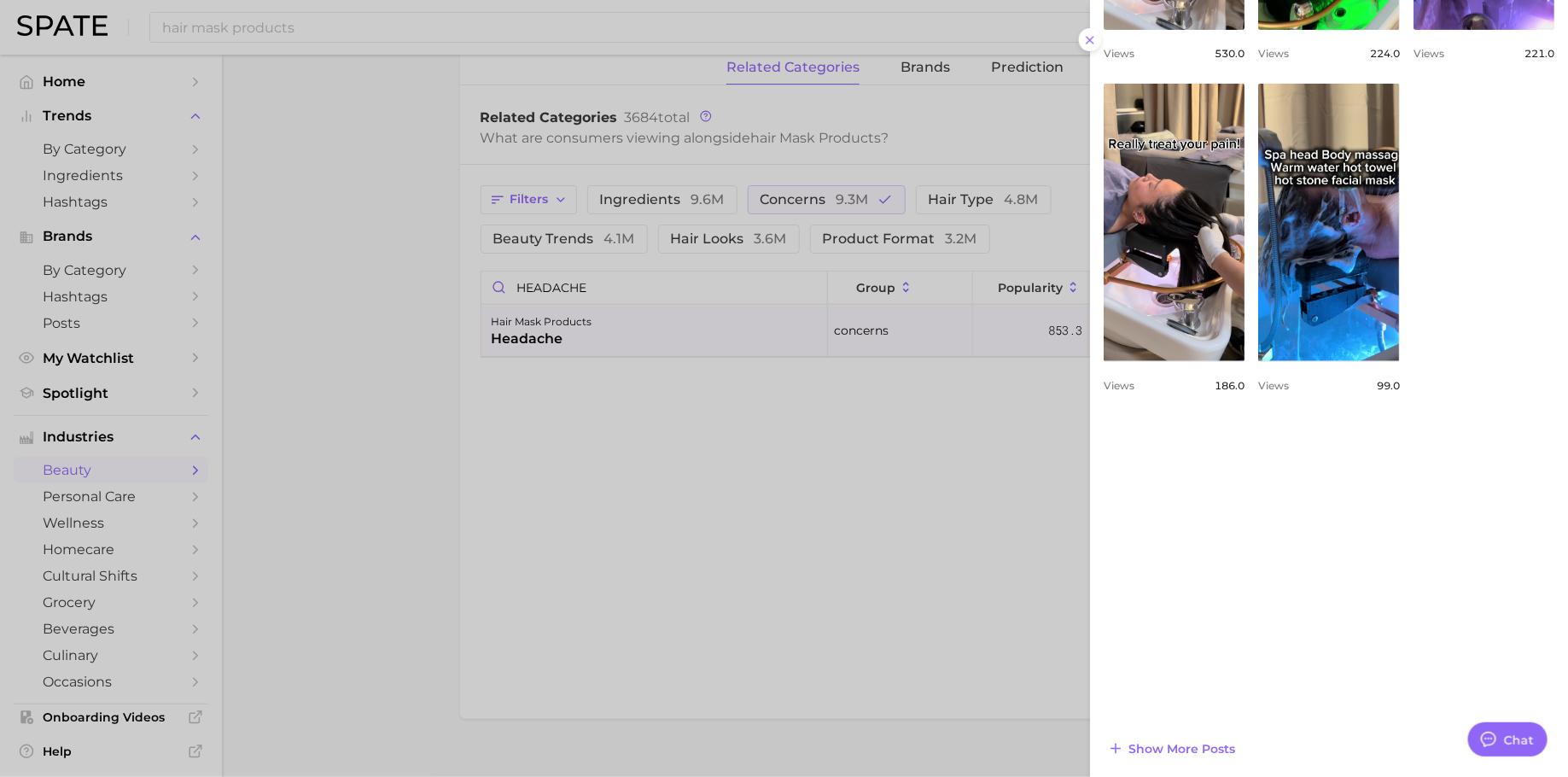 type 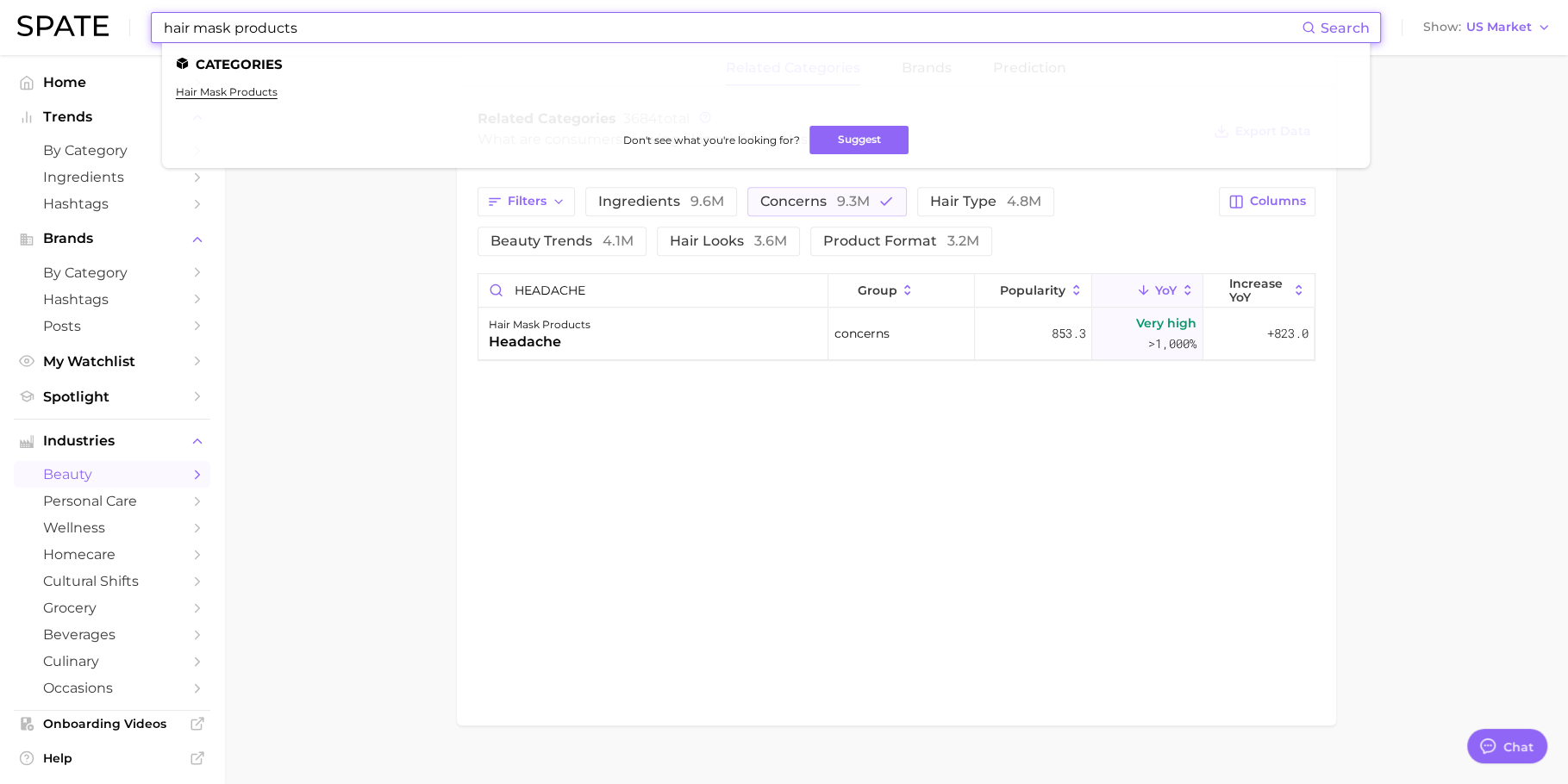 click on "hair mask products" at bounding box center [732, 28] 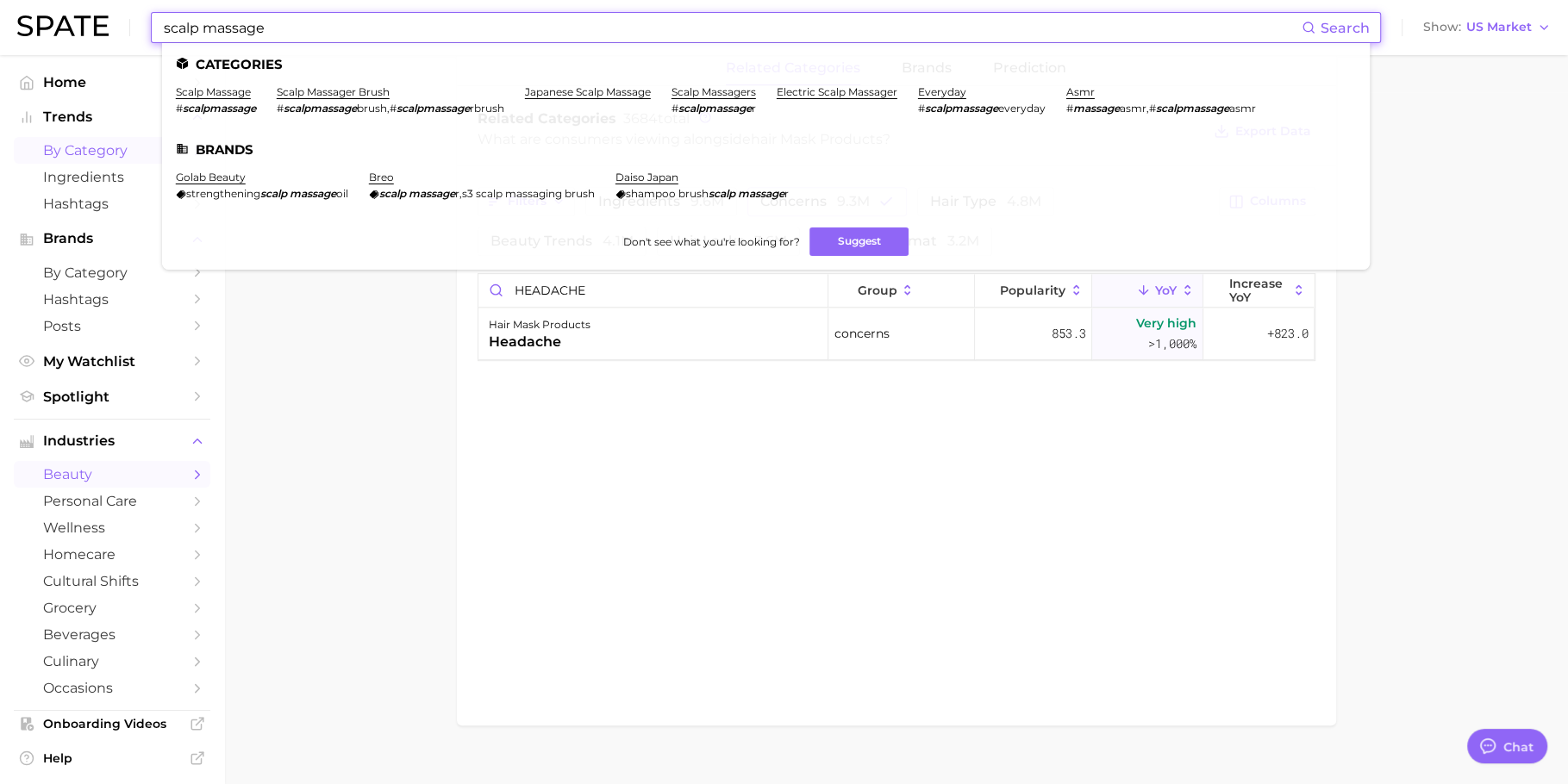 type on "scalp massage" 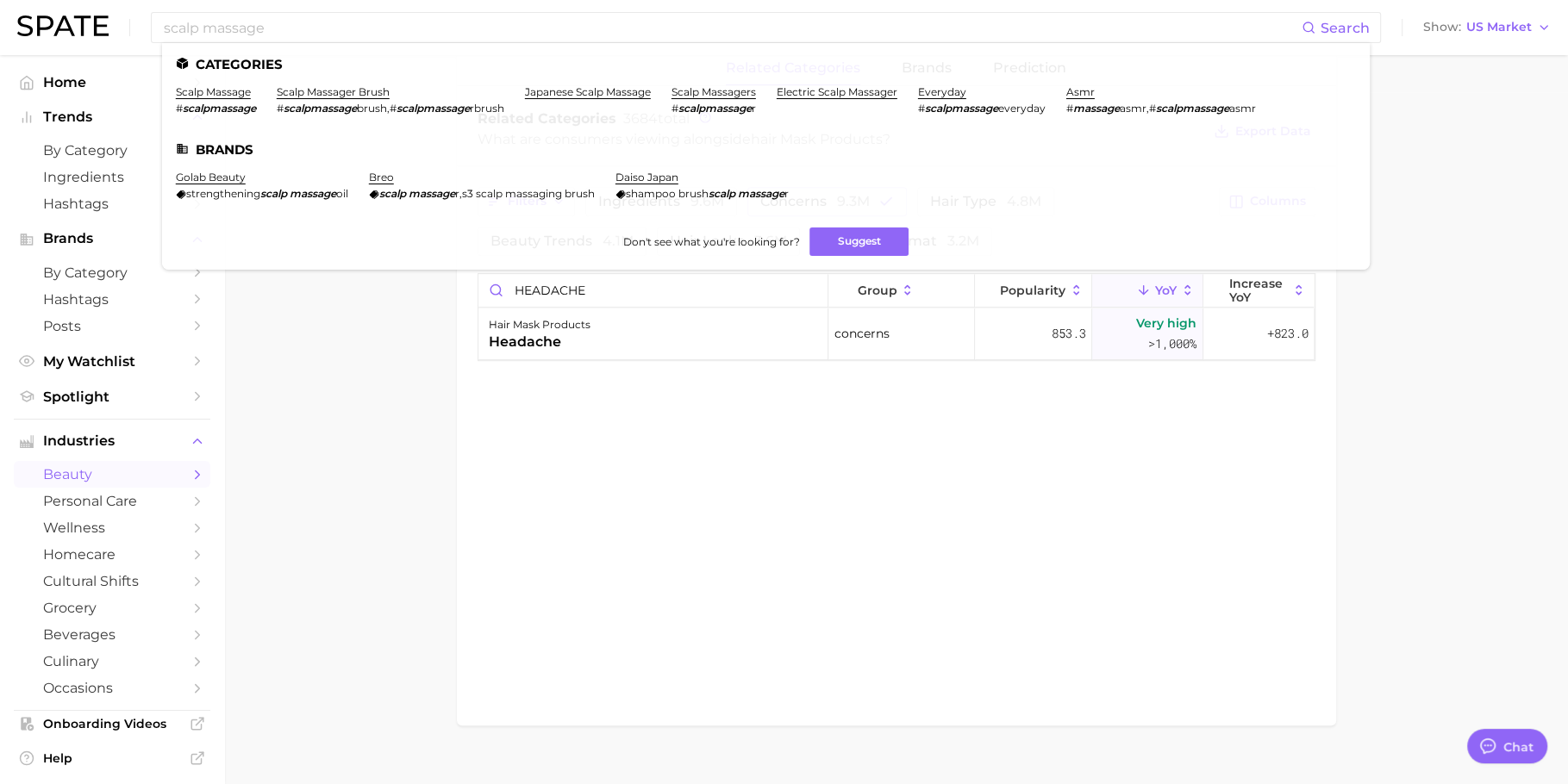 click on "related categories brands Prediction Related Categories 3684  total What are consumers viewing alongside  hair mask products ? Export Data Filters ingredients   9.6m concerns   9.3m hair type   4.8m beauty trends   4.1m hair looks   3.6m product format   3.2m Columns HEADACHE group Popularity YoY Increase YoY hair mask products headache concerns 853.3 Very high >1,000% +823.0" at bounding box center (896, 389) 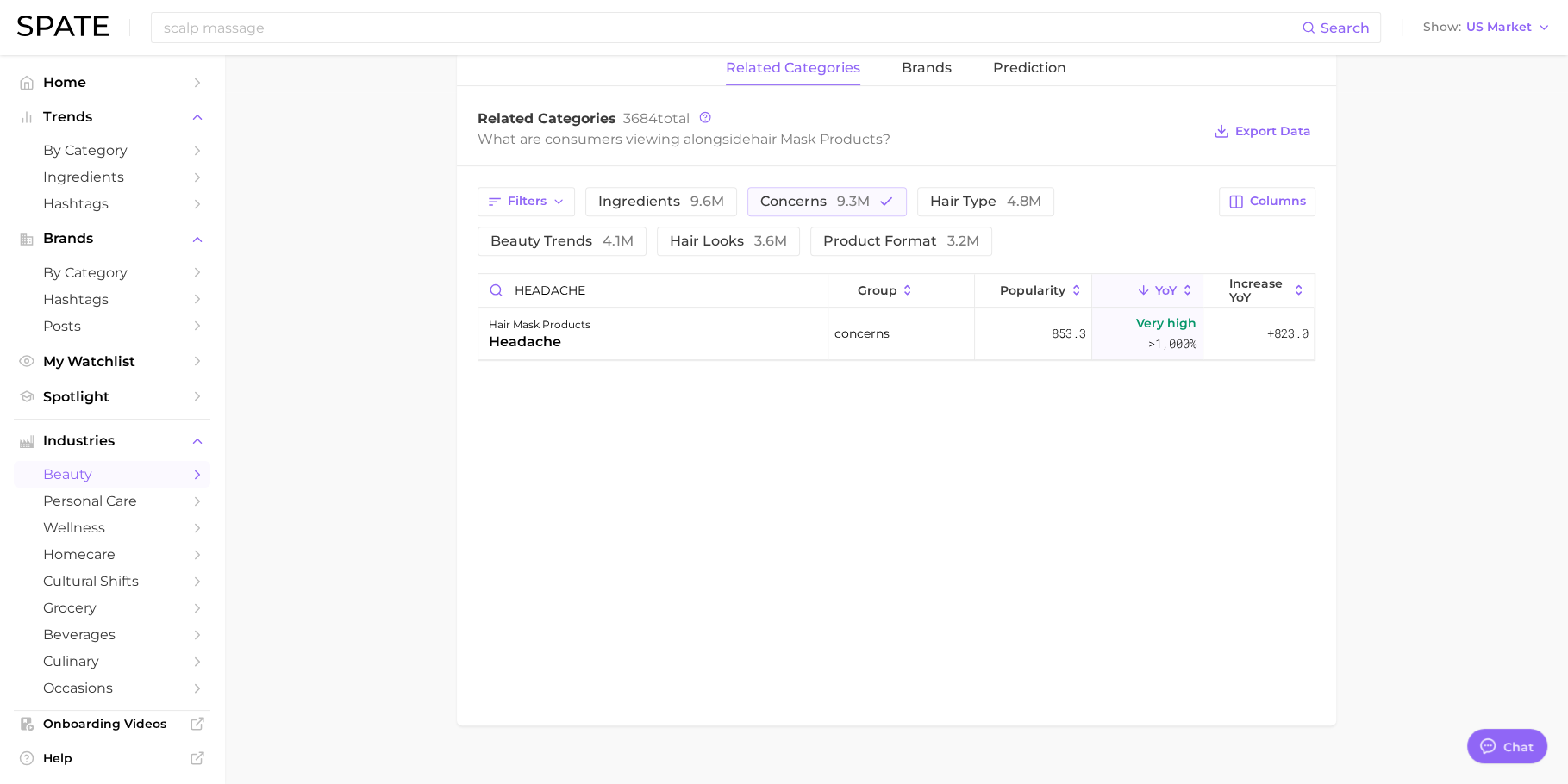drag, startPoint x: 809, startPoint y: 424, endPoint x: 640, endPoint y: 337, distance: 190.07893 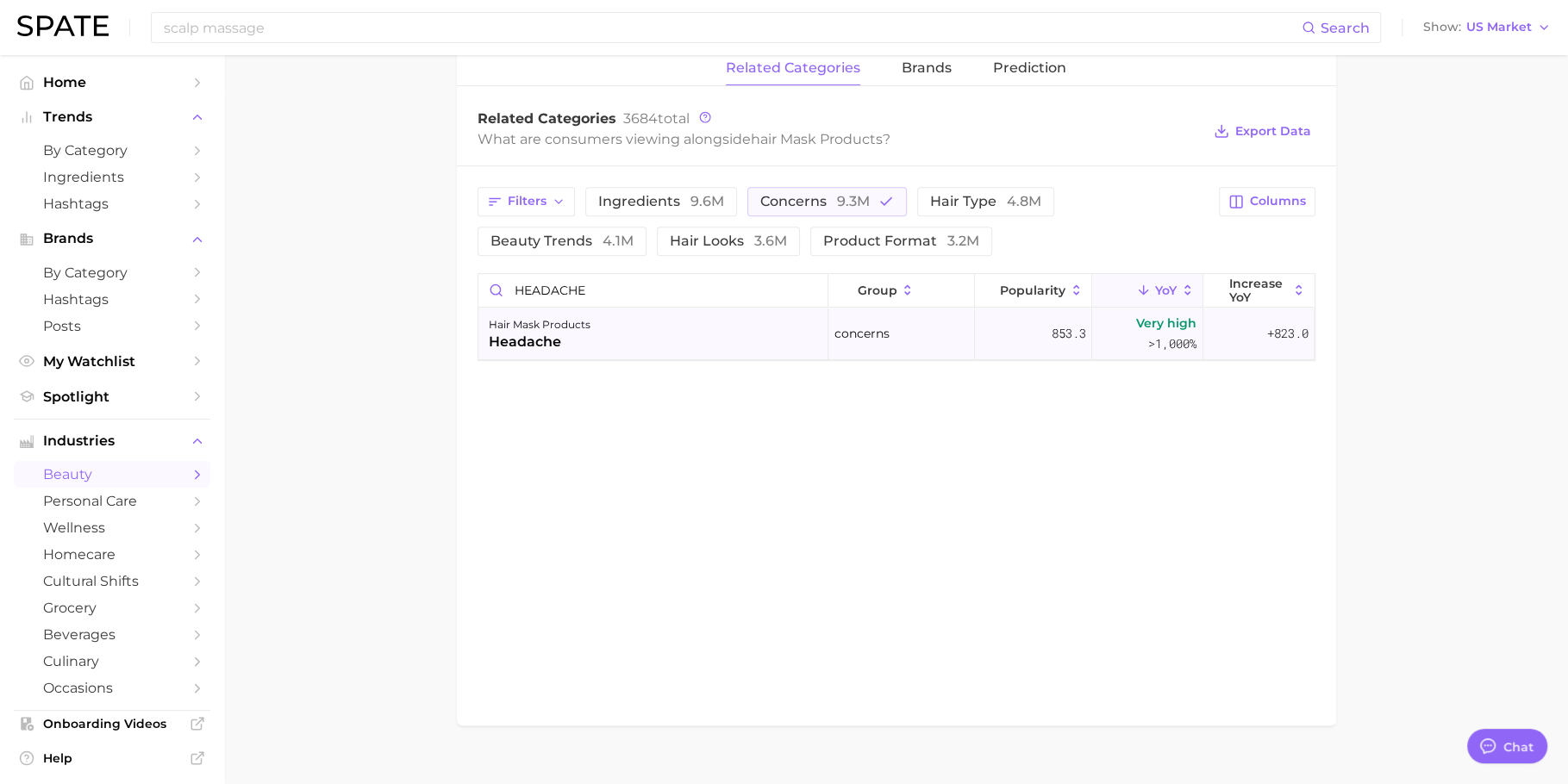 click on "related categories brands Prediction Related Categories 3684  total What are consumers viewing alongside  hair mask products ? Export Data Filters ingredients   9.6m concerns   9.3m hair type   4.8m beauty trends   4.1m hair looks   3.6m product format   3.2m Columns HEADACHE group Popularity YoY Increase YoY hair mask products headache concerns 853.3 Very high >1,000% +823.0" at bounding box center (896, 389) 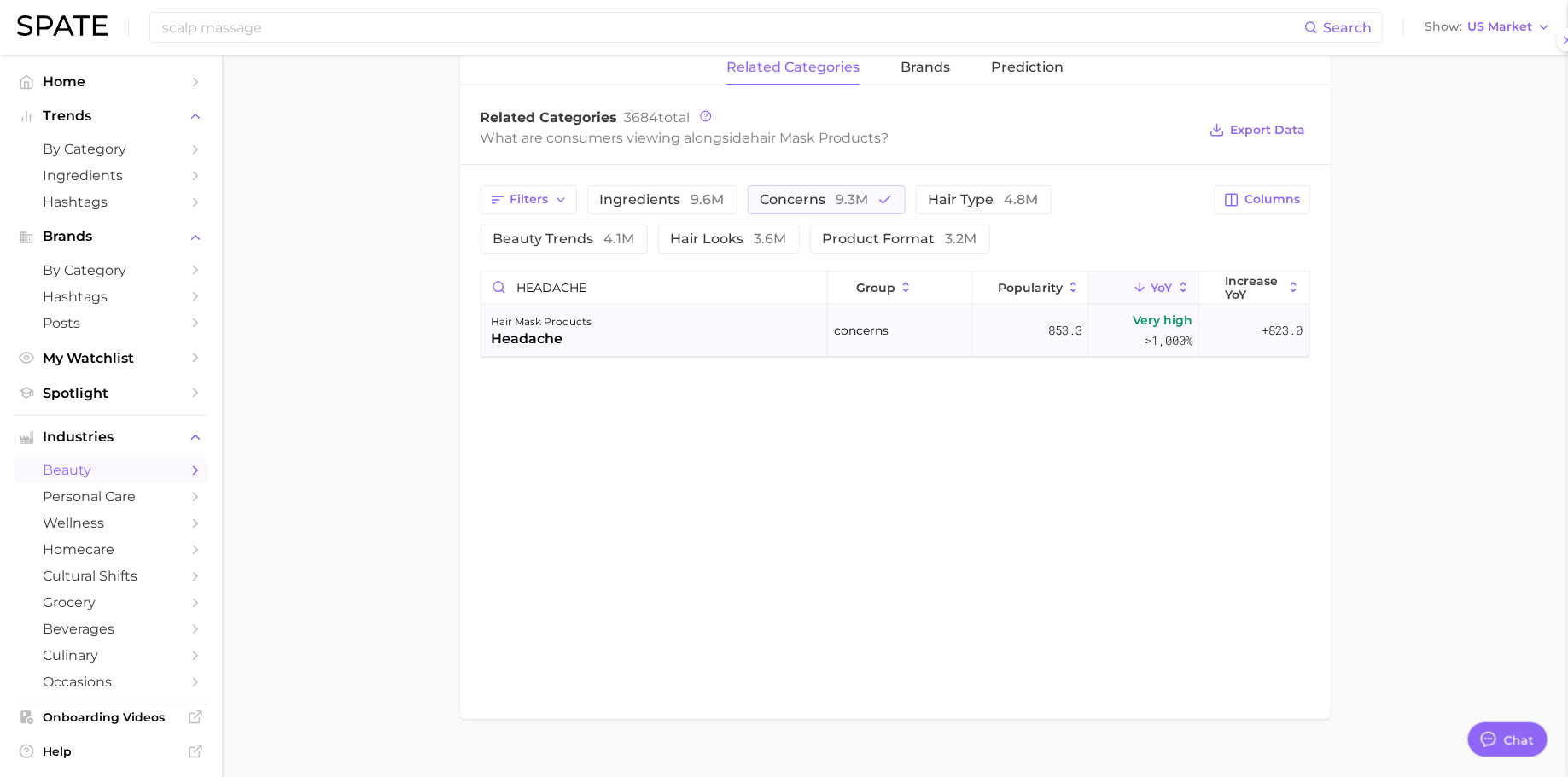 scroll, scrollTop: 0, scrollLeft: 0, axis: both 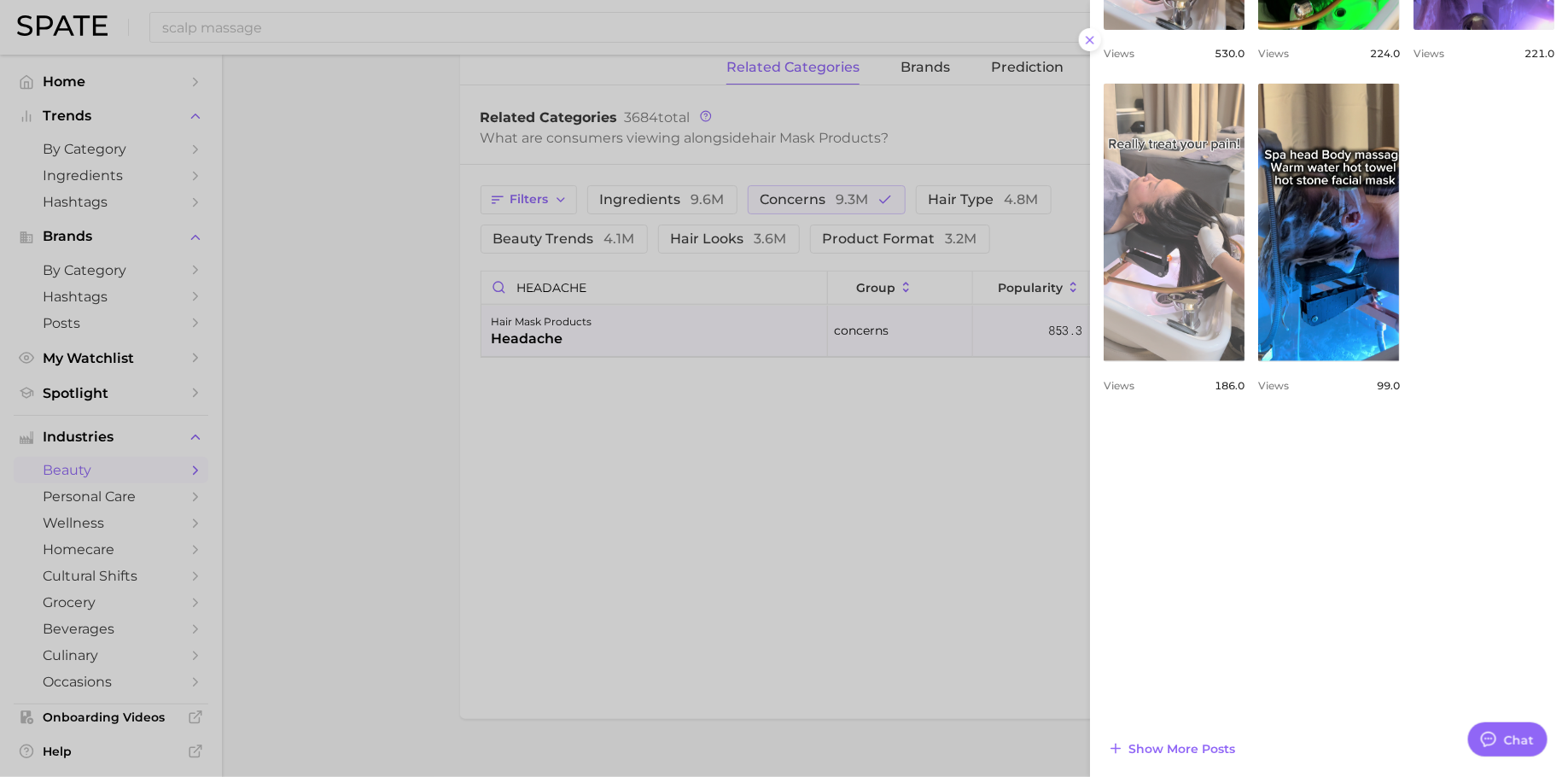 click on "view post on TikTok" at bounding box center (1174, 222) 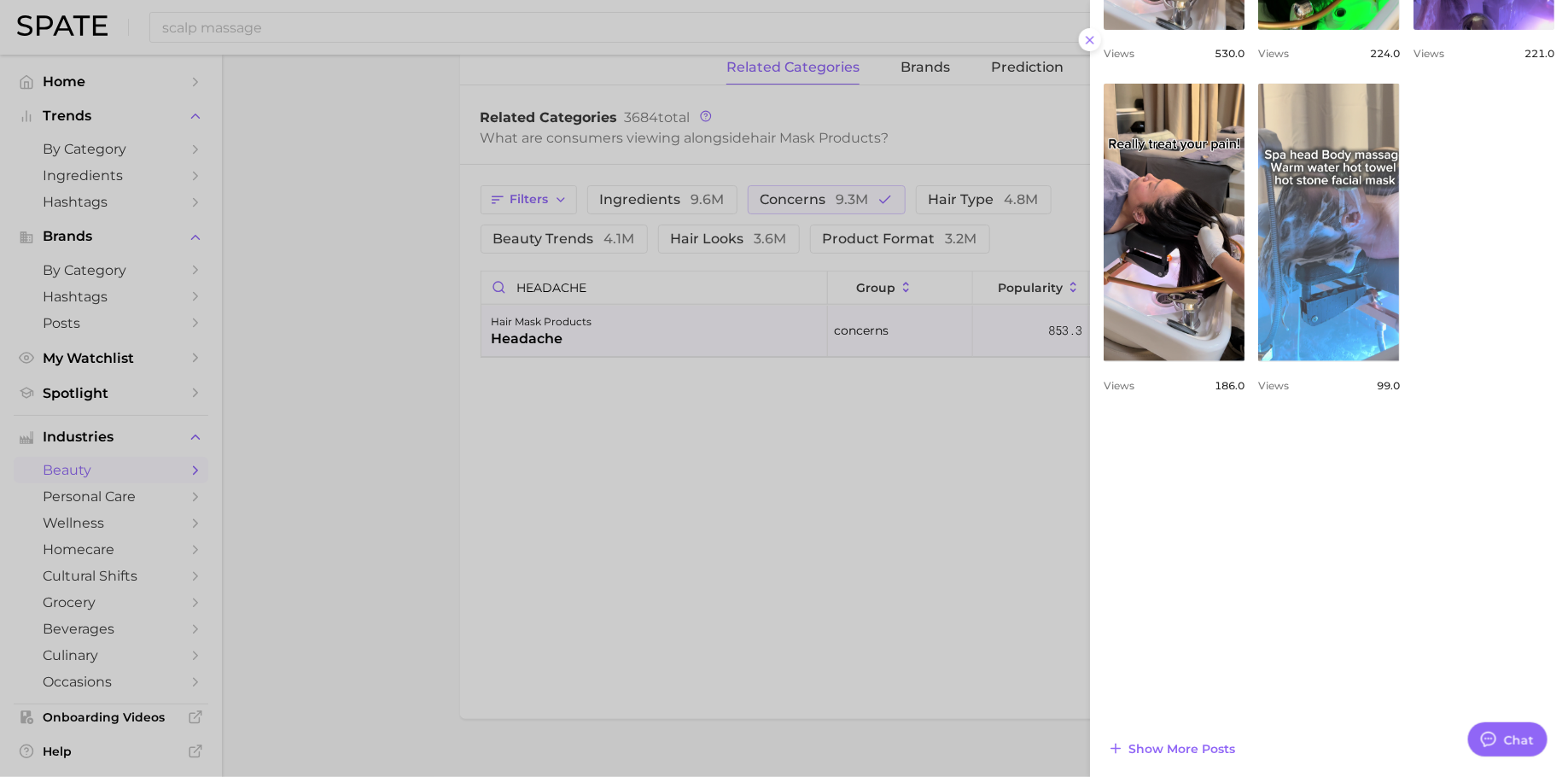 click on "view post on TikTok" at bounding box center [1328, 222] 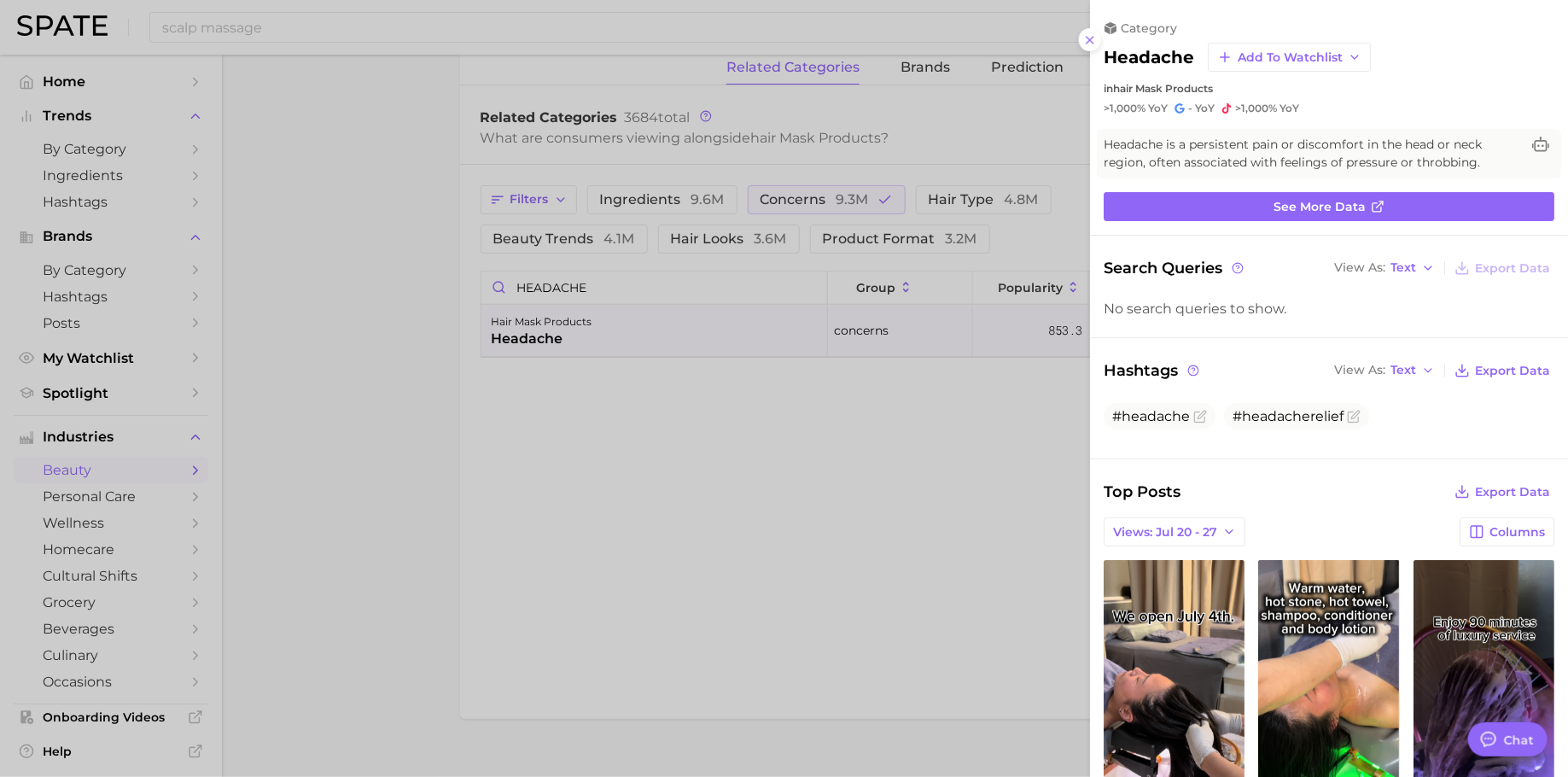 scroll, scrollTop: 391, scrollLeft: 0, axis: vertical 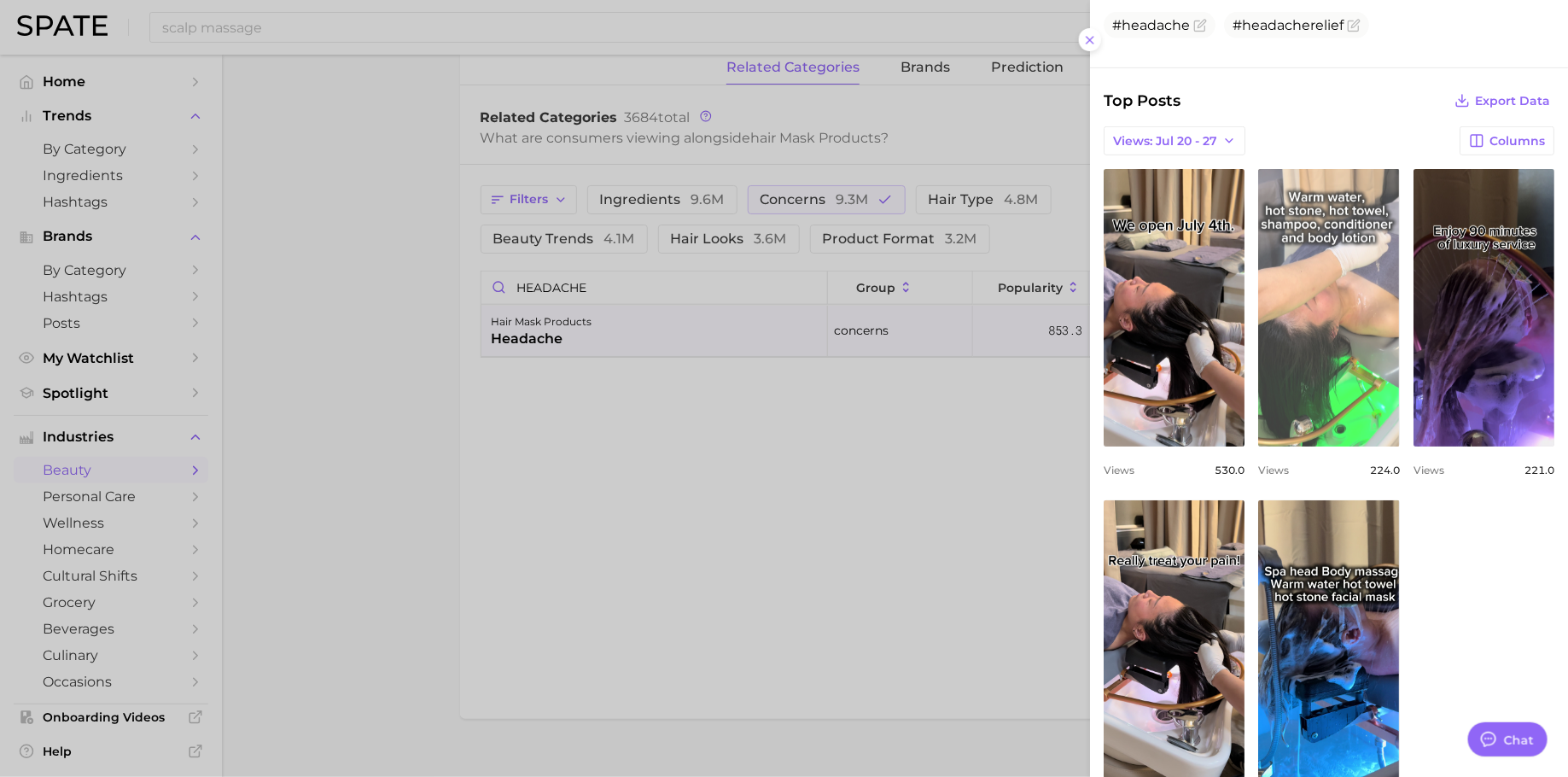 click on "view post on TikTok" at bounding box center (1328, 307) 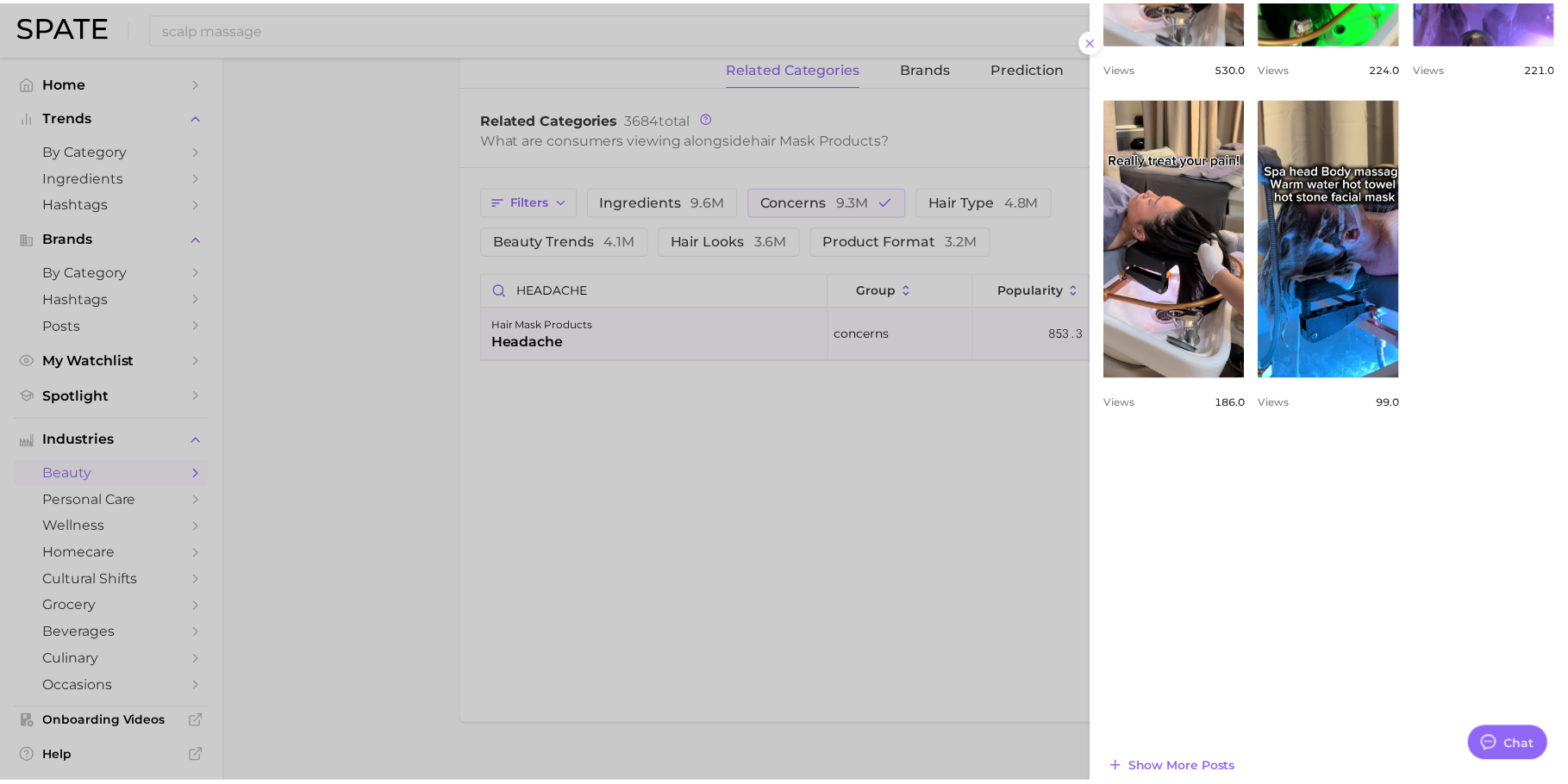 scroll, scrollTop: 815, scrollLeft: 0, axis: vertical 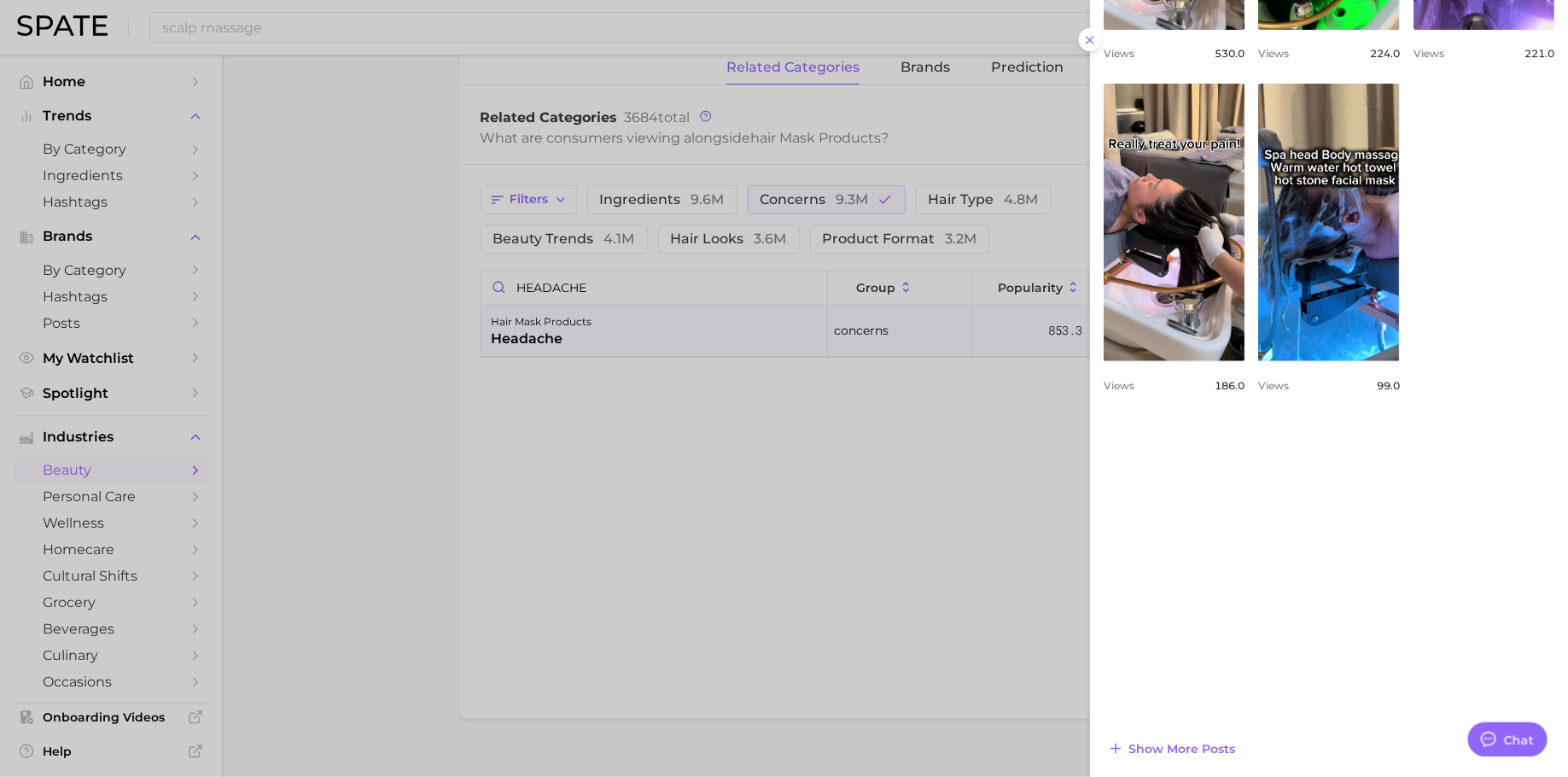 drag, startPoint x: 363, startPoint y: 265, endPoint x: 784, endPoint y: 50, distance: 472.72191 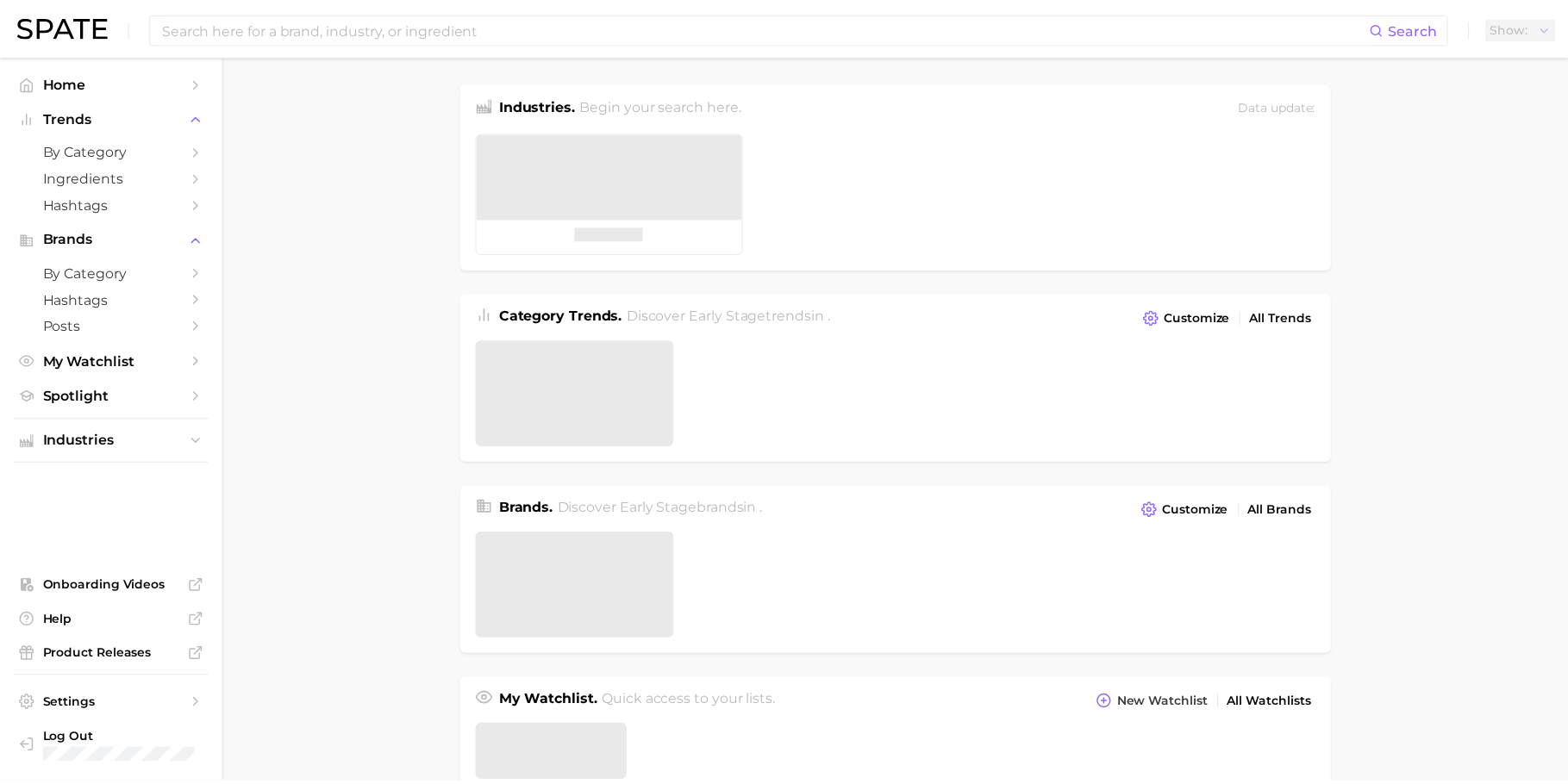 scroll, scrollTop: 0, scrollLeft: 0, axis: both 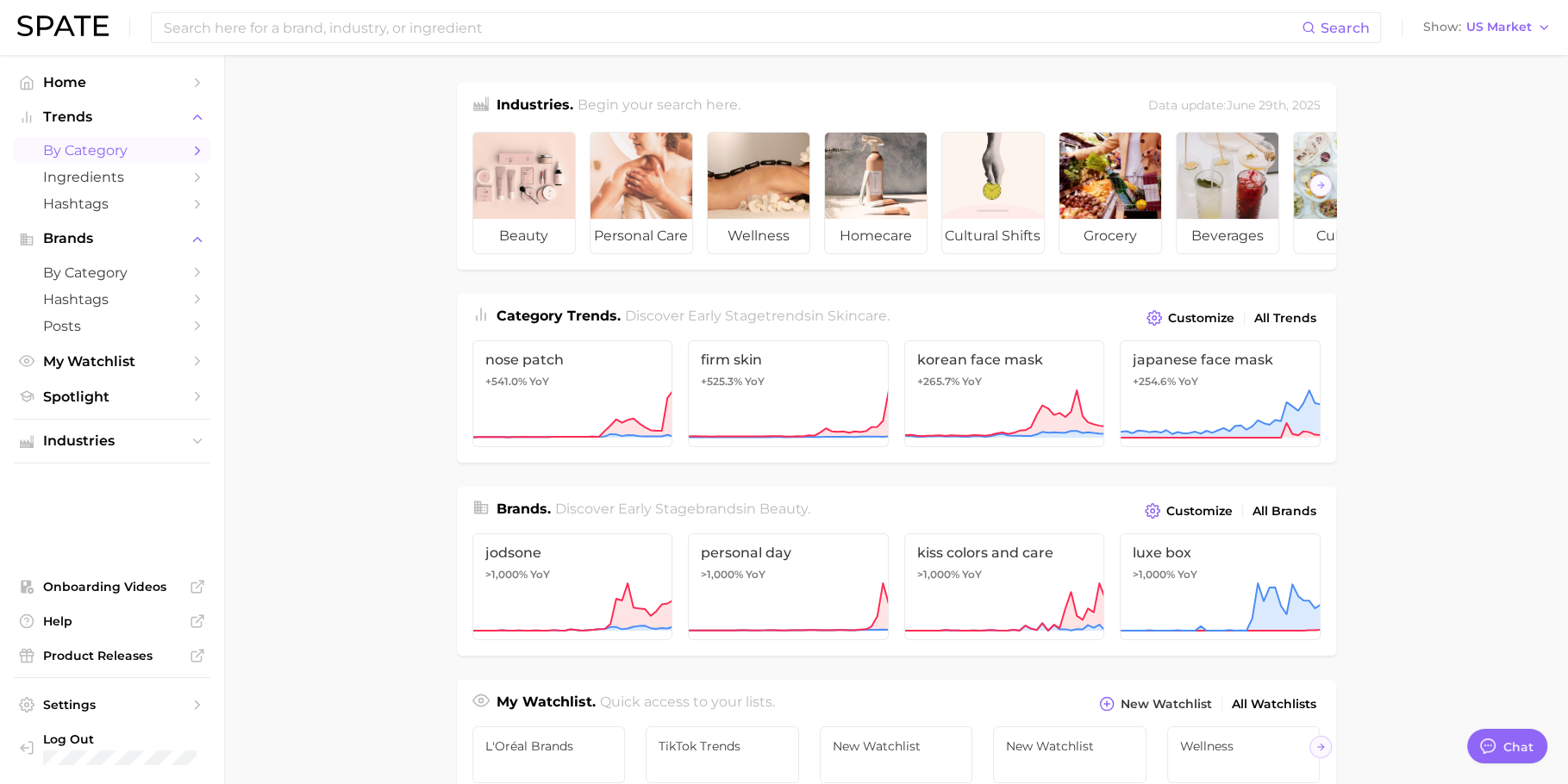 click on "by Category" at bounding box center (112, 150) 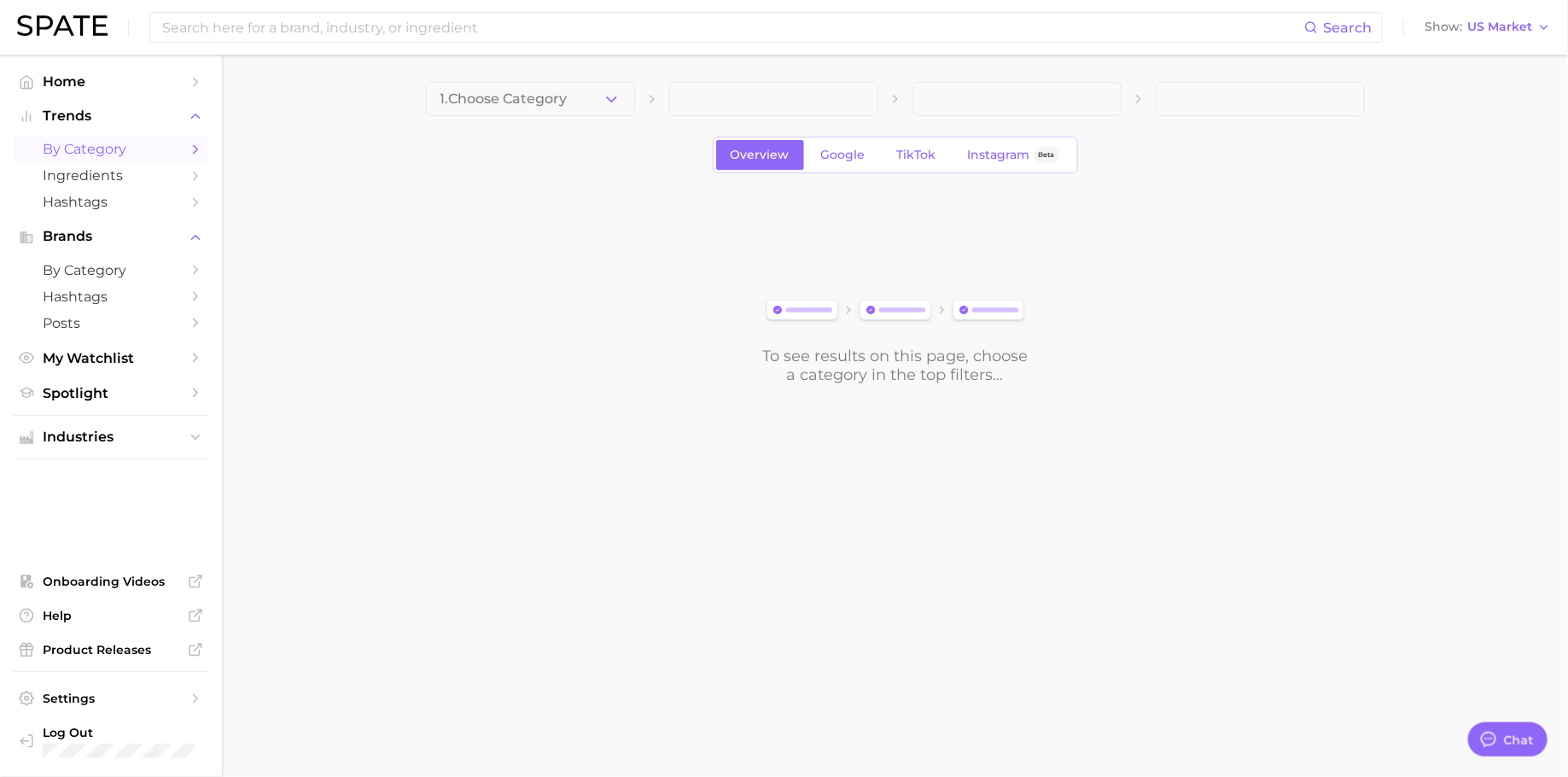 click on "1.  Choose Category Overview Google TikTok Instagram Beta To see results on this page, choose a category in the top filters..." at bounding box center (895, 233) 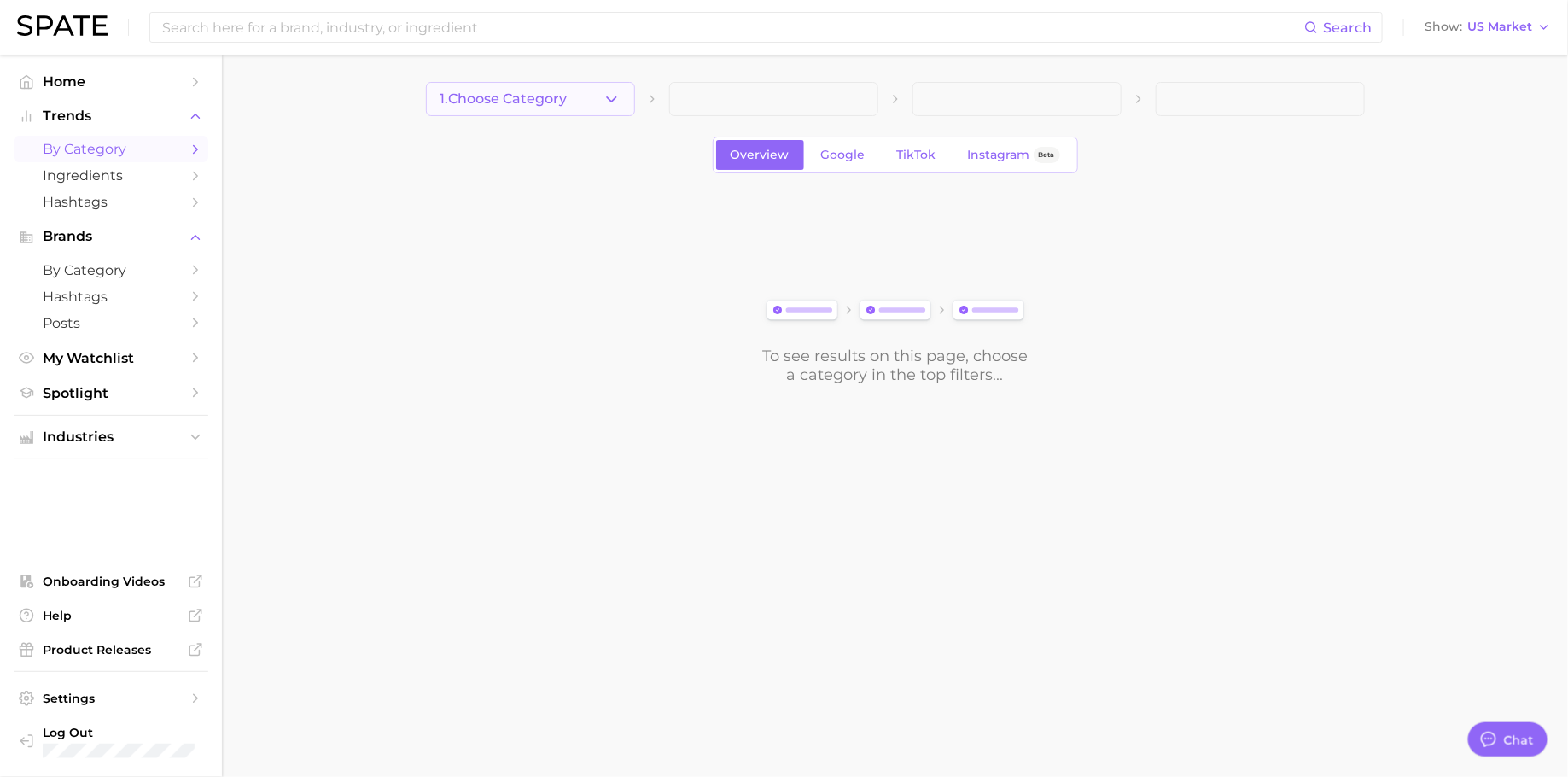 click on "1.  Choose Category" at bounding box center (530, 99) 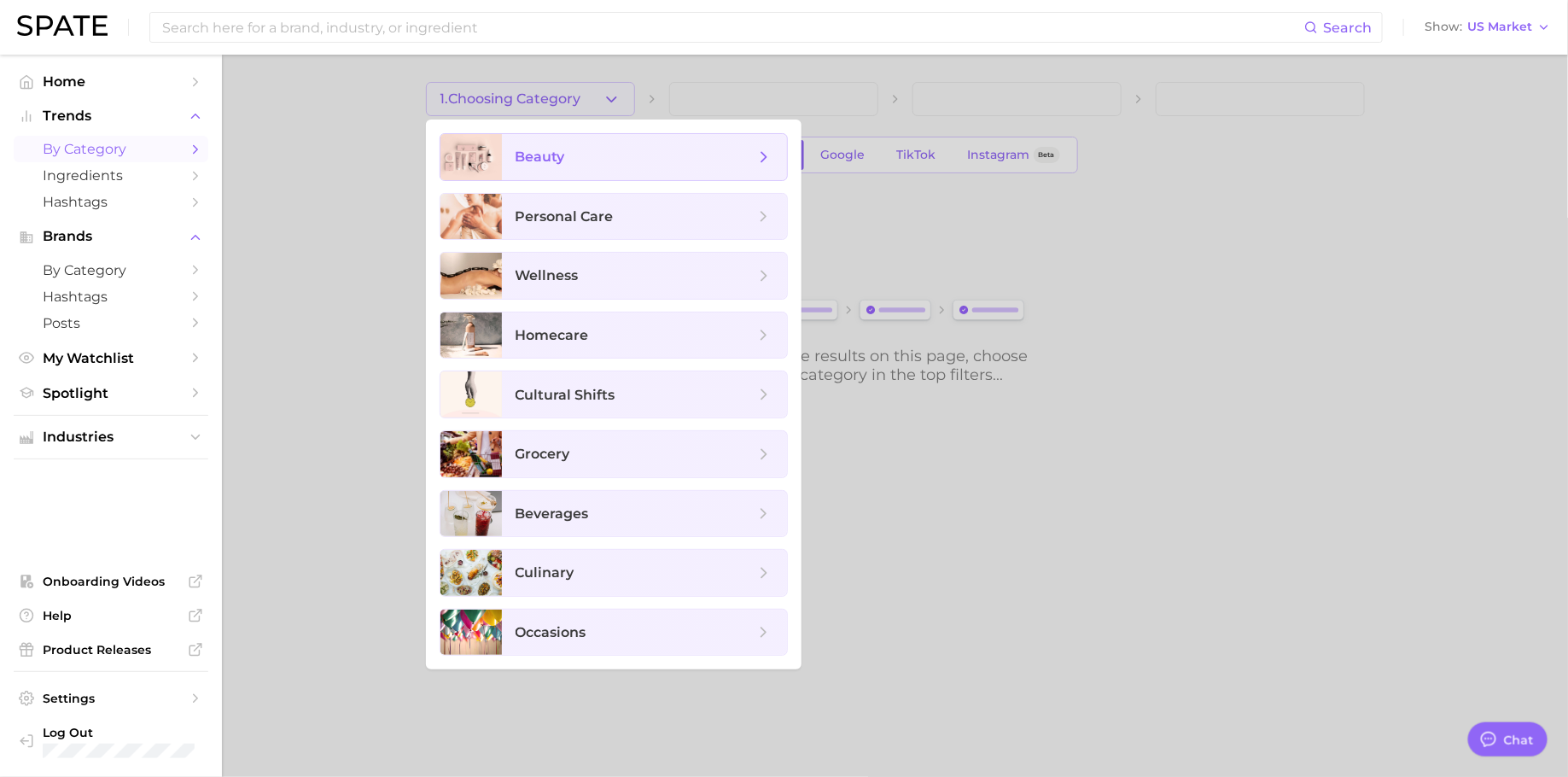 click on "beauty" at bounding box center [635, 157] 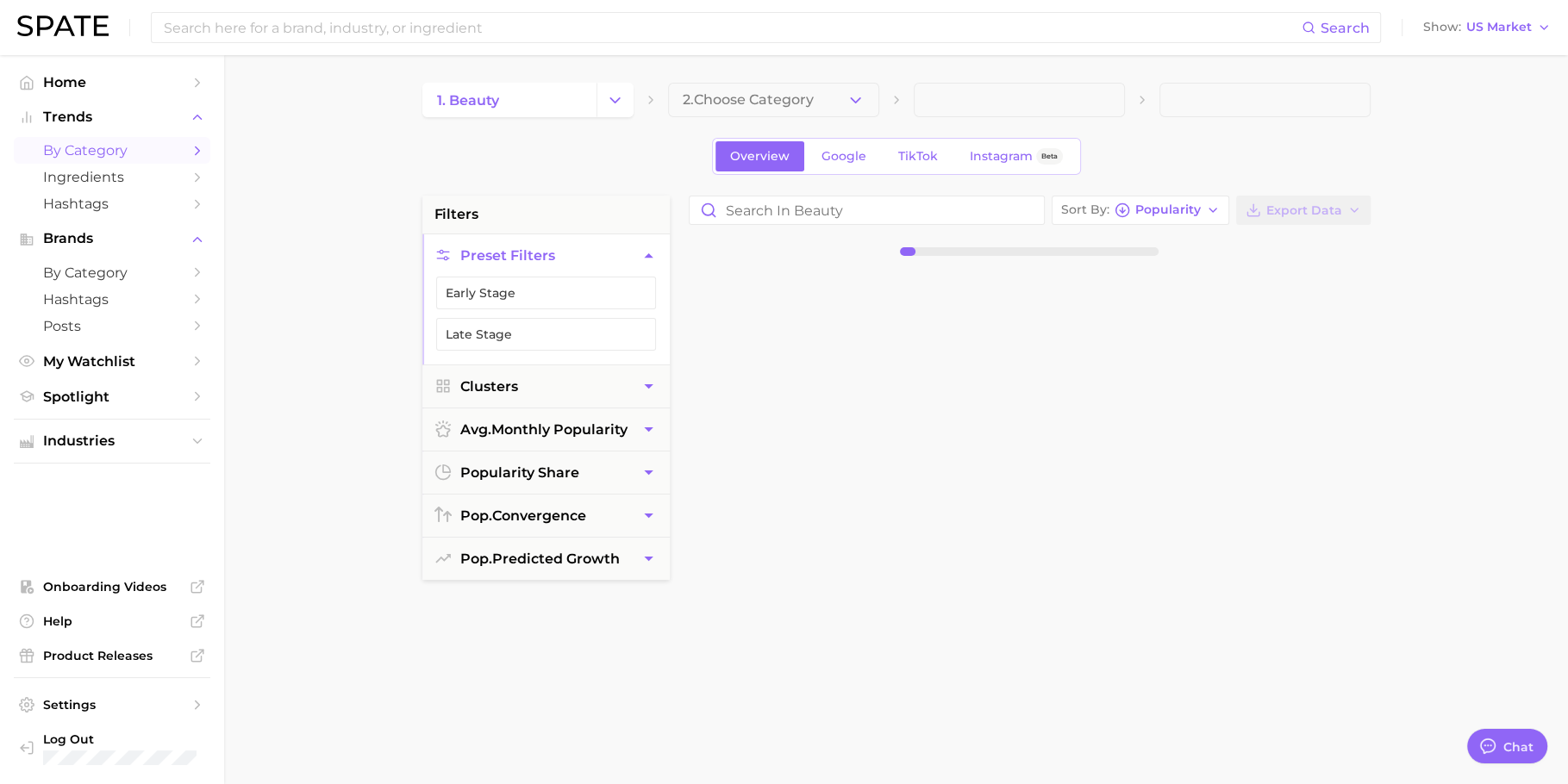 click on "2.  Choose Category" at bounding box center (748, 100) 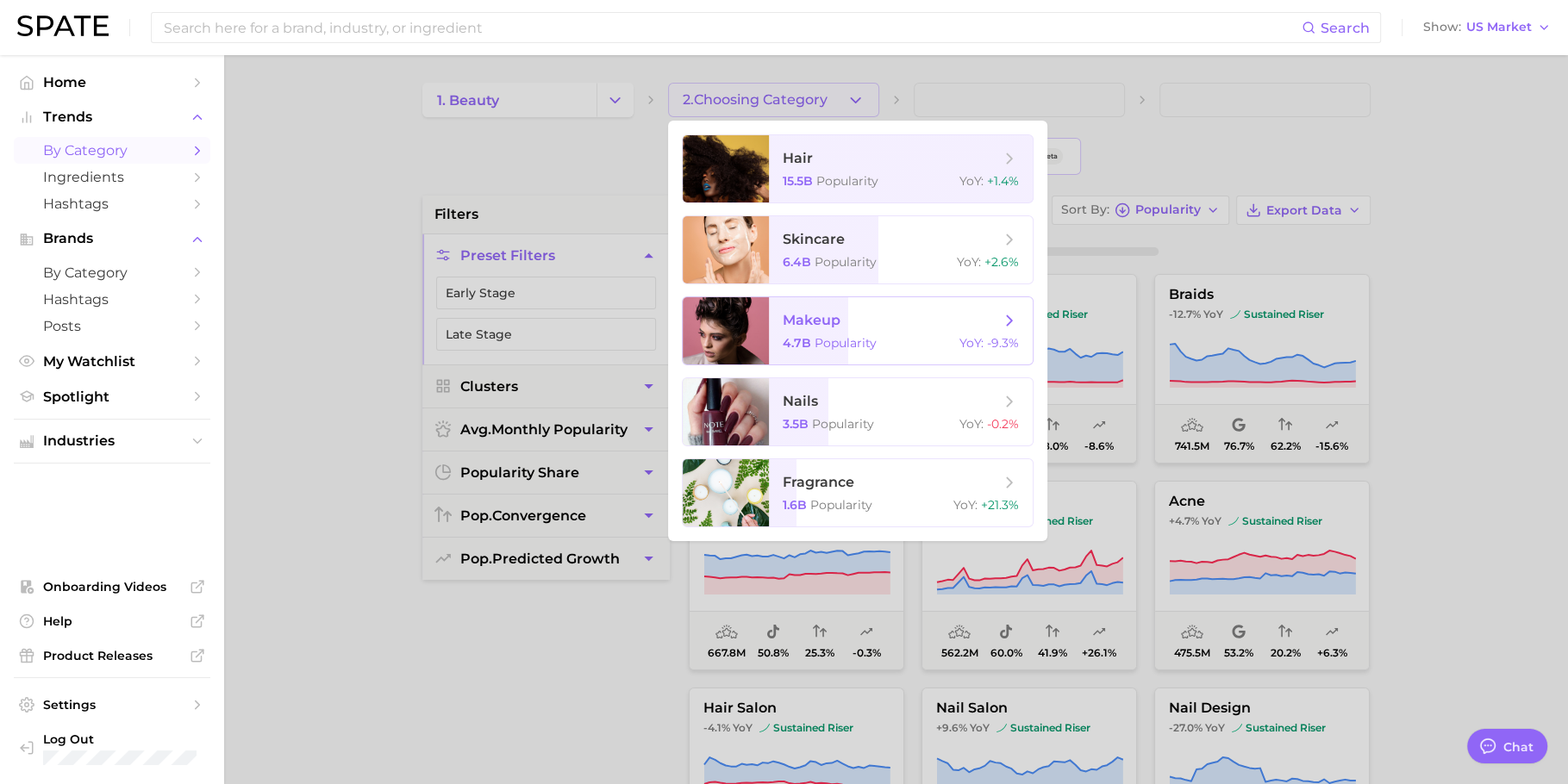 click on "makeup 4.7b   Popularity YoY :   -9.3%" at bounding box center (901, 331) 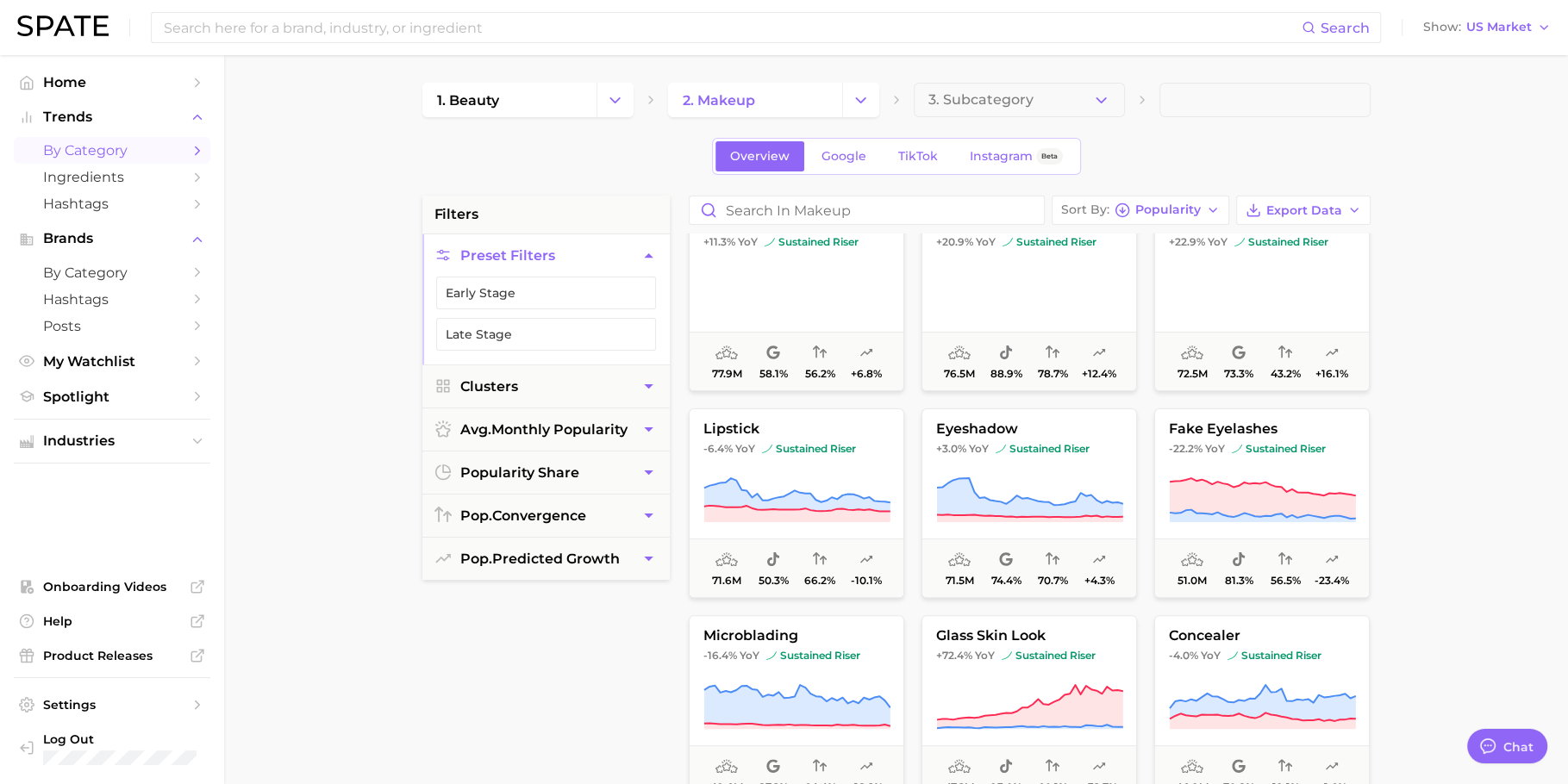 scroll, scrollTop: 0, scrollLeft: 0, axis: both 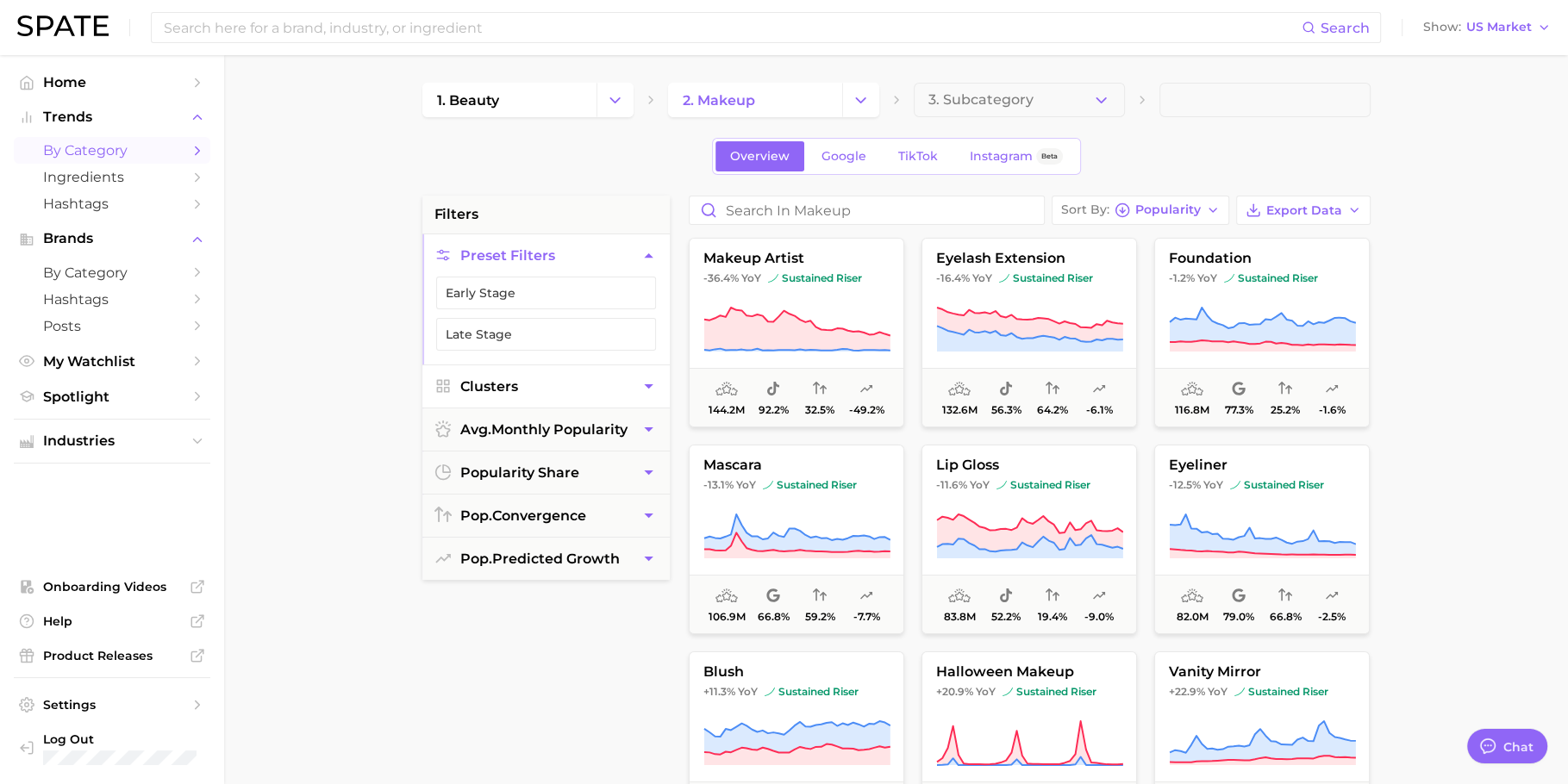 click on "Clusters" at bounding box center (546, 386) 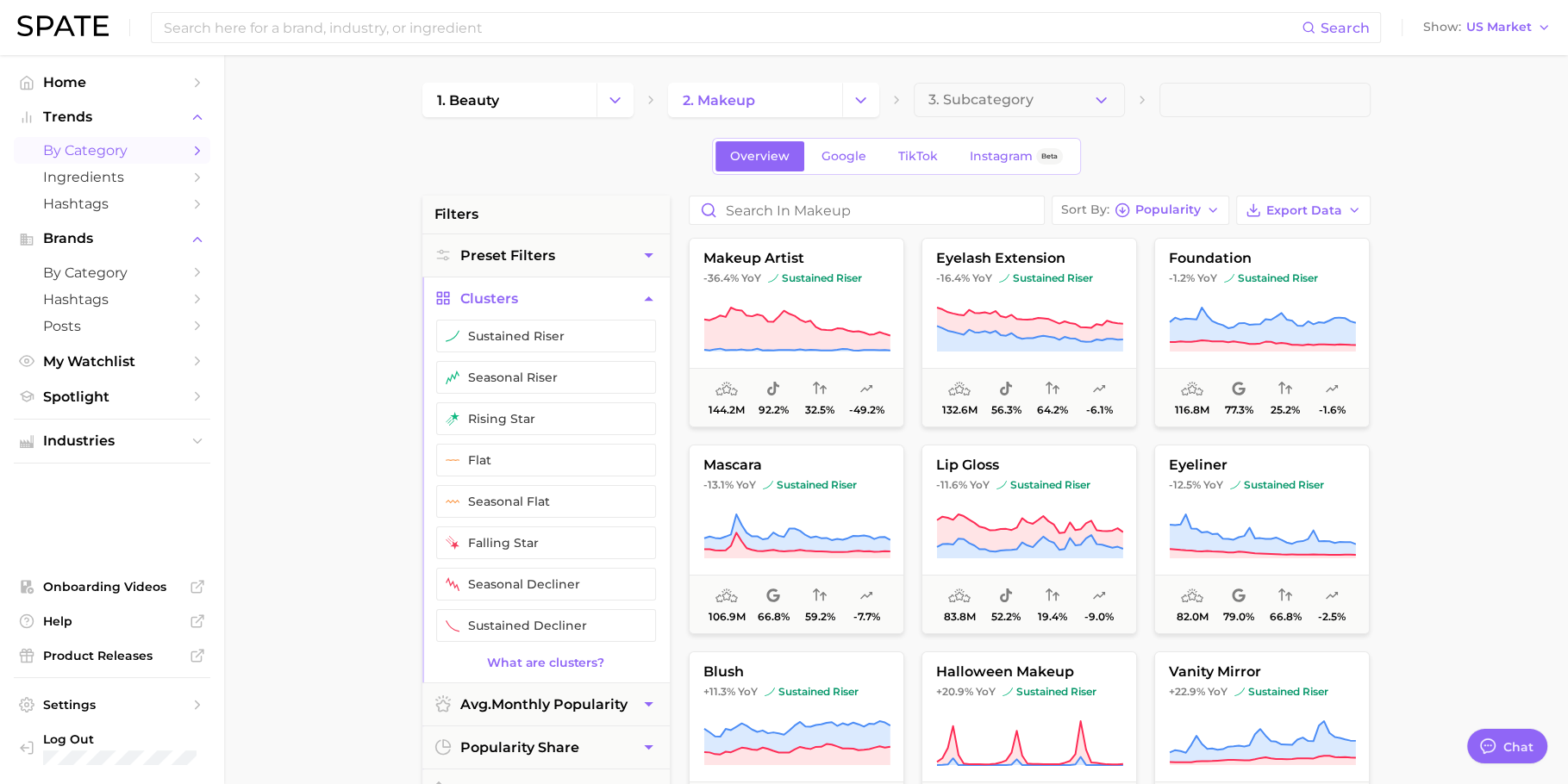 click on "Clusters" at bounding box center [546, 298] 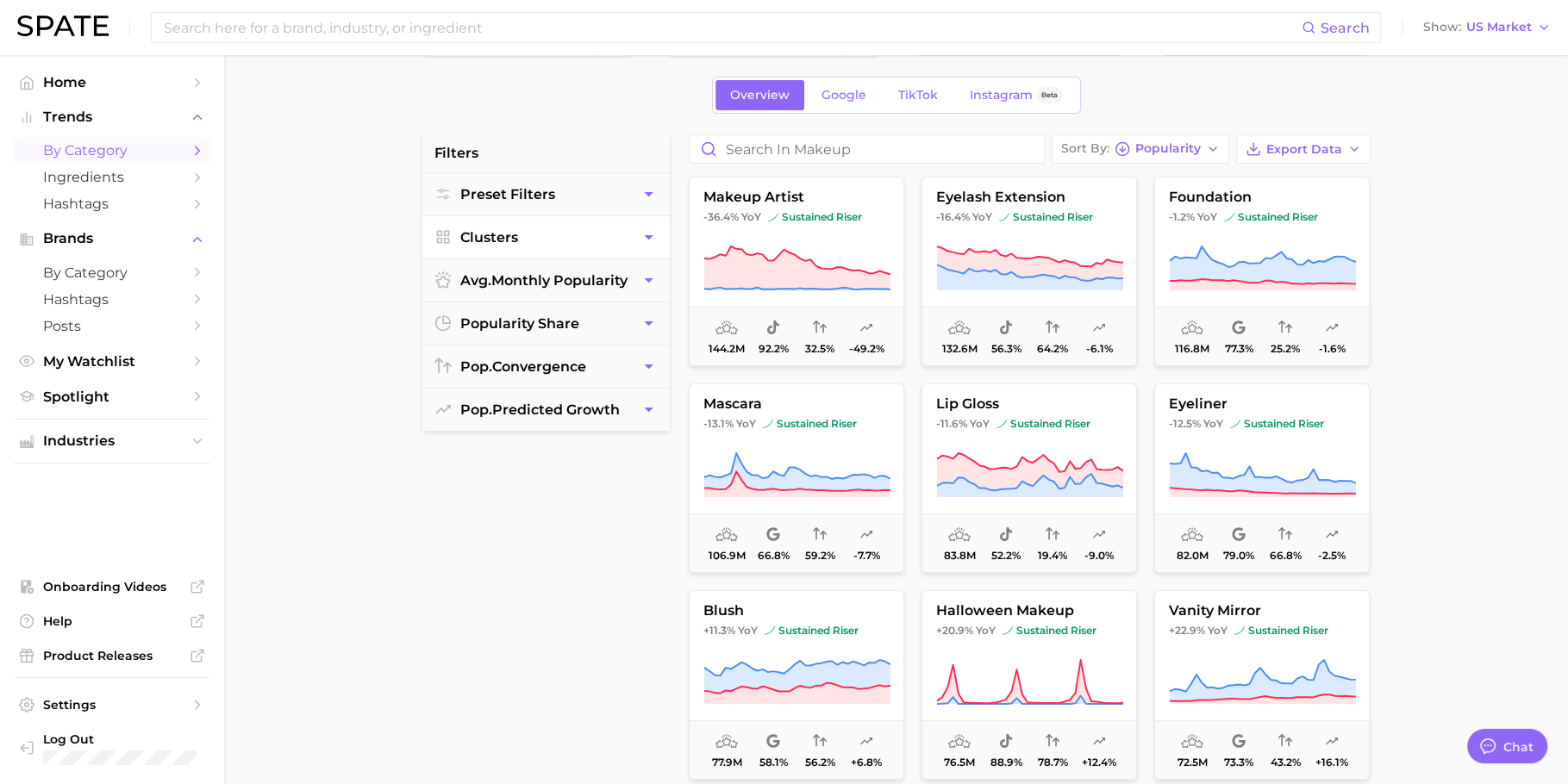 scroll, scrollTop: 60, scrollLeft: 0, axis: vertical 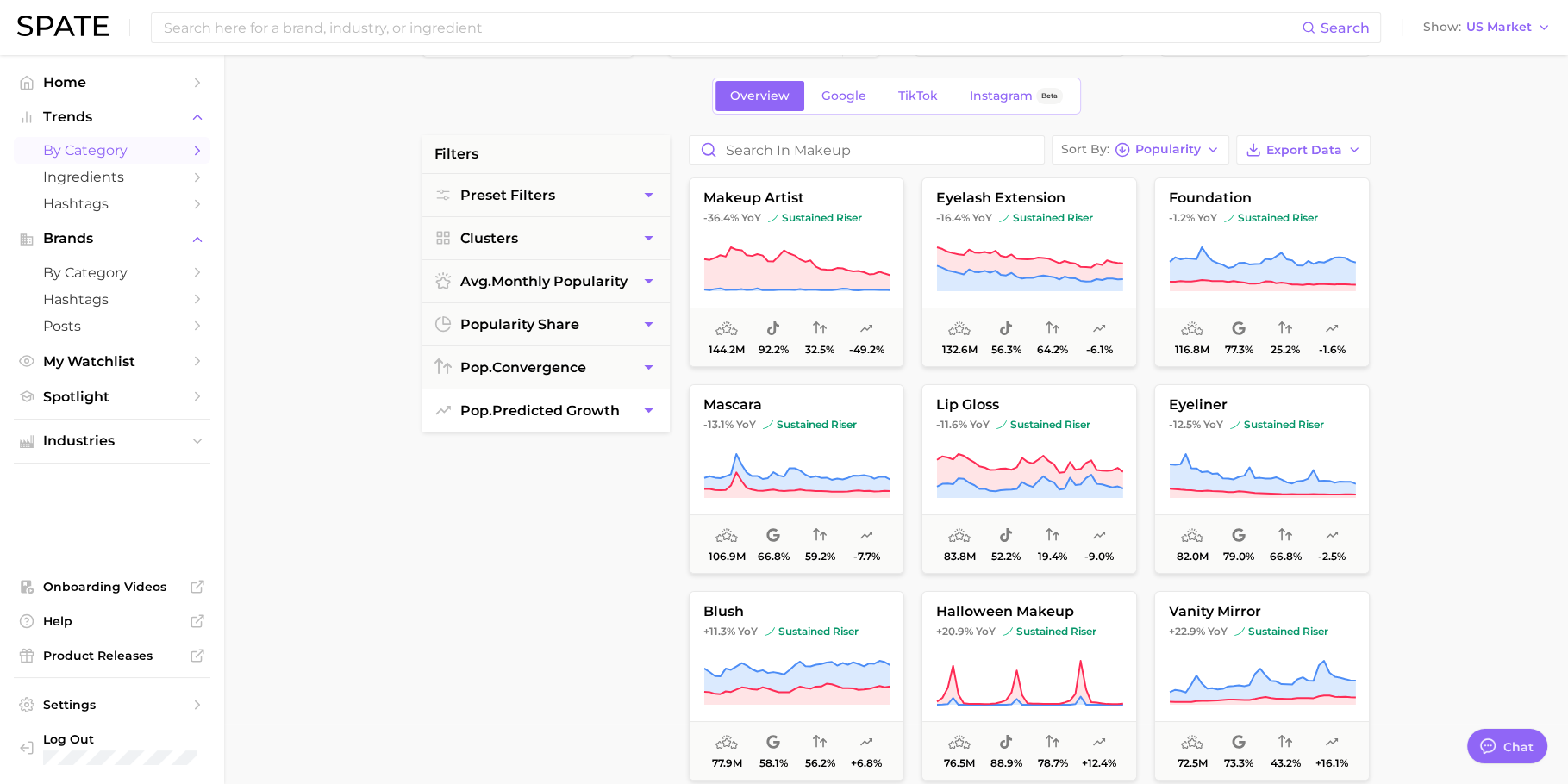 click on "pop.  predicted growth" at bounding box center [540, 410] 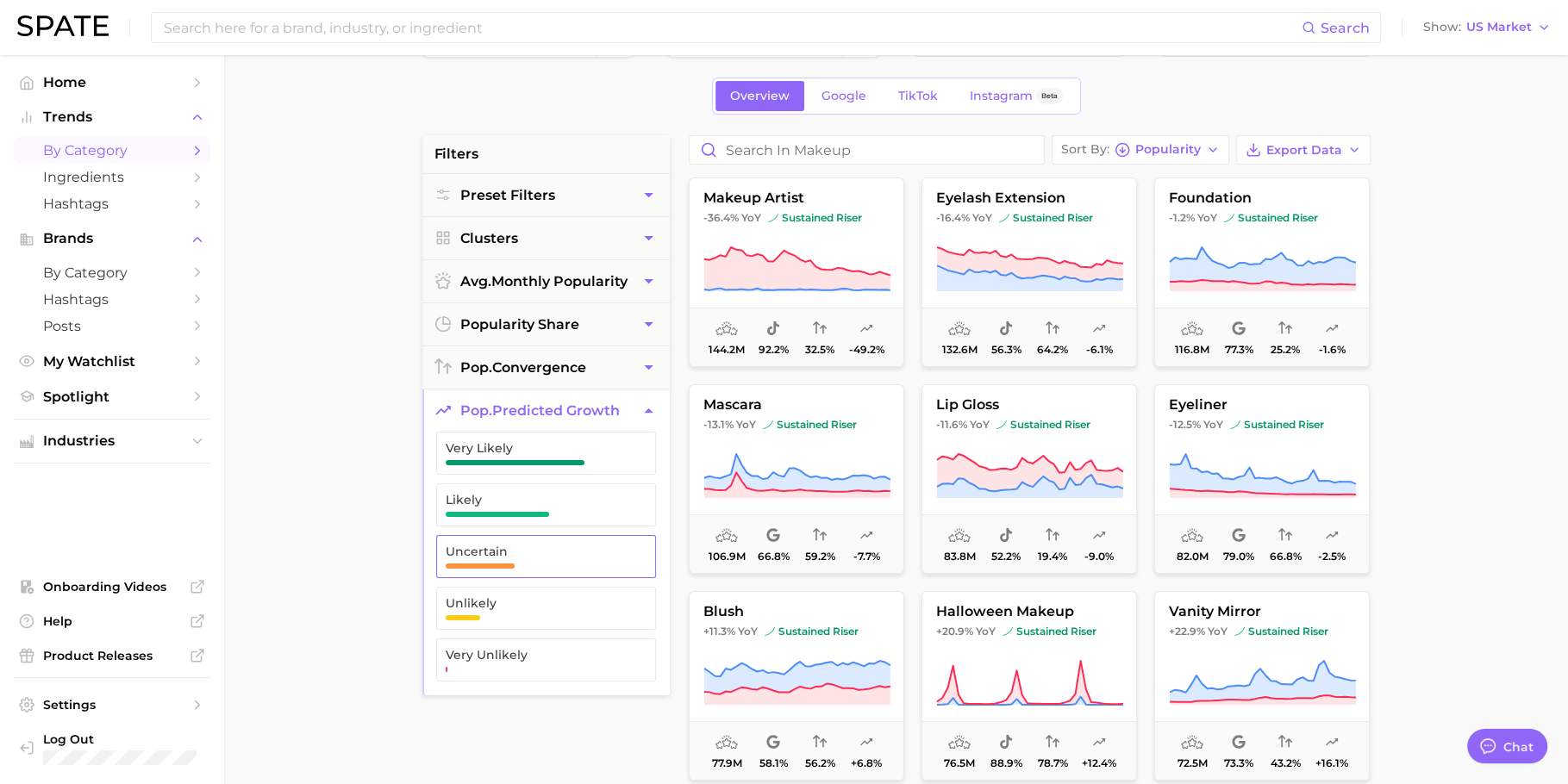 click on "Uncertain" at bounding box center [532, 557] 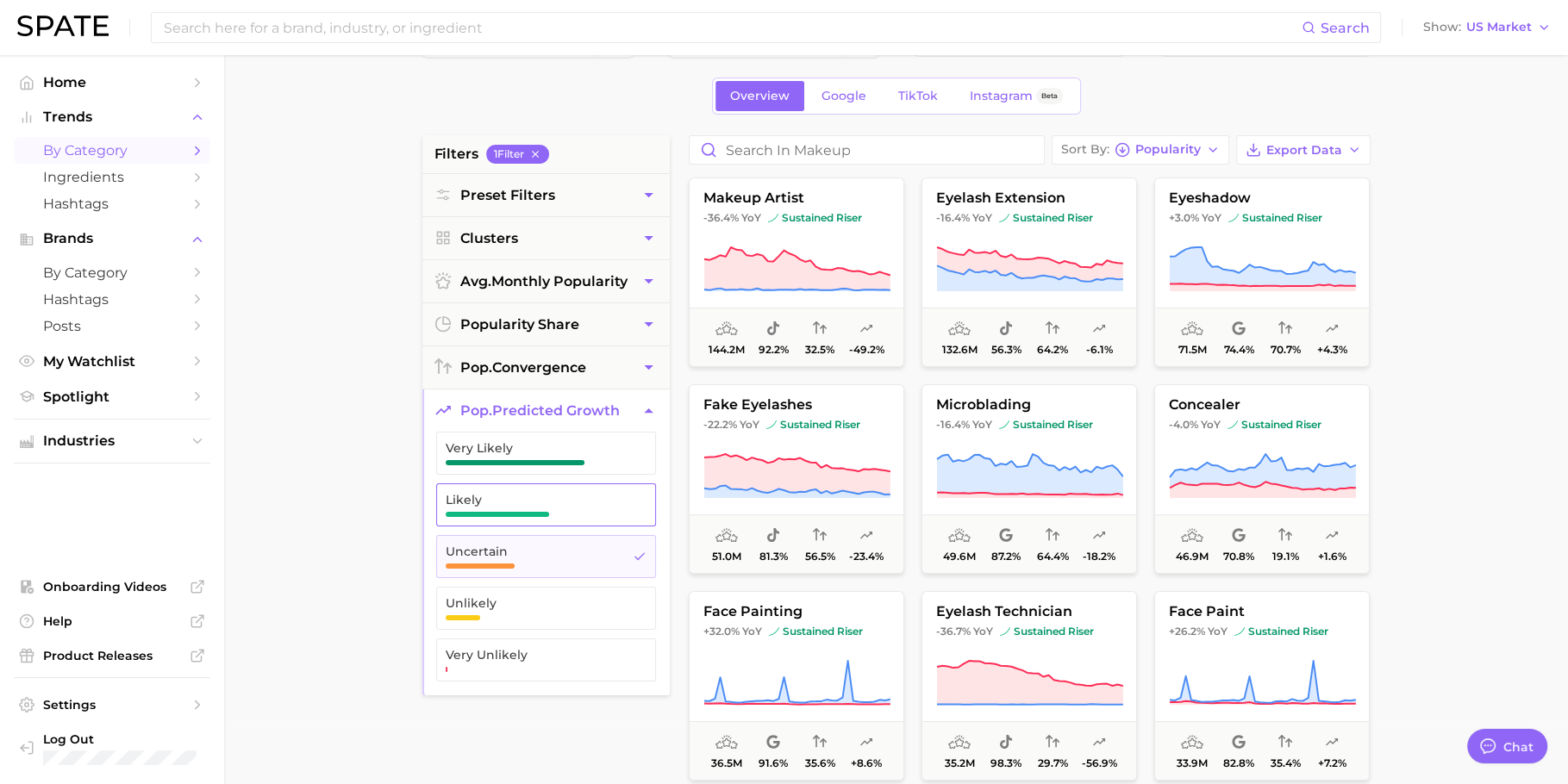 click on "Likely" at bounding box center [546, 505] 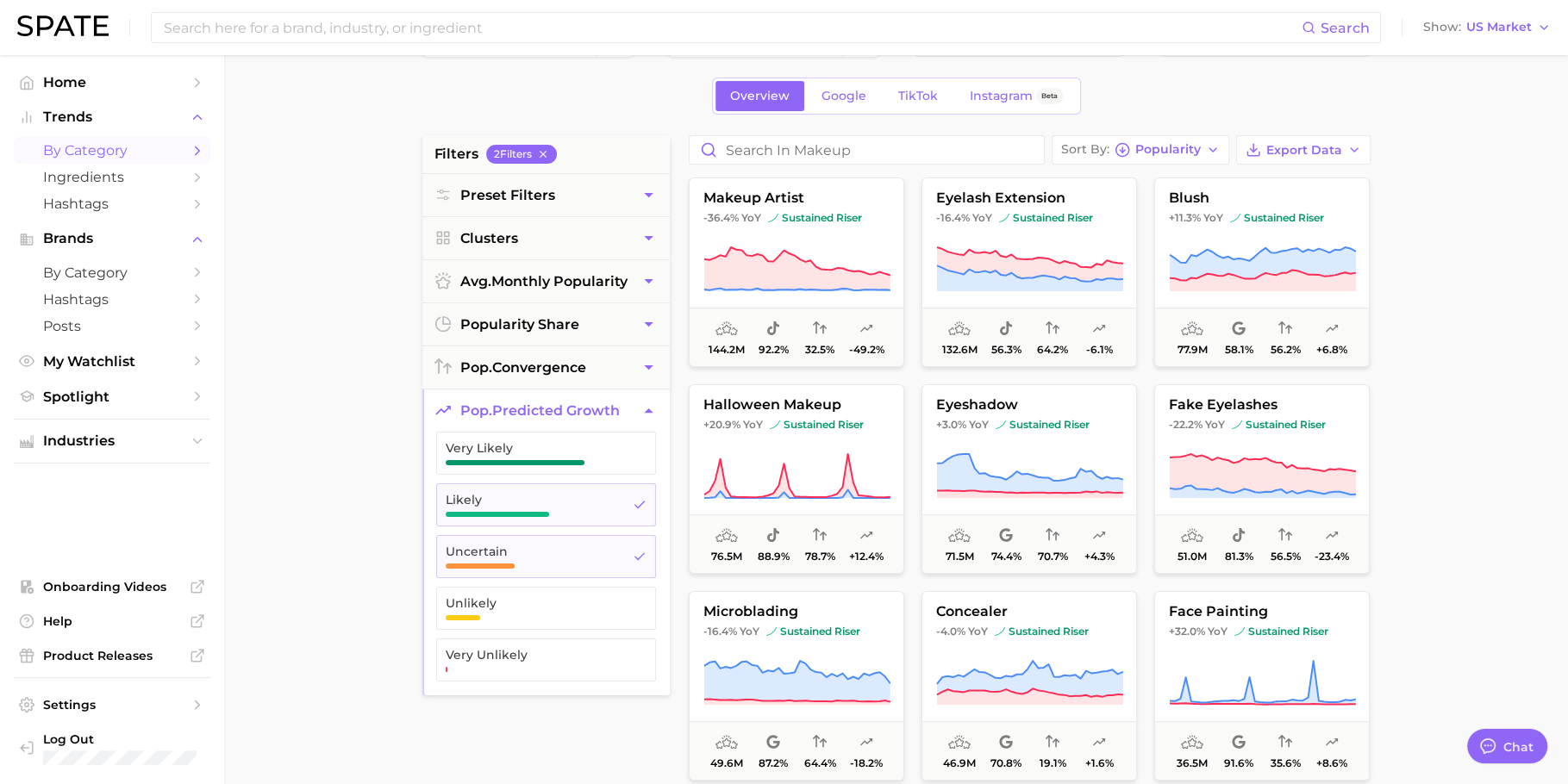 click on "Very Likely   Likely   Uncertain   Unlikely   Very Unlikely" at bounding box center [546, 563] 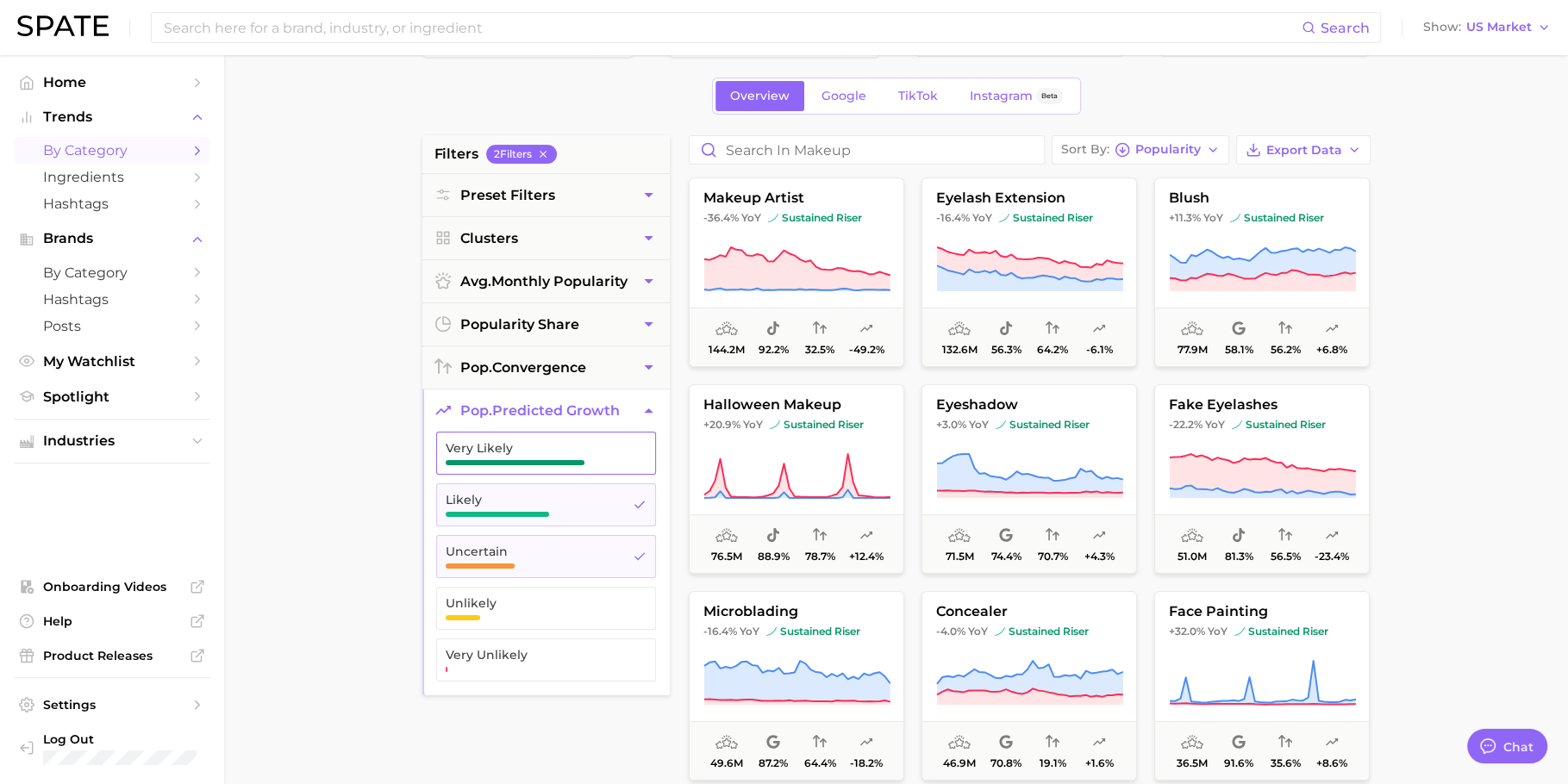 click on "Very Likely" at bounding box center (546, 453) 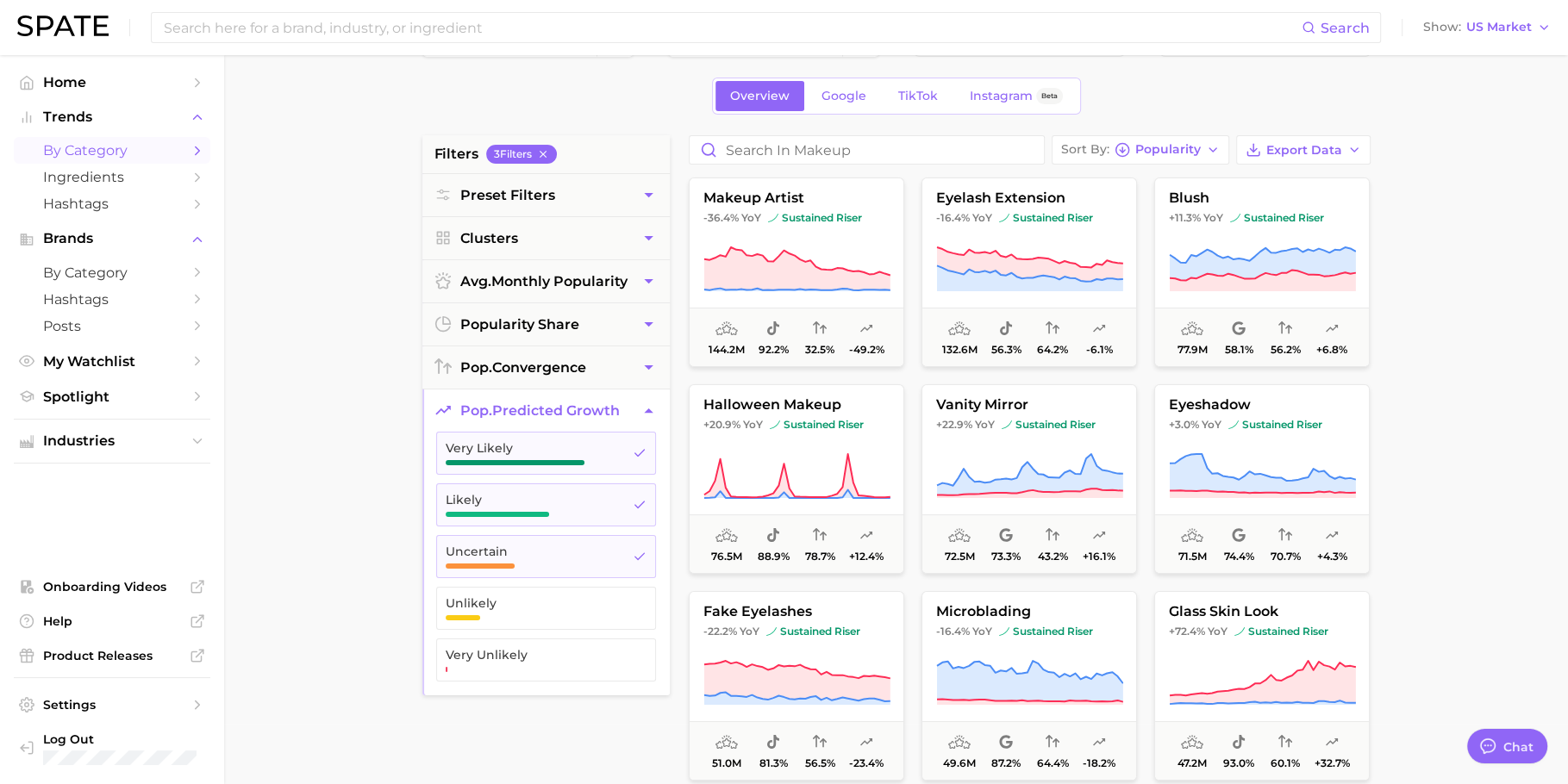 click on "pop.  predicted growth" at bounding box center (546, 410) 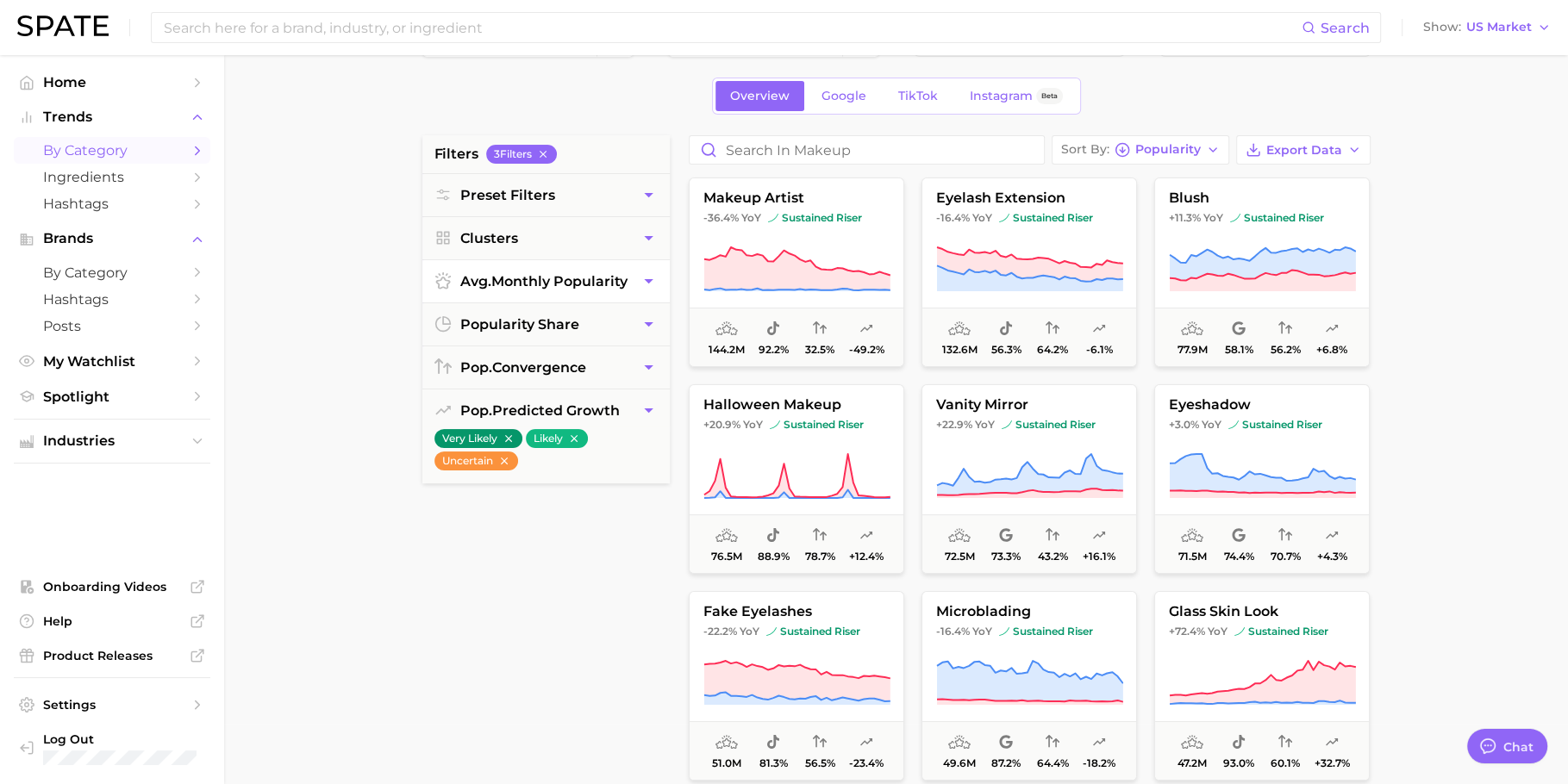 click on "avg.  monthly popularity" at bounding box center [544, 281] 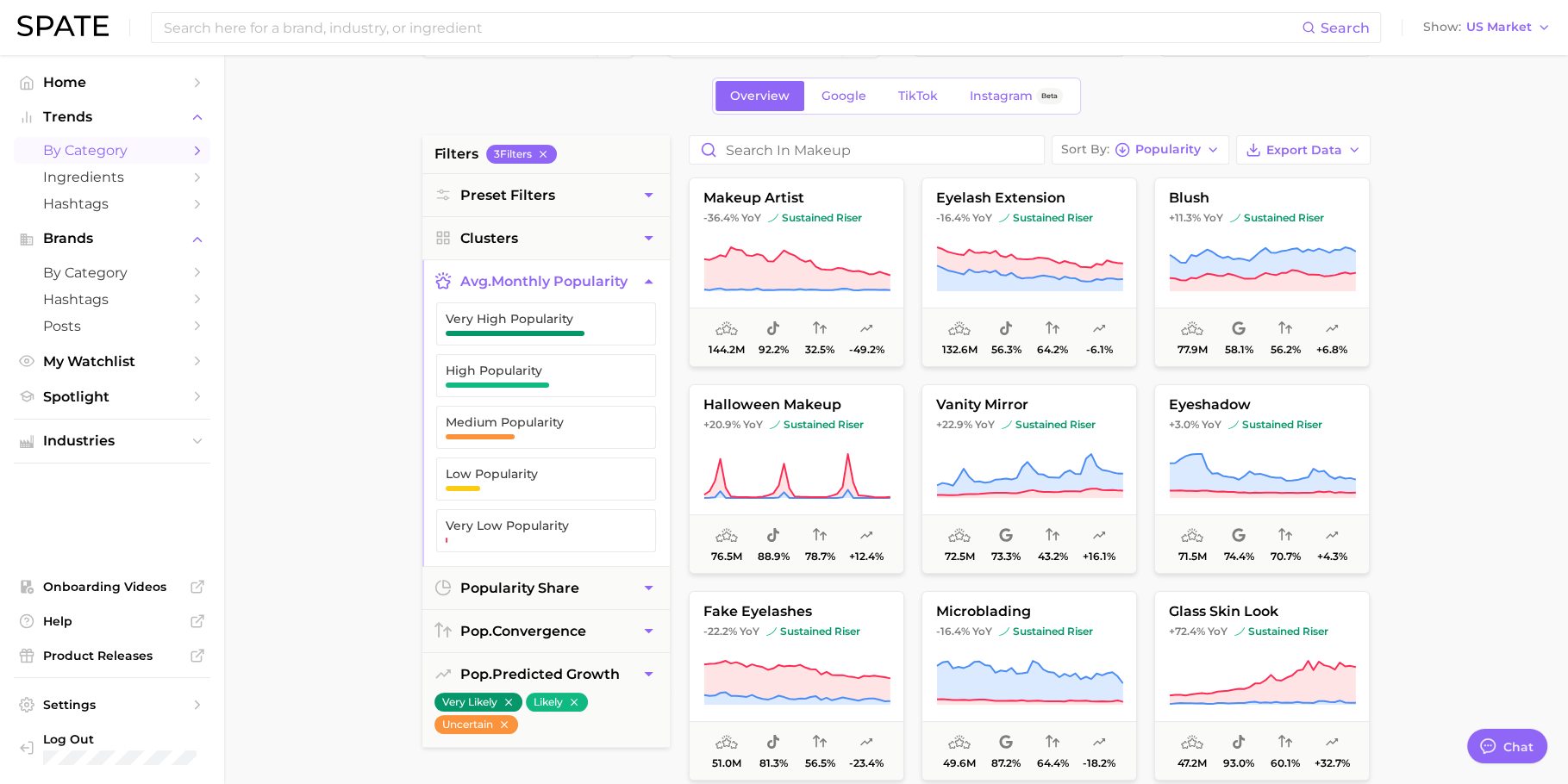click on "avg.  monthly popularity" at bounding box center (544, 281) 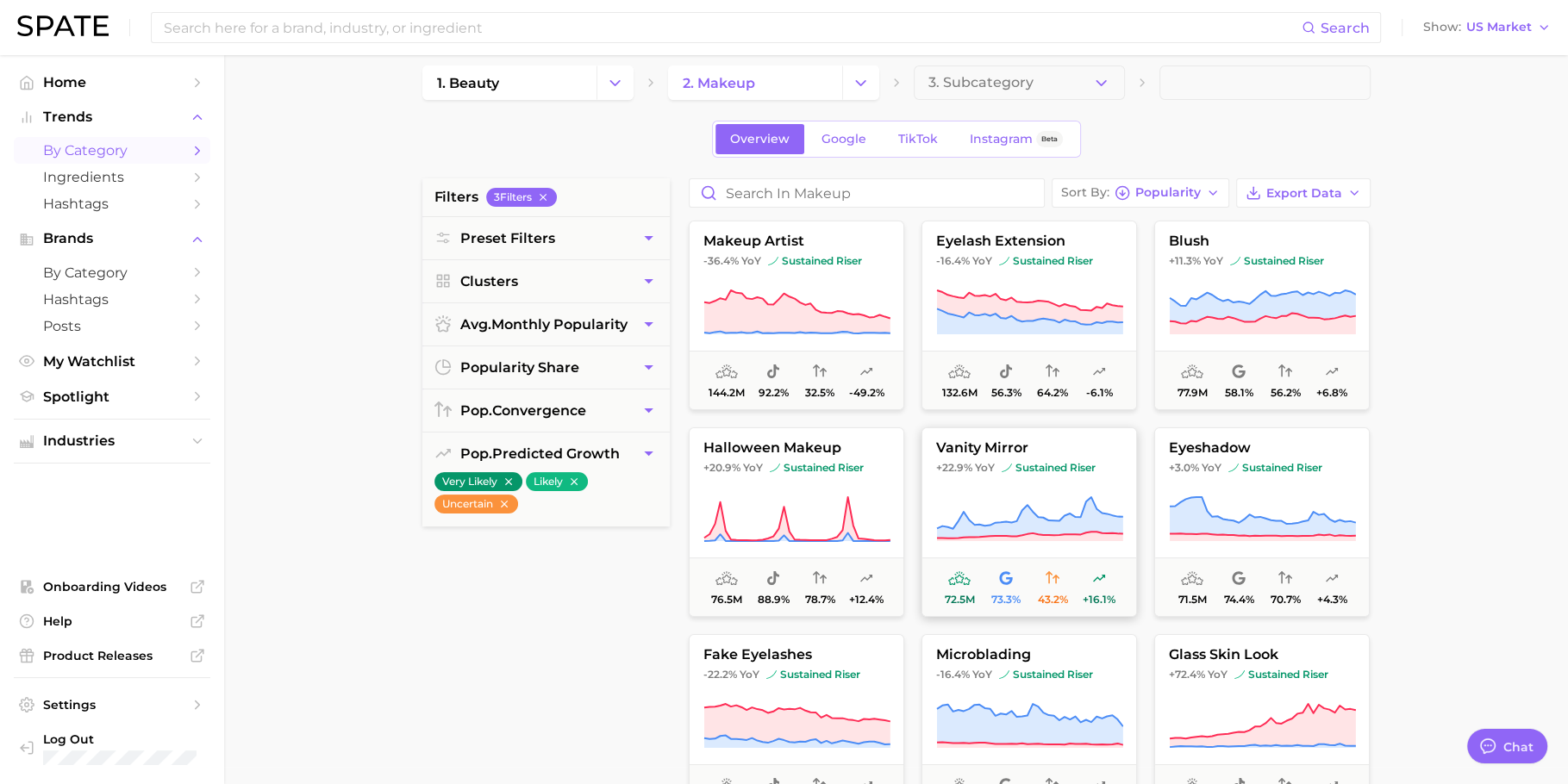 scroll, scrollTop: 0, scrollLeft: 0, axis: both 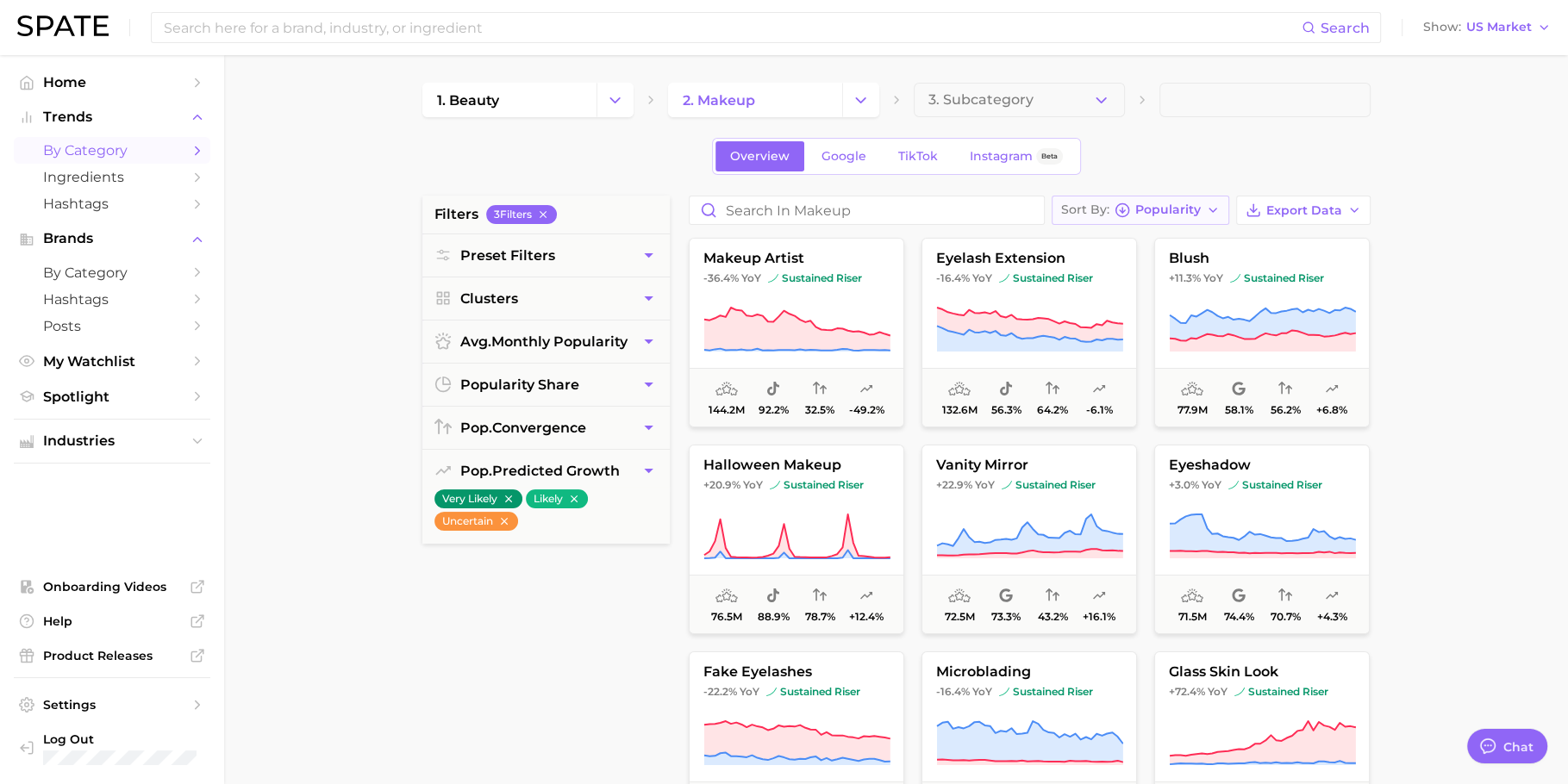 click on "Sort By Popularity" at bounding box center (1140, 210) 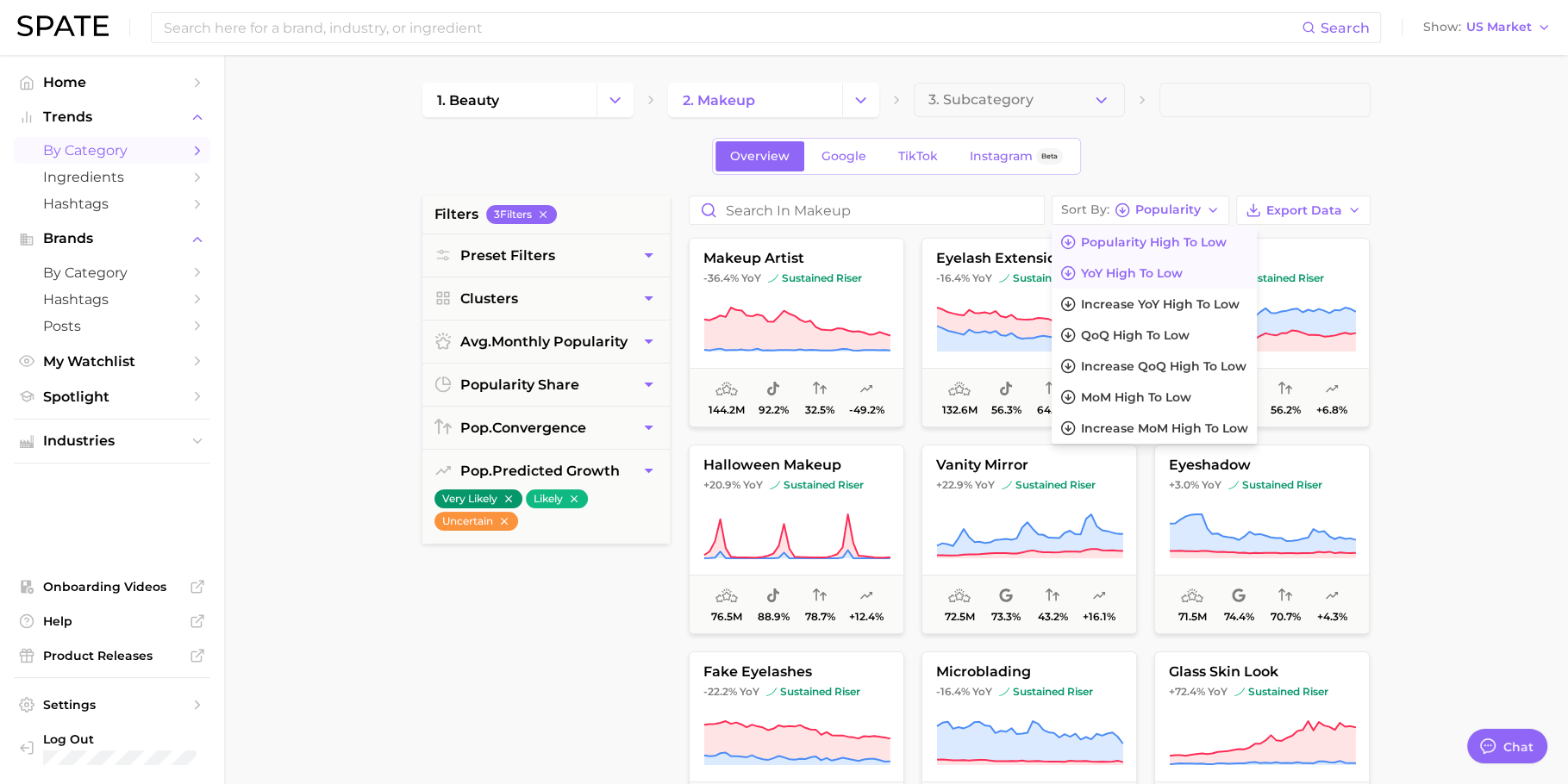click on "YoY   high to low" at bounding box center (1132, 273) 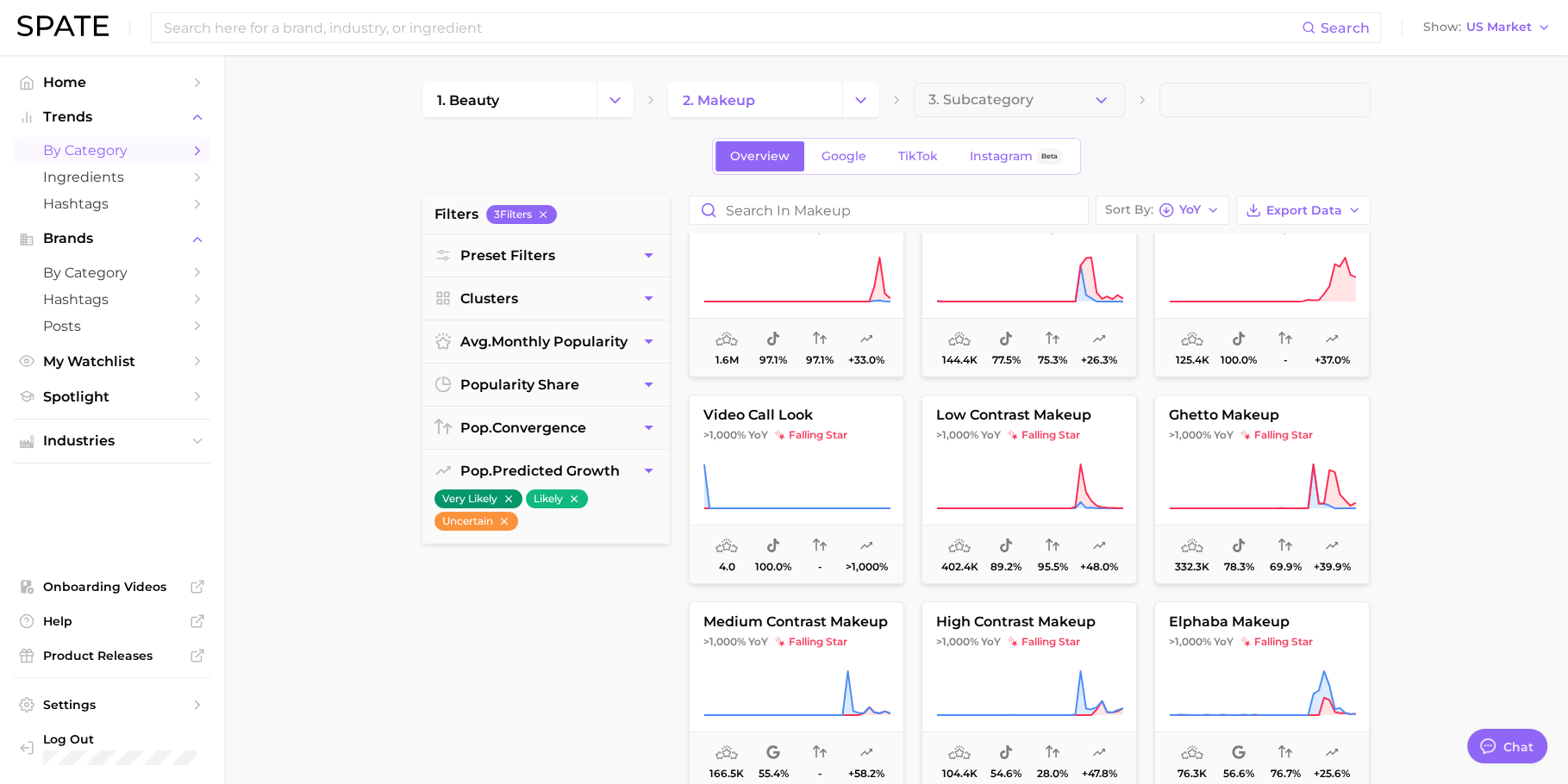 scroll, scrollTop: 0, scrollLeft: 0, axis: both 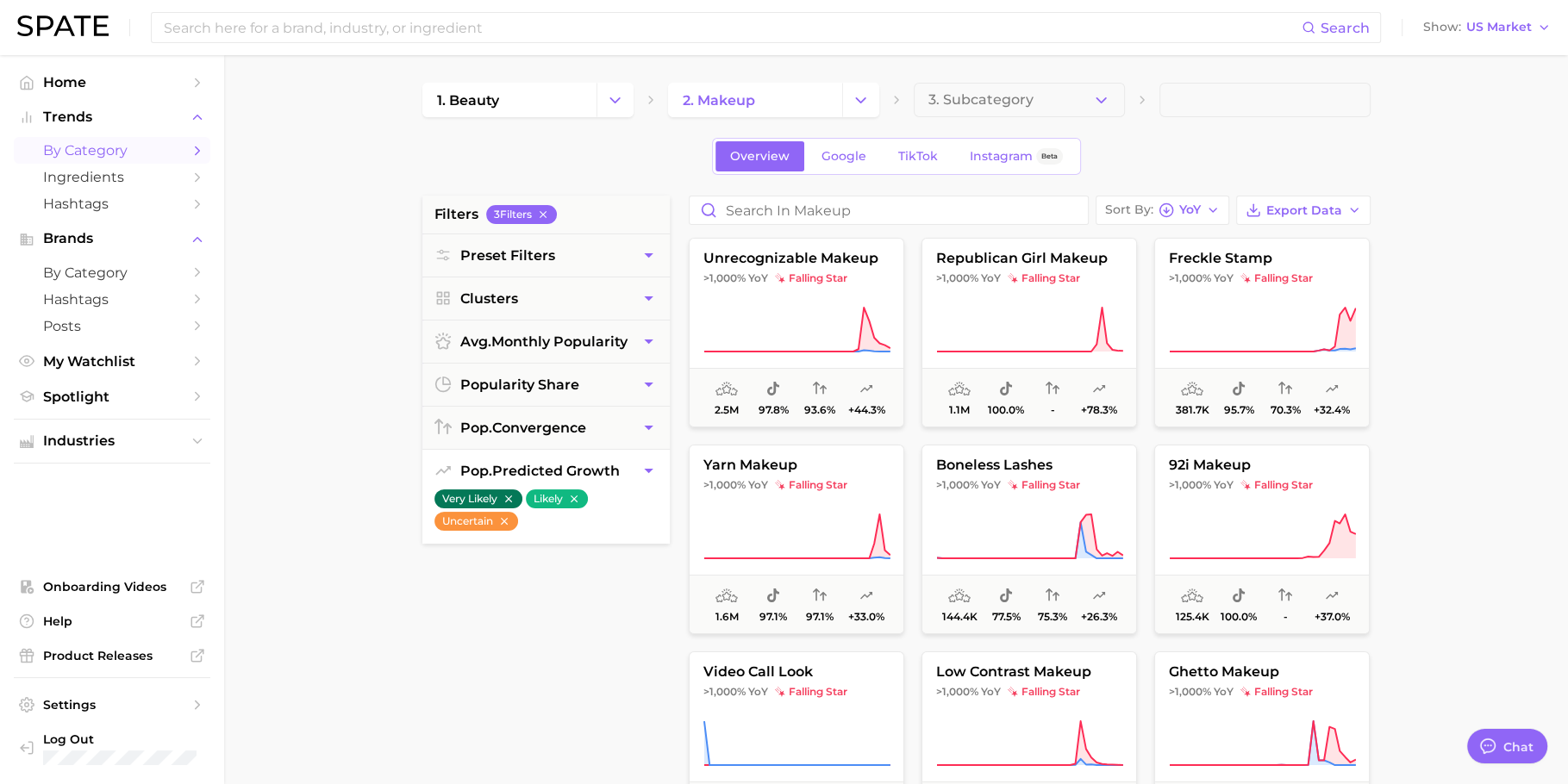click 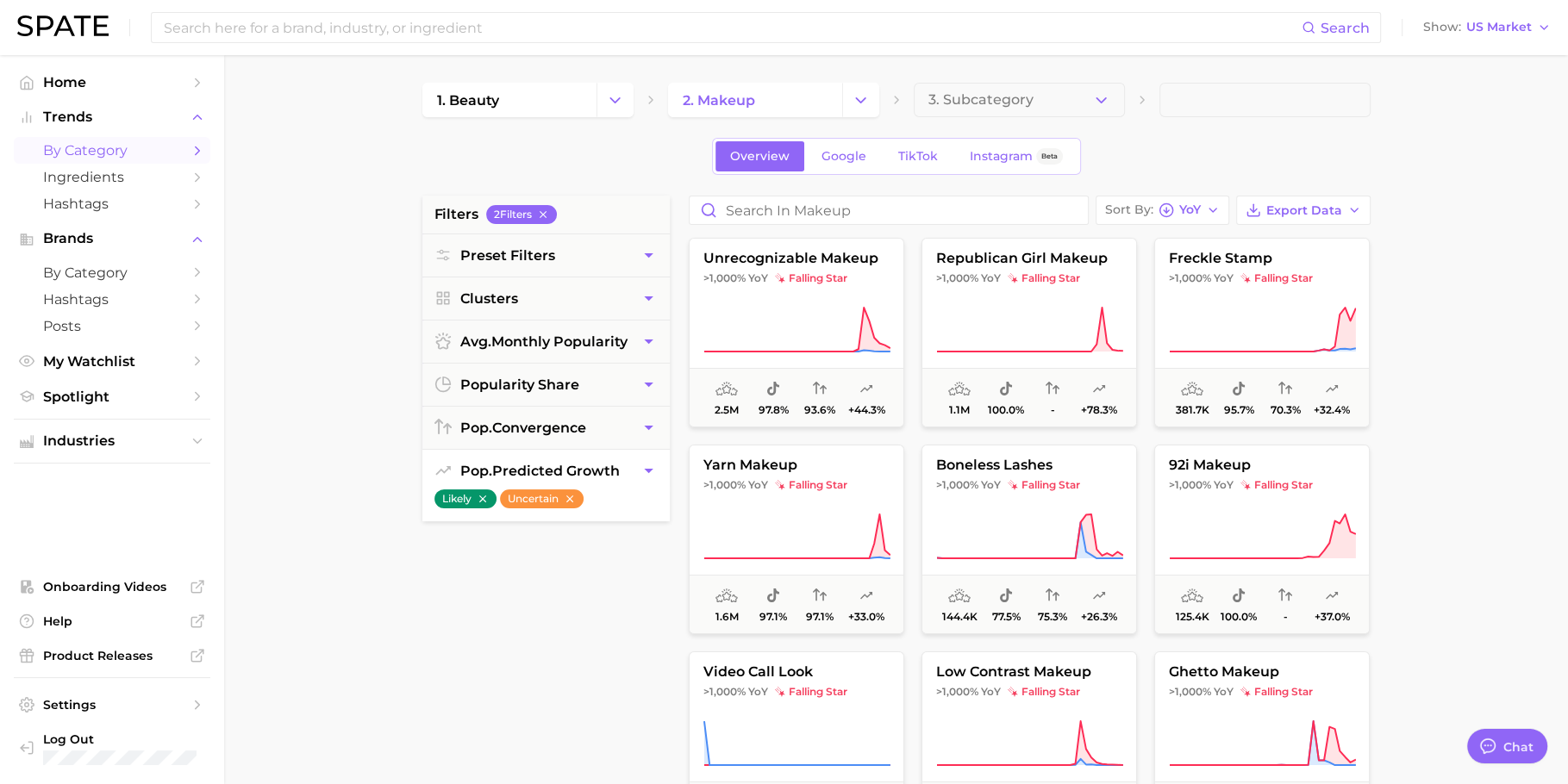 click 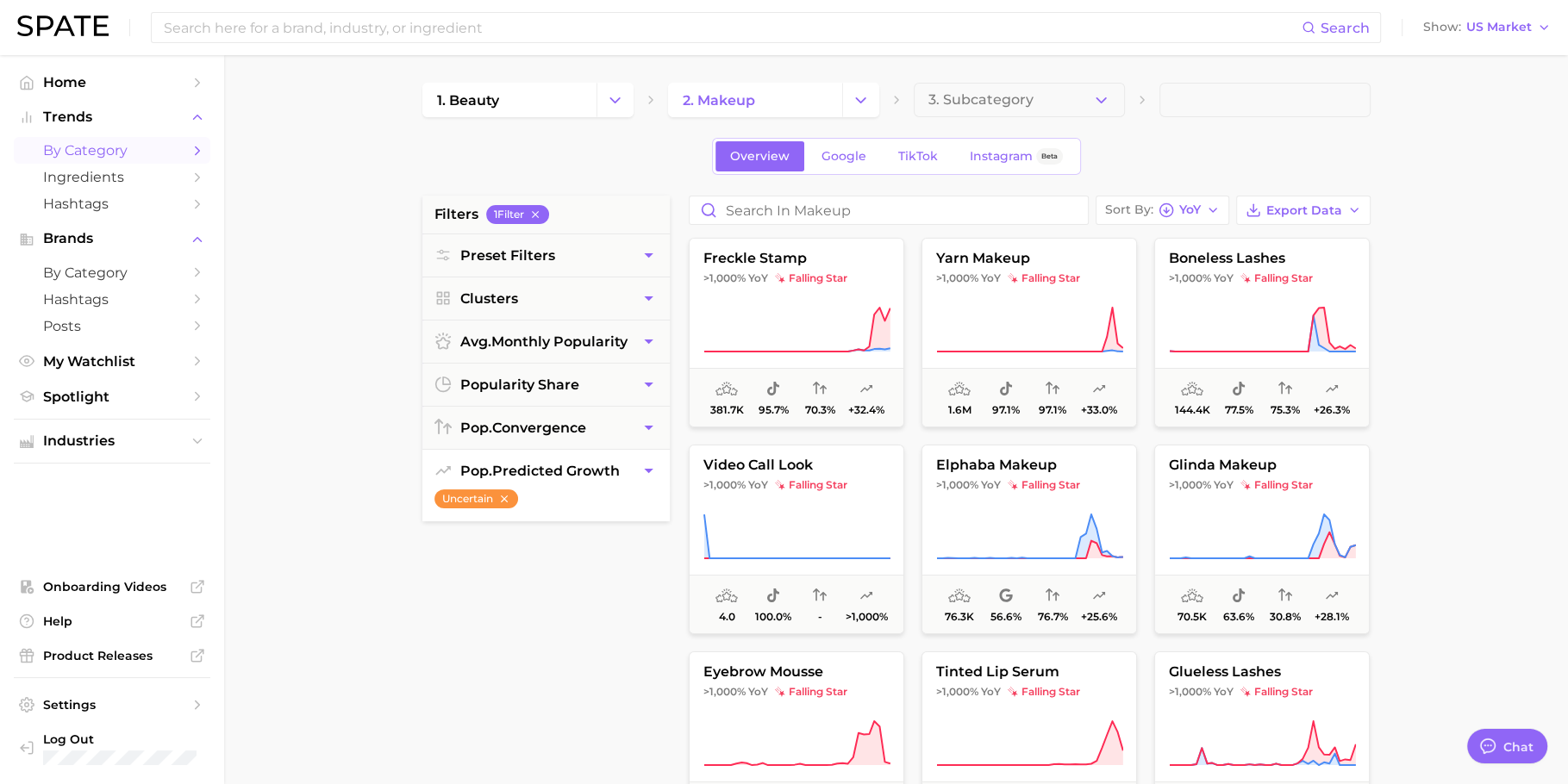 click on "Uncertain" at bounding box center (476, 499) 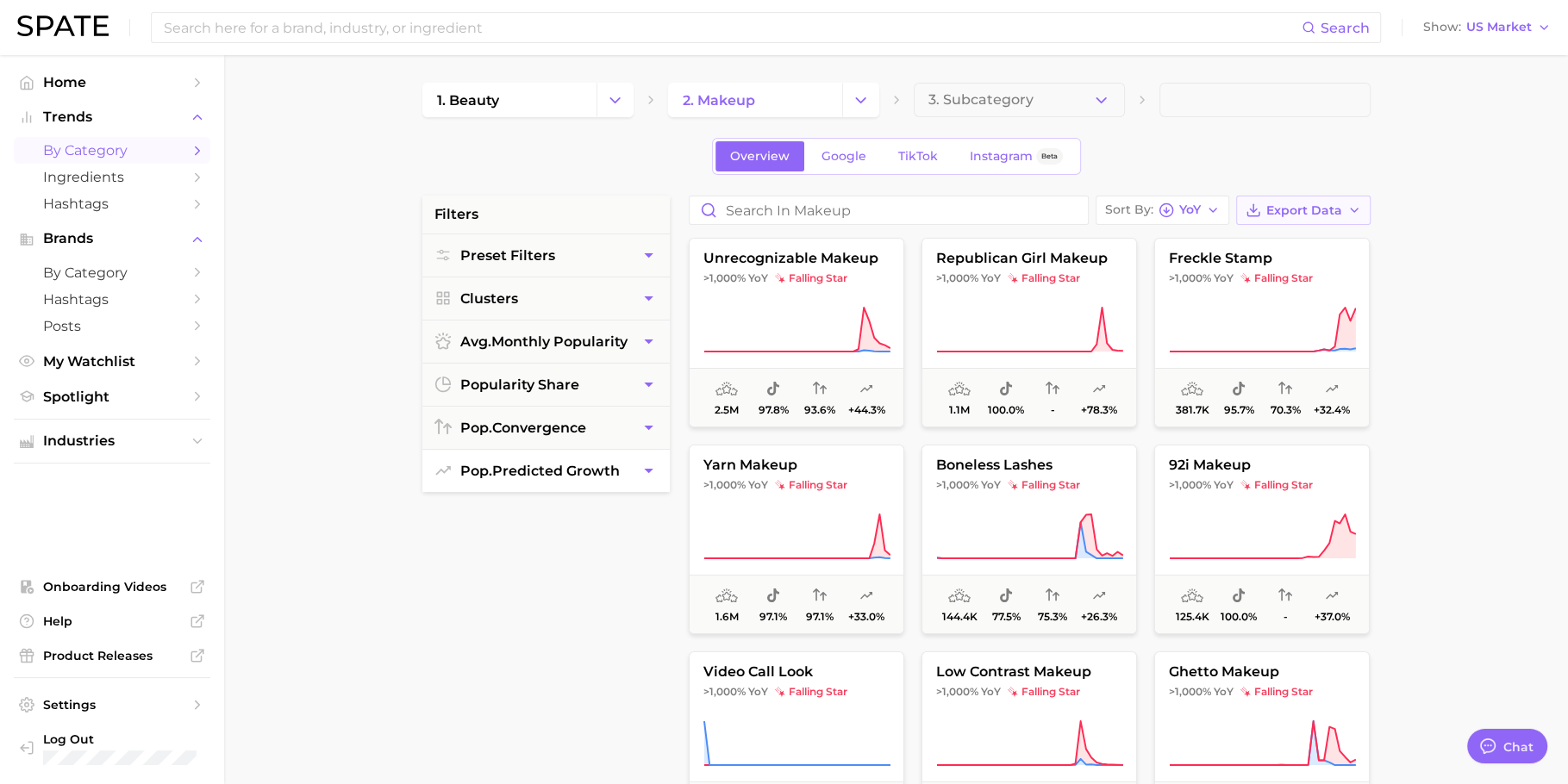 click on "Export Data" at bounding box center (1303, 210) 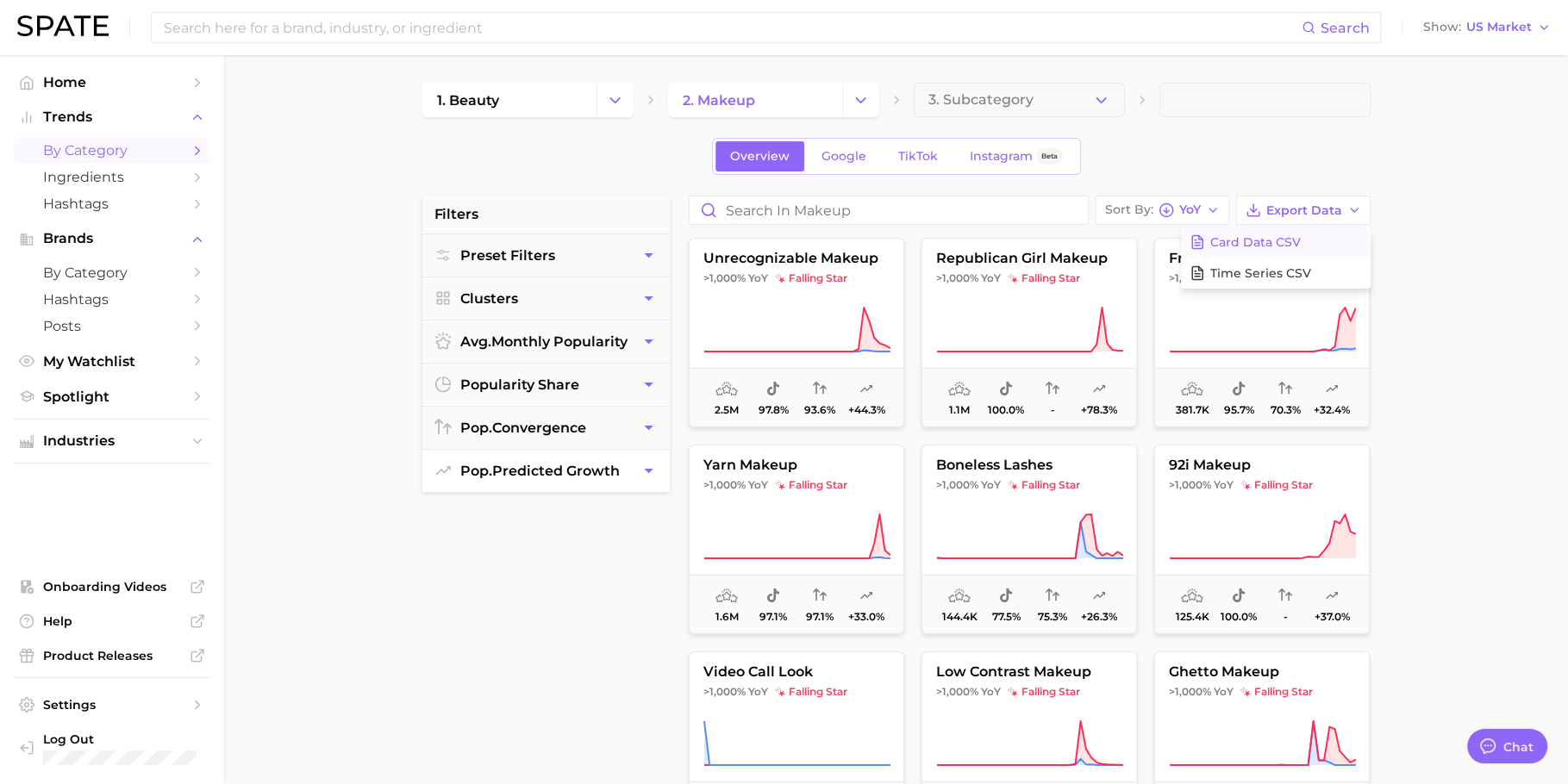 click on "Card Data CSV" at bounding box center [1255, 242] 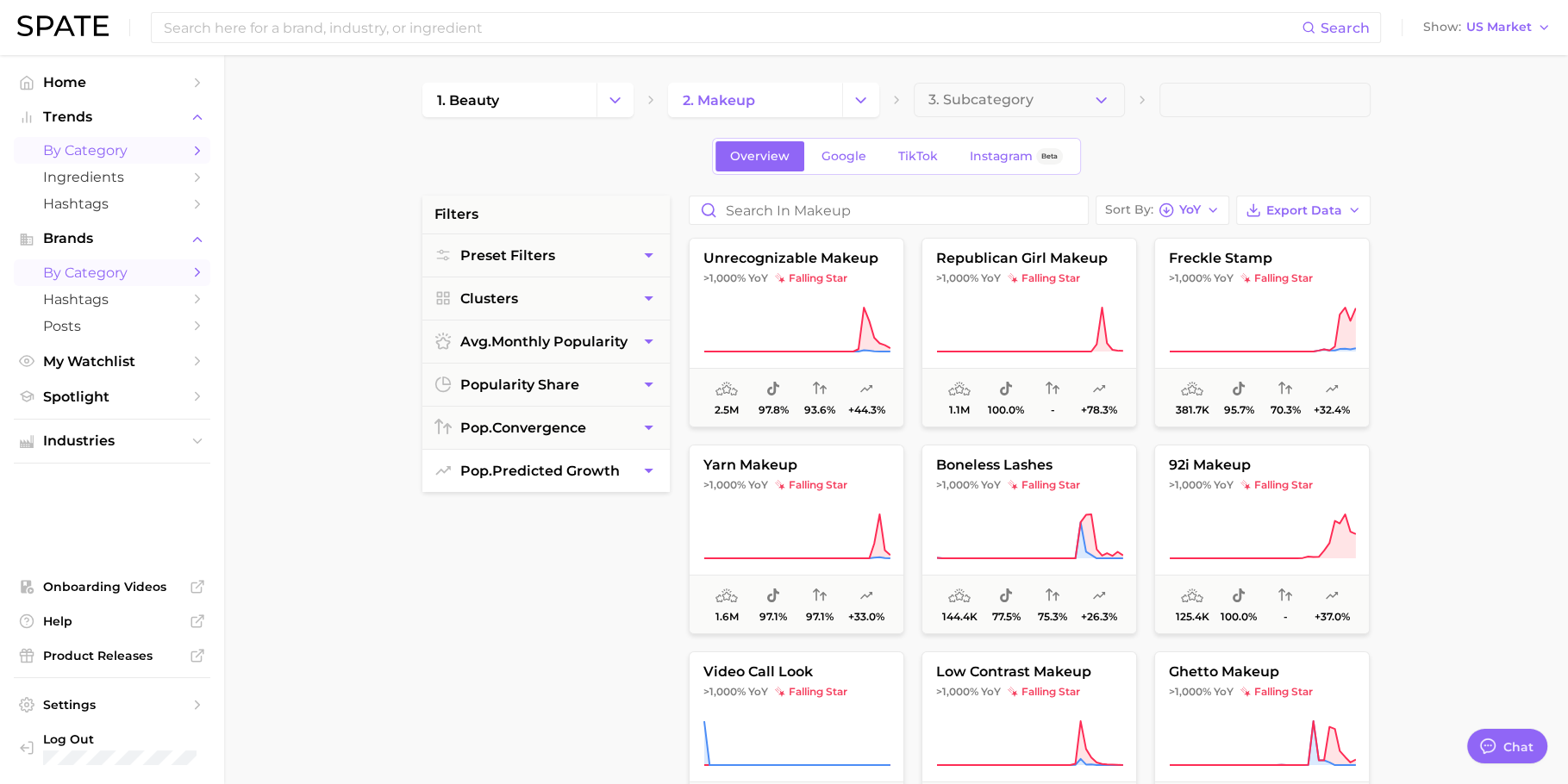 click on "by Category" at bounding box center (112, 272) 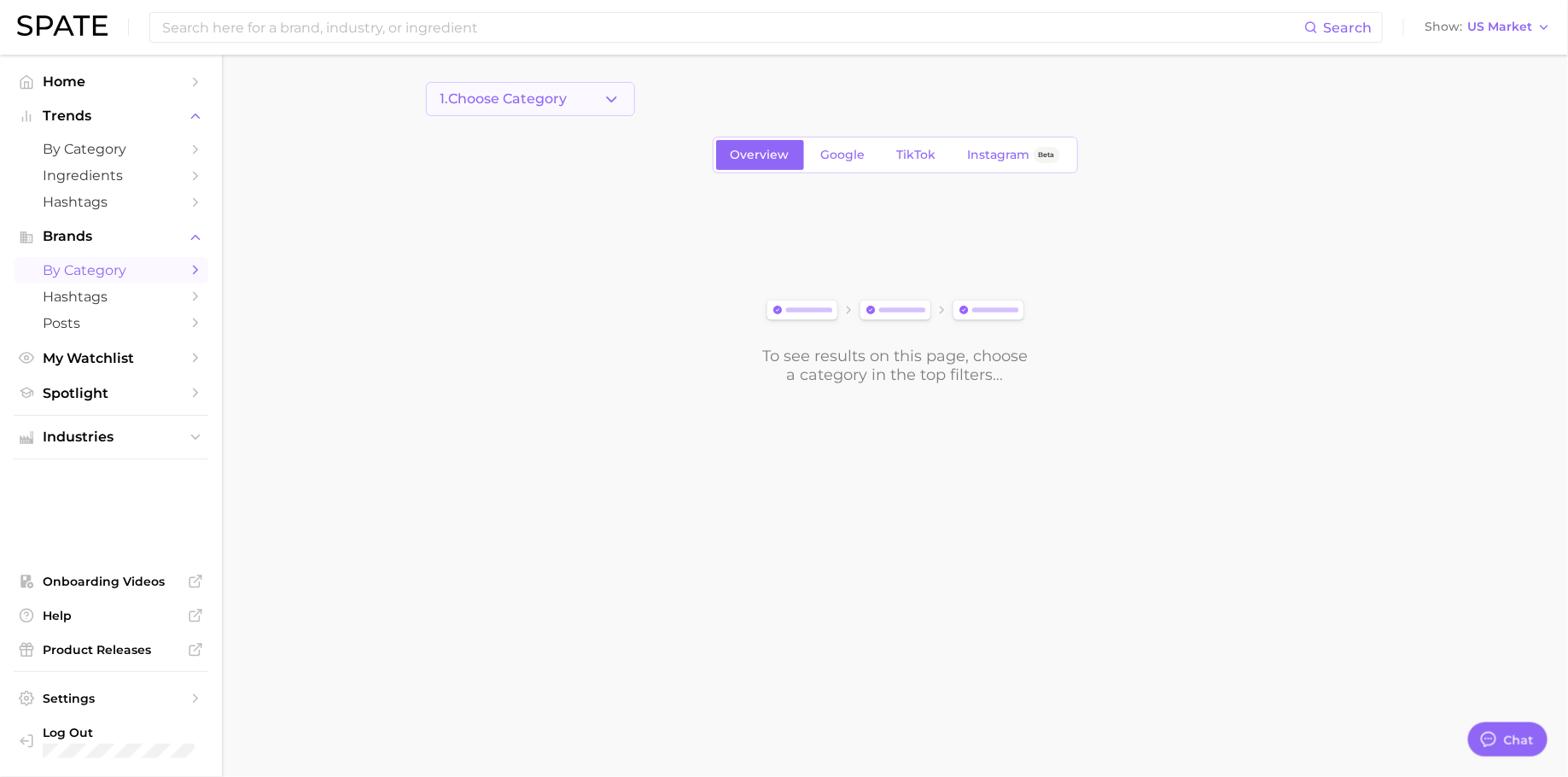 click on "1.  Choose Category" at bounding box center [530, 99] 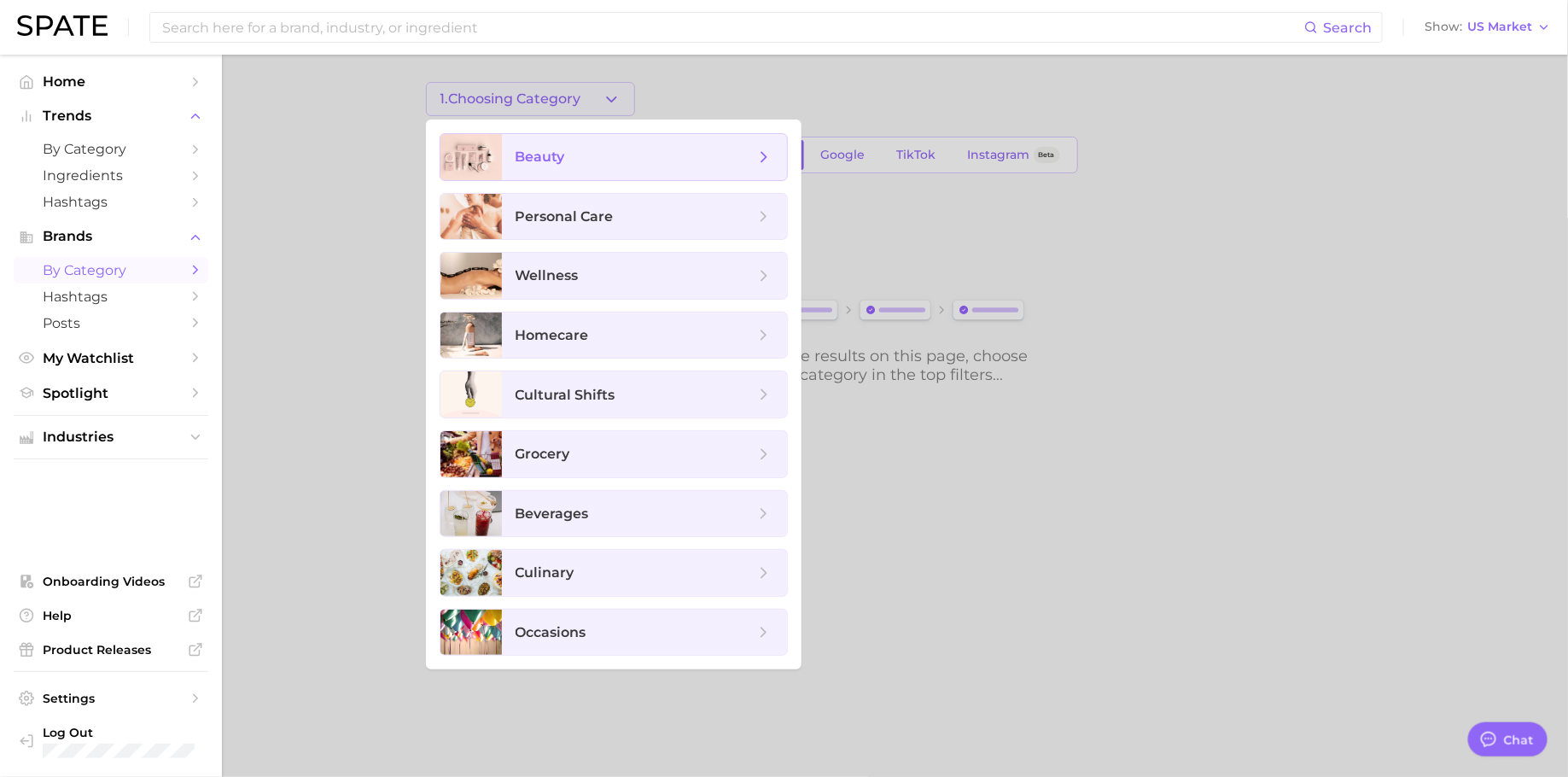 click on "beauty" at bounding box center [635, 157] 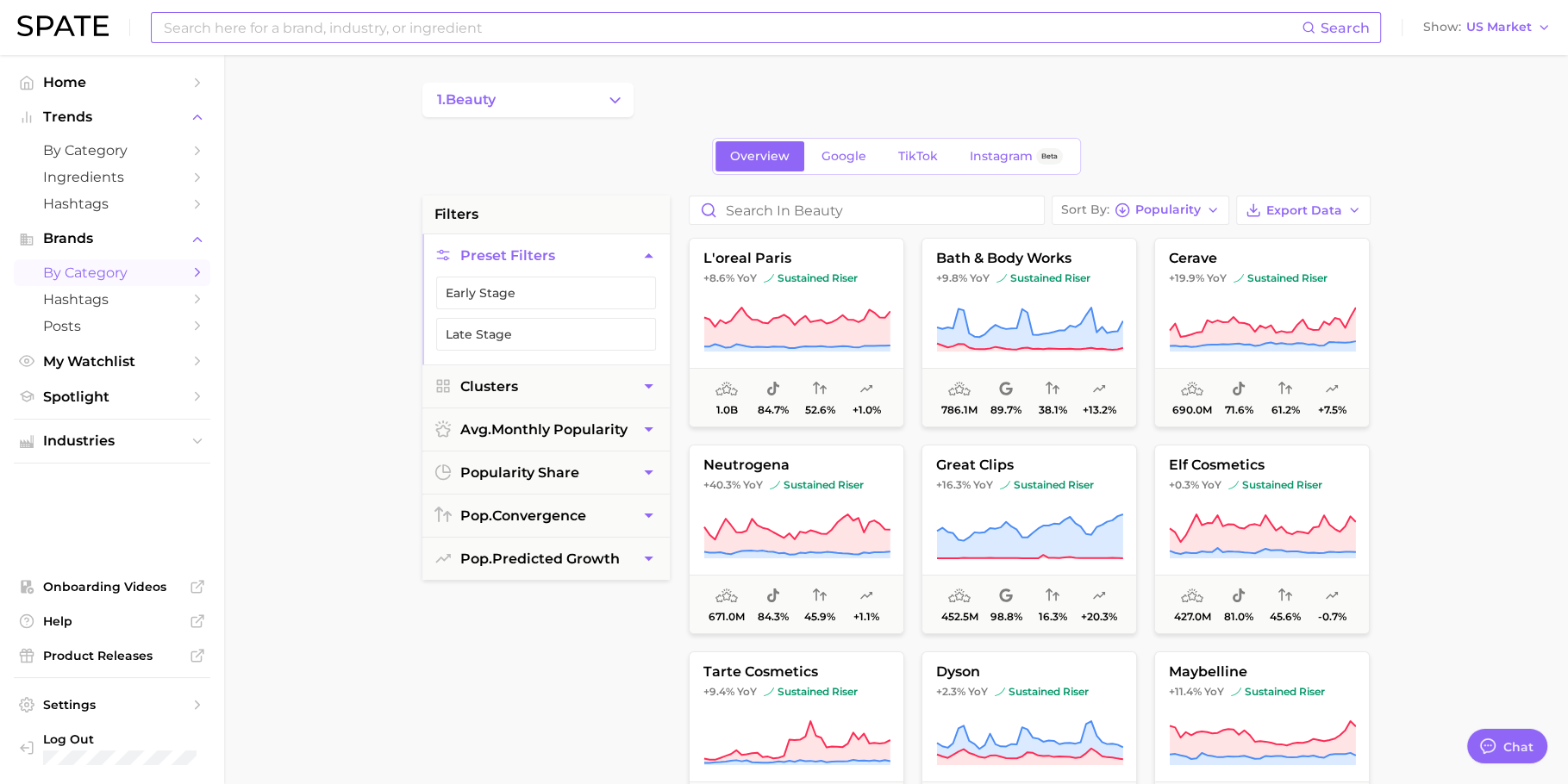 click at bounding box center [732, 28] 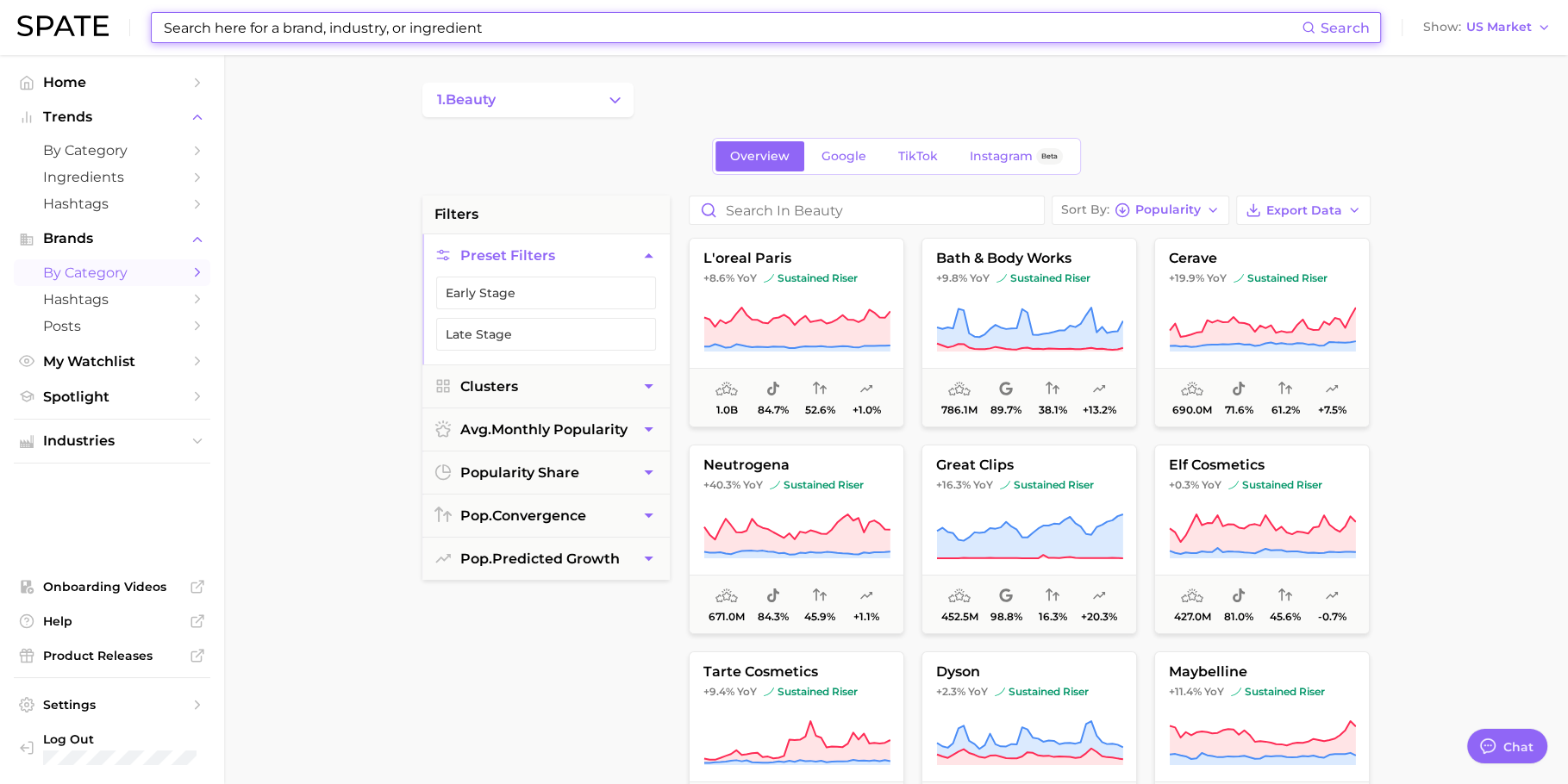 click at bounding box center (732, 28) 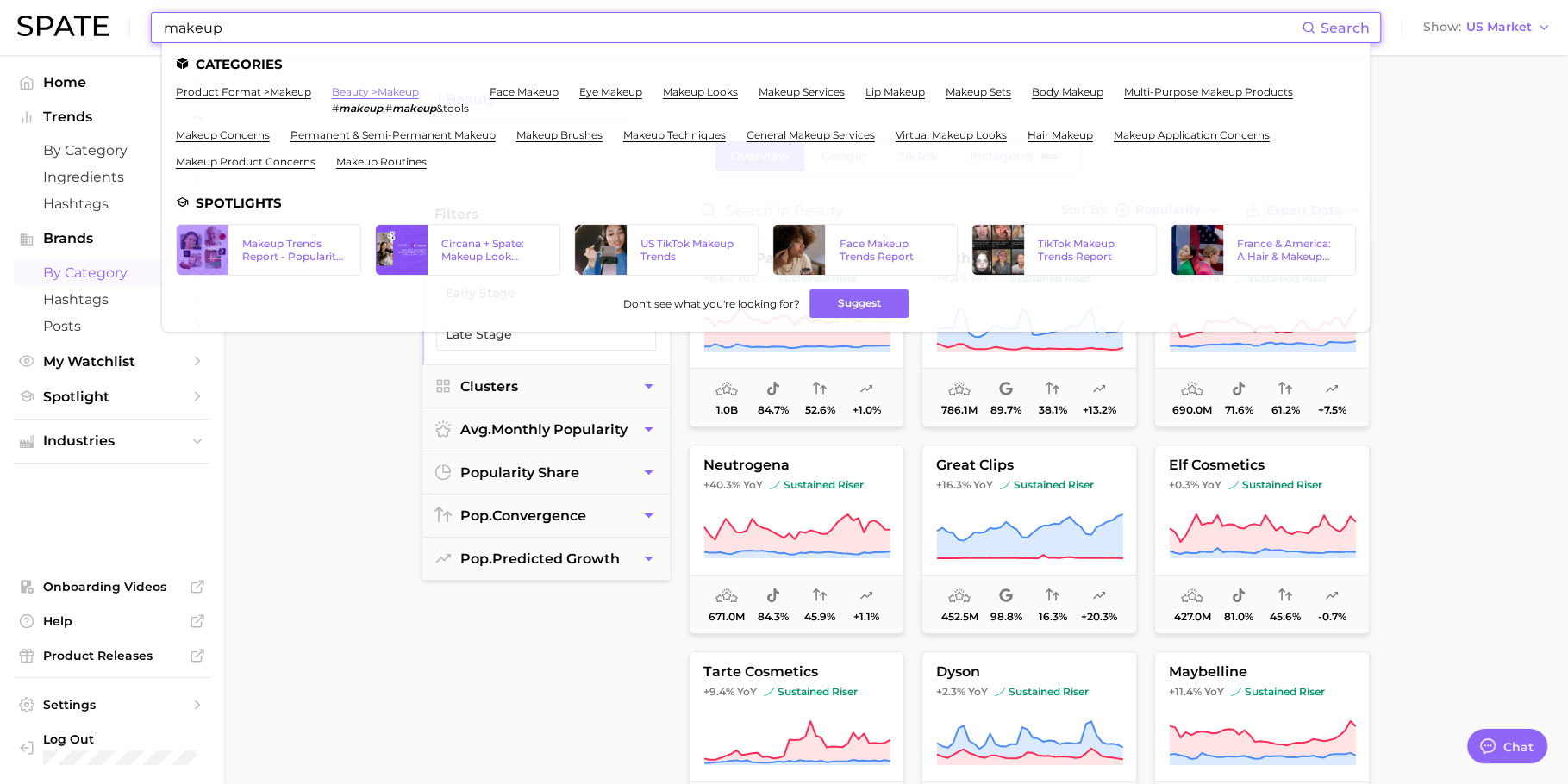 type on "makeup" 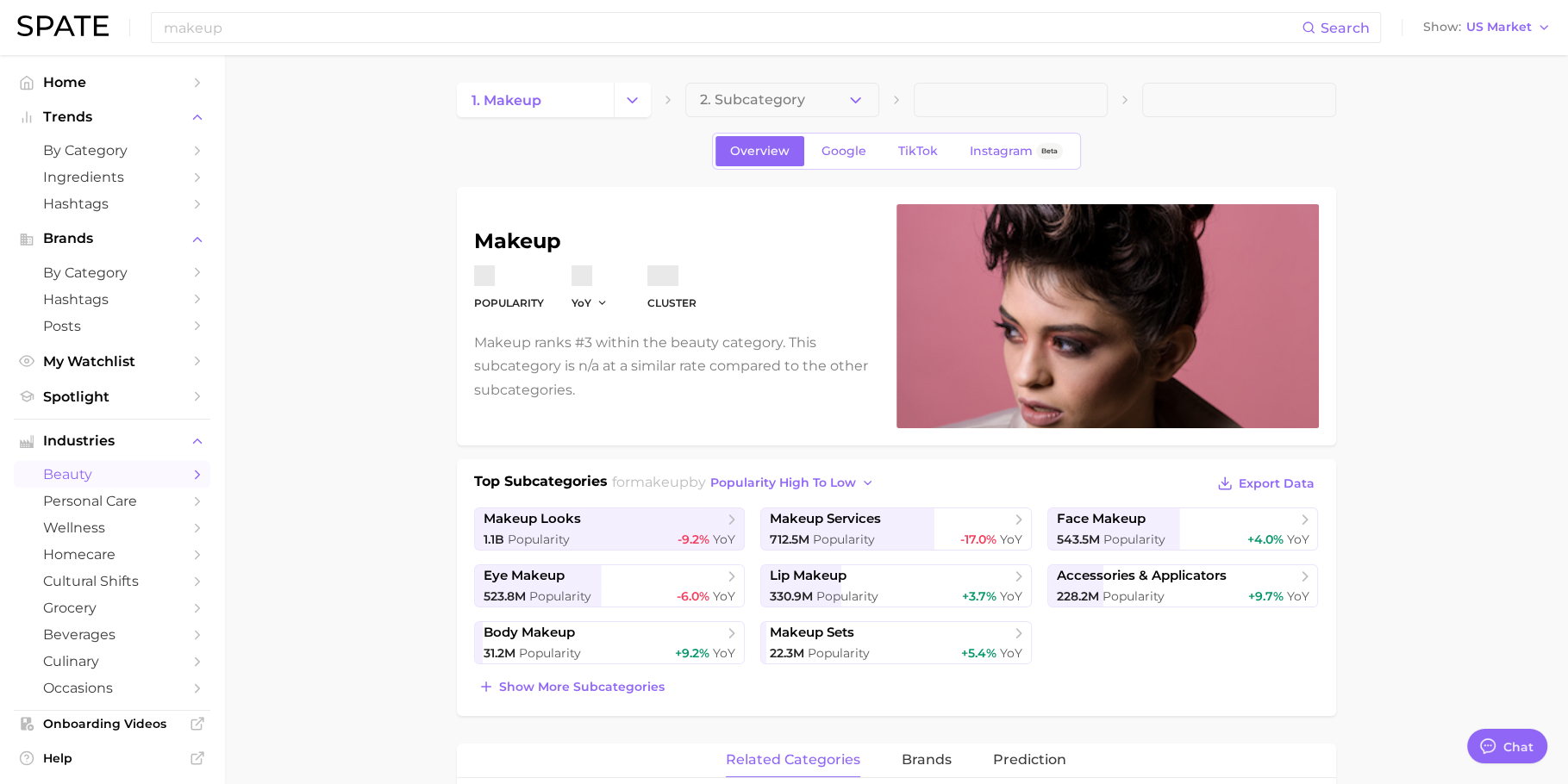 type on "x" 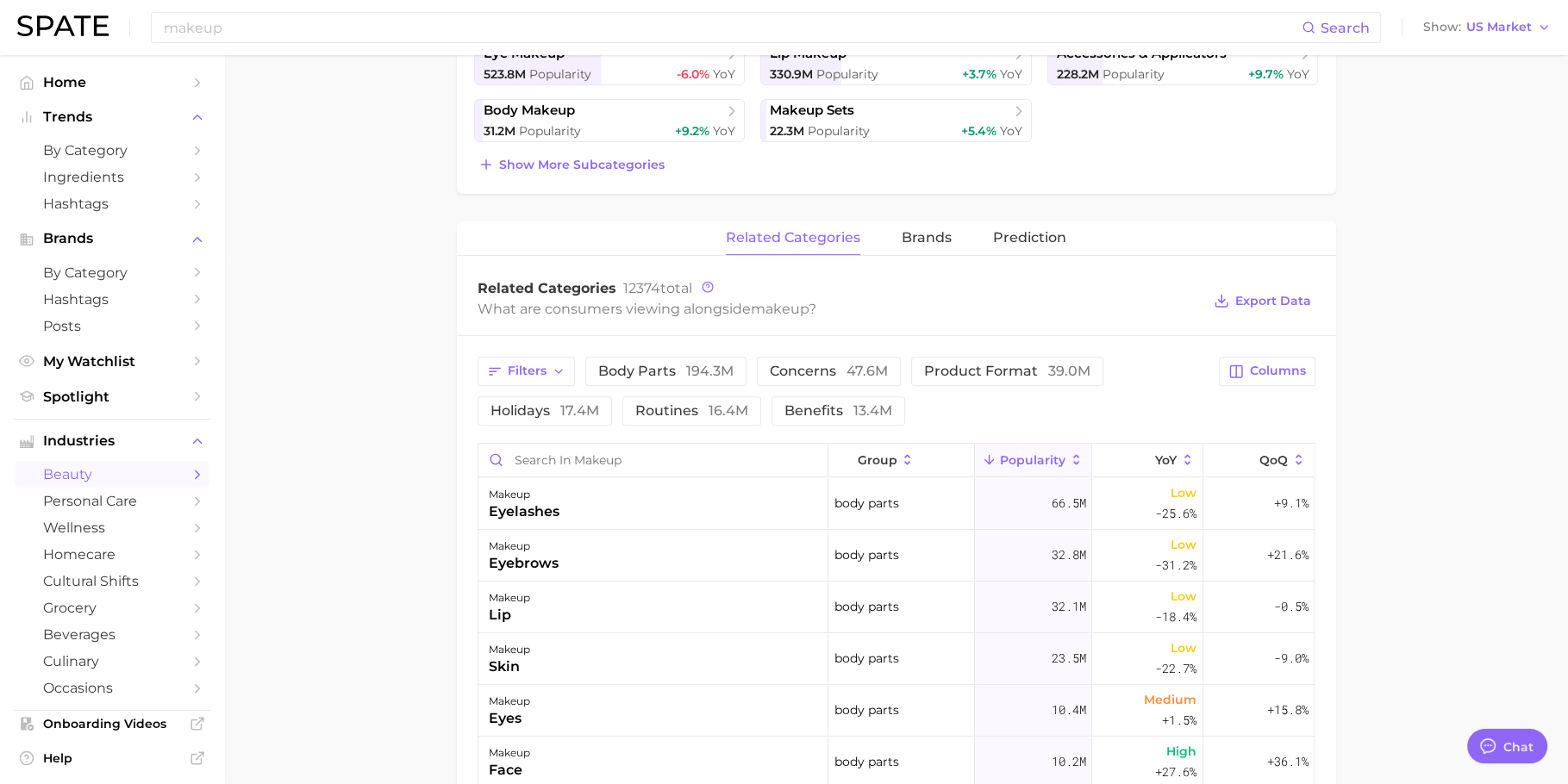 scroll, scrollTop: 573, scrollLeft: 0, axis: vertical 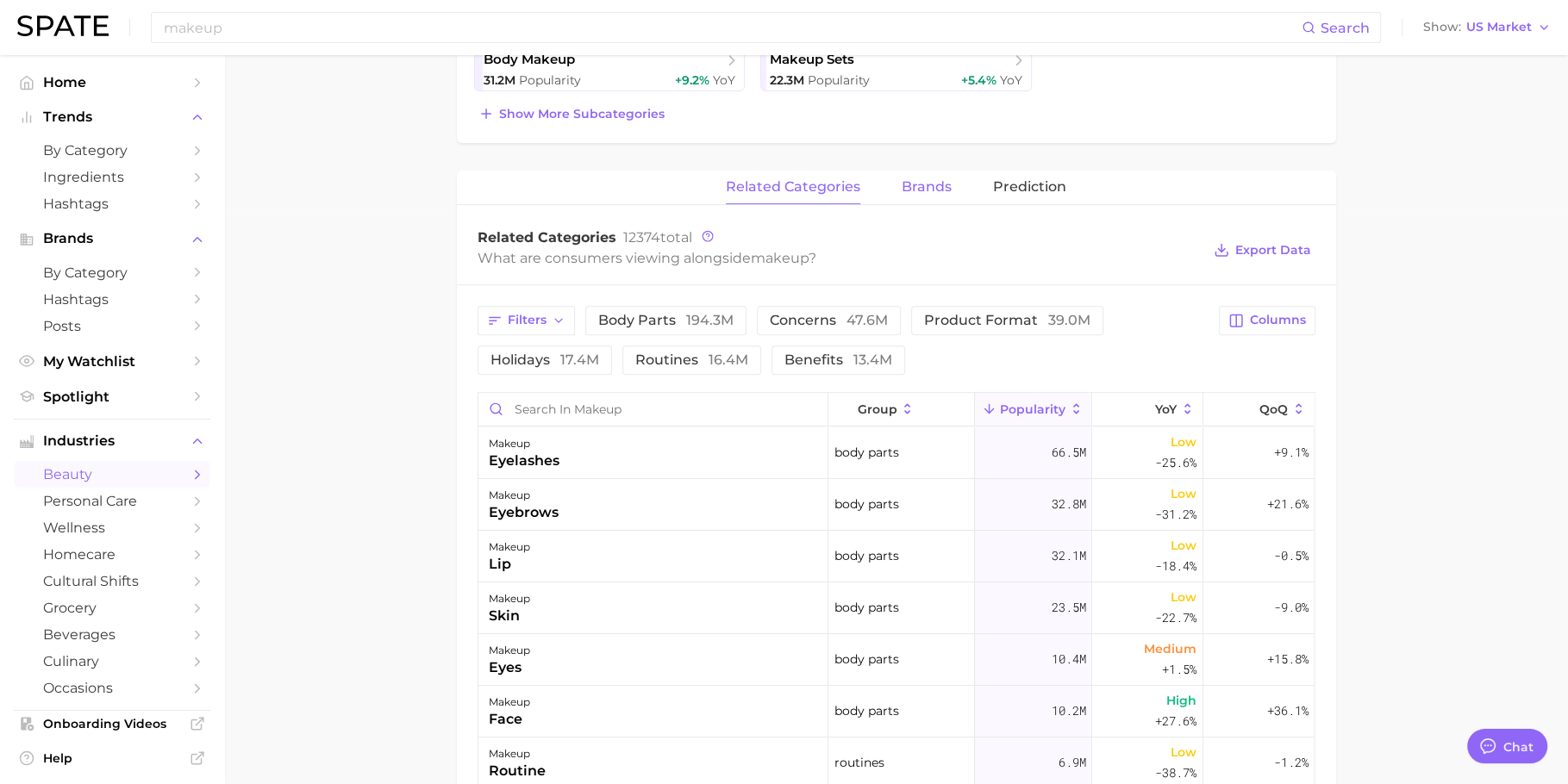click on "brands" at bounding box center [927, 187] 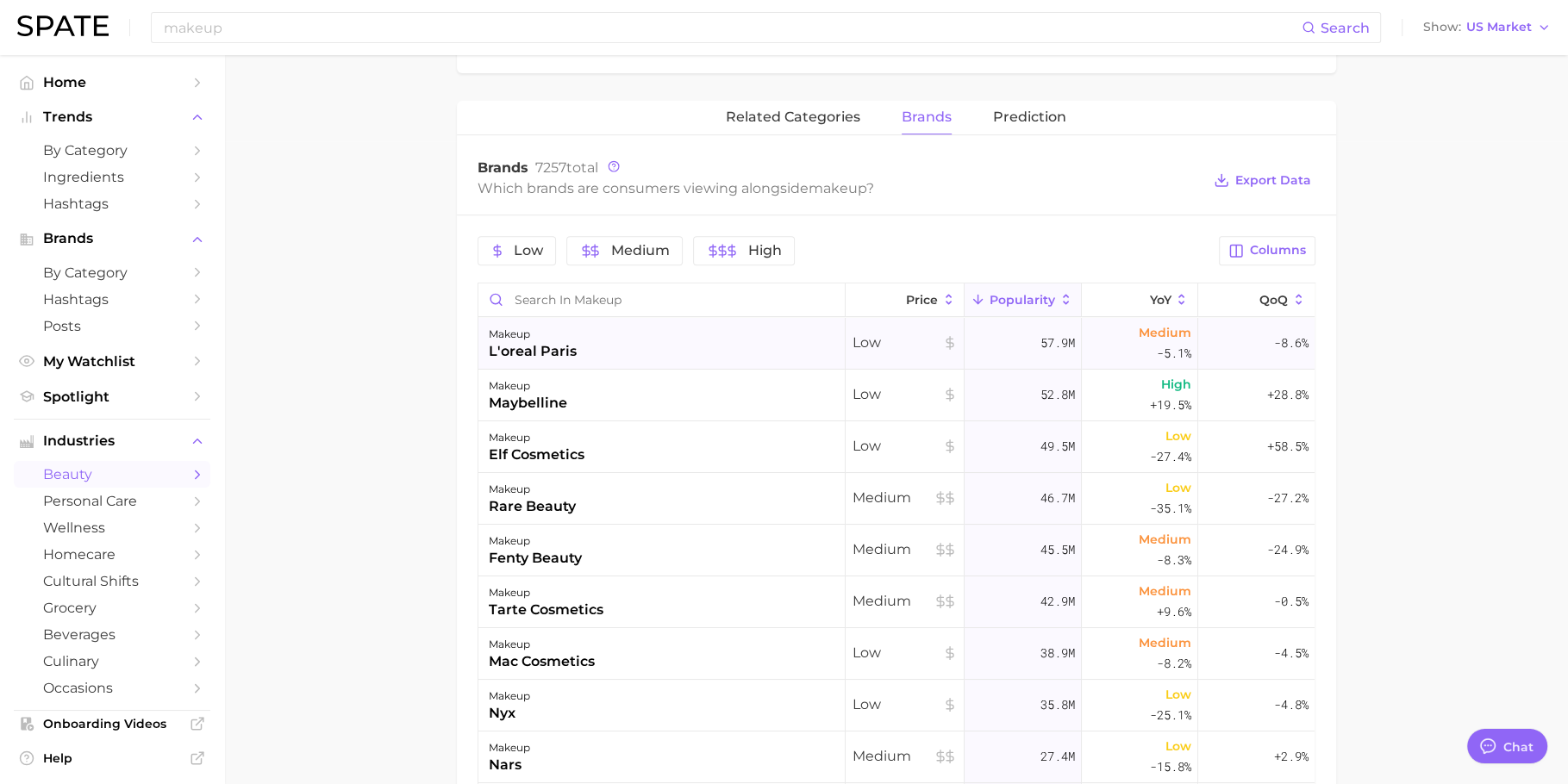 scroll, scrollTop: 647, scrollLeft: 0, axis: vertical 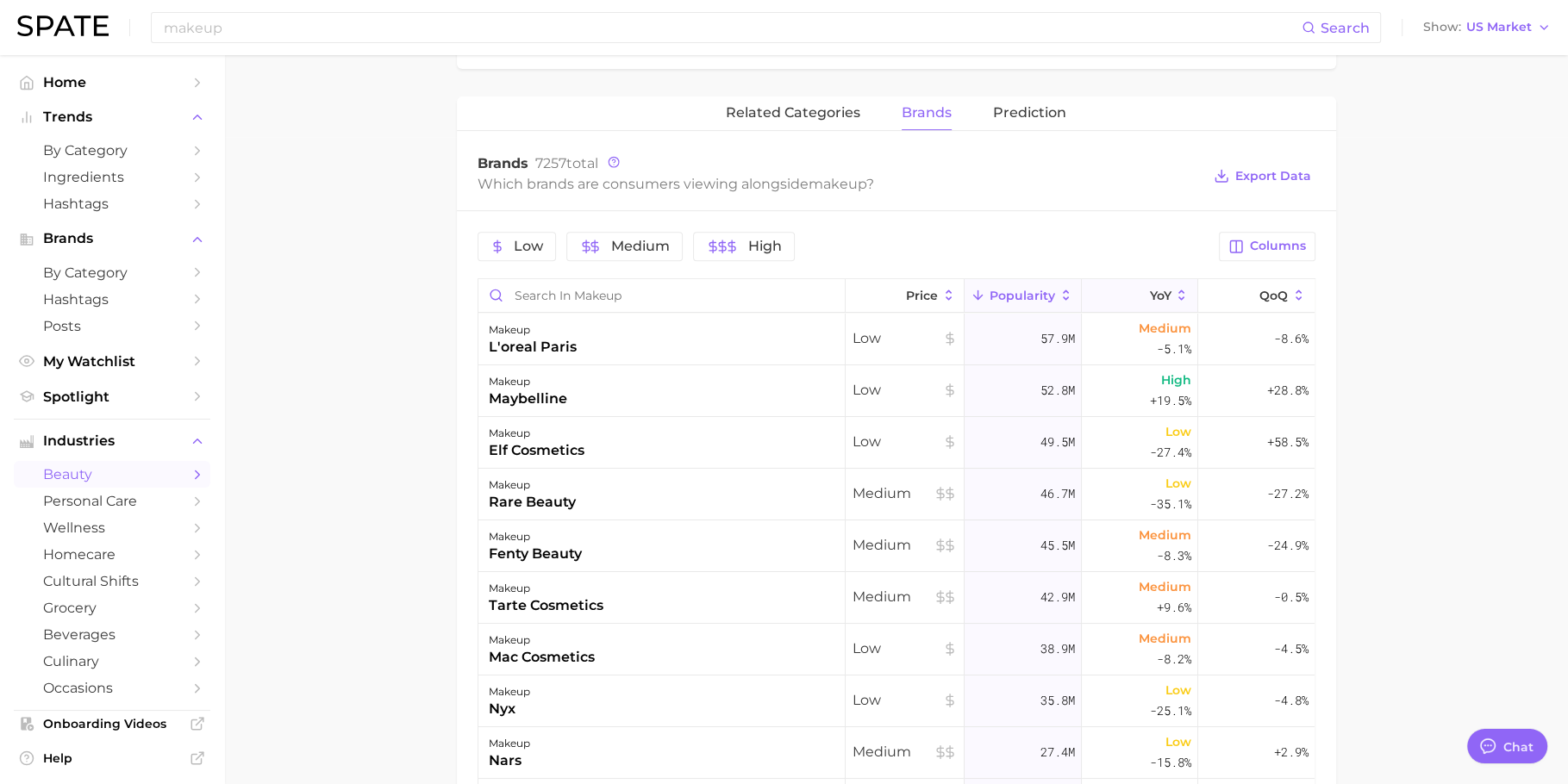 click on "YoY" at bounding box center [1140, 296] 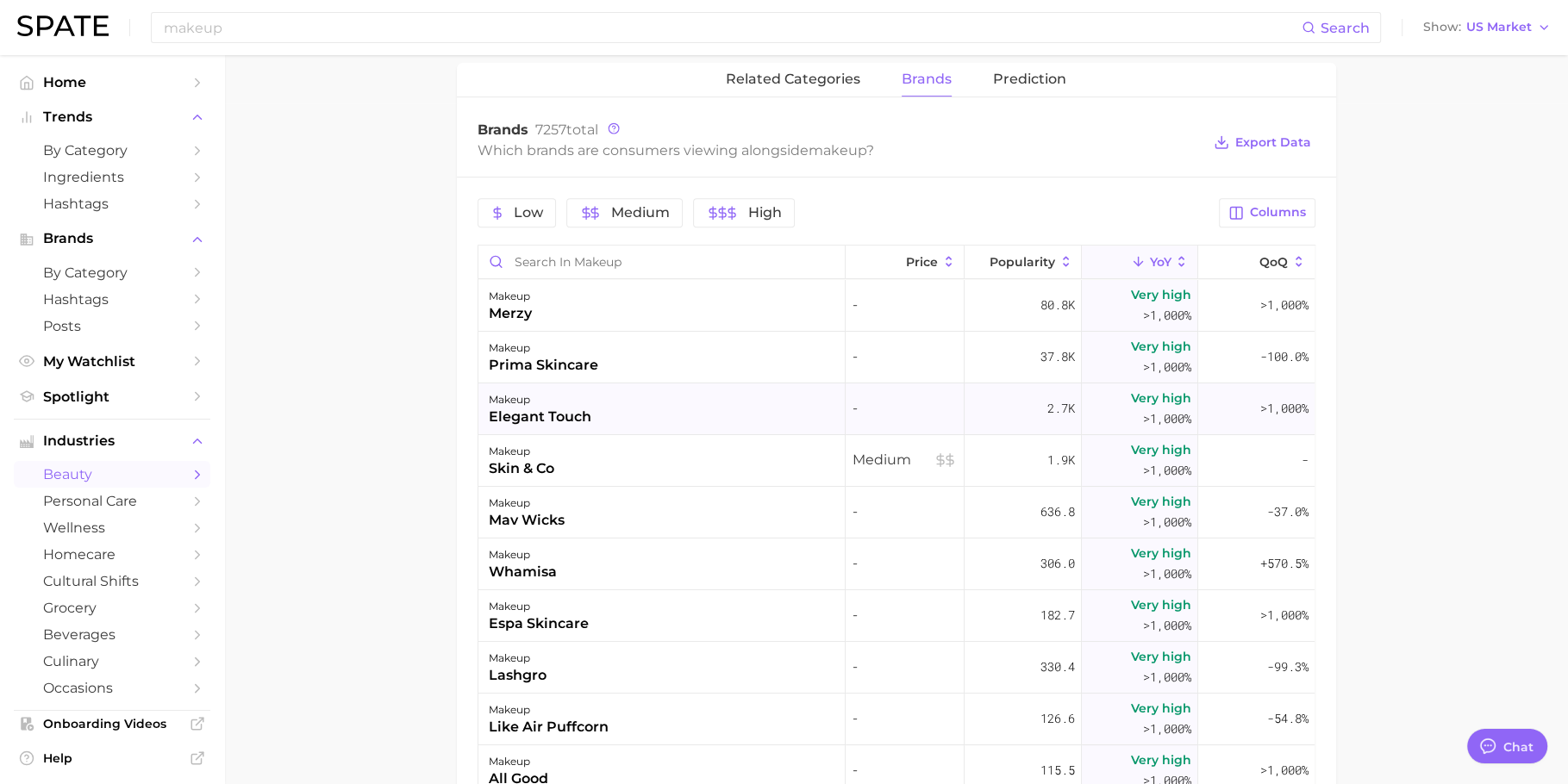 scroll, scrollTop: 650, scrollLeft: 0, axis: vertical 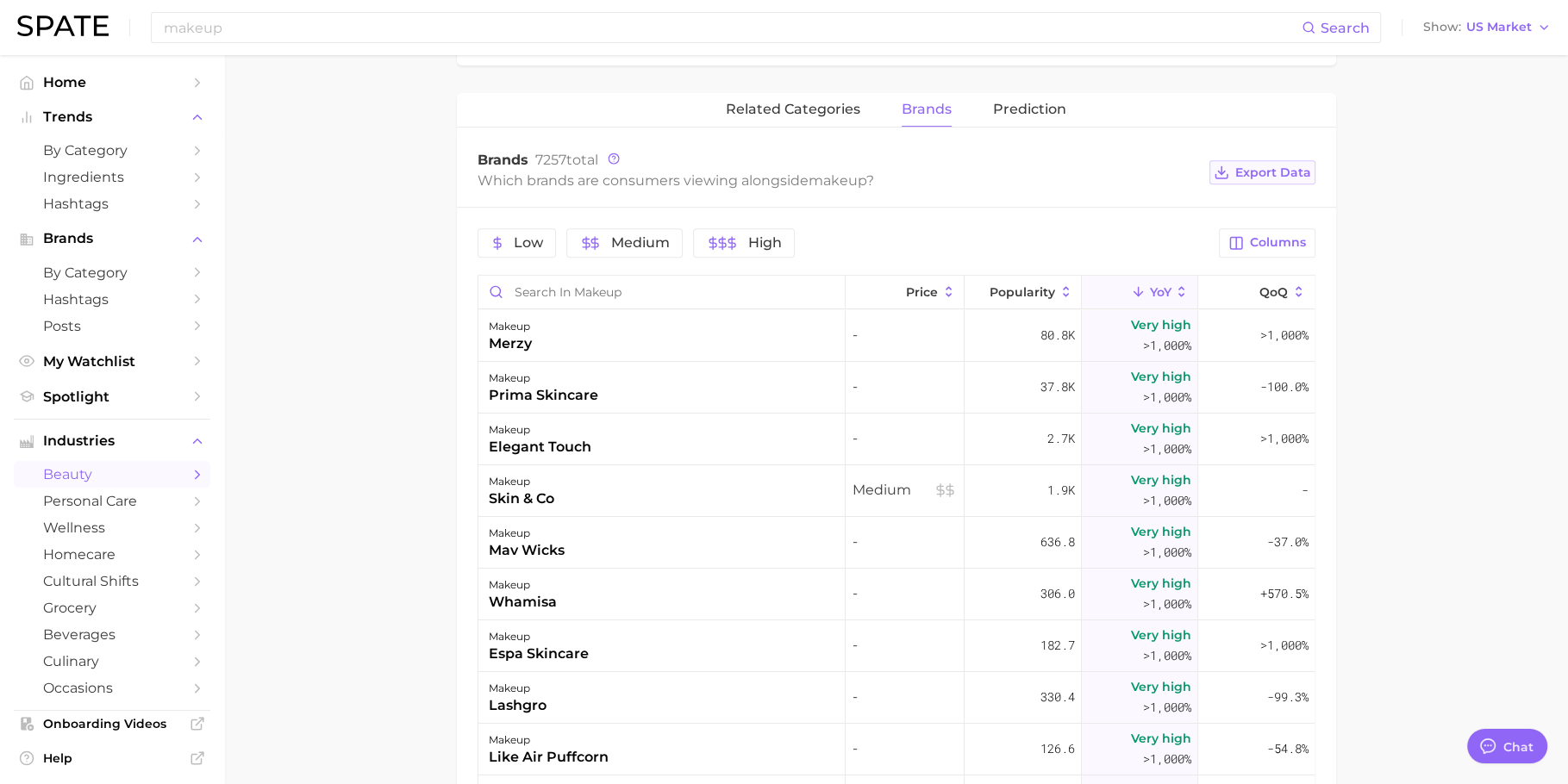 click on "Export Data" at bounding box center (1273, 172) 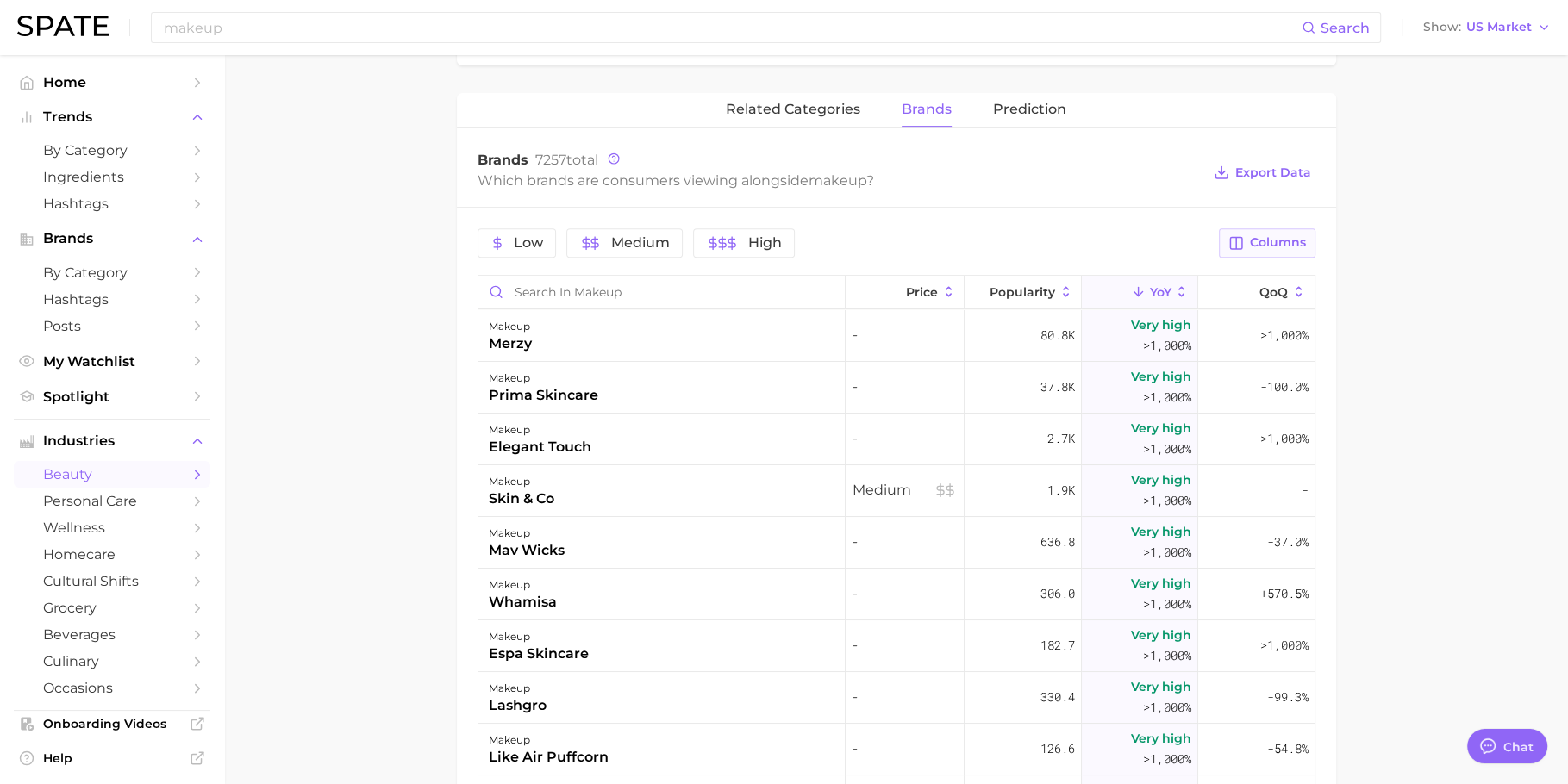 click on "Columns" at bounding box center (1278, 242) 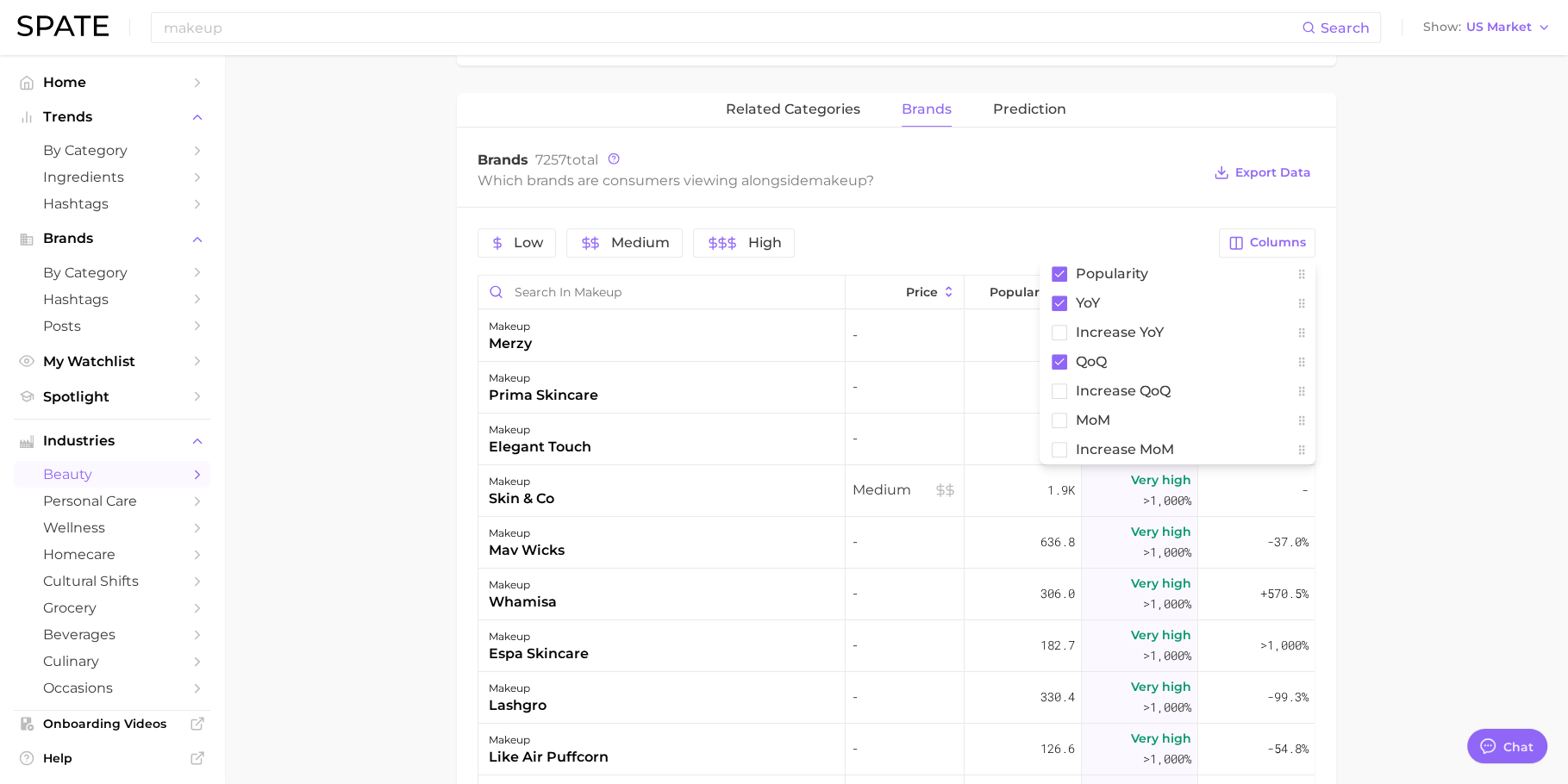 click on "Low Medium High Columns Popularity YoY Increase YoY QoQ Increase QoQ MoM Increase MoM Price Popularity YoY QoQ makeup merzy - 80.8k Very high >1,000% >1,000% makeup prima skincare - 37.8k Very high >1,000% -100.0% makeup elegant touch - 2.7k Very high >1,000% >1,000% makeup skin & co Medium 1.9k Very high >1,000% - makeup mav wicks - 636.8 Very high >1,000% -37.0% makeup whamisa - 306.0 Very high >1,000% +570.5% makeup espa skincare - 182.7 Very high >1,000% >1,000% makeup lashgro - 330.4 Very high >1,000% -99.3% makeup like air puffcorn - 126.6 Very high >1,000% -54.8% makeup all good - 115.5 Very high >1,000% >1,000% makeup neshaley aesthetics - 41.7 Very high >1,000% - makeup maldon salt - 119.2 Very high >1,000% -34.3% makeup pepsico - 115.0 Very high >1,000% >1,000% makeup luby's - 53.2 Very high >1,000% >1,000% makeup natural outcome - 89.4 Very high >1,000% +72.5% makeup wonder bread - 93.4 Very high >1,000% -4.1% makeup bonne maman - 81.8 Very high >1,000% >1,000% makeup color edge - 30.8 Very high -" at bounding box center [896, 644] 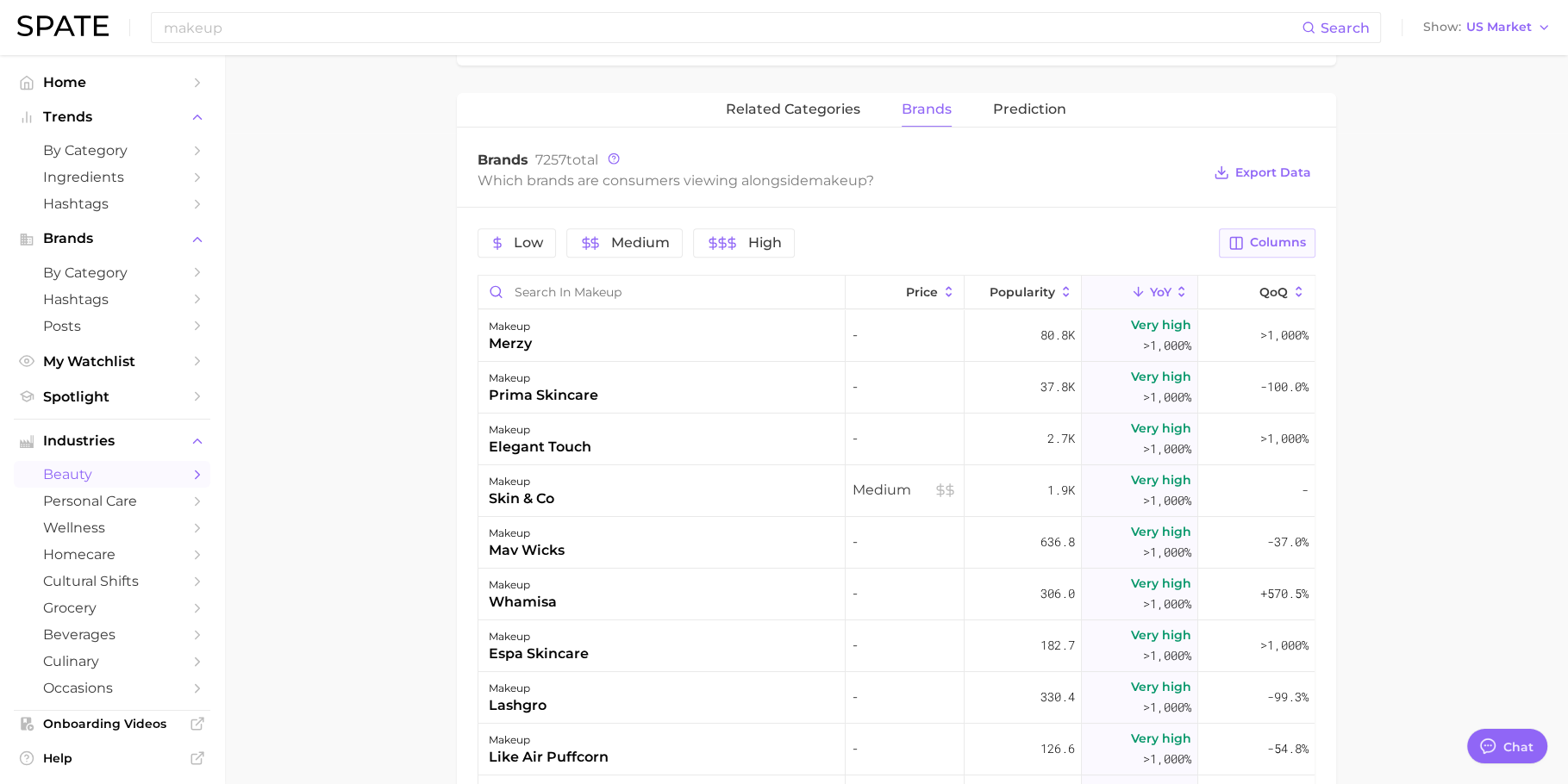 click 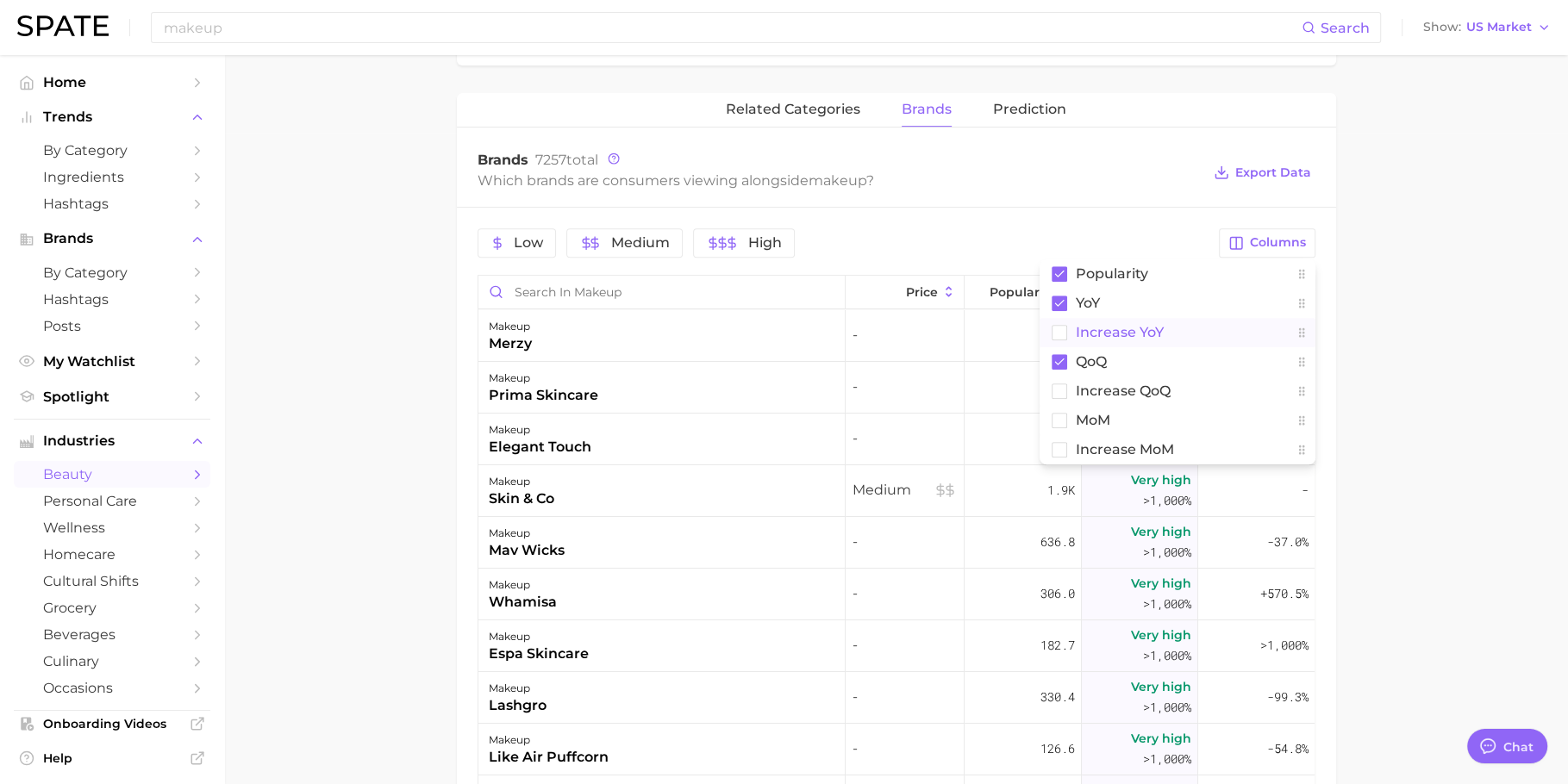 click on "Increase YoY" at bounding box center [1178, 333] 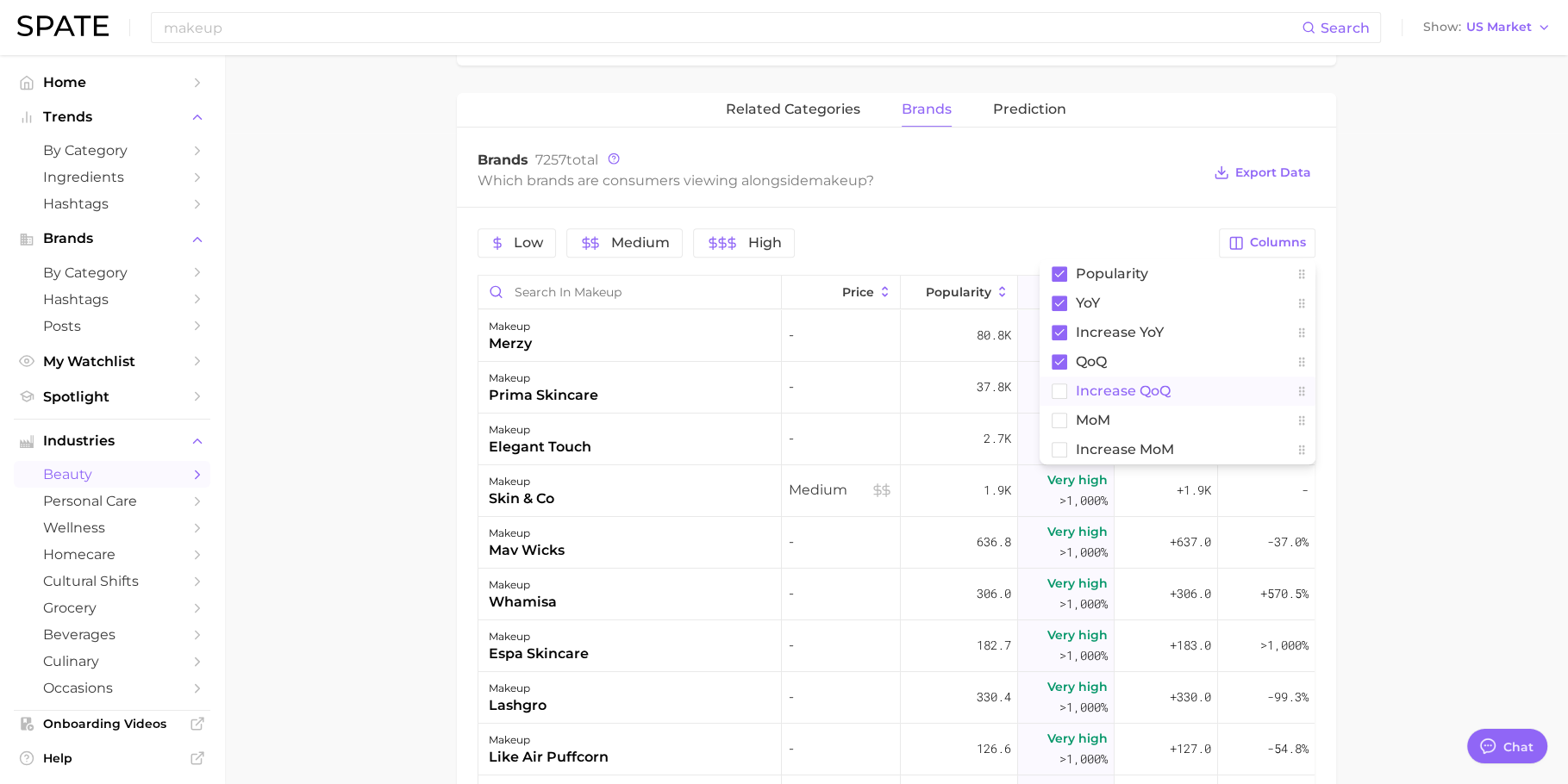 click on "Increase QoQ" at bounding box center (1178, 391) 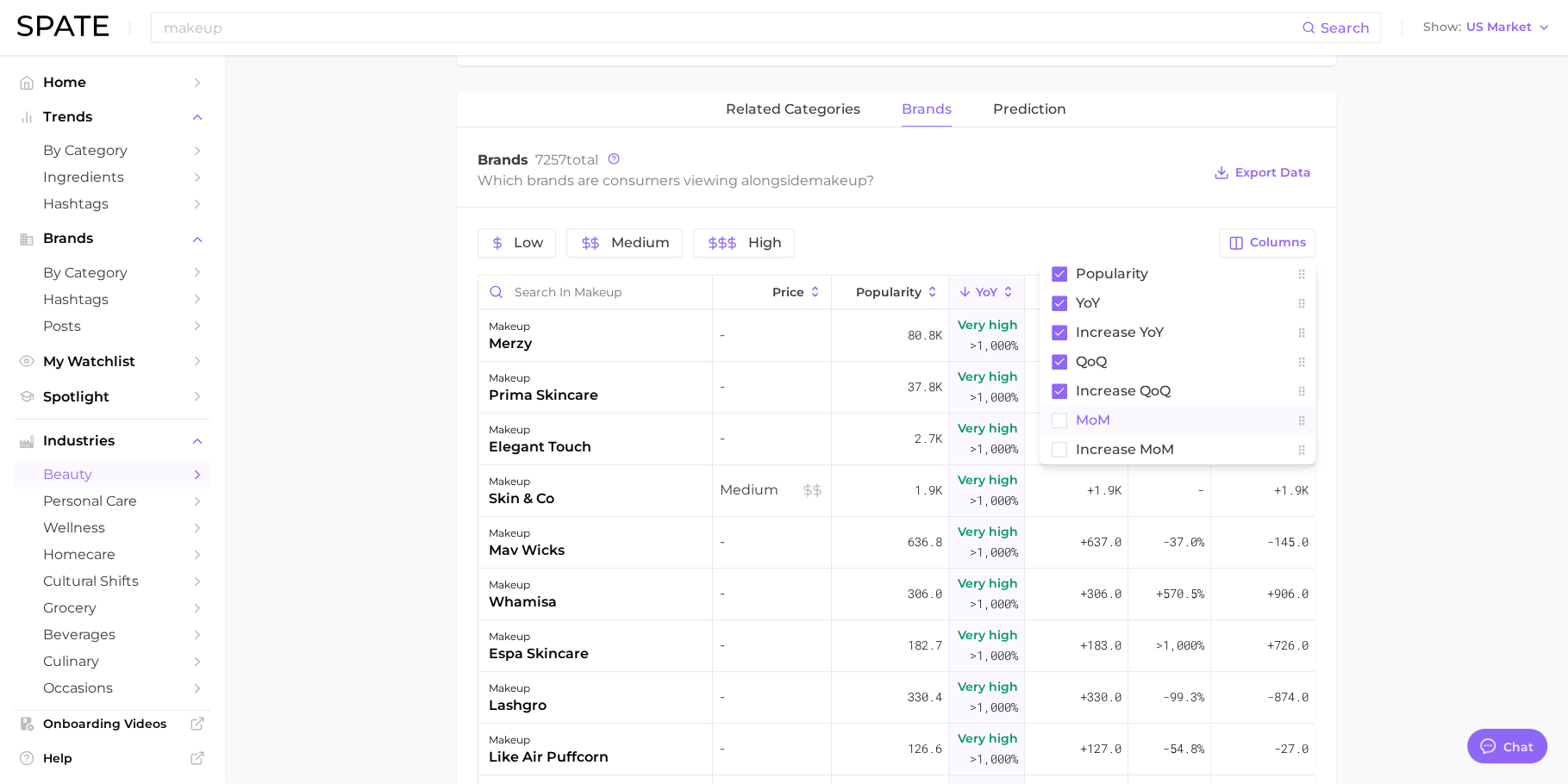 click on "MoM" at bounding box center (1178, 420) 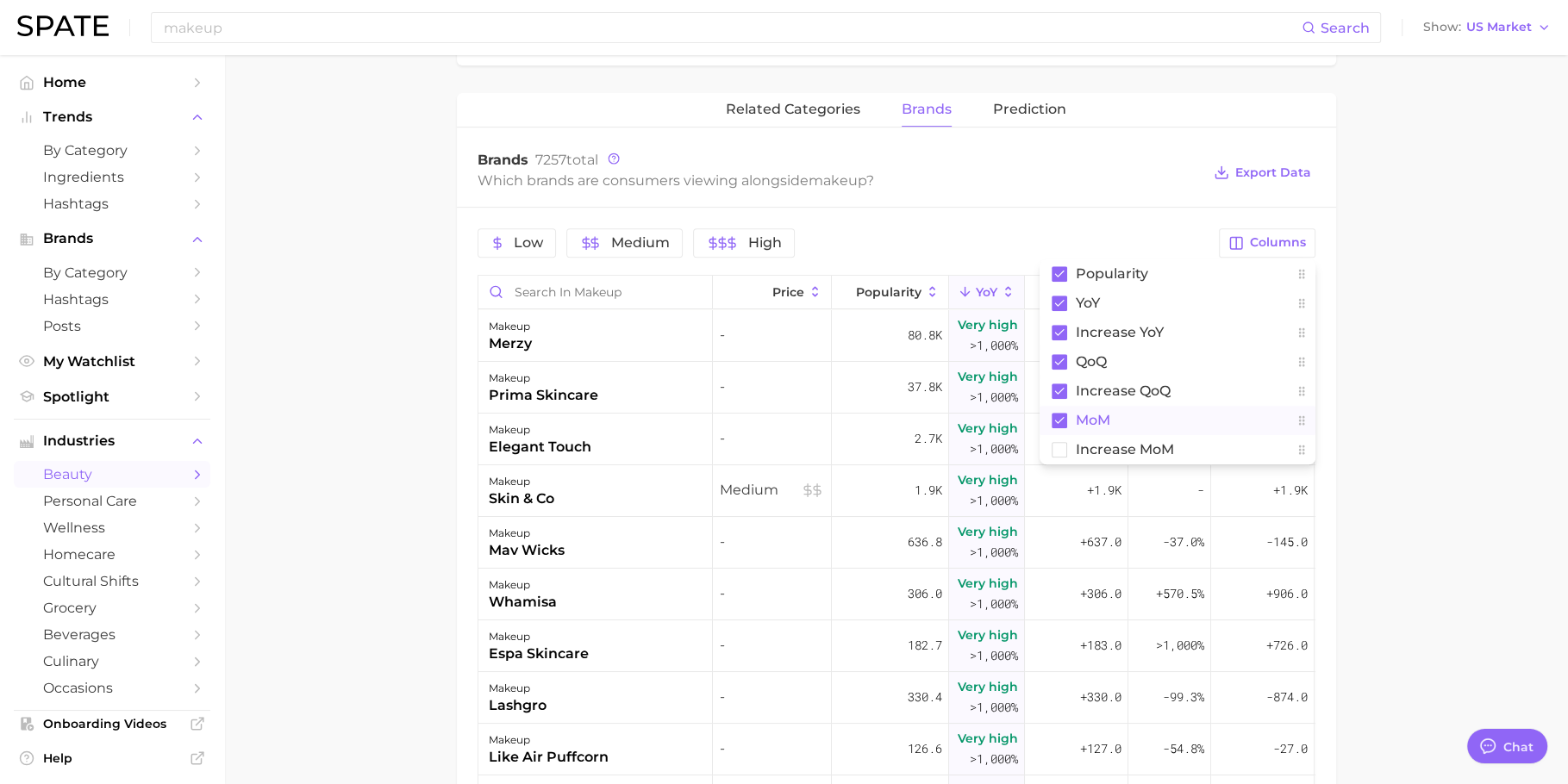 click on "MoM" at bounding box center [1178, 420] 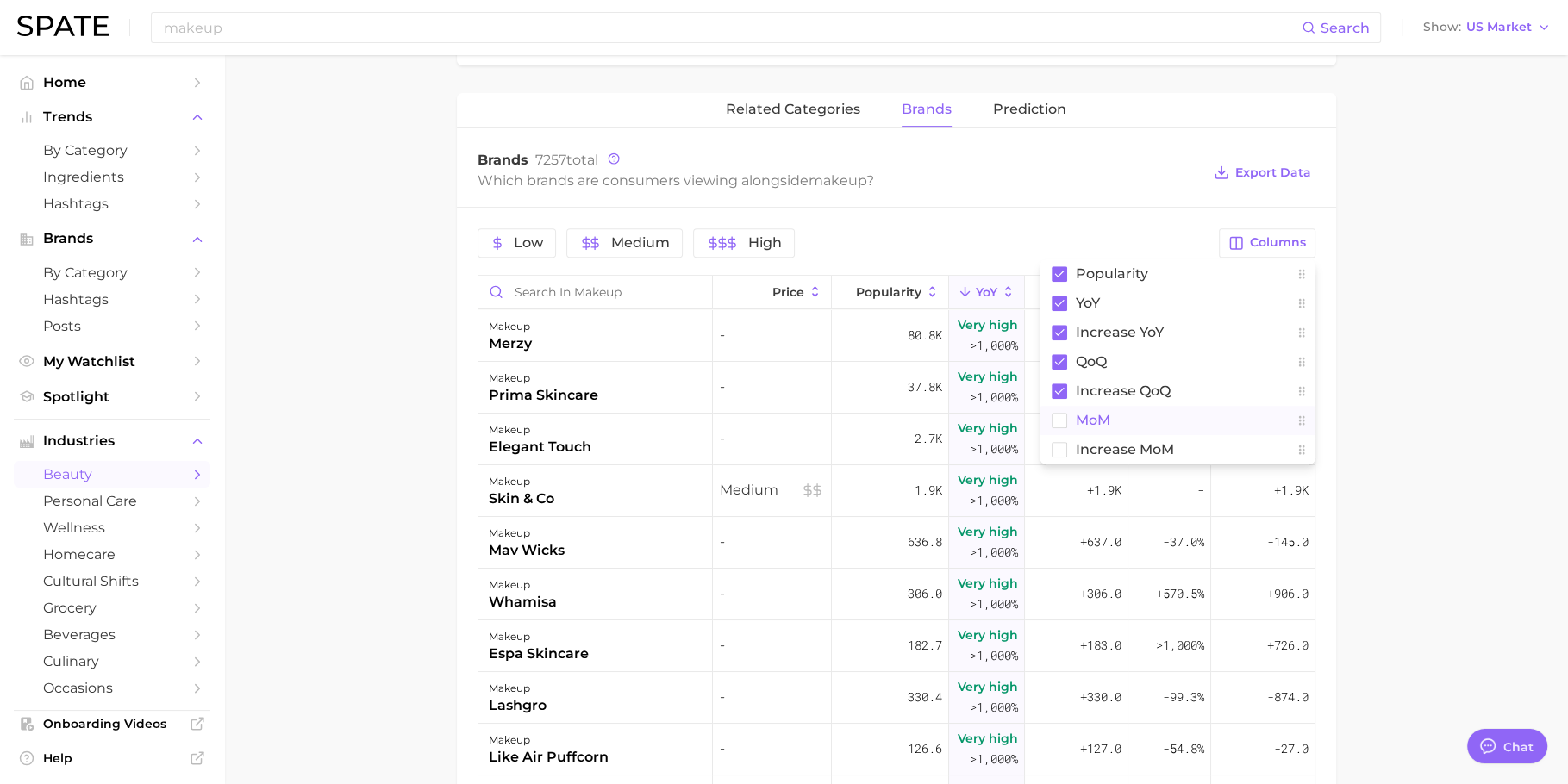click on "MoM" at bounding box center (1178, 420) 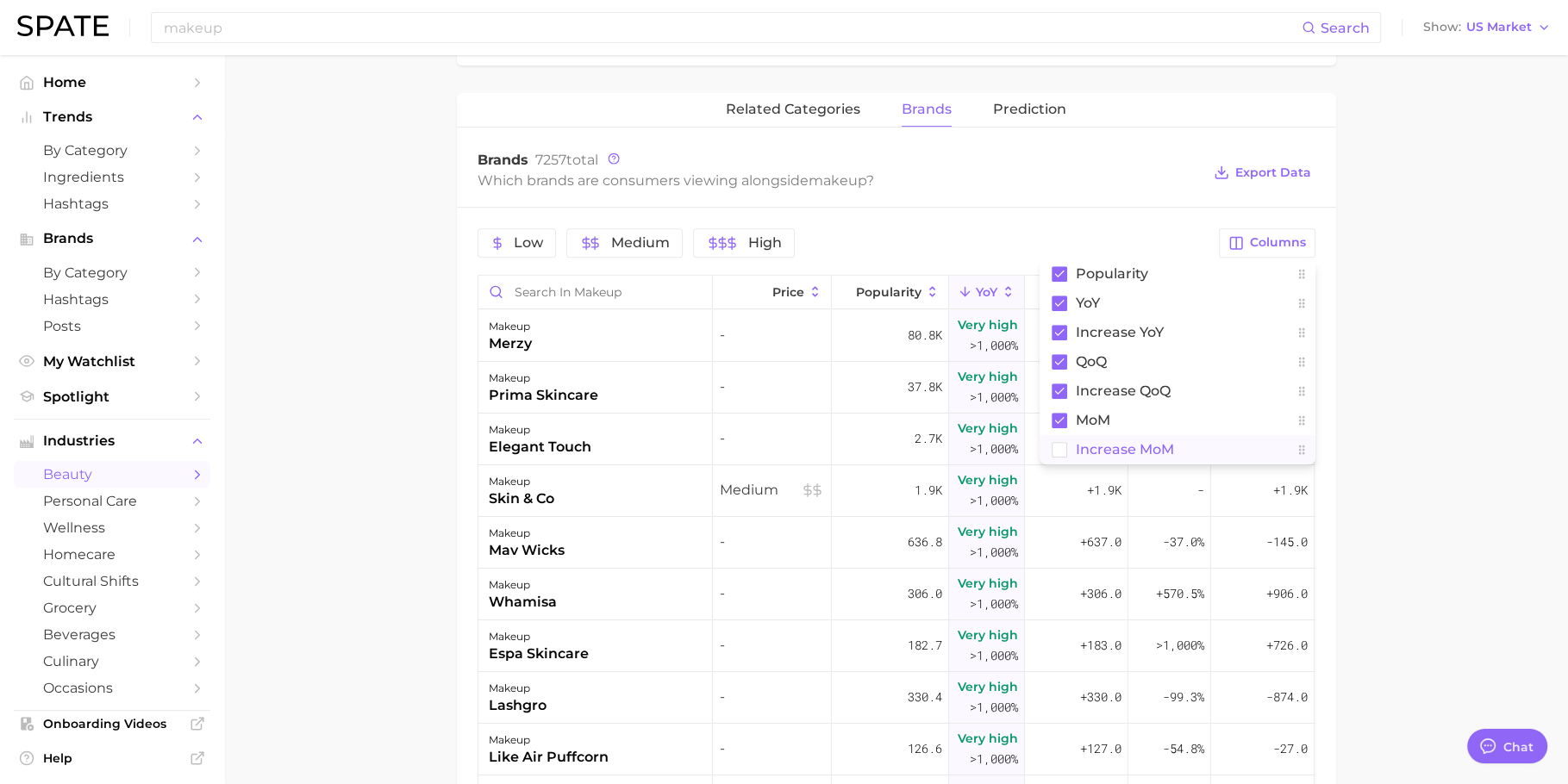 click on "Increase MoM" at bounding box center (1178, 450) 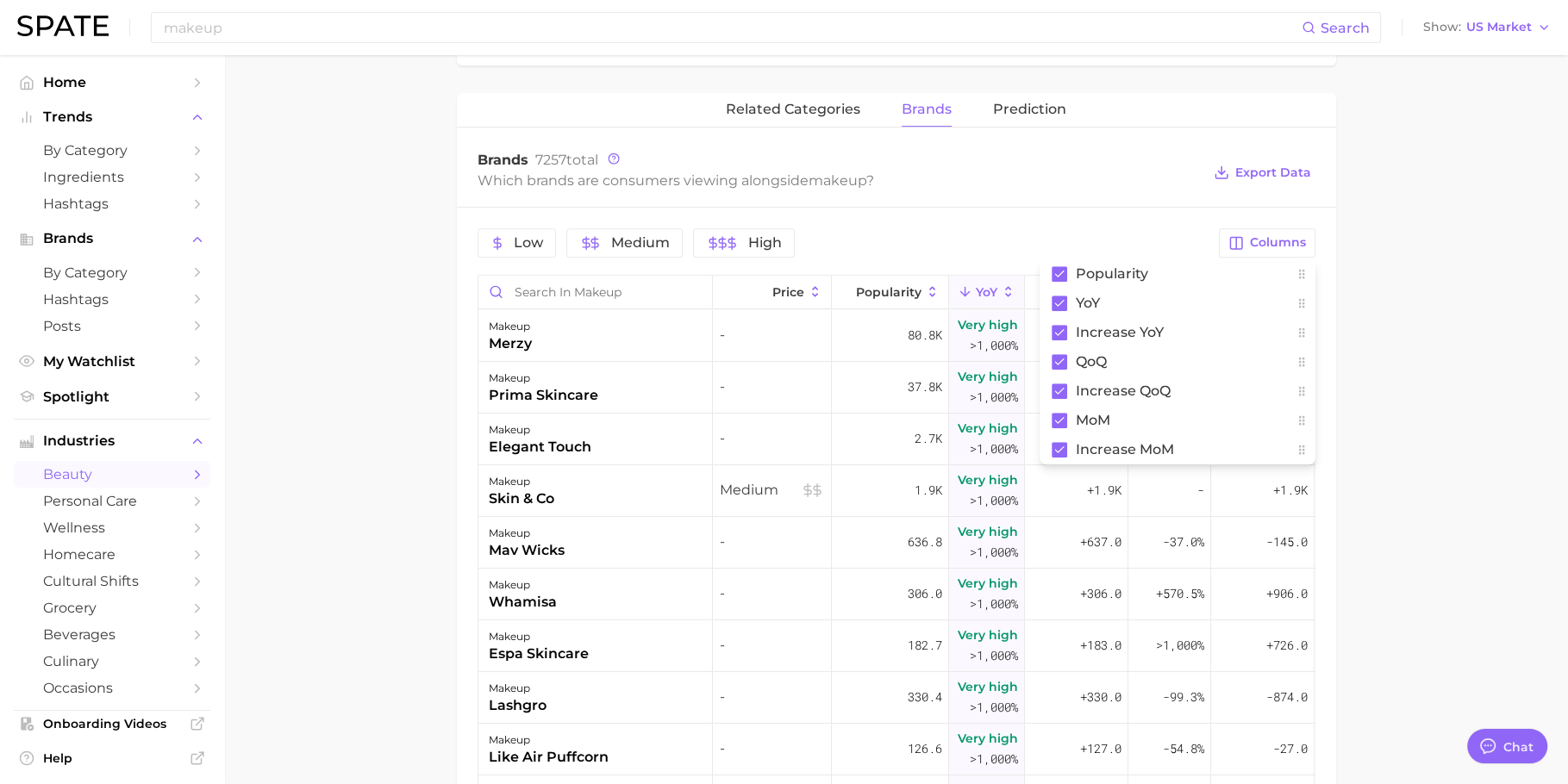 click on "Brands 7257  total" at bounding box center (840, 160) 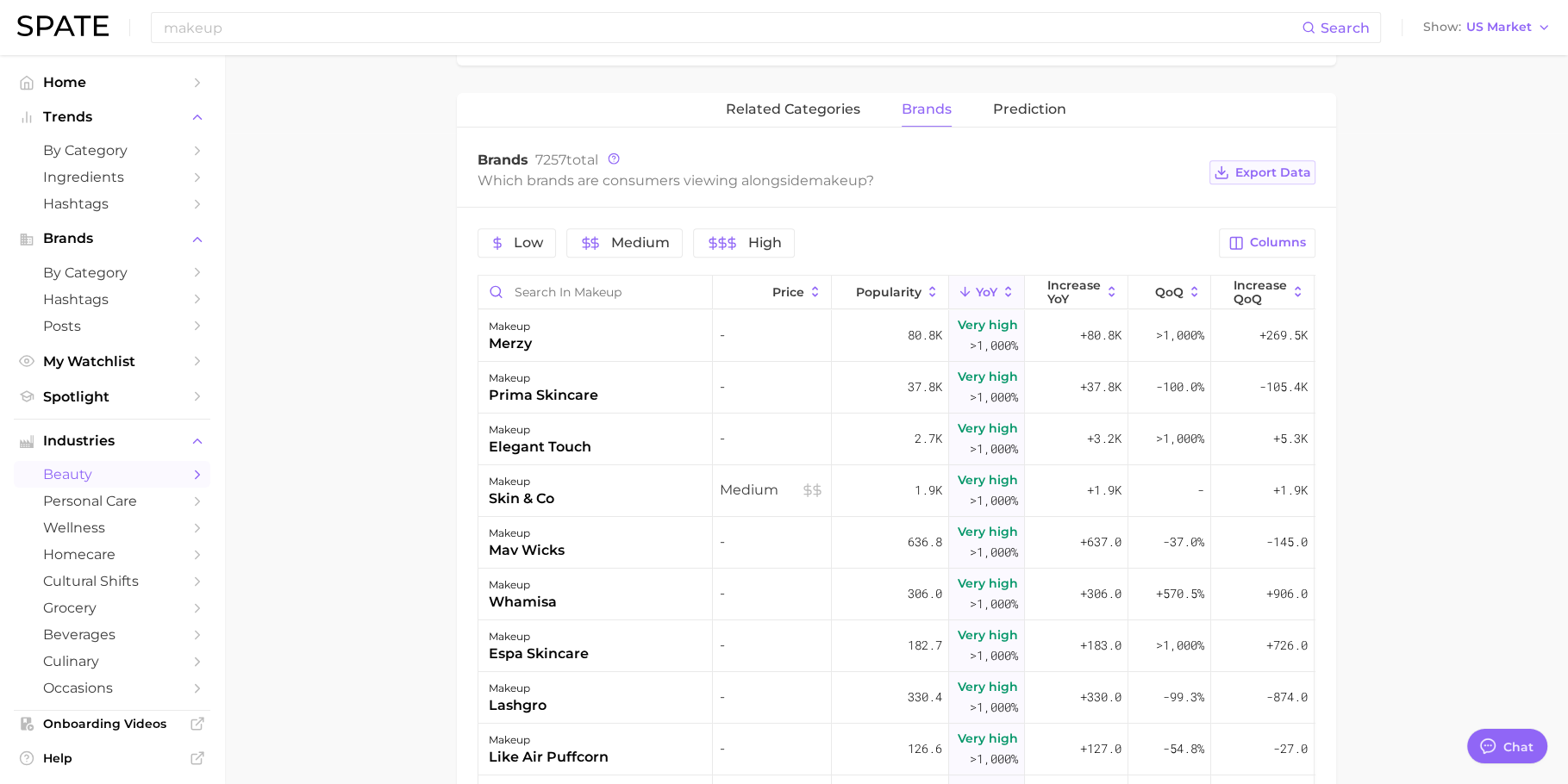 click on "Export Data" at bounding box center [1273, 172] 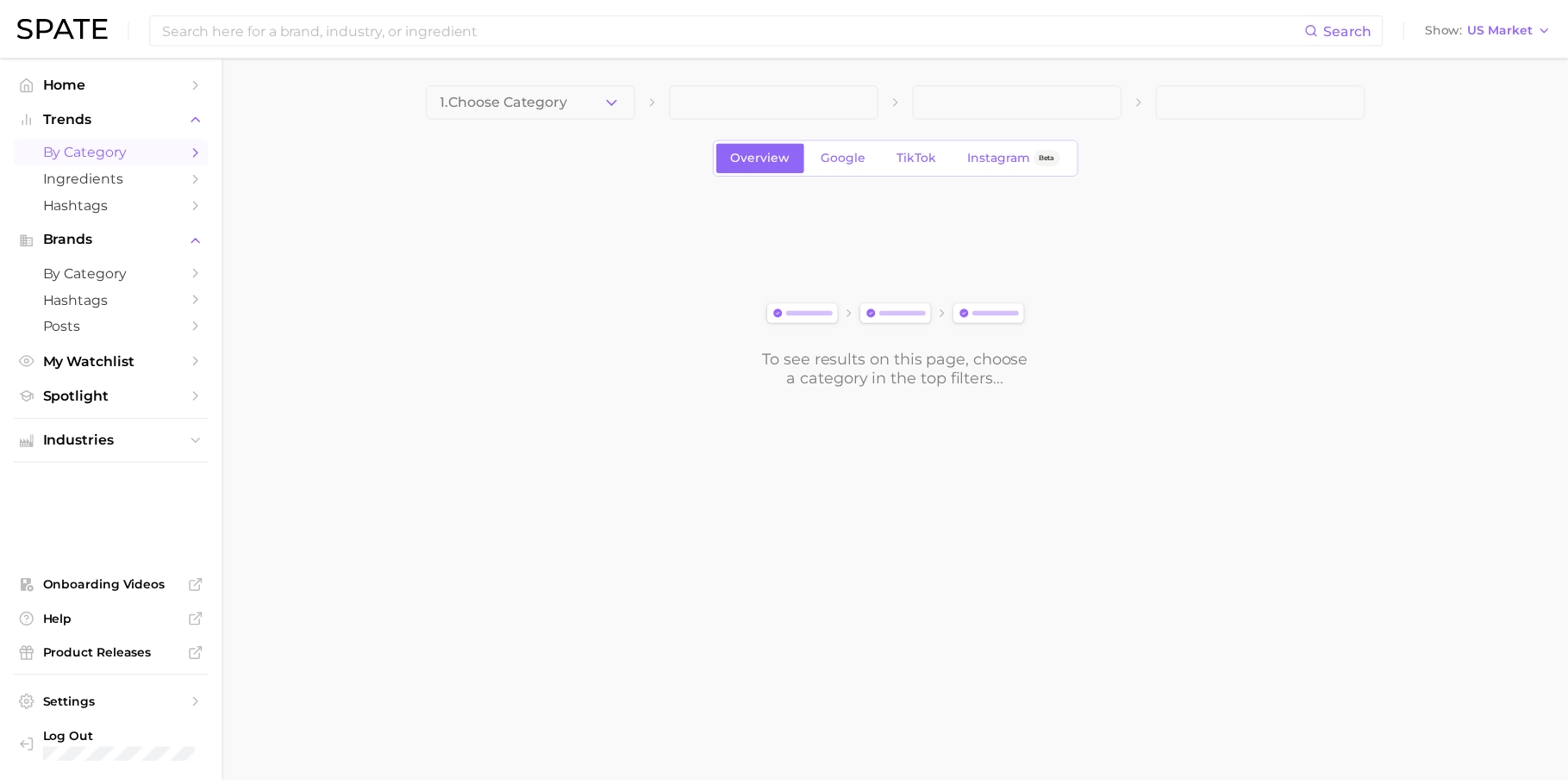 scroll, scrollTop: 0, scrollLeft: 0, axis: both 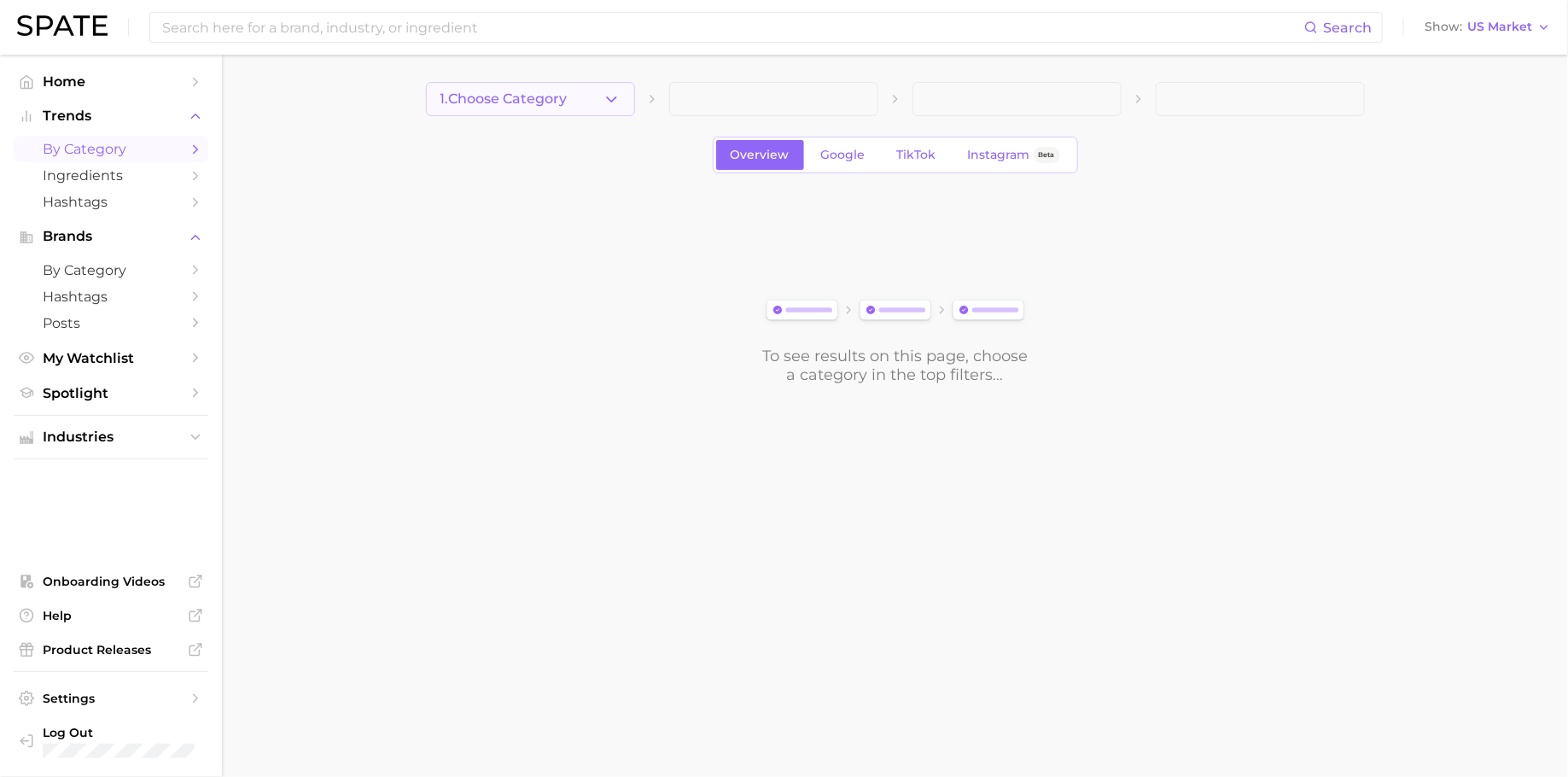 click on "1.  Choose Category" at bounding box center [530, 99] 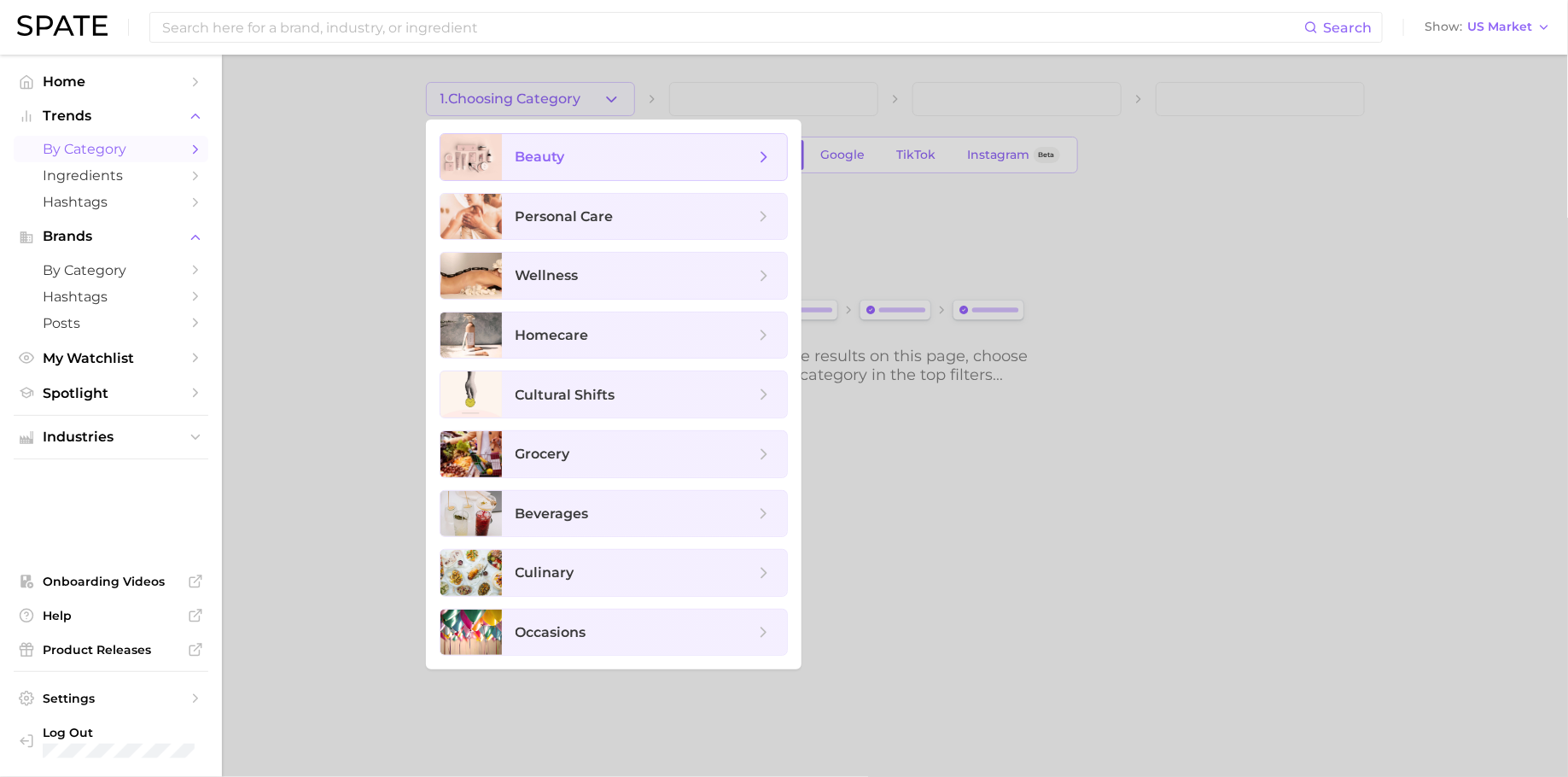 click on "beauty" at bounding box center (635, 157) 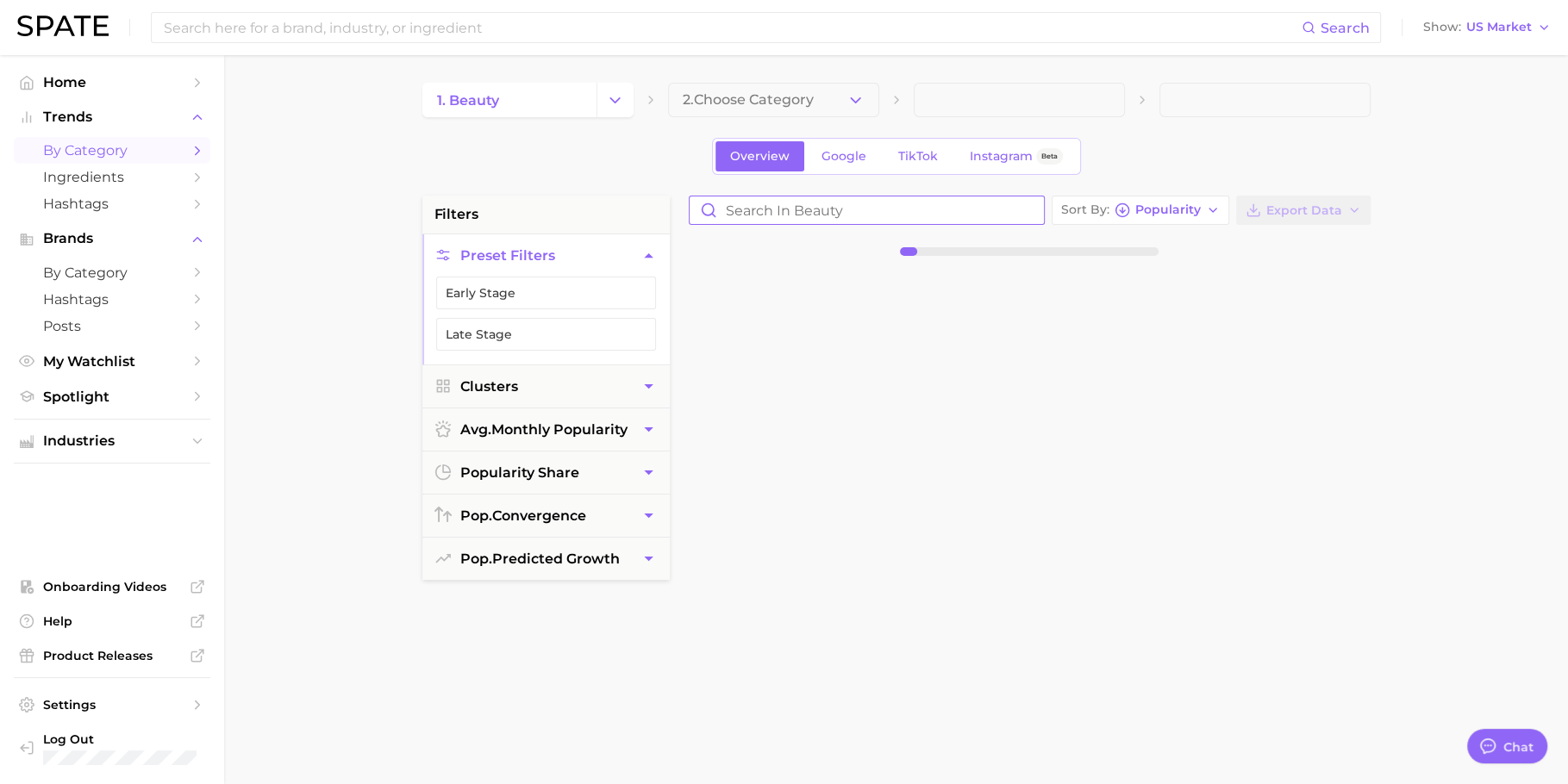 click at bounding box center (866, 210) 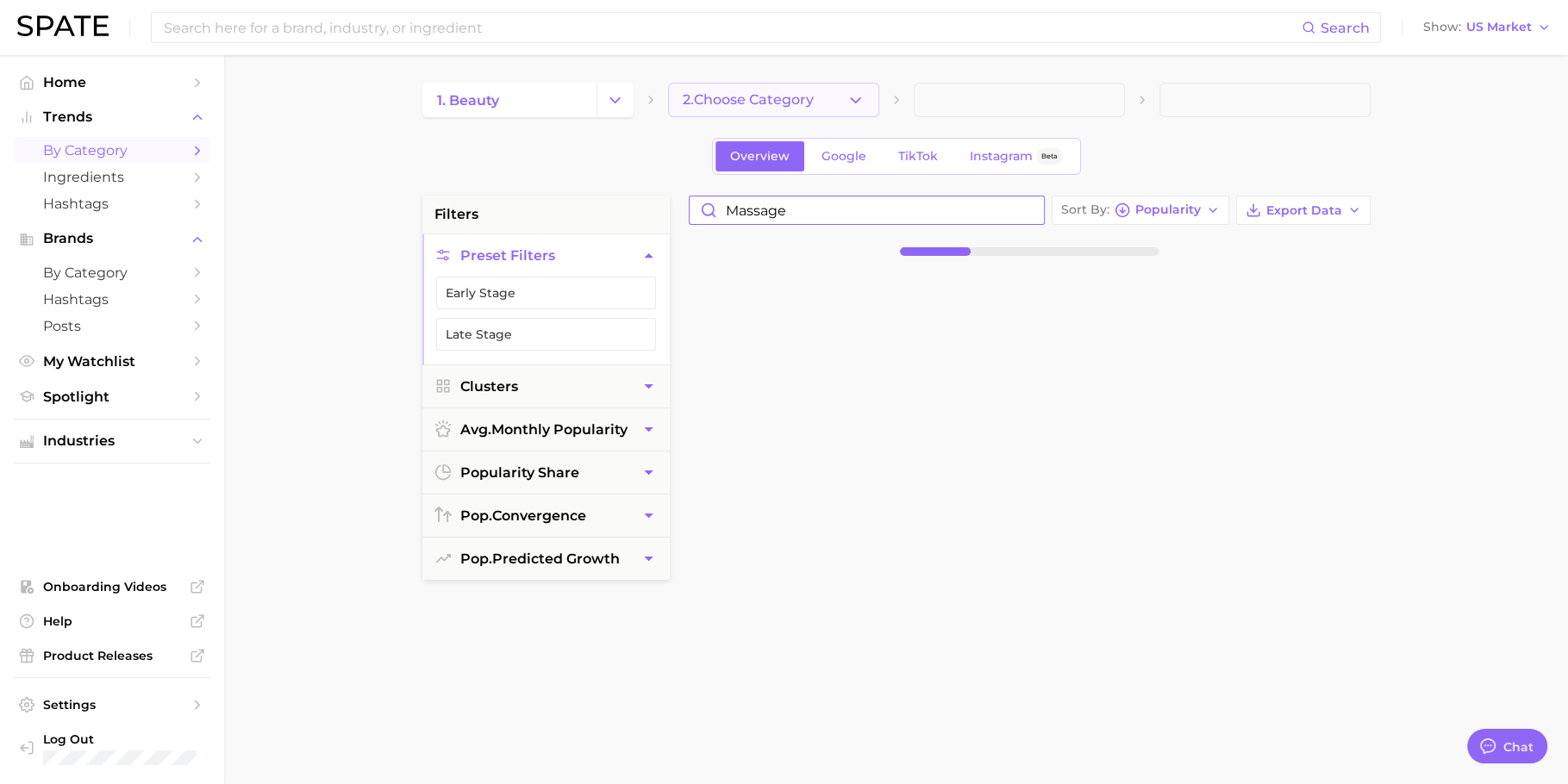 type on "massage" 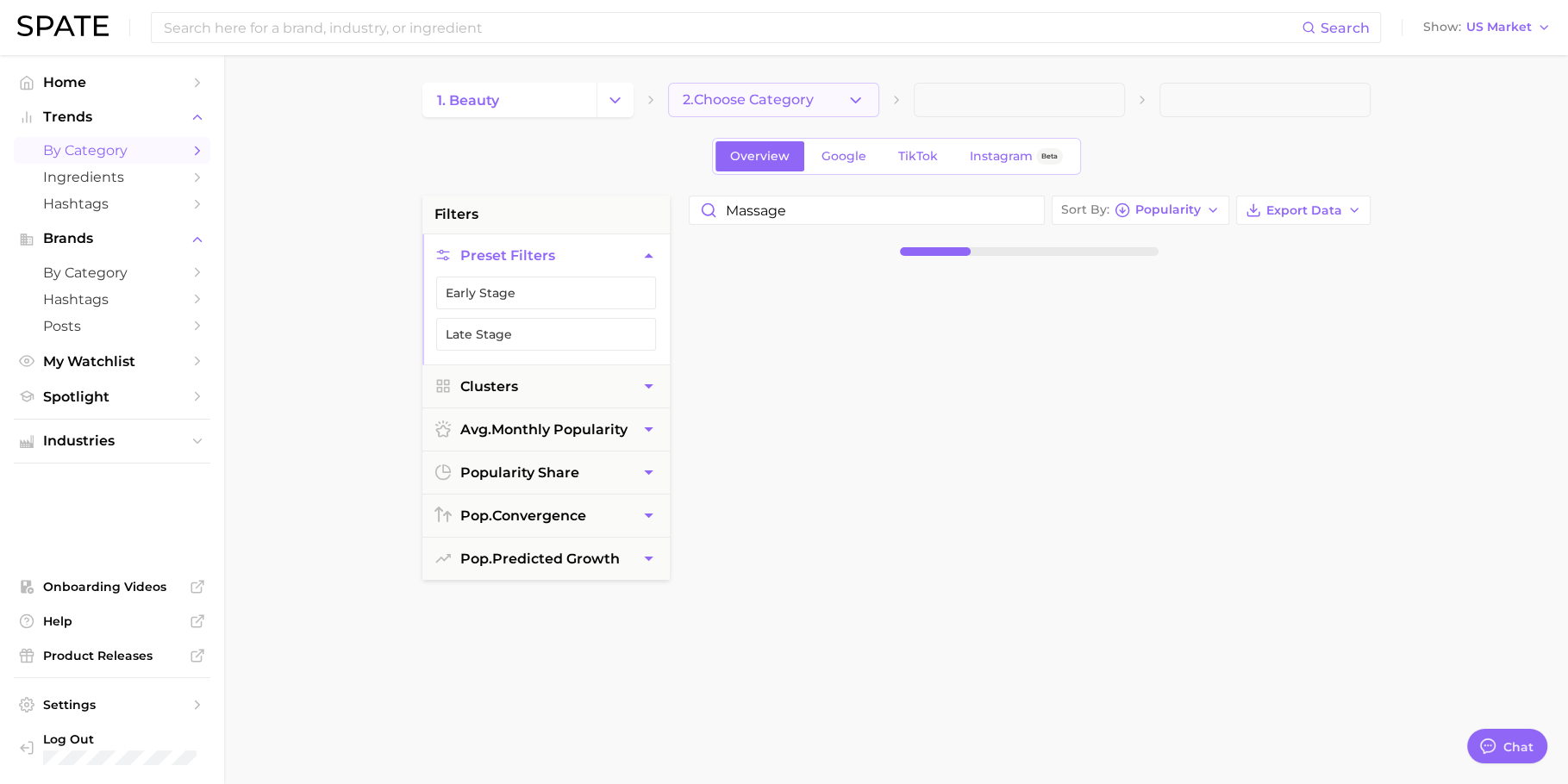click on "2.  Choose Category" at bounding box center (748, 100) 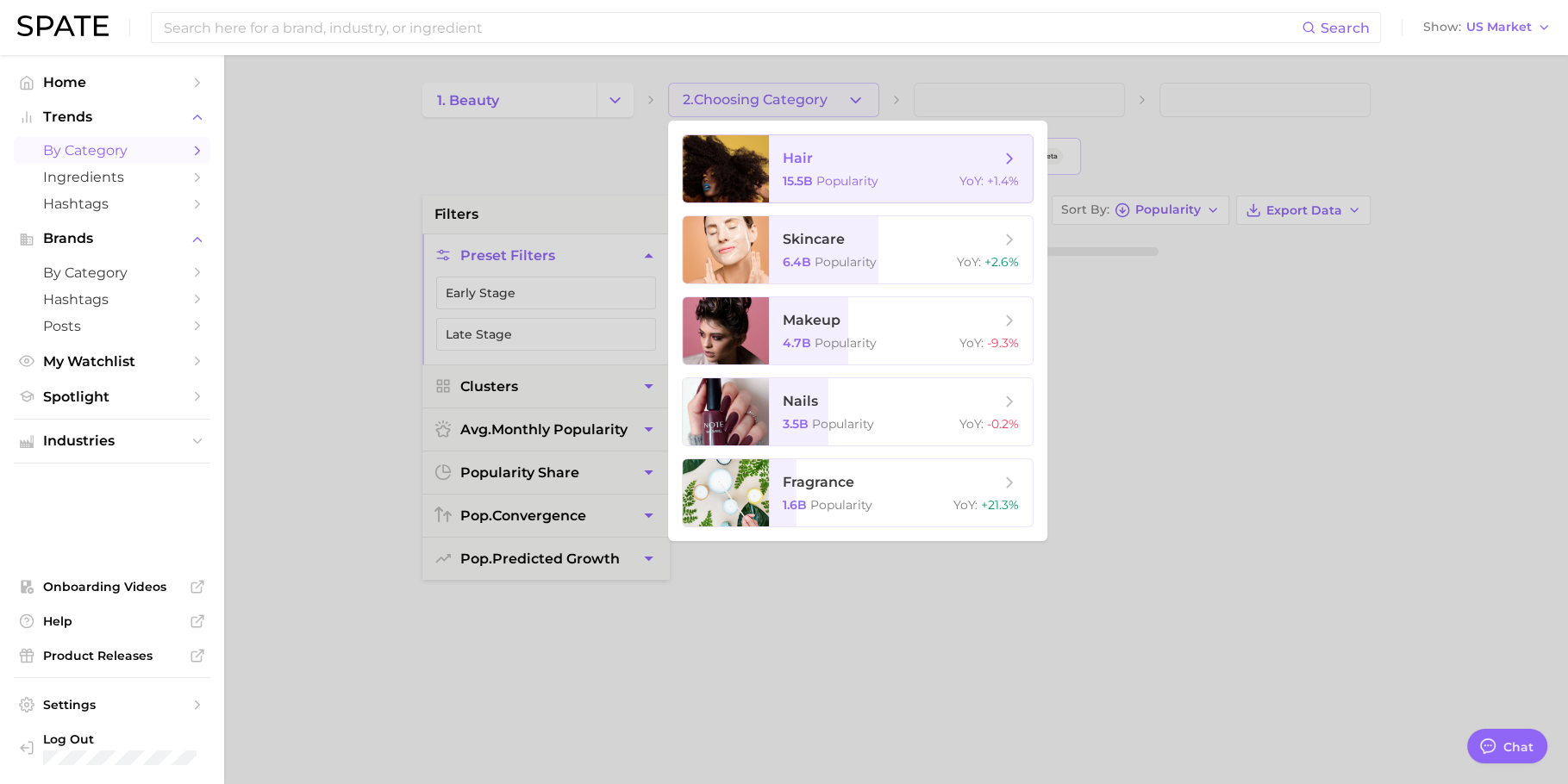 click on "hair 15.5b   Popularity YoY :   +1.4%" at bounding box center [901, 169] 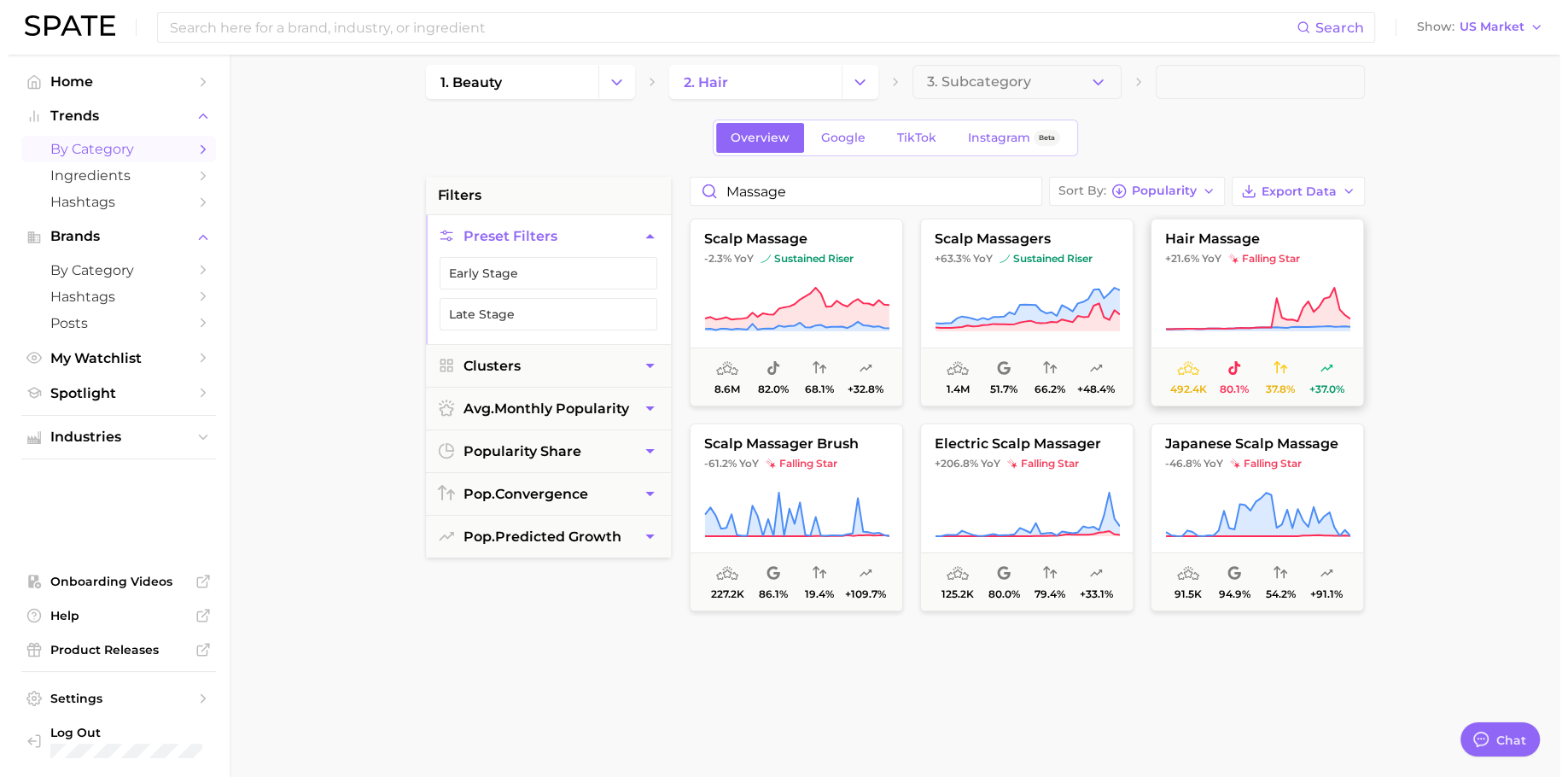 scroll, scrollTop: 33, scrollLeft: 0, axis: vertical 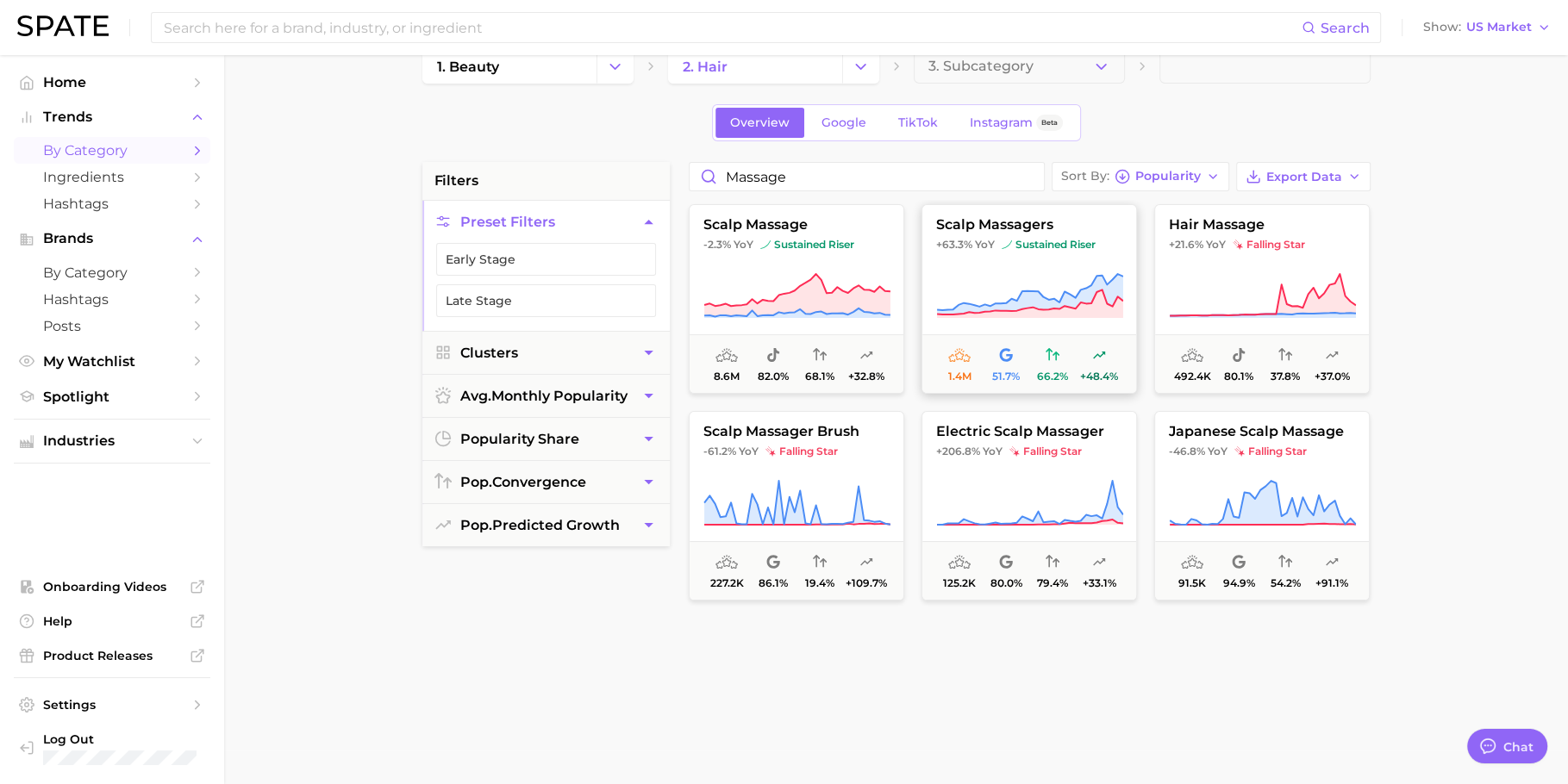 click 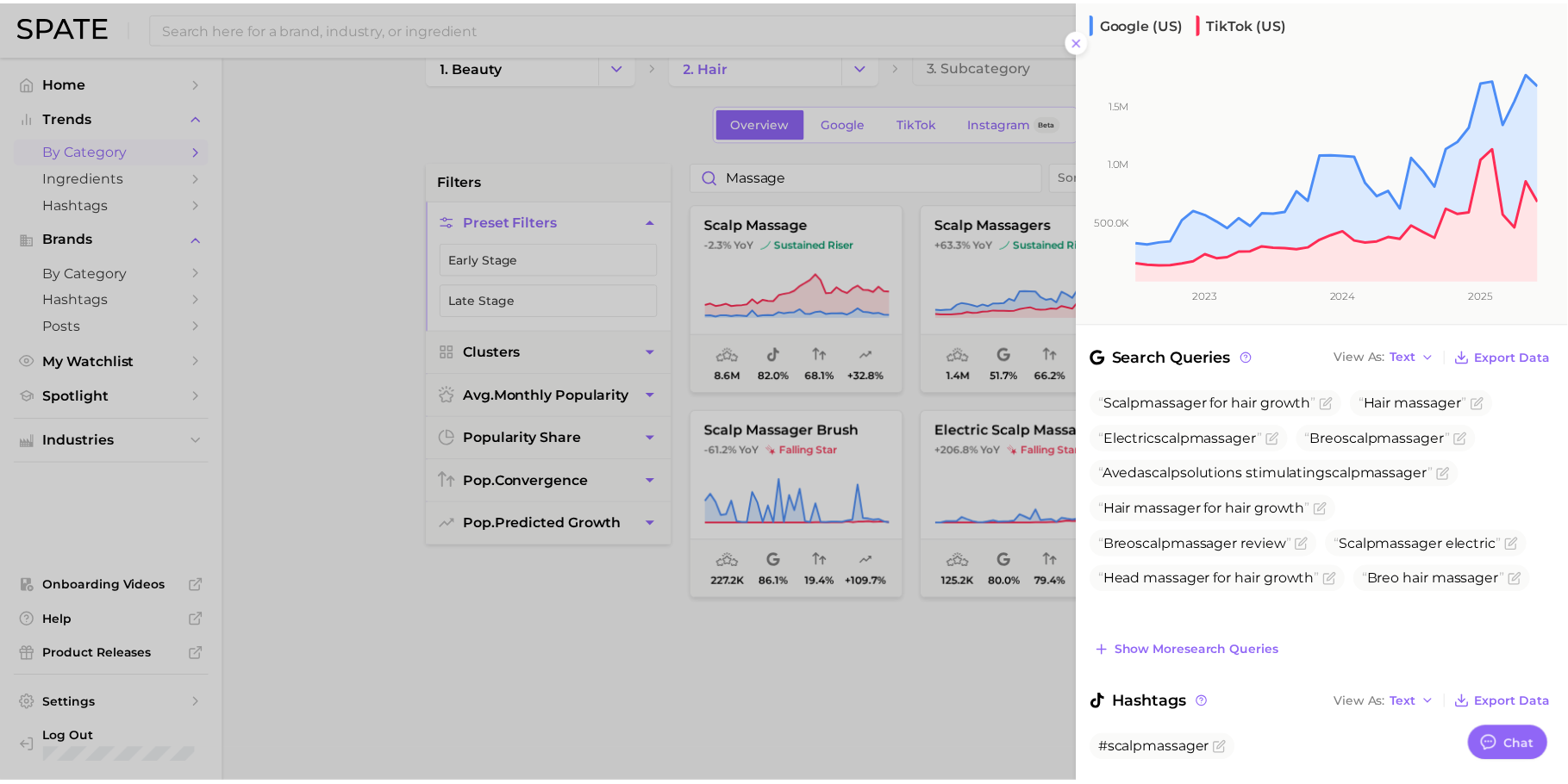 scroll, scrollTop: 294, scrollLeft: 0, axis: vertical 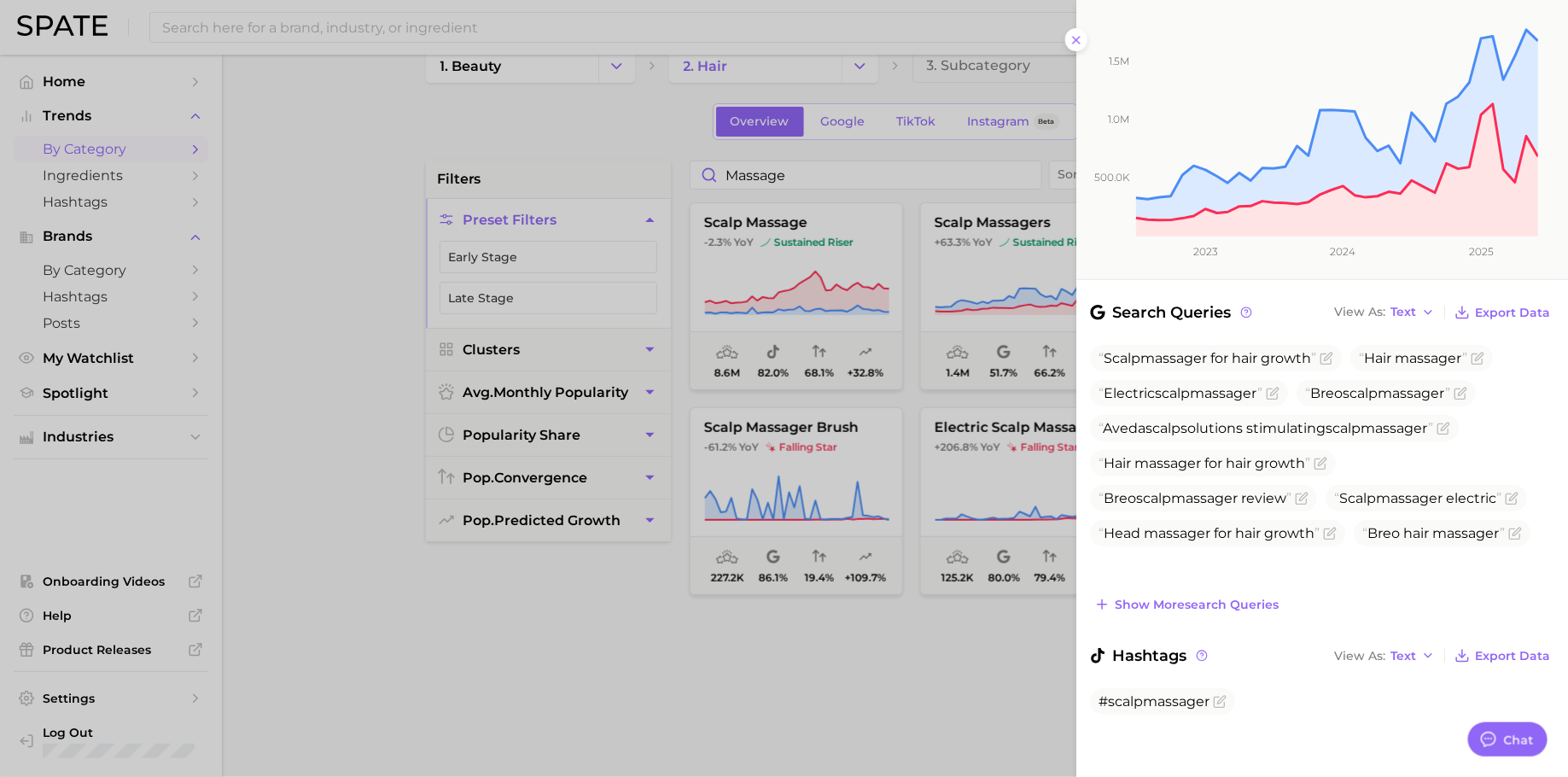 click at bounding box center [784, 388] 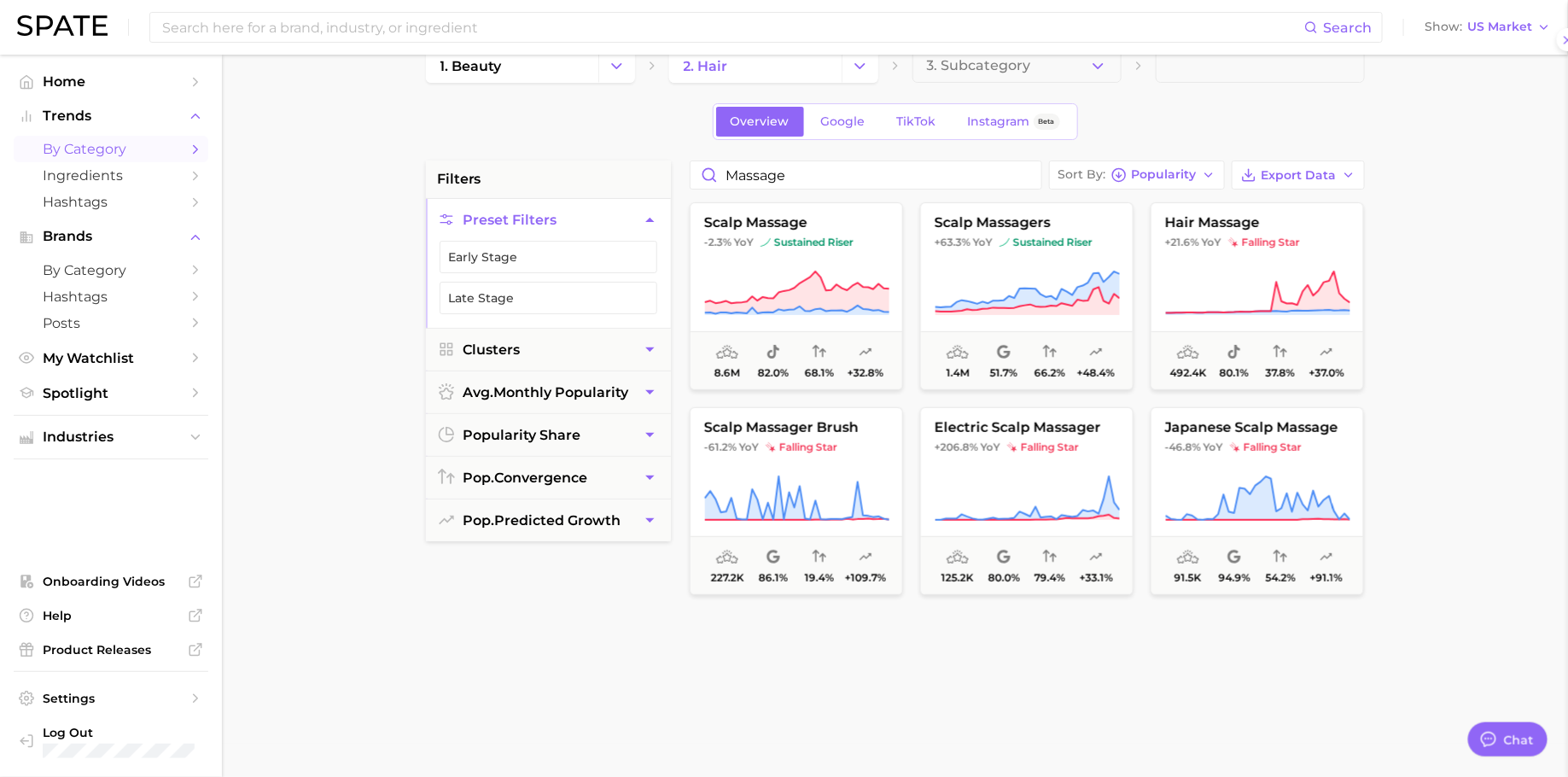 scroll, scrollTop: 0, scrollLeft: 0, axis: both 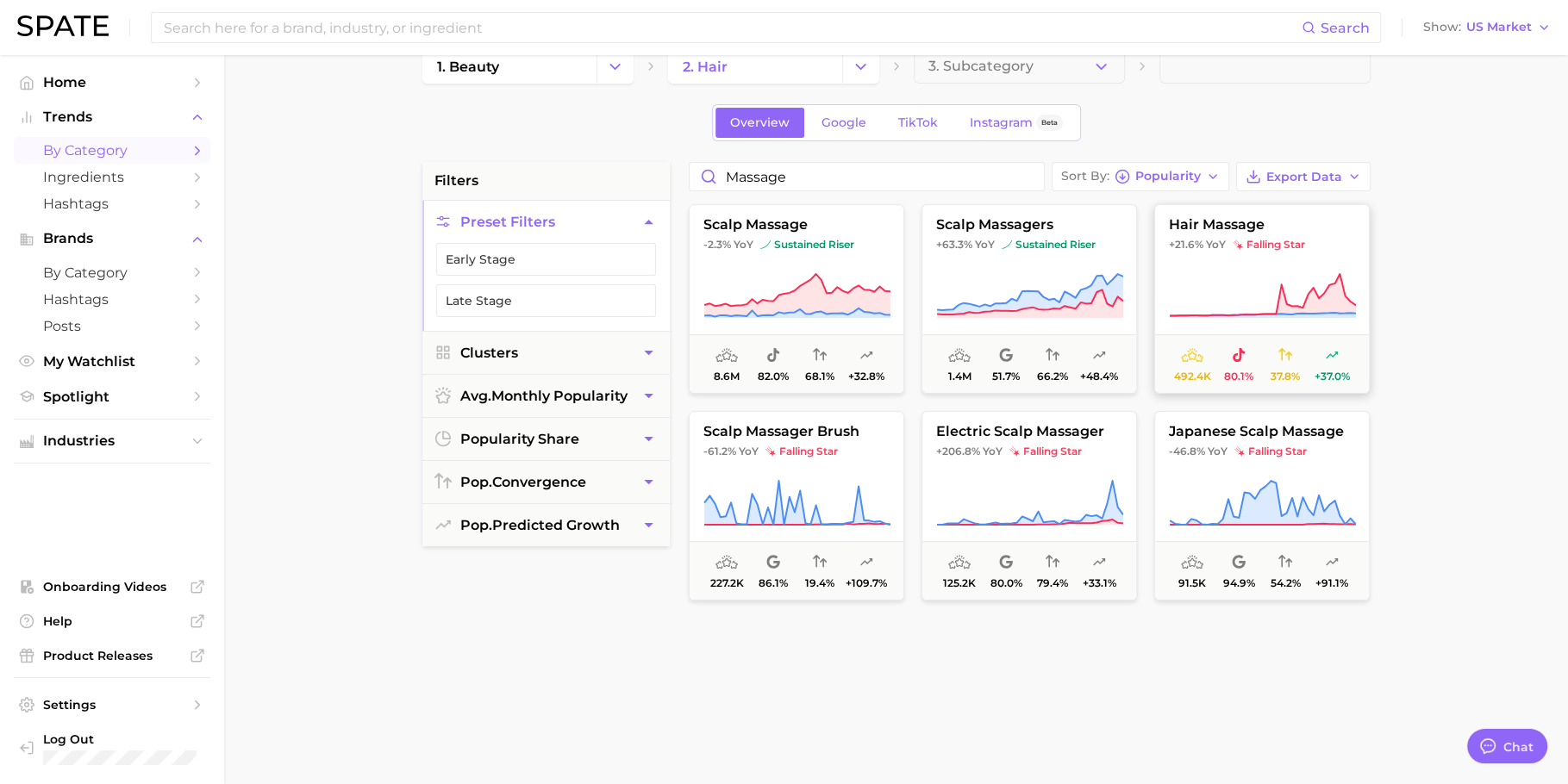 click 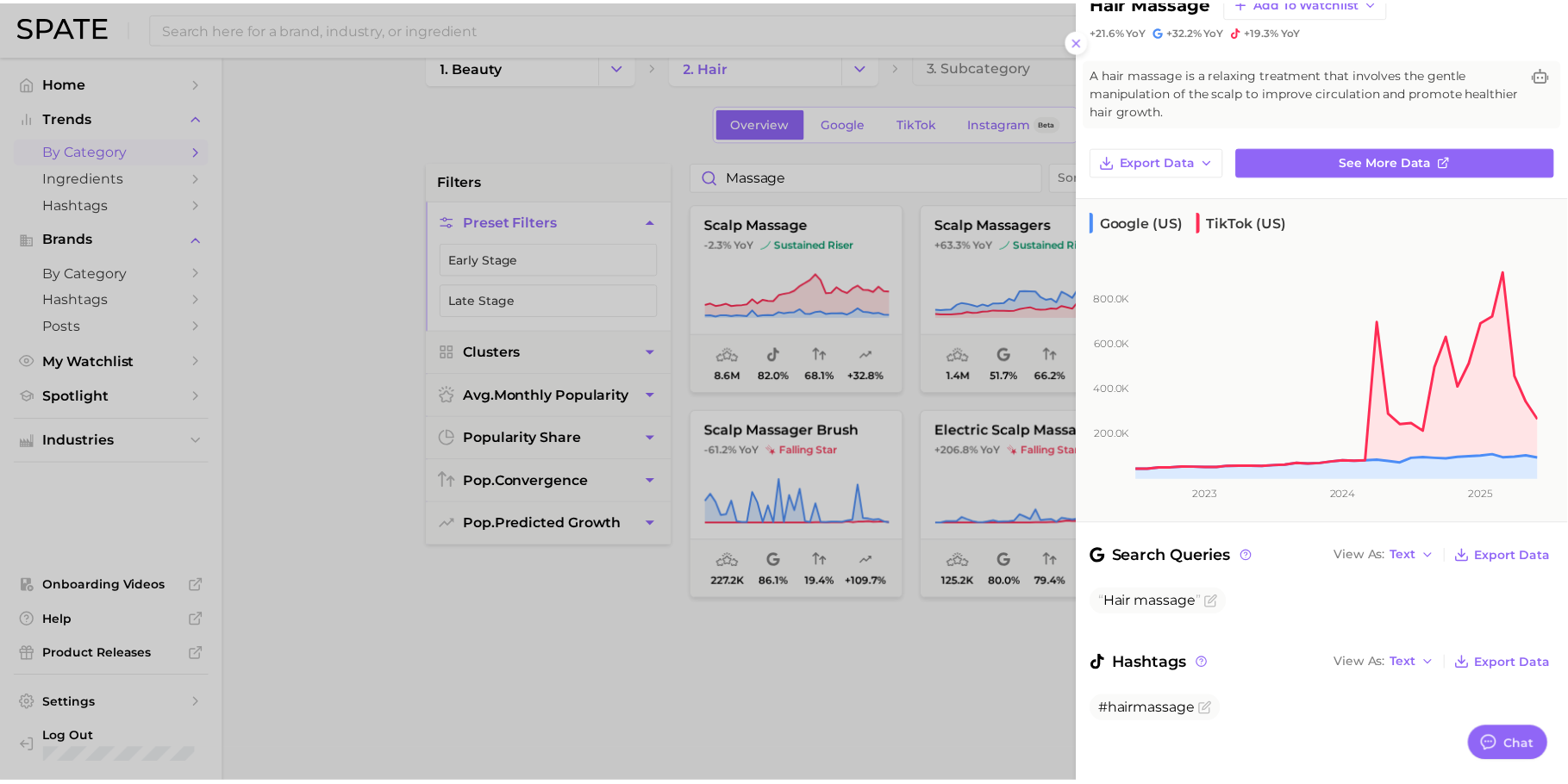 scroll, scrollTop: 57, scrollLeft: 0, axis: vertical 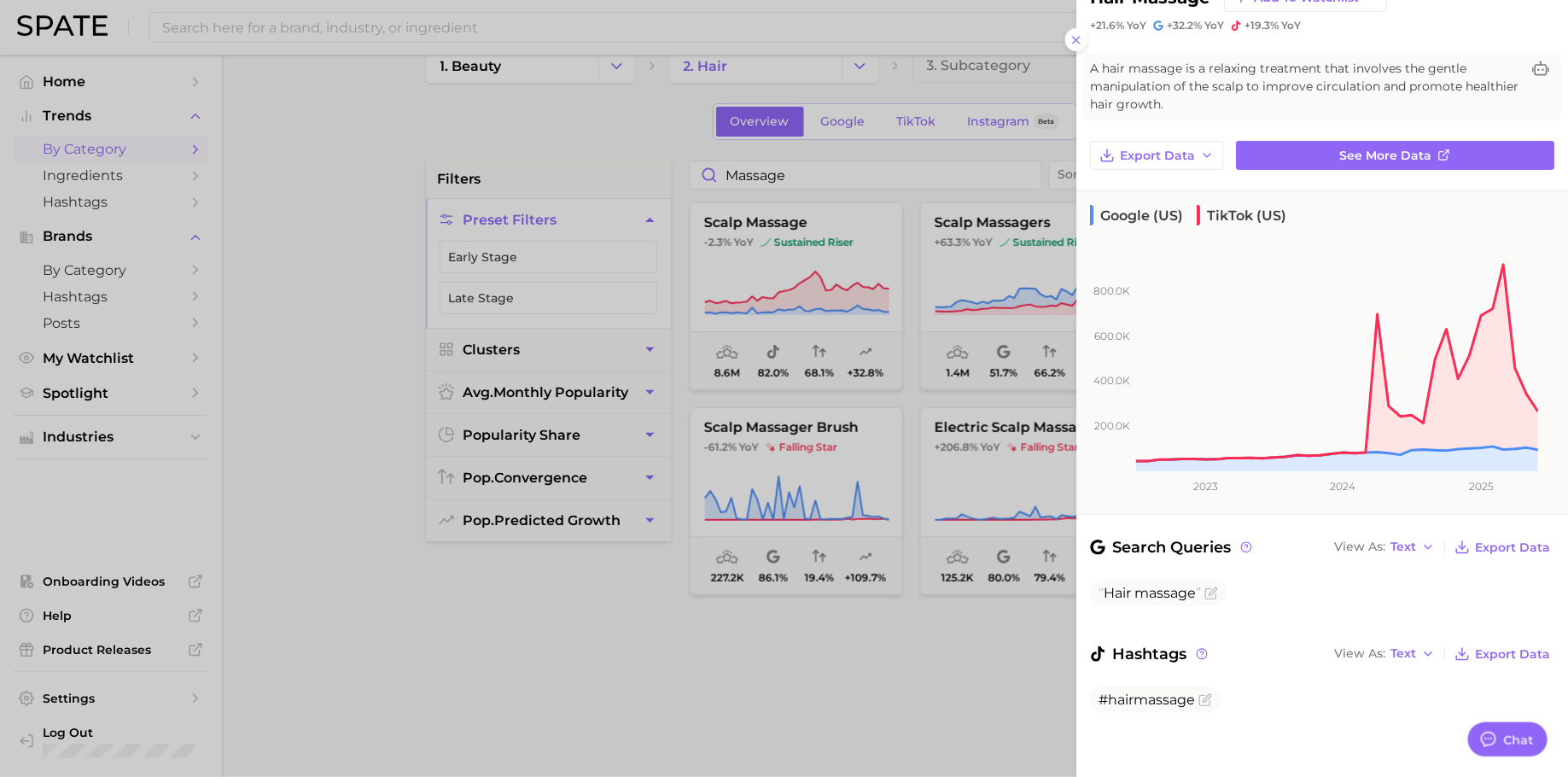 click at bounding box center (784, 388) 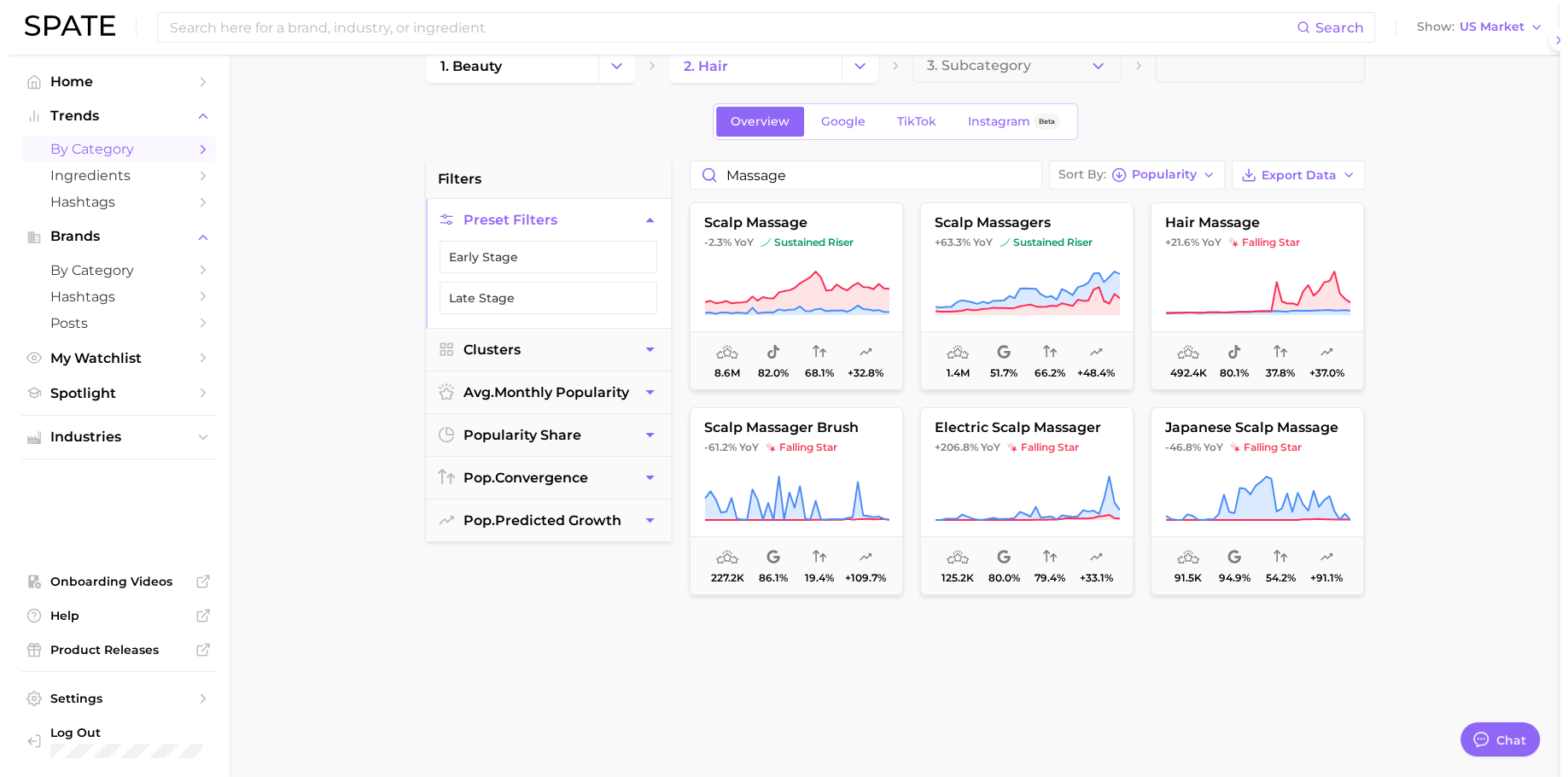 scroll, scrollTop: 0, scrollLeft: 0, axis: both 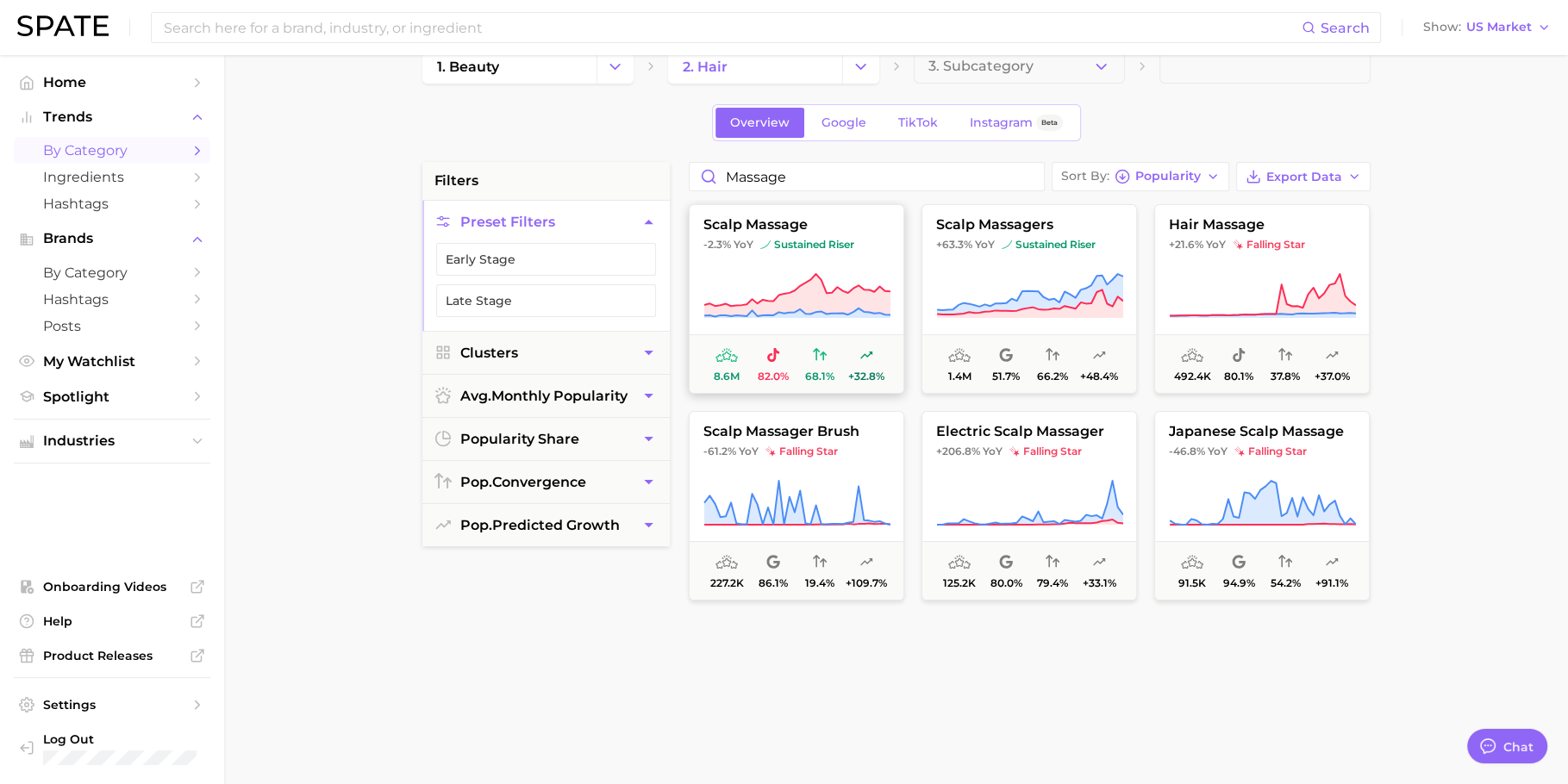 click 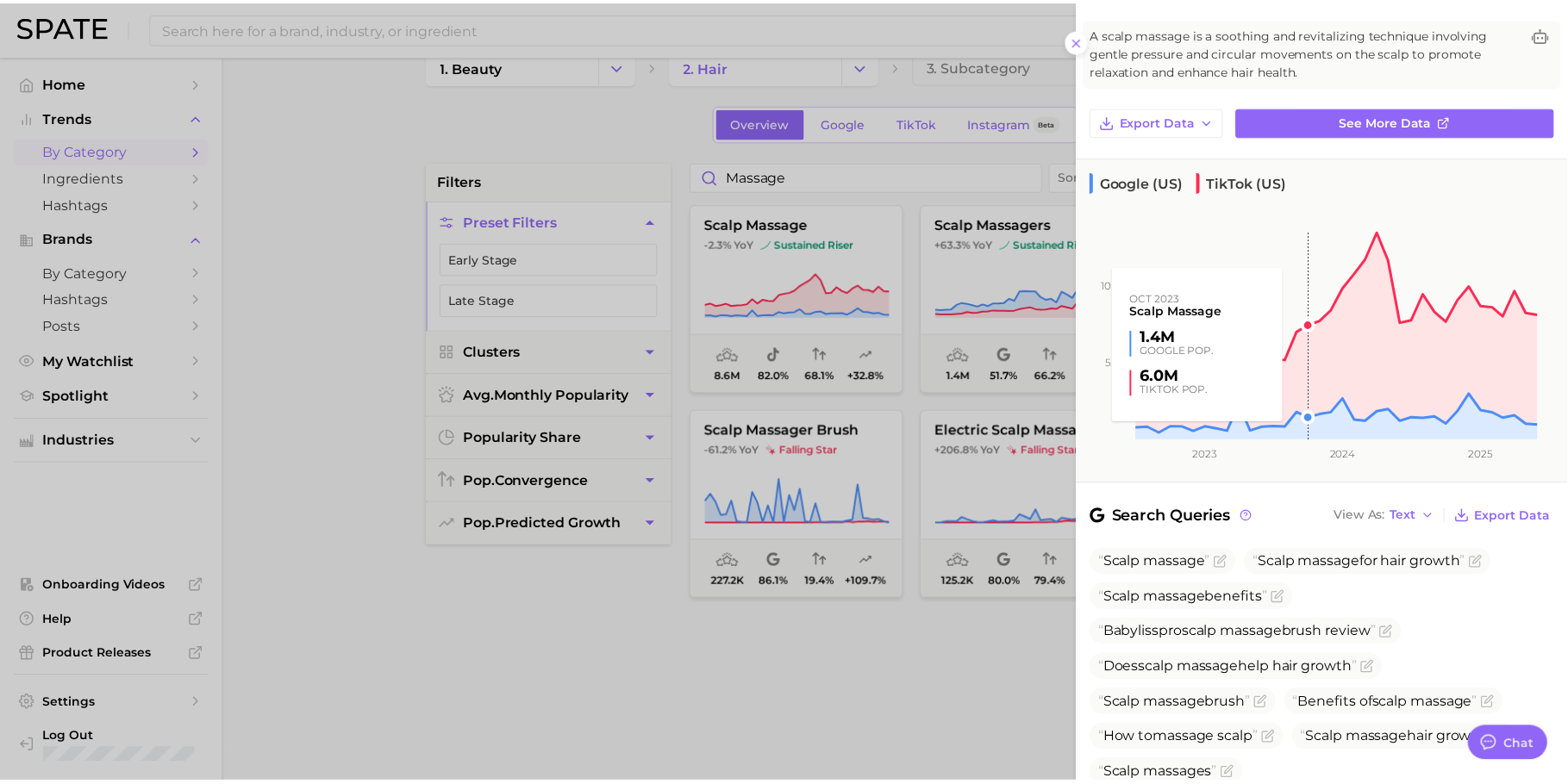 scroll, scrollTop: 331, scrollLeft: 0, axis: vertical 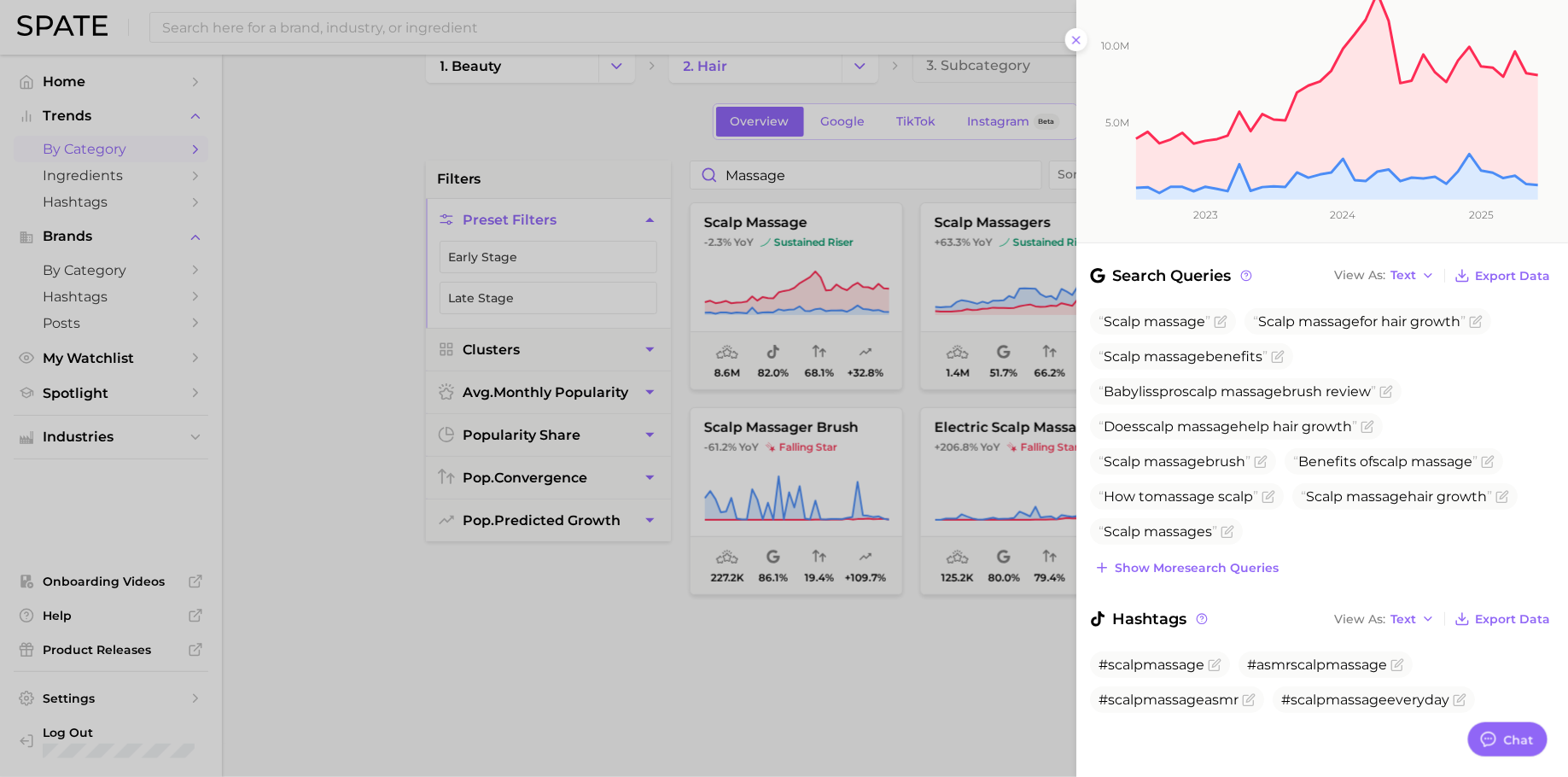 click at bounding box center [784, 388] 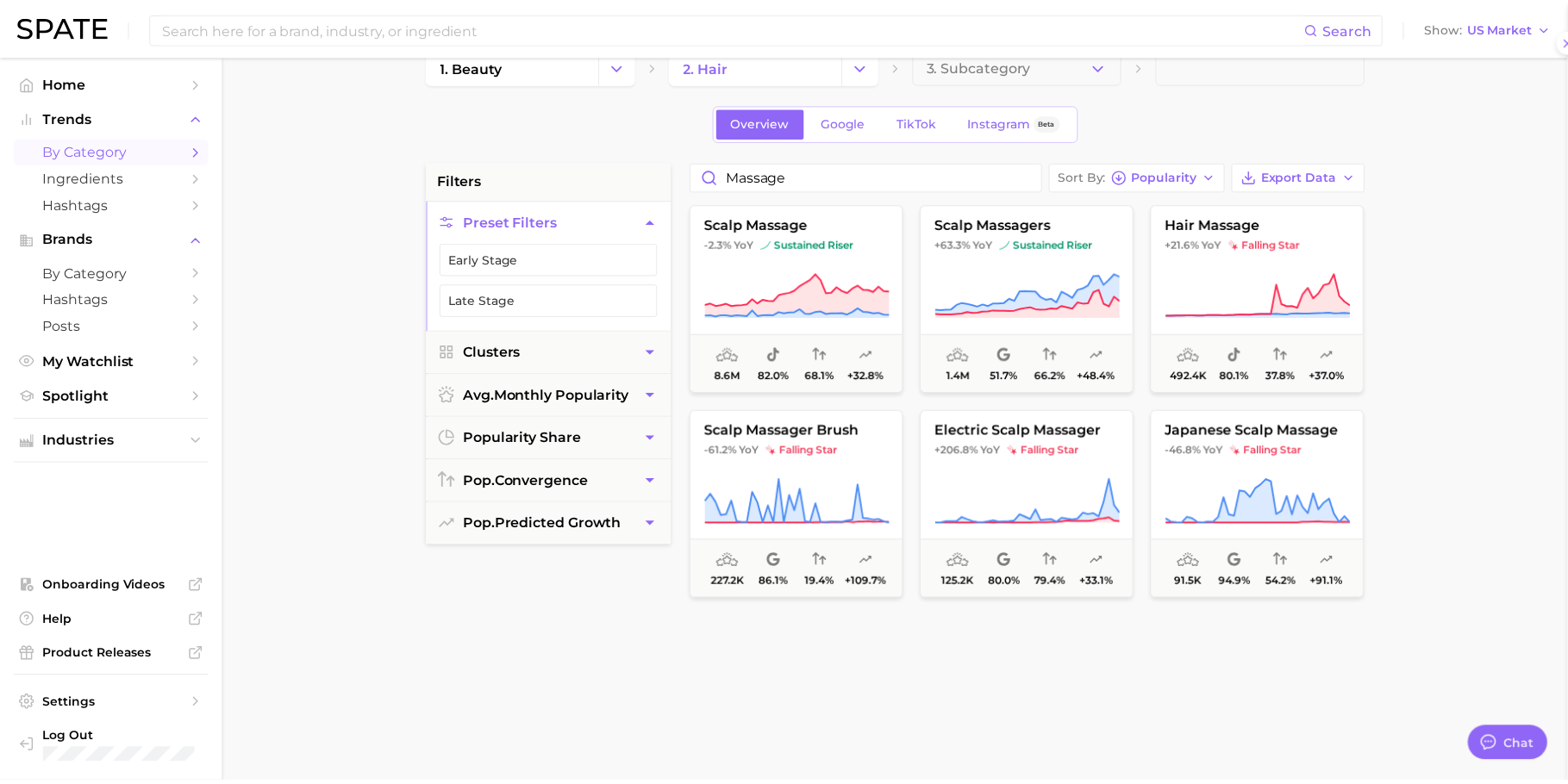 scroll, scrollTop: 0, scrollLeft: 0, axis: both 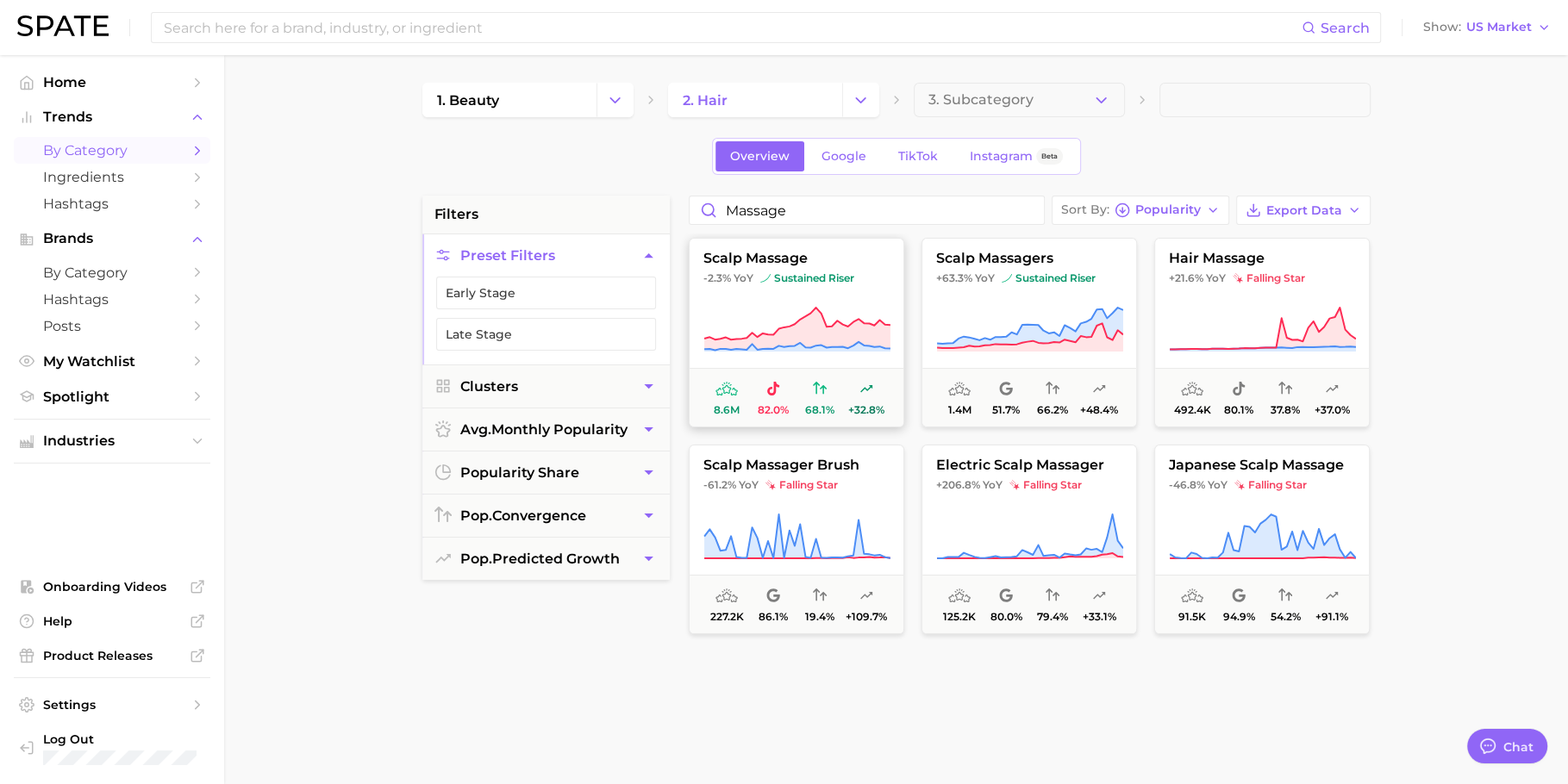 click on "scalp massage -2.3%   YoY sustained riser 8.6m 82.0% 68.1% +32.8%" at bounding box center [796, 333] 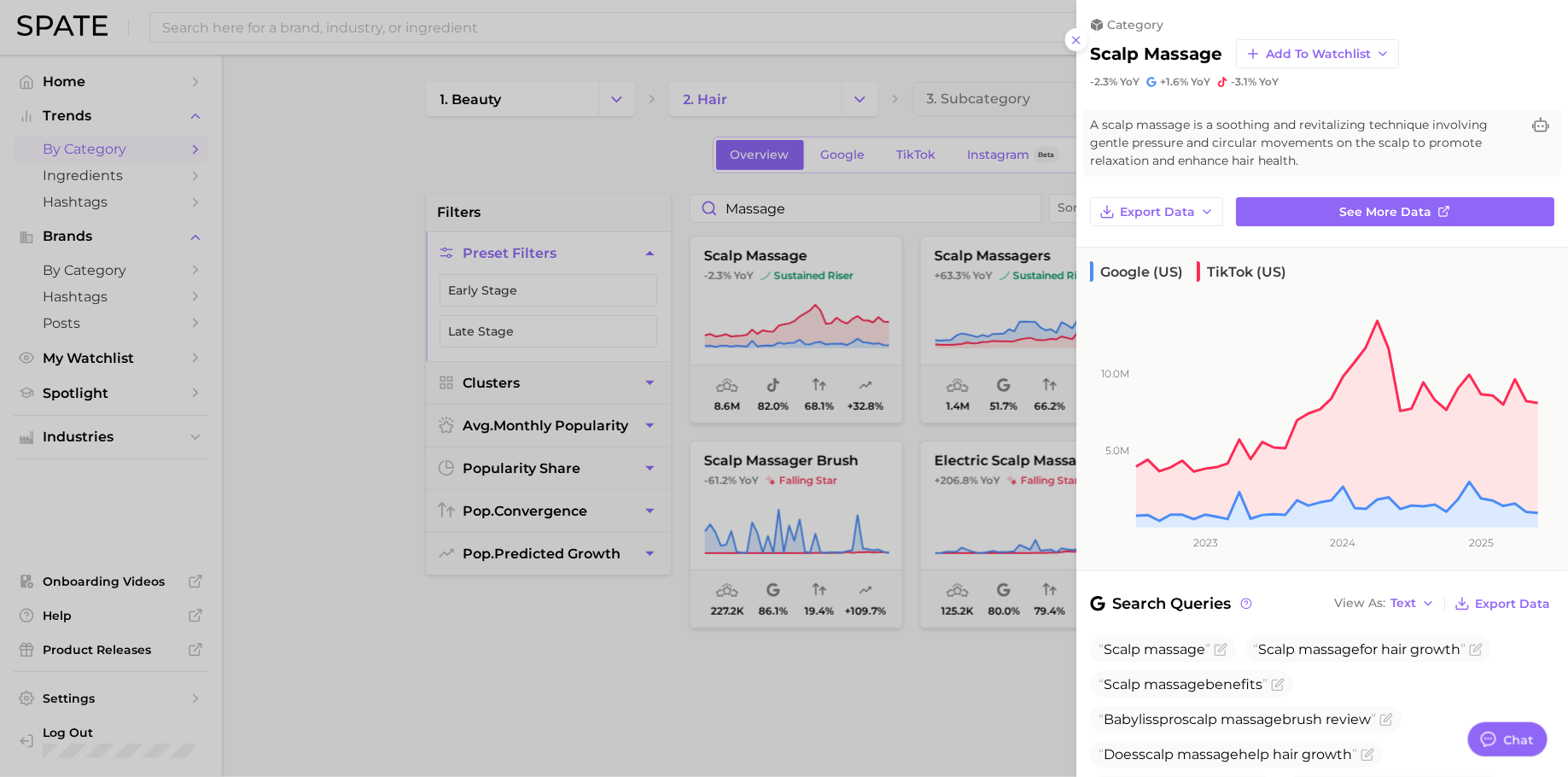 click at bounding box center (784, 388) 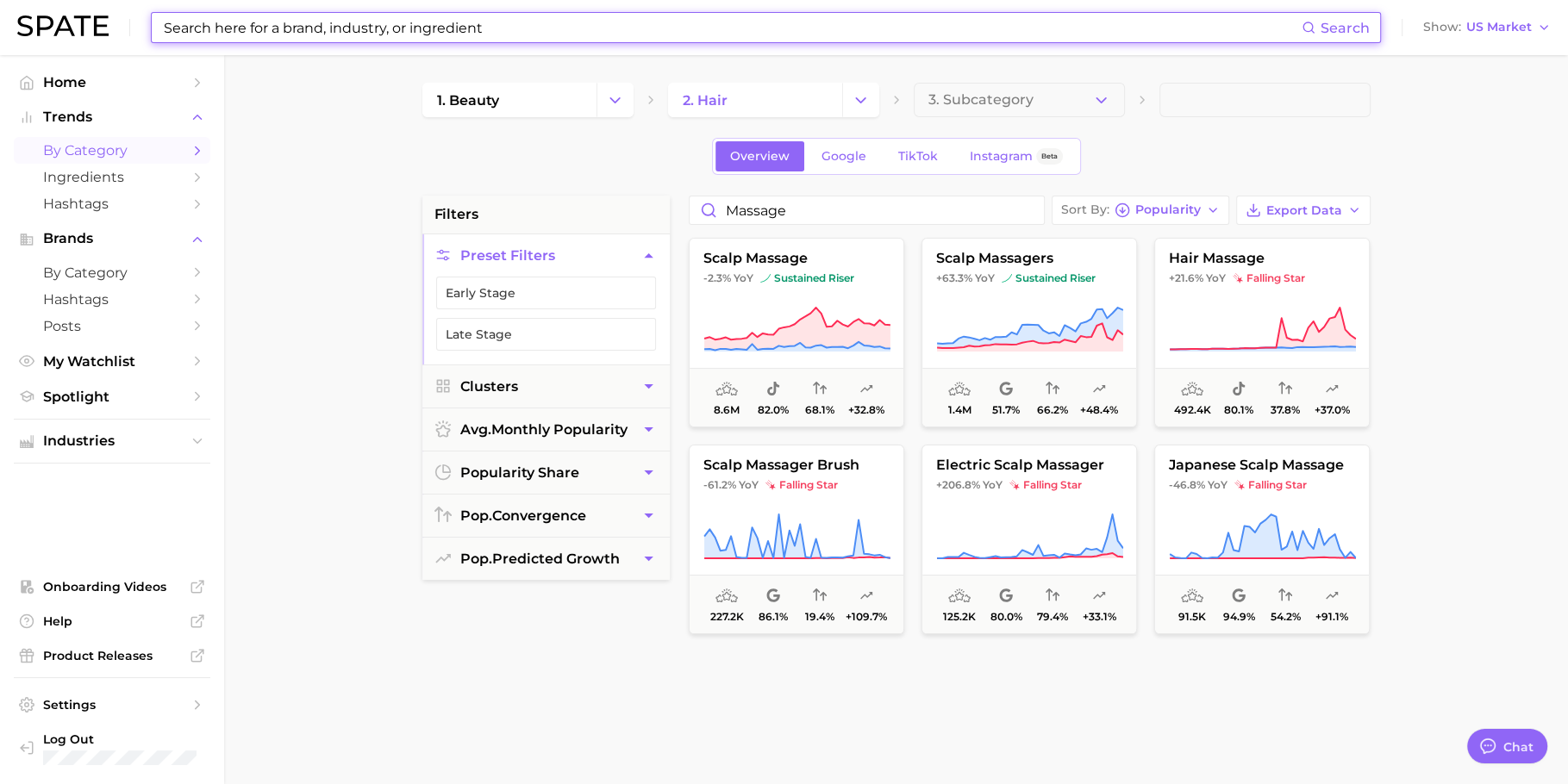 click at bounding box center (732, 28) 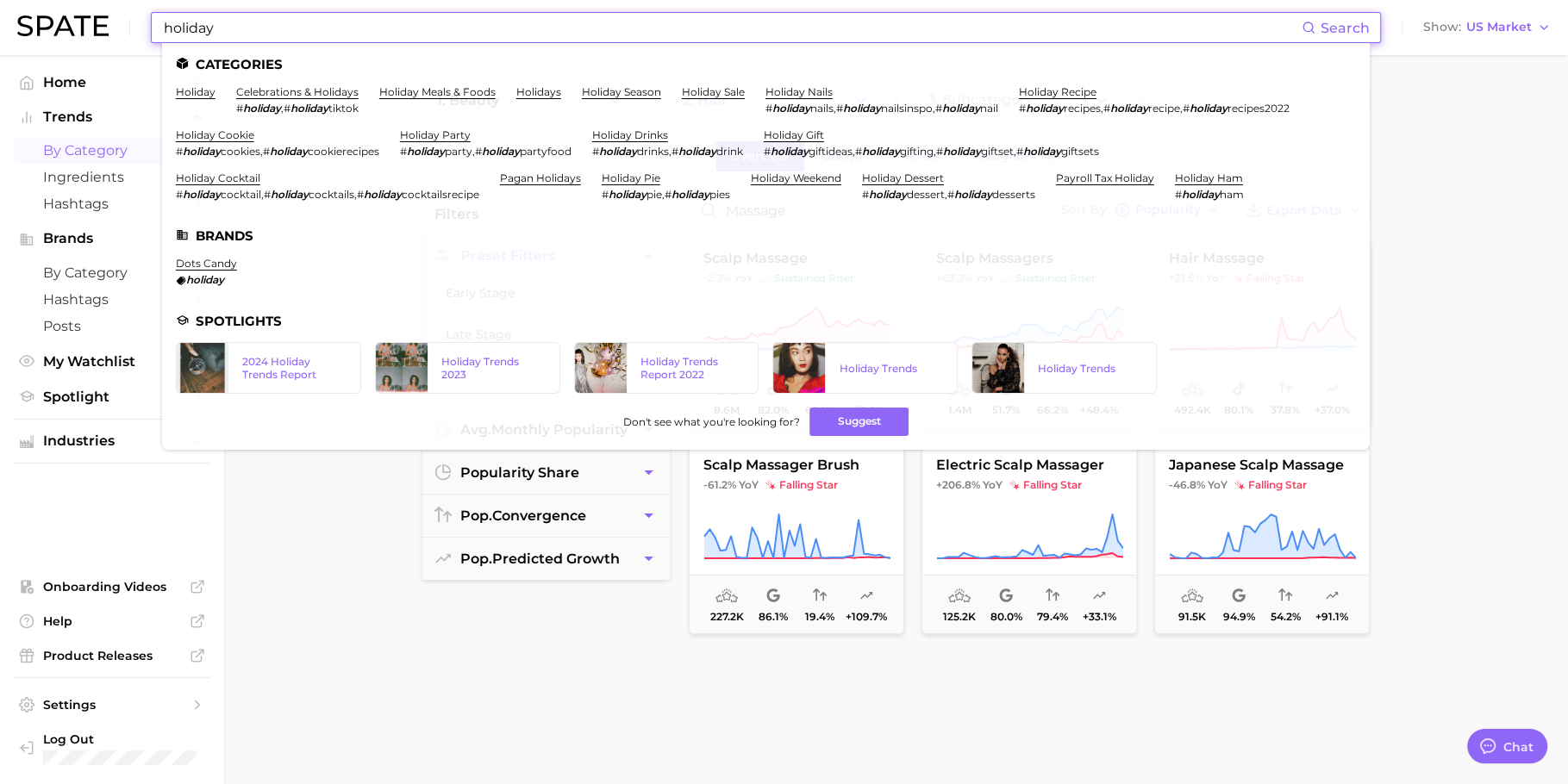 click on "1. beauty 2. hair 3. Subcategory Overview Google TikTok Instagram Beta filters Preset Filters Early Stage   Late Stage   Clusters avg.  monthly popularity popularity share pop.  convergence pop.  predicted growth massage Sort By Popularity Export Data scalp massage -2.3%   YoY sustained riser 8.6m 82.0% 68.1% +32.8% scalp massagers +63.3%   YoY sustained riser 1.4m 51.7% 66.2% +48.4% hair massage +21.6%   YoY falling star 492.4k 80.1% 37.8% +37.0% scalp massager brush -61.2%   YoY falling star 227.2k 86.1% 19.4% +109.7% electric scalp massager +206.8%   YoY falling star 125.2k 80.0% 79.4% +33.1% japanese scalp massage -46.8%   YoY falling star 91.5k 94.9% 54.2% +91.1%" at bounding box center [896, 708] 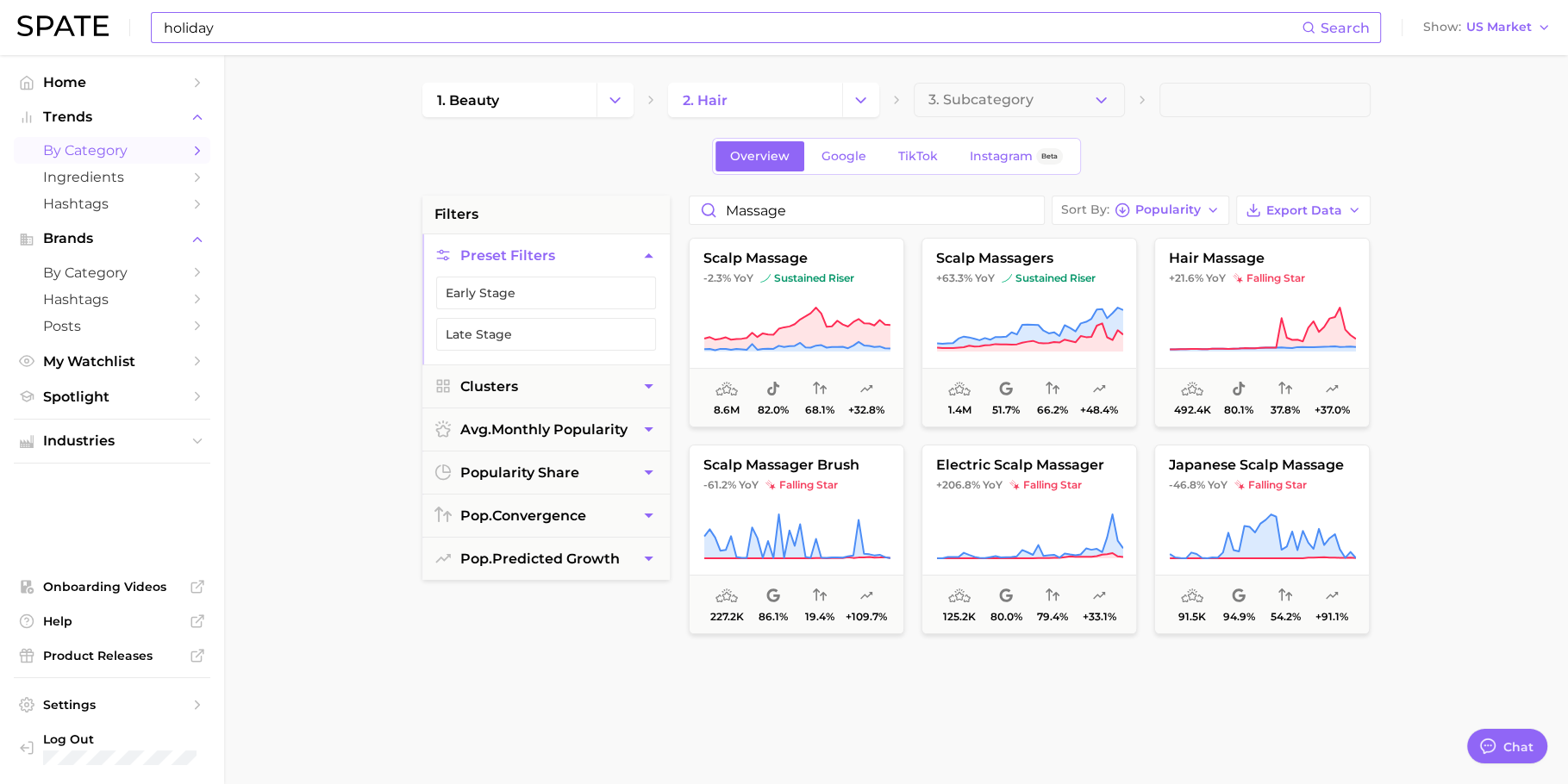 click on "holiday" at bounding box center (732, 28) 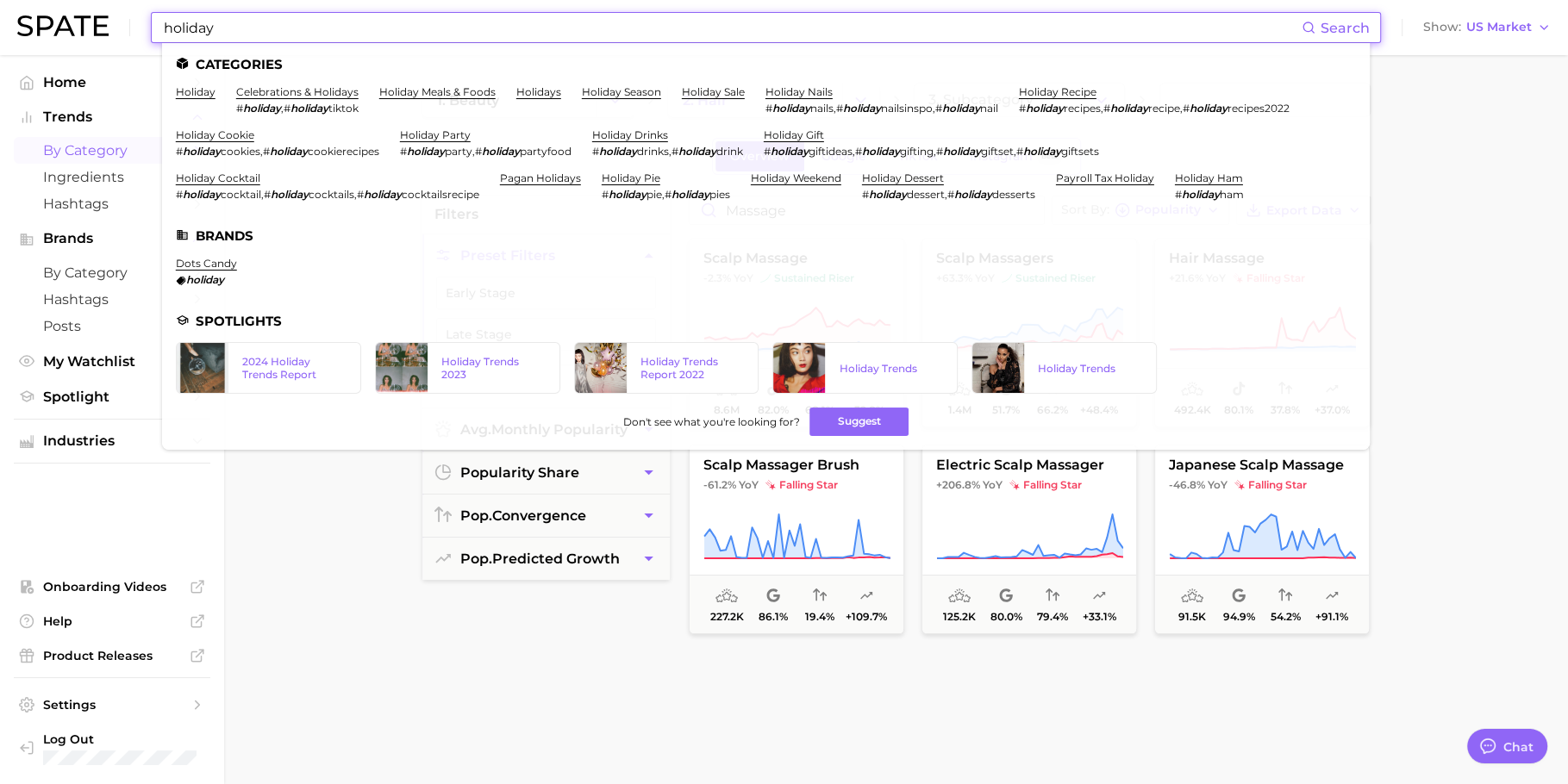click on "holiday" at bounding box center [732, 28] 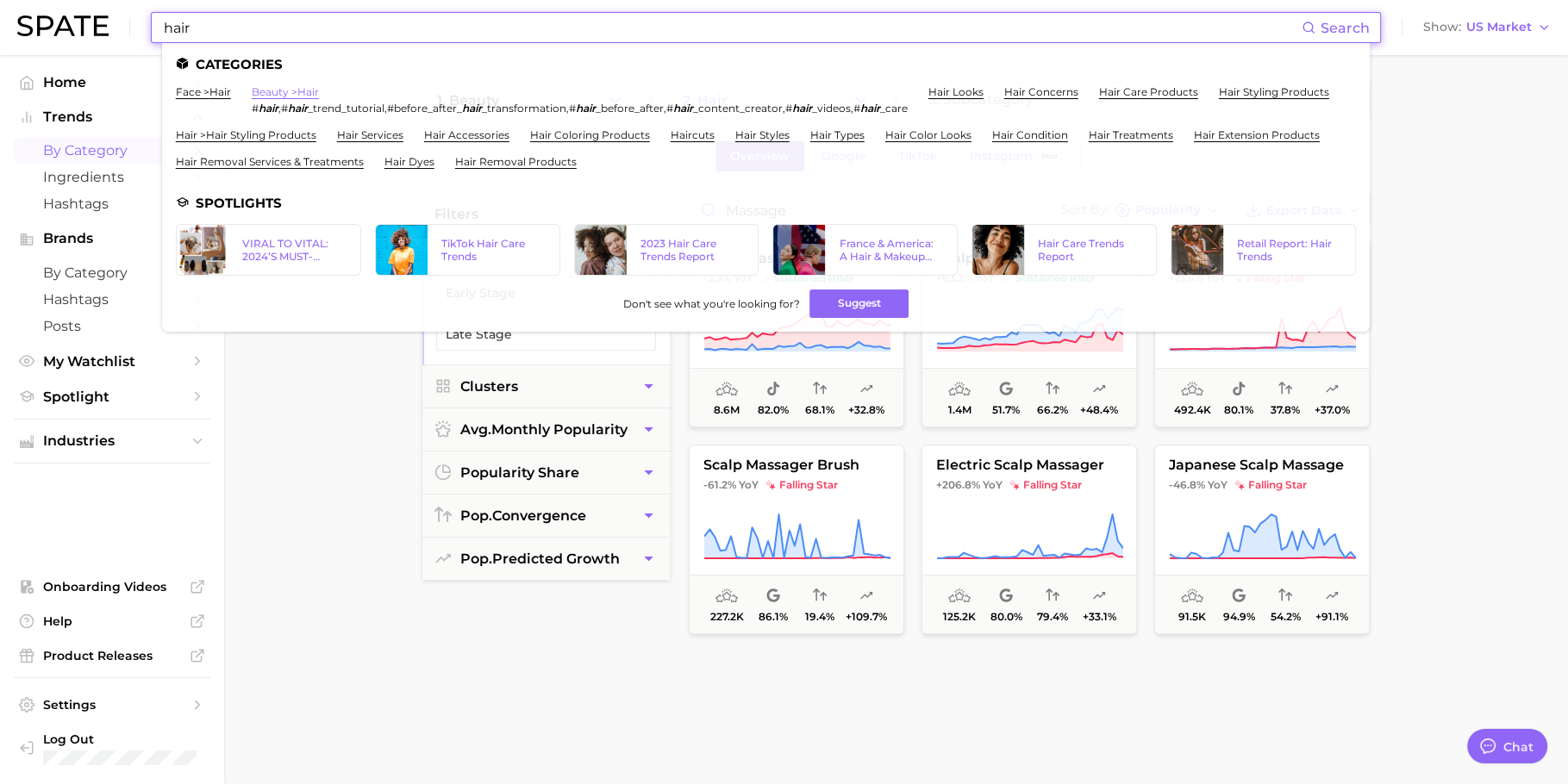 type on "hair" 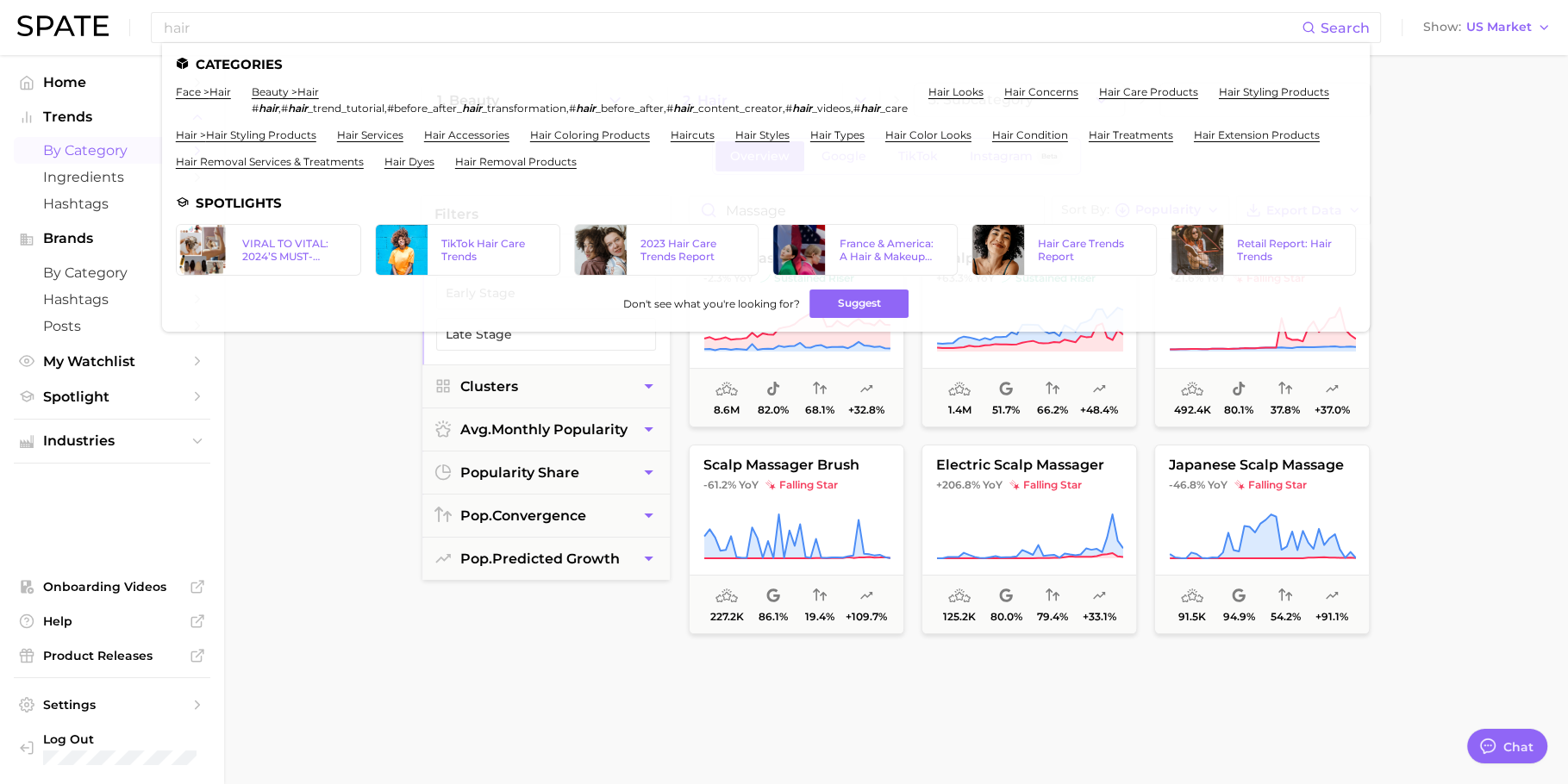 click on "1. beauty 2. hair 3. Subcategory Overview Google TikTok Instagram Beta filters Preset Filters Early Stage   Late Stage   Clusters avg.  monthly popularity popularity share pop.  convergence pop.  predicted growth massage Sort By Popularity Export Data scalp massage -2.3%   YoY sustained riser 8.6m 82.0% 68.1% +32.8% scalp massagers +63.3%   YoY sustained riser 1.4m 51.7% 66.2% +48.4% hair massage +21.6%   YoY falling star 492.4k 80.1% 37.8% +37.0% scalp massager brush -61.2%   YoY falling star 227.2k 86.1% 19.4% +109.7% electric scalp massager +206.8%   YoY falling star 125.2k 80.0% 79.4% +33.1% japanese scalp massage -46.8%   YoY falling star 91.5k 94.9% 54.2% +91.1%" at bounding box center [896, 708] 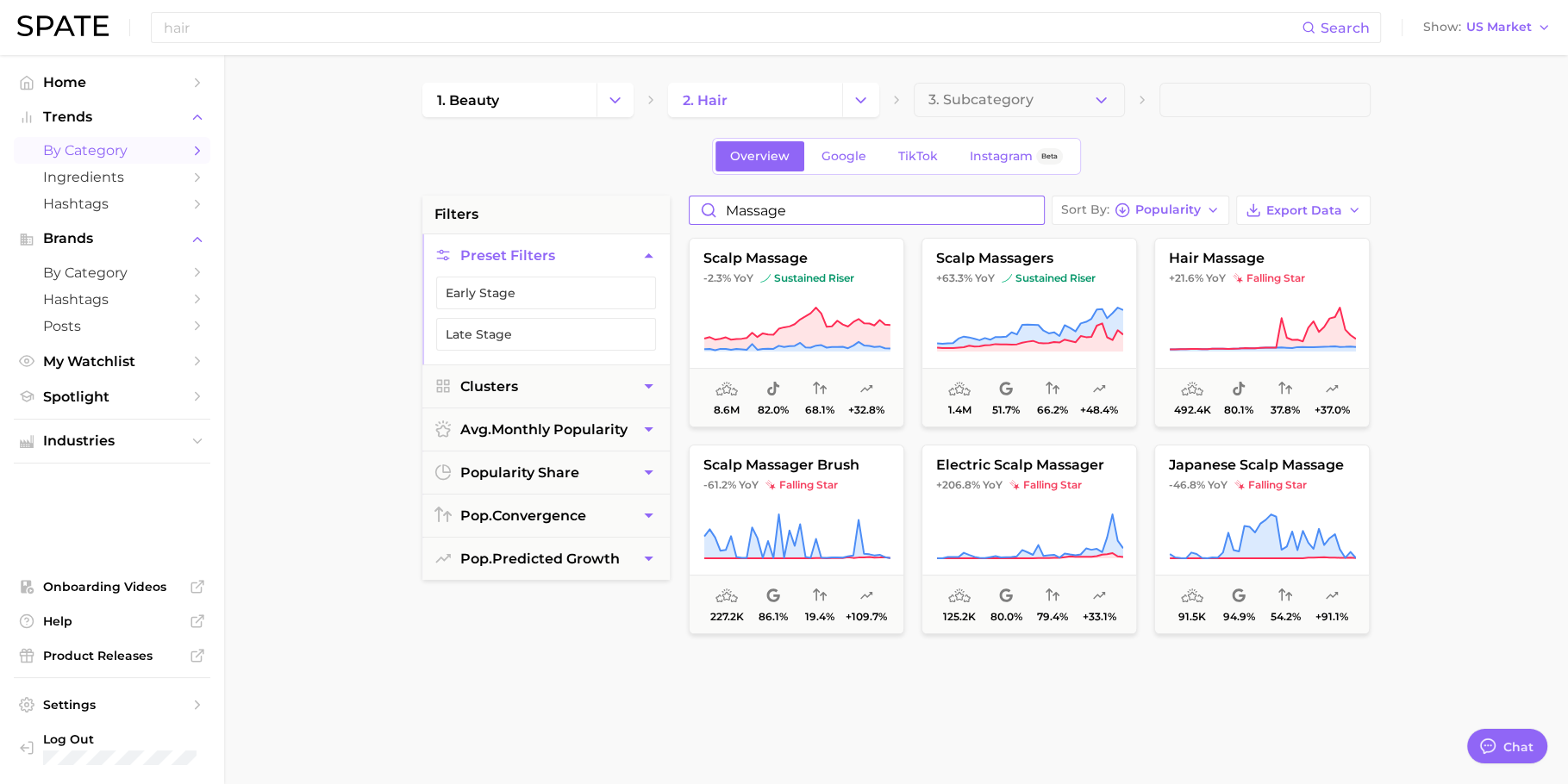 click on "massage" at bounding box center [866, 210] 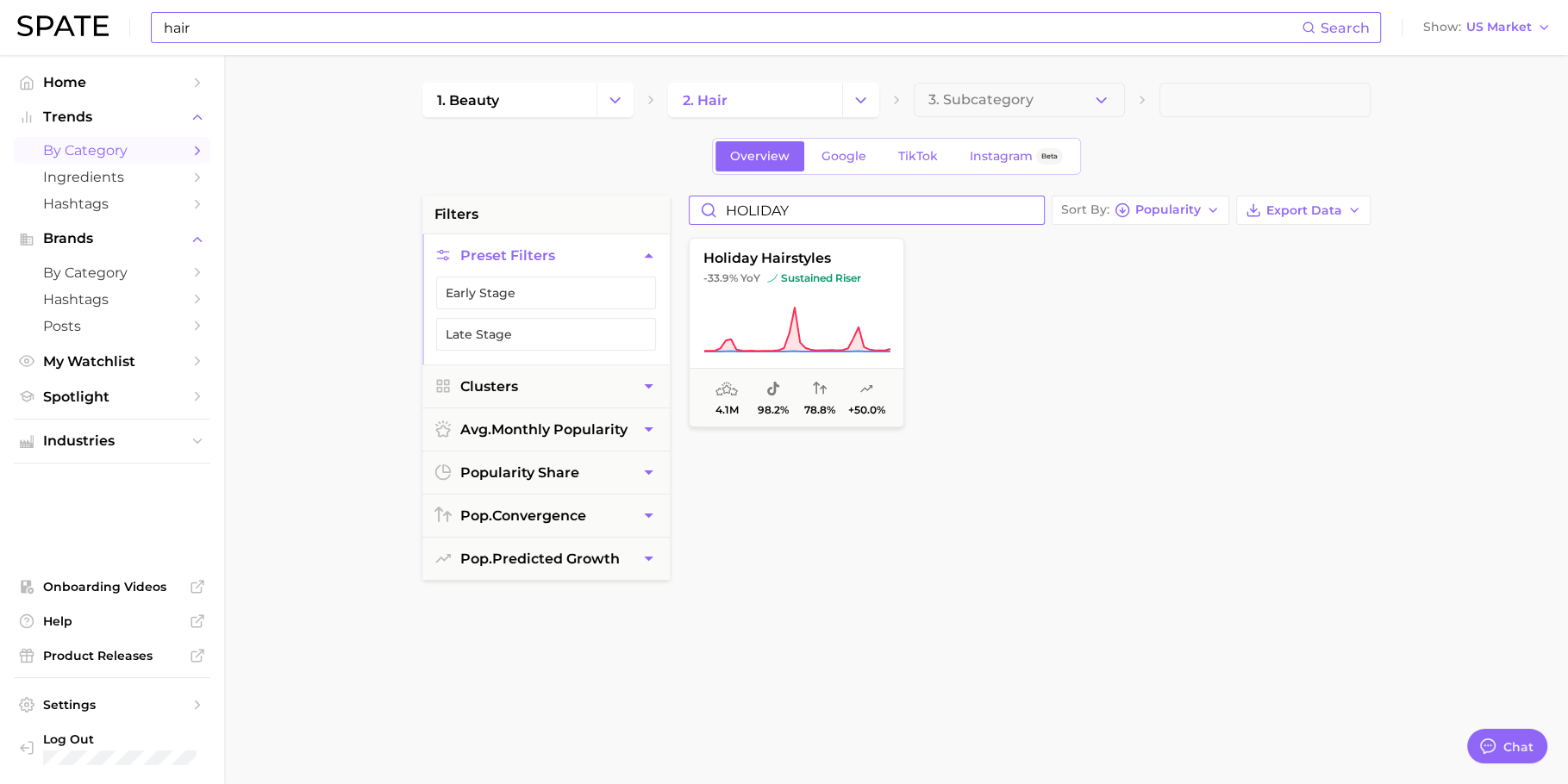 type on "HOLIDAY" 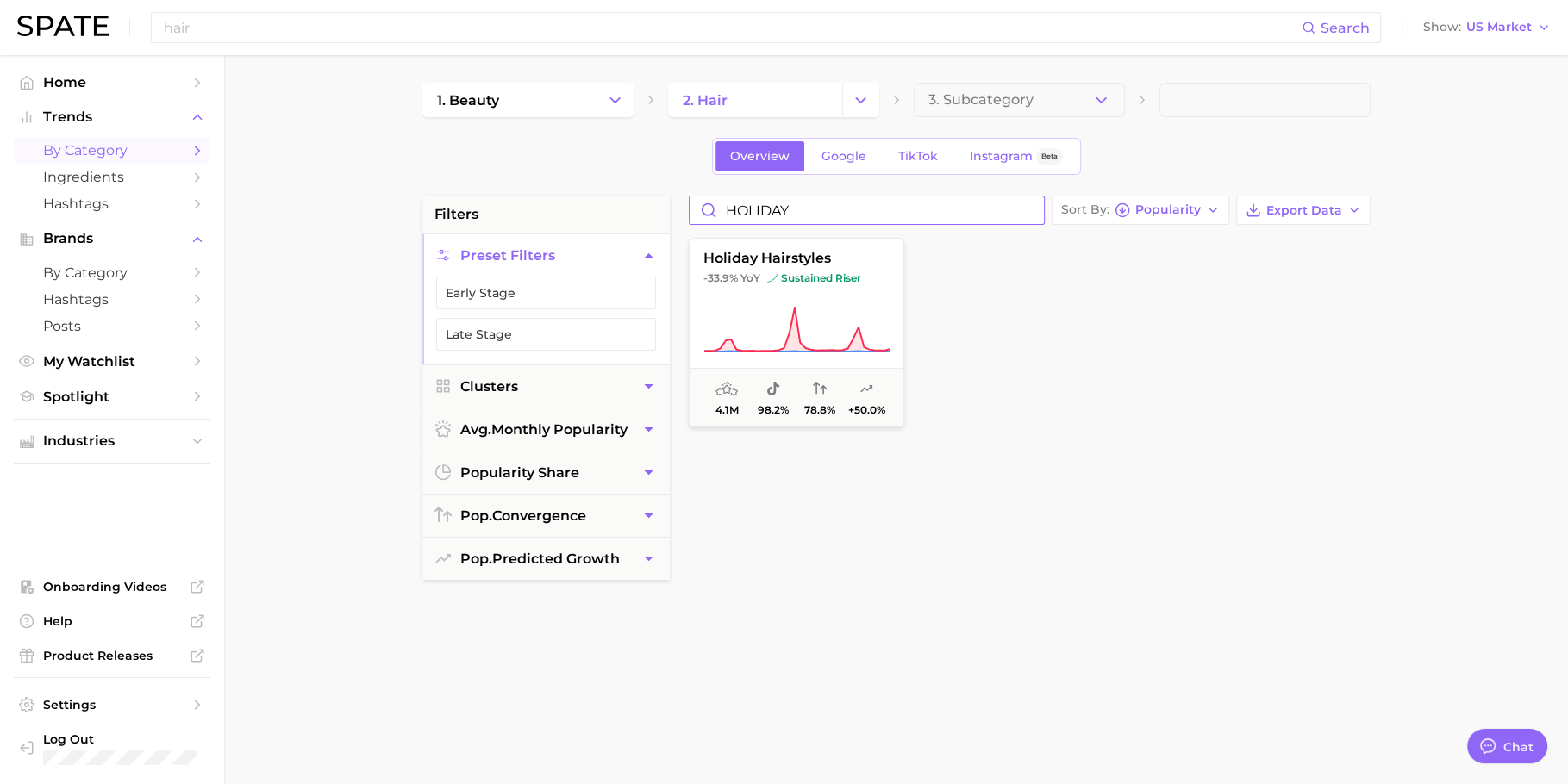 click on "HOLIDAY" at bounding box center [866, 210] 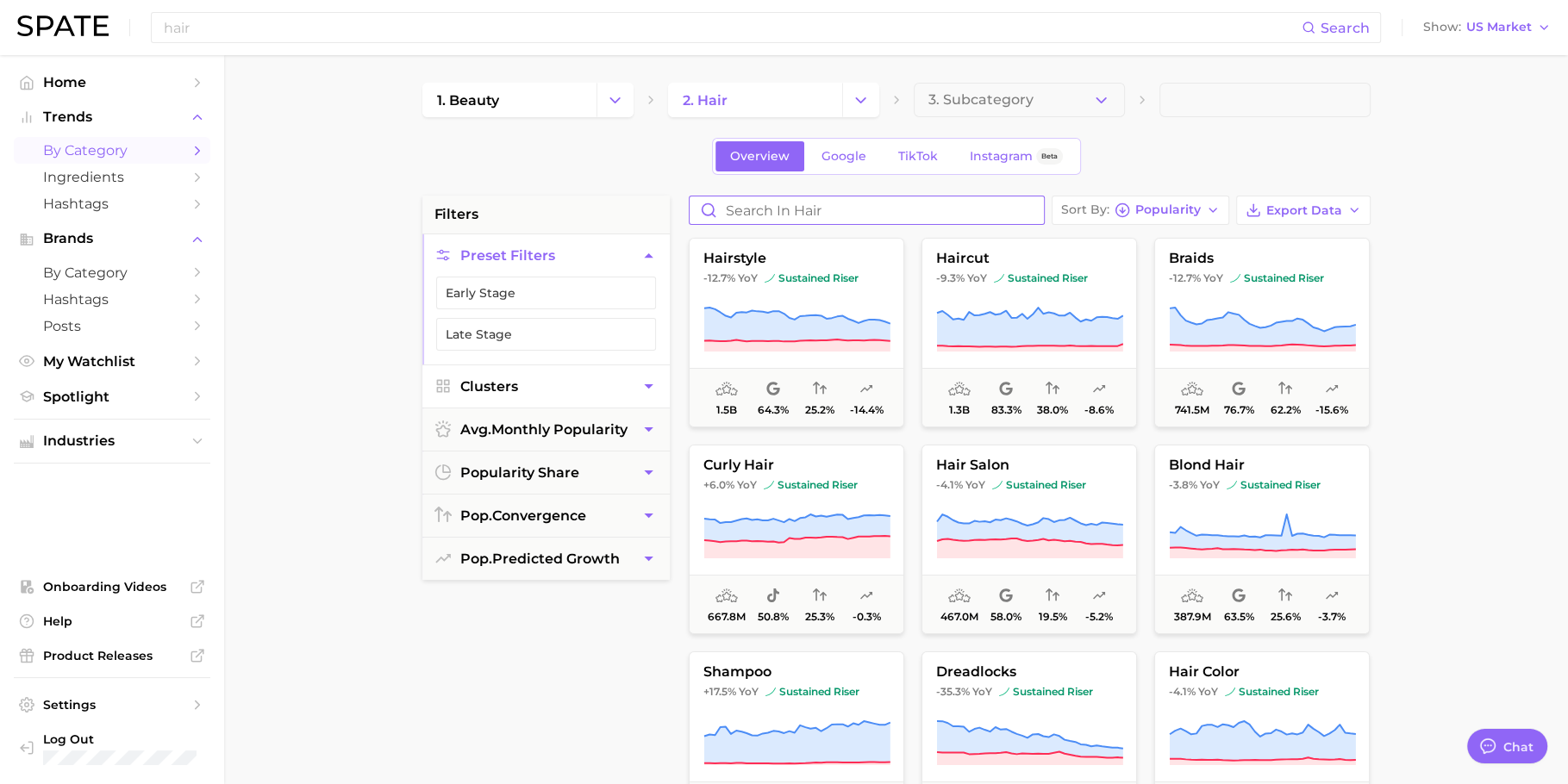 type 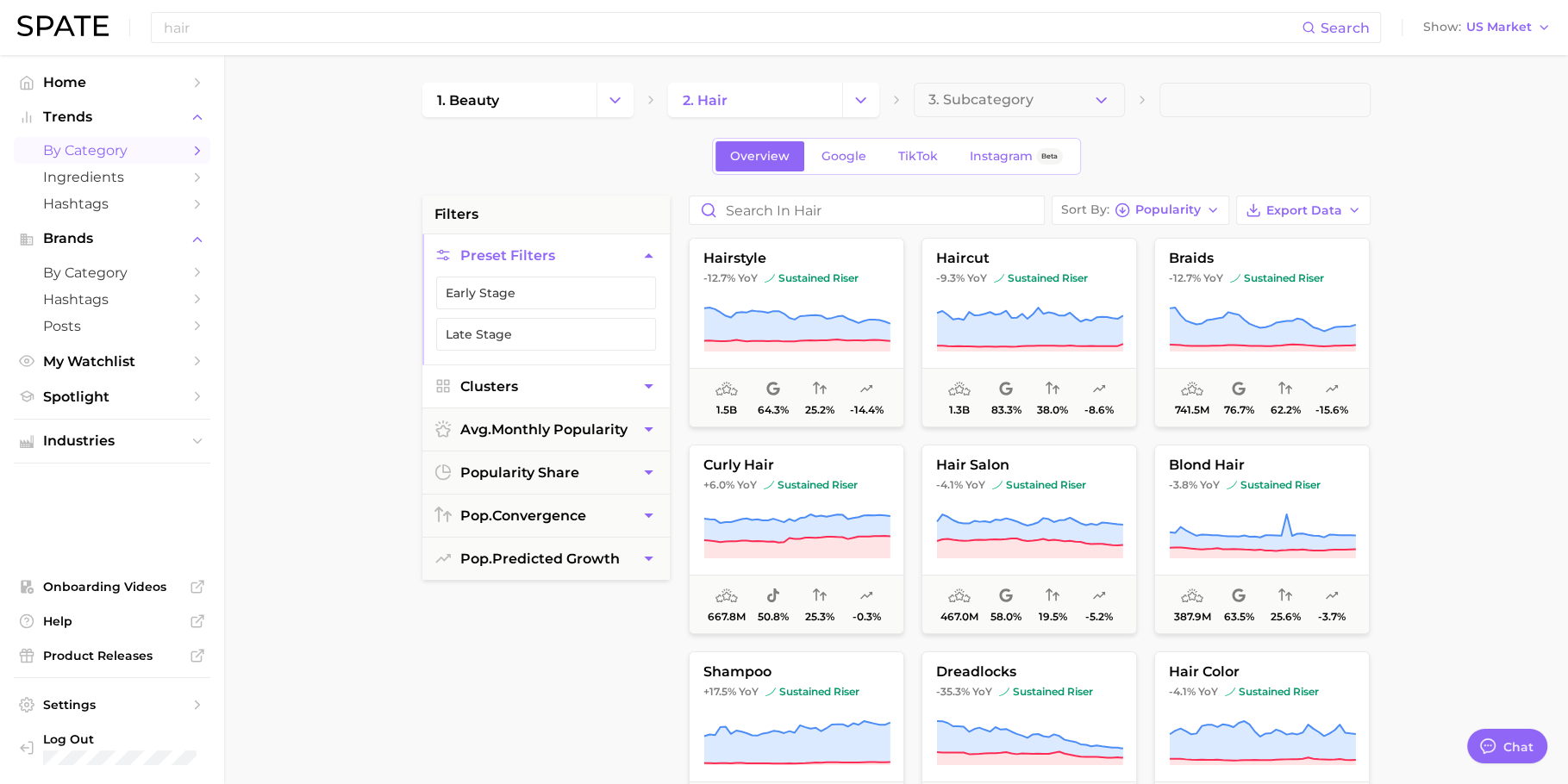 click on "Clusters" at bounding box center [546, 386] 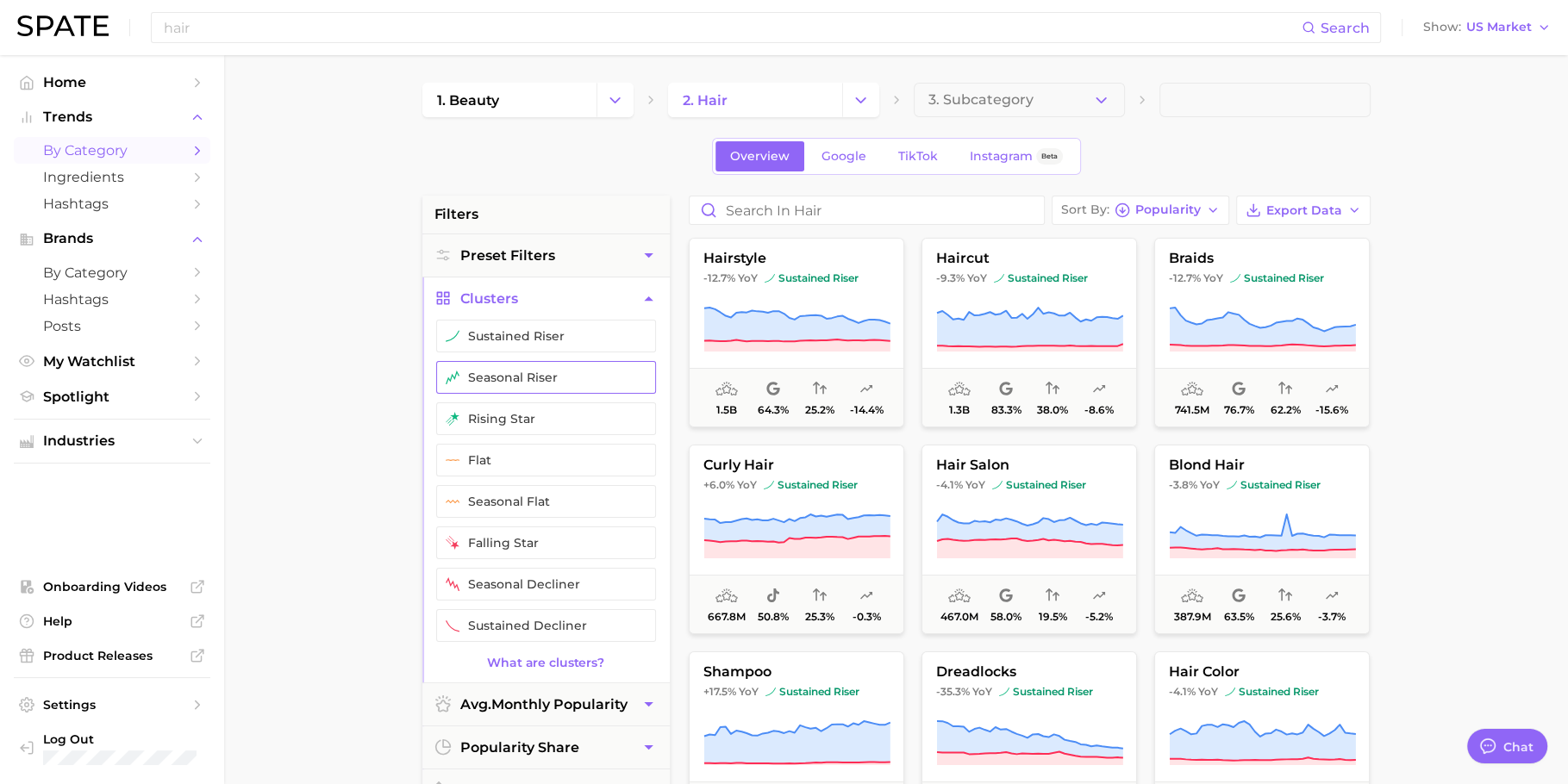click on "seasonal riser" at bounding box center [546, 377] 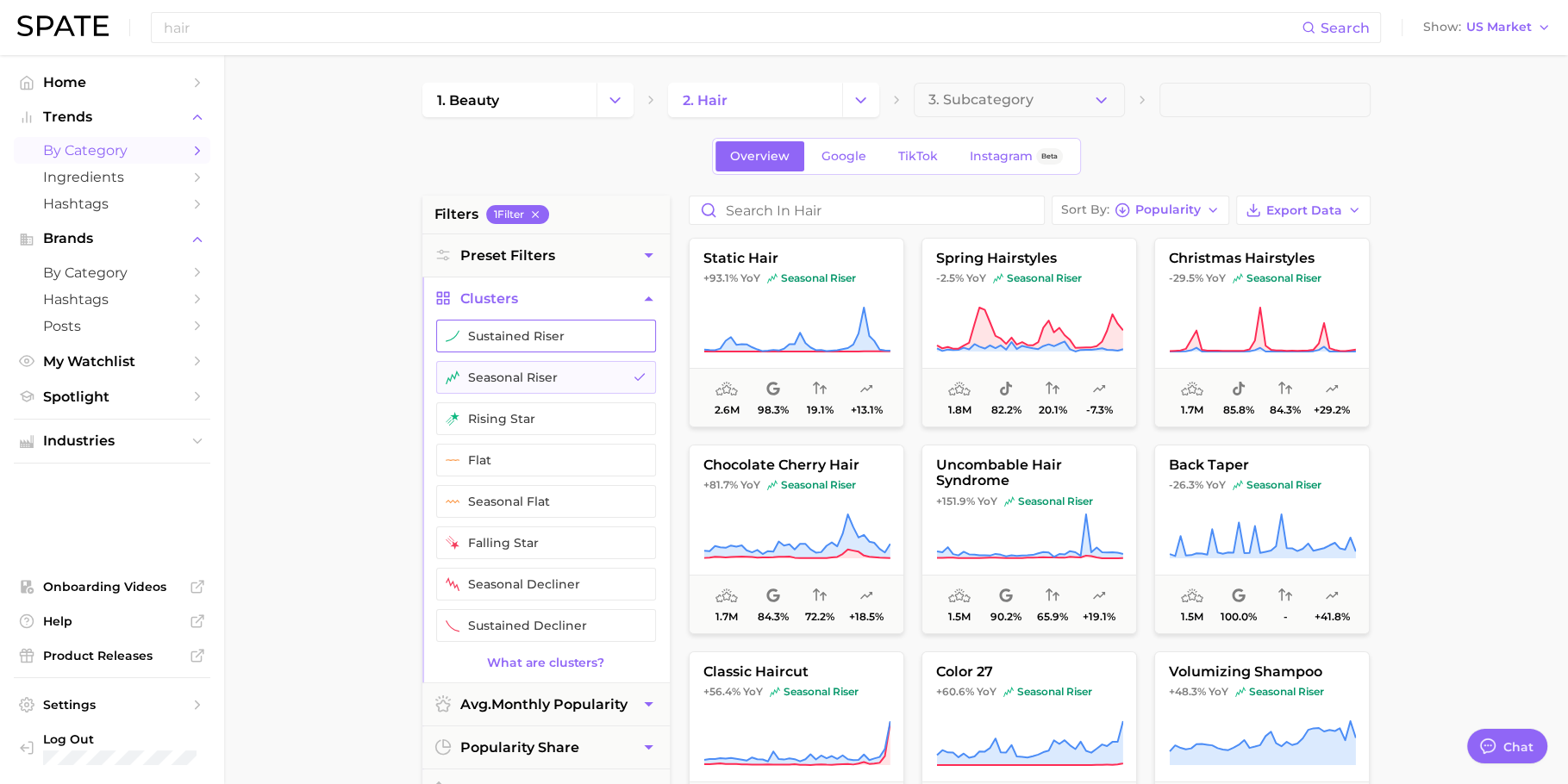 click on "sustained riser" at bounding box center (546, 336) 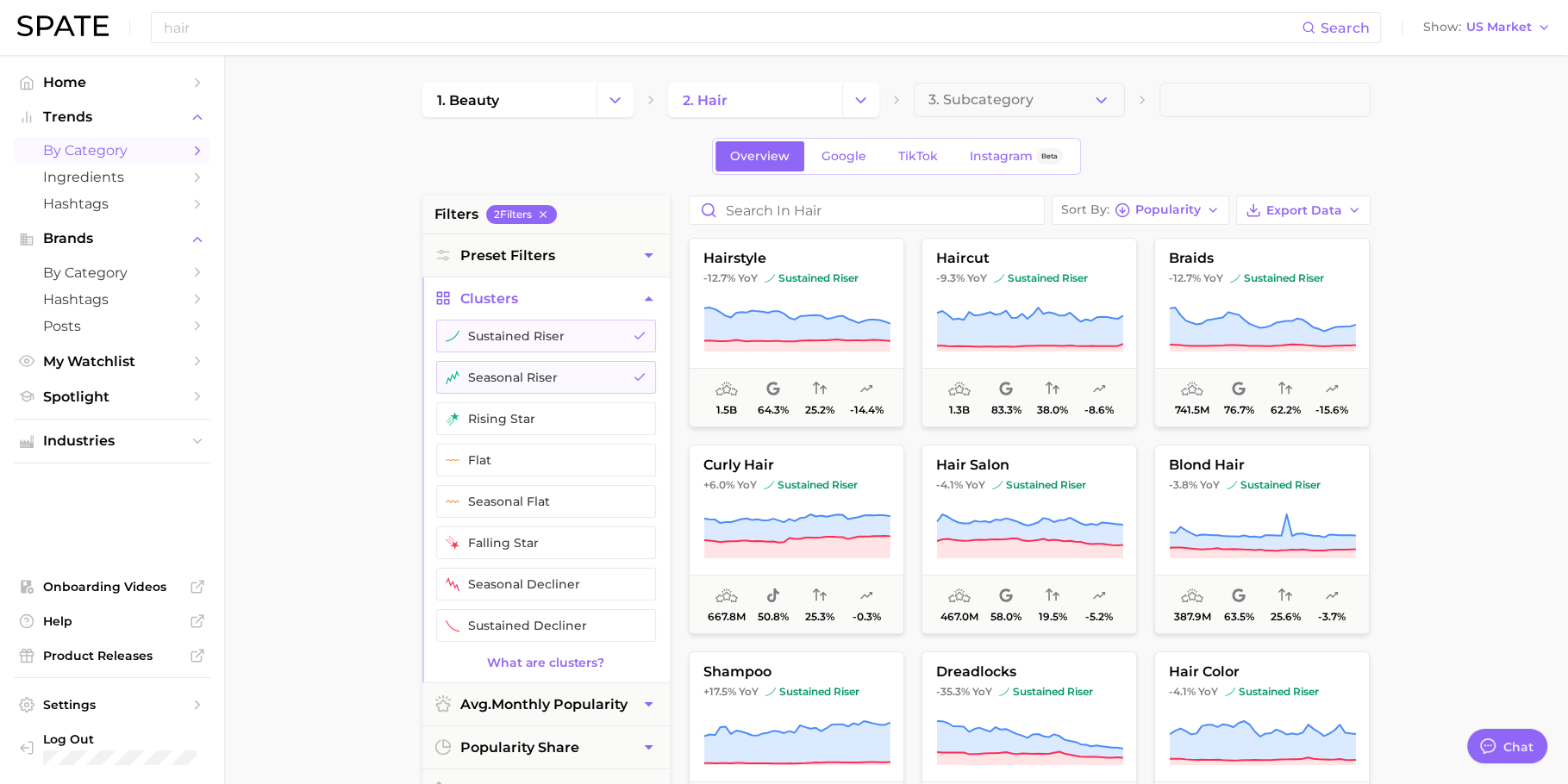 click on "1. beauty 2. hair 3. Subcategory Overview Google TikTok Instagram Beta filters 2  Filter s Preset Filters Clusters sustained riser   seasonal riser   rising star   flat   seasonal flat   falling star   seasonal decliner   sustained decliner   What are clusters? avg.  monthly popularity popularity share pop.  convergence pop.  predicted growth Sort By Popularity Export Data hairstyle -12.7%   YoY sustained riser 1.5b 64.3% 25.2% -14.4% haircut -9.3%   YoY sustained riser 1.3b 83.3% 38.0% -8.6% braids -12.7%   YoY sustained riser 741.5m 76.7% 62.2% -15.6% curly hair +6.0%   YoY sustained riser 667.8m 50.8% 25.3% -0.3% hair salon -4.1%   YoY sustained riser 467.0m 58.0% 19.5% -5.2% blond hair -3.8%   YoY sustained riser 387.9m 63.5% 25.6% -3.7% shampoo +17.5%   YoY sustained riser 337.8m 93.1% 68.5% +12.8% dreadlocks -35.3%   YoY sustained riser 281.4m 57.6% 78.7% -51.9% hair color -4.1%   YoY sustained riser 280.3m 82.6% 38.0% -3.5% short hair styles -25.1%   YoY sustained riser 259.0m 81.9% 20.6% -32.9% -19.8%" at bounding box center [896, 708] 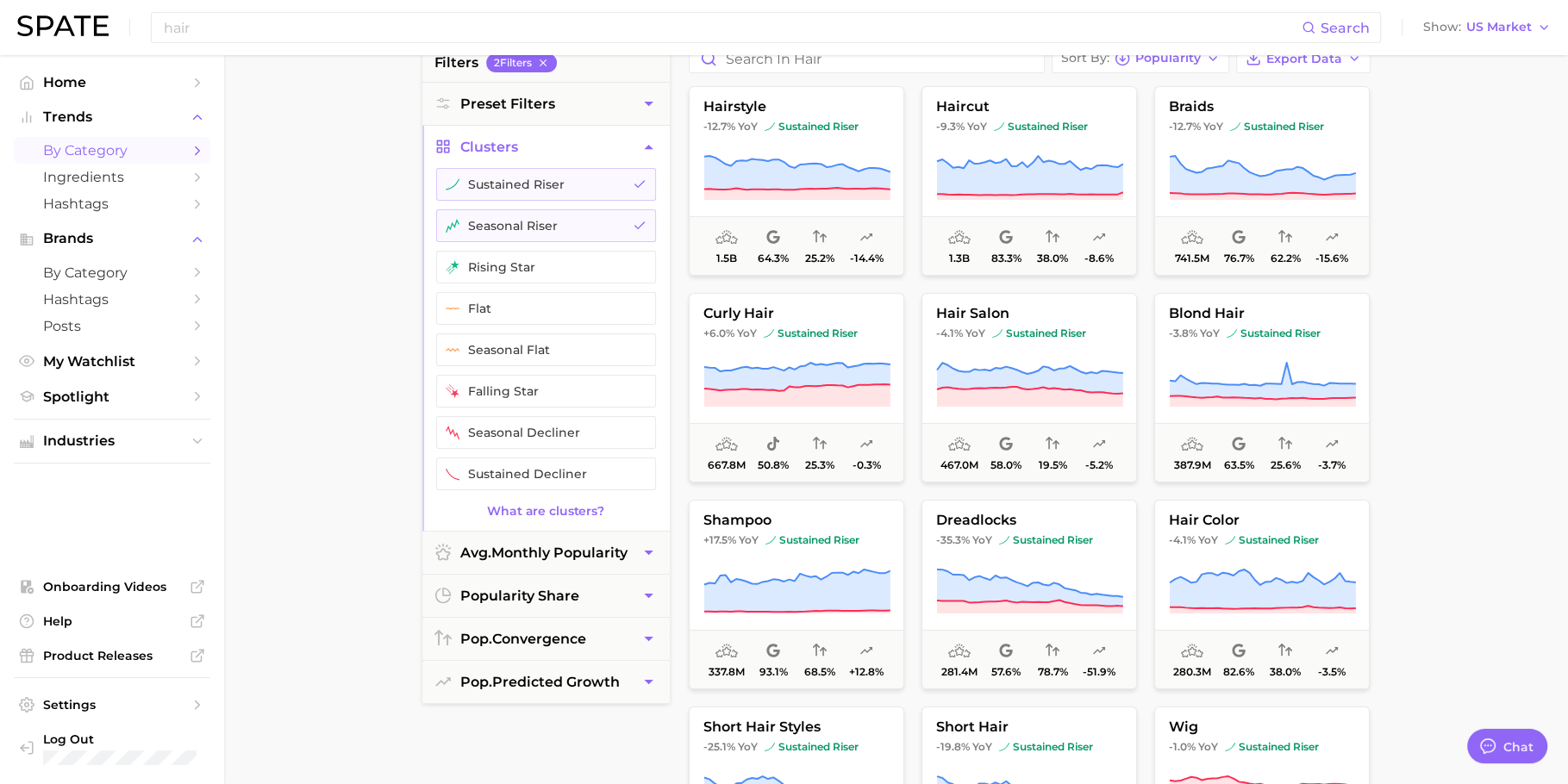 scroll, scrollTop: 152, scrollLeft: 0, axis: vertical 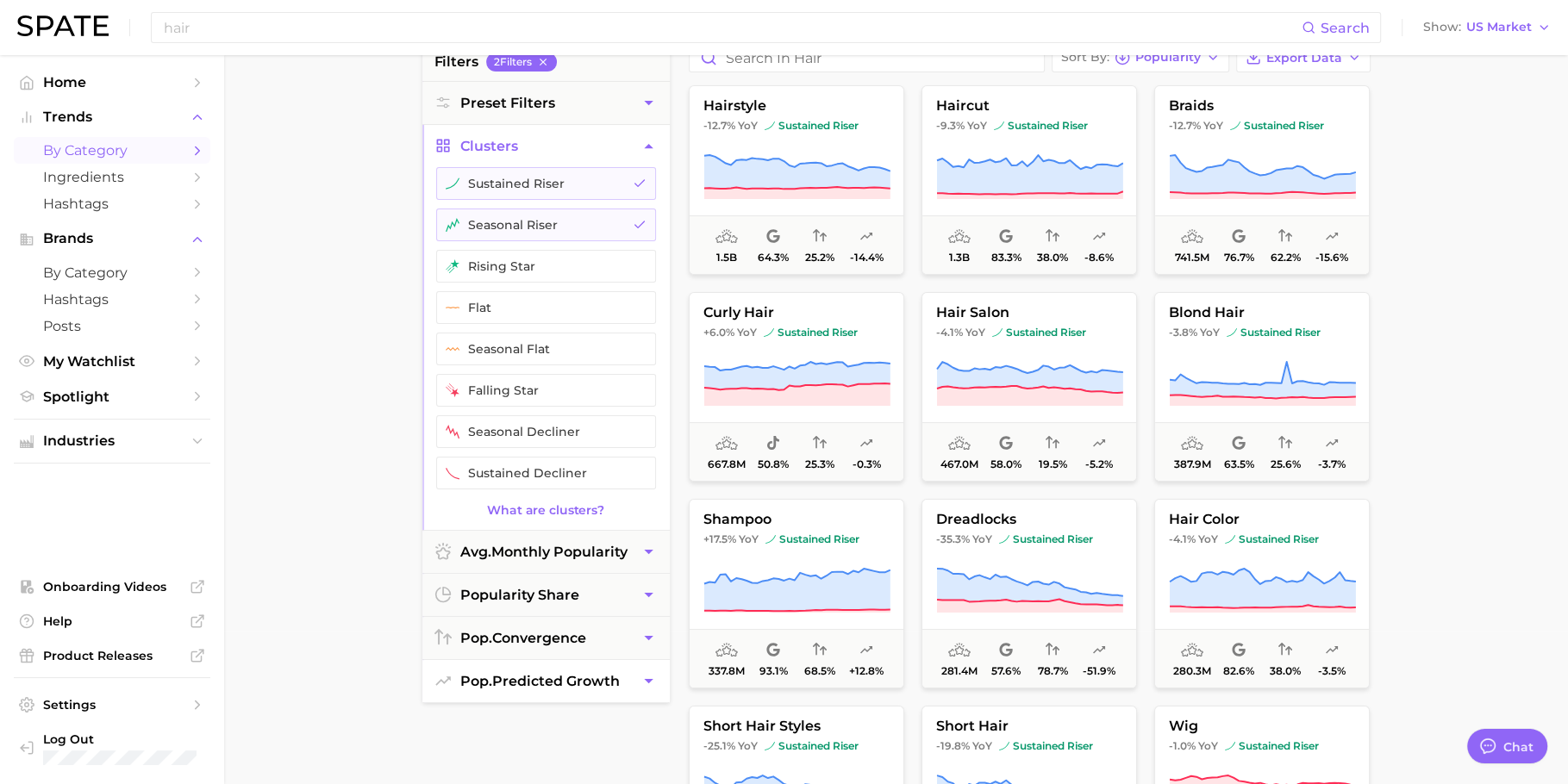 click on "pop.  predicted growth" at bounding box center [546, 681] 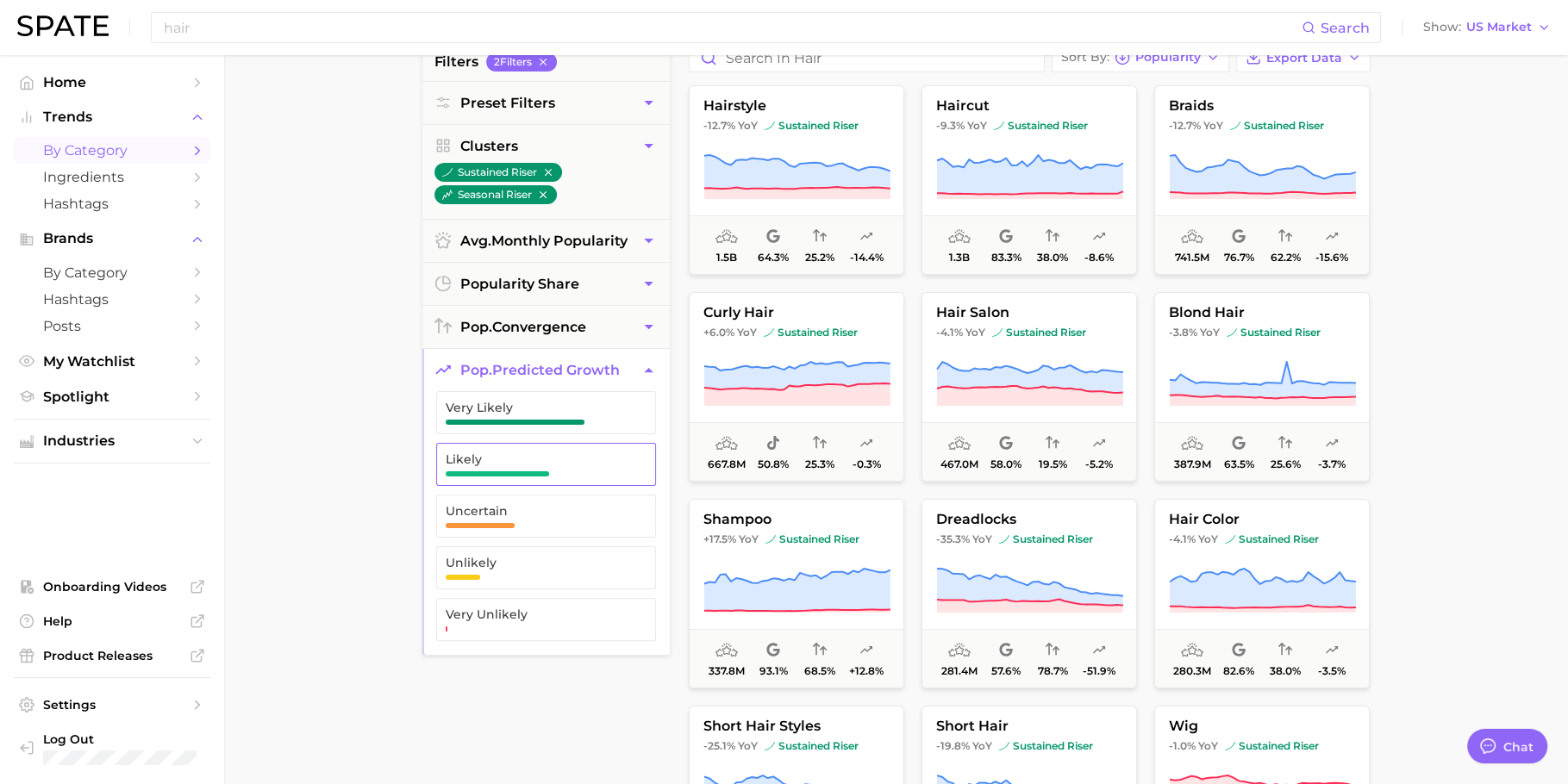 click on "Likely" at bounding box center [546, 464] 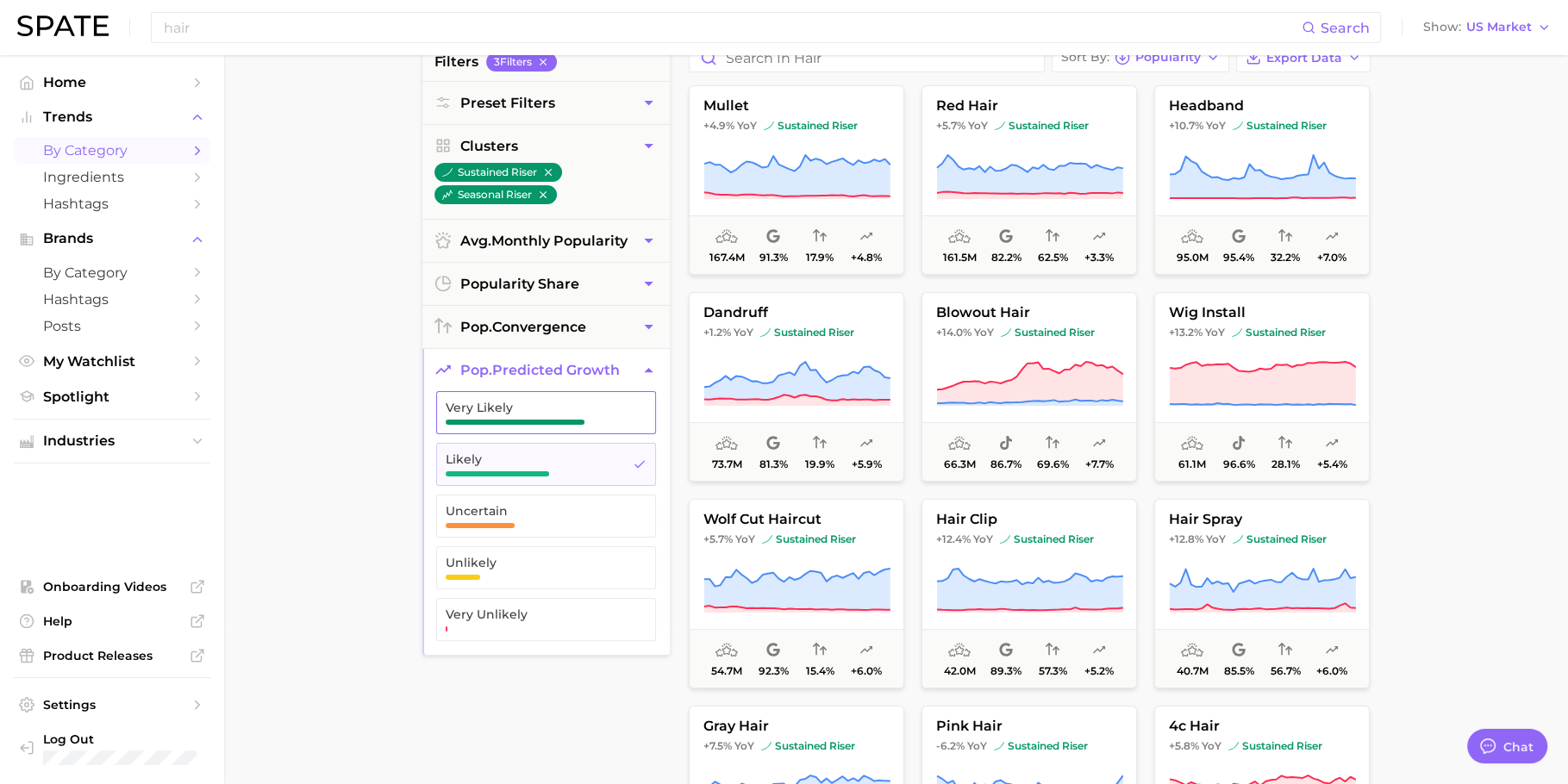 click at bounding box center [515, 422] 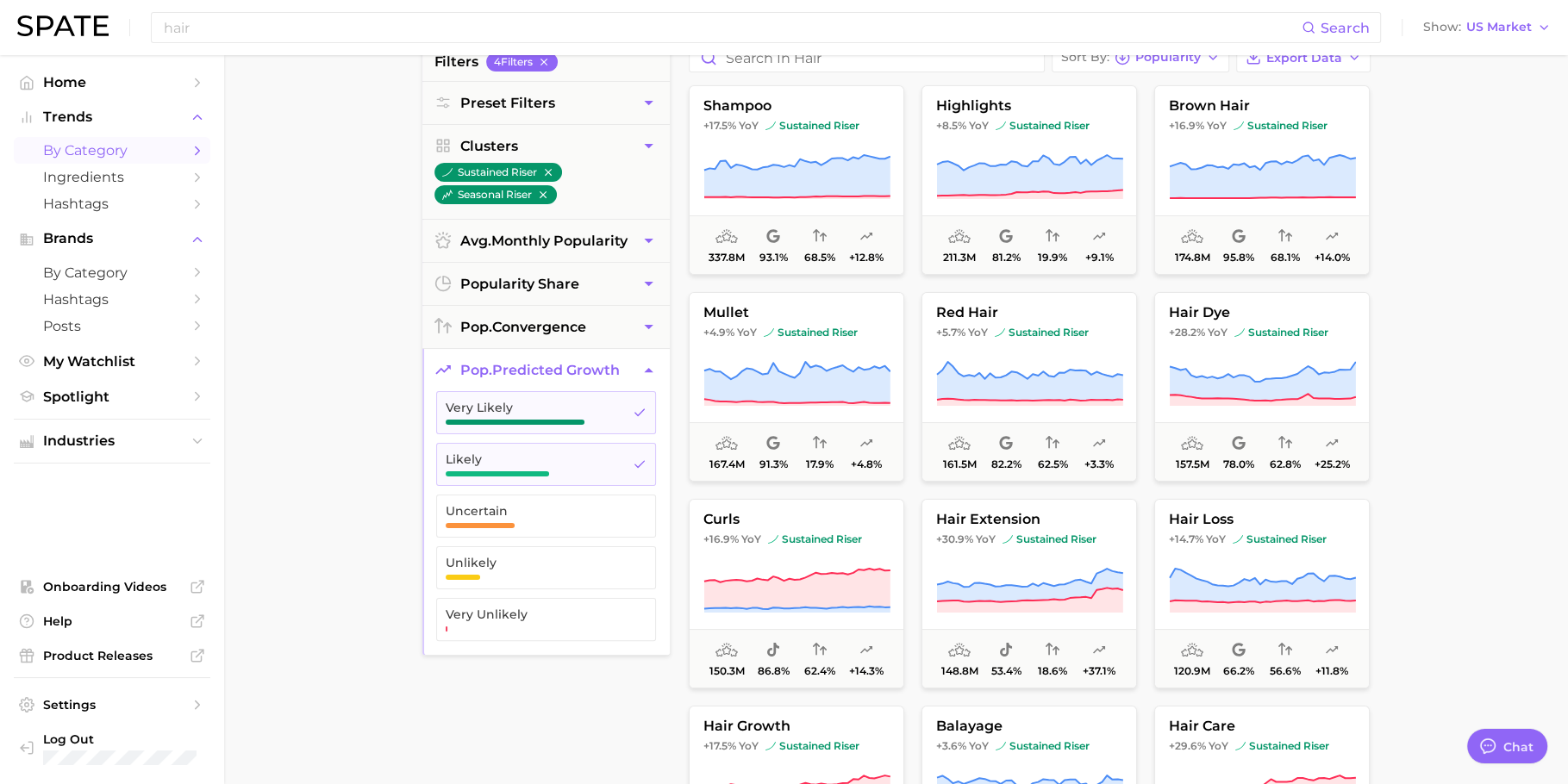 click on "1. beauty 2. hair 3. Subcategory Overview Google TikTok Instagram Beta filters 4  Filter s Preset Filters Clusters sustained riser seasonal riser avg.  monthly popularity popularity share pop.  convergence pop.  predicted growth Very Likely   Likely   Uncertain   Unlikely   Very Unlikely   Sort By Popularity Export Data shampoo +17.5%   YoY sustained riser 337.8m 93.1% 68.5% +12.8% highlights +8.5%   YoY sustained riser 211.3m 81.2% 19.9% +9.1% brown hair +16.9%   YoY sustained riser 174.8m 95.8% 68.1% +14.0% mullet +4.9%   YoY sustained riser 167.4m 91.3% 17.9% +4.8% red hair +5.7%   YoY sustained riser 161.5m 82.2% 62.5% +3.3% hair dye +28.2%   YoY sustained riser 157.5m 78.0% 62.8% +25.2% curls +16.9%   YoY sustained riser 150.3m 86.8% 62.4% +14.3% hair extension +30.9%   YoY sustained riser 148.8m 53.4% 18.6% +37.1% hair loss +14.7%   YoY sustained riser 120.9m 66.2% 56.6% +11.8% hair growth +17.5%   YoY sustained riser 100.4m 98.3% 80.0% +21.5% balayage +3.6%   YoY sustained riser 99.4m 81.7% 19.3% +3.6%" at bounding box center [896, 556] 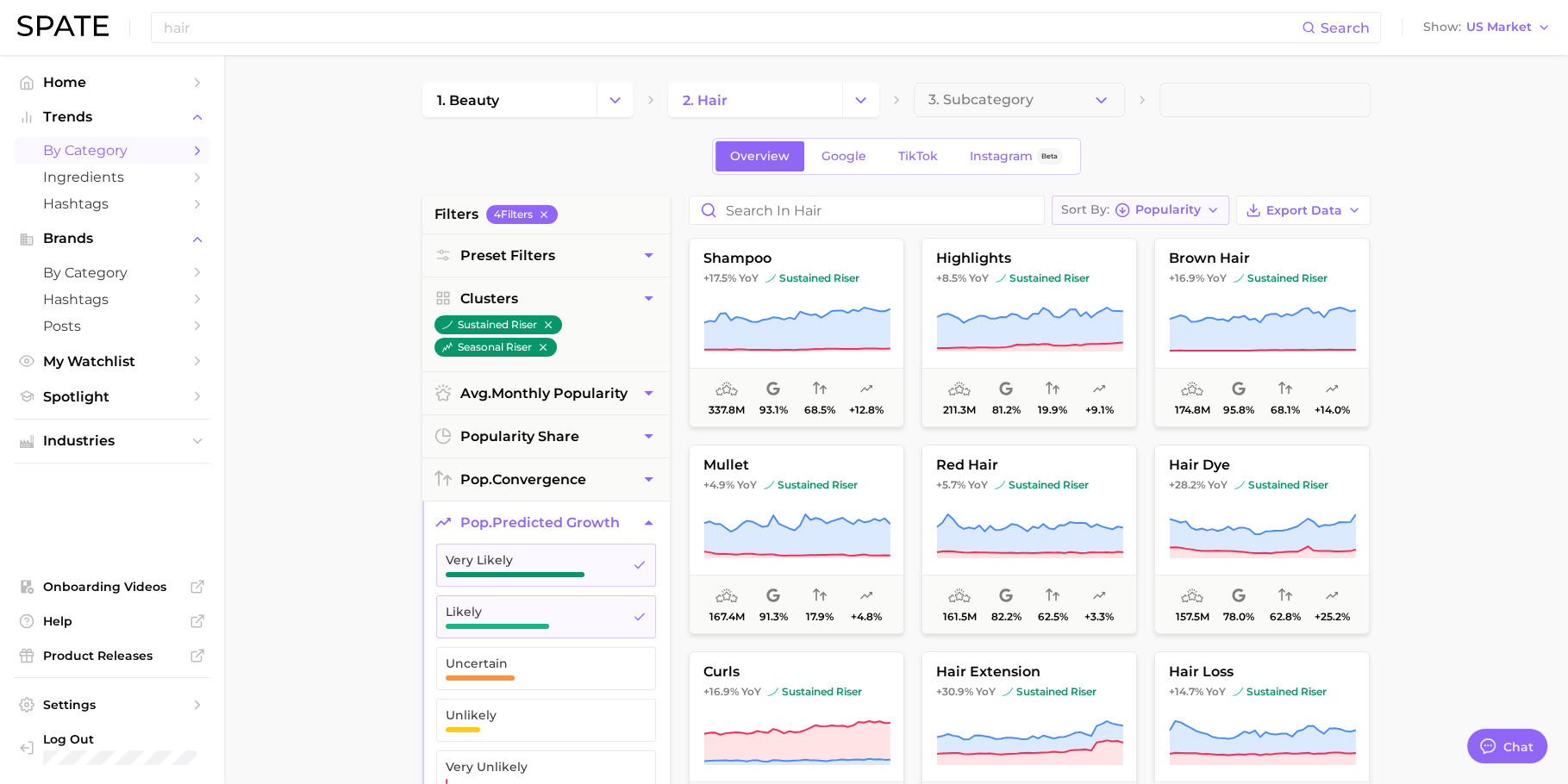 click on "Popularity" at bounding box center [1168, 209] 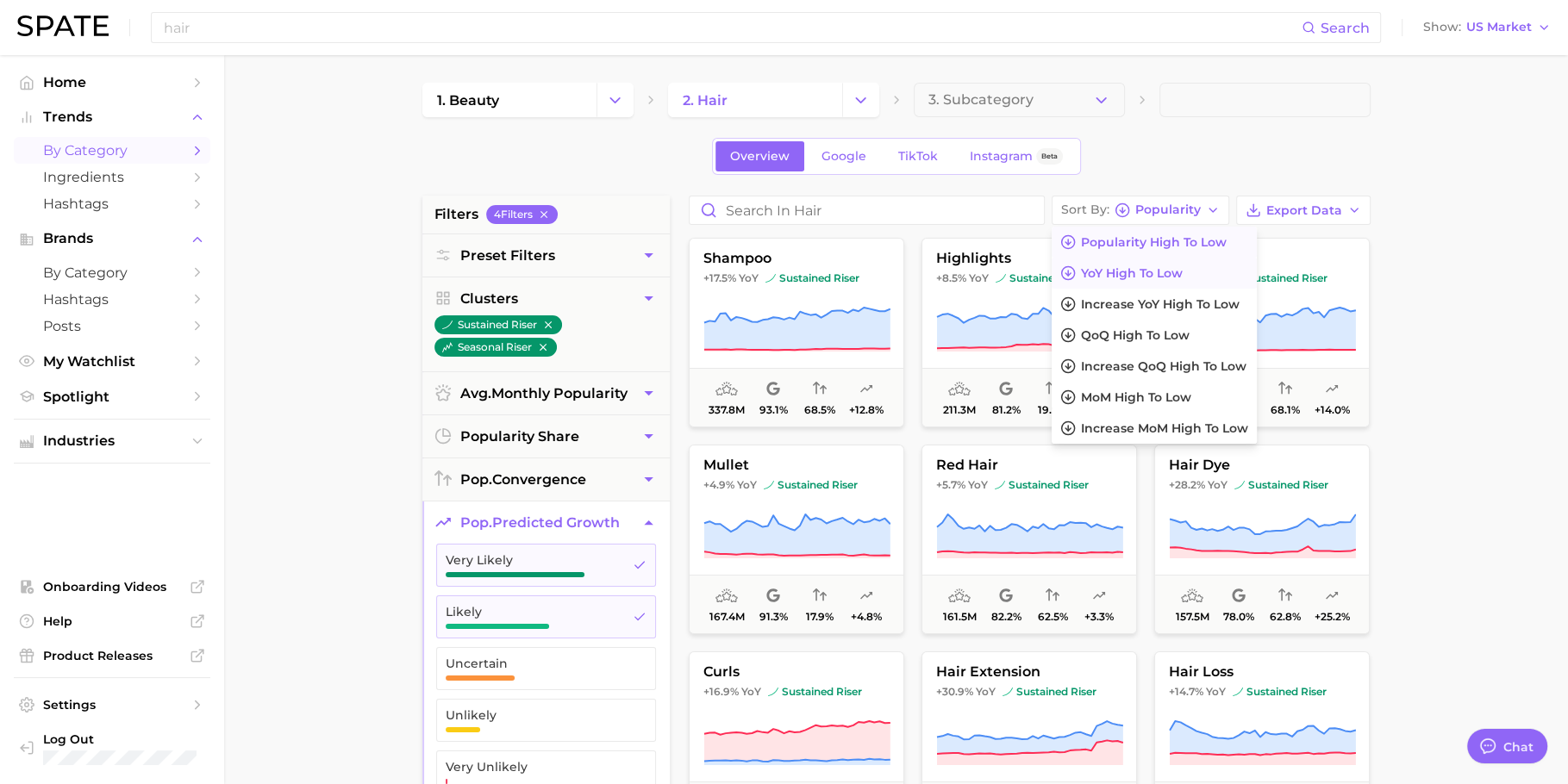 click on "YoY   high to low" at bounding box center [1132, 273] 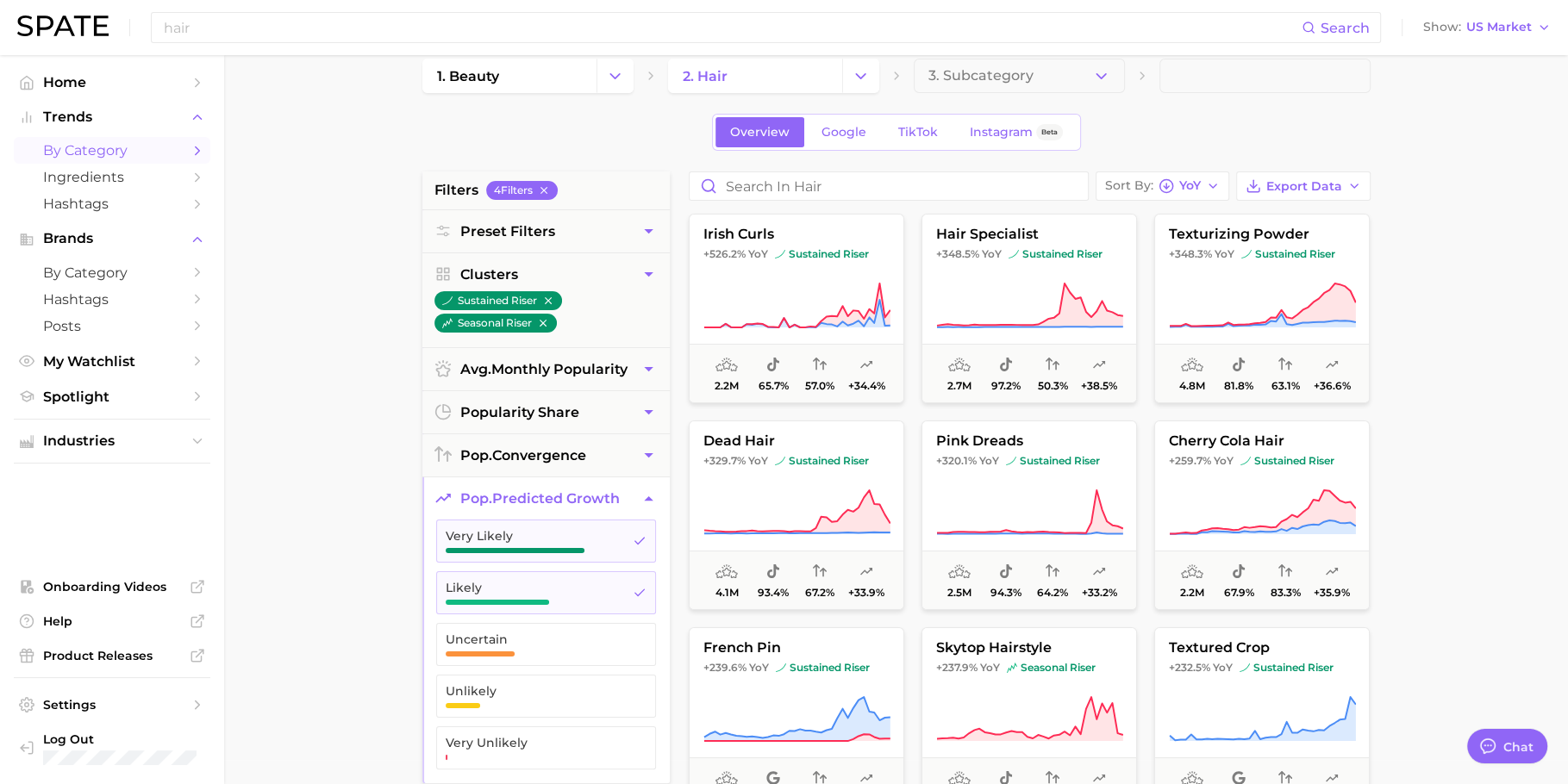 scroll, scrollTop: 27, scrollLeft: 0, axis: vertical 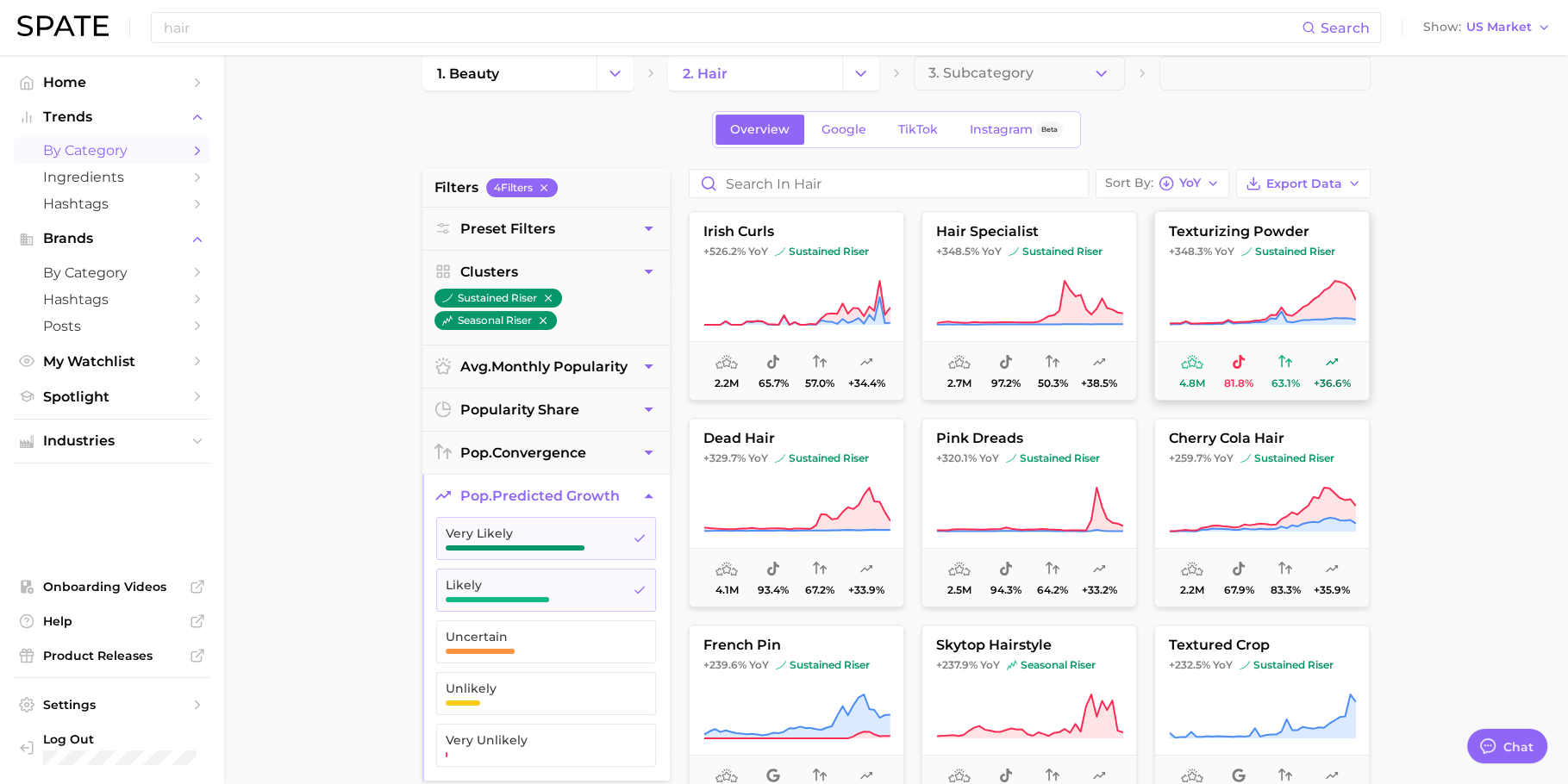 click at bounding box center [1262, 303] 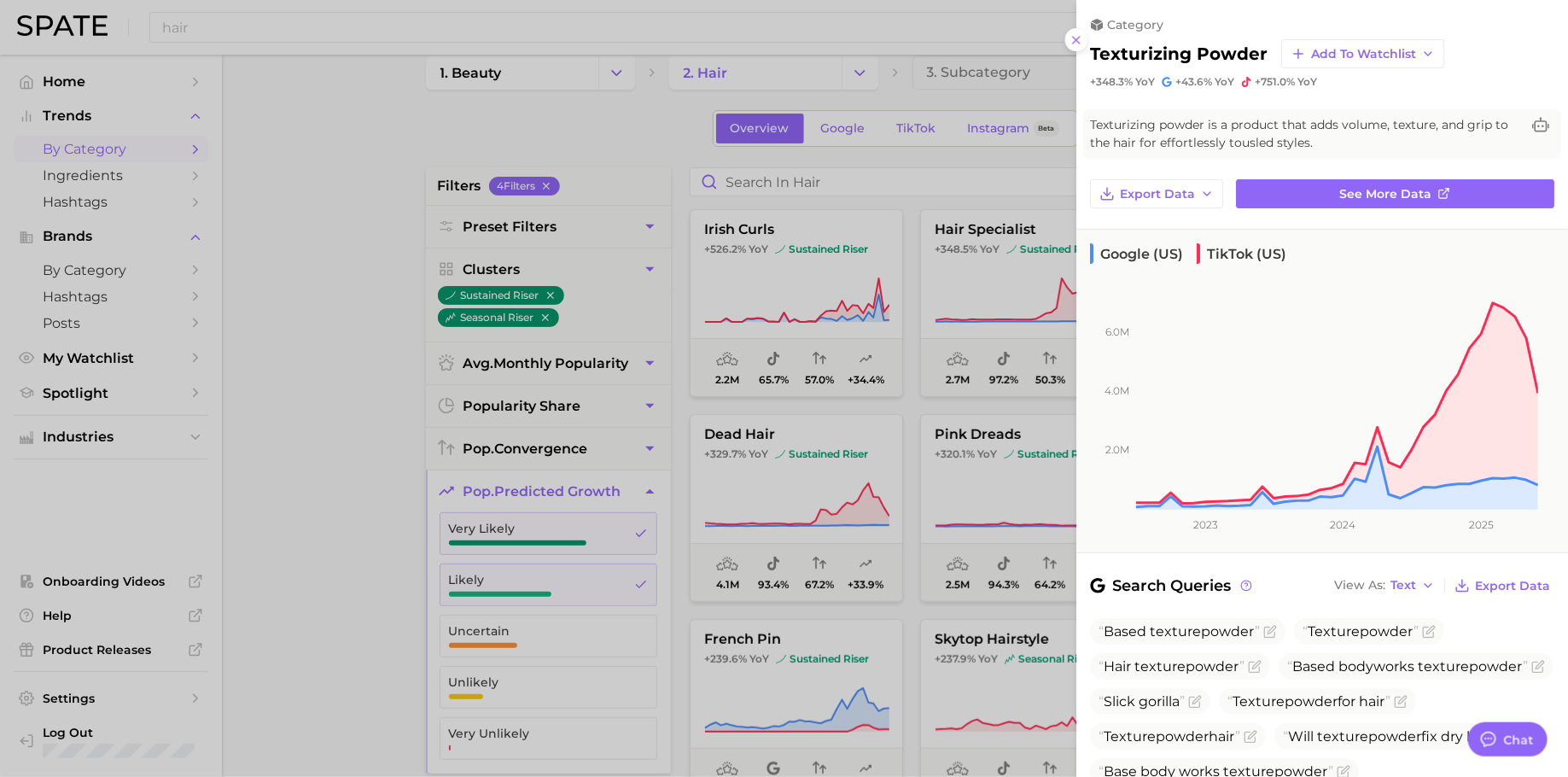 click at bounding box center [784, 388] 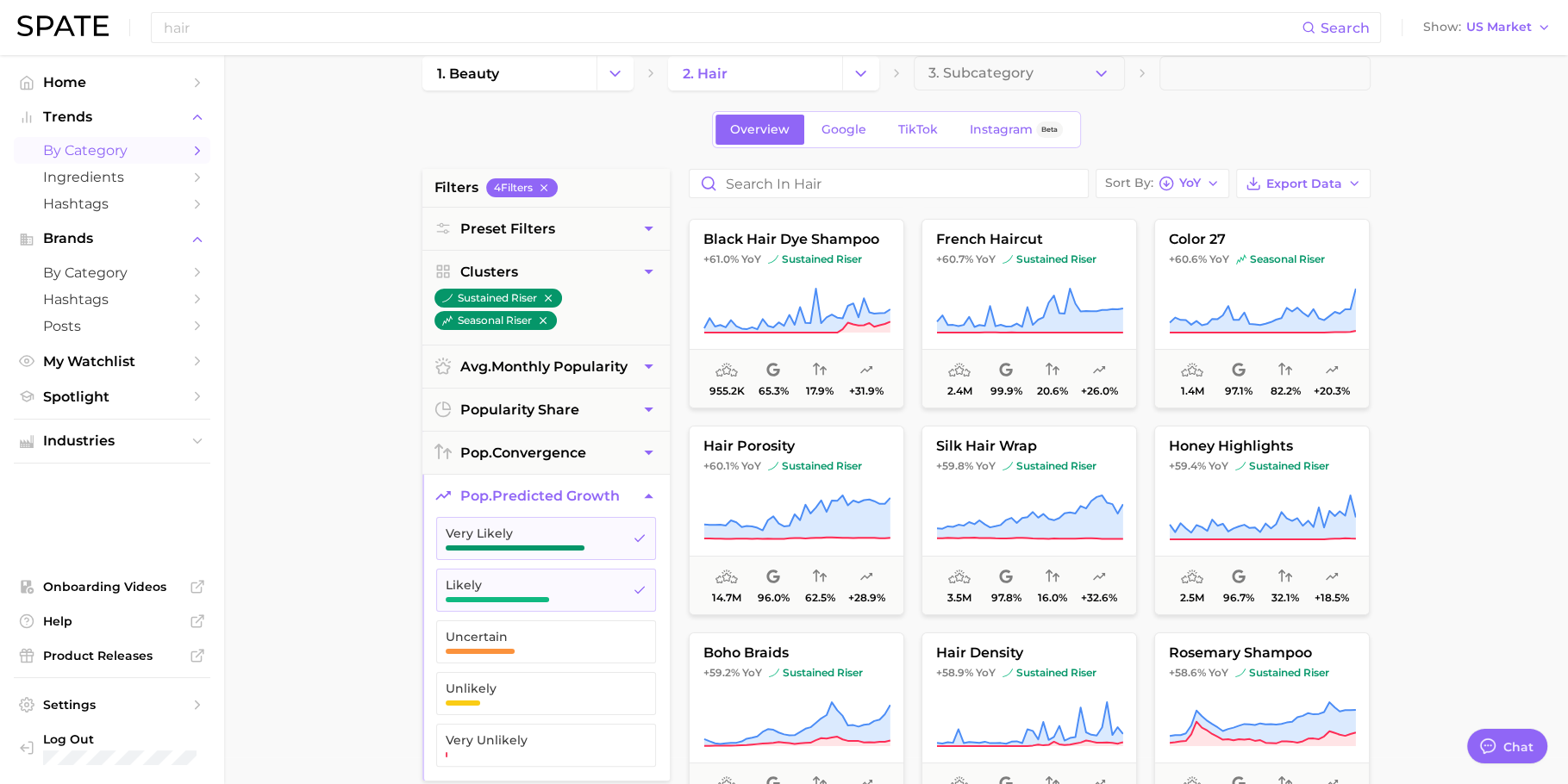 scroll, scrollTop: 6496, scrollLeft: 0, axis: vertical 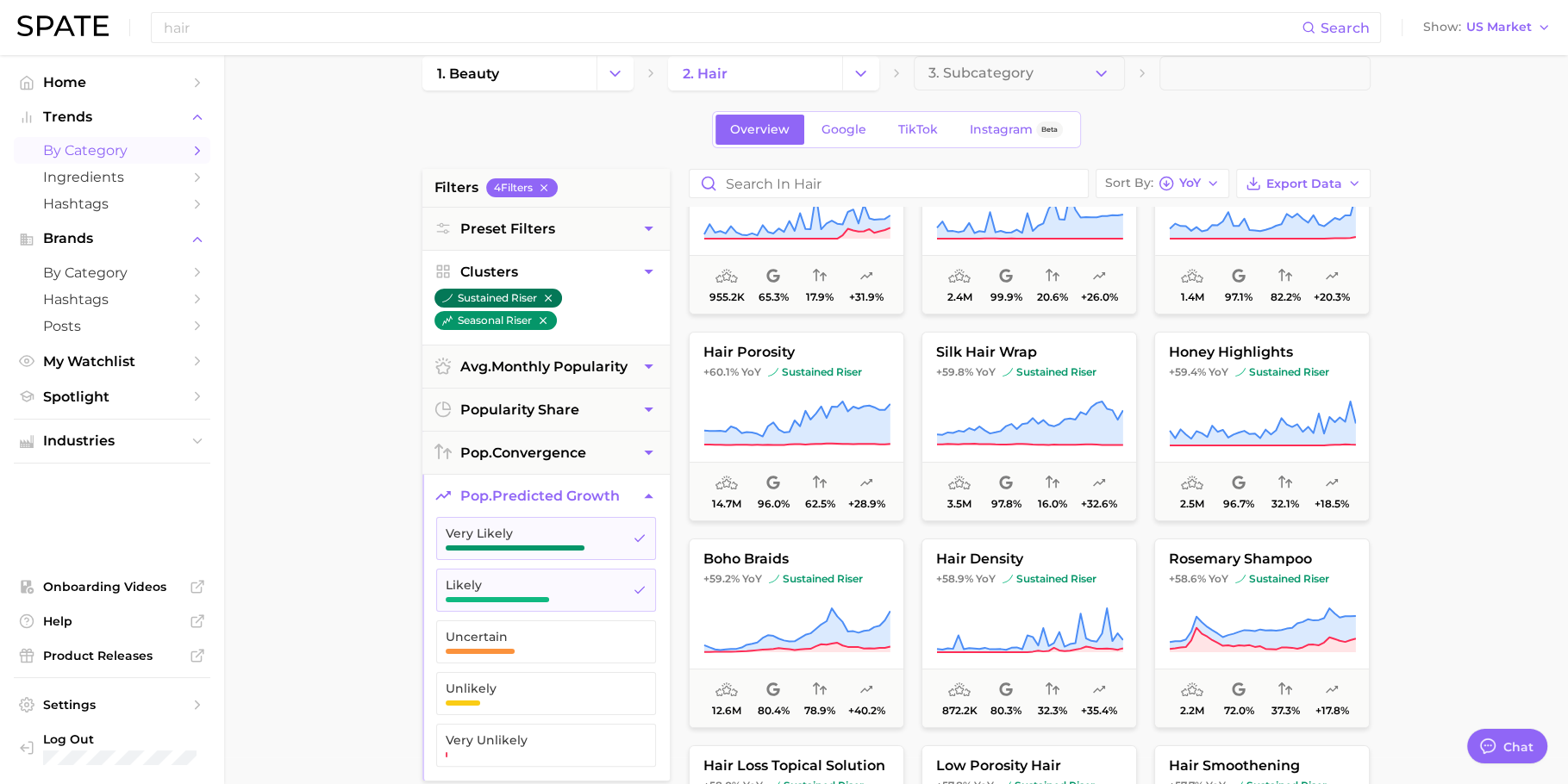 click 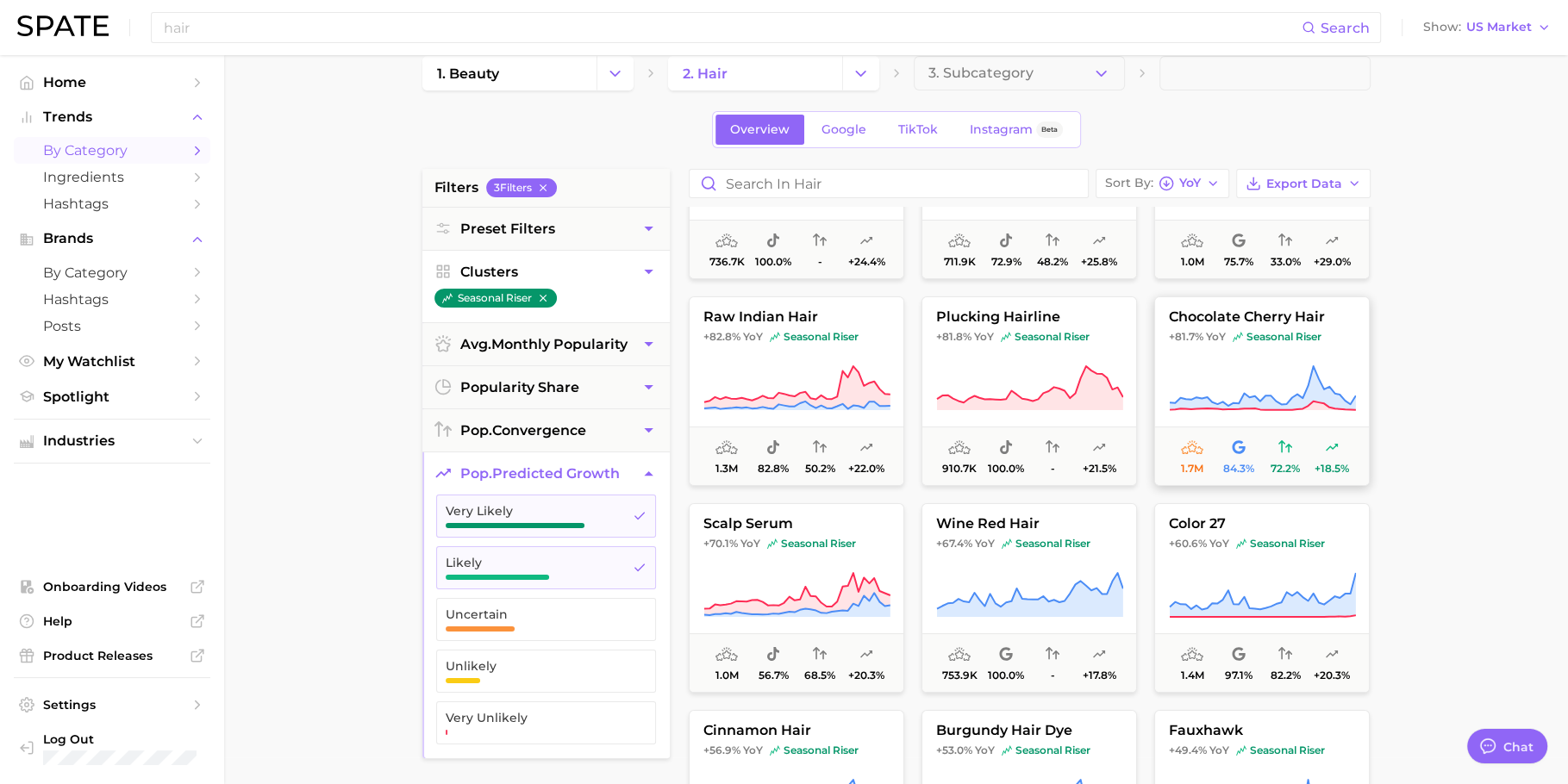 scroll, scrollTop: 306, scrollLeft: 0, axis: vertical 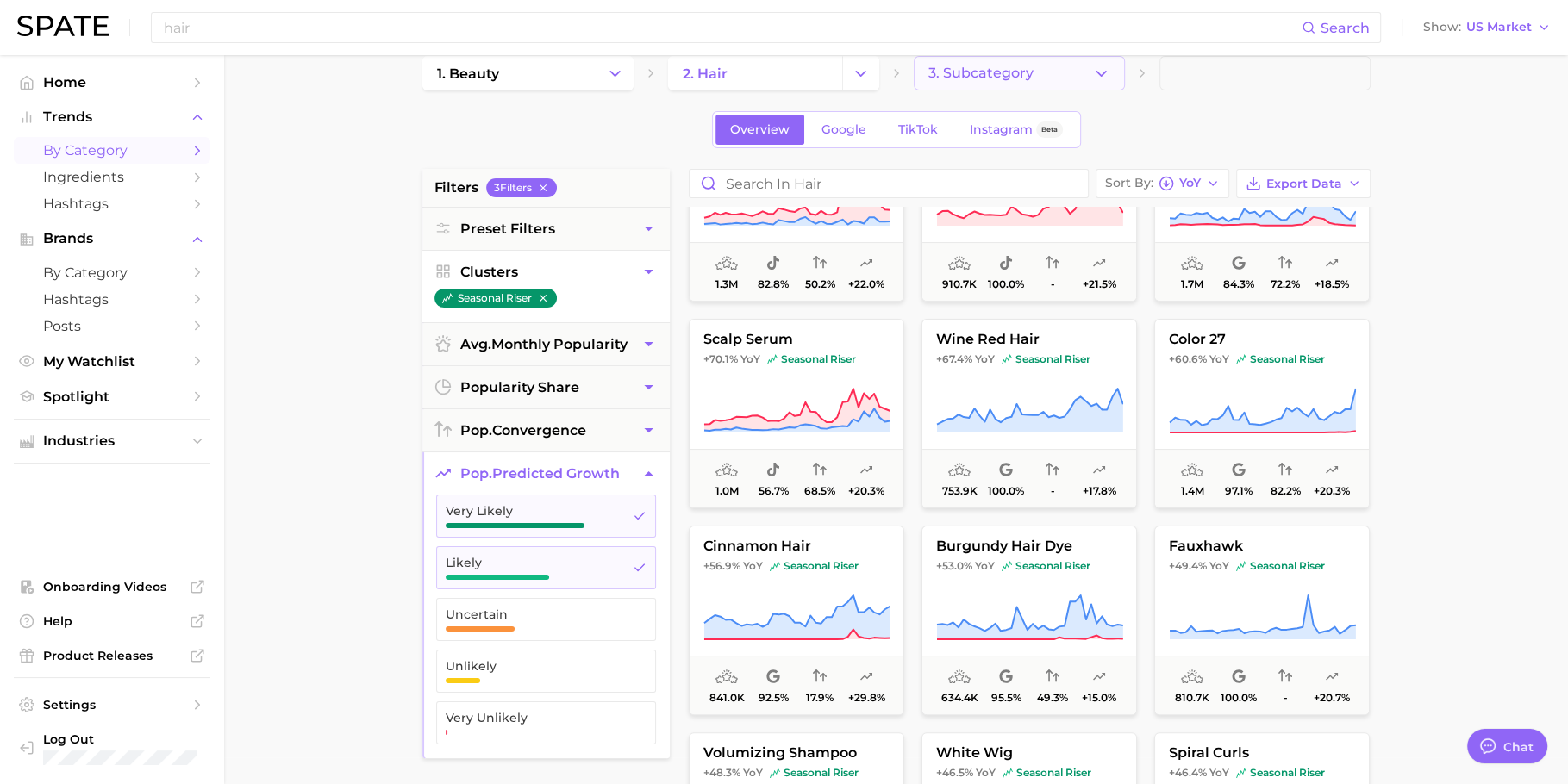 click on "3. Subcategory" at bounding box center (1019, 73) 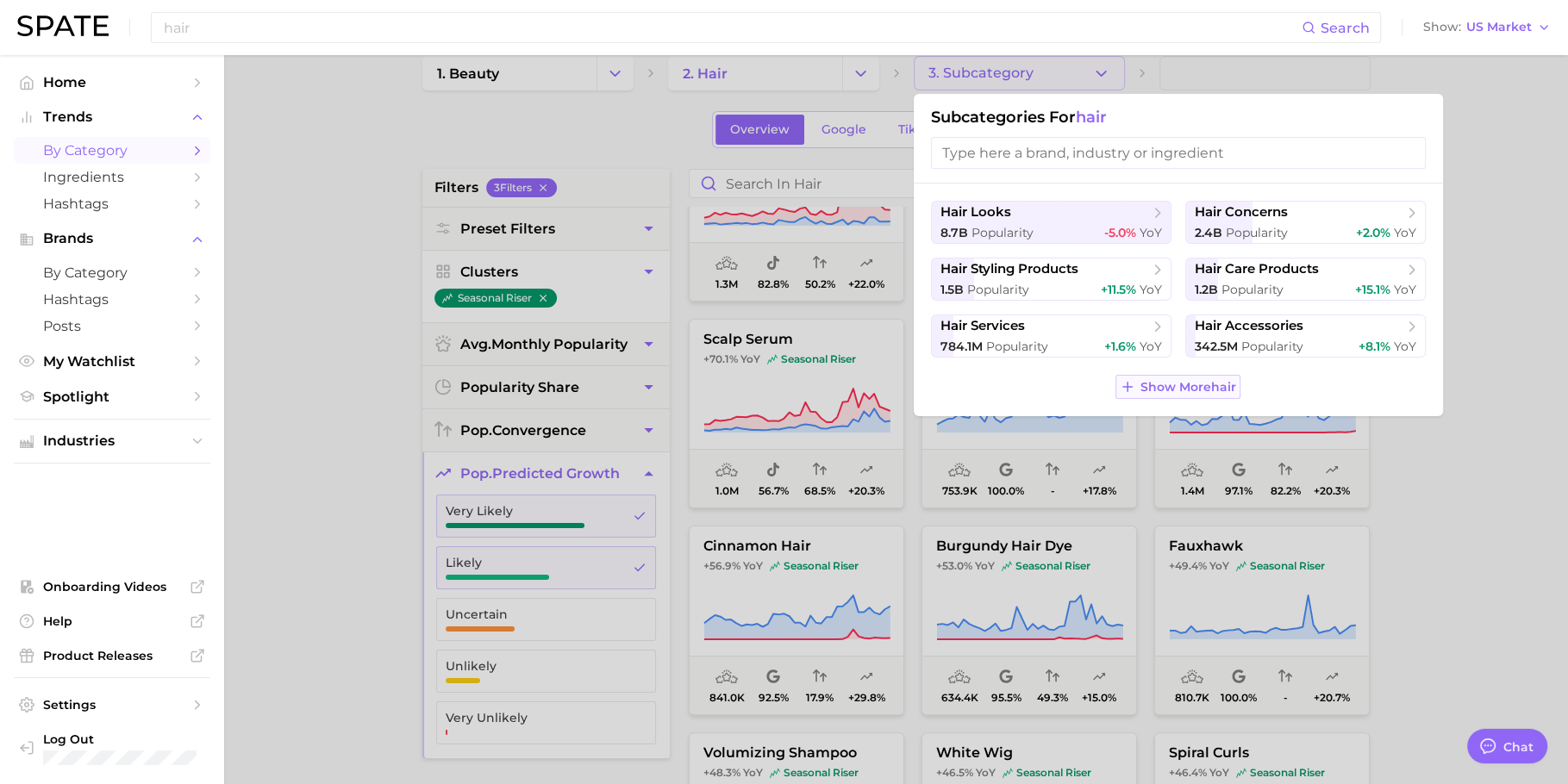 click on "Show More  hair" at bounding box center [1188, 387] 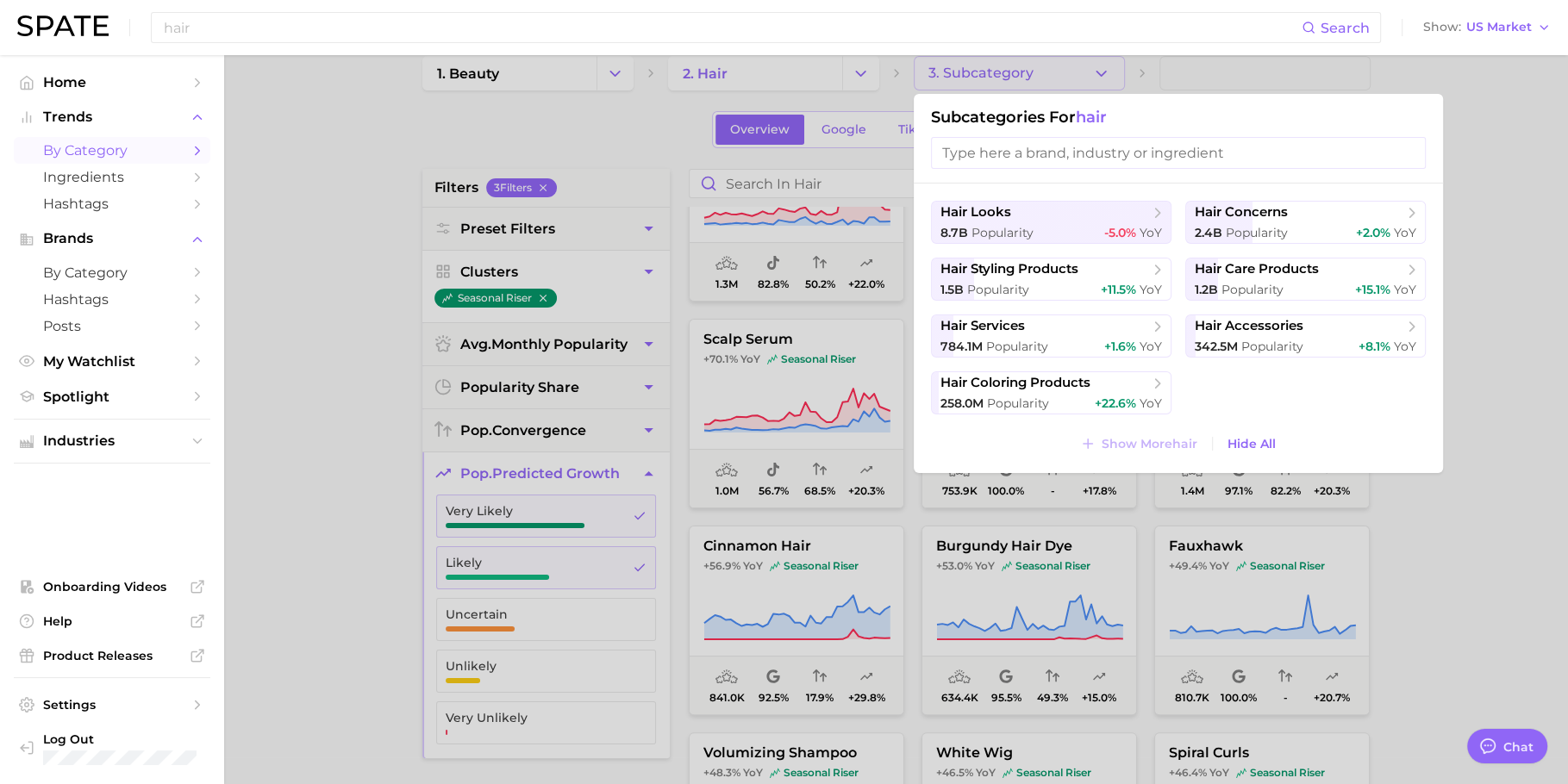 click at bounding box center [784, 392] 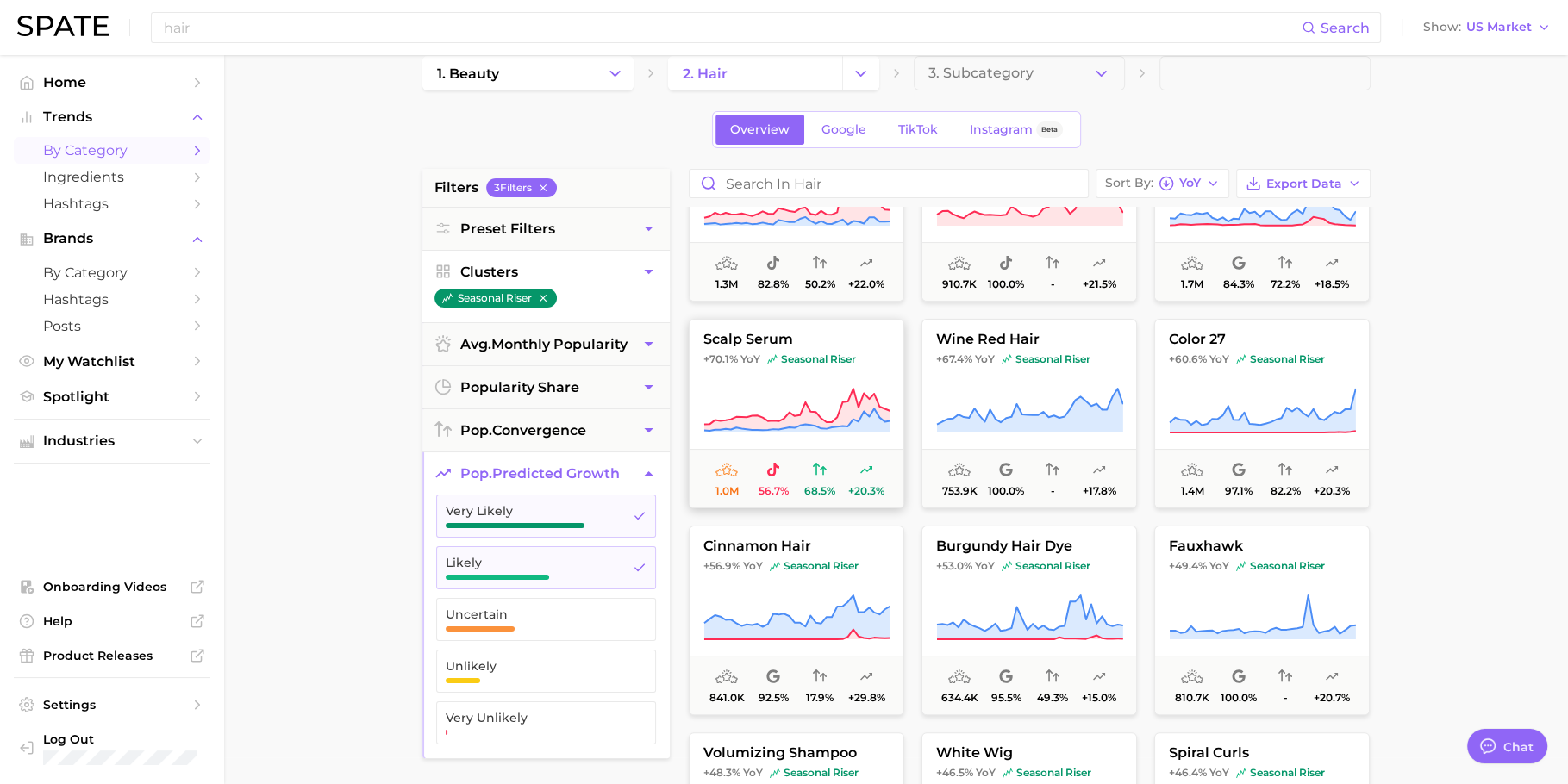 click 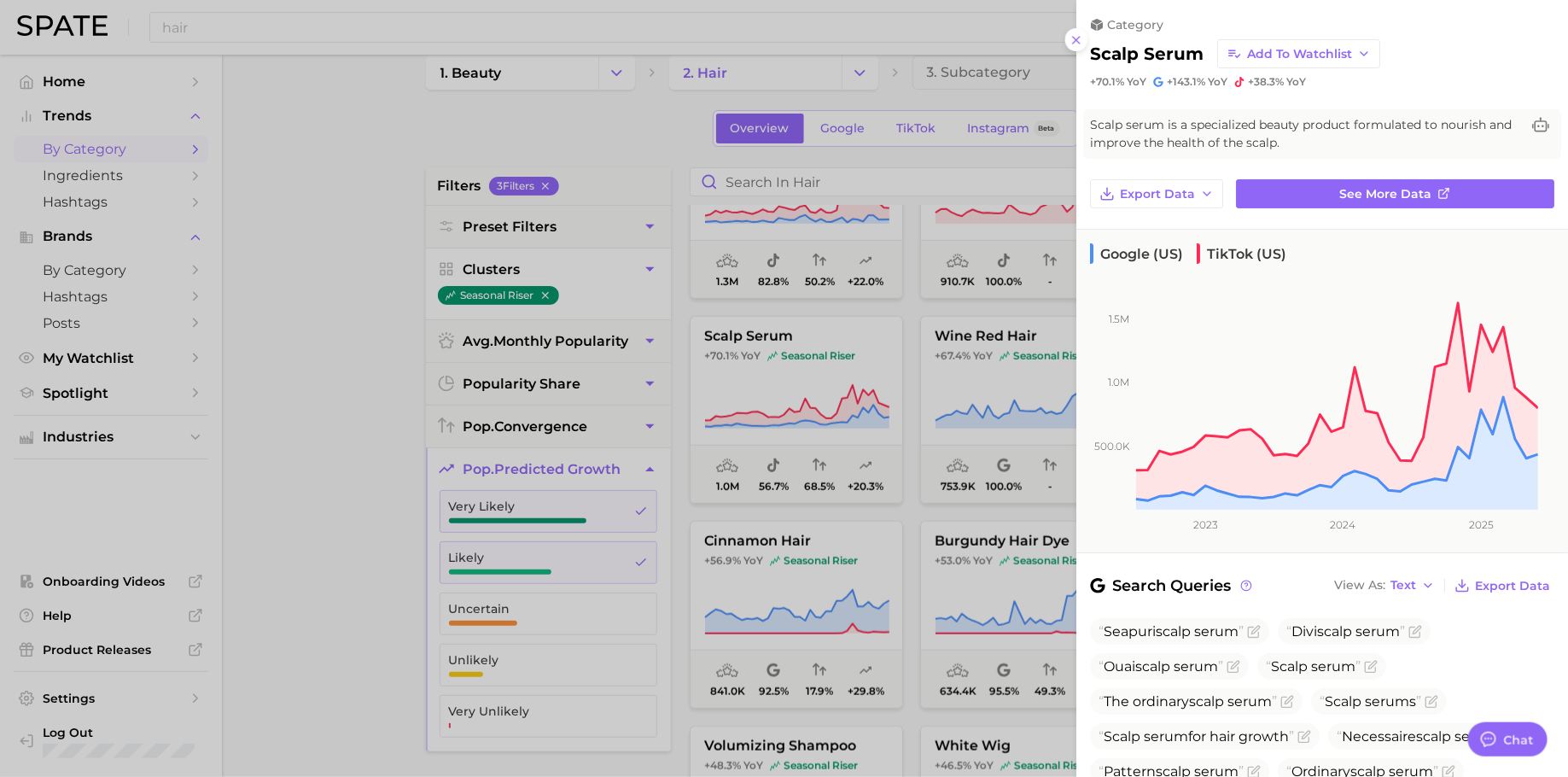 click at bounding box center [784, 388] 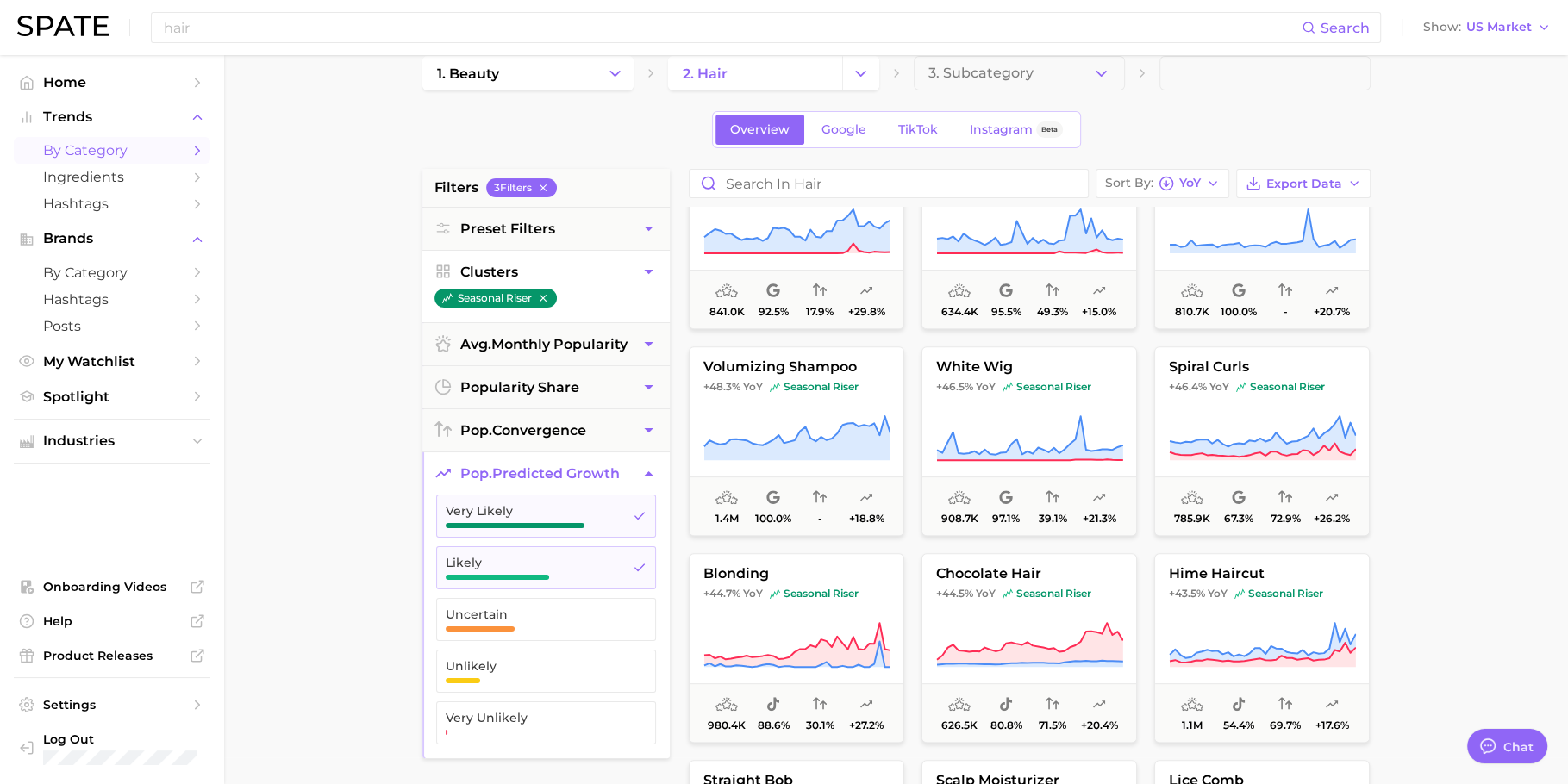 scroll, scrollTop: 1305, scrollLeft: 0, axis: vertical 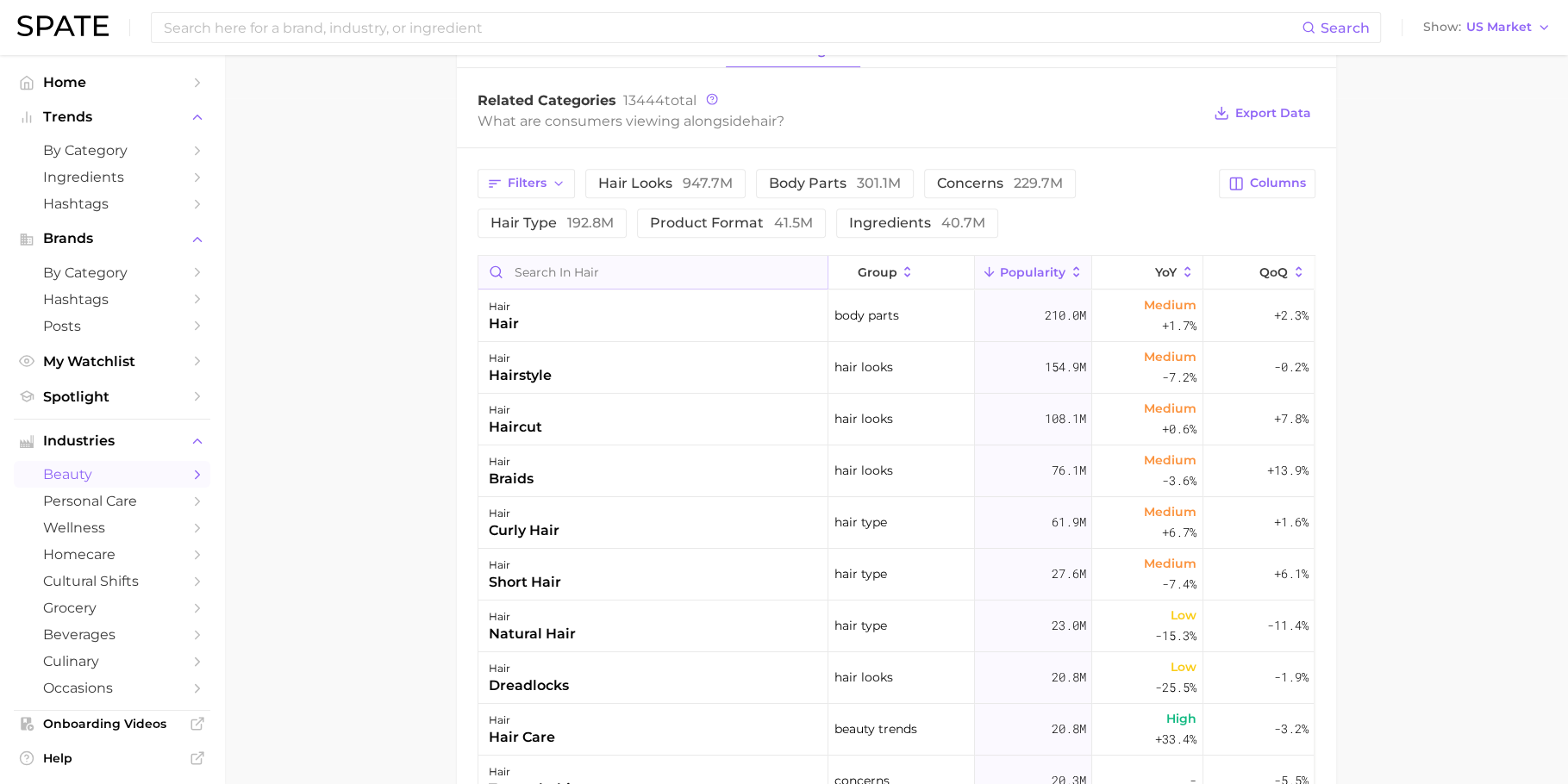 click at bounding box center [653, 272] 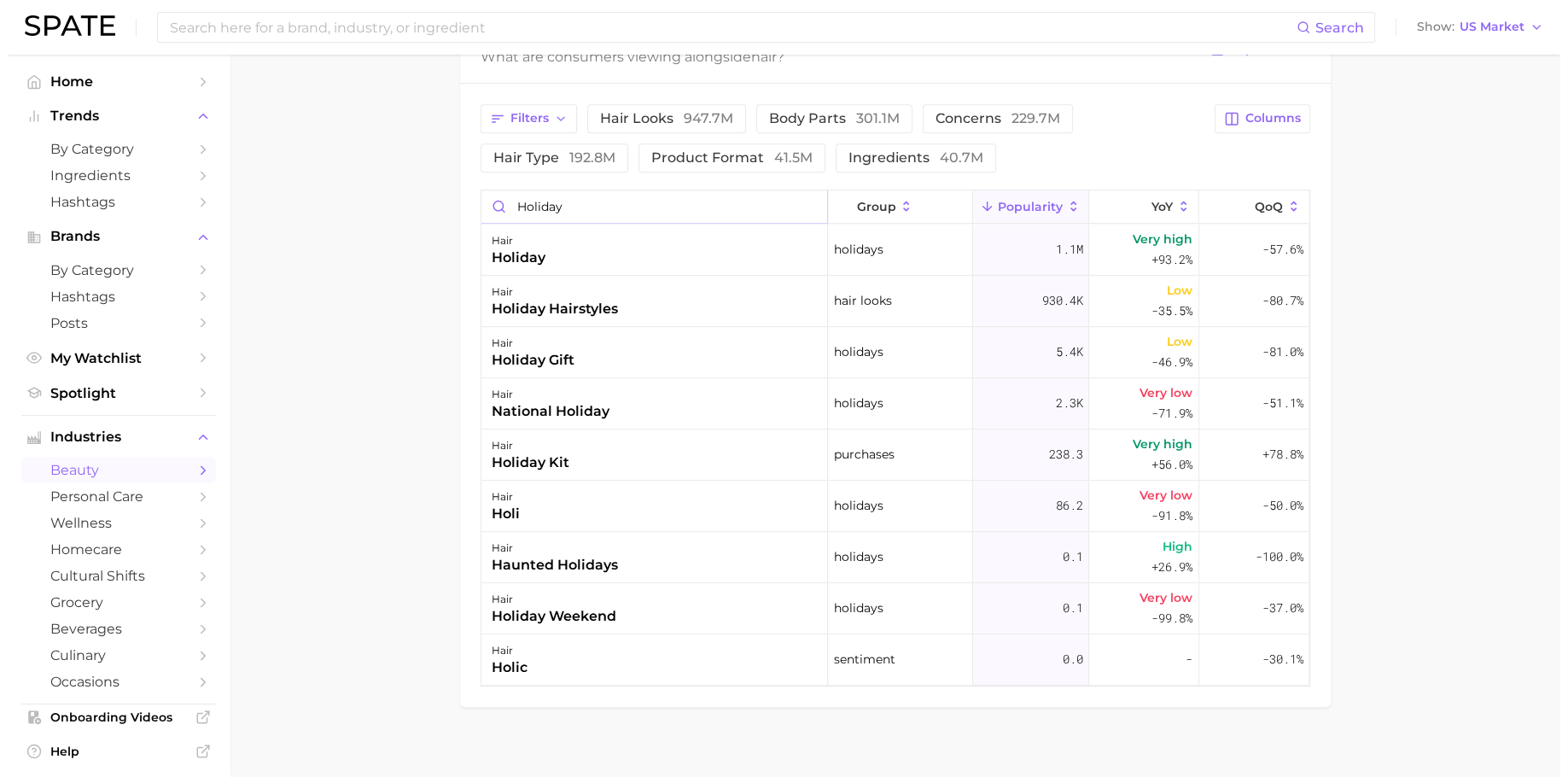 scroll, scrollTop: 750, scrollLeft: 0, axis: vertical 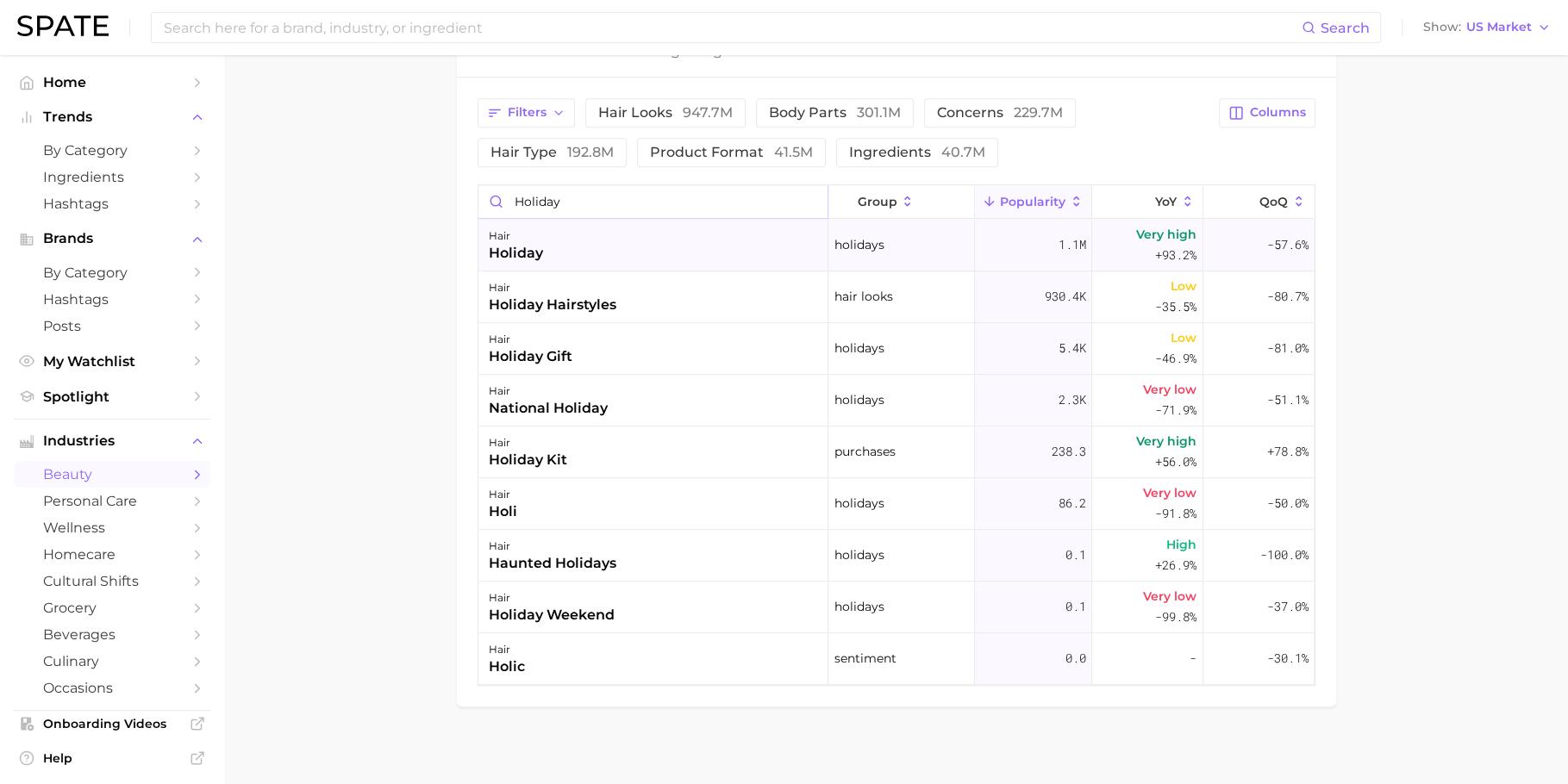 type on "holiday" 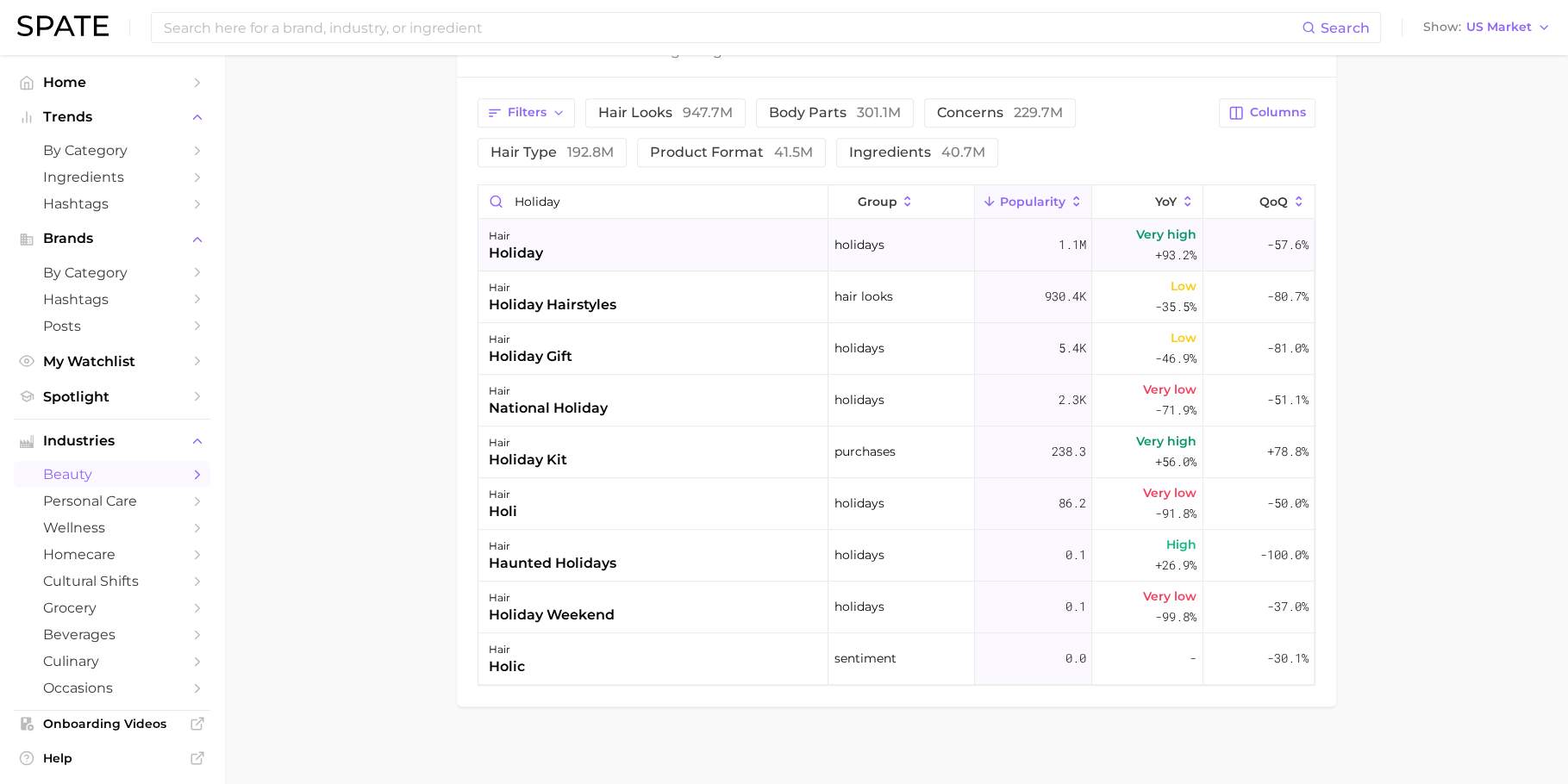 click on "hair holiday" at bounding box center [653, 246] 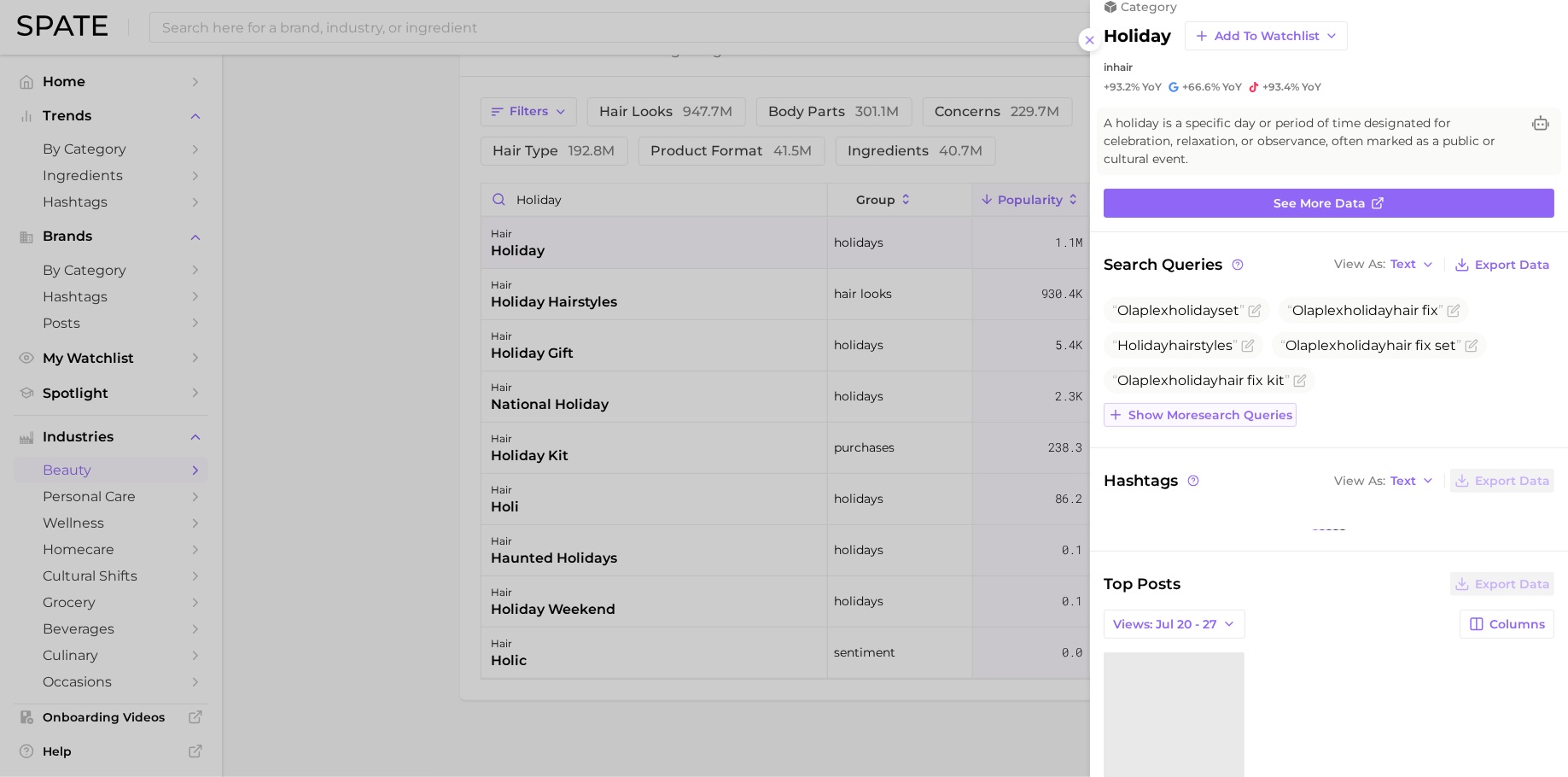 click on "Show more  search queries" at bounding box center (1210, 415) 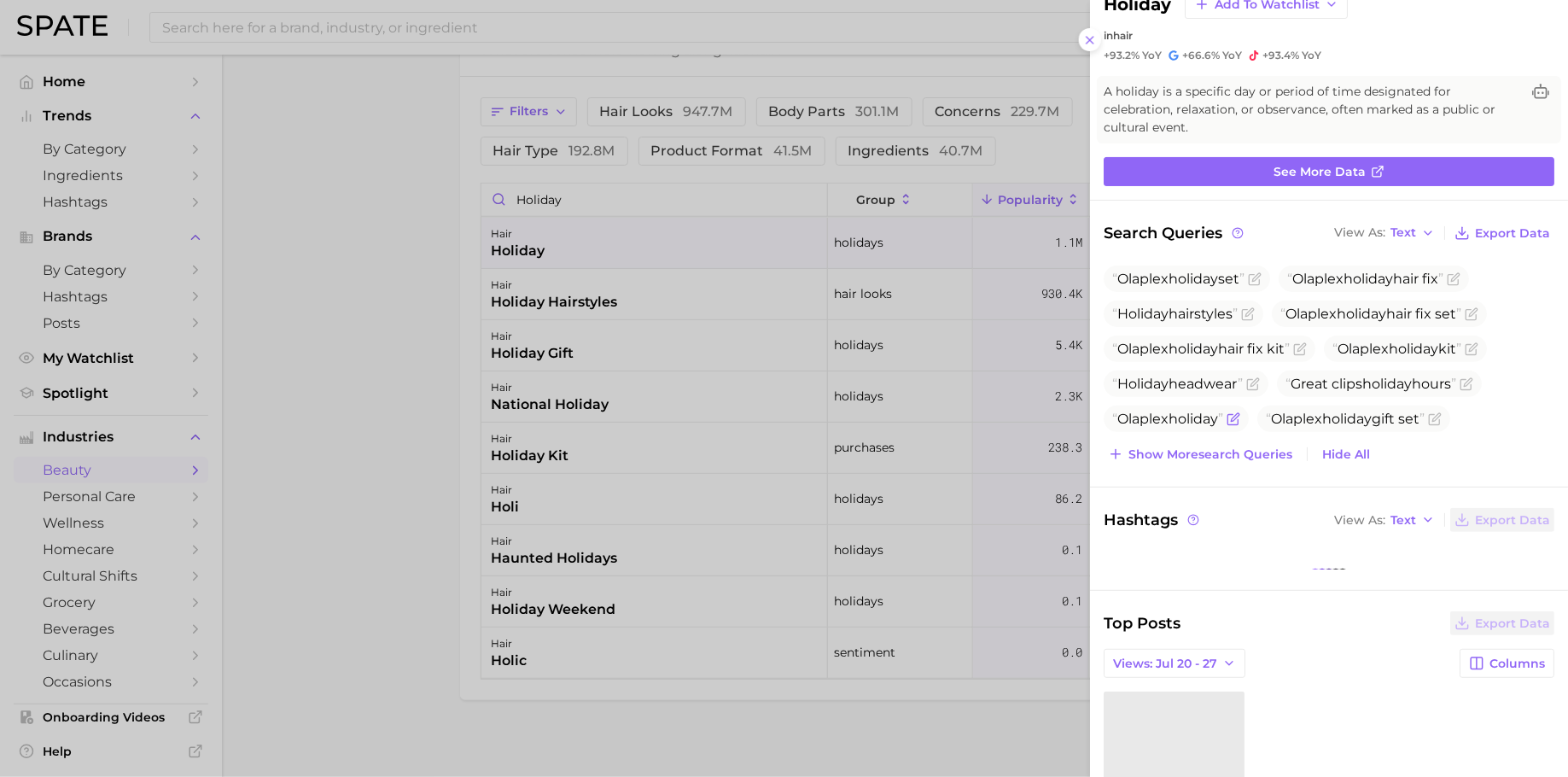 scroll, scrollTop: 54, scrollLeft: 0, axis: vertical 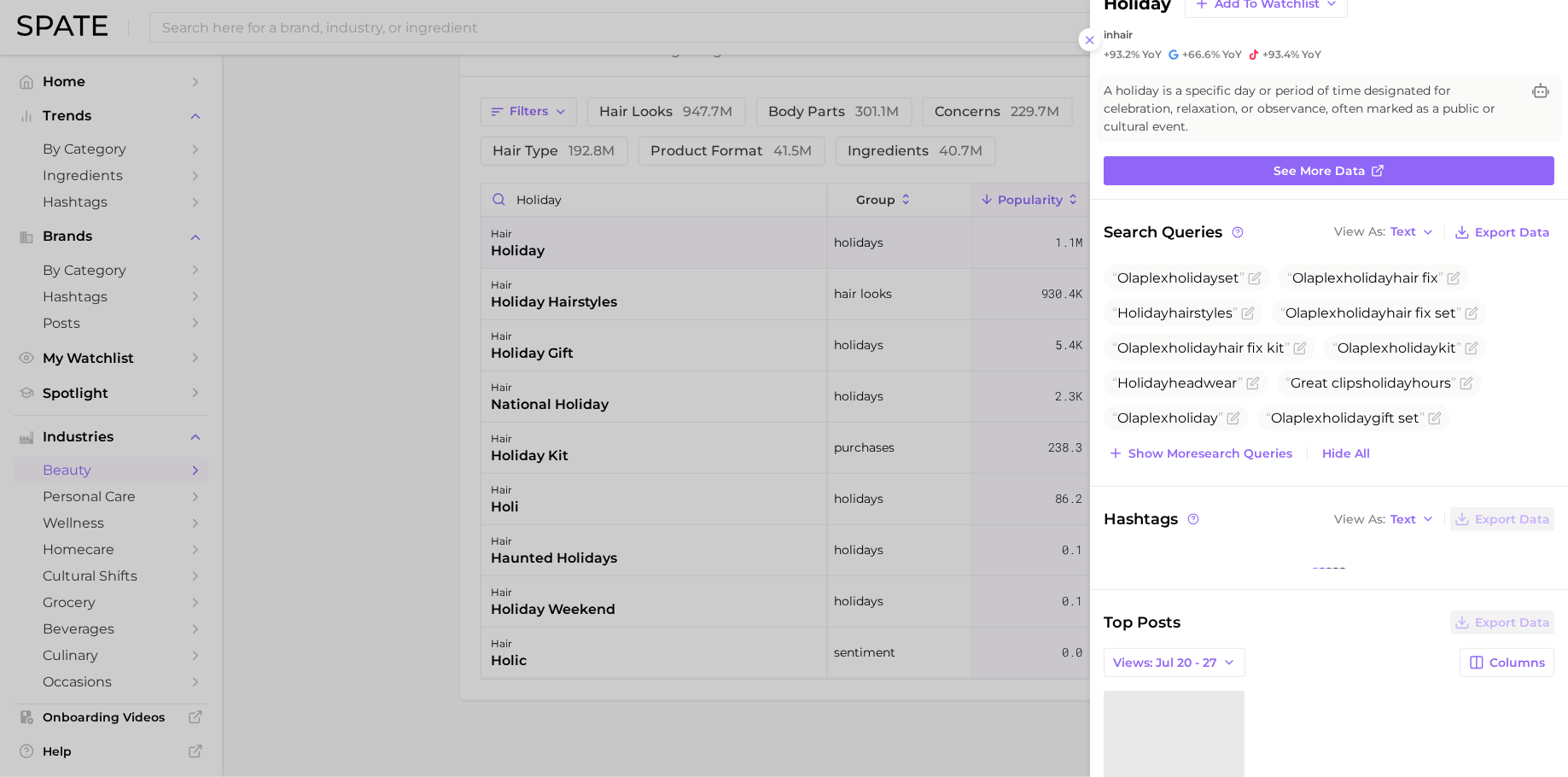 click on "Olaplex  holiday  set Olaplex  holiday  hair fix Holiday  hairstyles Olaplex  holiday  hair fix set Olaplex  holiday  hair fix kit Olaplex  holiday  kit Holiday  headwear Great clips  holiday  hours Olaplex  holiday Olaplex  holiday  gift set Show more  search queries Hide All" at bounding box center [1329, 365] 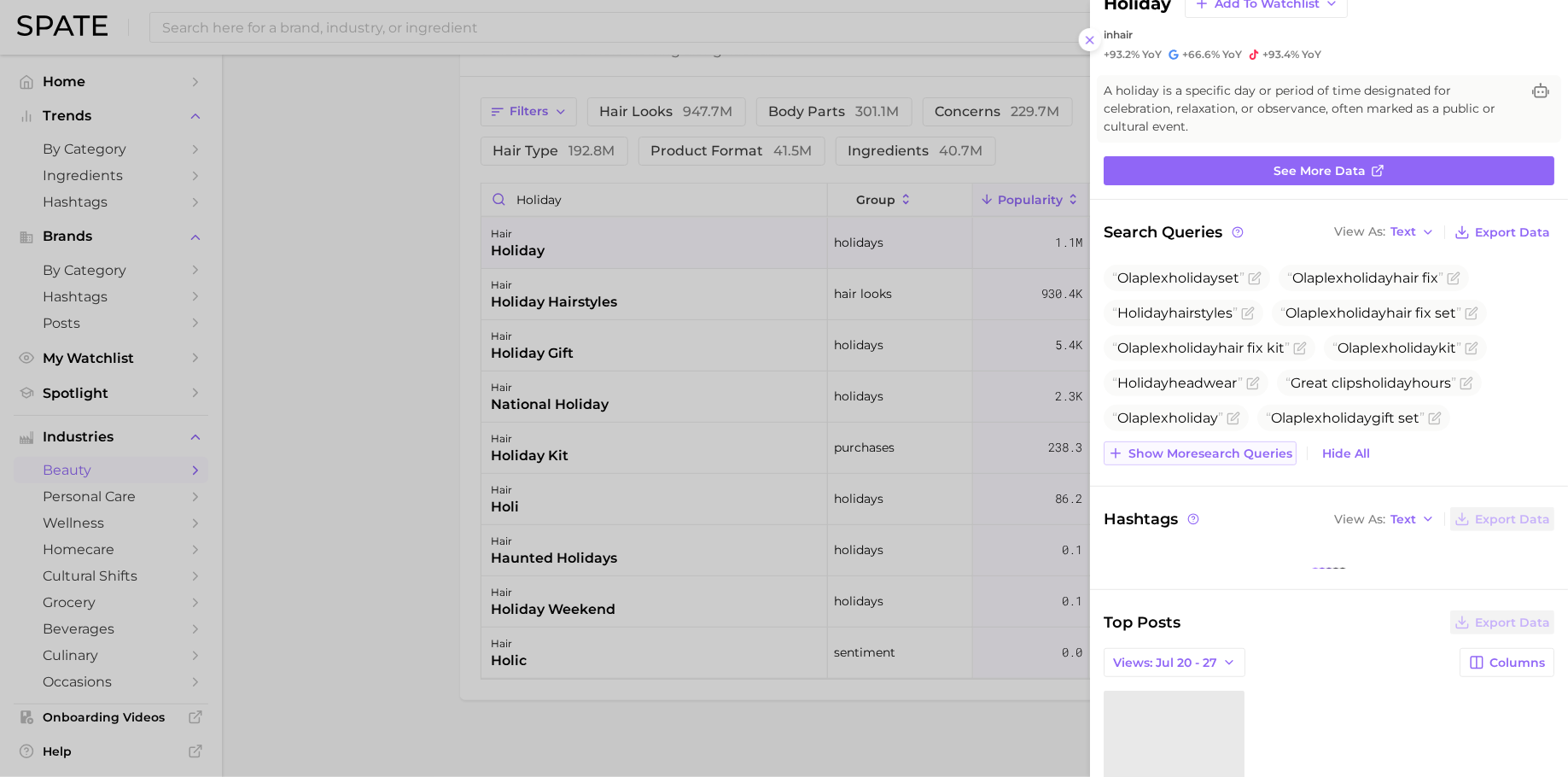 click on "Show more  search queries" at bounding box center [1210, 453] 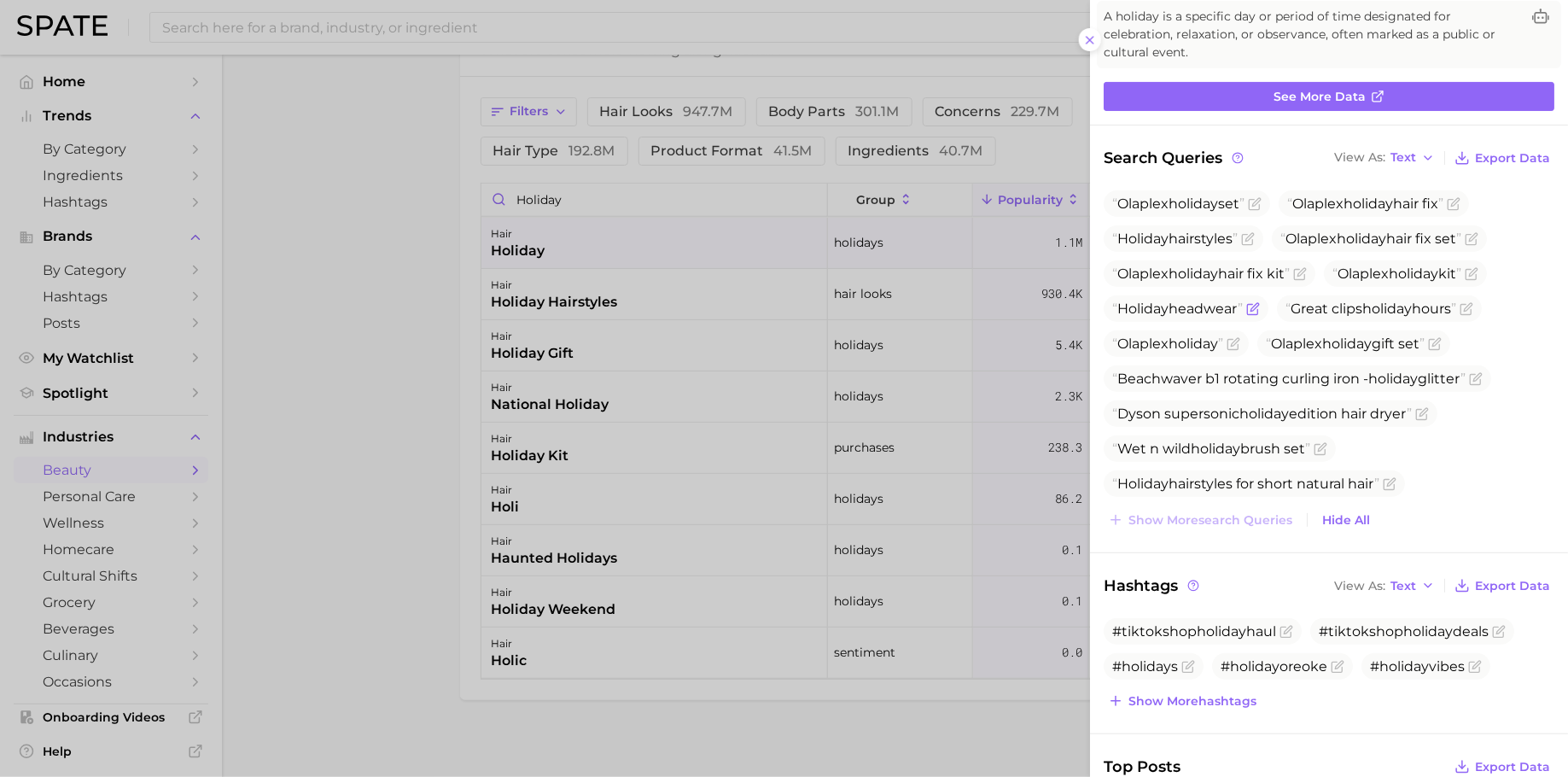 scroll, scrollTop: 0, scrollLeft: 0, axis: both 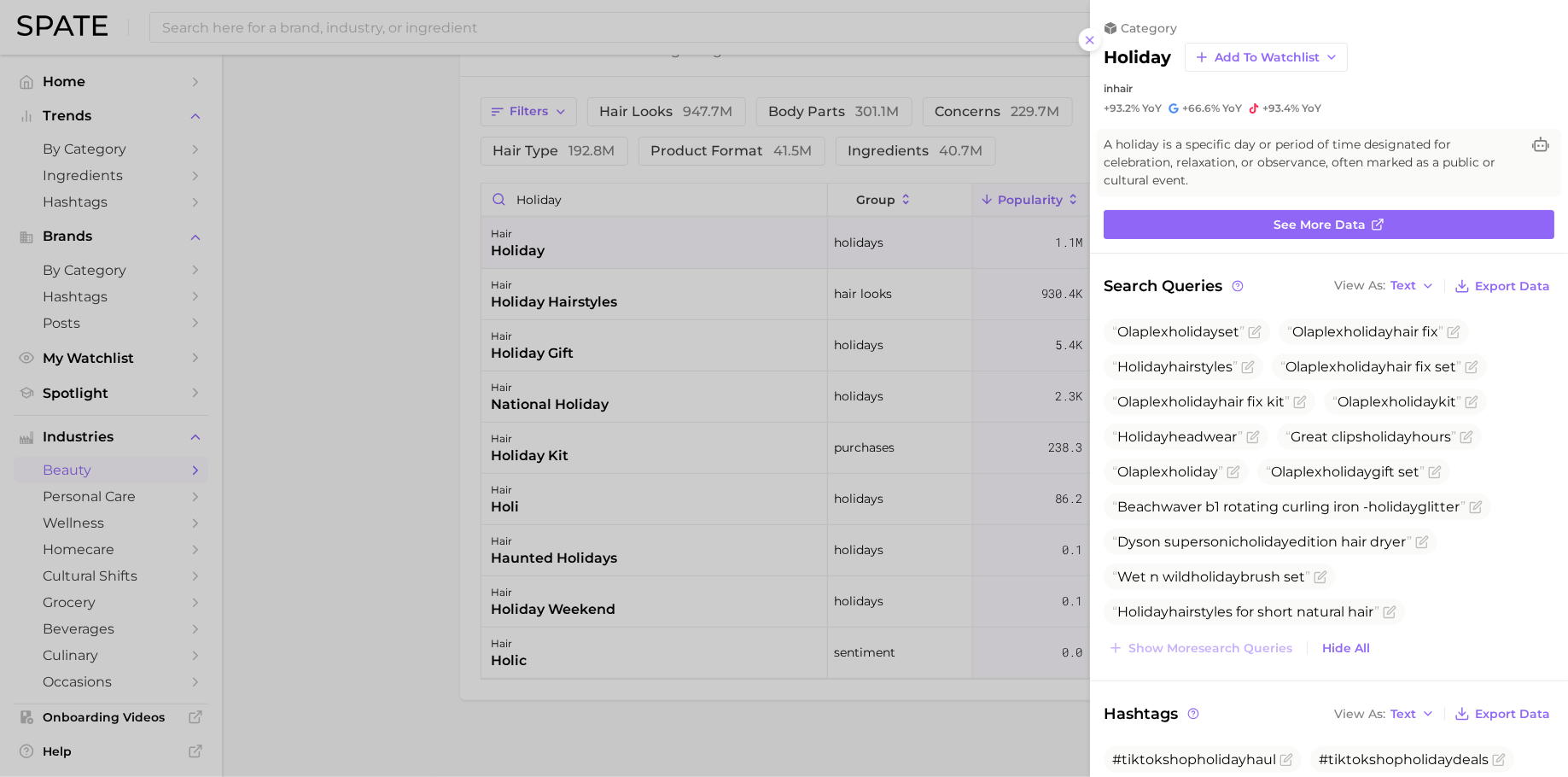 click at bounding box center (784, 388) 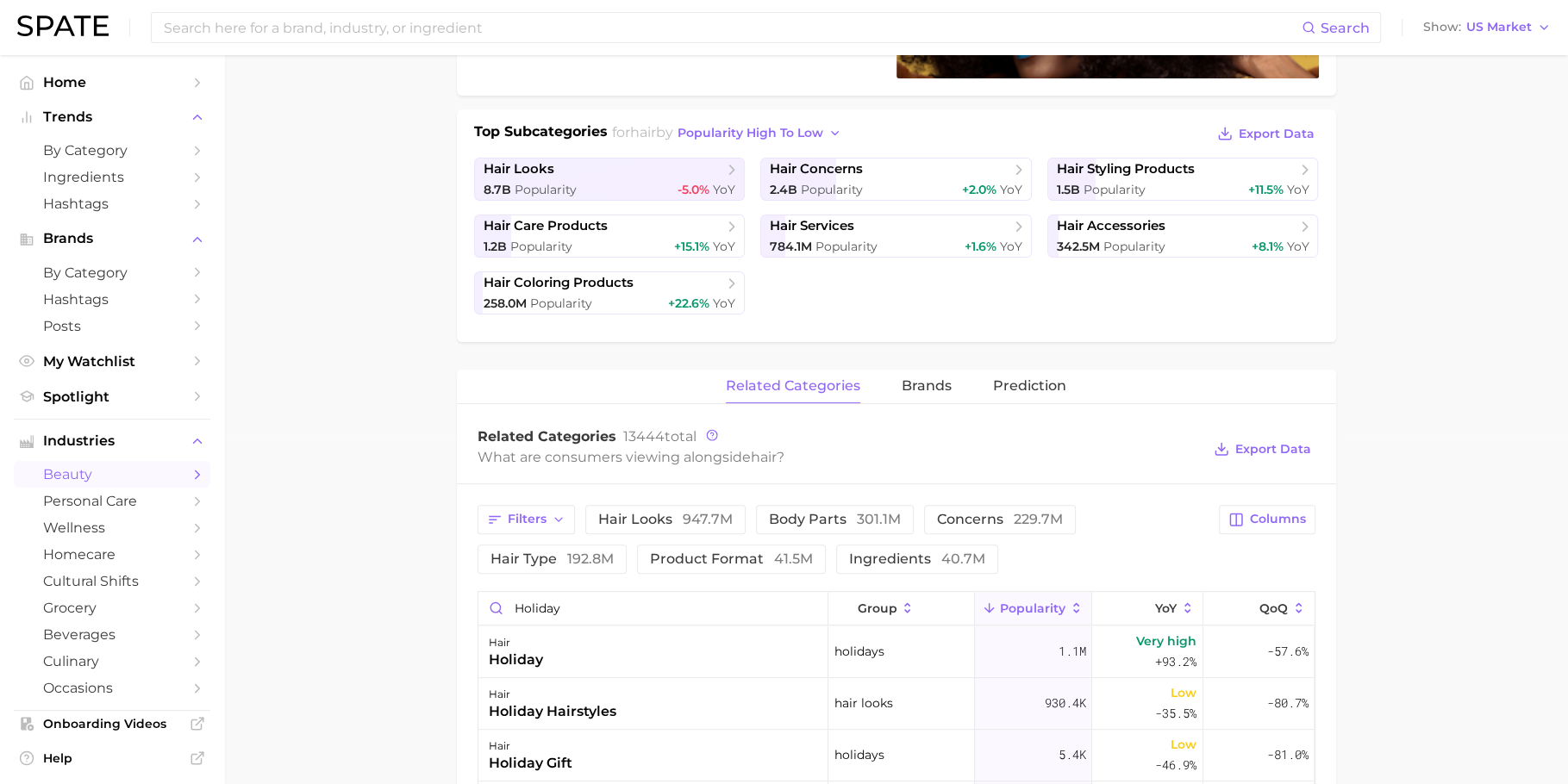 scroll, scrollTop: 0, scrollLeft: 0, axis: both 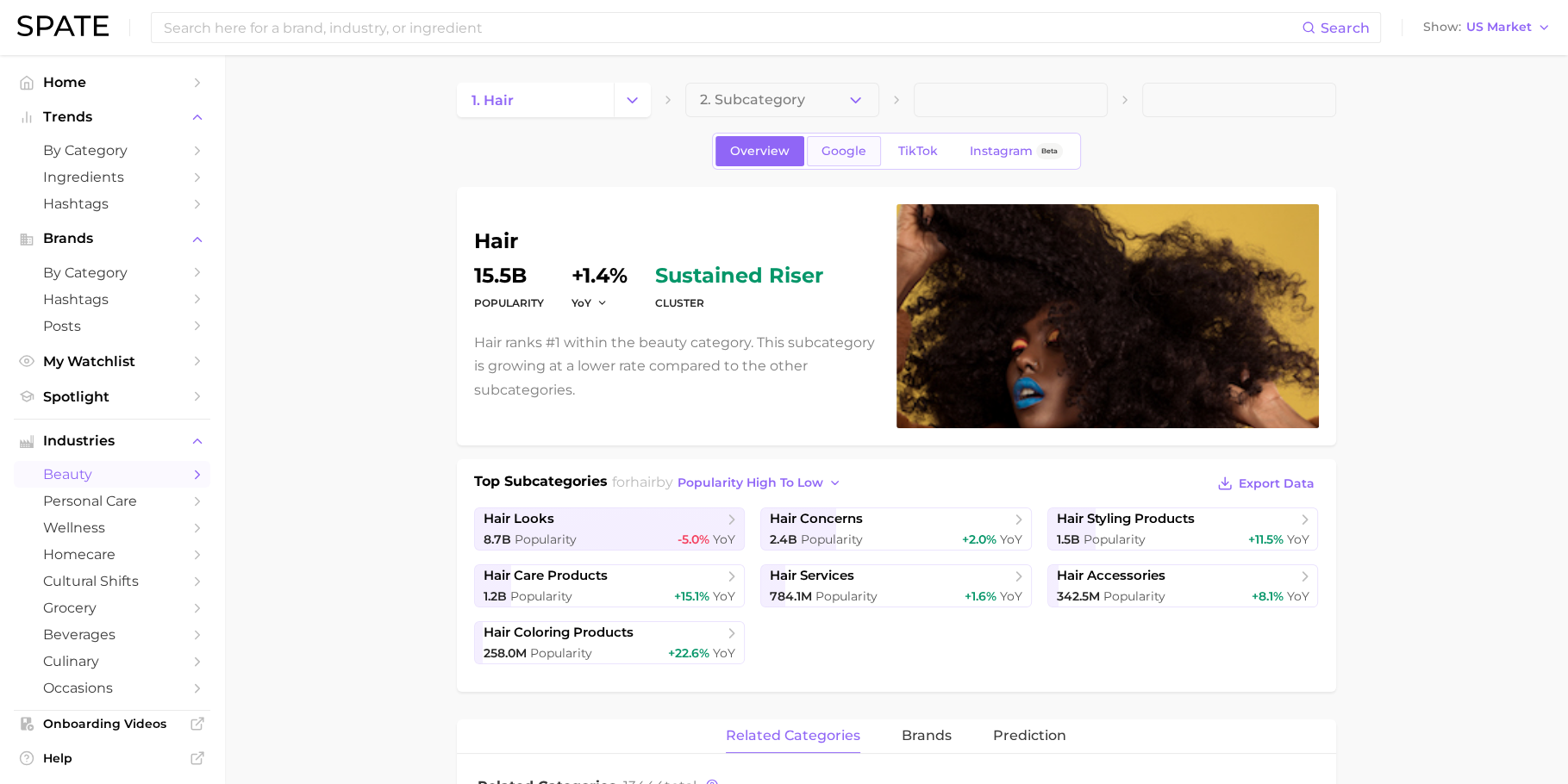 click on "Google" at bounding box center [844, 151] 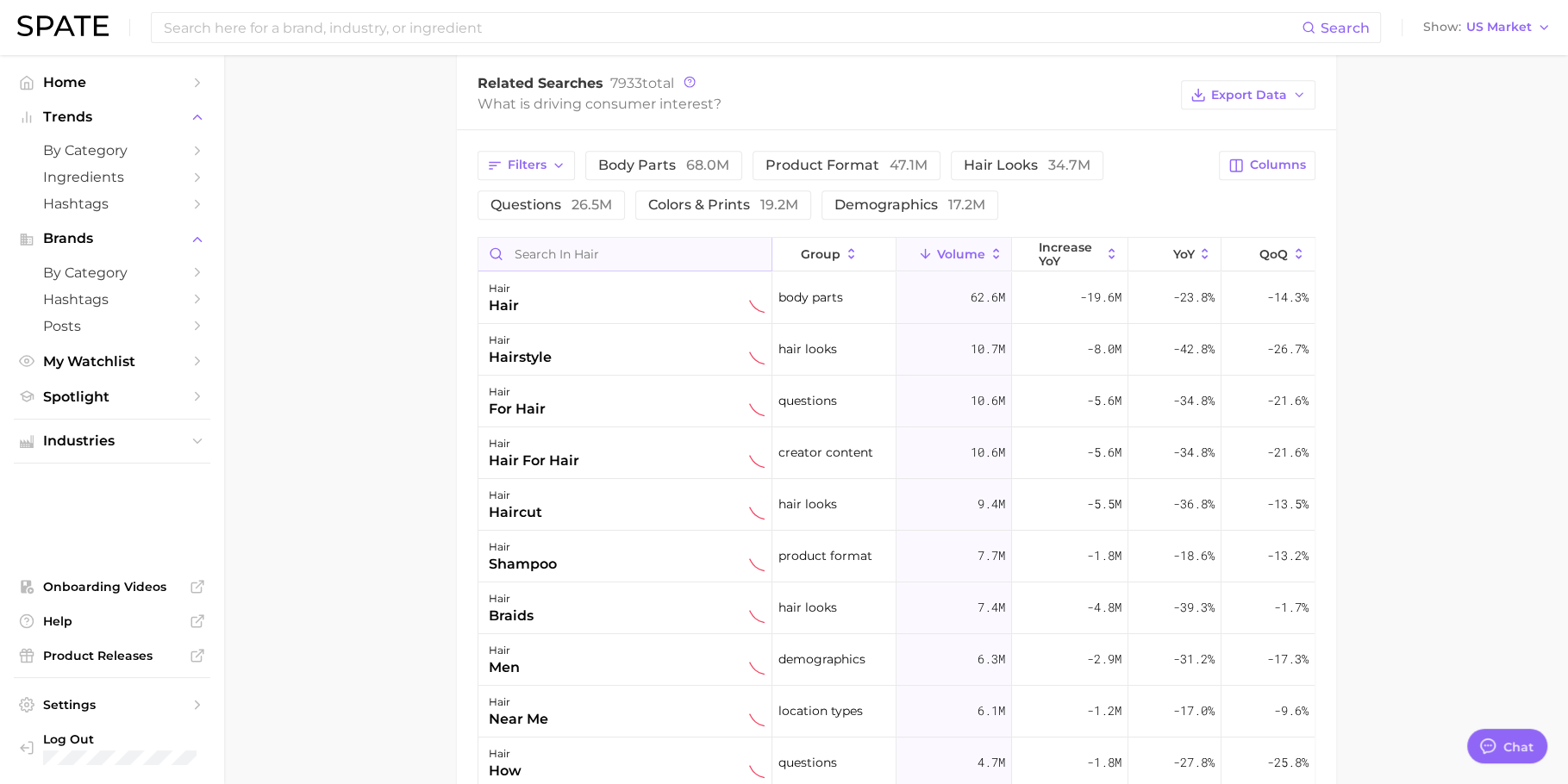 scroll, scrollTop: 735, scrollLeft: 0, axis: vertical 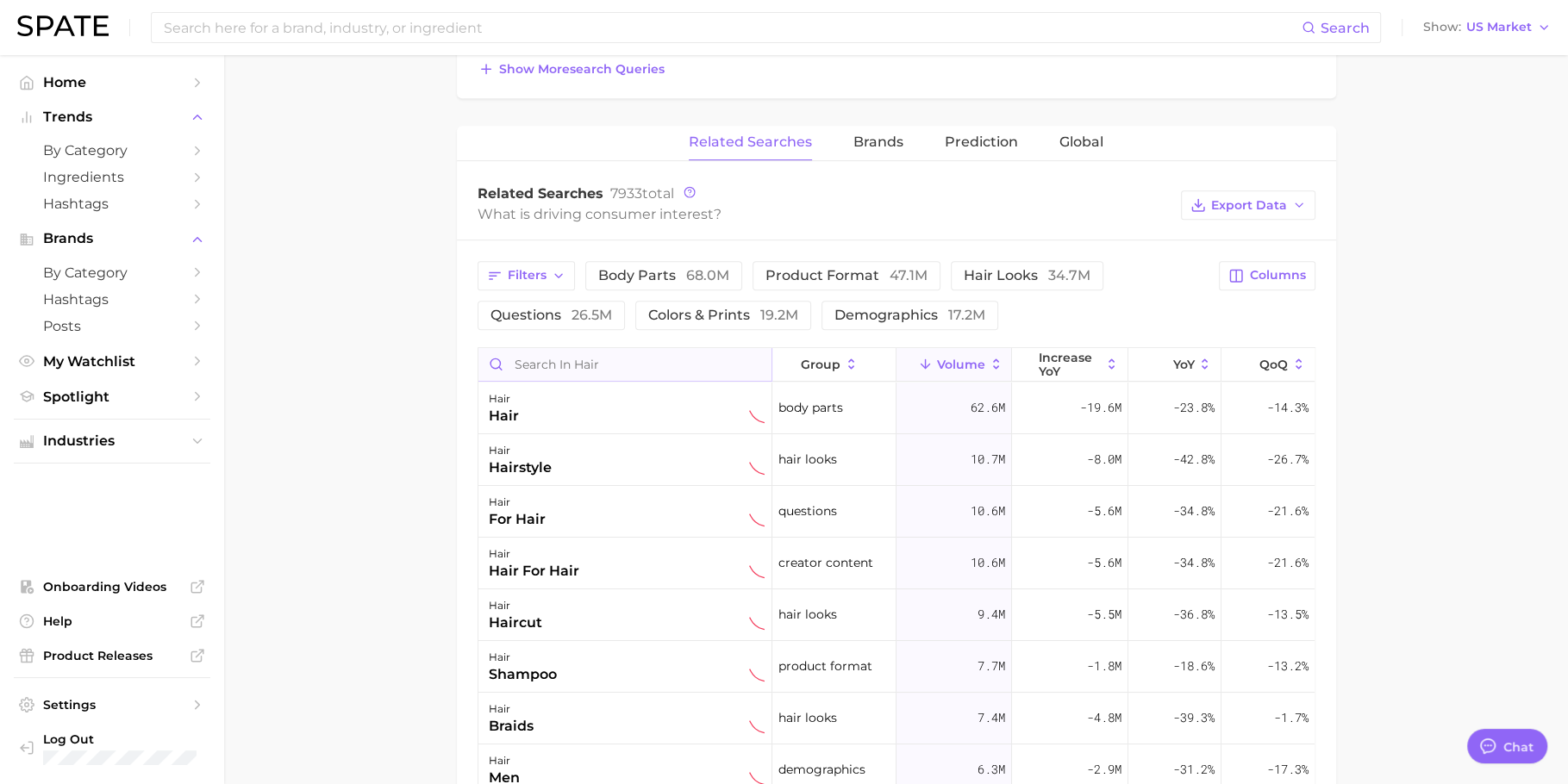 click at bounding box center (625, 364) 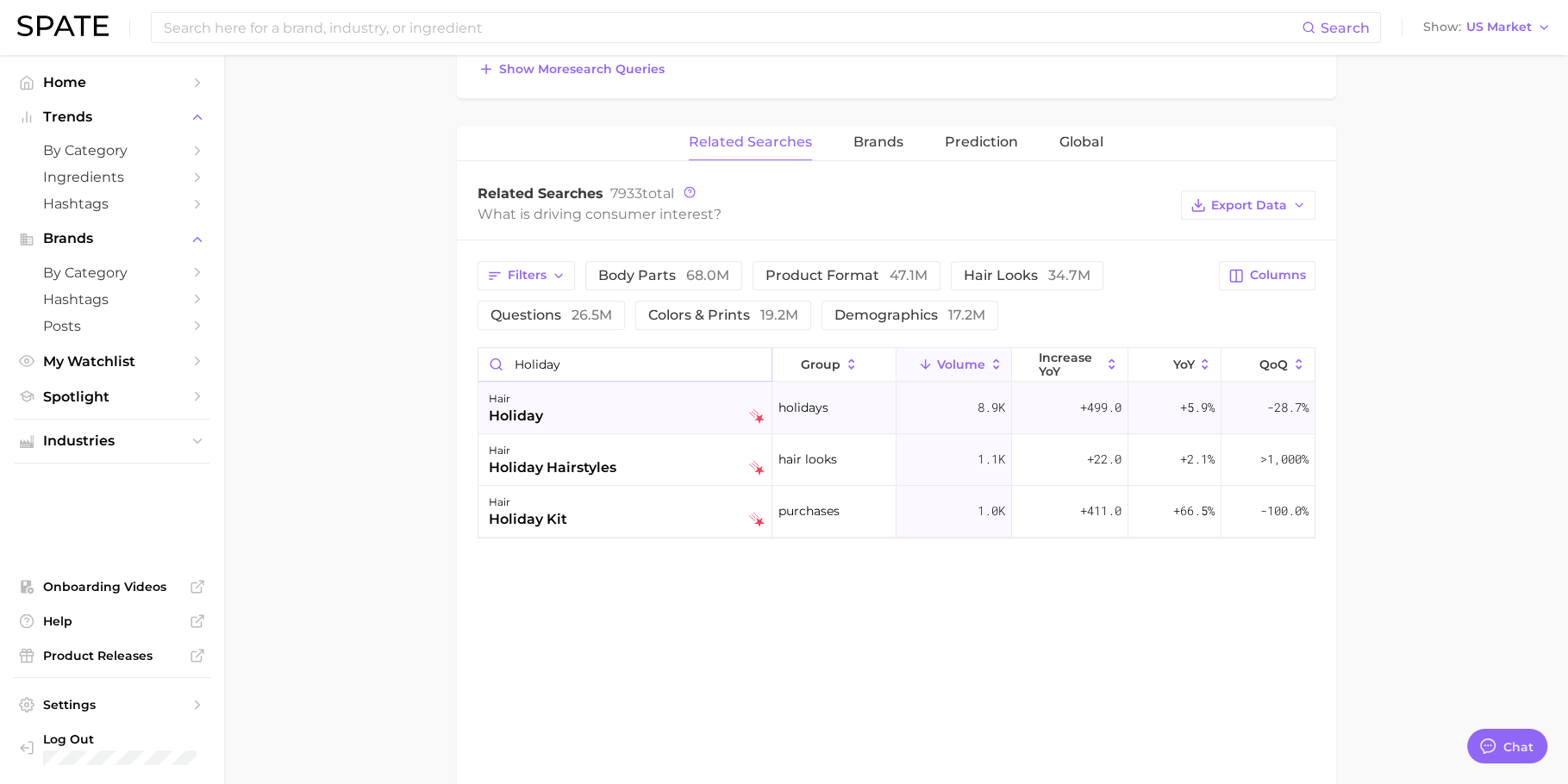 type on "holiday" 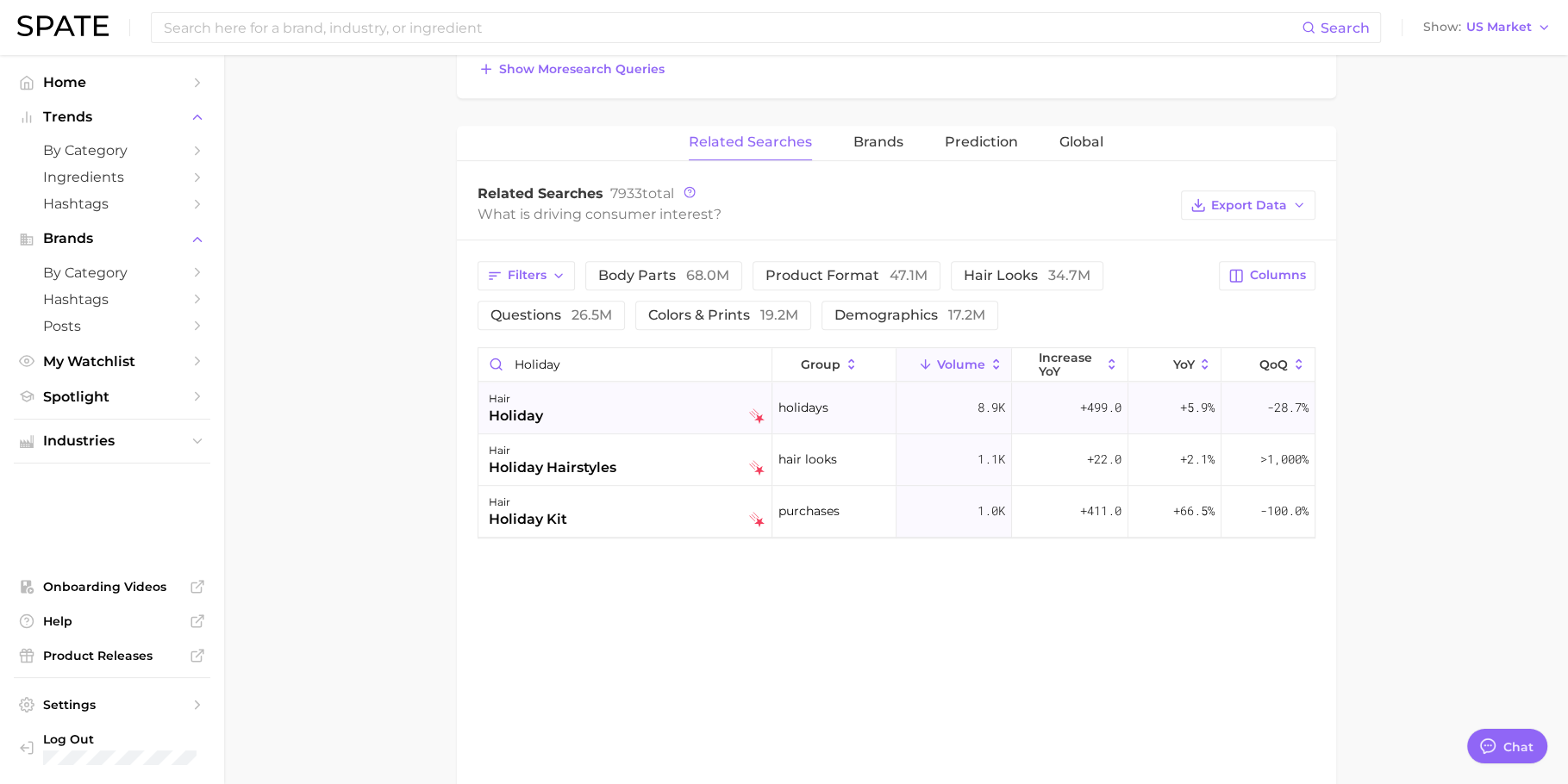 click on "hair holiday" at bounding box center [627, 408] 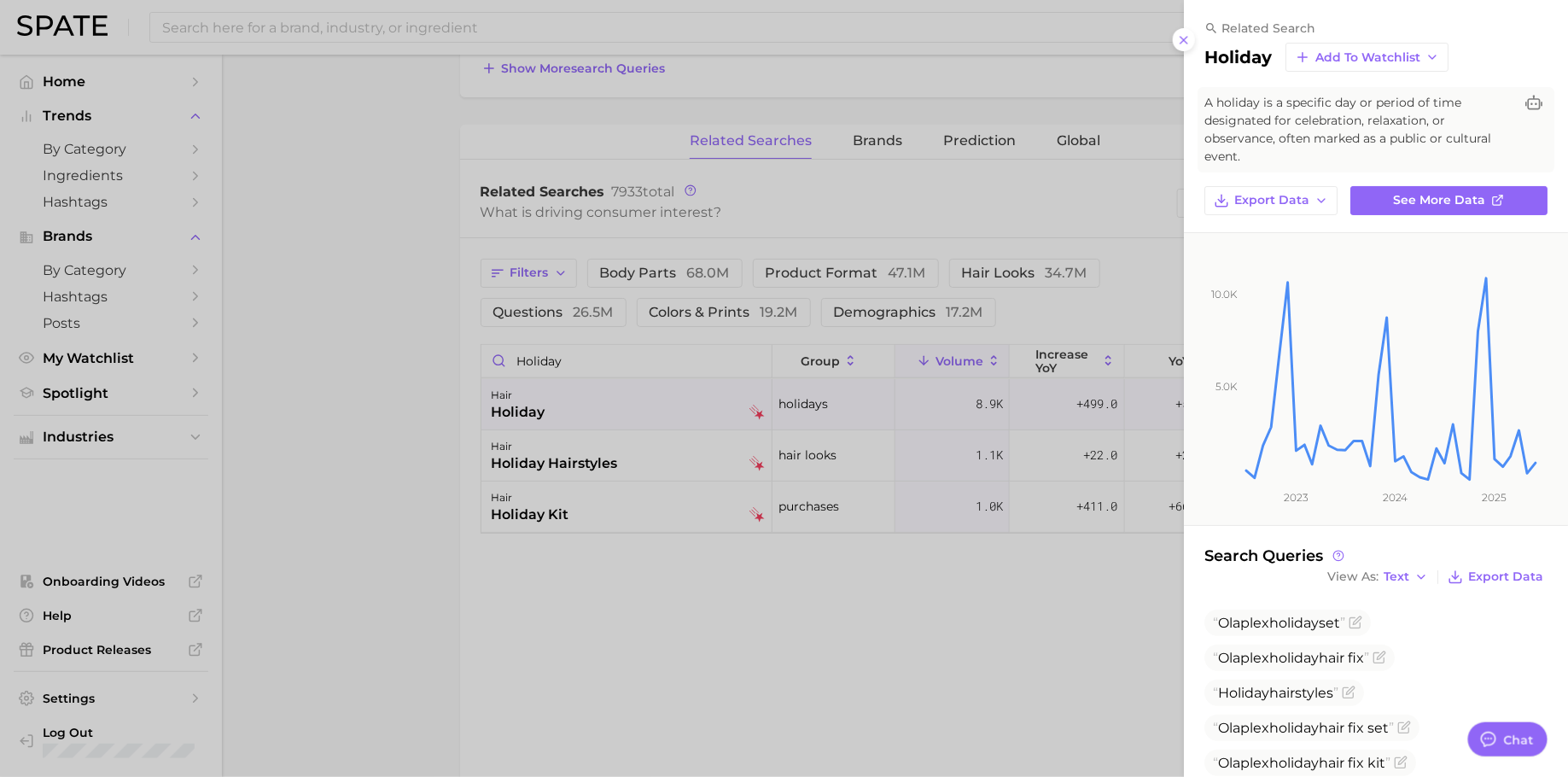 click at bounding box center [784, 388] 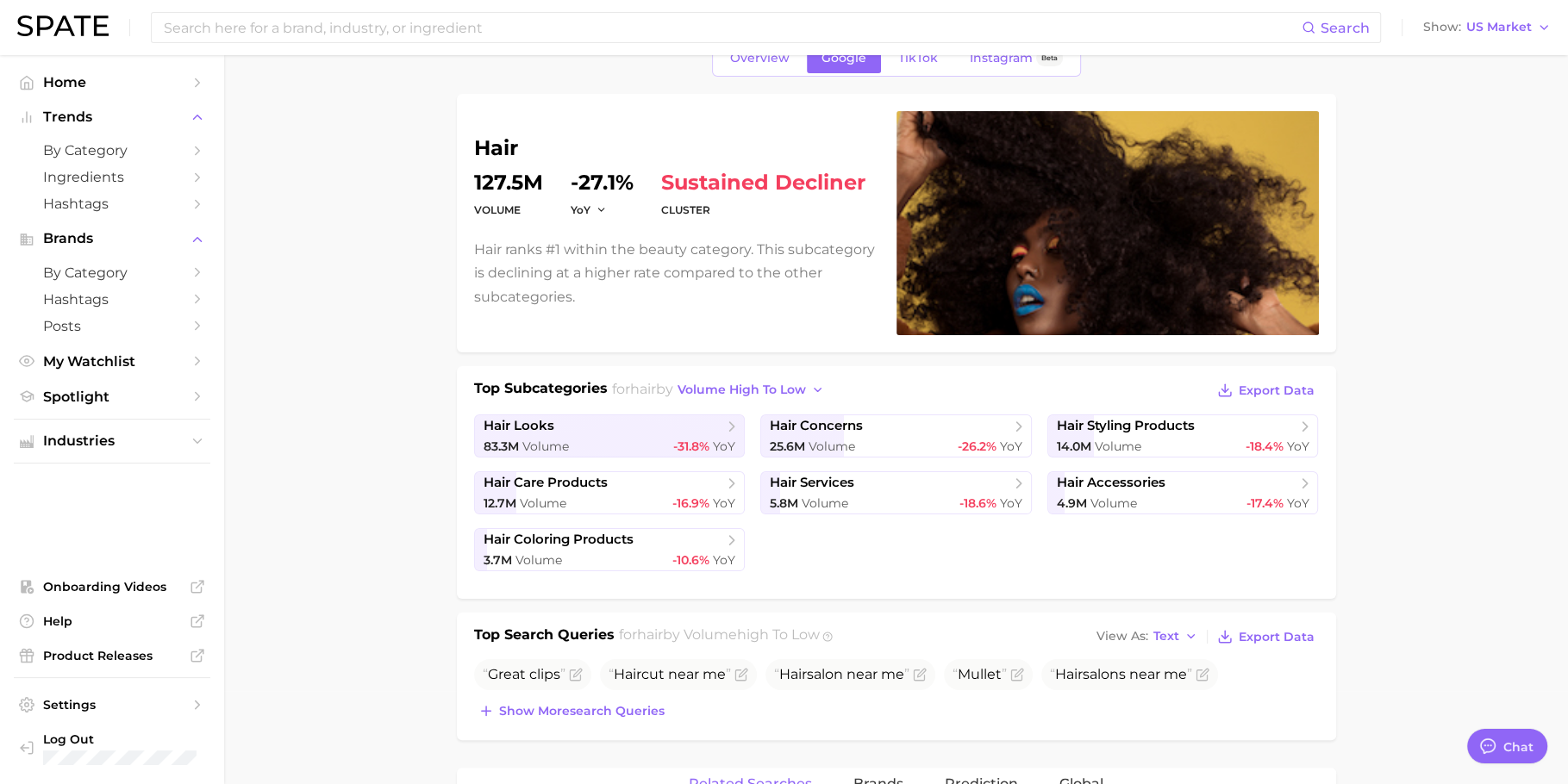 scroll, scrollTop: 0, scrollLeft: 0, axis: both 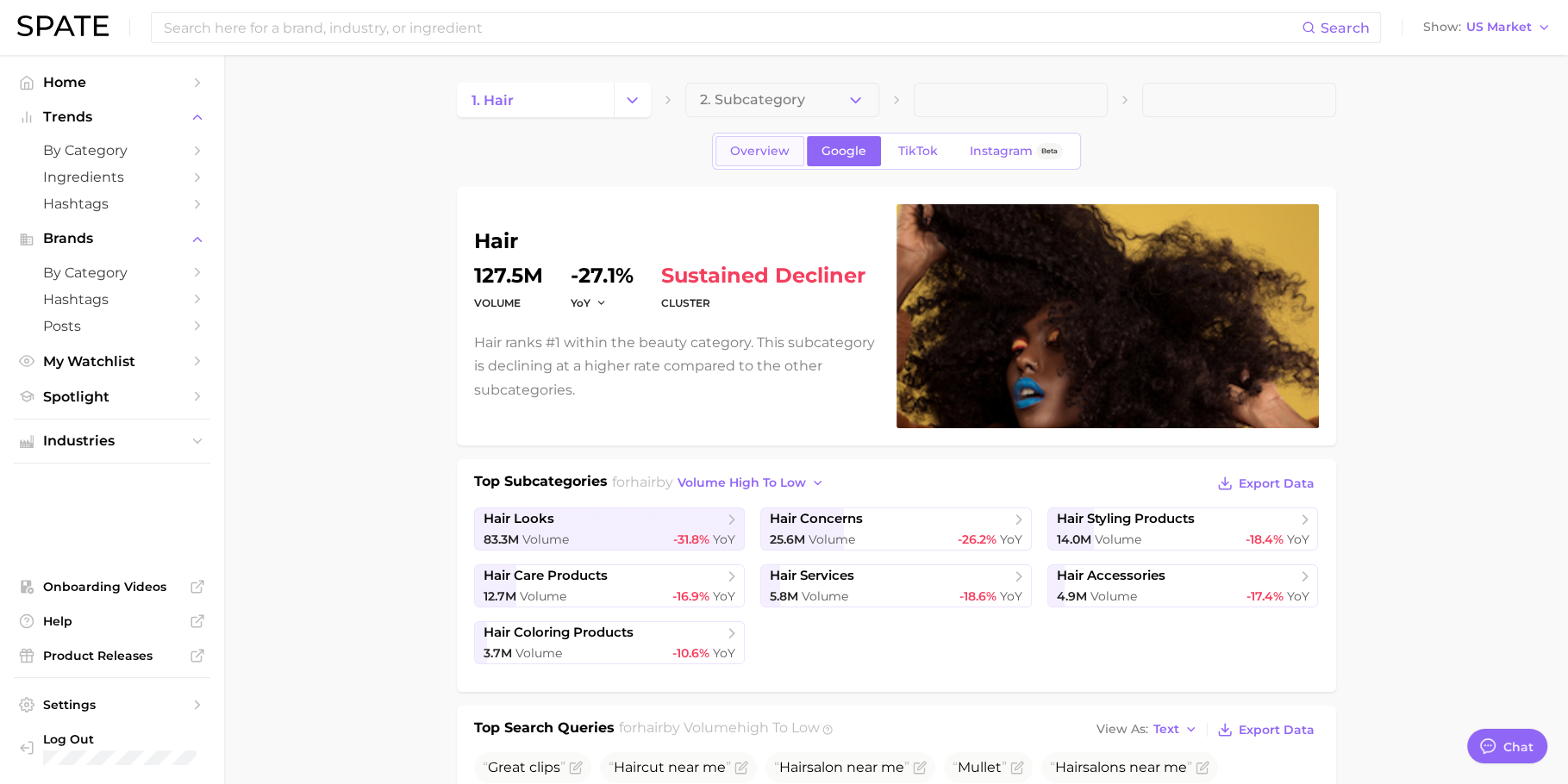 click on "Overview" at bounding box center [759, 151] 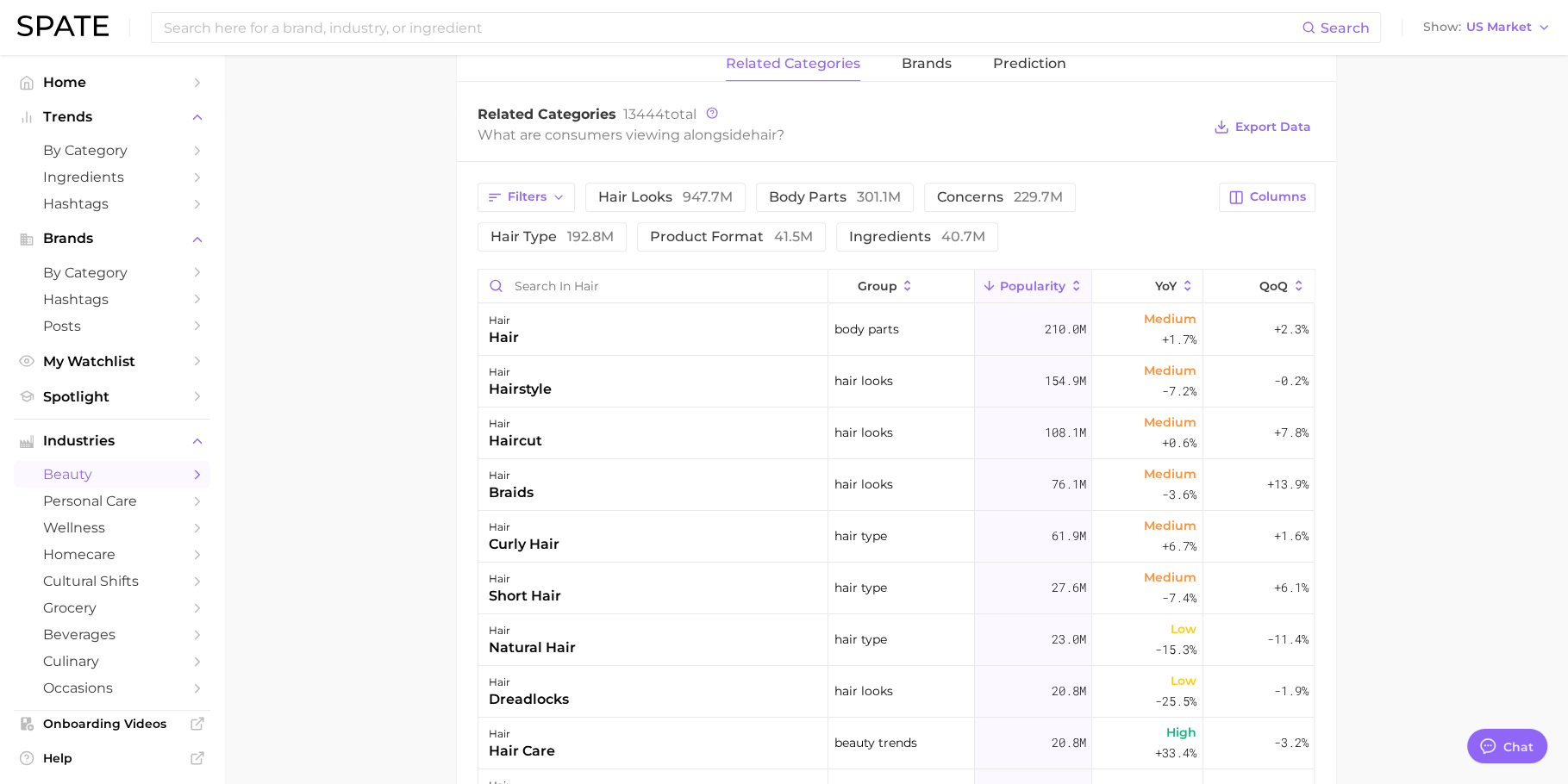 scroll, scrollTop: 651, scrollLeft: 0, axis: vertical 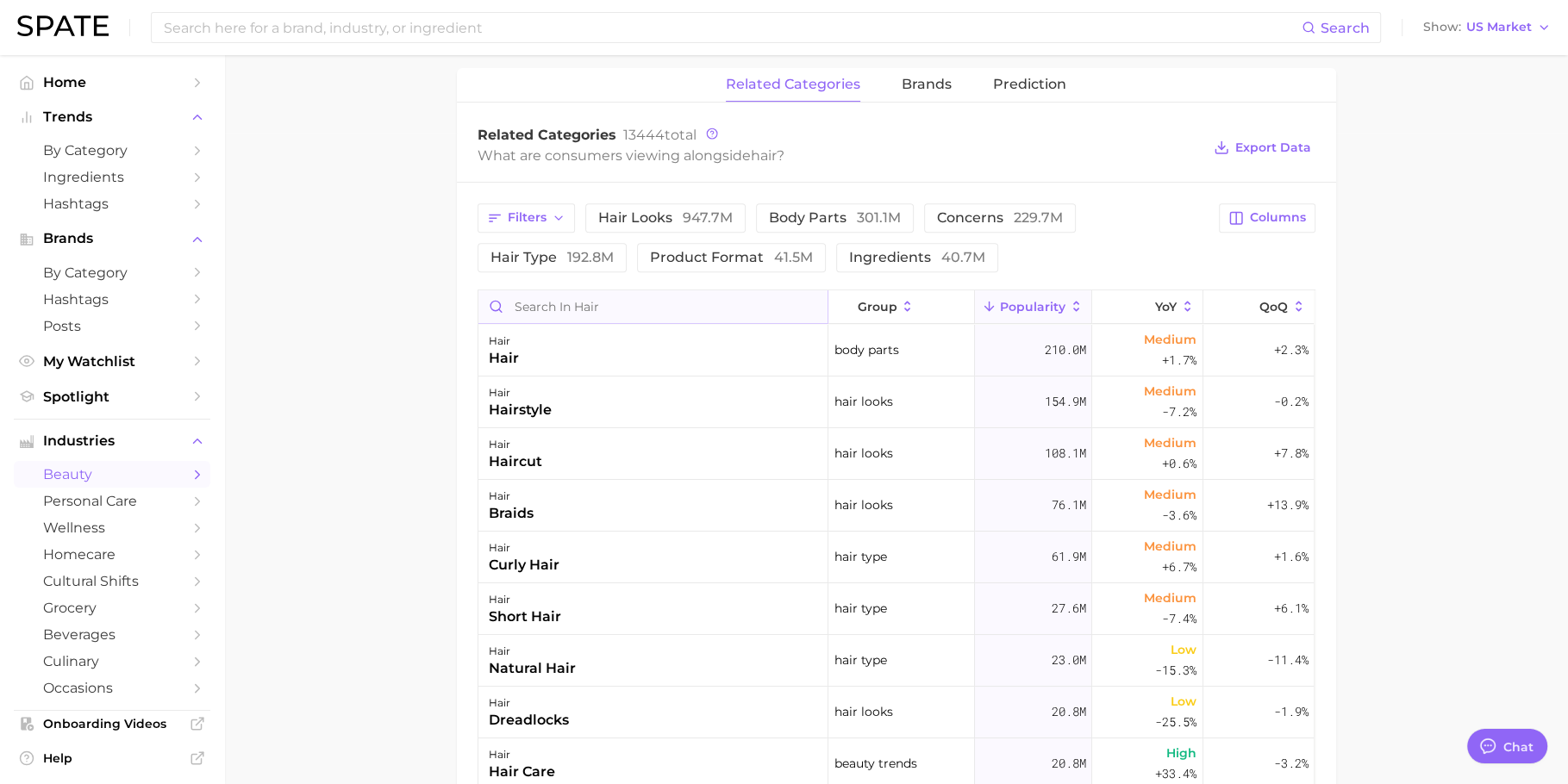 click at bounding box center (653, 307) 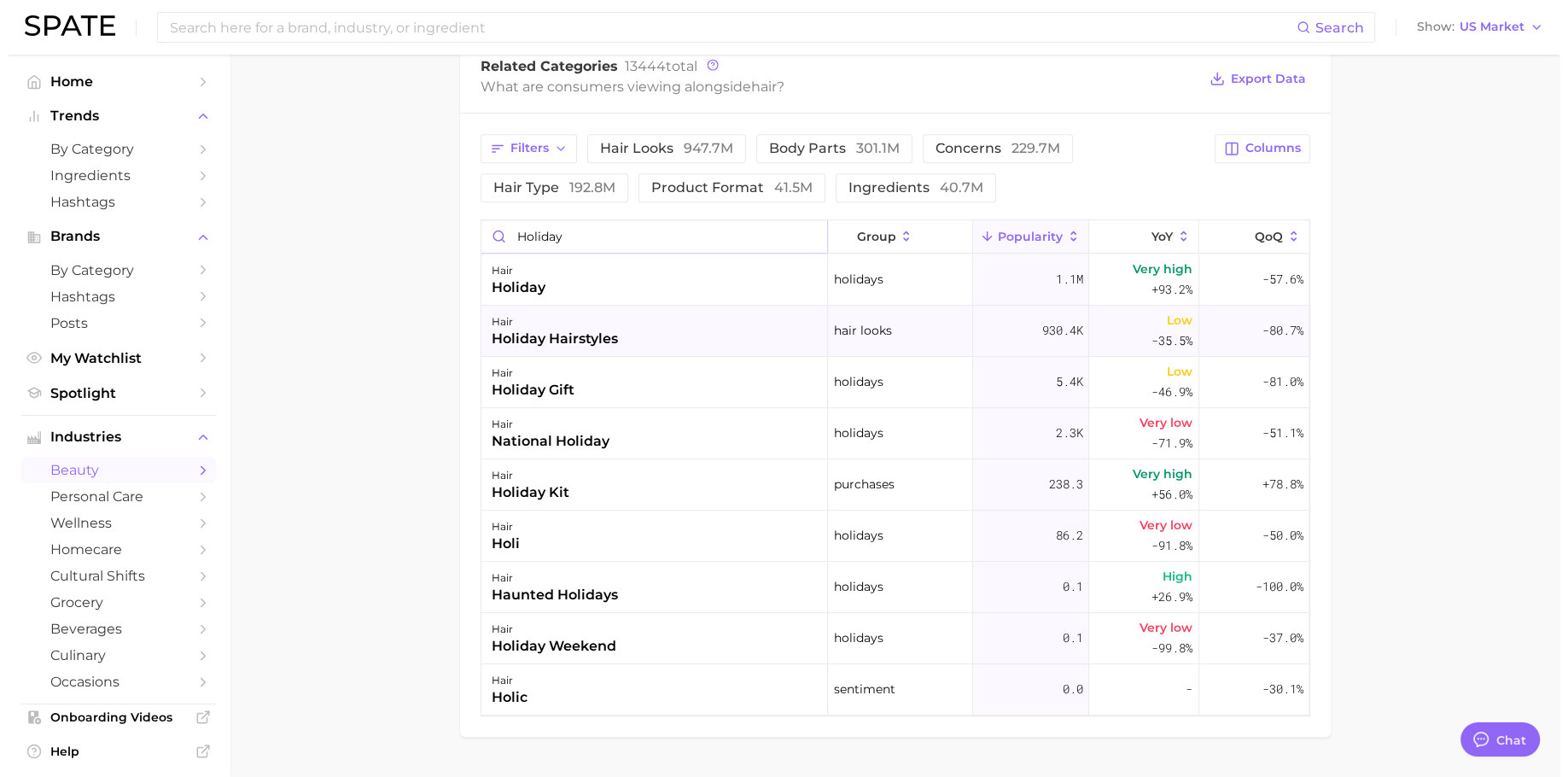 scroll, scrollTop: 715, scrollLeft: 0, axis: vertical 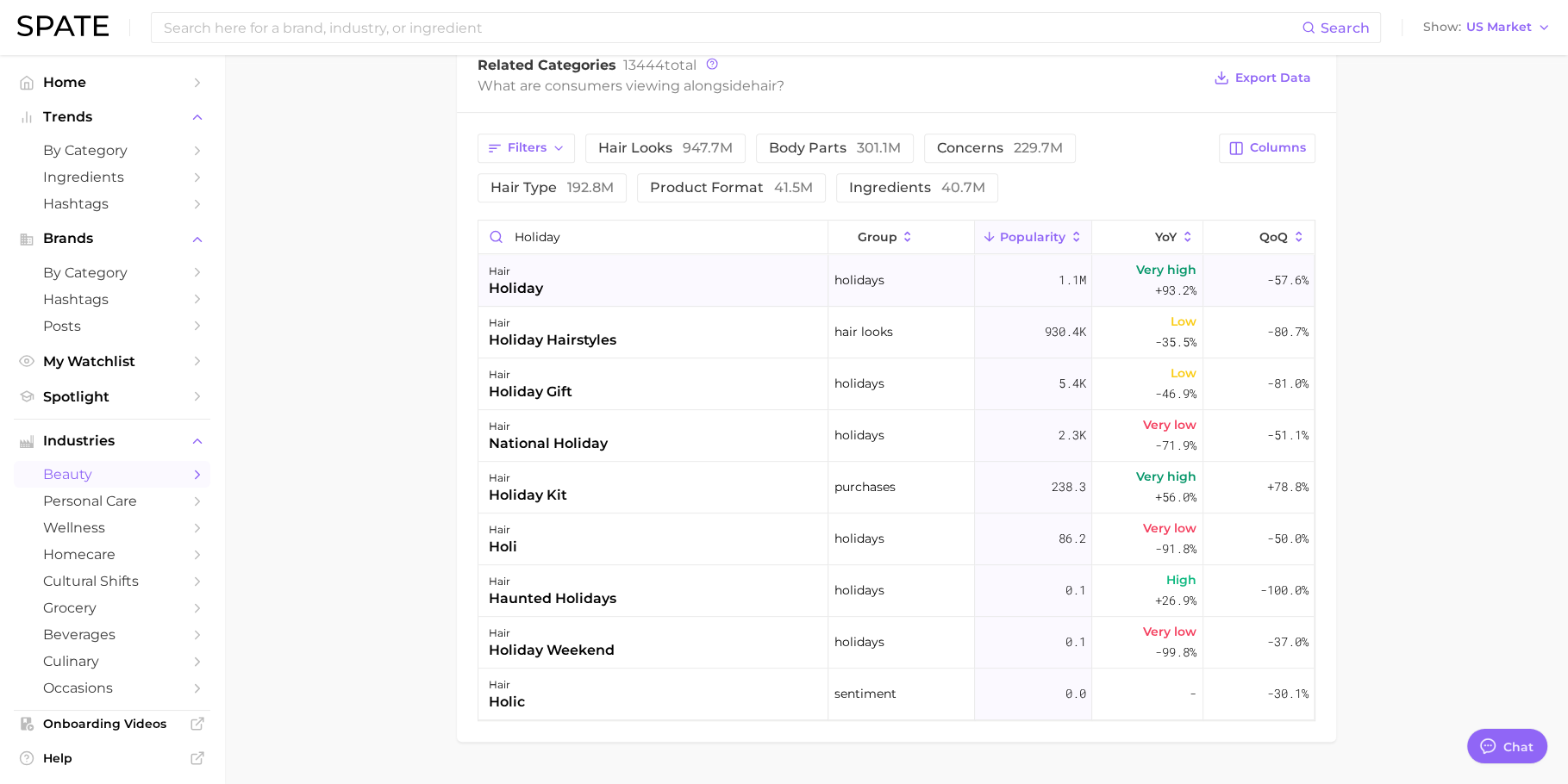 click on "hair holiday" at bounding box center (653, 281) 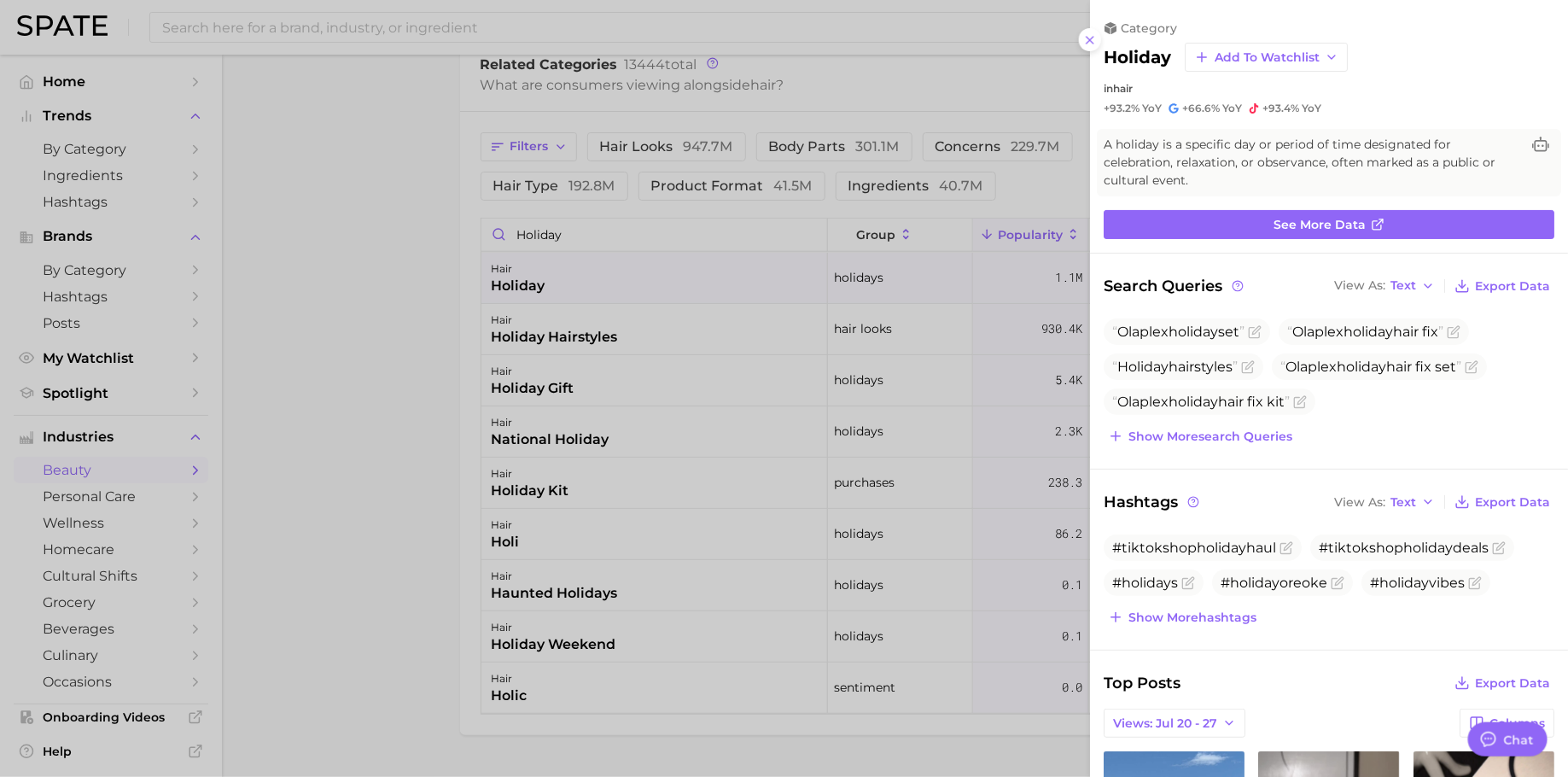 scroll, scrollTop: 0, scrollLeft: 0, axis: both 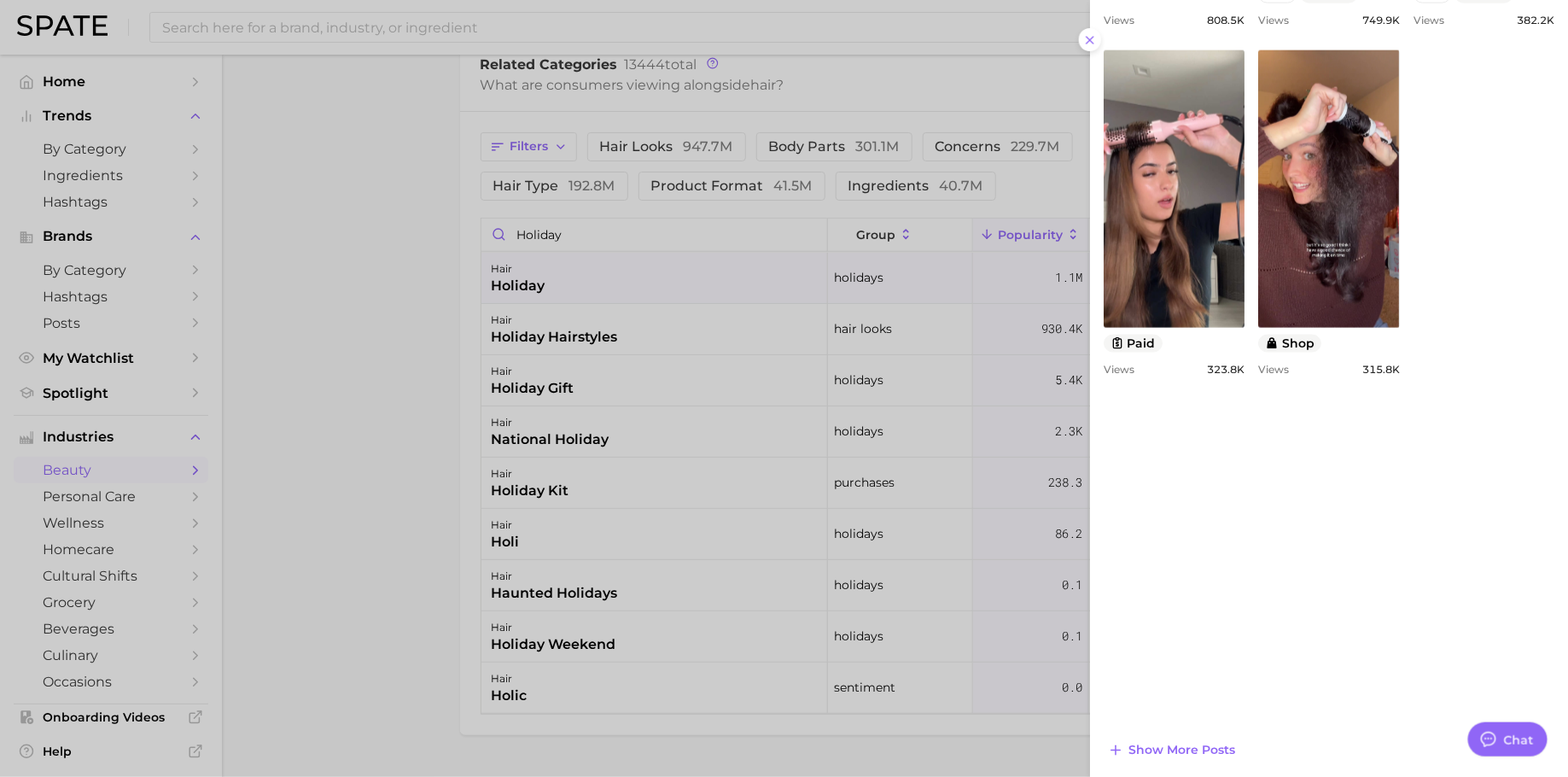 drag, startPoint x: 1218, startPoint y: 740, endPoint x: 1214, endPoint y: 730, distance: 11 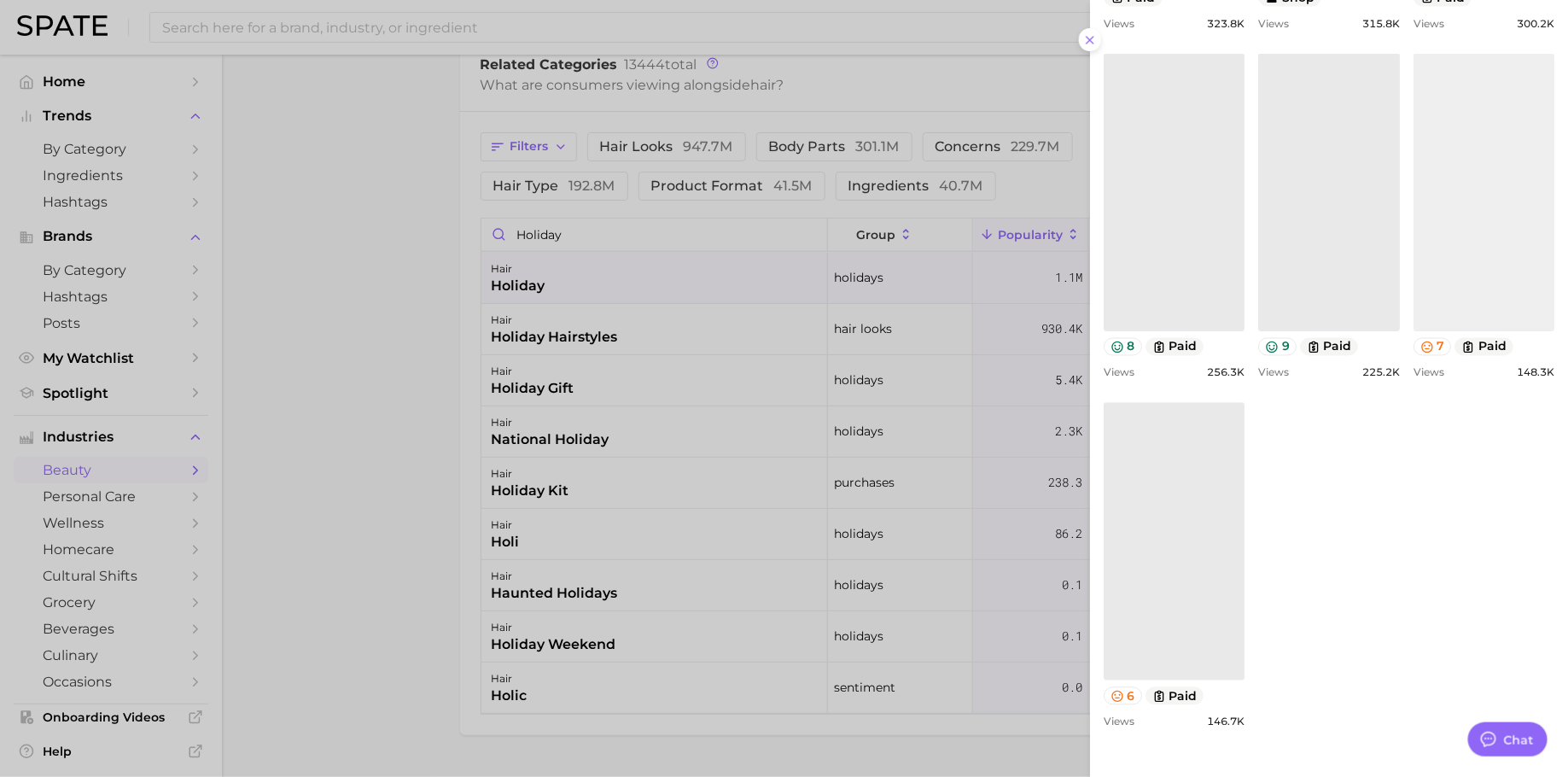 scroll, scrollTop: 1493, scrollLeft: 0, axis: vertical 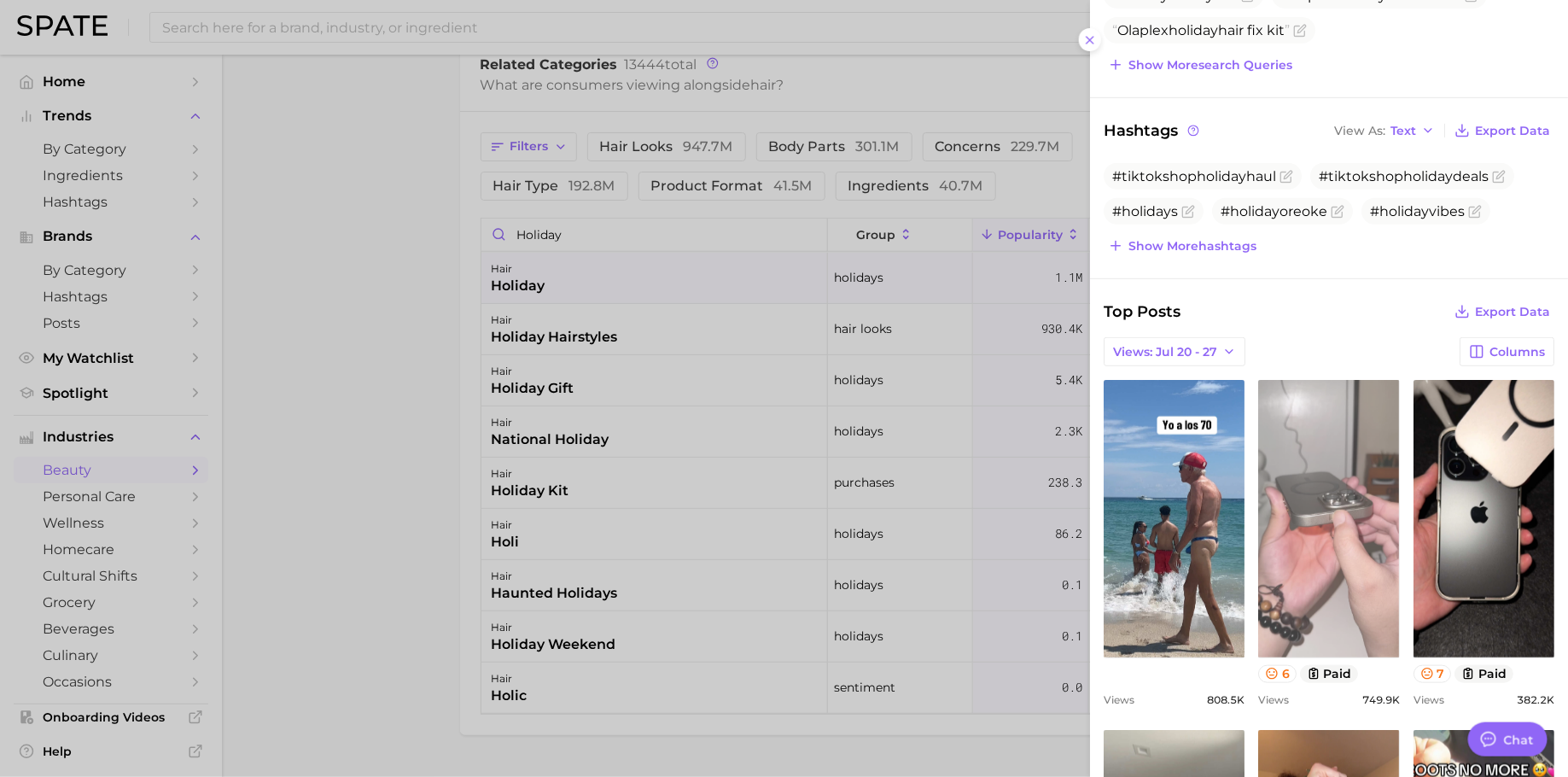click on "view post on TikTok" at bounding box center (1328, 518) 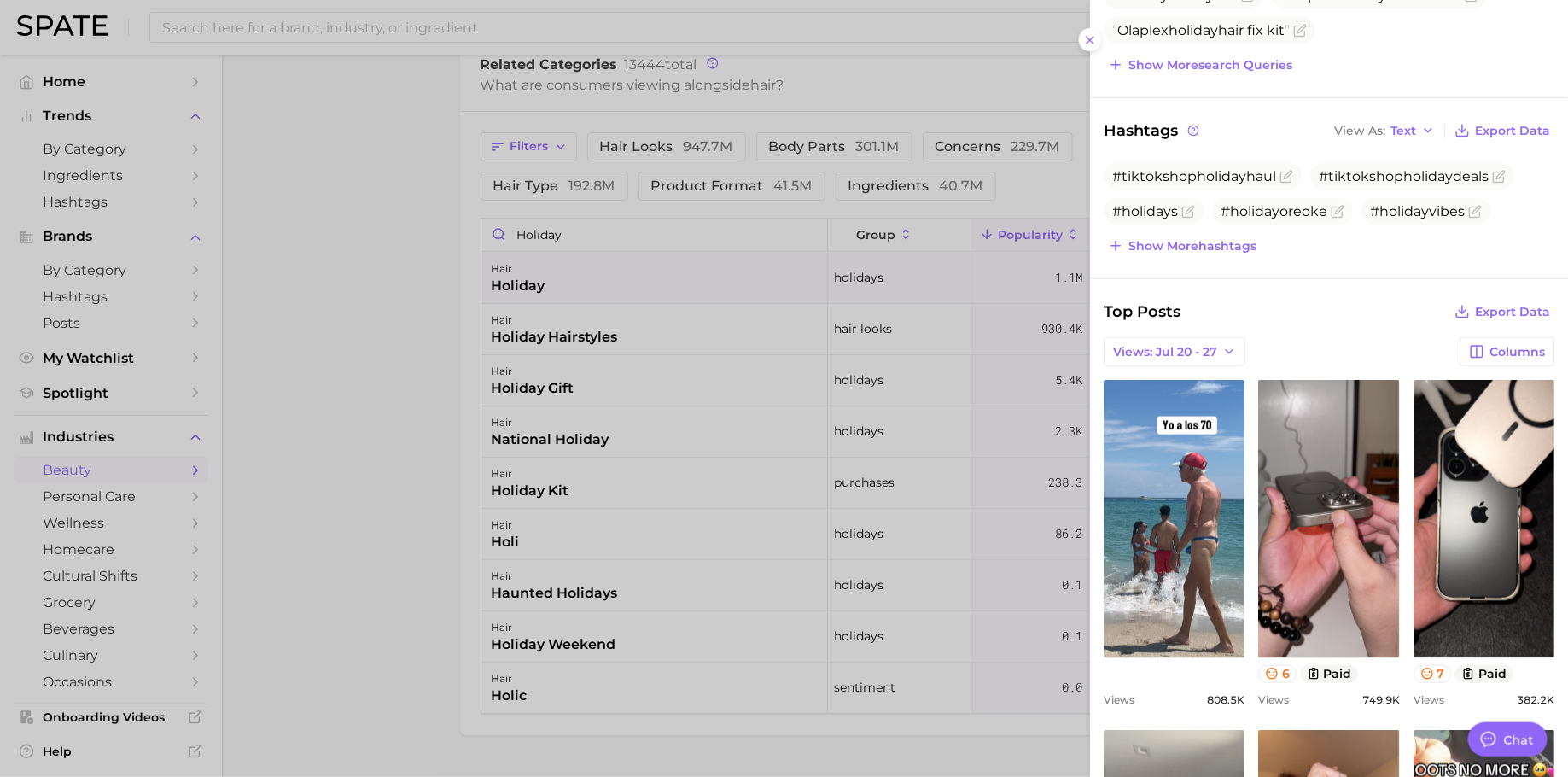 click at bounding box center [784, 388] 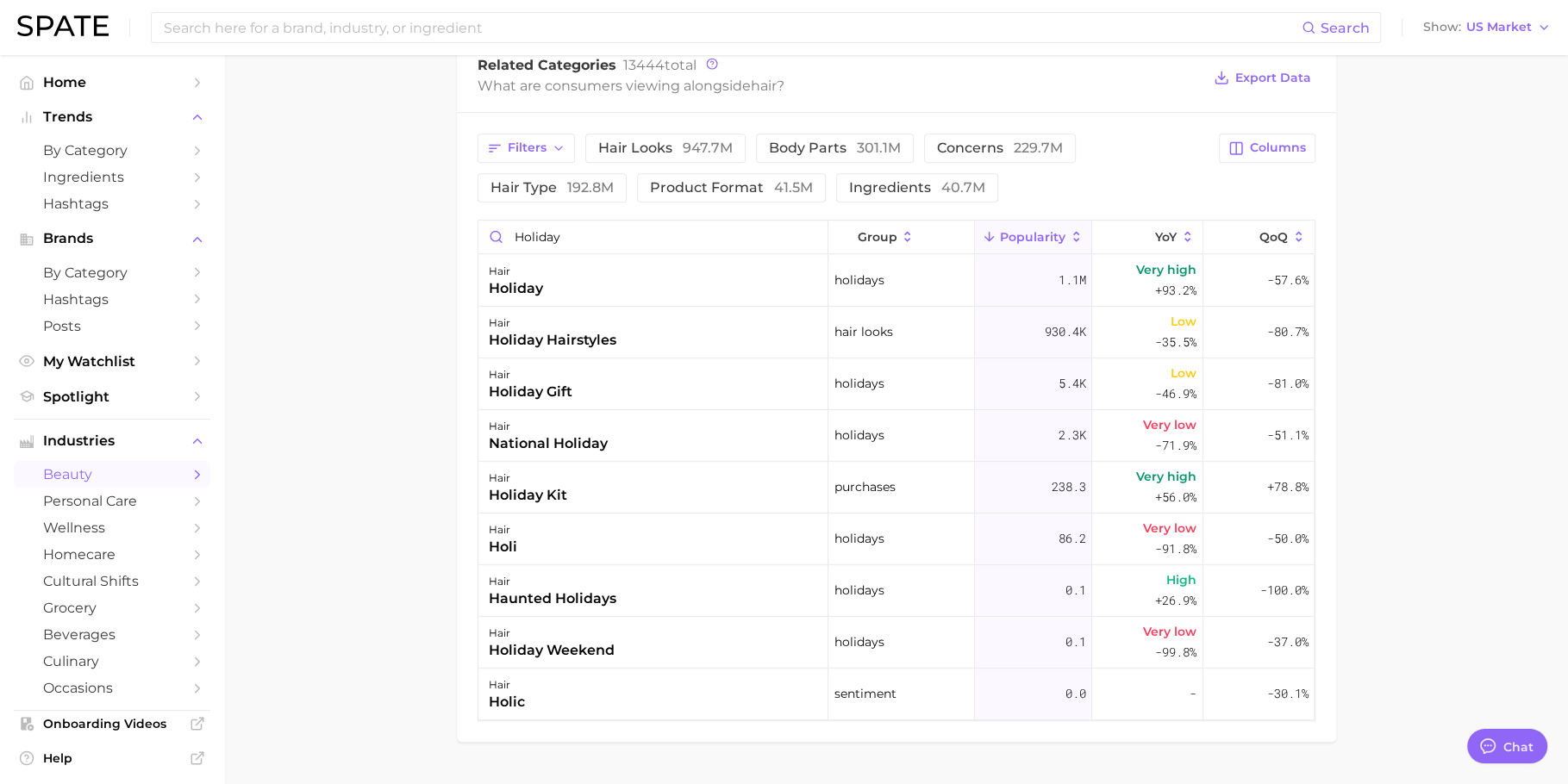 click on "hair holiday hairstyles" at bounding box center (653, 333) 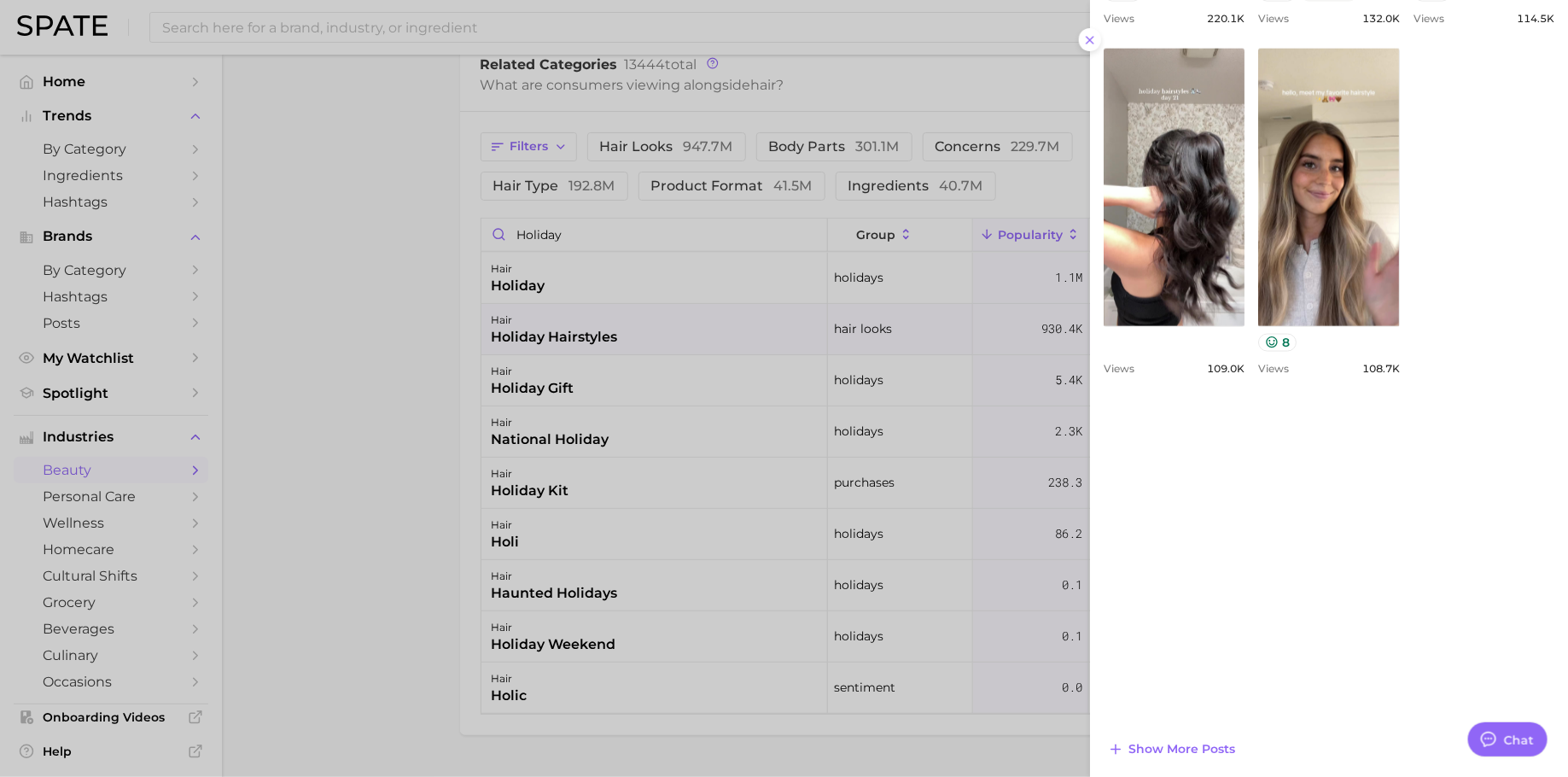 click at bounding box center (784, 388) 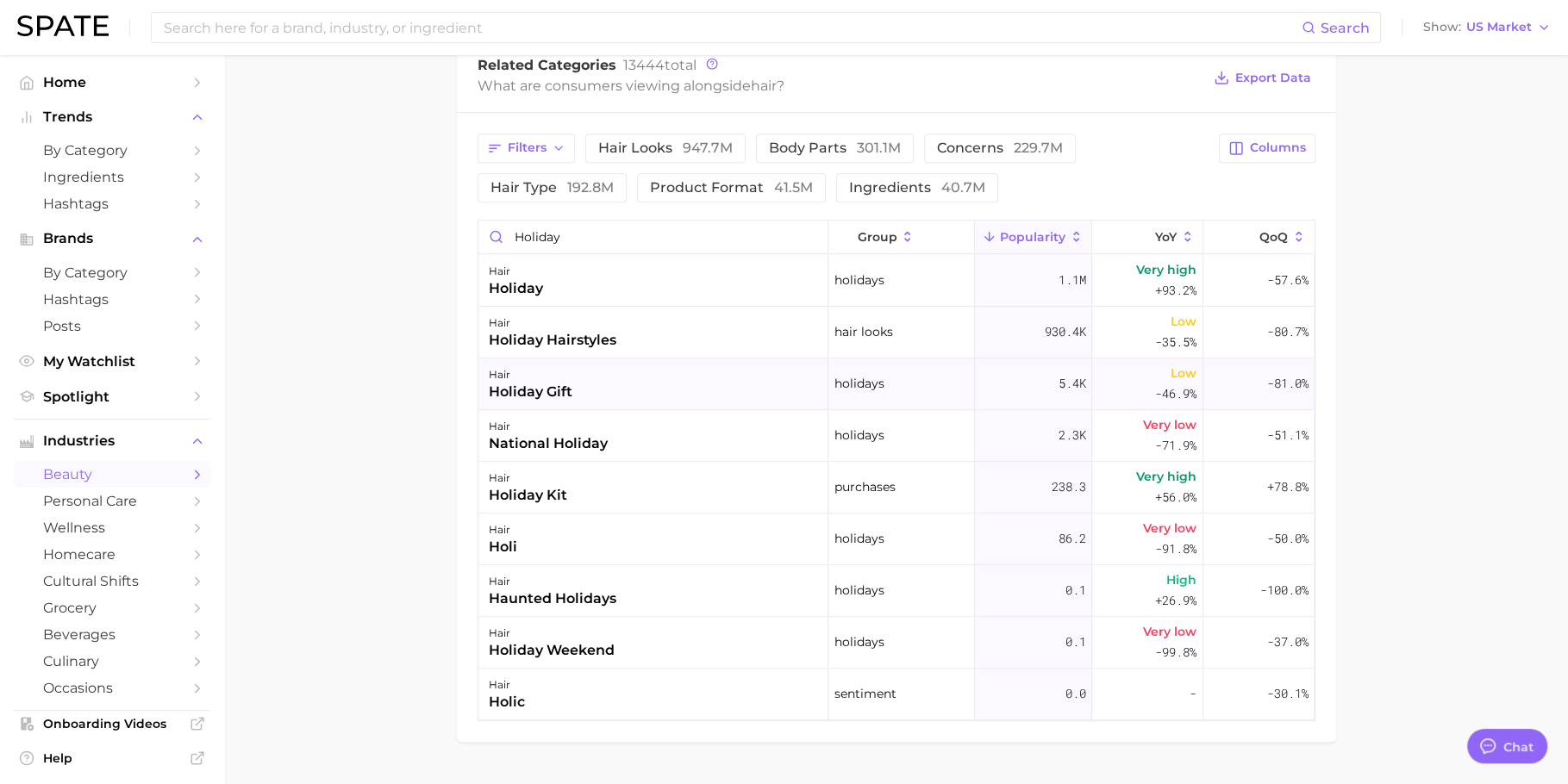 click on "hair holiday gift" at bounding box center [653, 384] 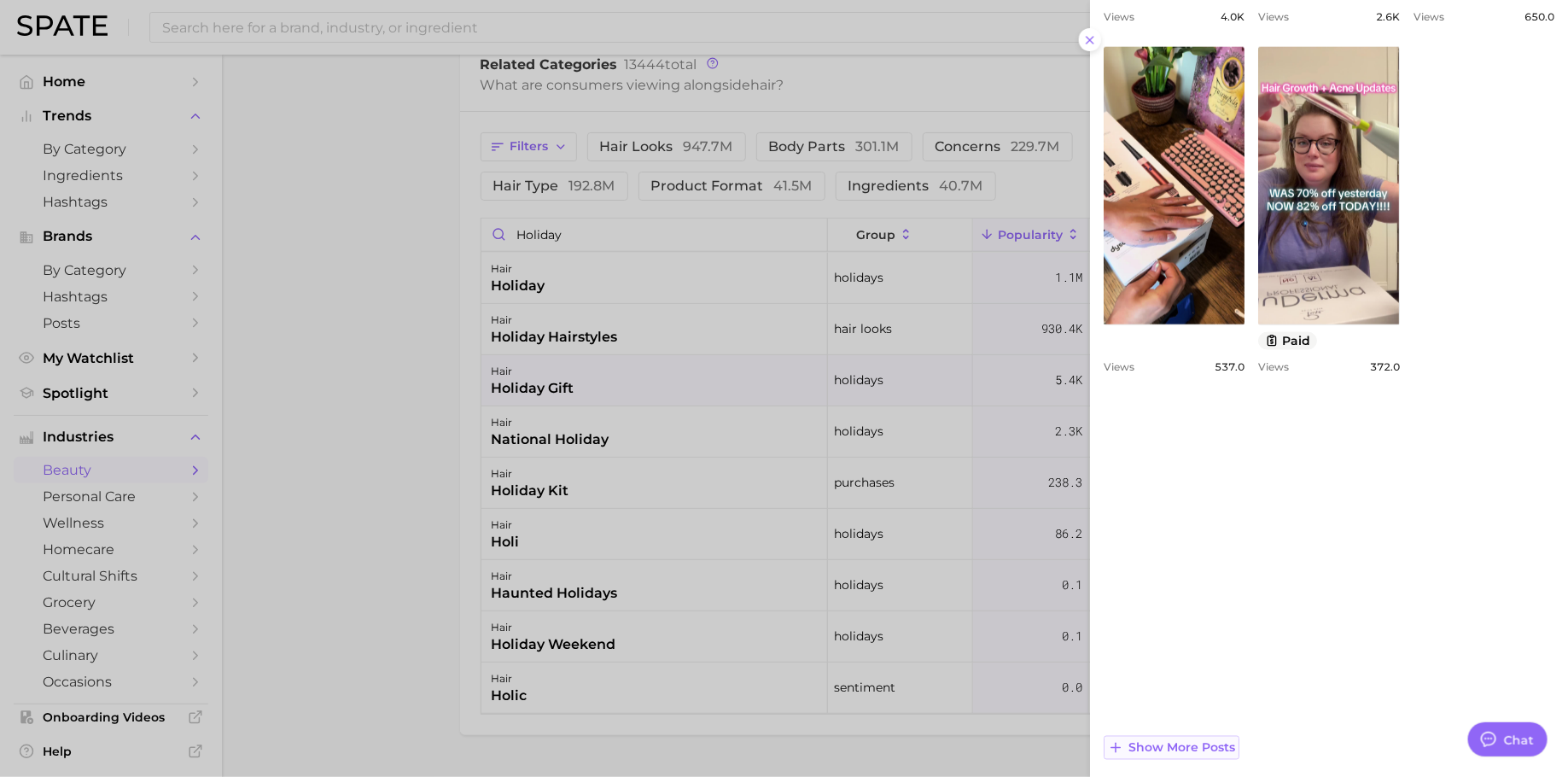 click on "Show more posts" at bounding box center (1181, 748) 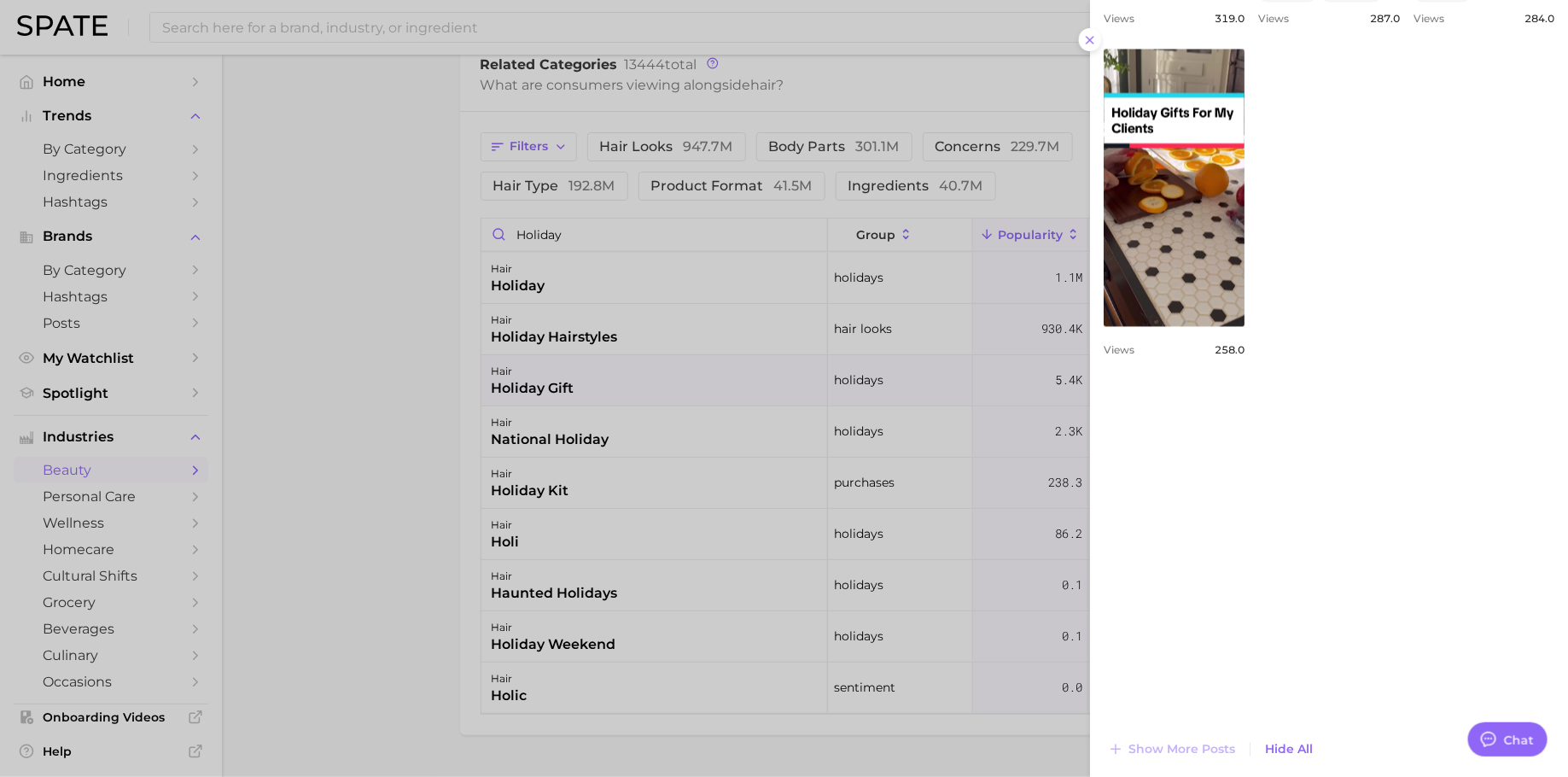click at bounding box center [784, 388] 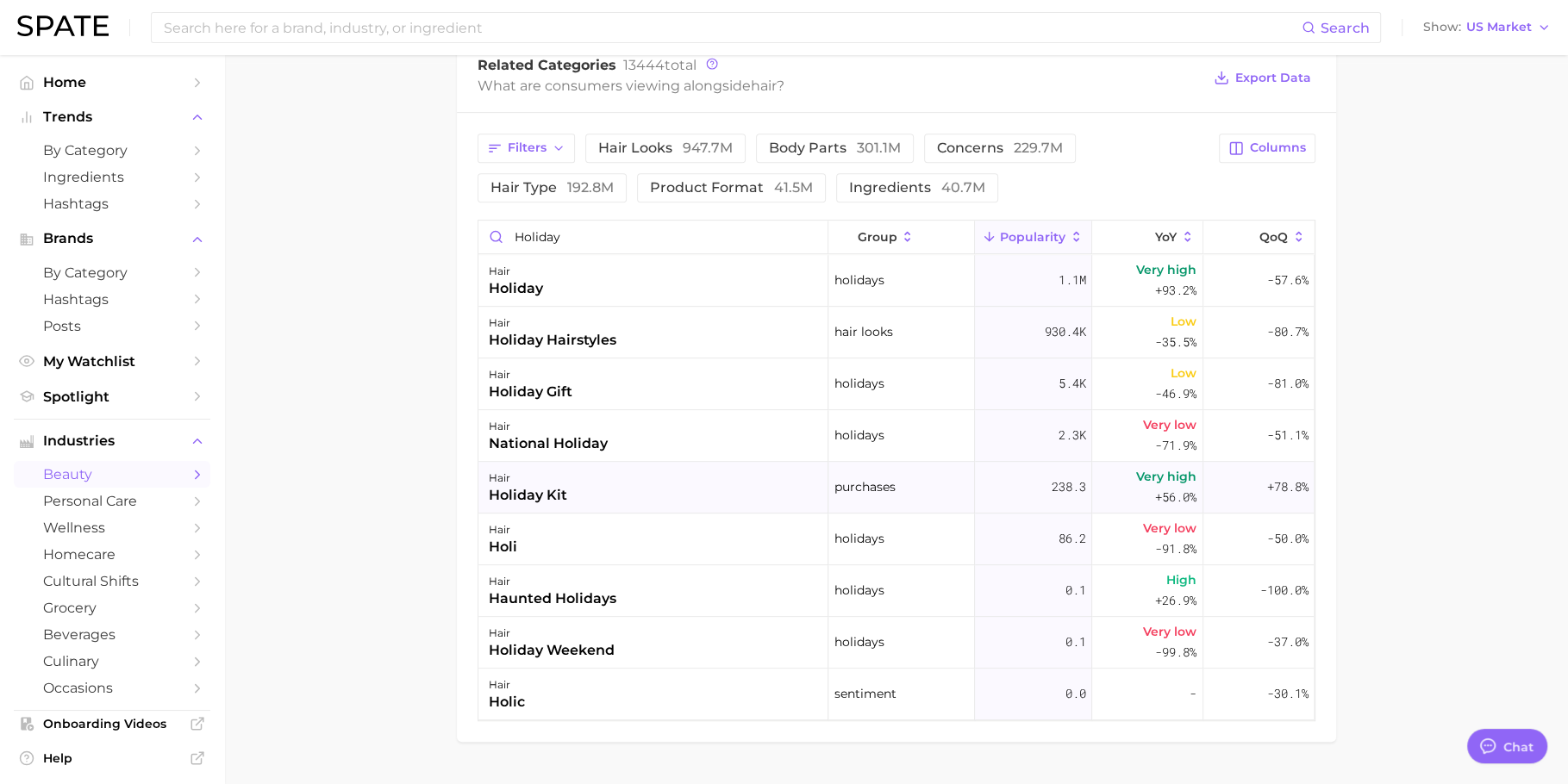 click on "hair holiday kit" at bounding box center (653, 488) 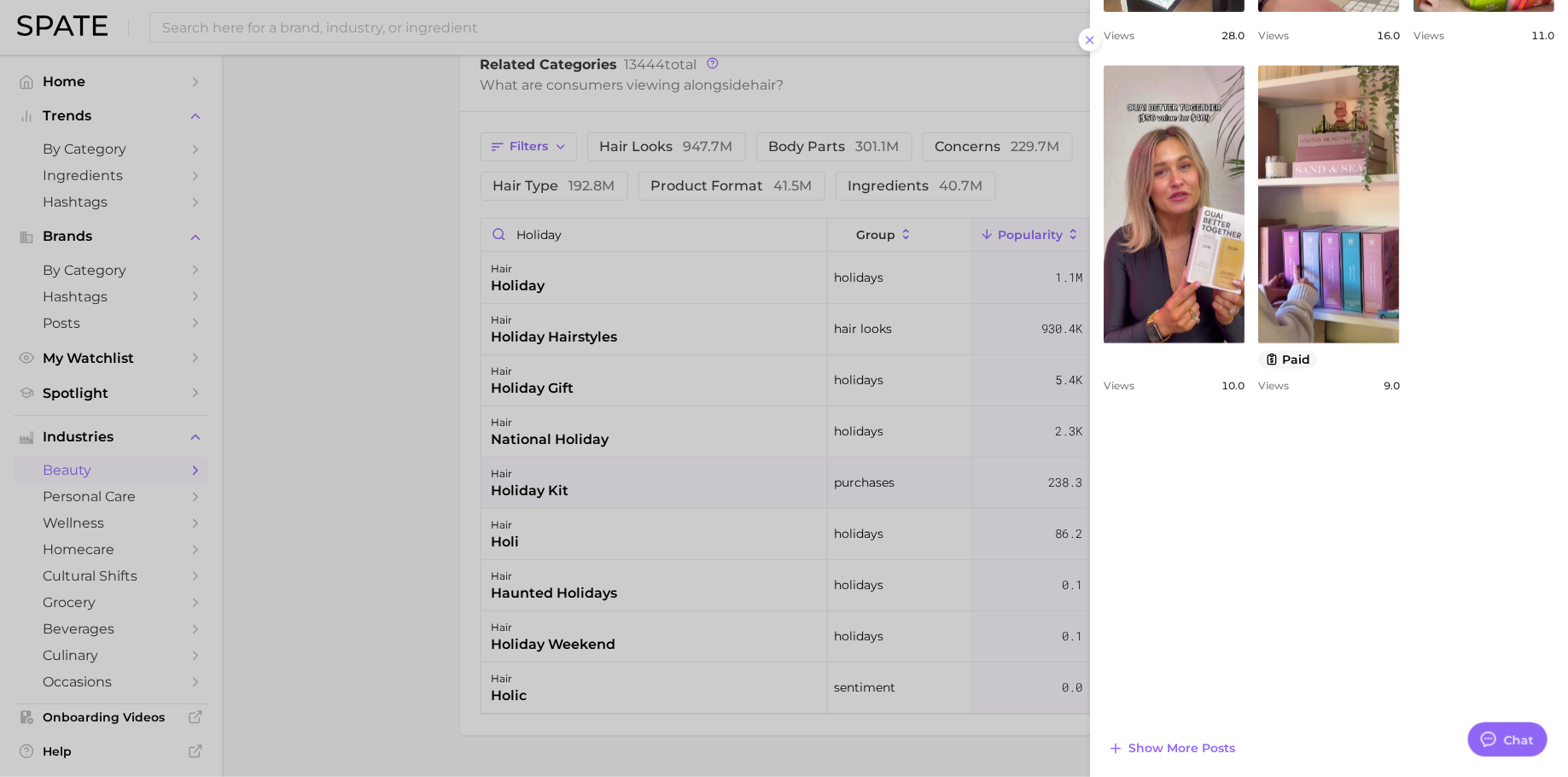 click at bounding box center [784, 388] 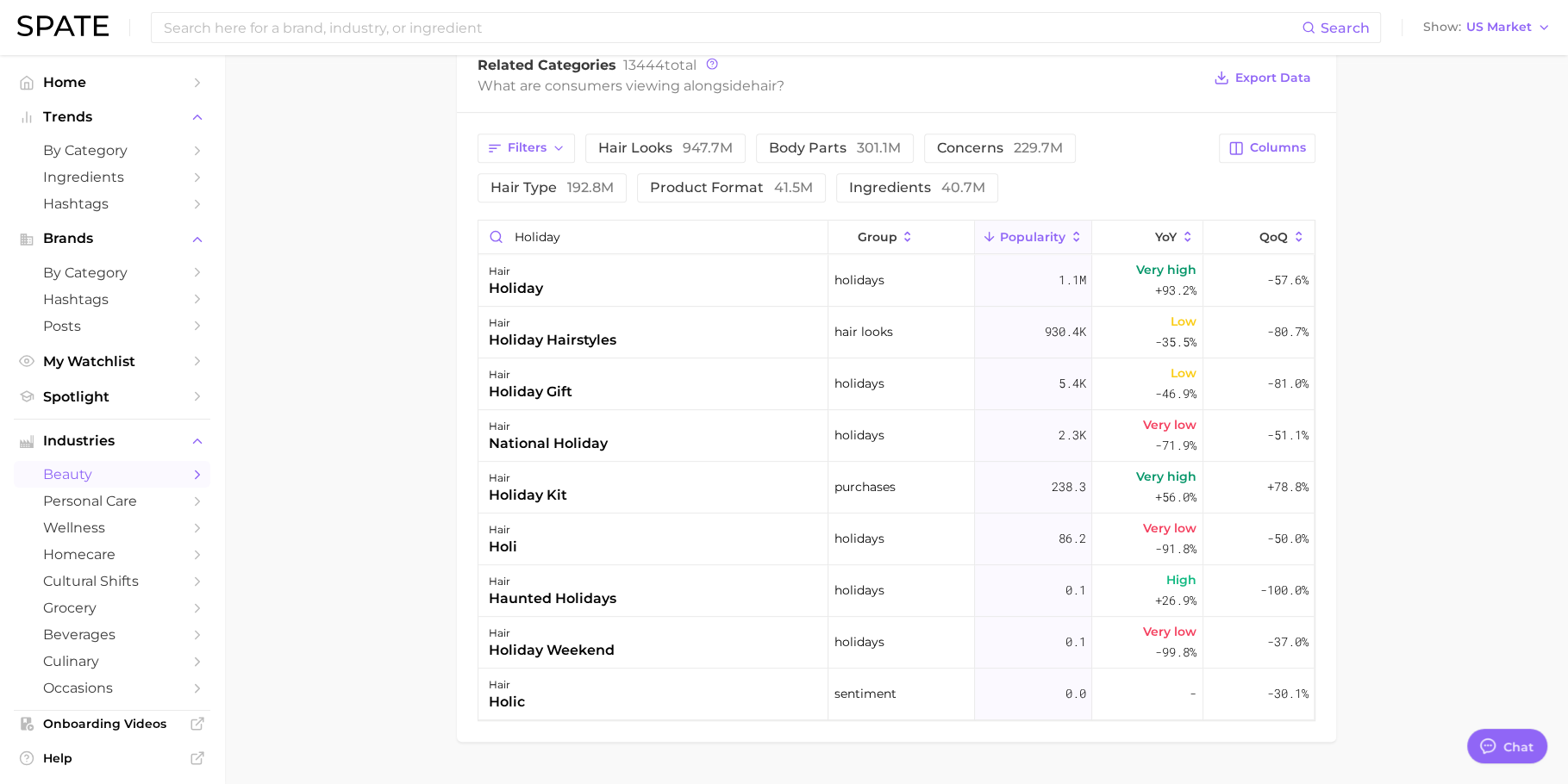 click on "1. hair 2. Subcategory Overview Google TikTok Instagram Beta hair Popularity 15.5b YoY +1.4% cluster sustained riser Hair ranks #1 within the beauty category. This subcategory is growing at a lower rate compared to the other subcategories.  Top Subcategories for  hair  by  popularity high to low Export Data hair looks 8.7b   Popularity -5.0%   YoY hair concerns 2.4b   Popularity +2.0%   YoY hair styling products 1.5b   Popularity +11.5%   YoY hair care products 1.2b   Popularity +15.1%   YoY hair services 784.1m   Popularity +1.6%   YoY hair accessories 342.5m   Popularity +8.1%   YoY hair coloring products 258.0m   Popularity +22.6%   YoY related categories brands Prediction Related Categories 13444  total What are consumers viewing alongside  hair ? Export Data Filters hair looks   947.7m body parts   301.1m concerns   229.7m hair type   192.8m product format   41.5m ingredients   40.7m Columns holiday group Popularity YoY QoQ hair holiday holidays 1.1m Very high +93.2% -57.6% hair hair looks" at bounding box center [896, 81] 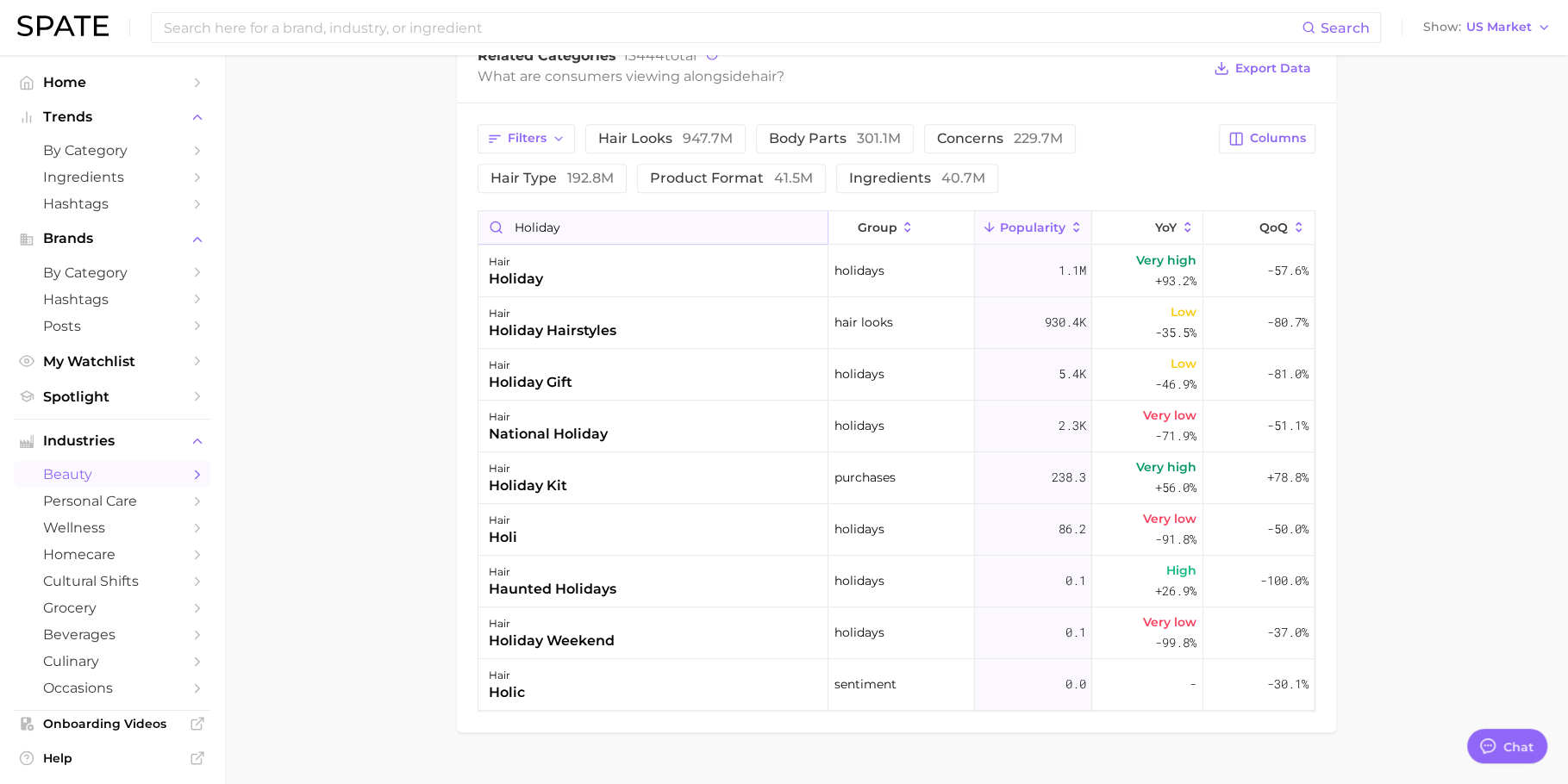 click on "holiday" at bounding box center (653, 227) 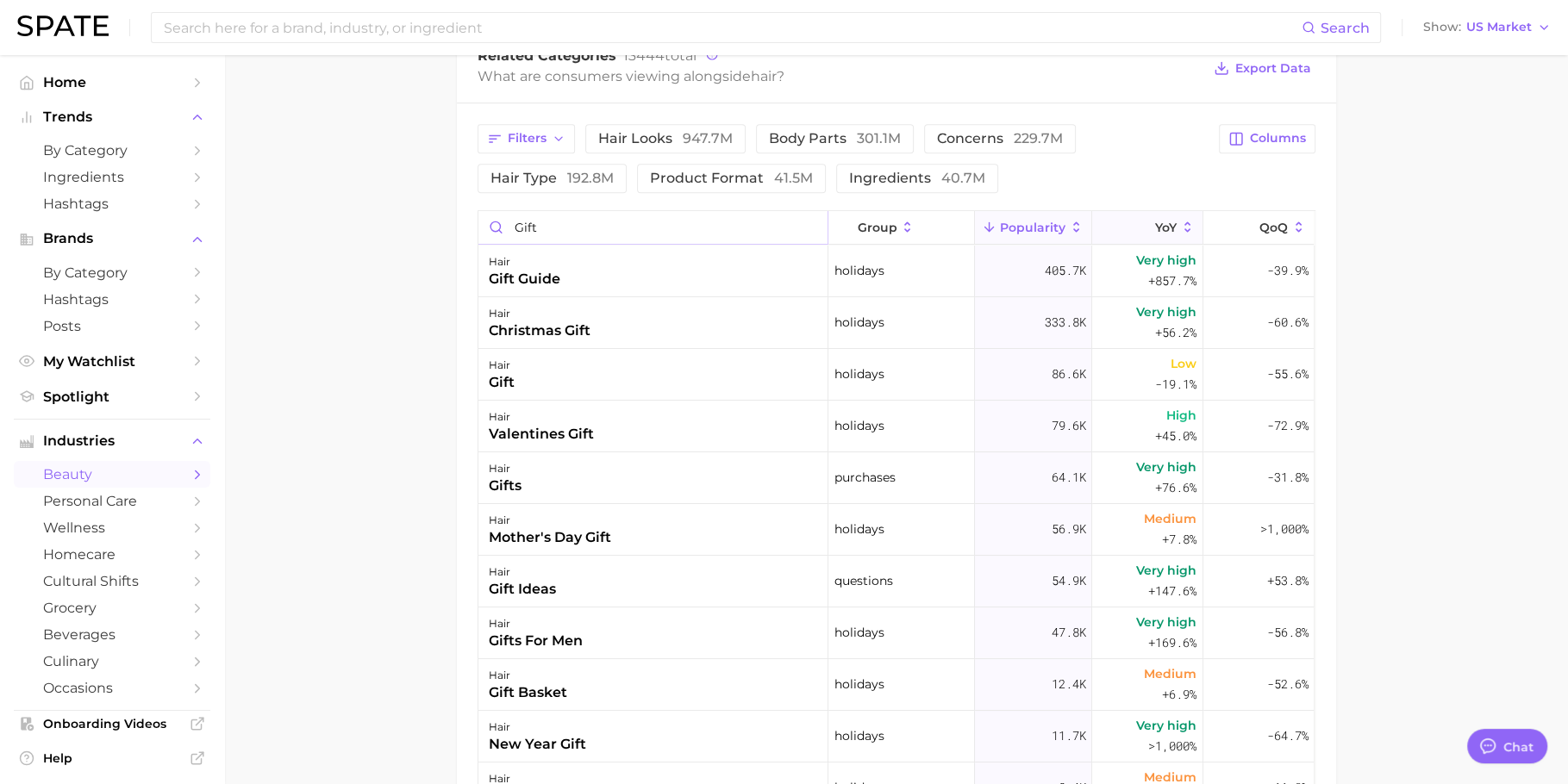 type on "gift" 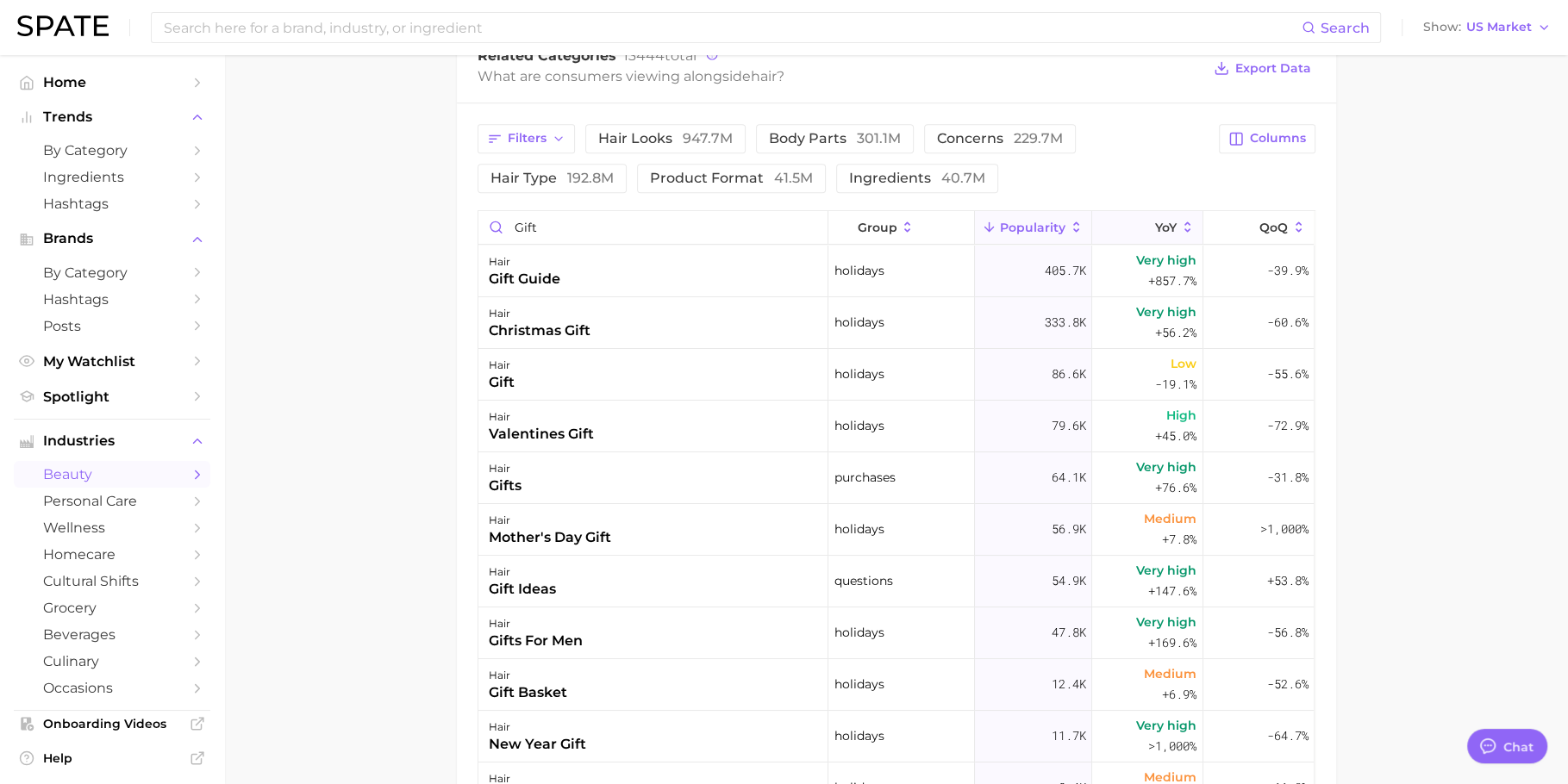 click on "YoY" at bounding box center [1147, 227] 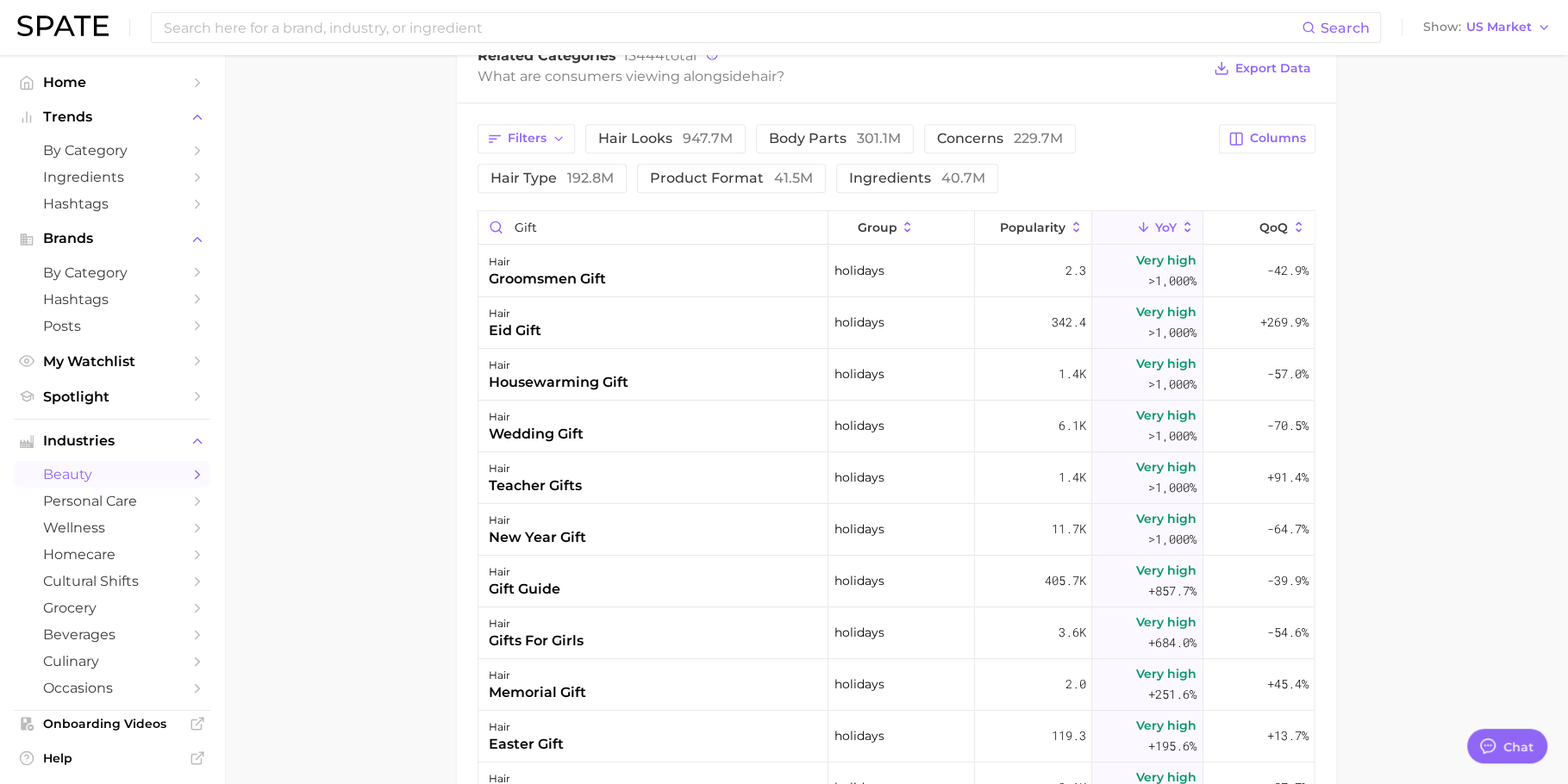 click on "1. hair 2. Subcategory Overview Google TikTok Instagram Beta hair Popularity 15.5b YoY +1.4% cluster sustained riser Hair ranks #1 within the beauty category. This subcategory is growing at a lower rate compared to the other subcategories.  Top Subcategories for  hair  by  popularity high to low Export Data hair looks 8.7b   Popularity -5.0%   YoY hair concerns 2.4b   Popularity +2.0%   YoY hair styling products 1.5b   Popularity +11.5%   YoY hair care products 1.2b   Popularity +15.1%   YoY hair services 784.1m   Popularity +1.6%   YoY hair accessories 342.5m   Popularity +8.1%   YoY hair coloring products 258.0m   Popularity +22.6%   YoY related categories brands Prediction Related Categories 13444  total What are consumers viewing alongside  hair ? Export Data Filters hair looks   947.7m body parts   301.1m concerns   229.7m hair type   192.8m product format   41.5m ingredients   40.7m Columns gift group Popularity YoY QoQ hair groomsmen gift holidays 2.3 Very high >1,000% -42.9% hair 342.4" at bounding box center (896, 213) 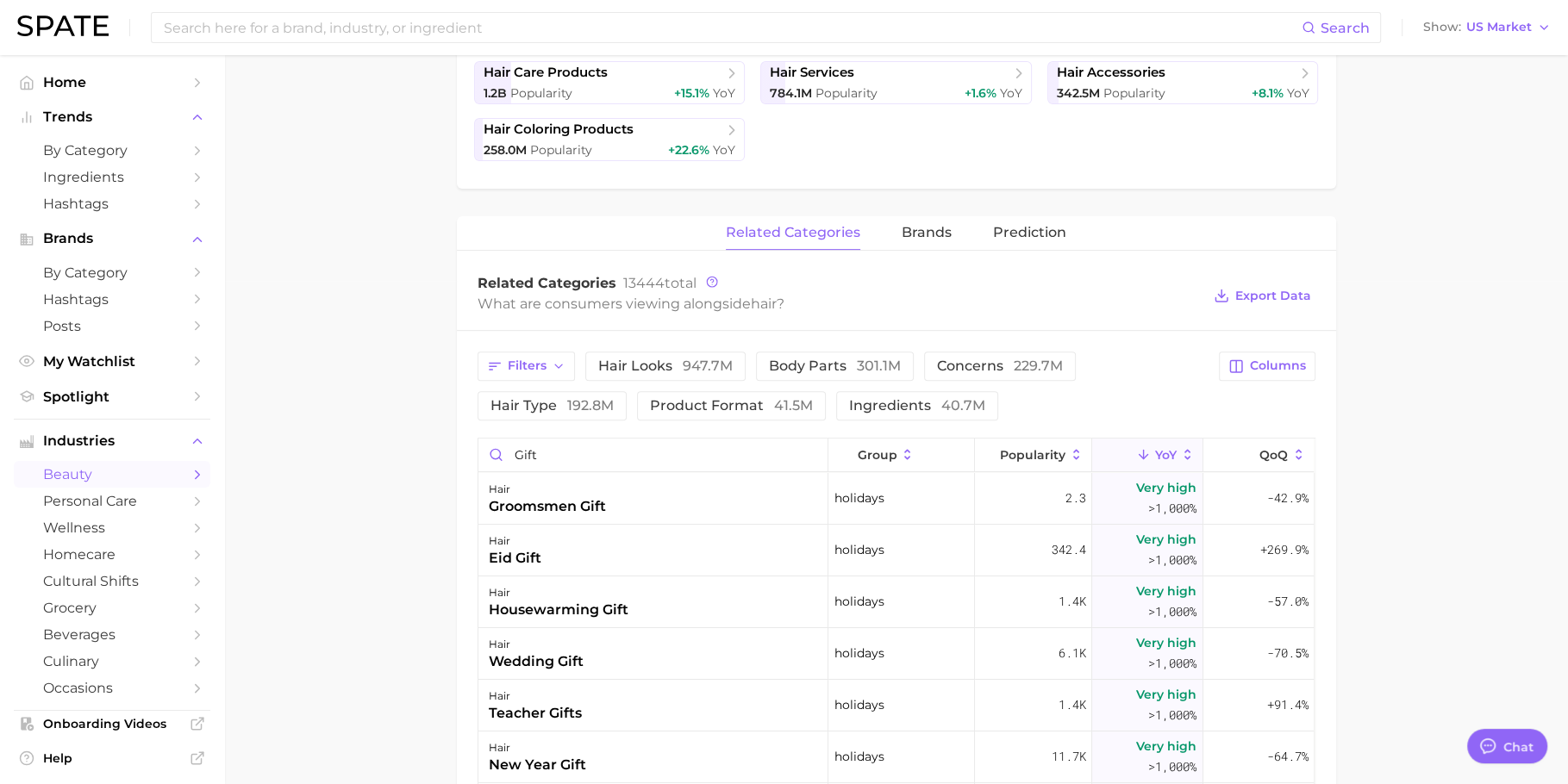 scroll, scrollTop: 673, scrollLeft: 0, axis: vertical 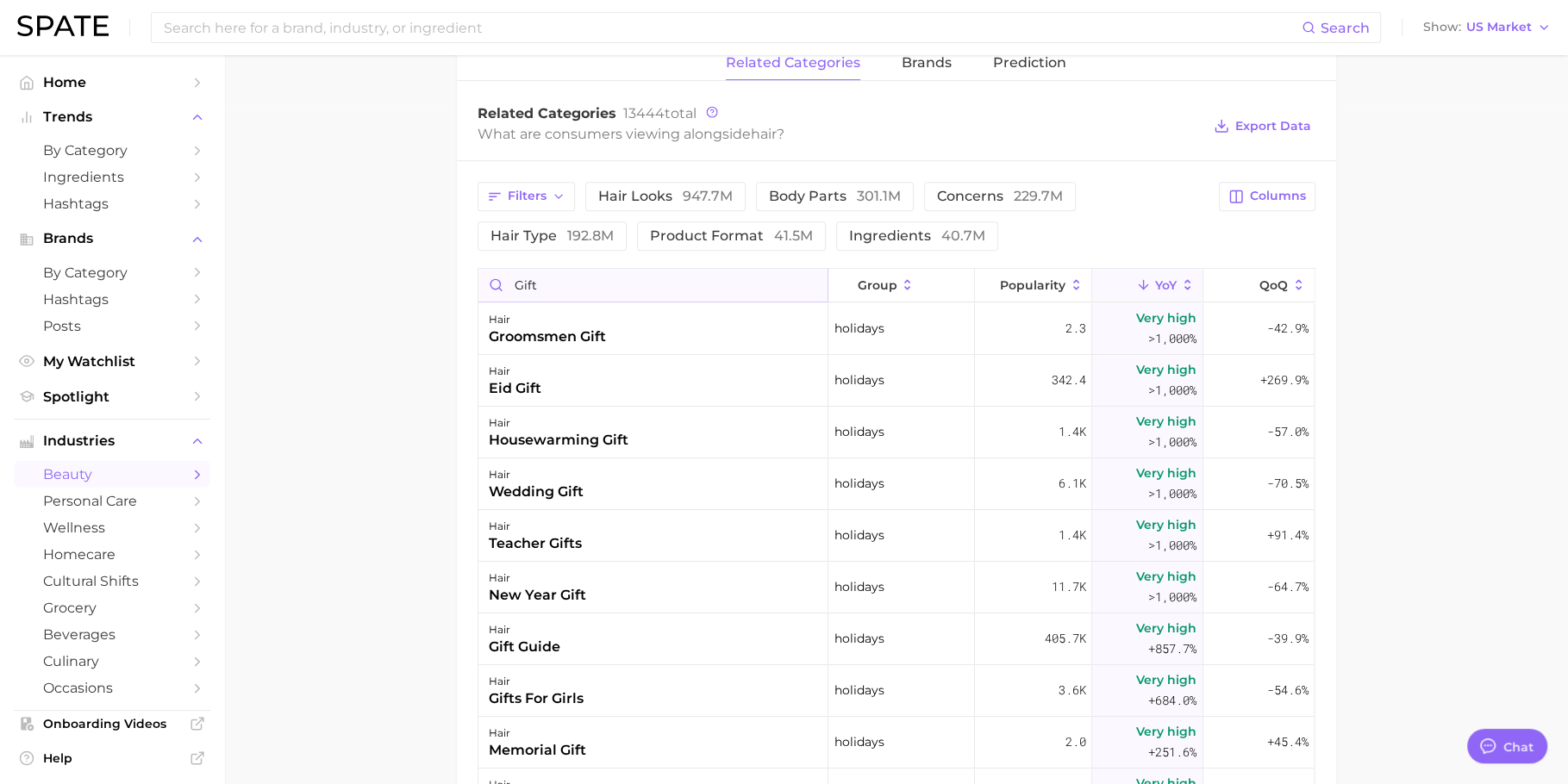 click on "gift" at bounding box center (653, 285) 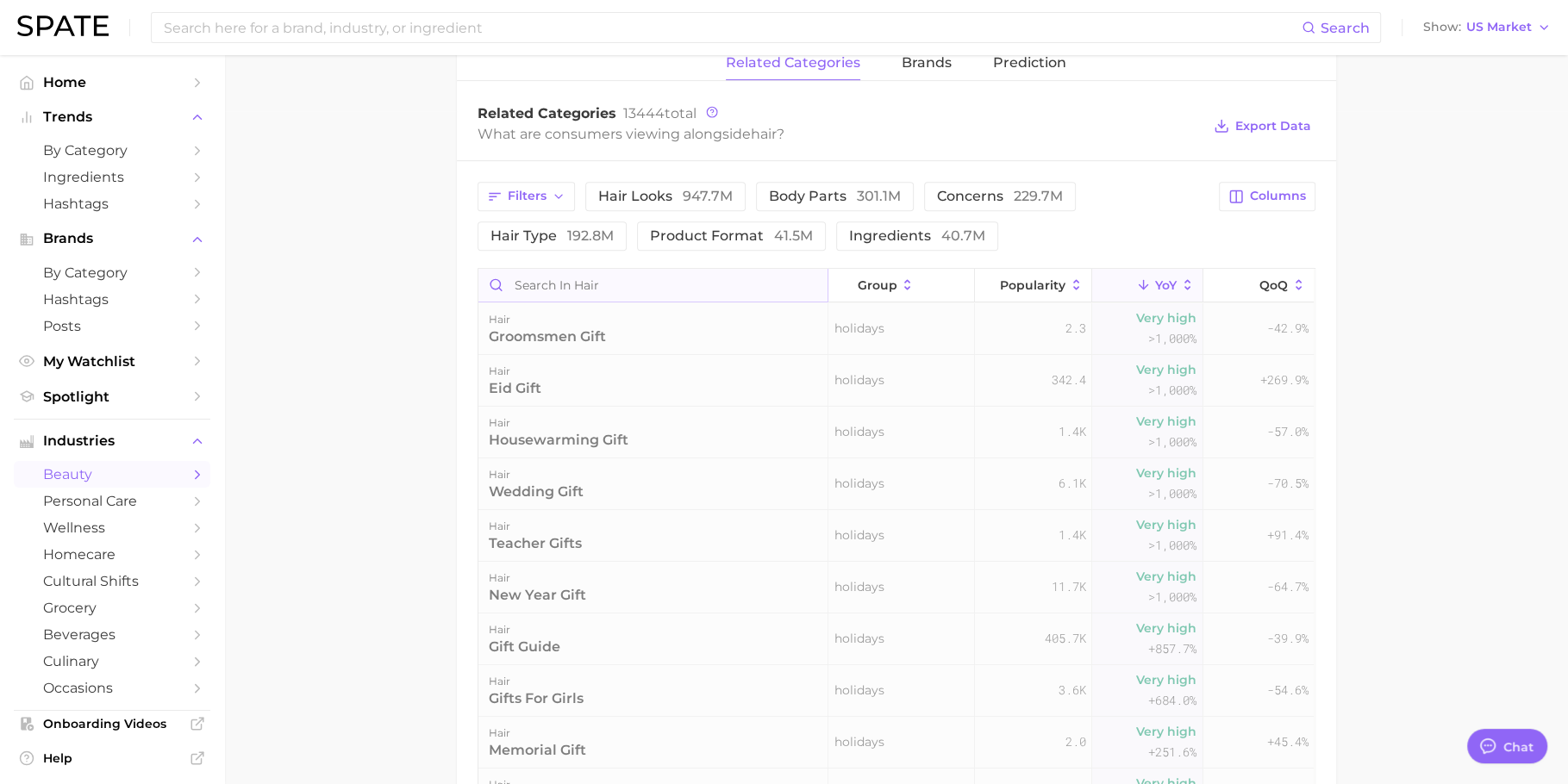 click at bounding box center (653, 285) 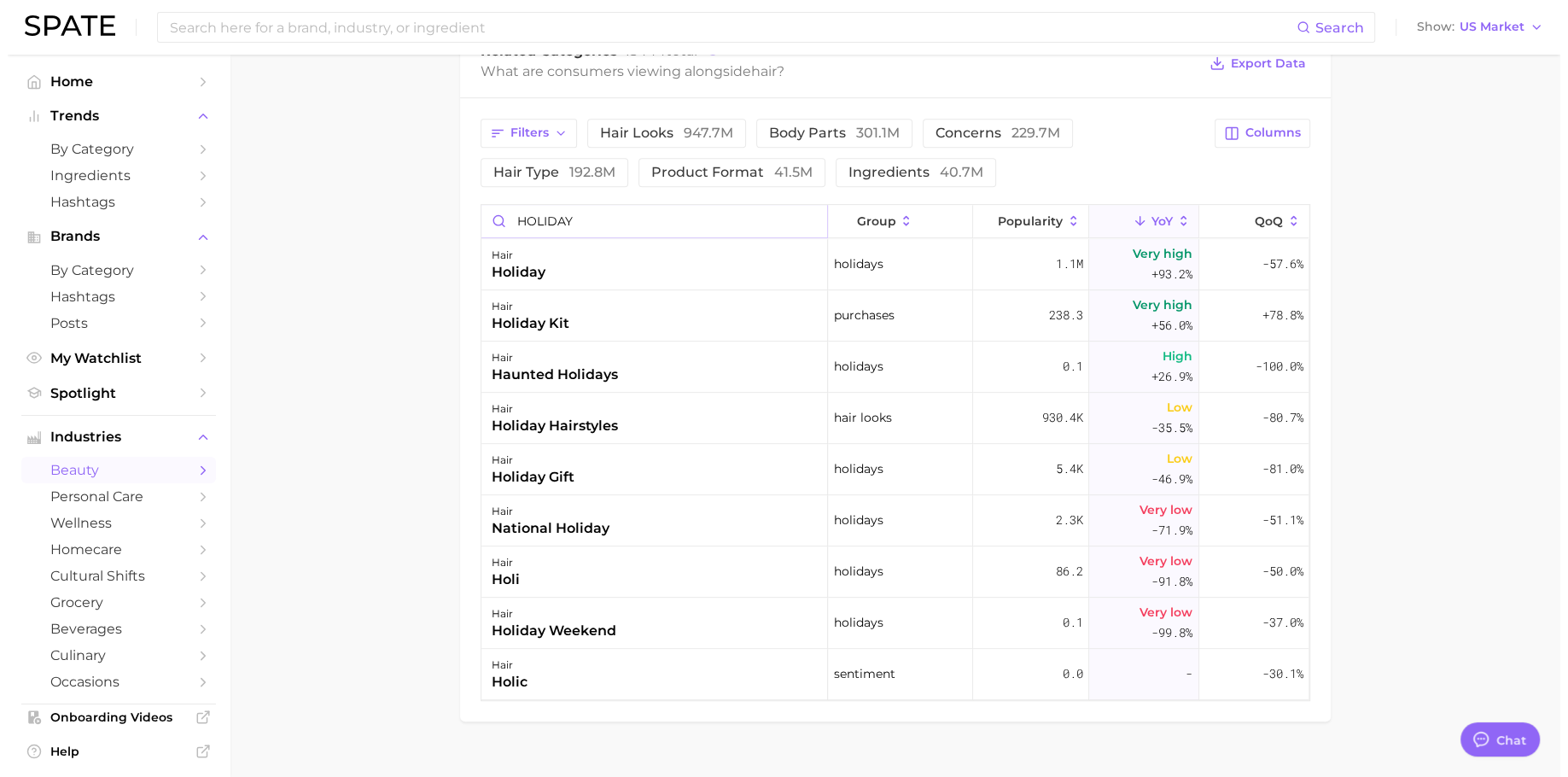scroll, scrollTop: 754, scrollLeft: 0, axis: vertical 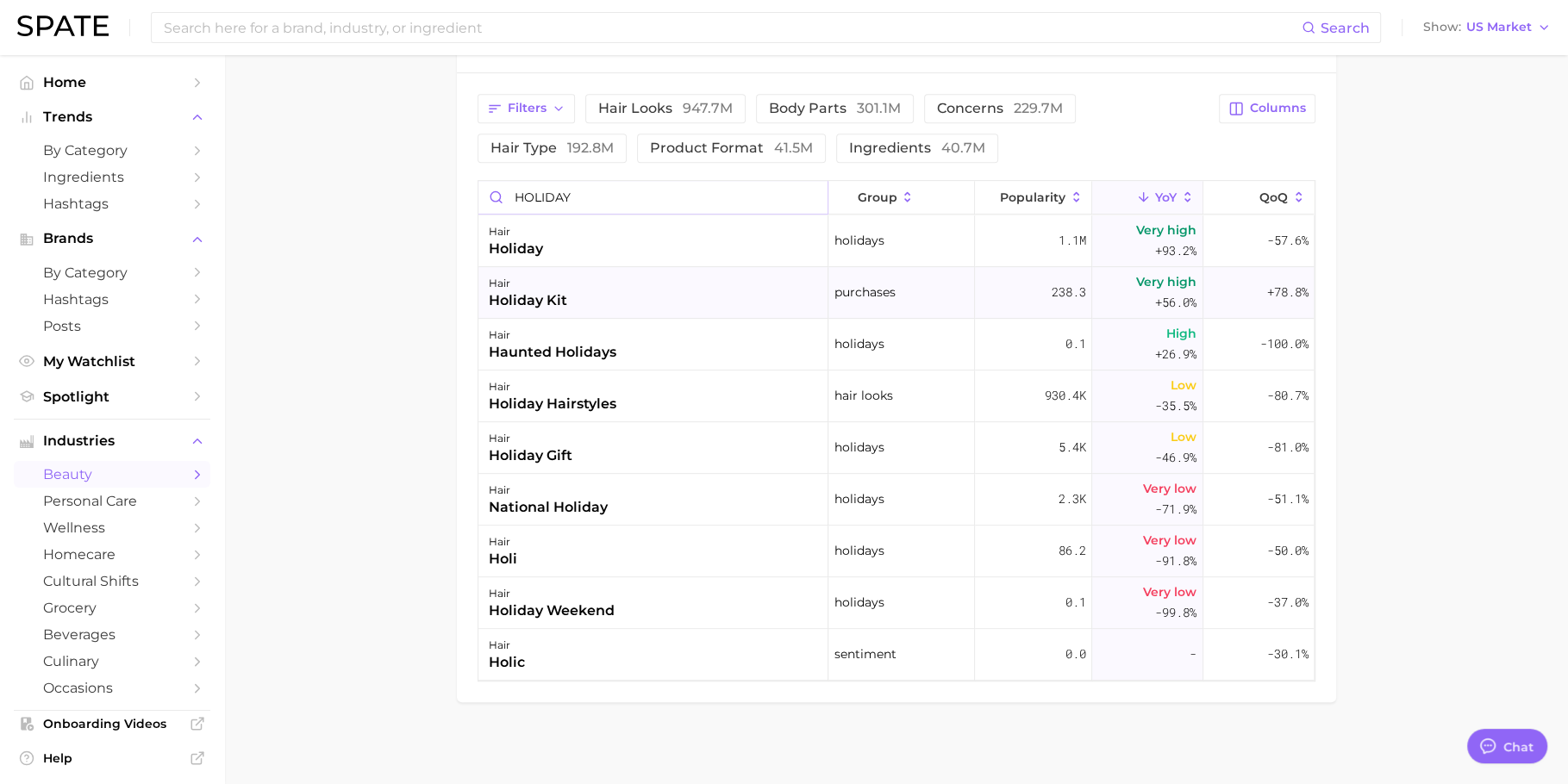 type on "HOLIDAY" 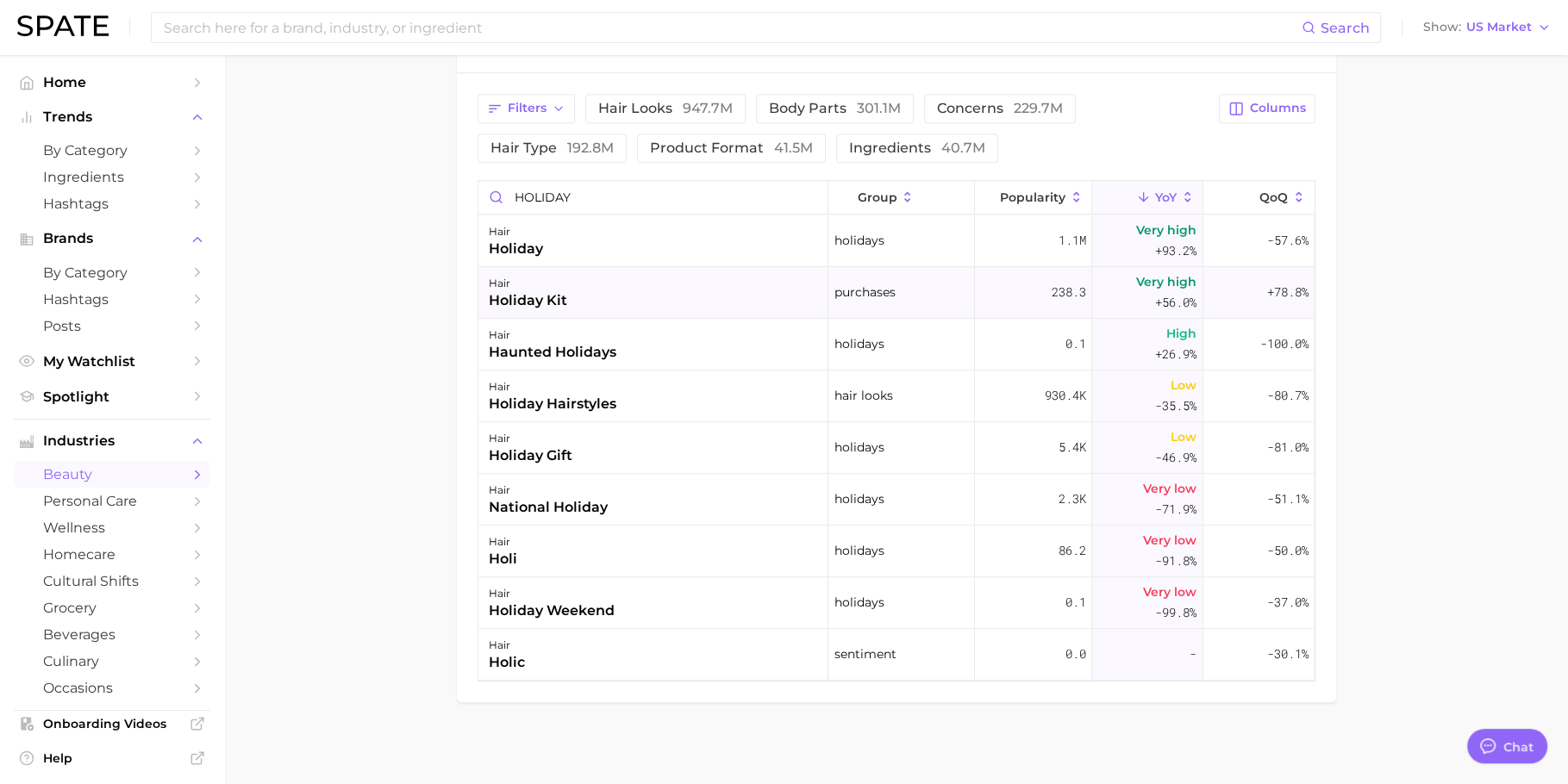 click on "+56.0%" at bounding box center [1176, 302] 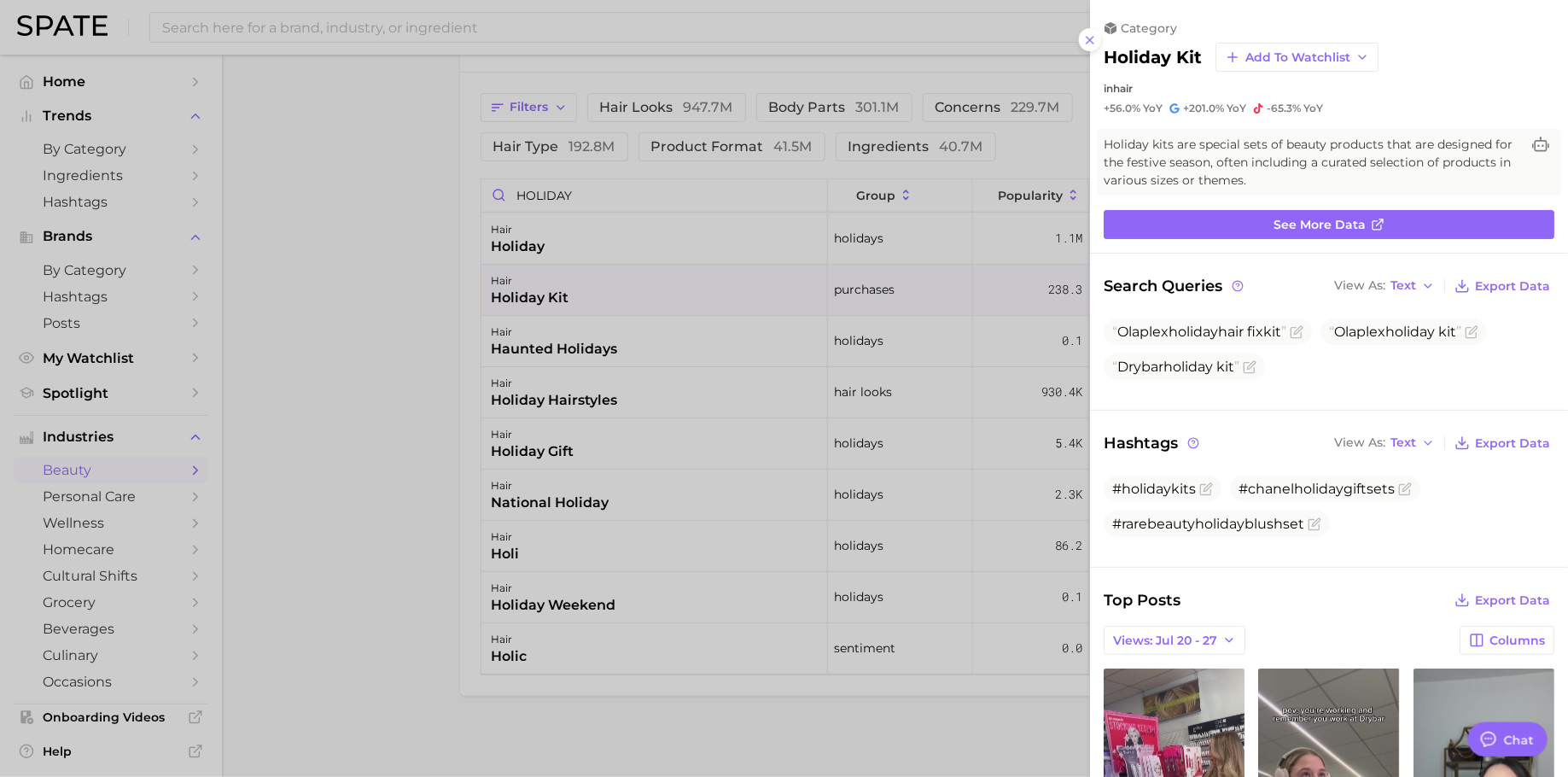 scroll, scrollTop: 0, scrollLeft: 0, axis: both 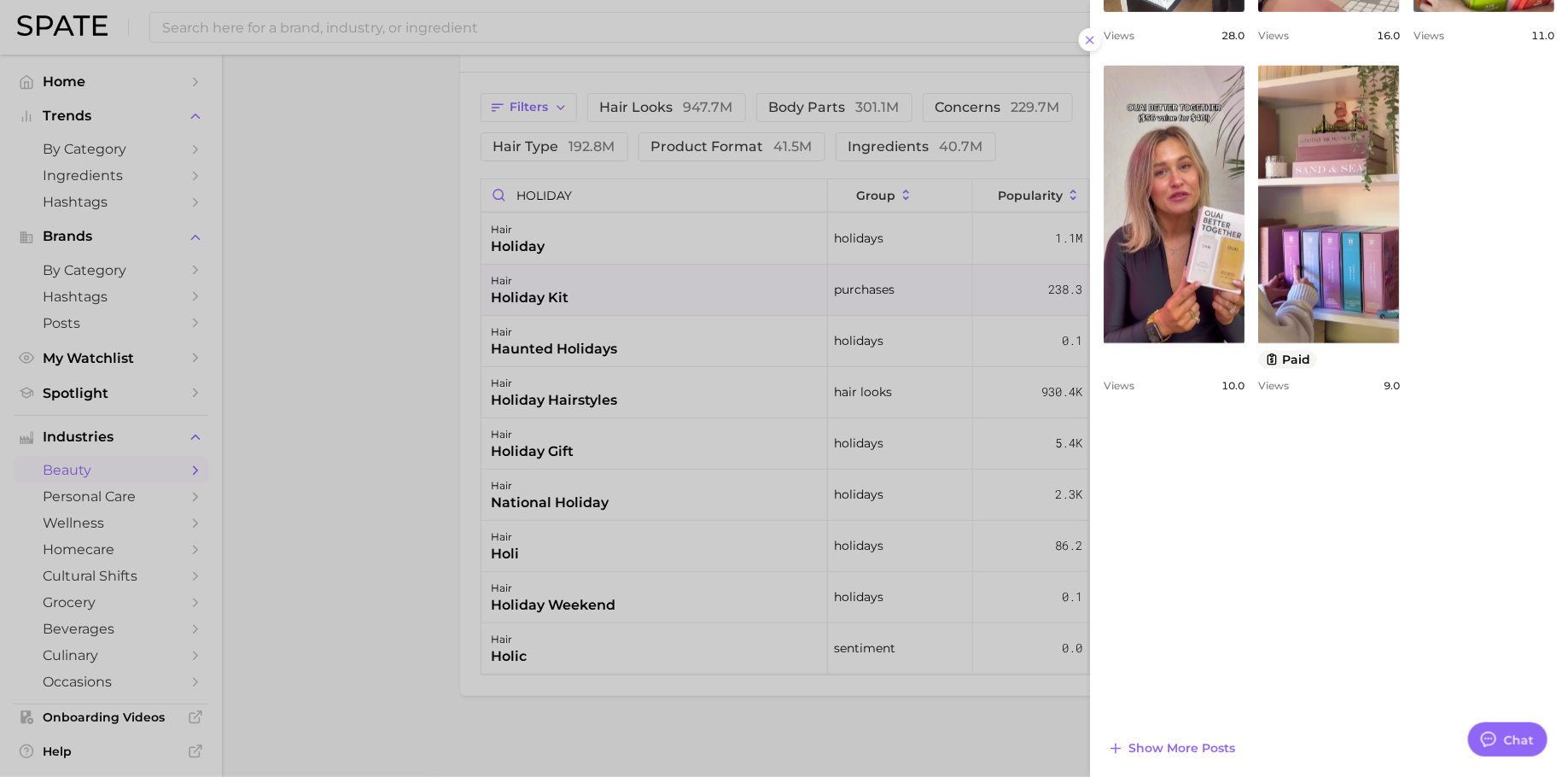 click at bounding box center [784, 388] 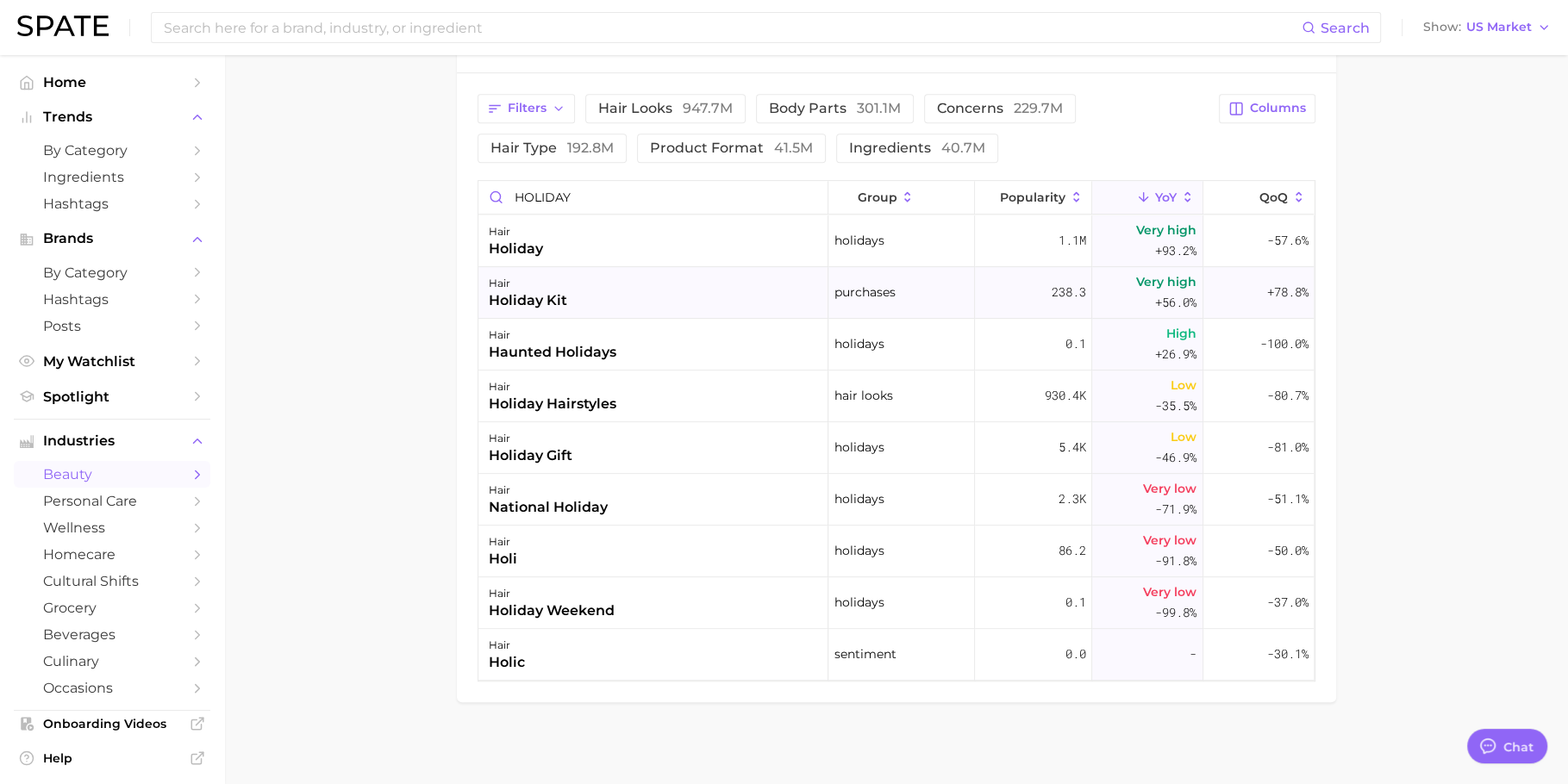 click on "hair holiday kit" at bounding box center (653, 293) 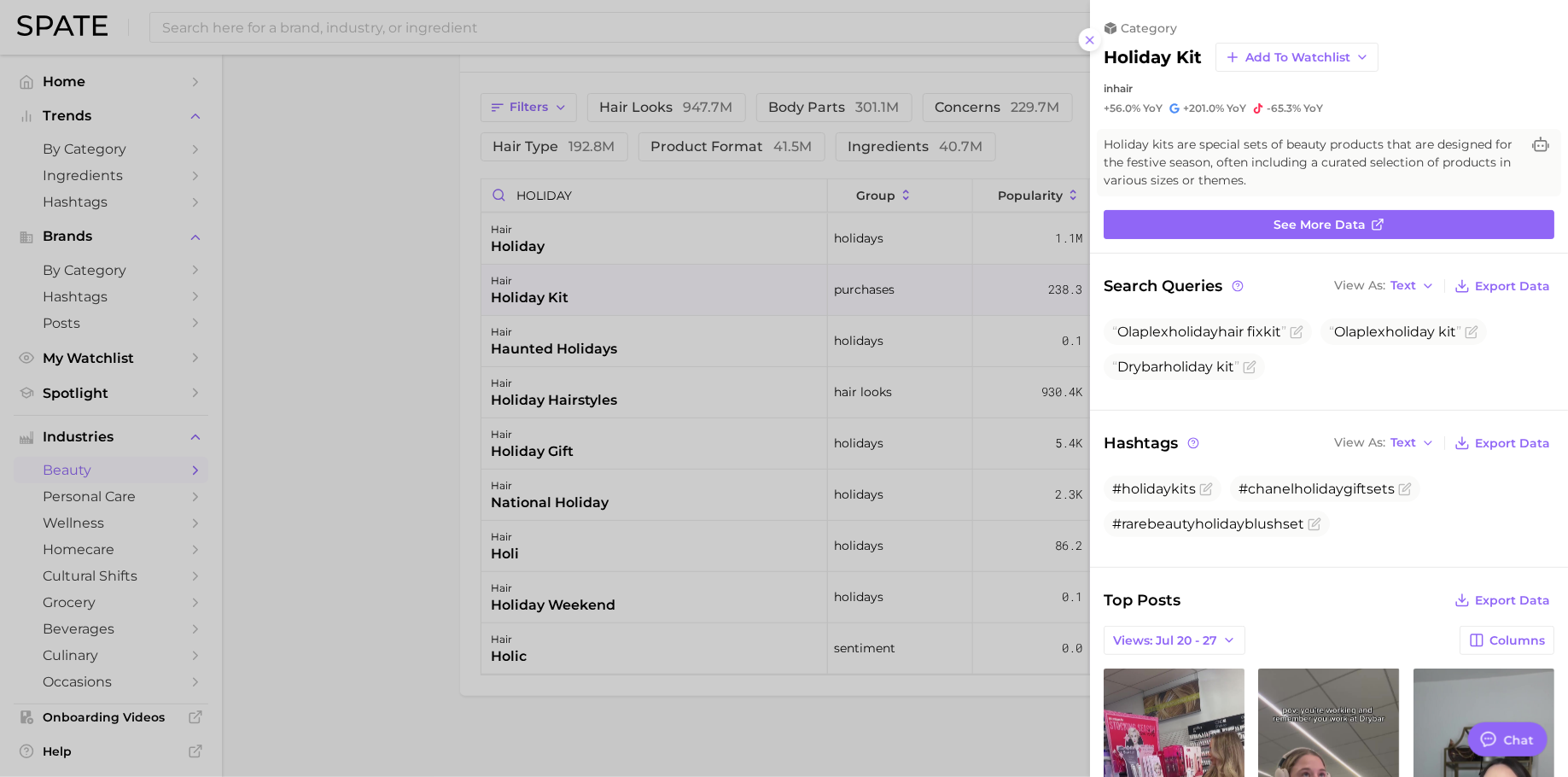 scroll, scrollTop: 0, scrollLeft: 0, axis: both 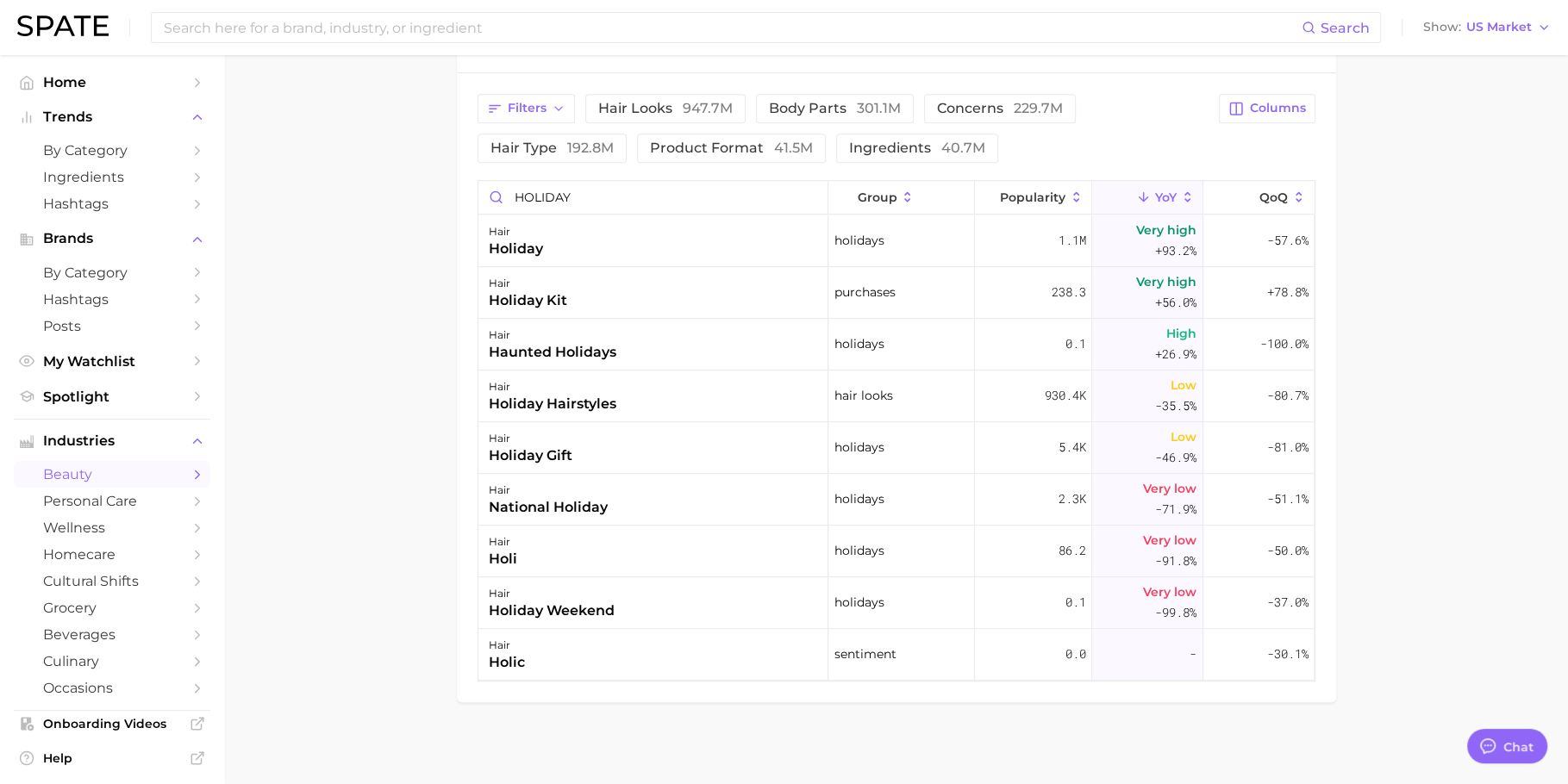 click on "hair holiday" at bounding box center (653, 241) 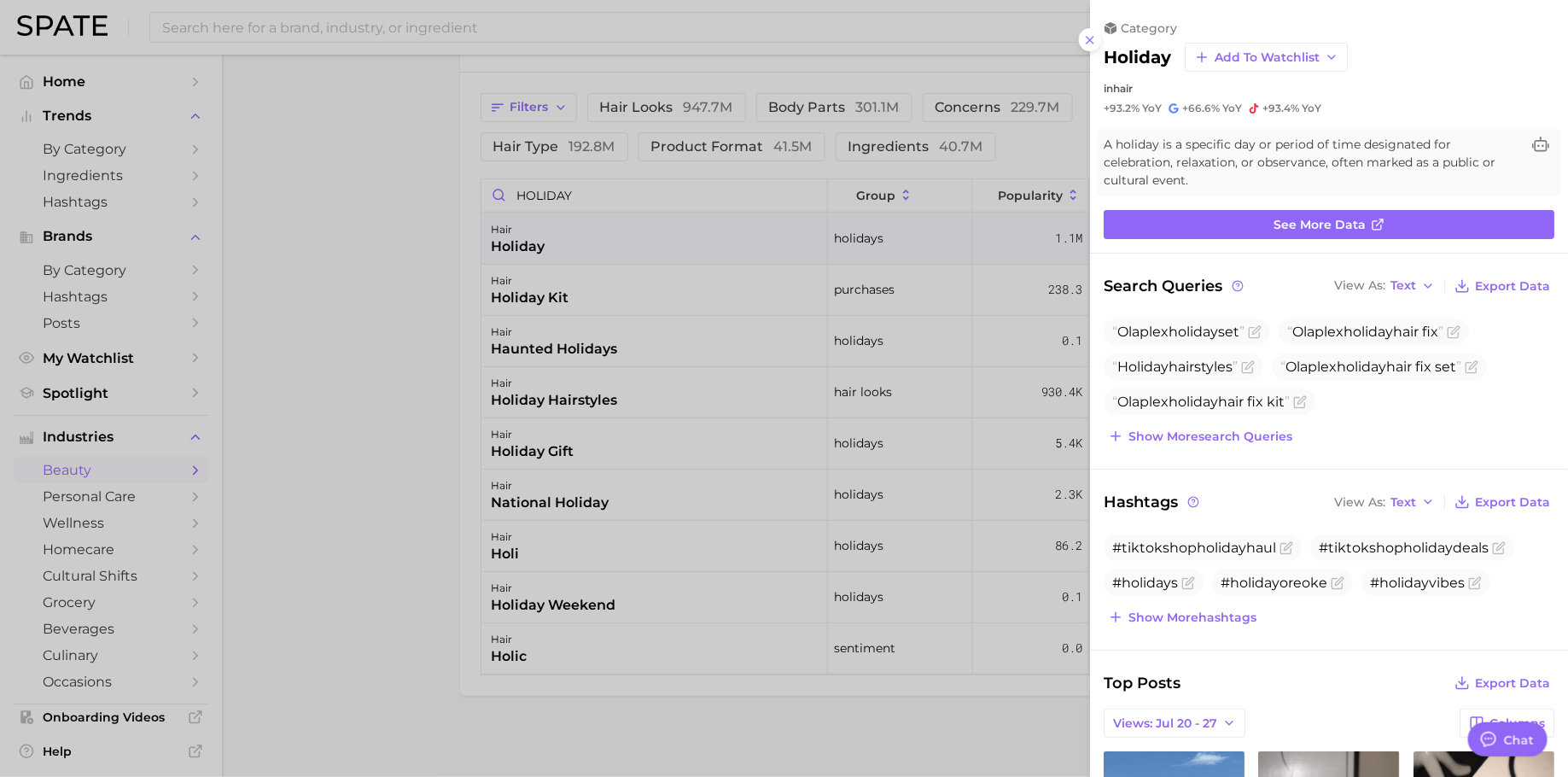 scroll, scrollTop: 0, scrollLeft: 0, axis: both 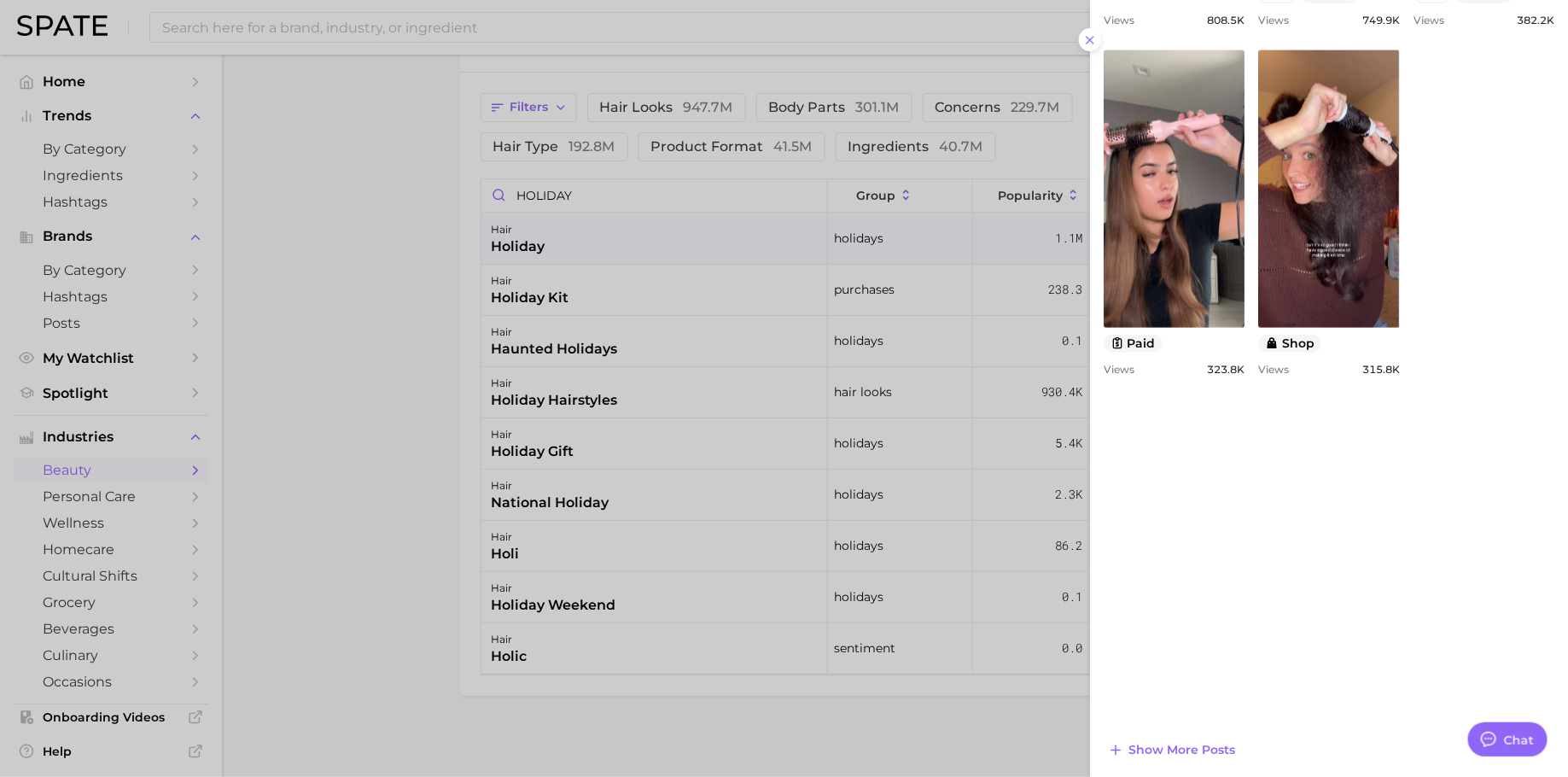 click at bounding box center (784, 388) 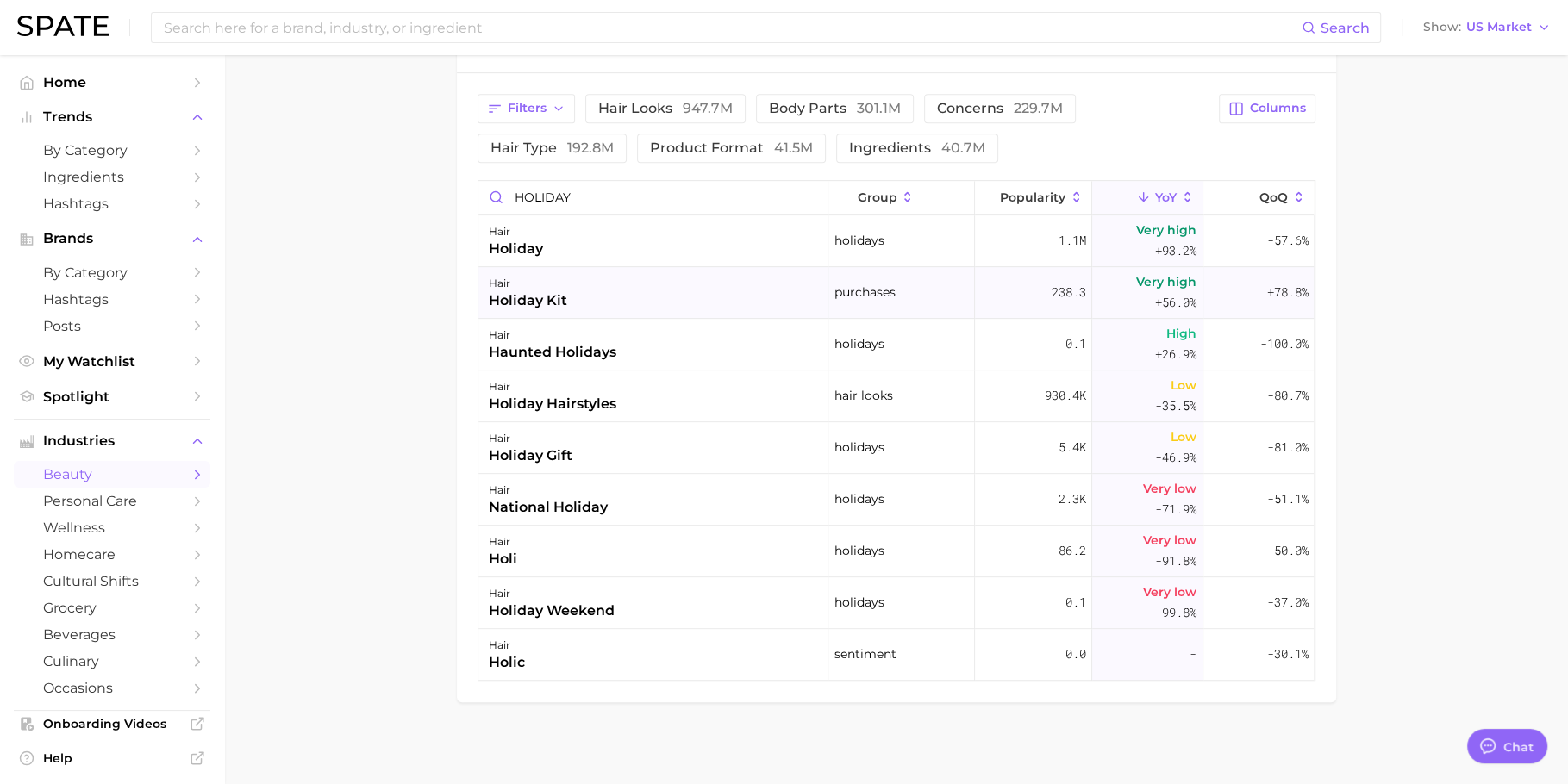 click on "hair" at bounding box center (528, 283) 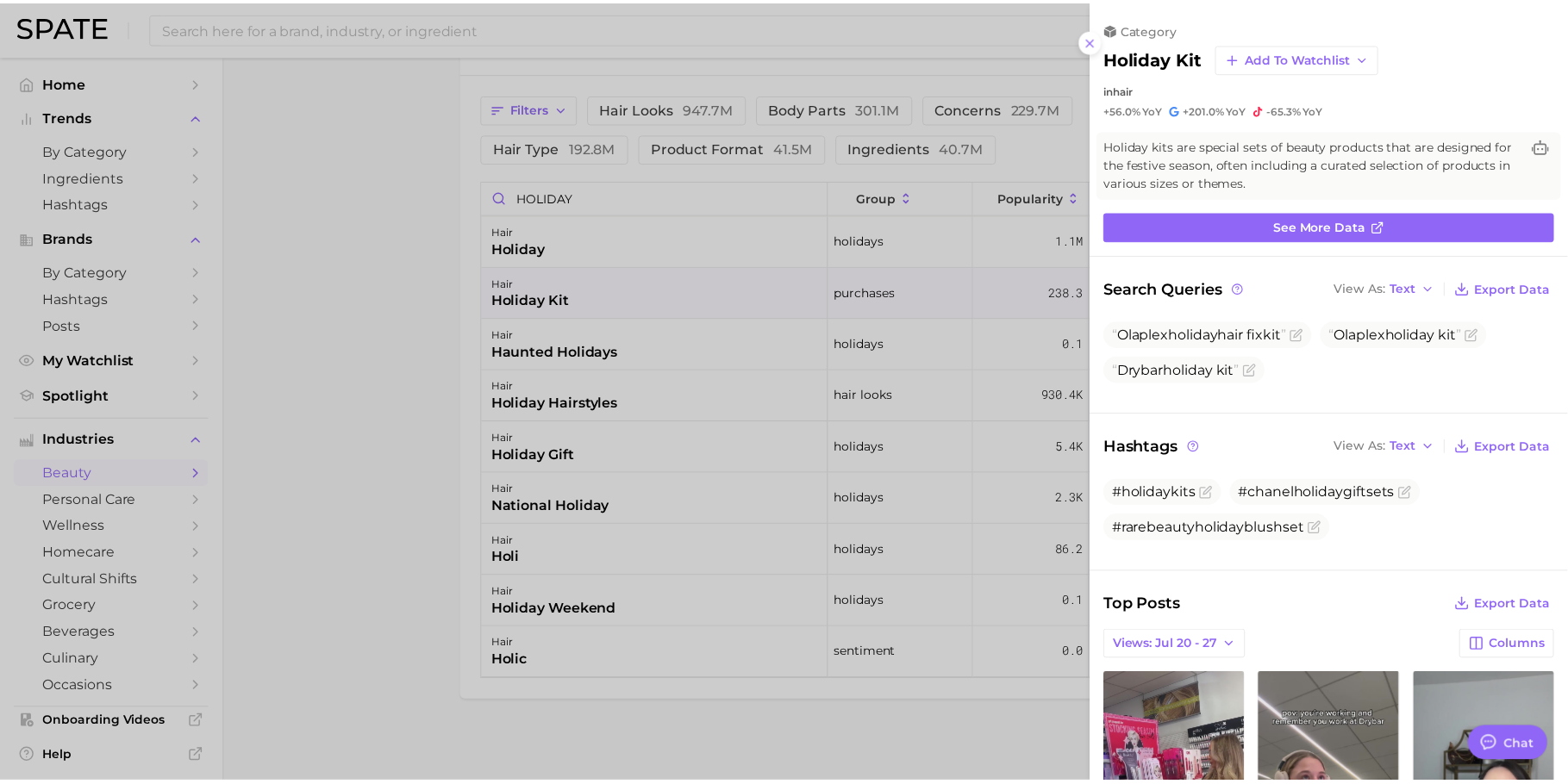 scroll, scrollTop: 0, scrollLeft: 0, axis: both 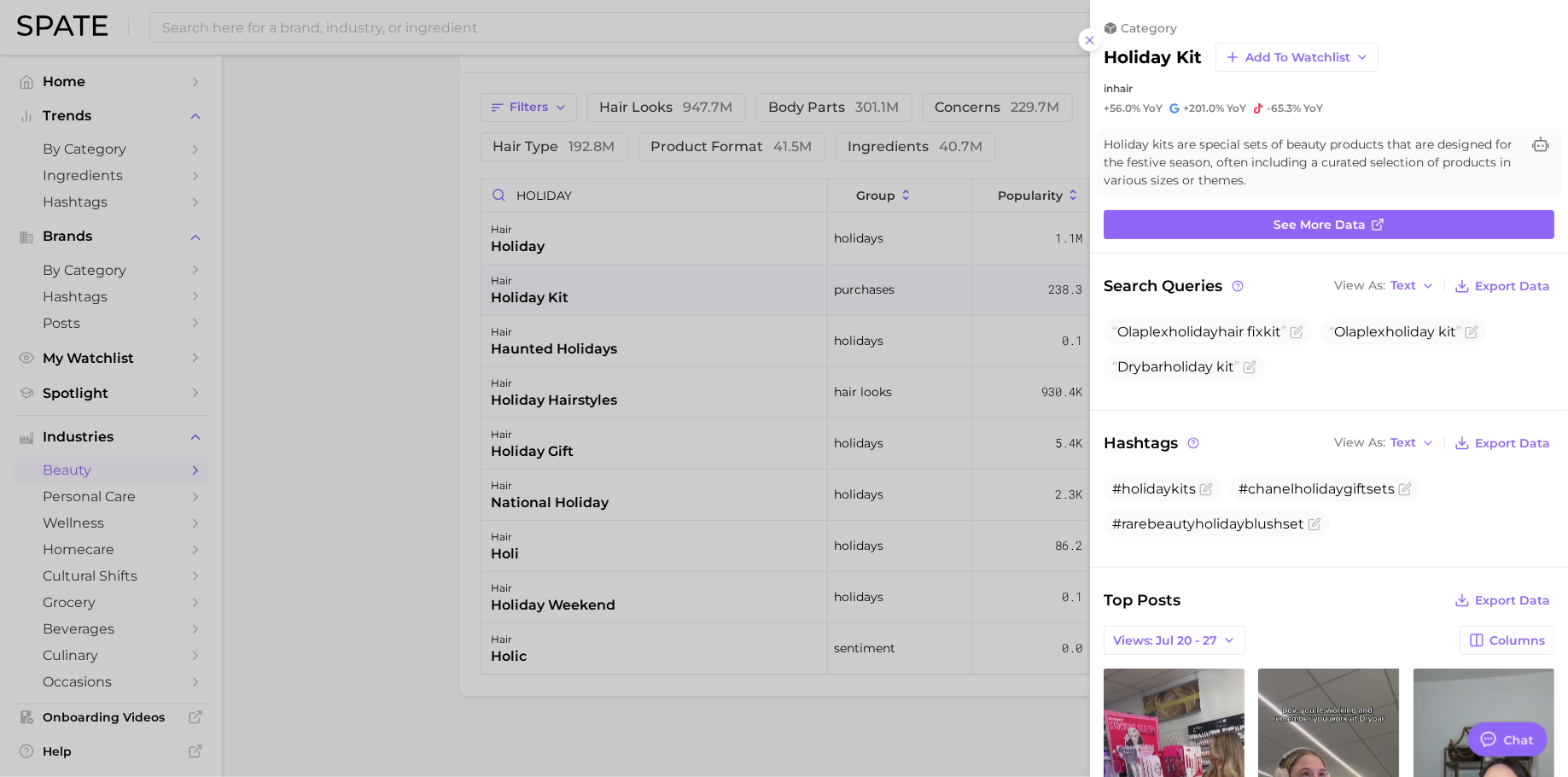 click at bounding box center (784, 388) 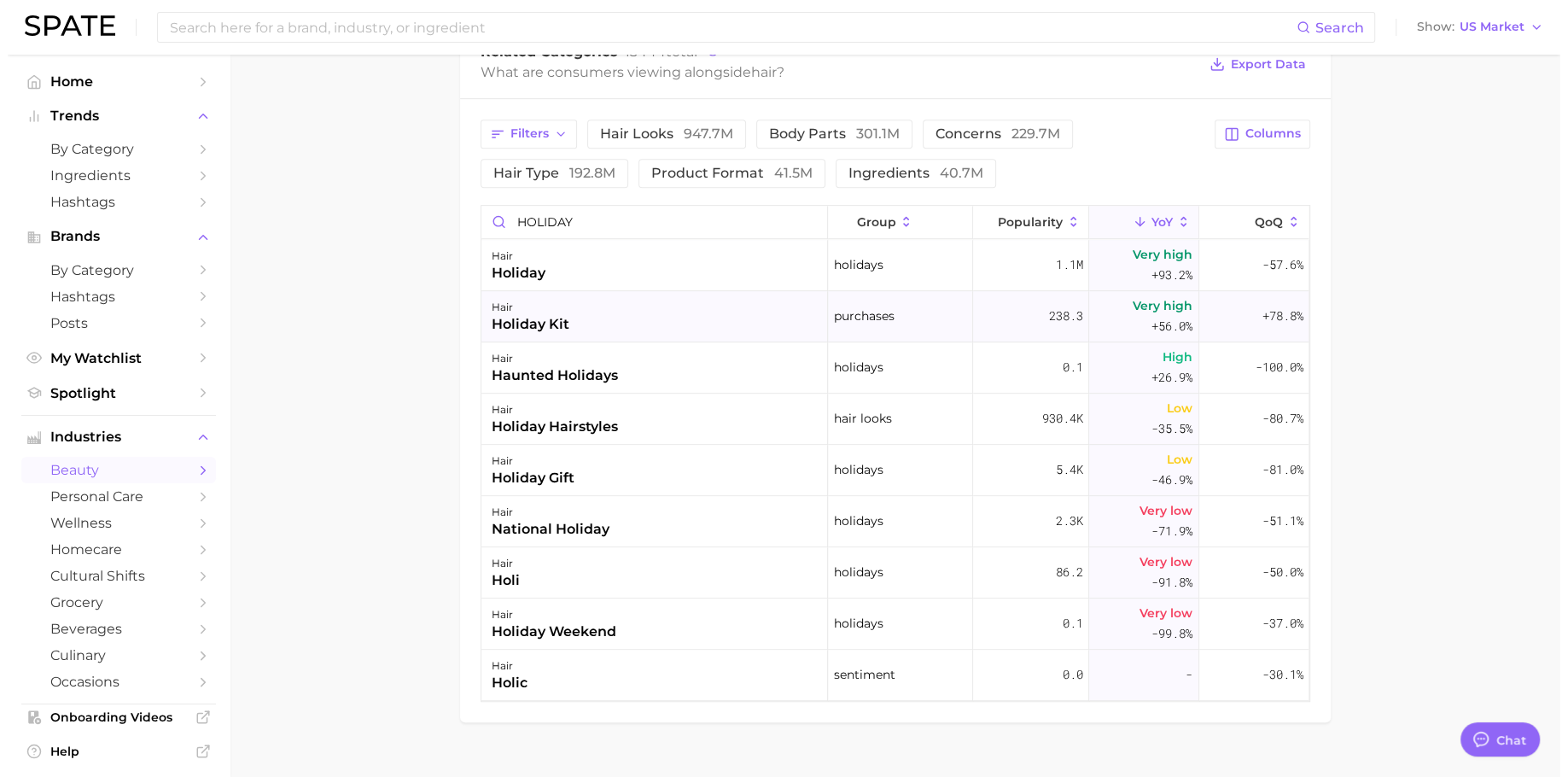 scroll, scrollTop: 726, scrollLeft: 0, axis: vertical 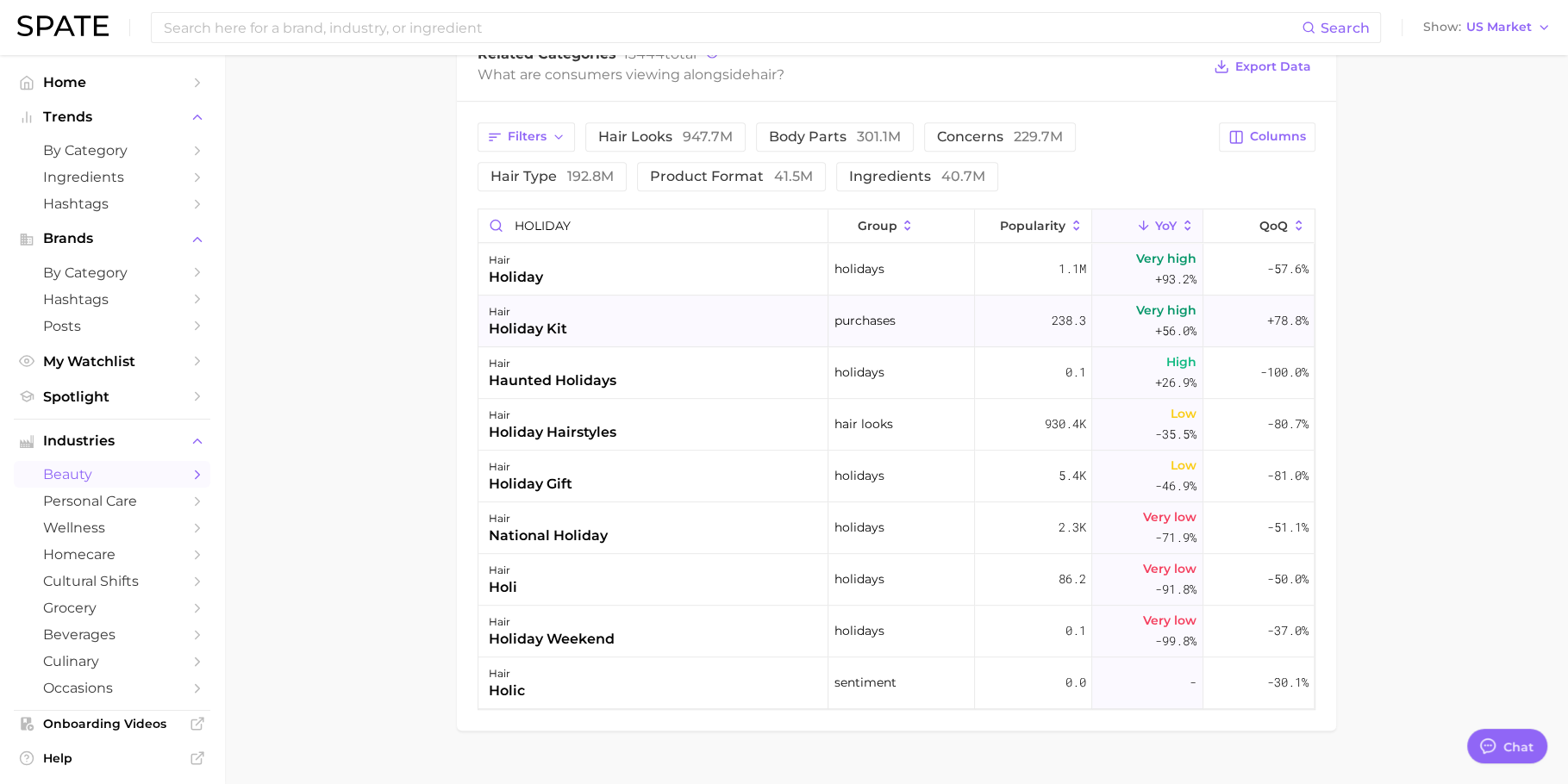 click on "hair holiday kit" at bounding box center (653, 321) 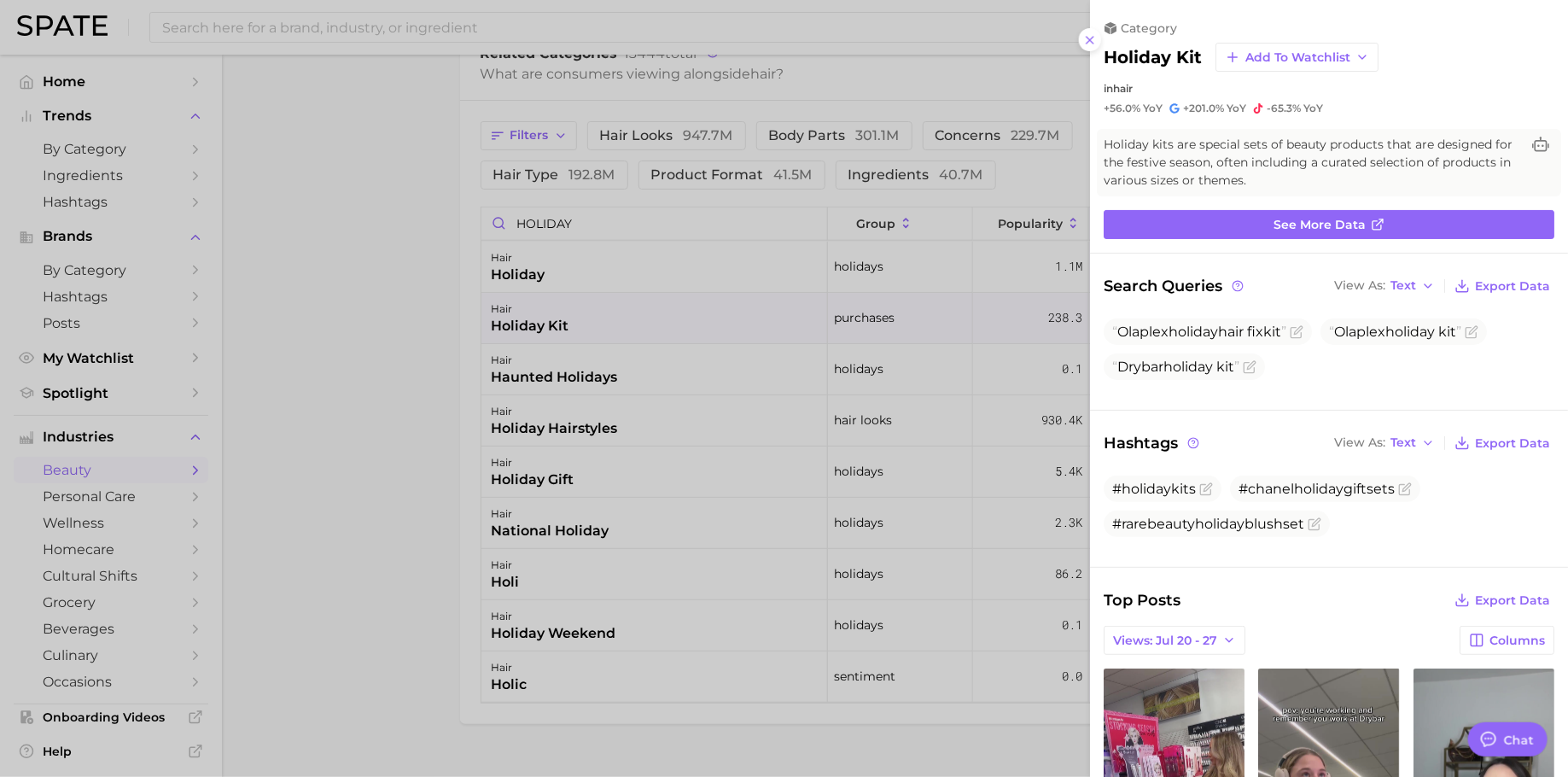 scroll, scrollTop: 0, scrollLeft: 0, axis: both 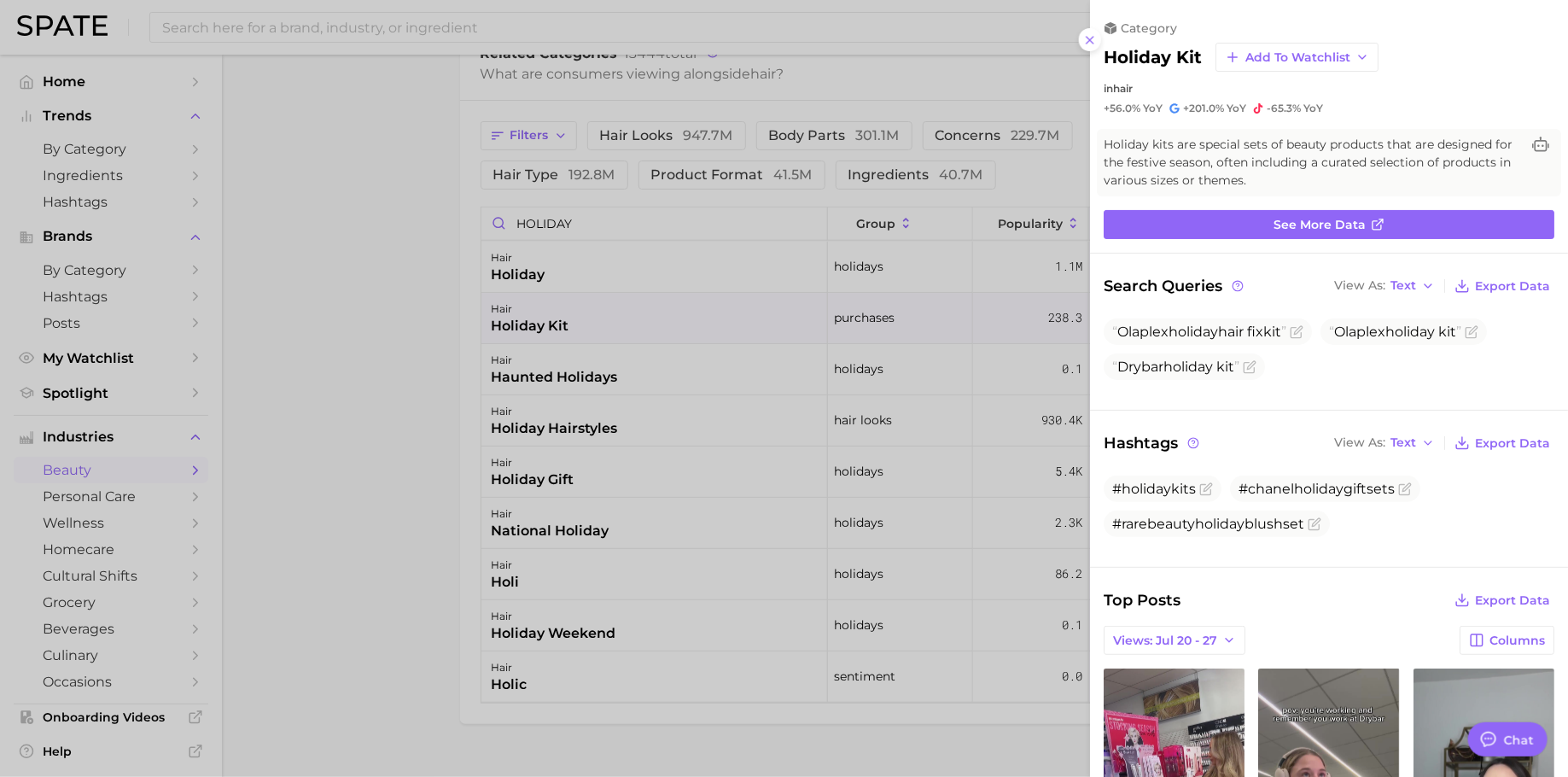 click at bounding box center (784, 388) 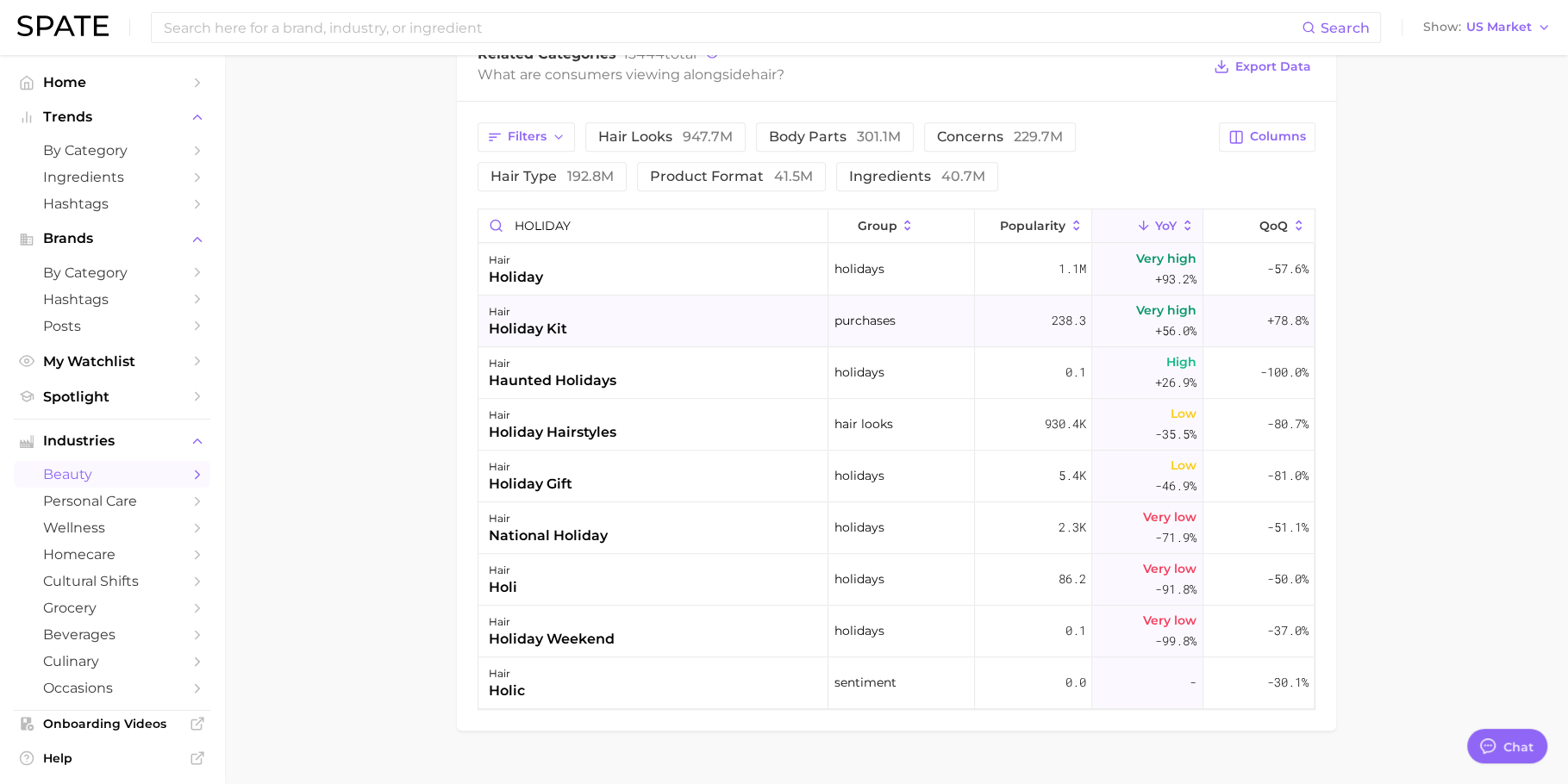 click on "hair holiday kit" at bounding box center [653, 321] 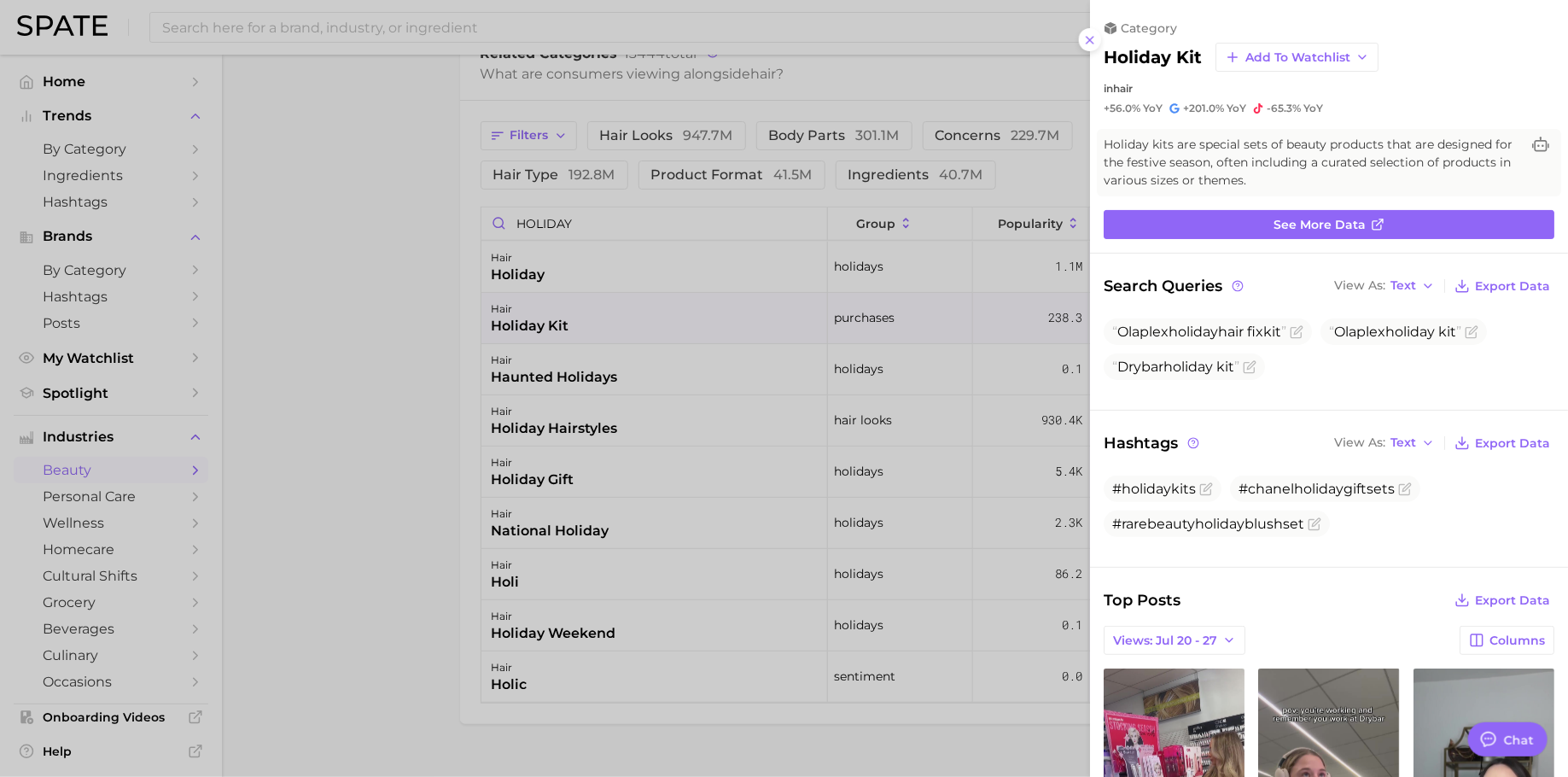 click at bounding box center (784, 388) 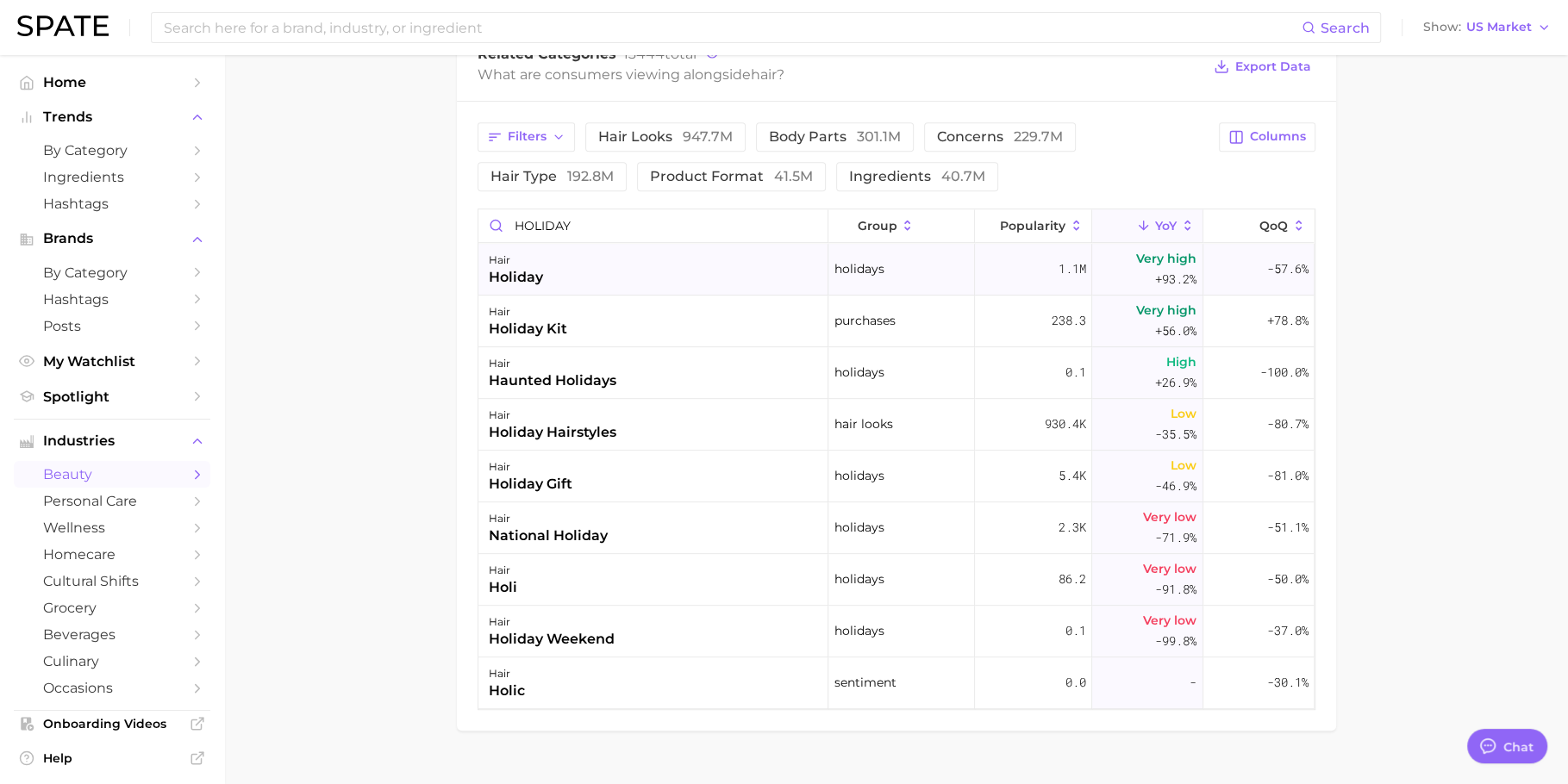 click on "hair holiday" at bounding box center (653, 270) 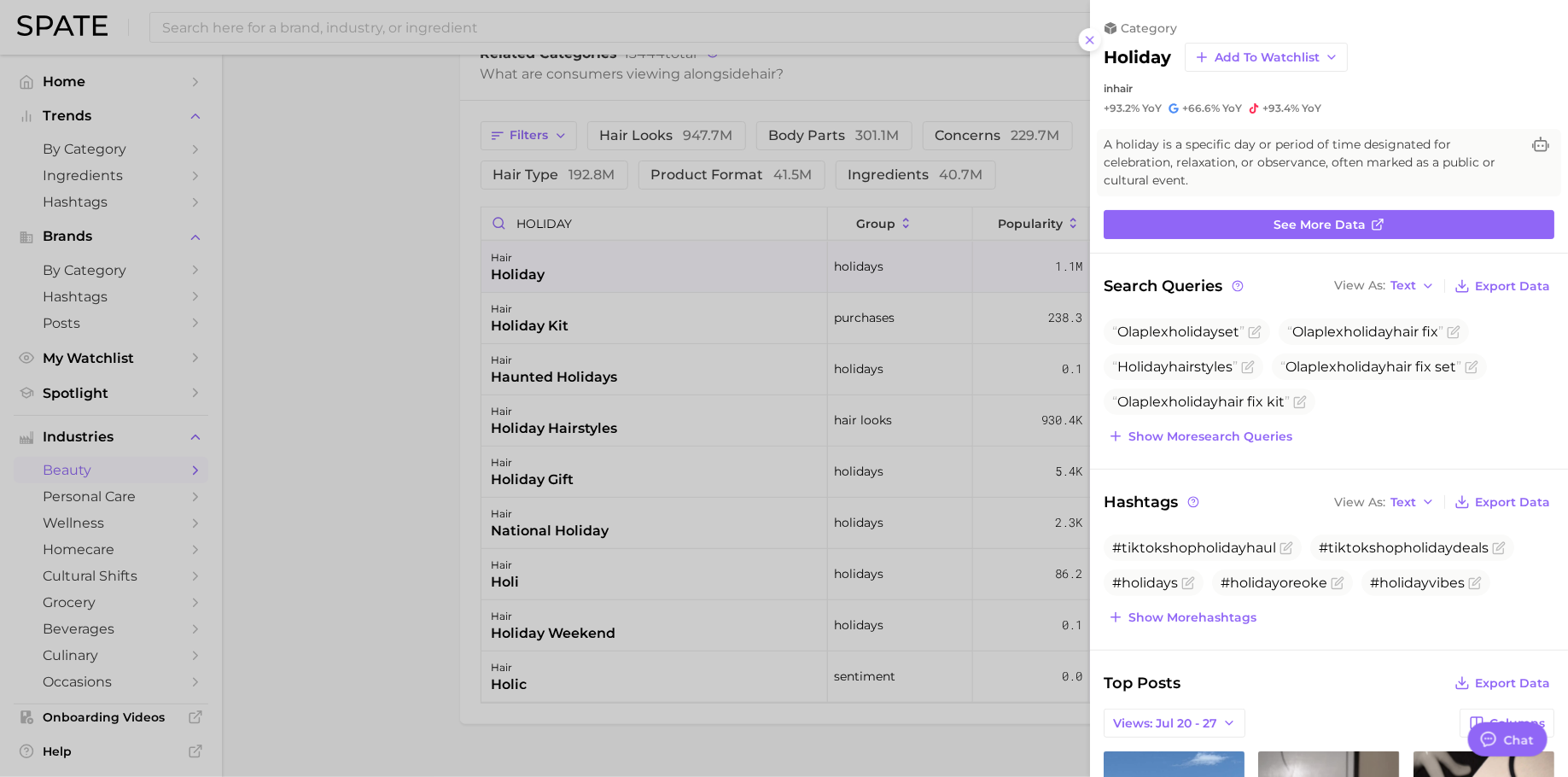 scroll, scrollTop: 0, scrollLeft: 0, axis: both 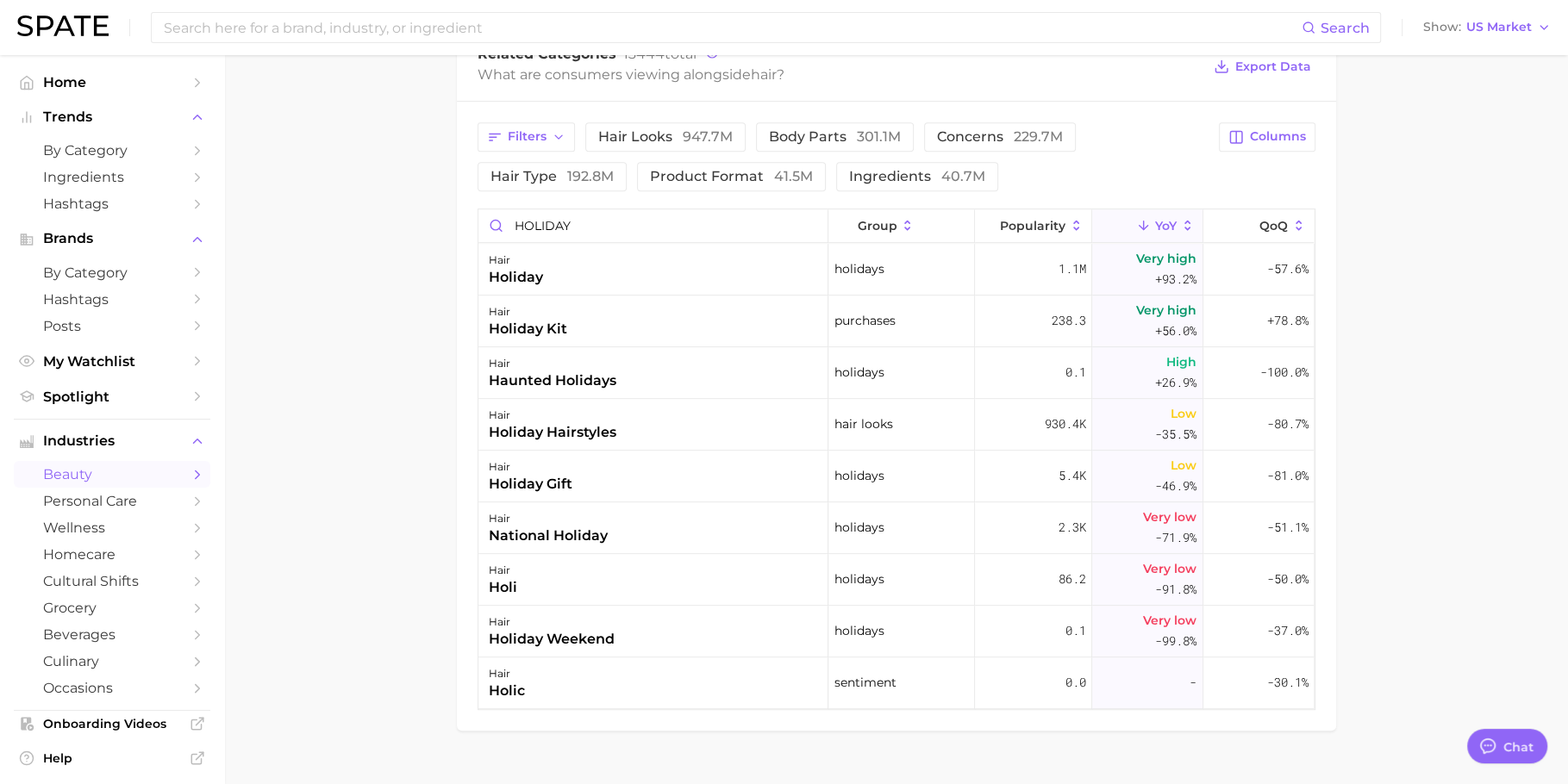 click on "hair holiday kit" at bounding box center [653, 321] 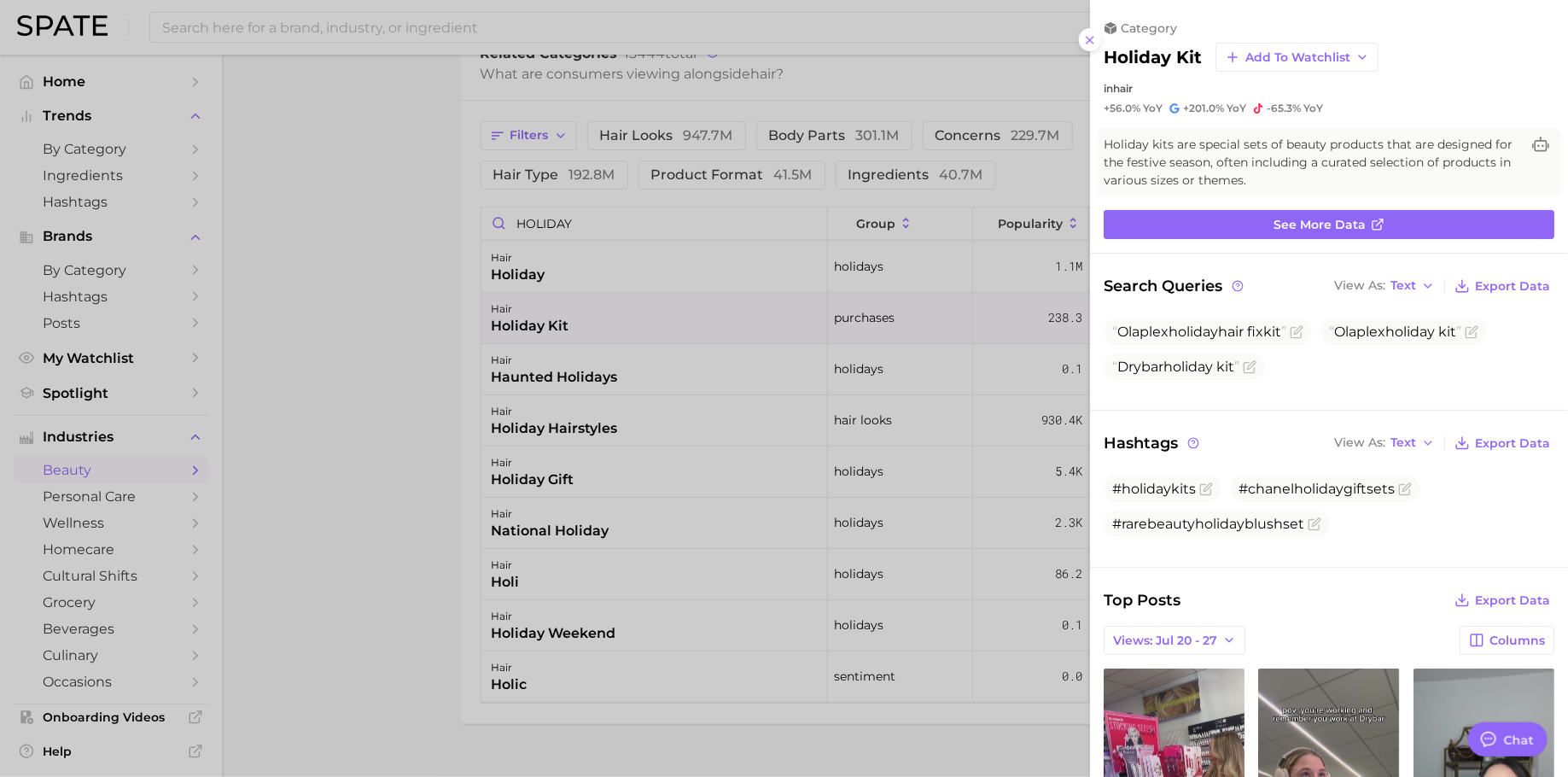 scroll, scrollTop: 0, scrollLeft: 0, axis: both 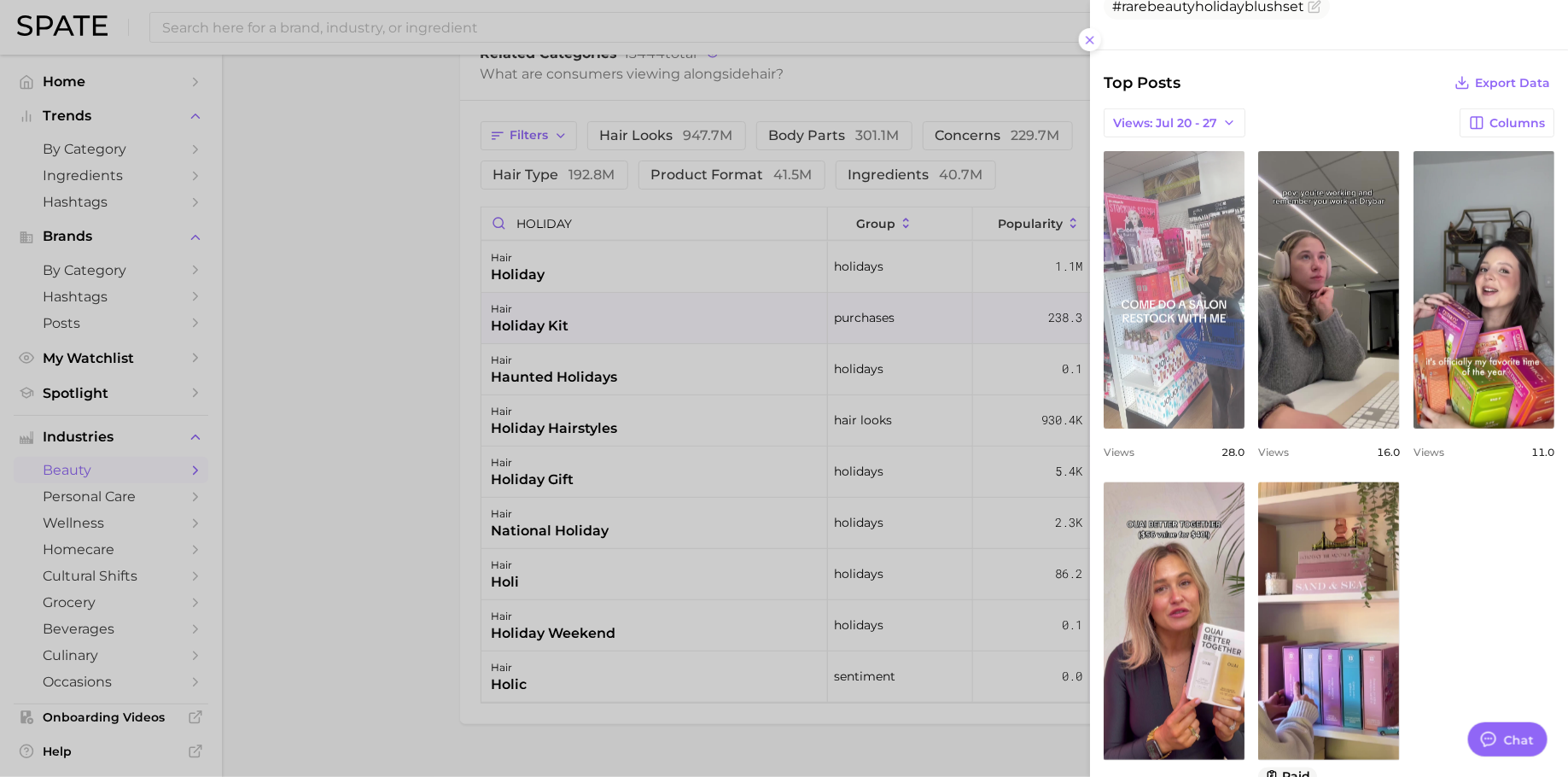 click on "view post on TikTok" at bounding box center [1174, 289] 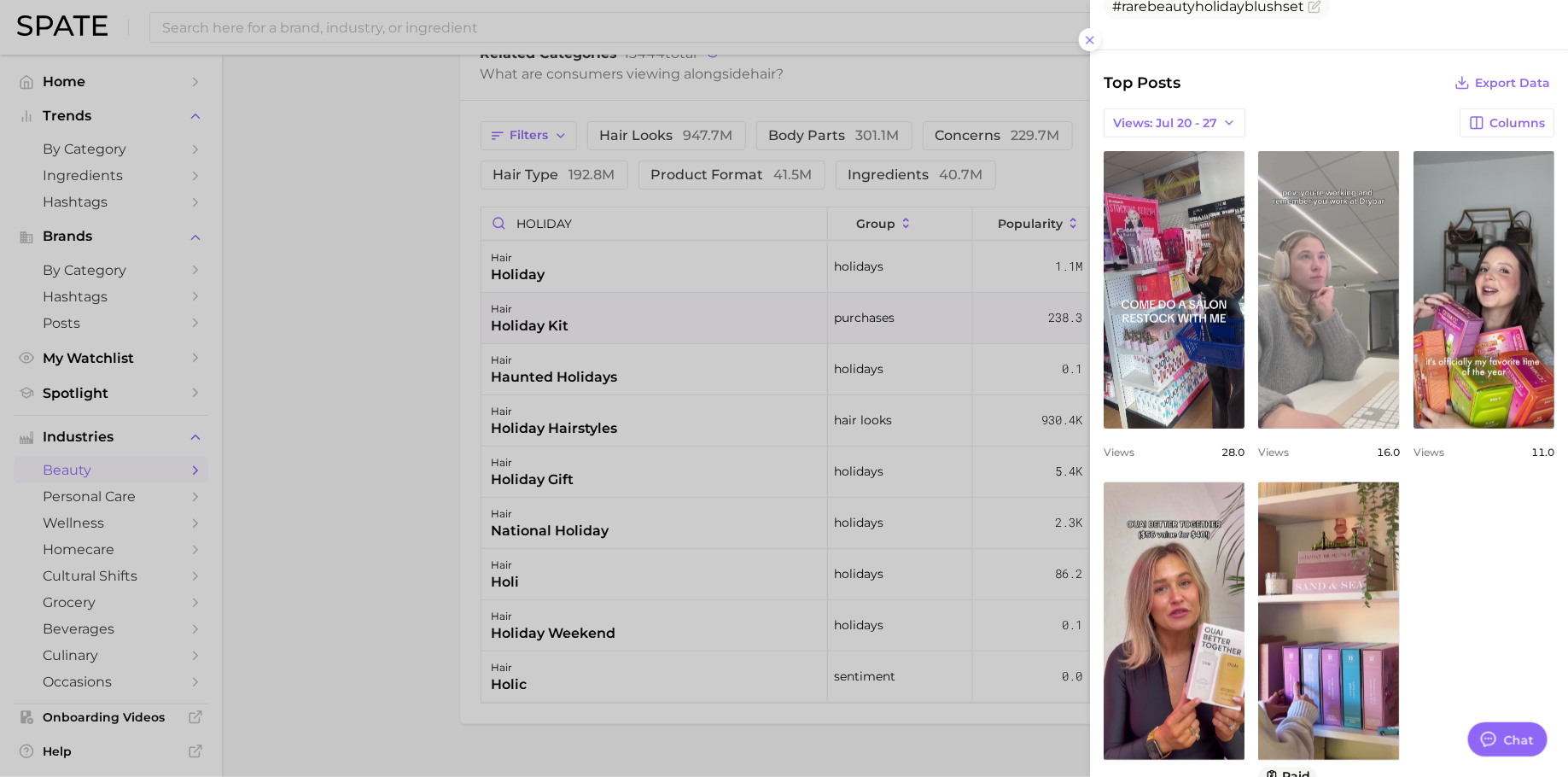 click on "view post on TikTok" at bounding box center [1328, 289] 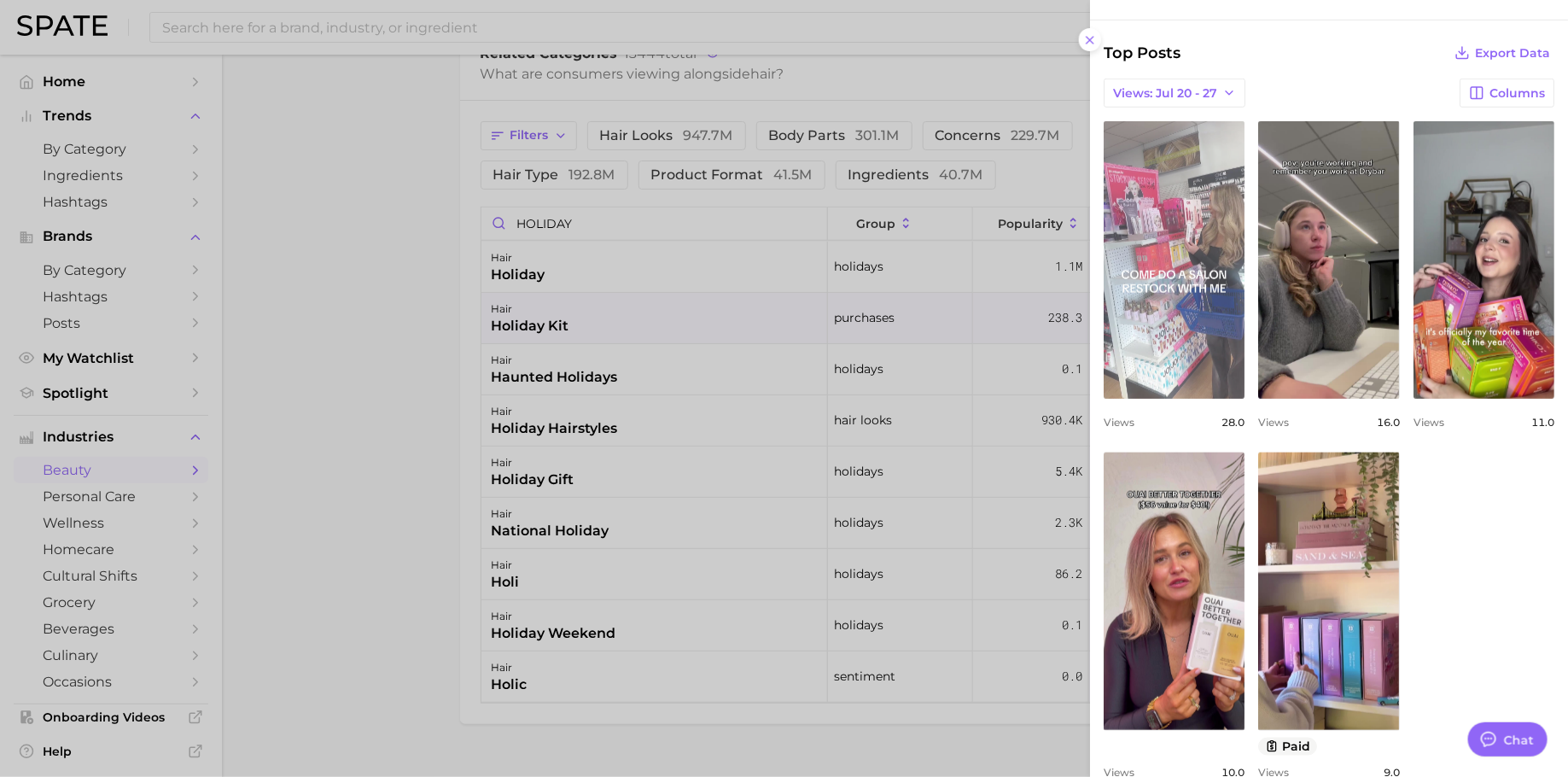 scroll, scrollTop: 871, scrollLeft: 0, axis: vertical 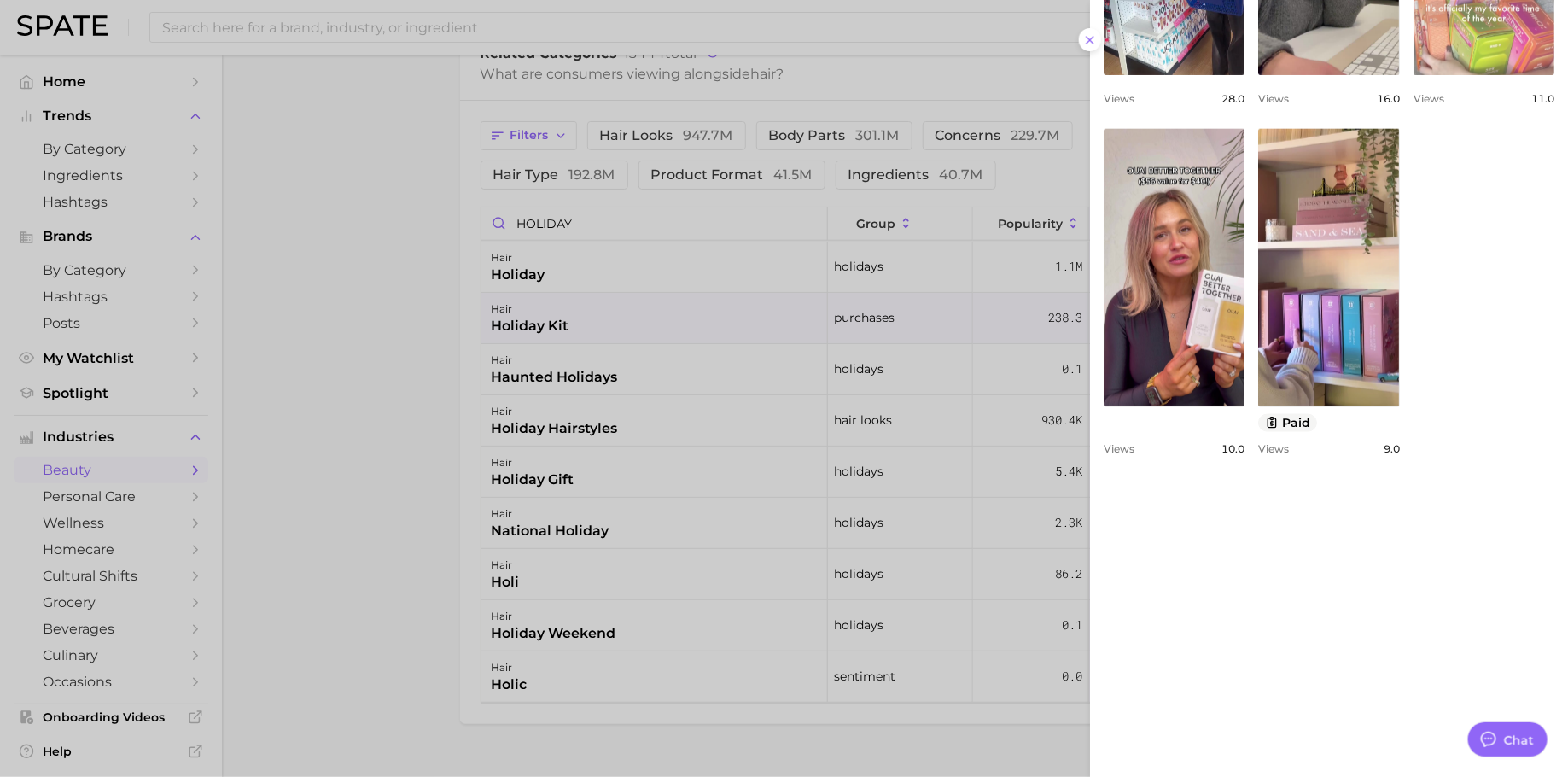 click on "view post on TikTok" at bounding box center (1483, -64) 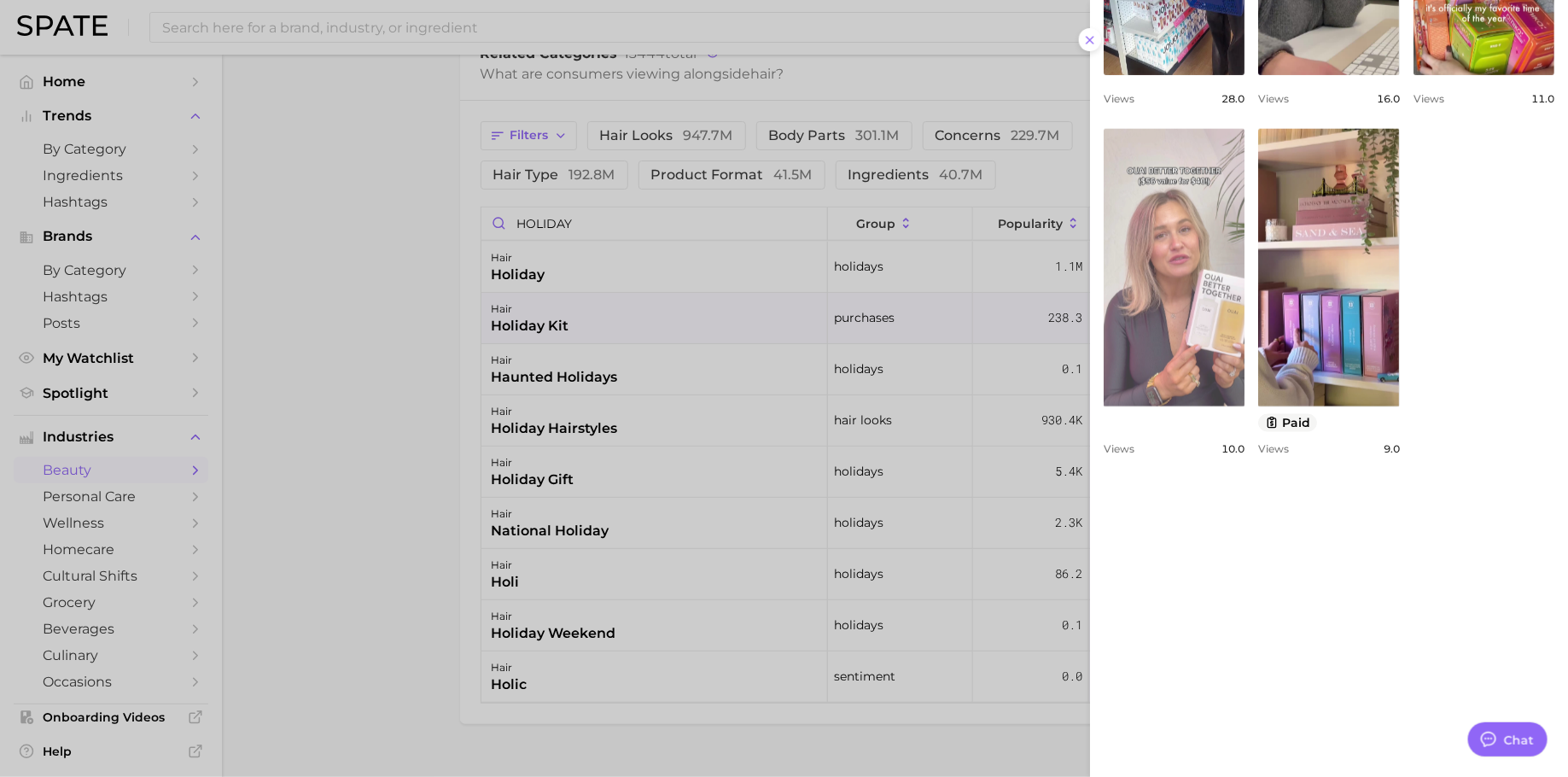 click on "view post on TikTok" at bounding box center (1174, 267) 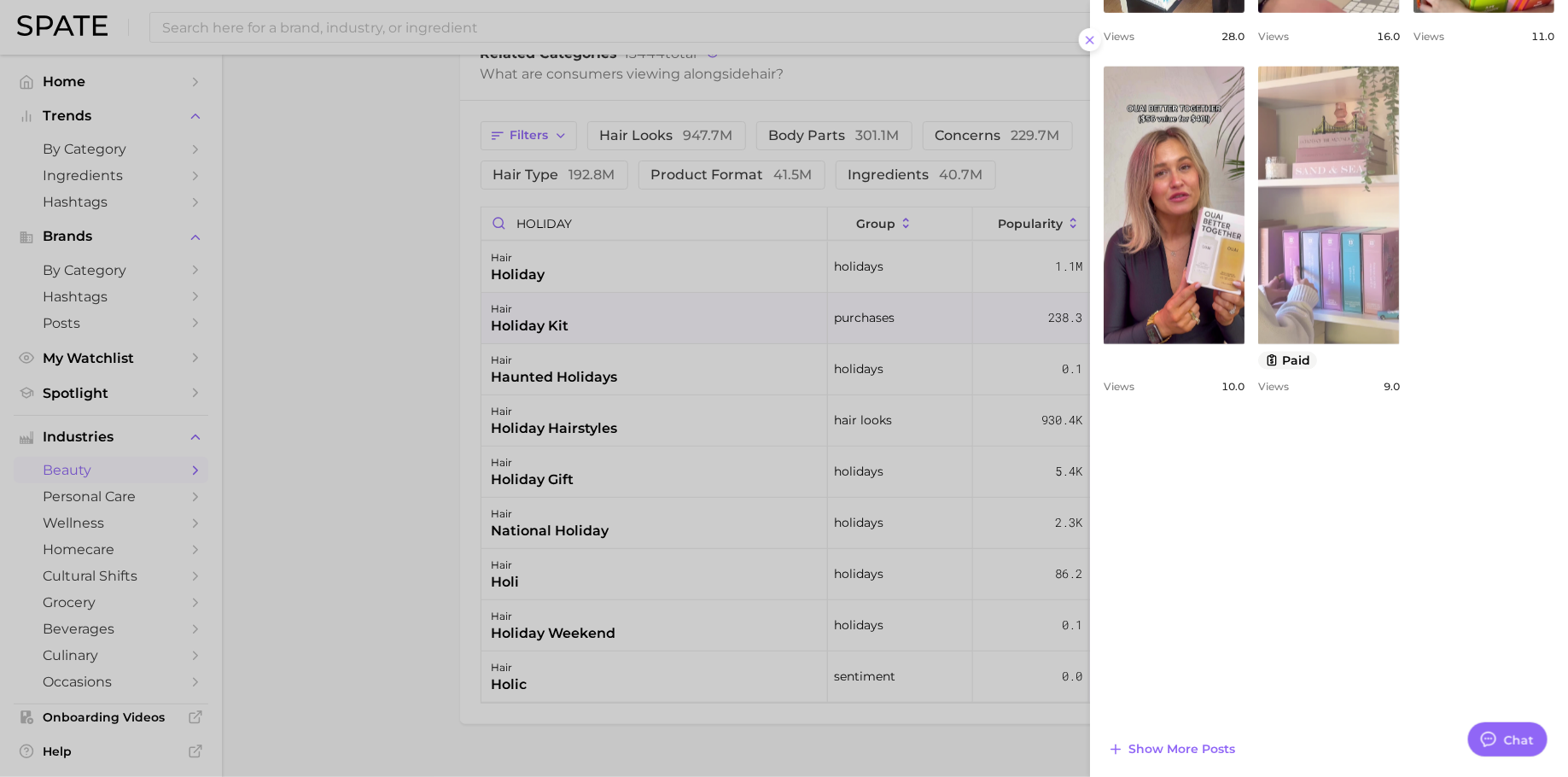 scroll, scrollTop: 934, scrollLeft: 0, axis: vertical 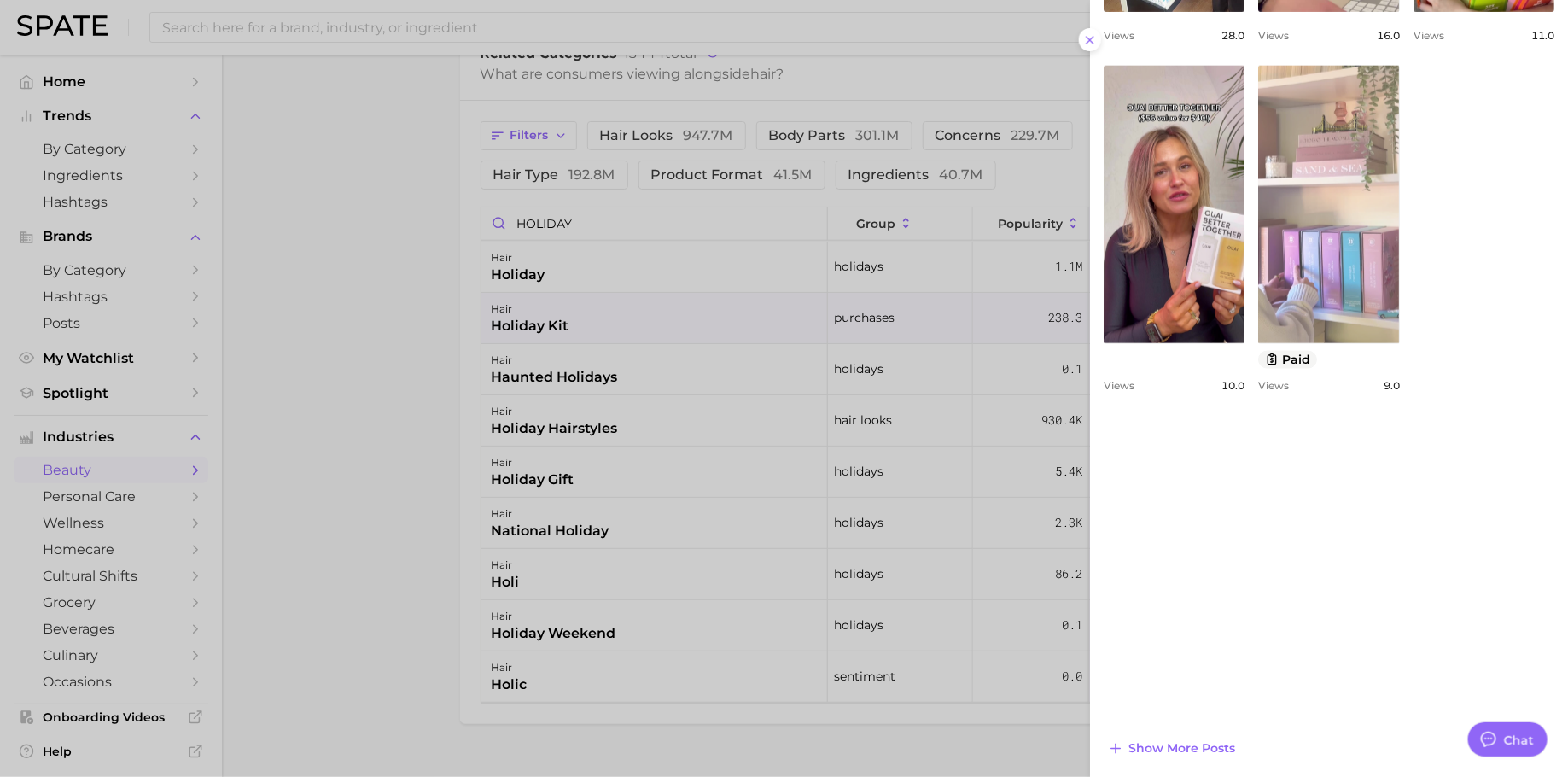 click on "view post on TikTok" at bounding box center [1328, 204] 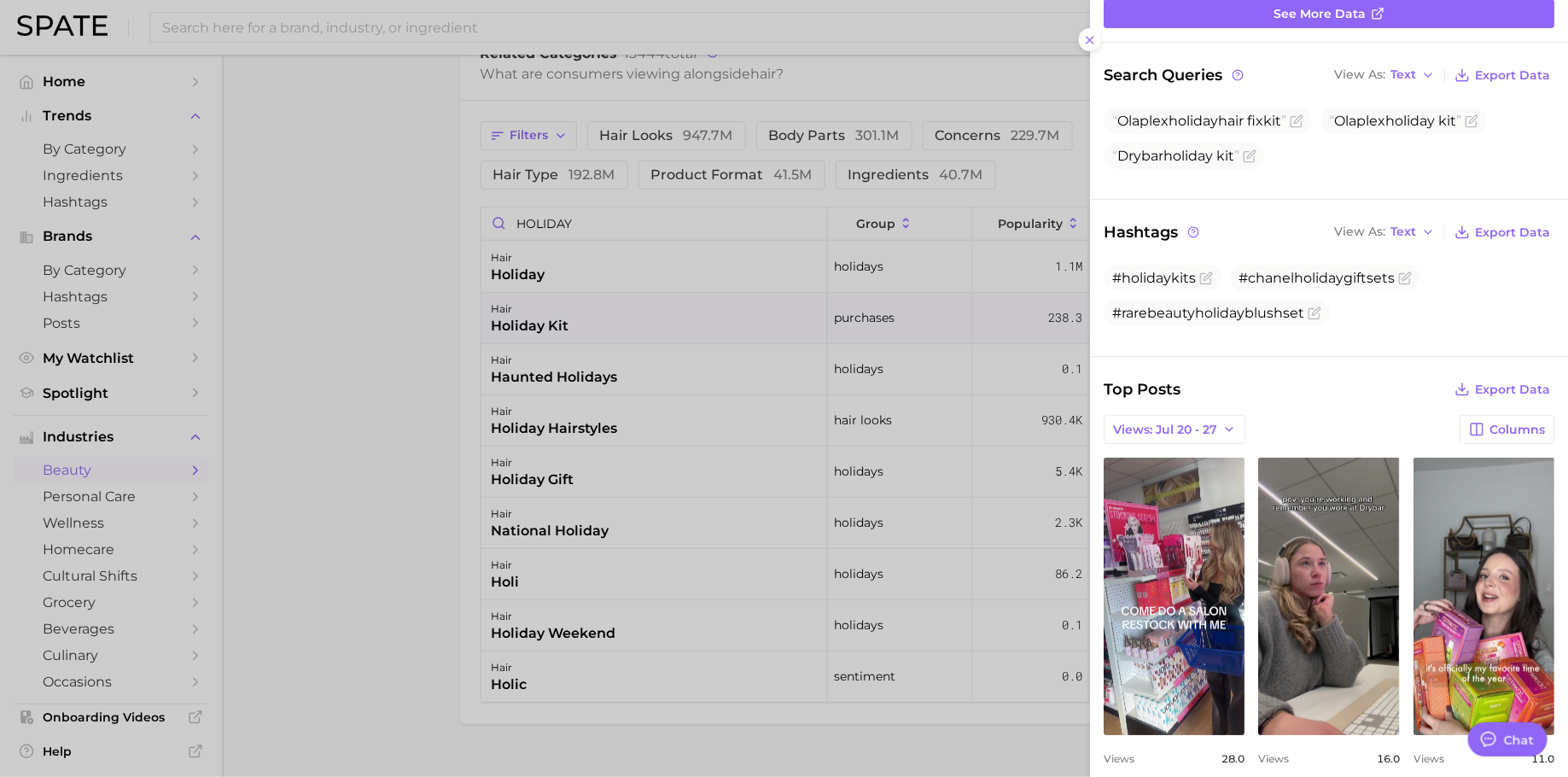 scroll, scrollTop: 170, scrollLeft: 0, axis: vertical 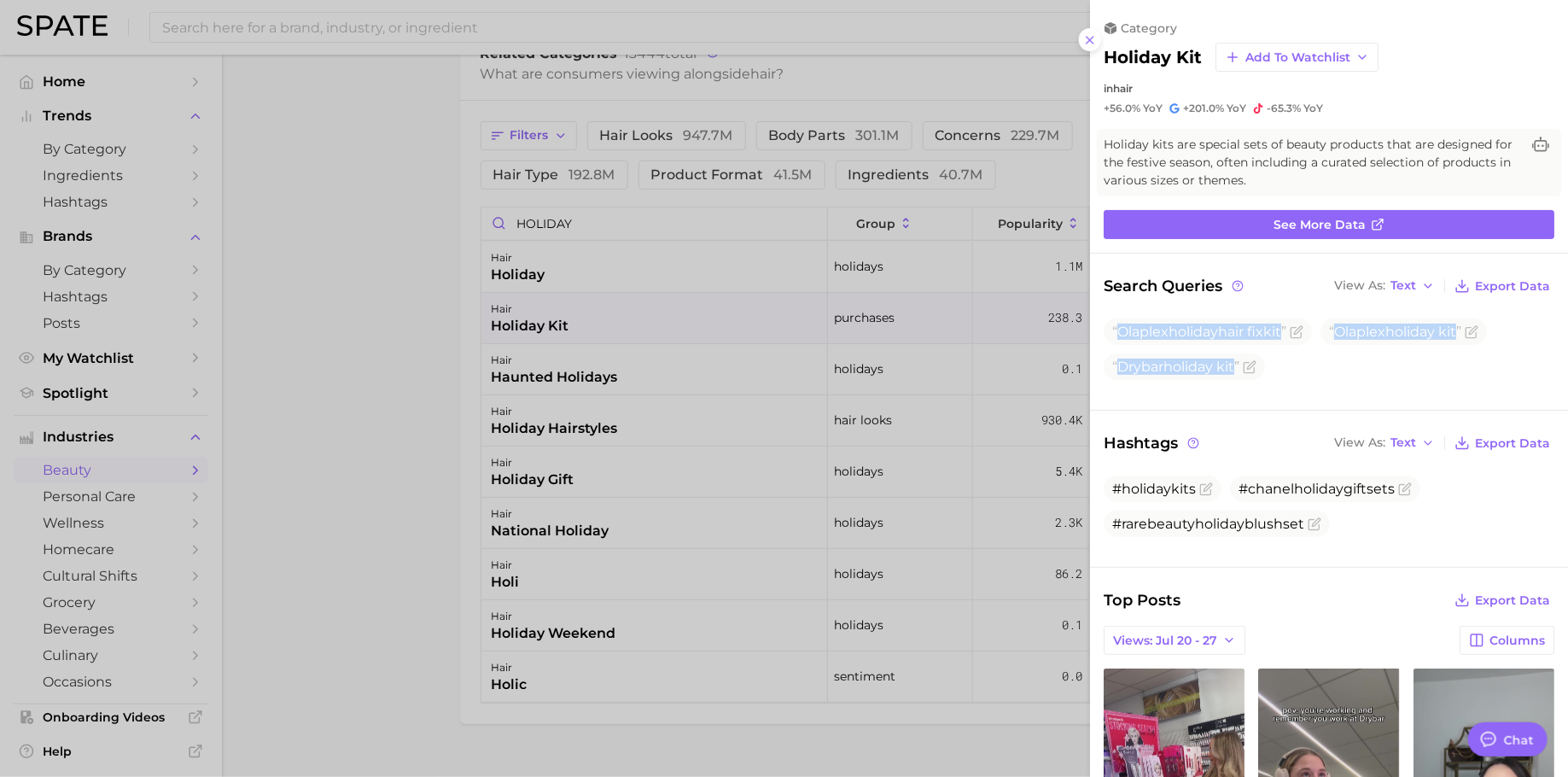 drag, startPoint x: 1115, startPoint y: 328, endPoint x: 1483, endPoint y: 405, distance: 375.96941 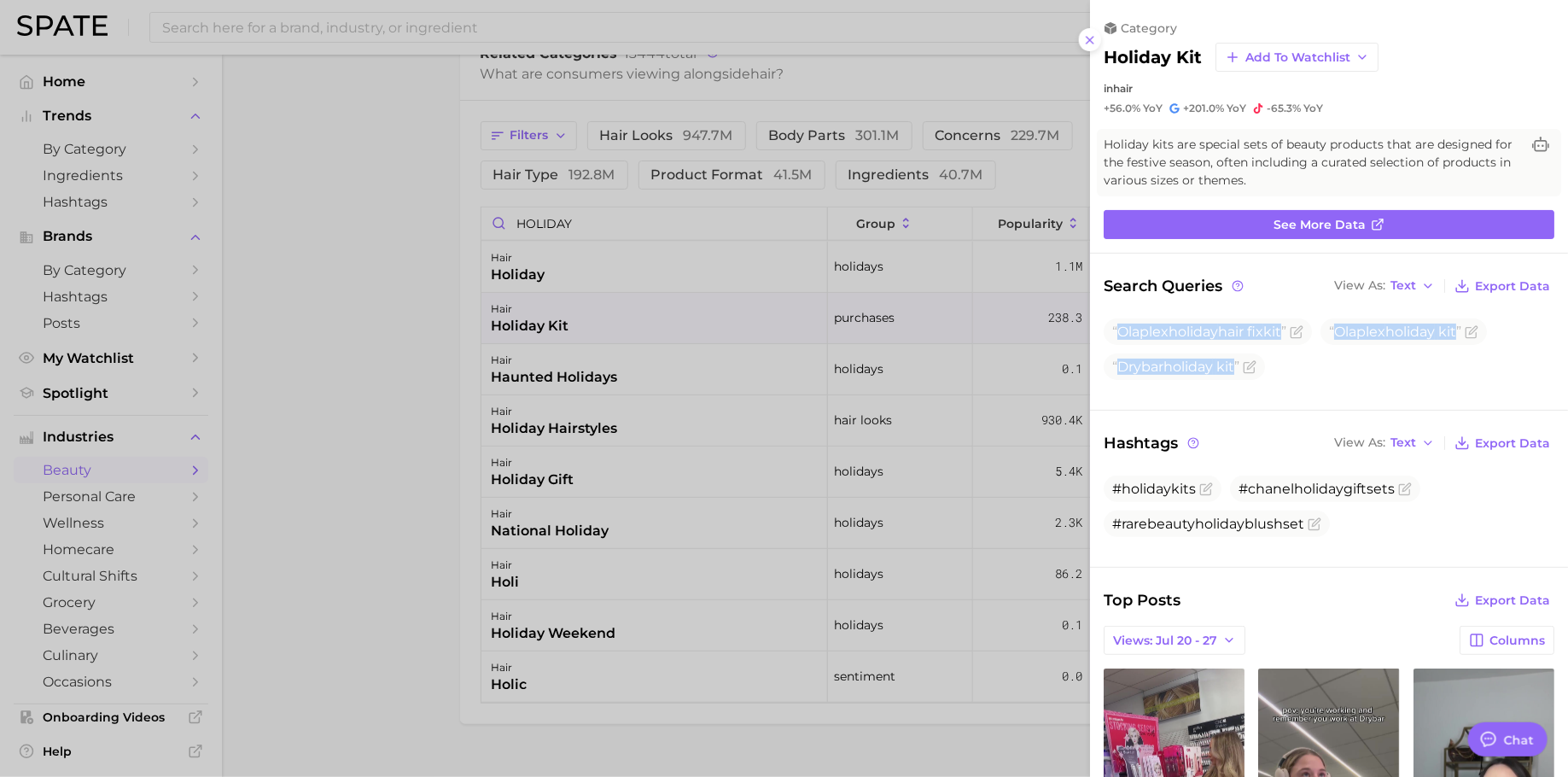copy on "Olaplex  holiday  hair fix  kit Olaplex  holiday   kit Drybar  holiday   kit" 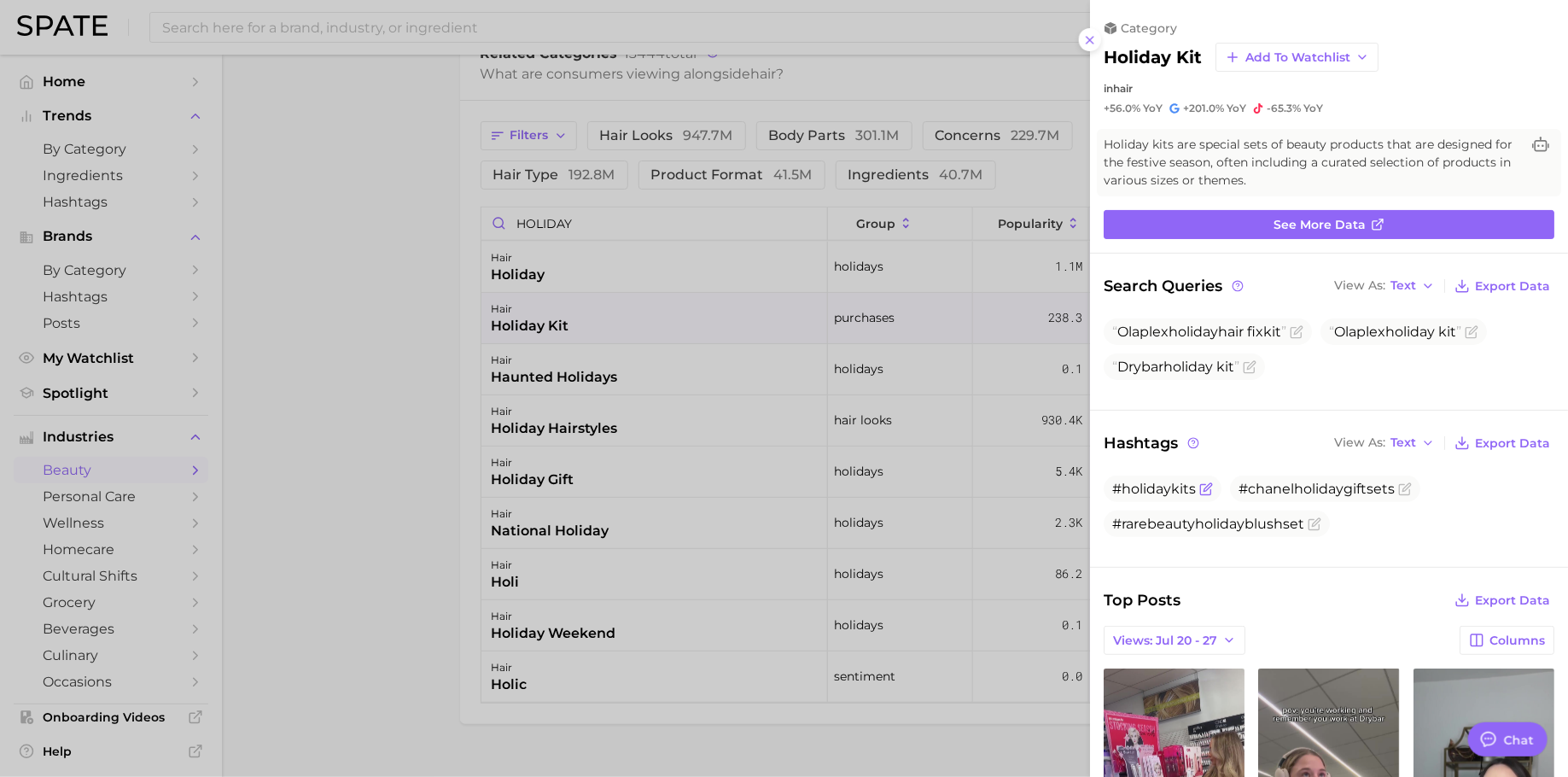 click on "#holidaykits" at bounding box center (1163, 488) 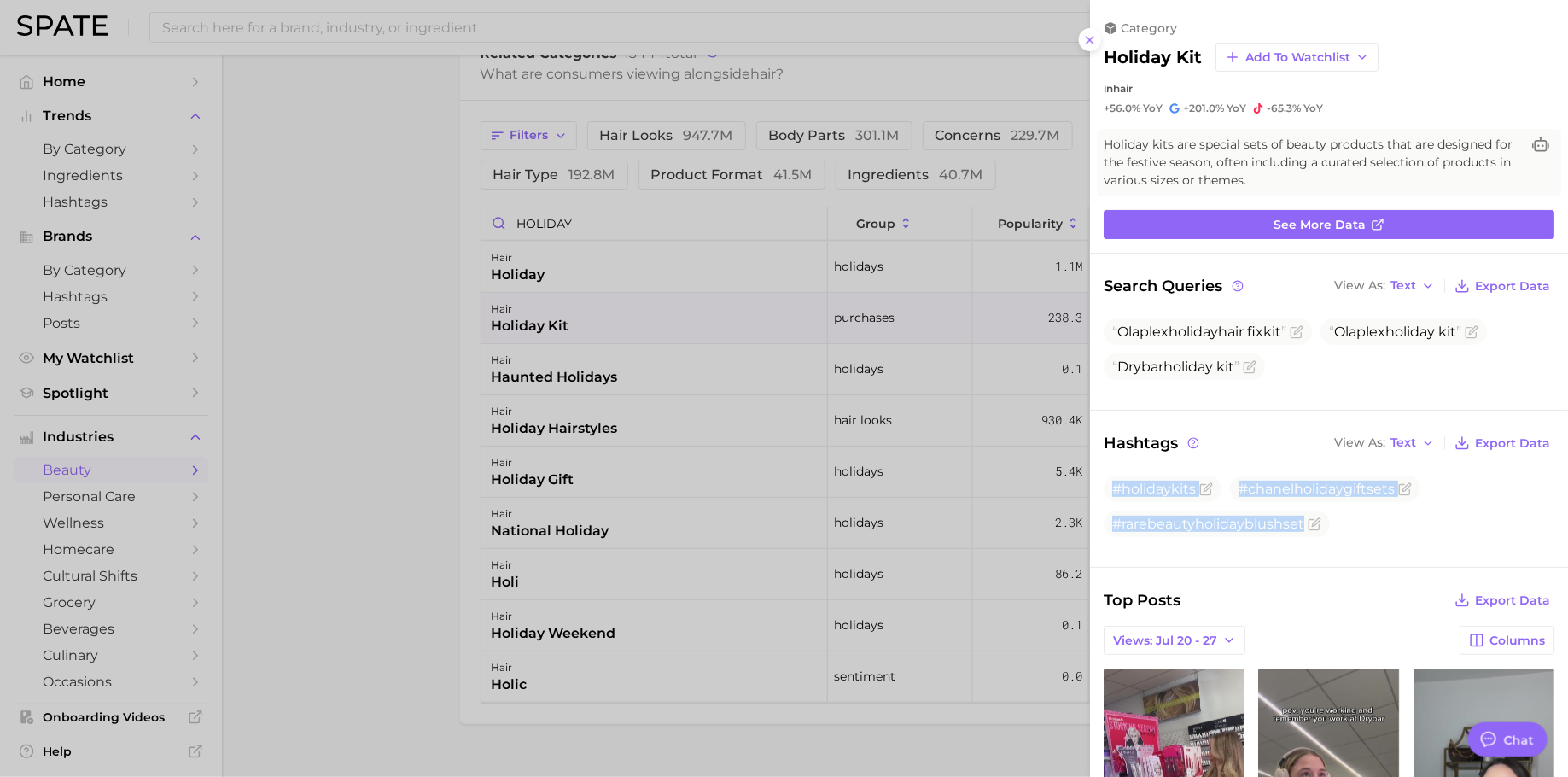 drag, startPoint x: 1103, startPoint y: 486, endPoint x: 1331, endPoint y: 532, distance: 232.59407 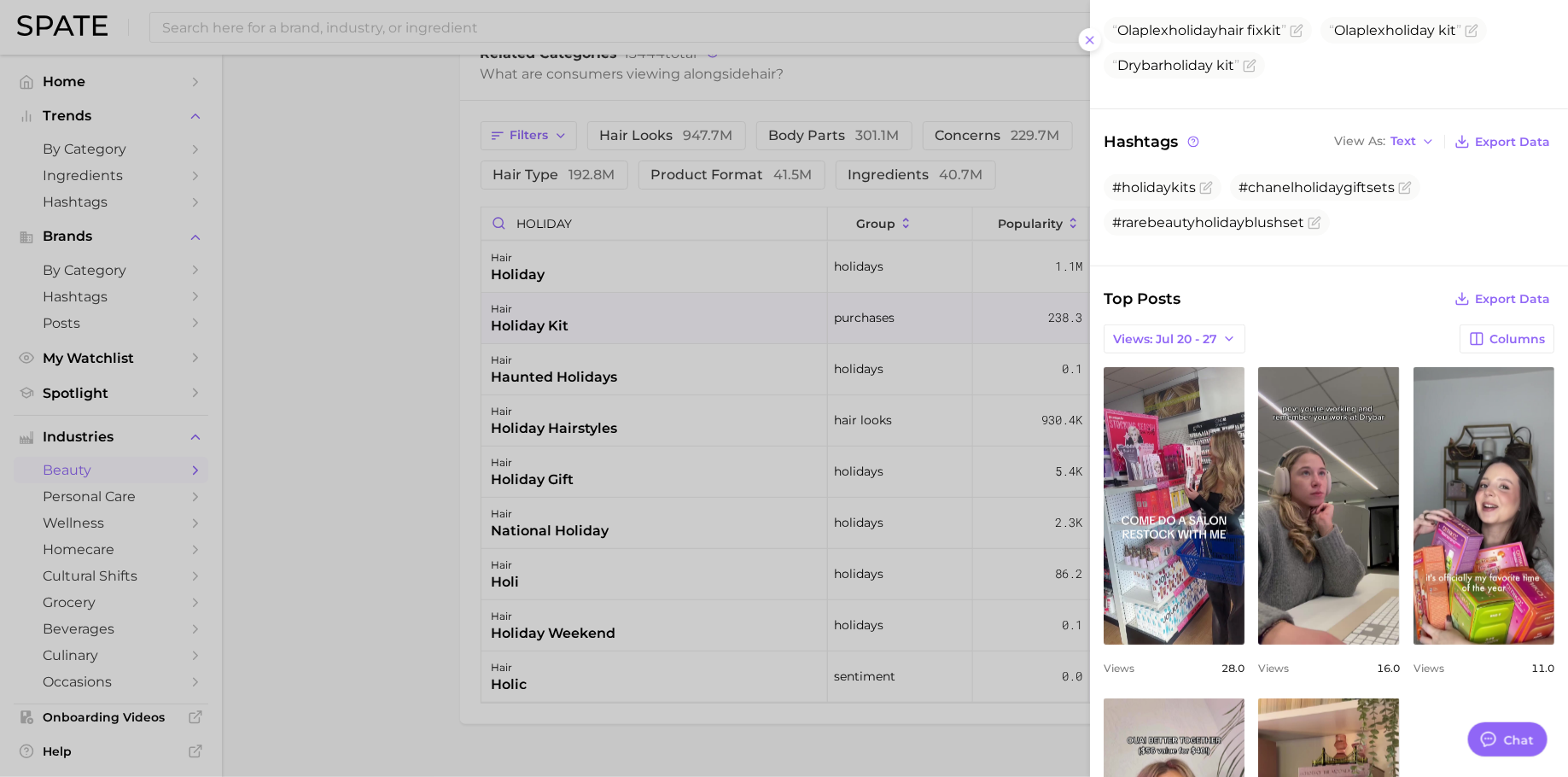 click on "Search Queries View As Text Export Data Olaplex  holiday  hair fix  kit Olaplex  holiday   kit Drybar  holiday   kit Hashtags View As Text Export Data #holidaykits #chanelholidaygiftsets #rarebeautyholidayblushset Top Posts Export Data Views: Jul 20 -  27 Columns view post on TikTok Views 28.0 view post on TikTok Views 16.0 view post on TikTok Views 11.0 view post on TikTok Views 10.0 view post on TikTok paid Views 9.0 Show more posts" at bounding box center (1329, 683) 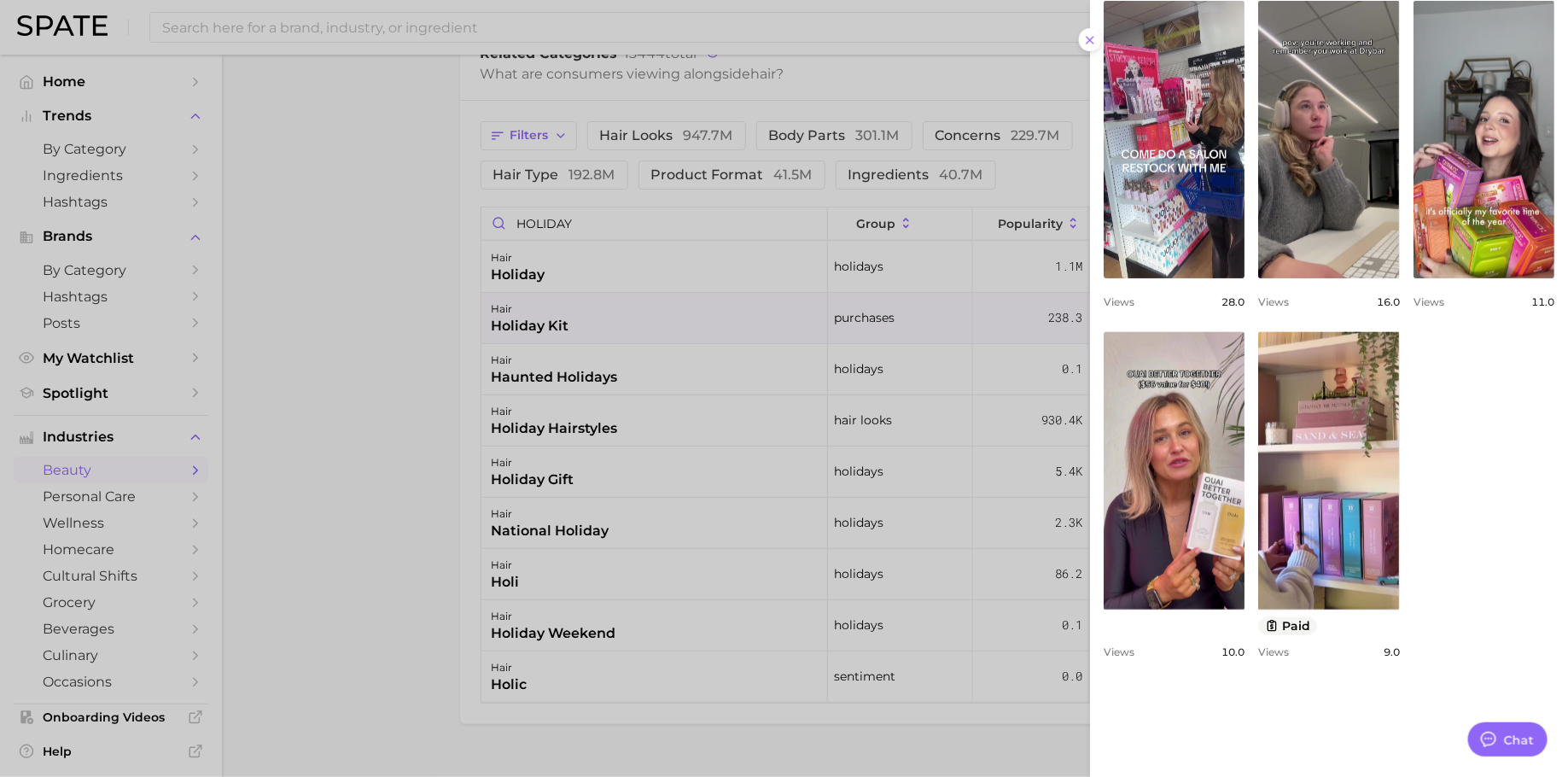 scroll, scrollTop: 832, scrollLeft: 0, axis: vertical 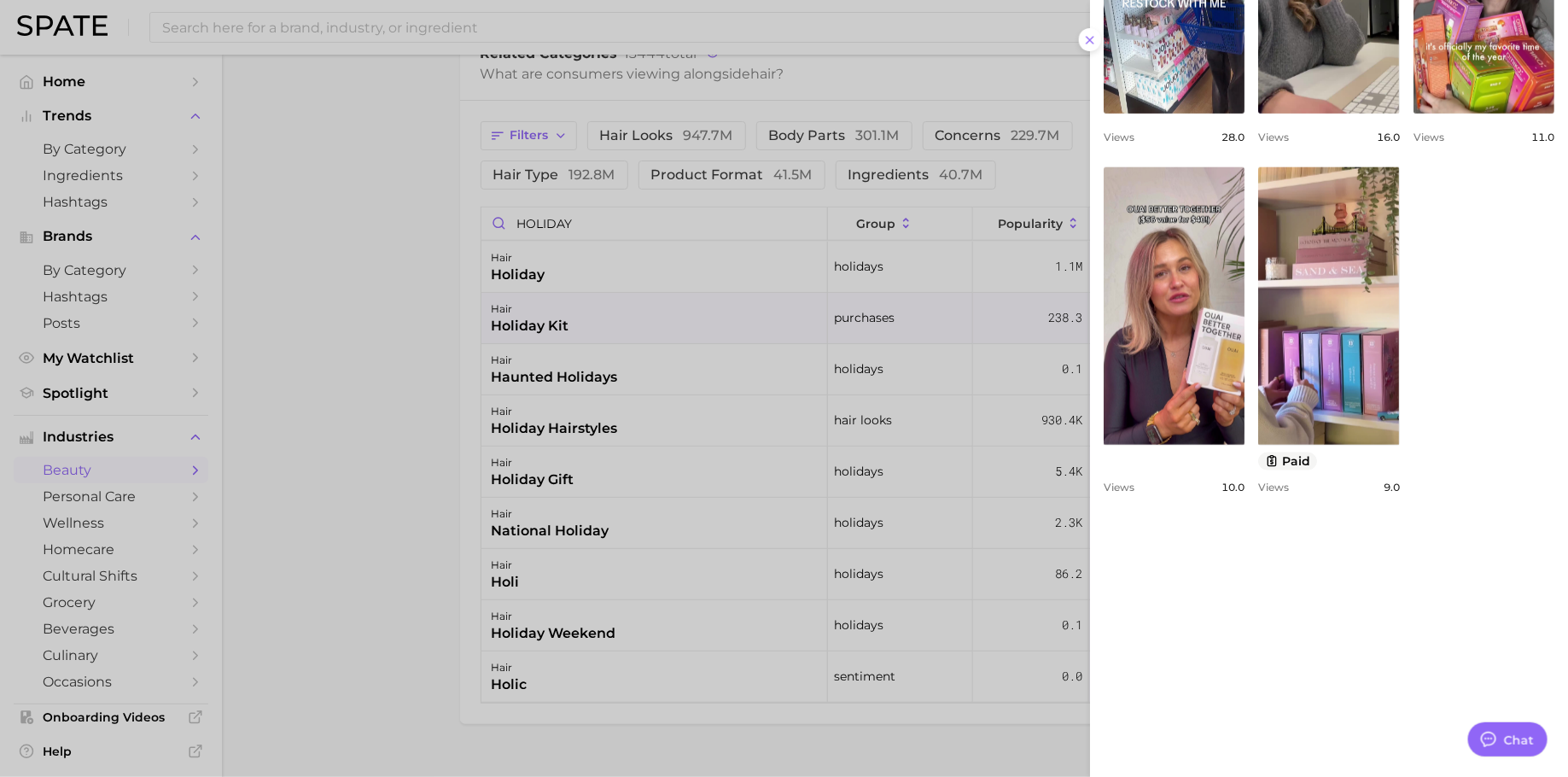 click on "view post on TikTok Views 28.0 view post on TikTok Views 16.0 view post on TikTok Views 11.0 view post on TikTok Views 10.0 view post on TikTok paid Views 9.0" at bounding box center [1329, 165] 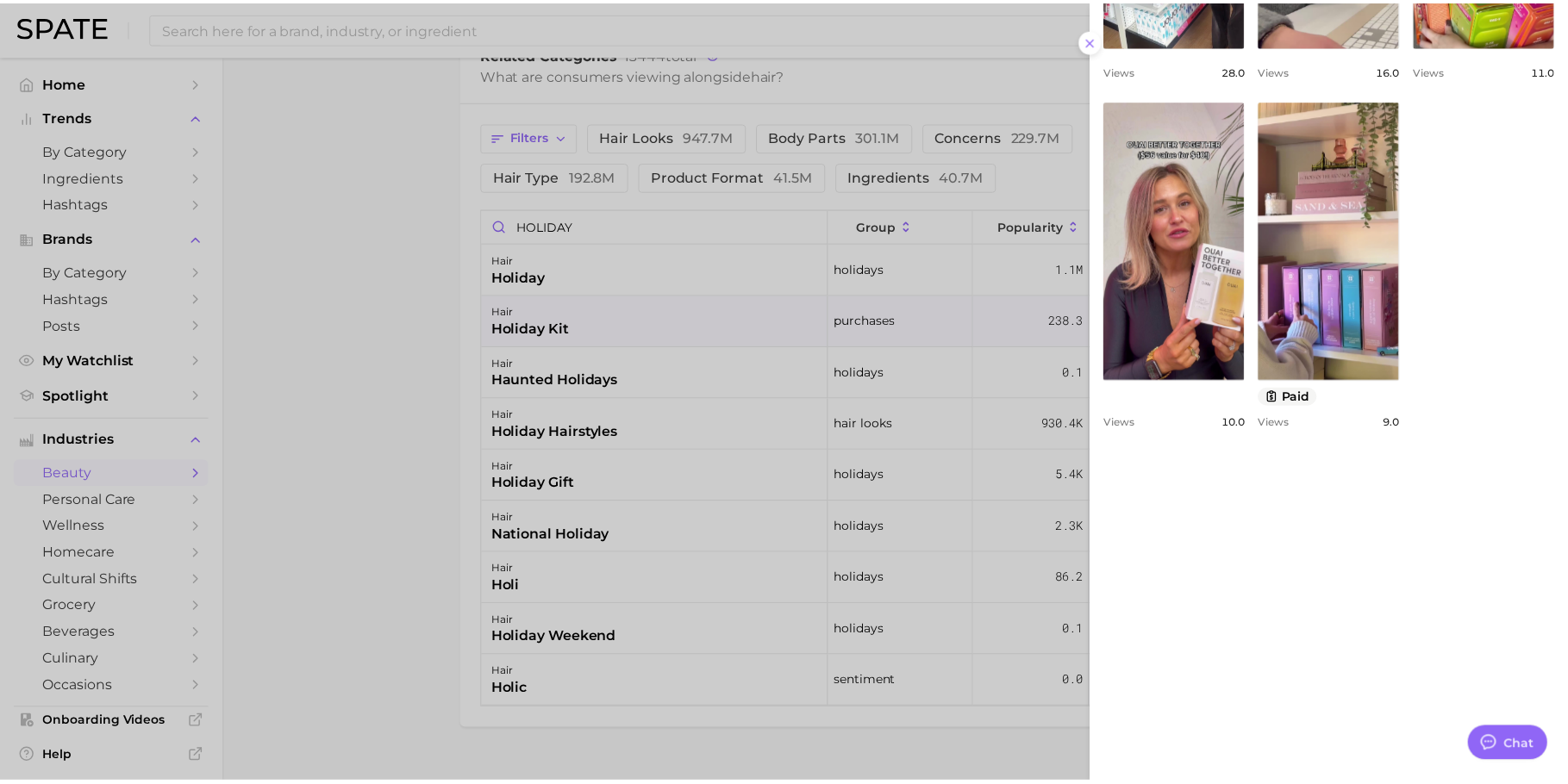 scroll, scrollTop: 943, scrollLeft: 0, axis: vertical 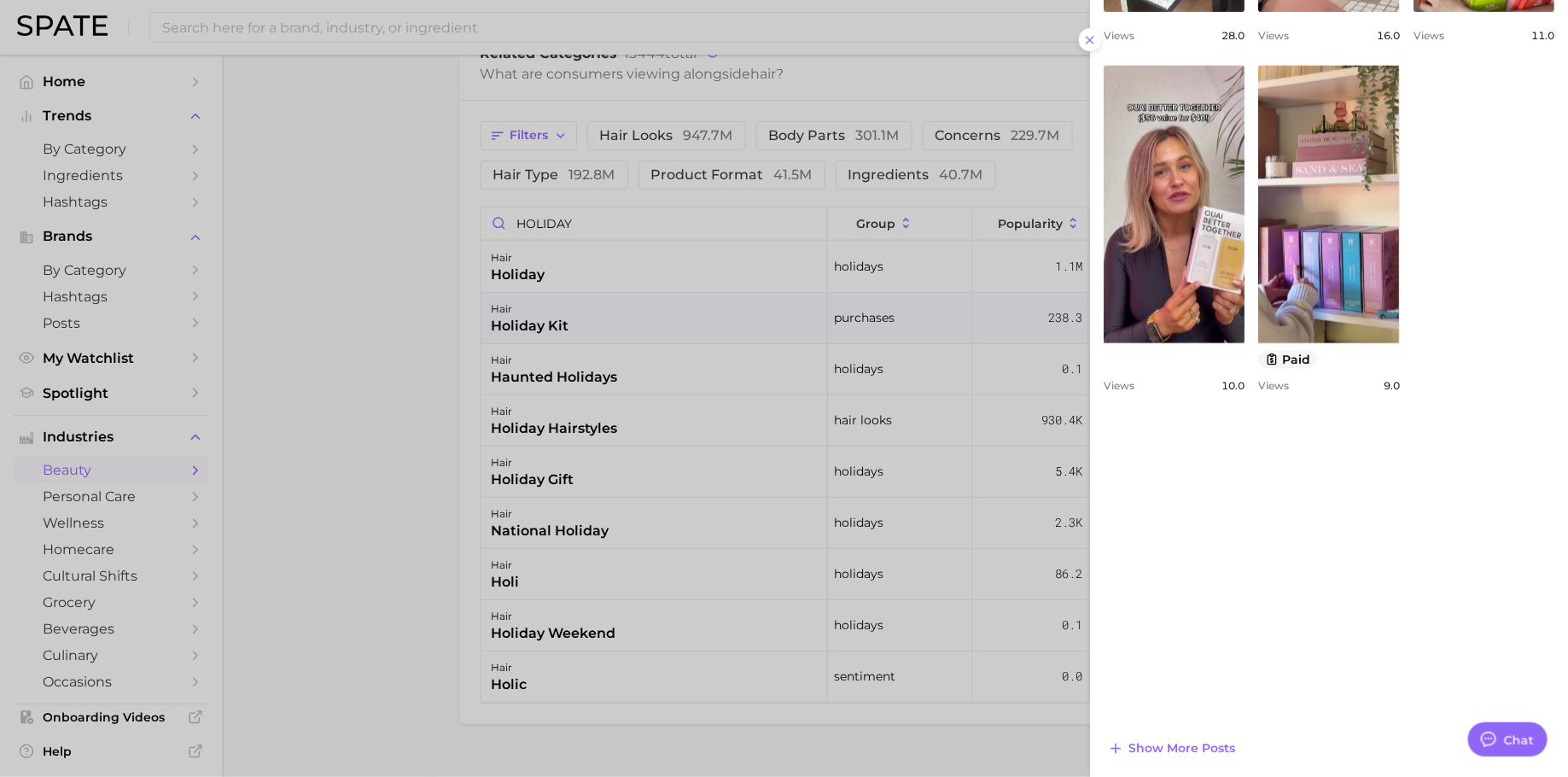 click at bounding box center [784, 388] 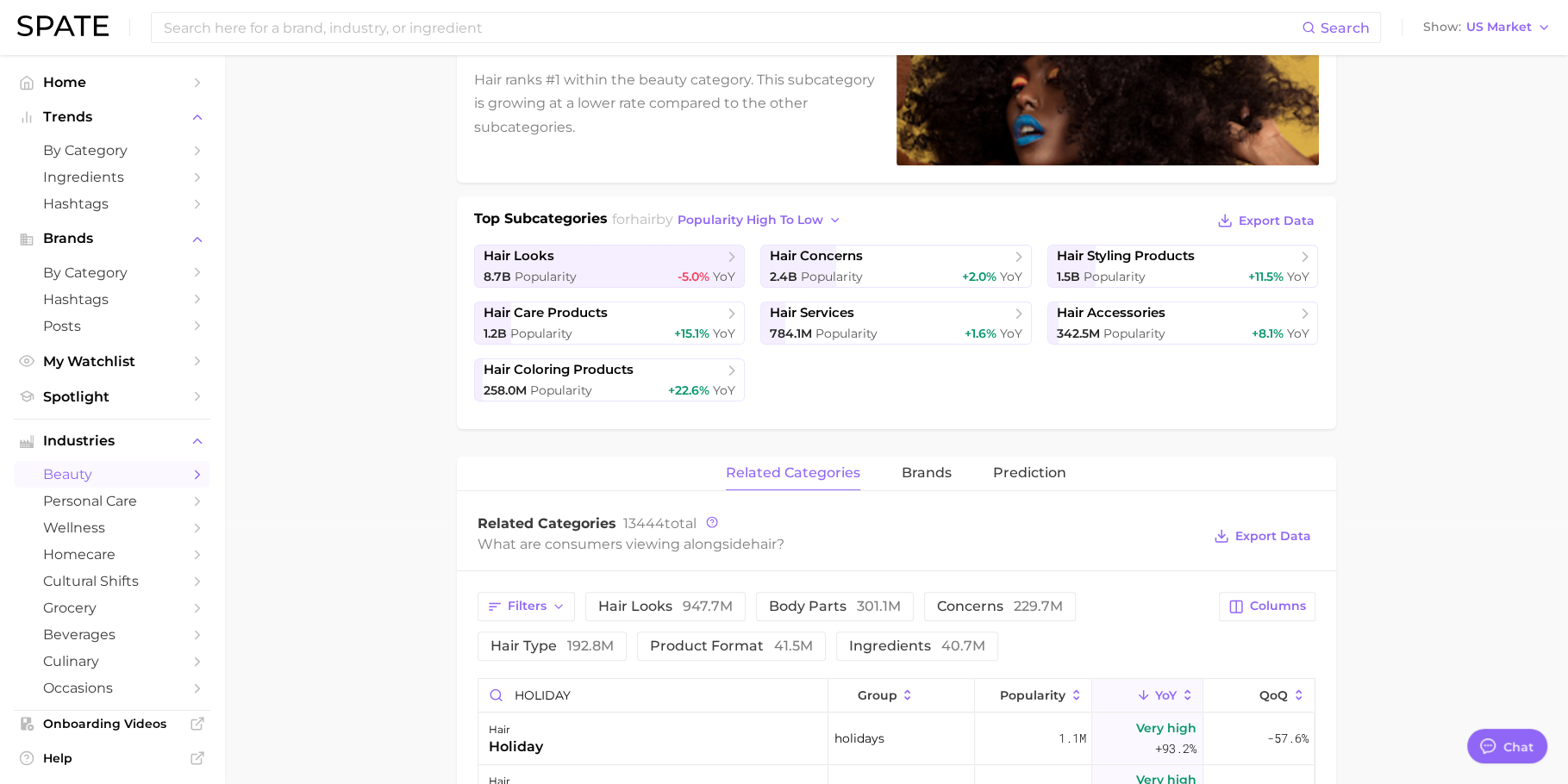 scroll, scrollTop: 439, scrollLeft: 0, axis: vertical 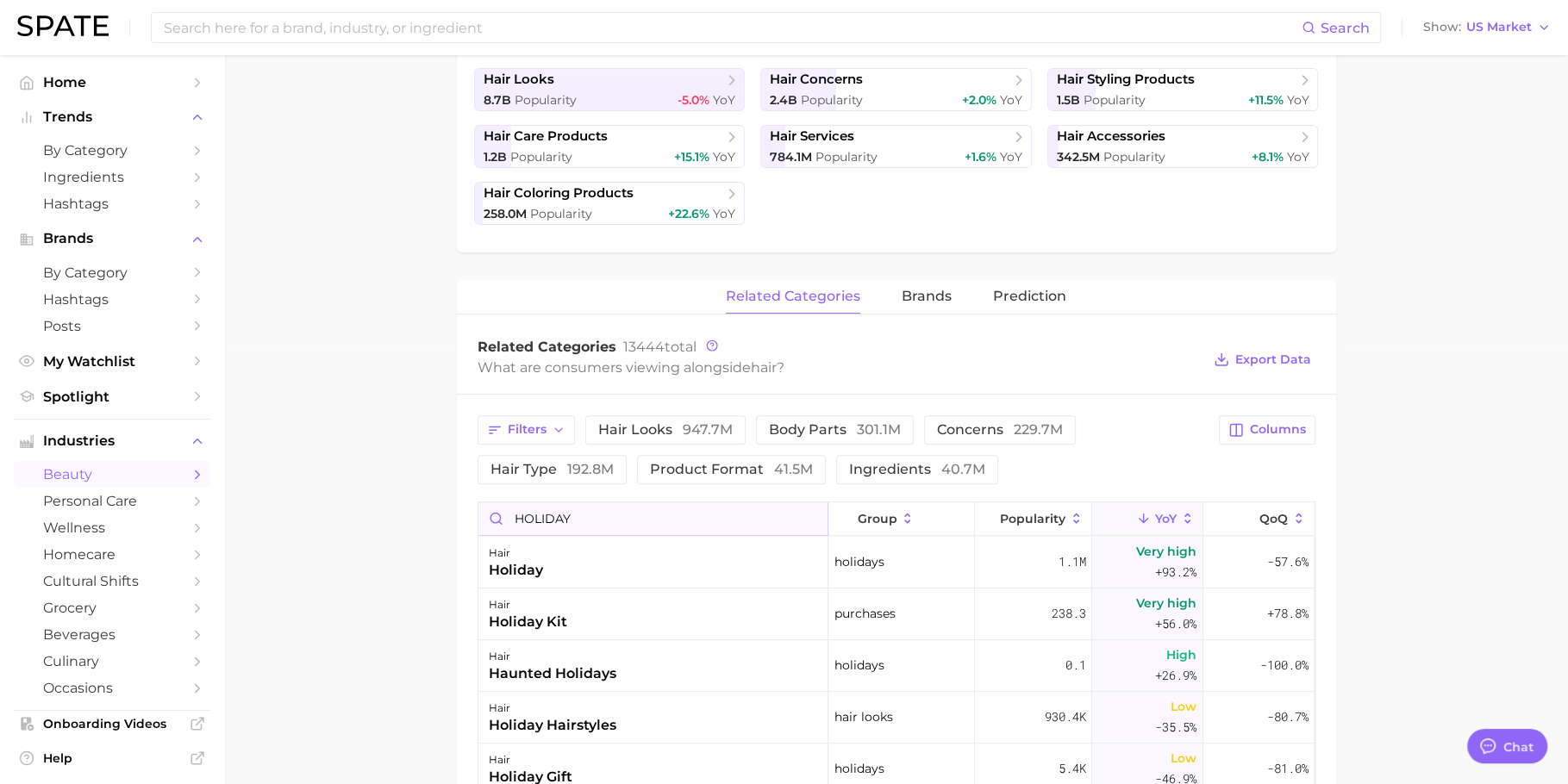 click on "HOLIDAY" at bounding box center (653, 519) 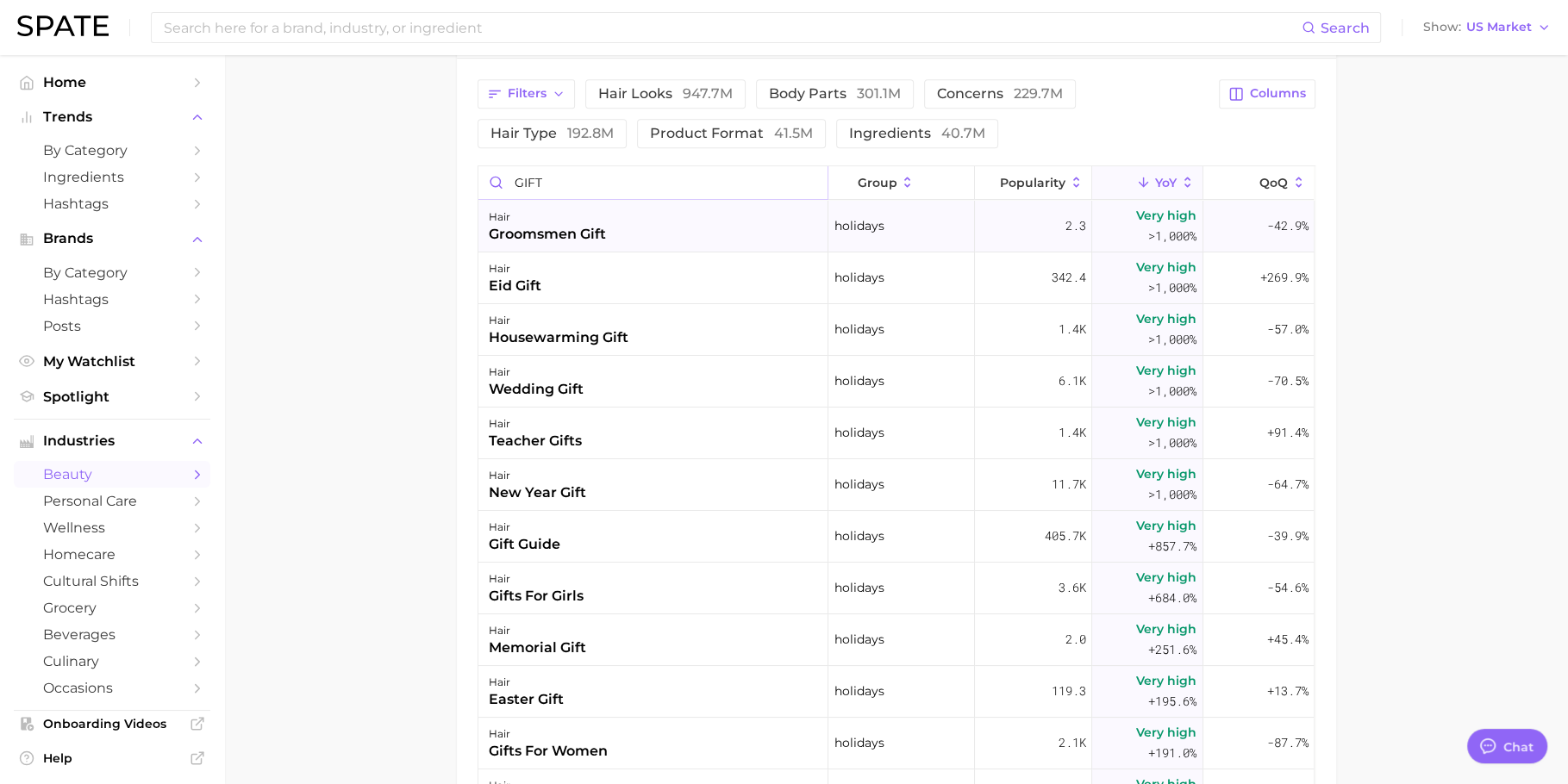 scroll, scrollTop: 767, scrollLeft: 0, axis: vertical 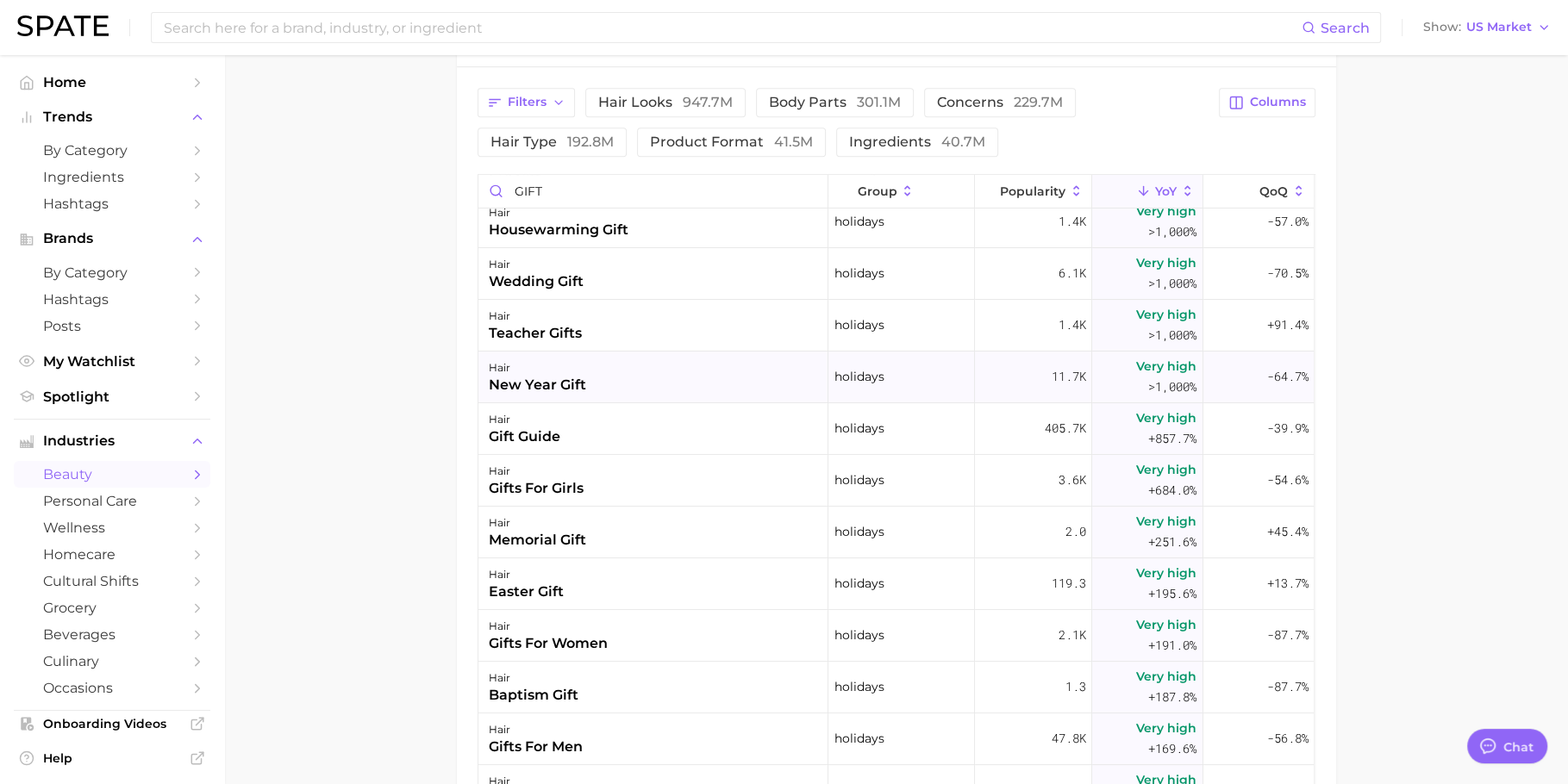 click on "hair new year gift" at bounding box center [653, 377] 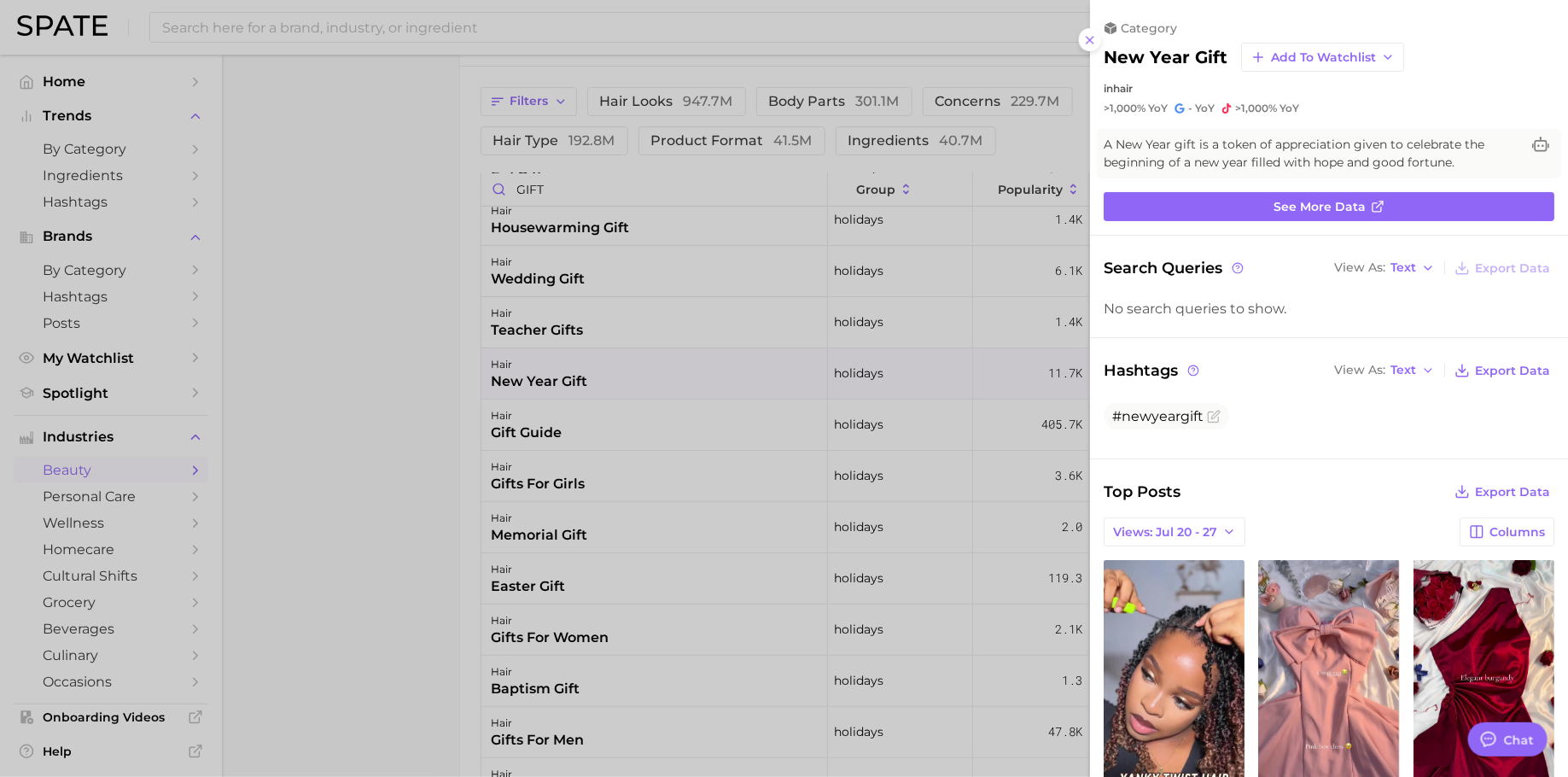 scroll, scrollTop: 0, scrollLeft: 0, axis: both 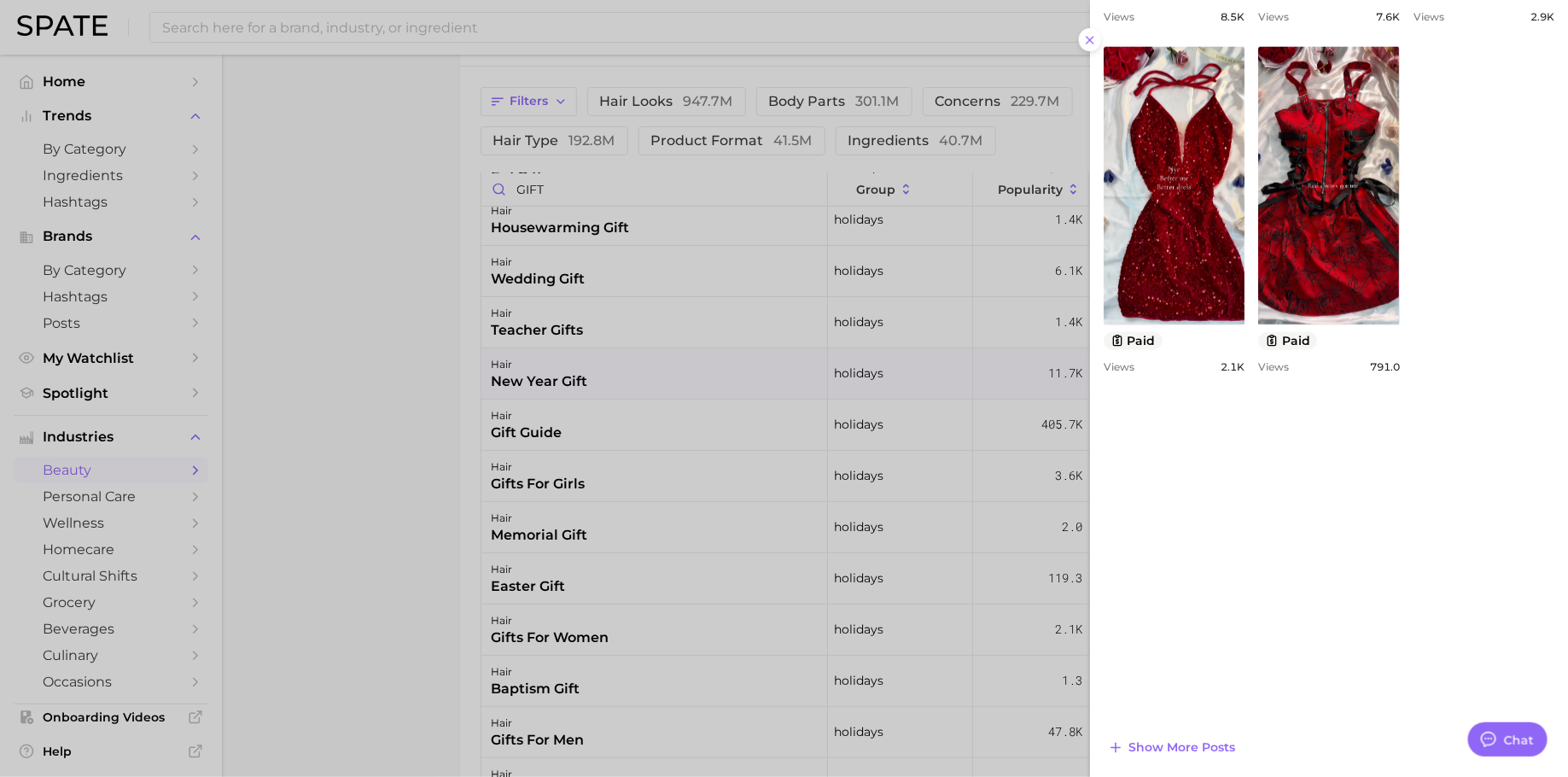 drag, startPoint x: 820, startPoint y: 458, endPoint x: 635, endPoint y: 411, distance: 190.87692 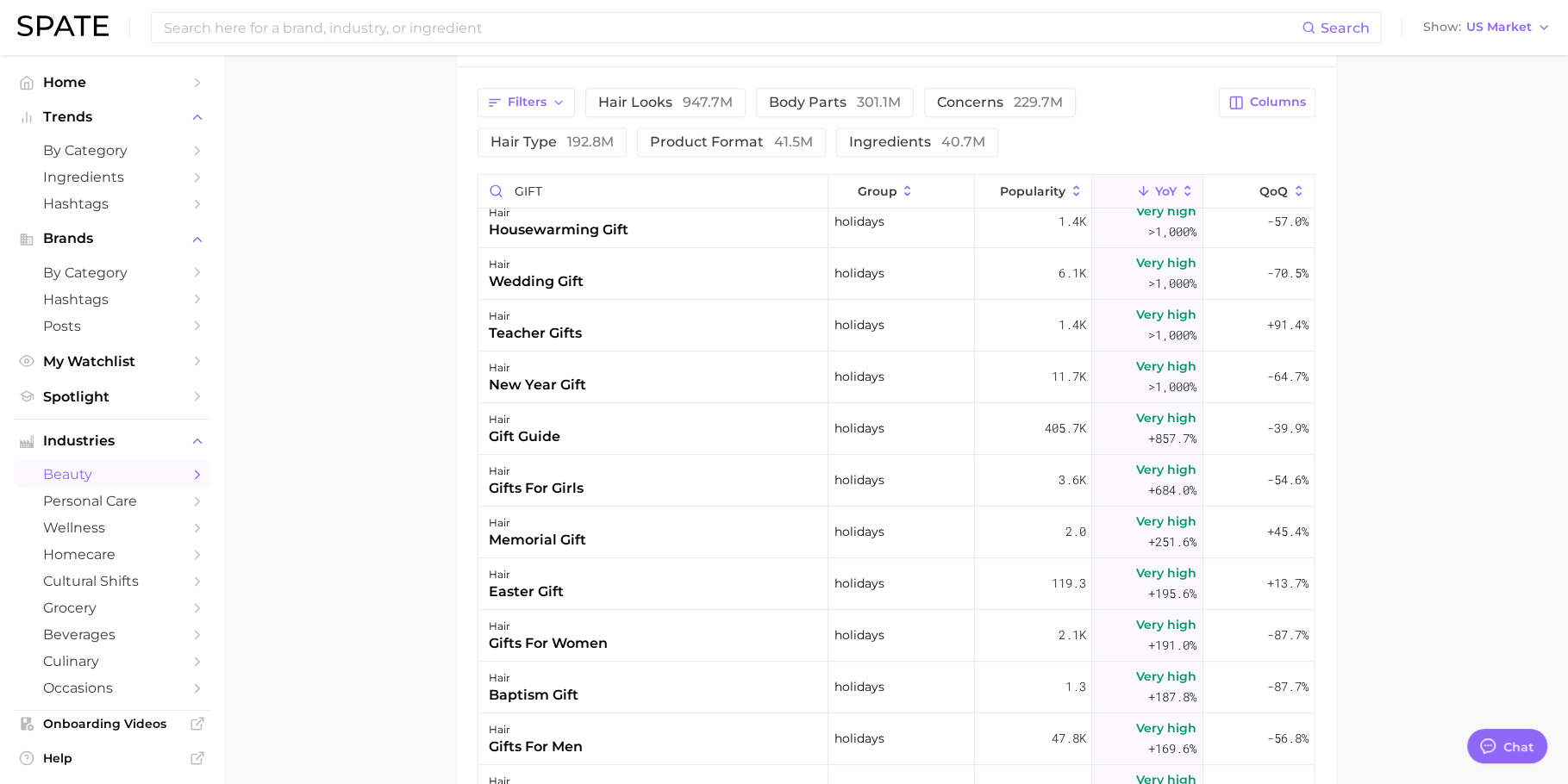 click on "hair gift guide" at bounding box center [653, 429] 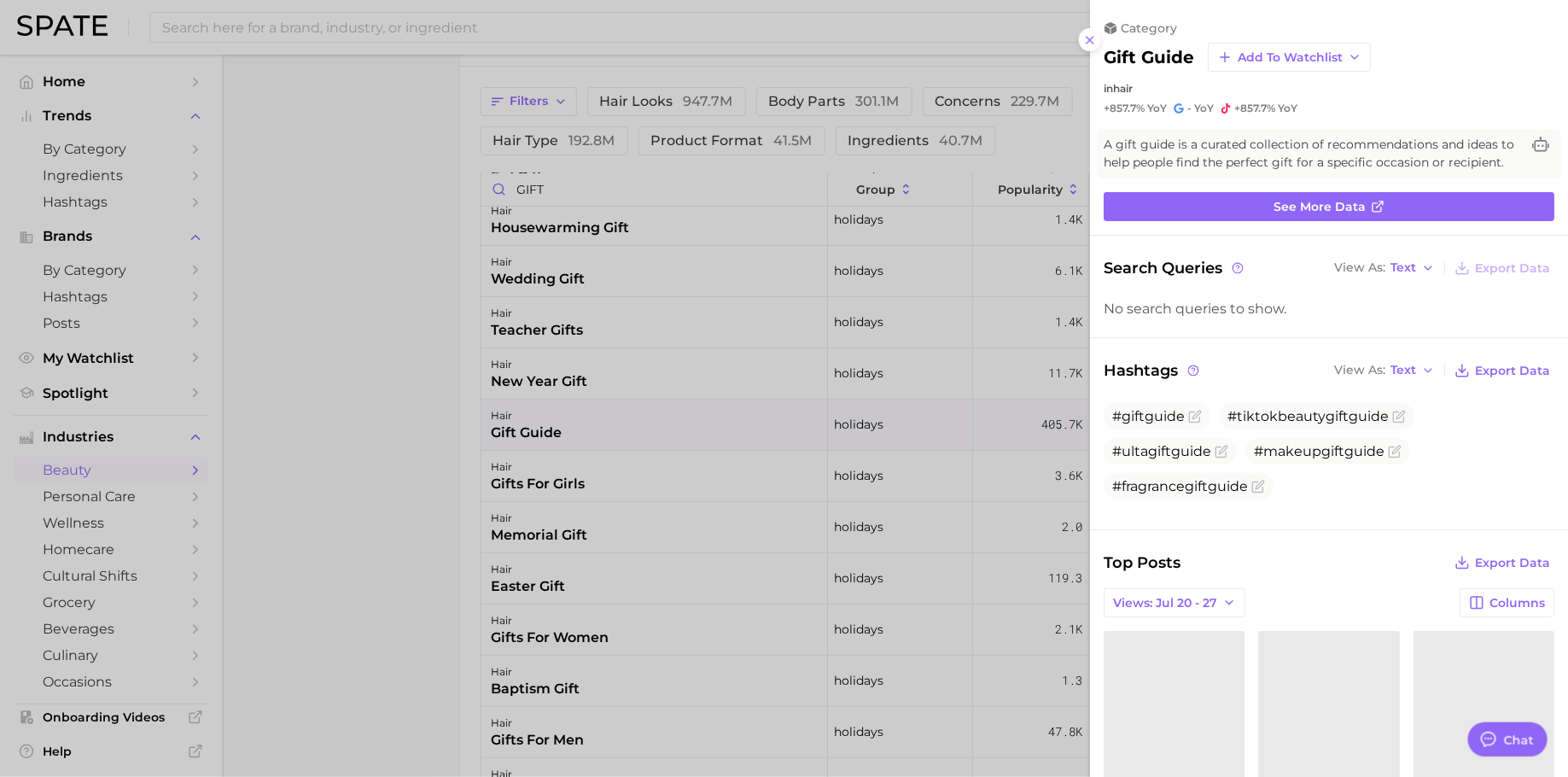 scroll, scrollTop: 143, scrollLeft: 0, axis: vertical 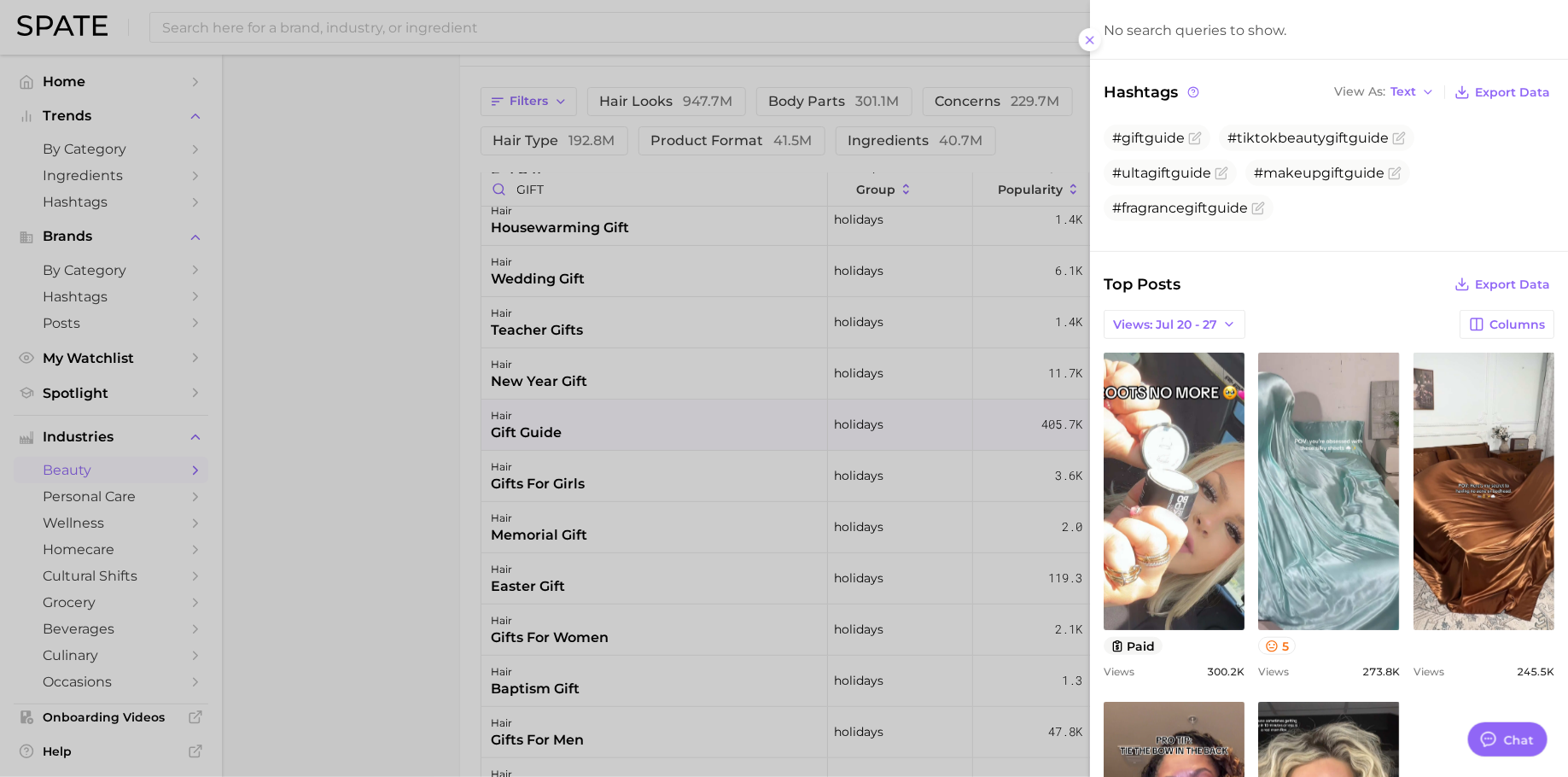 click at bounding box center (784, 388) 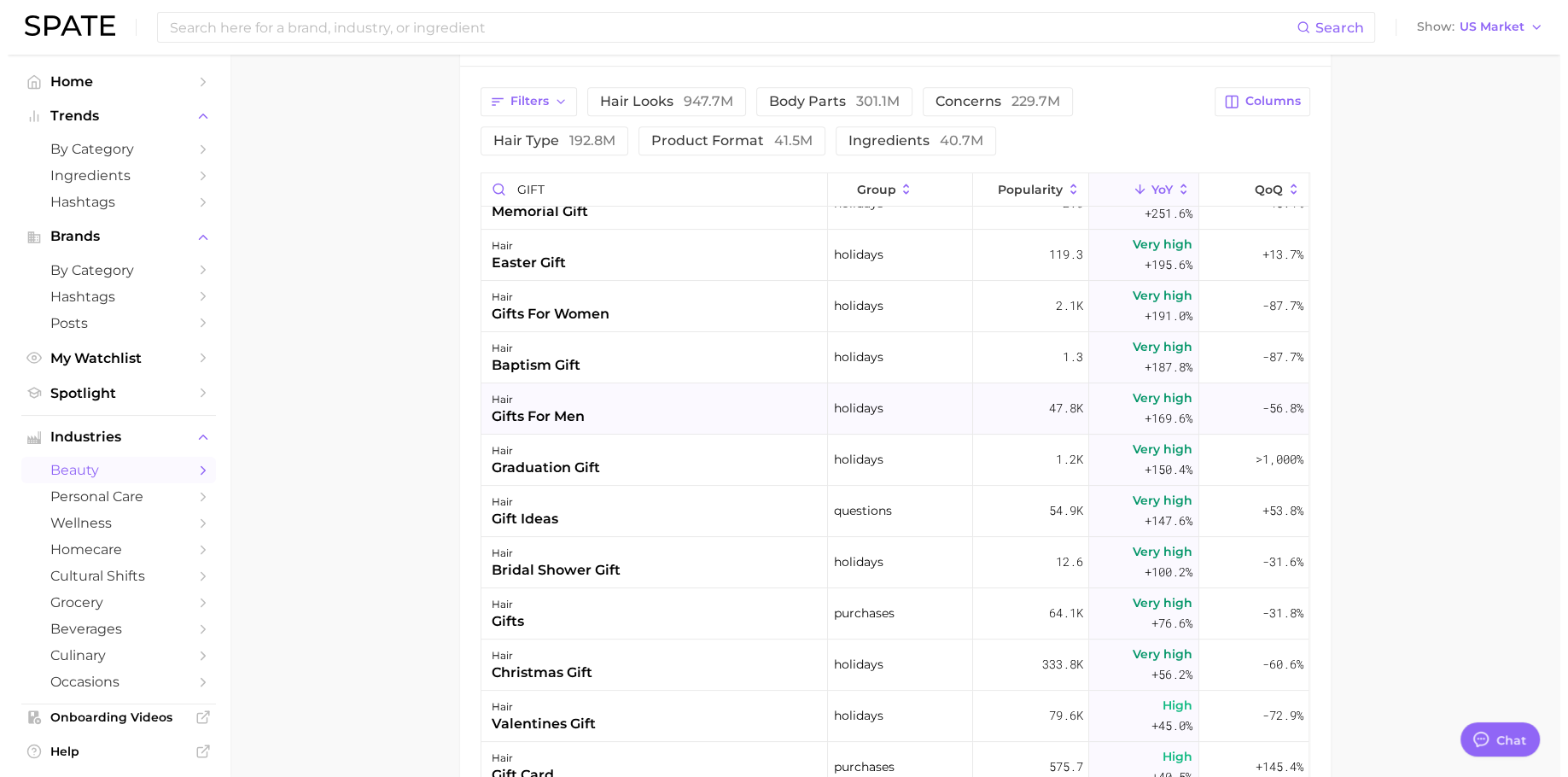 scroll, scrollTop: 459, scrollLeft: 0, axis: vertical 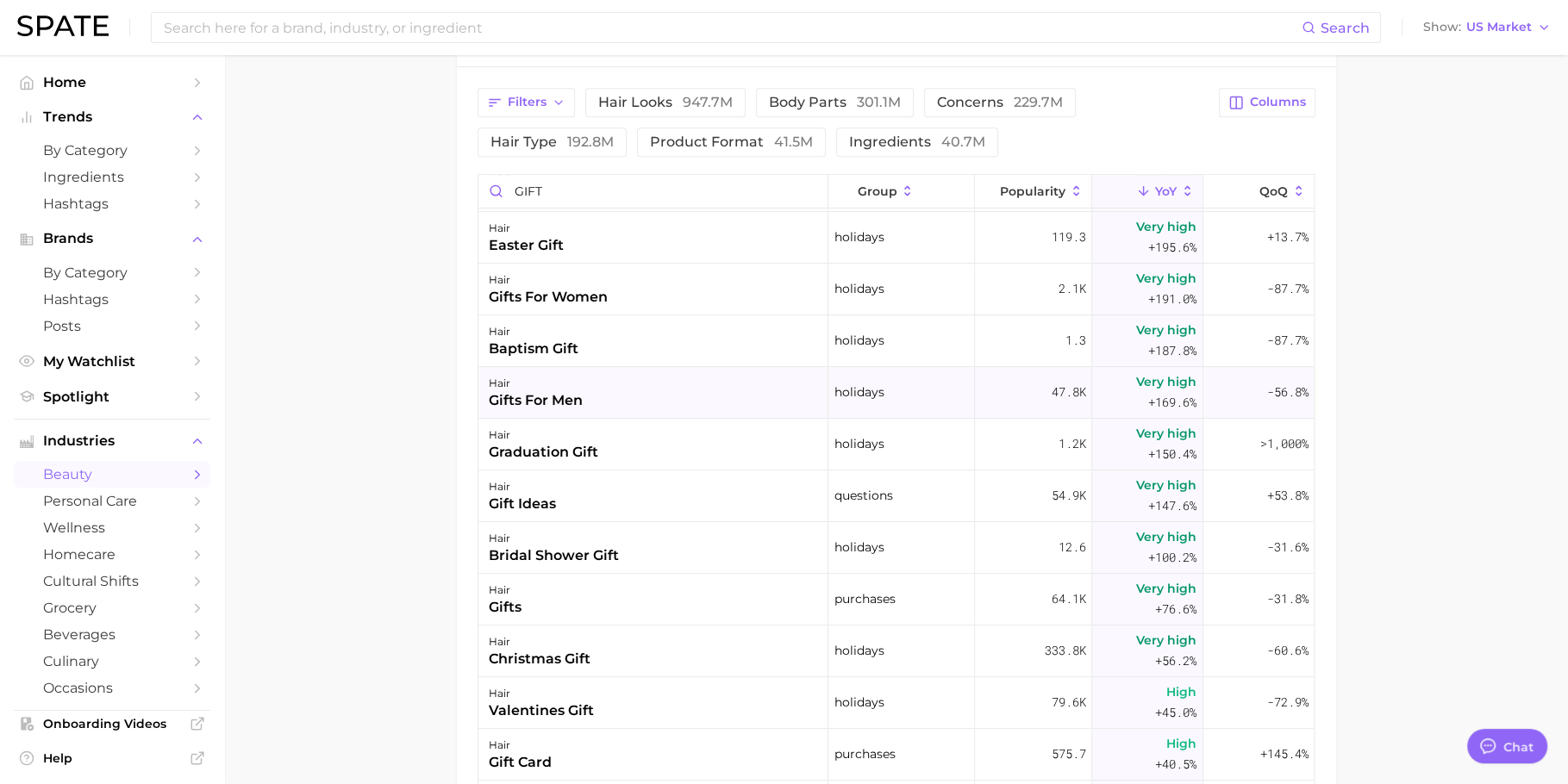 click on "hair gifts for men" at bounding box center (653, 393) 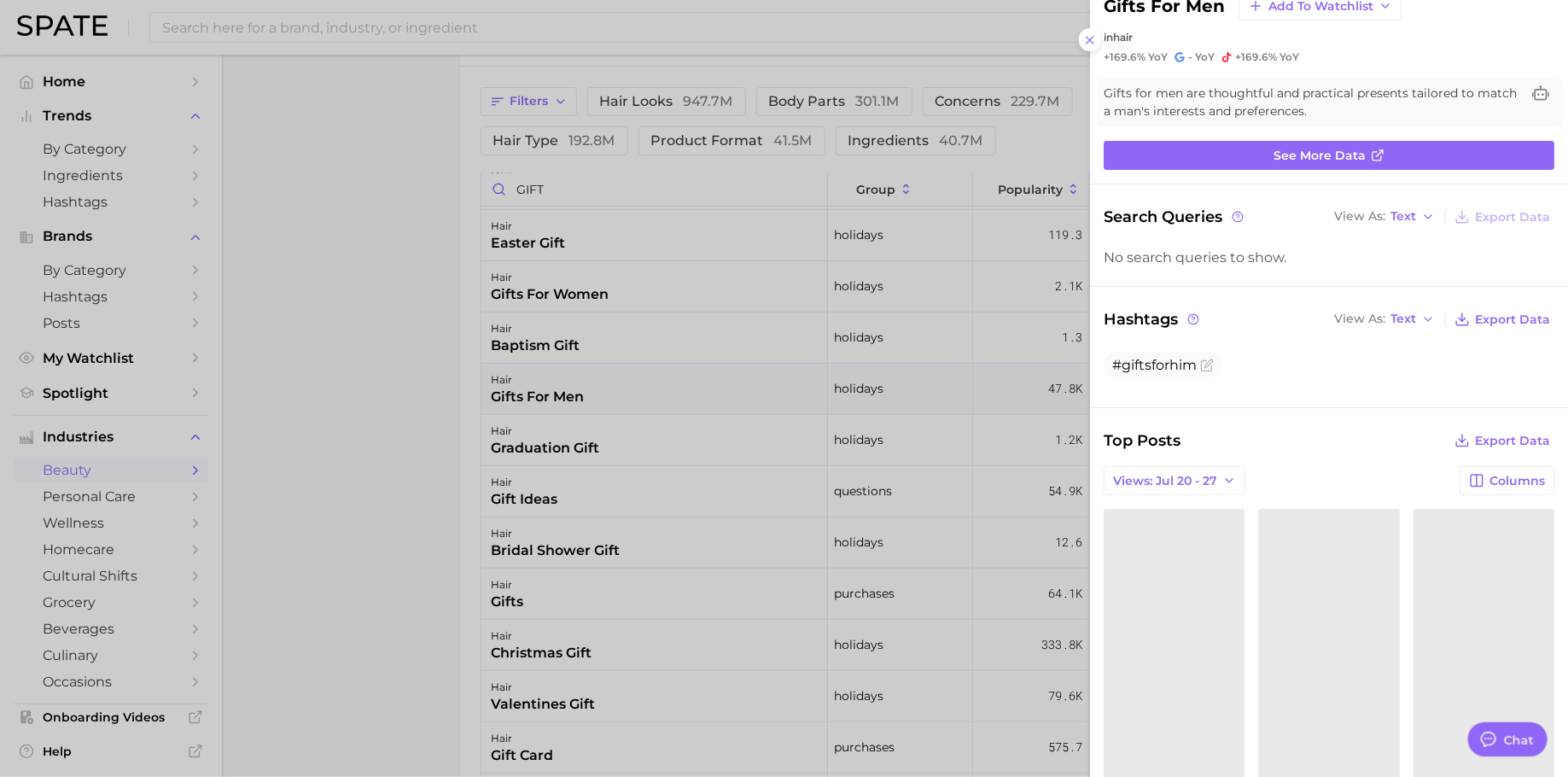 scroll, scrollTop: 145, scrollLeft: 0, axis: vertical 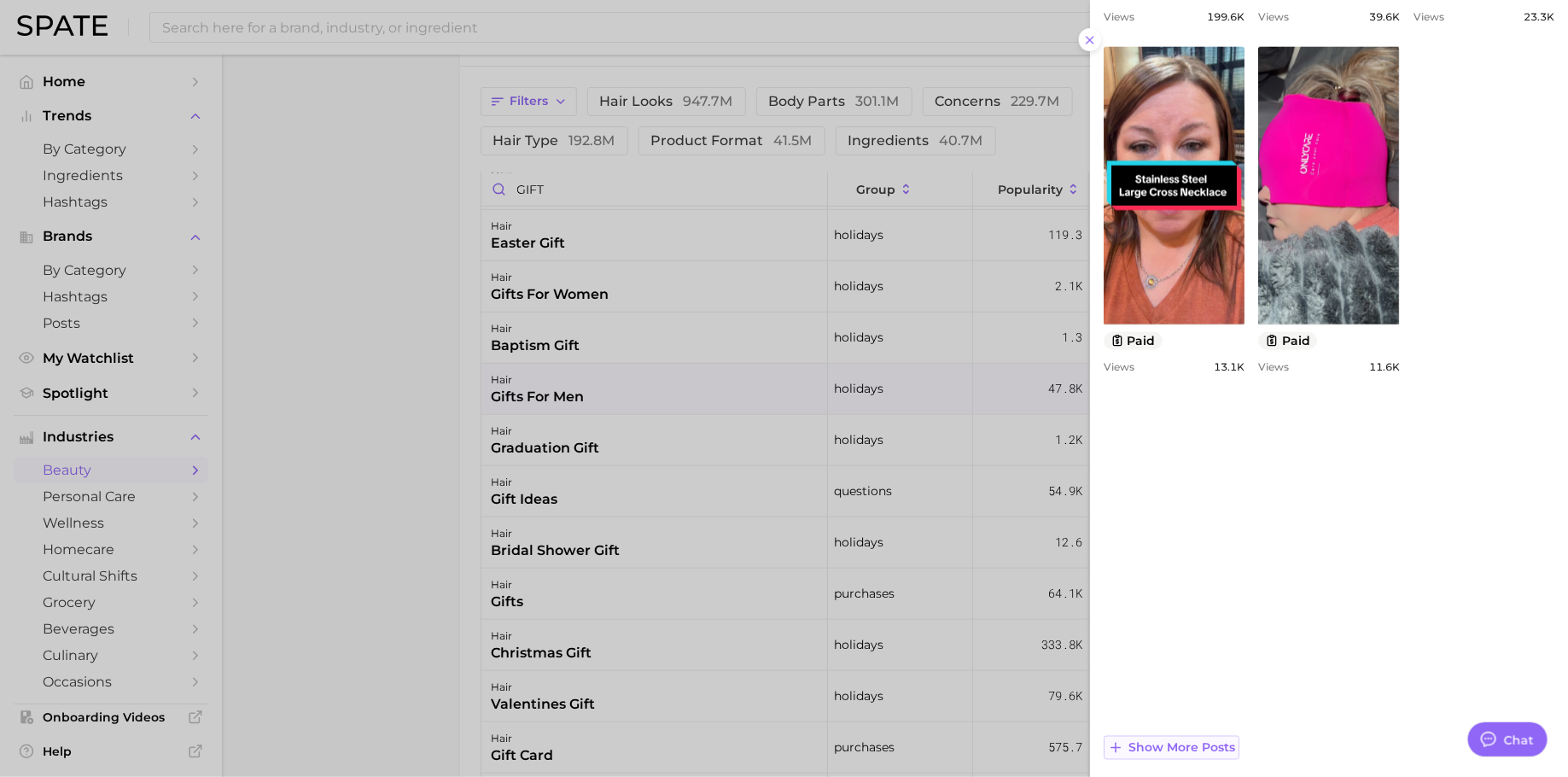 click on "Show more posts" at bounding box center (1181, 748) 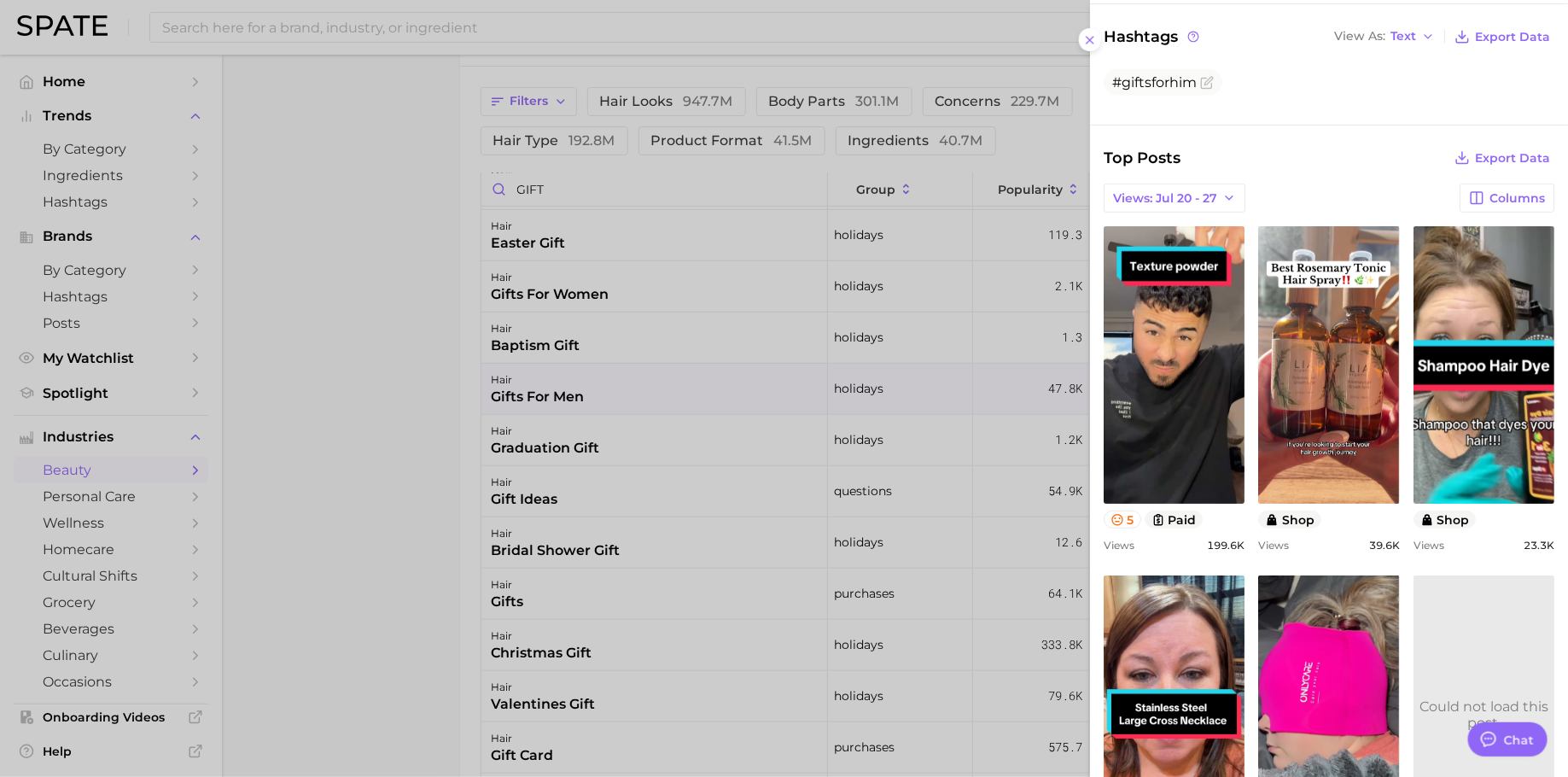 scroll, scrollTop: 0, scrollLeft: 0, axis: both 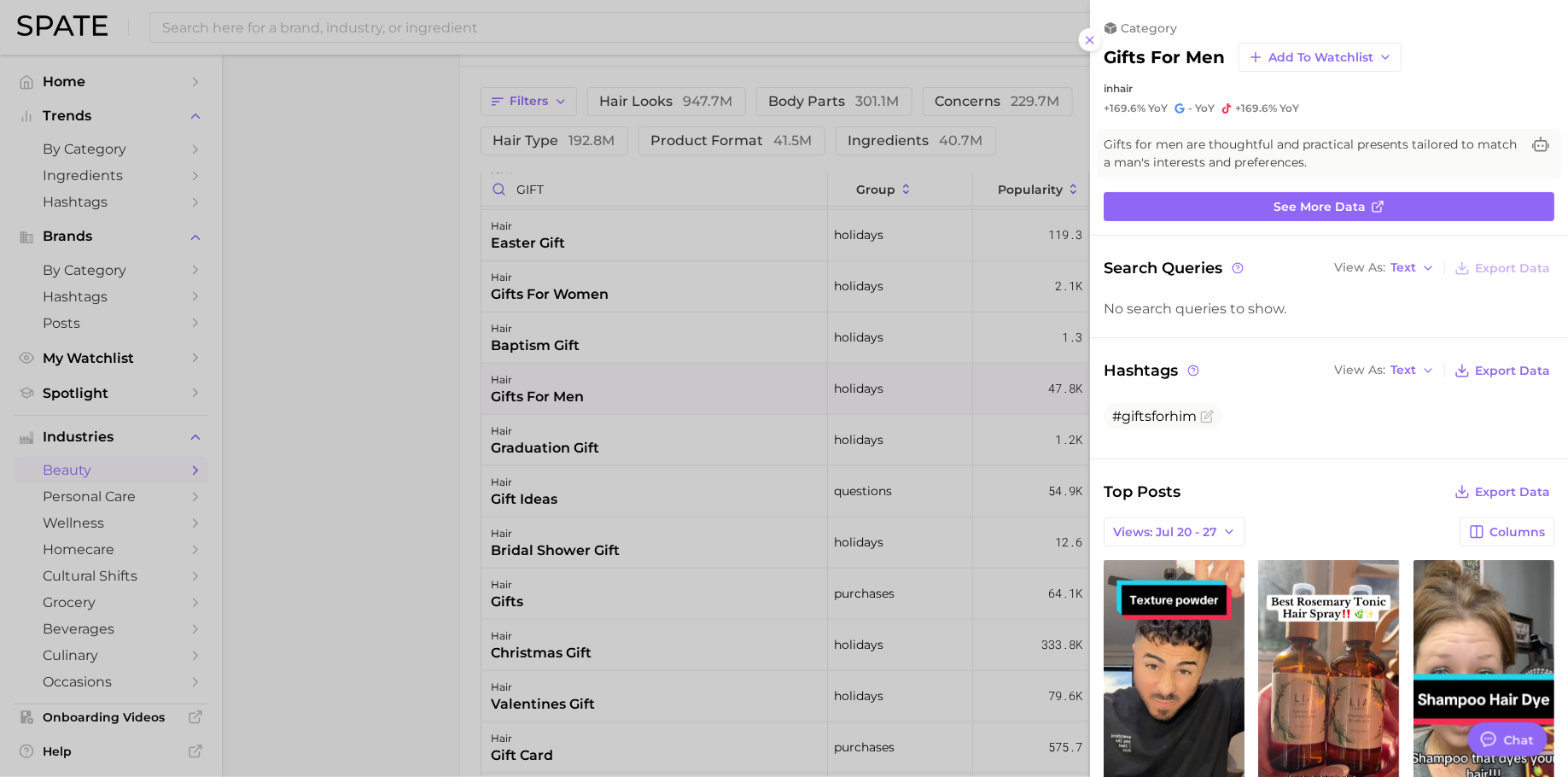 click at bounding box center [784, 388] 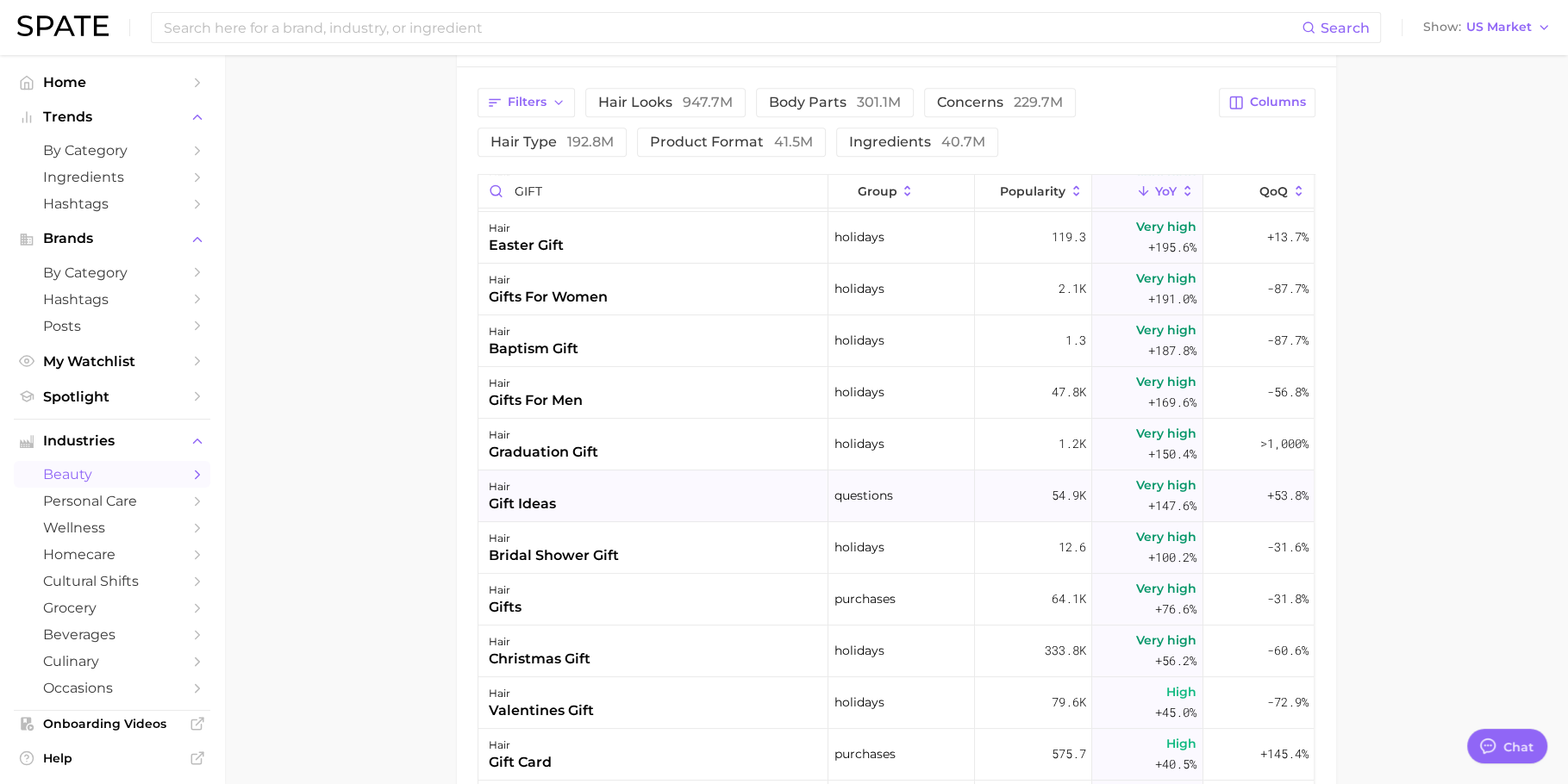 click on "hair gift ideas" at bounding box center [653, 496] 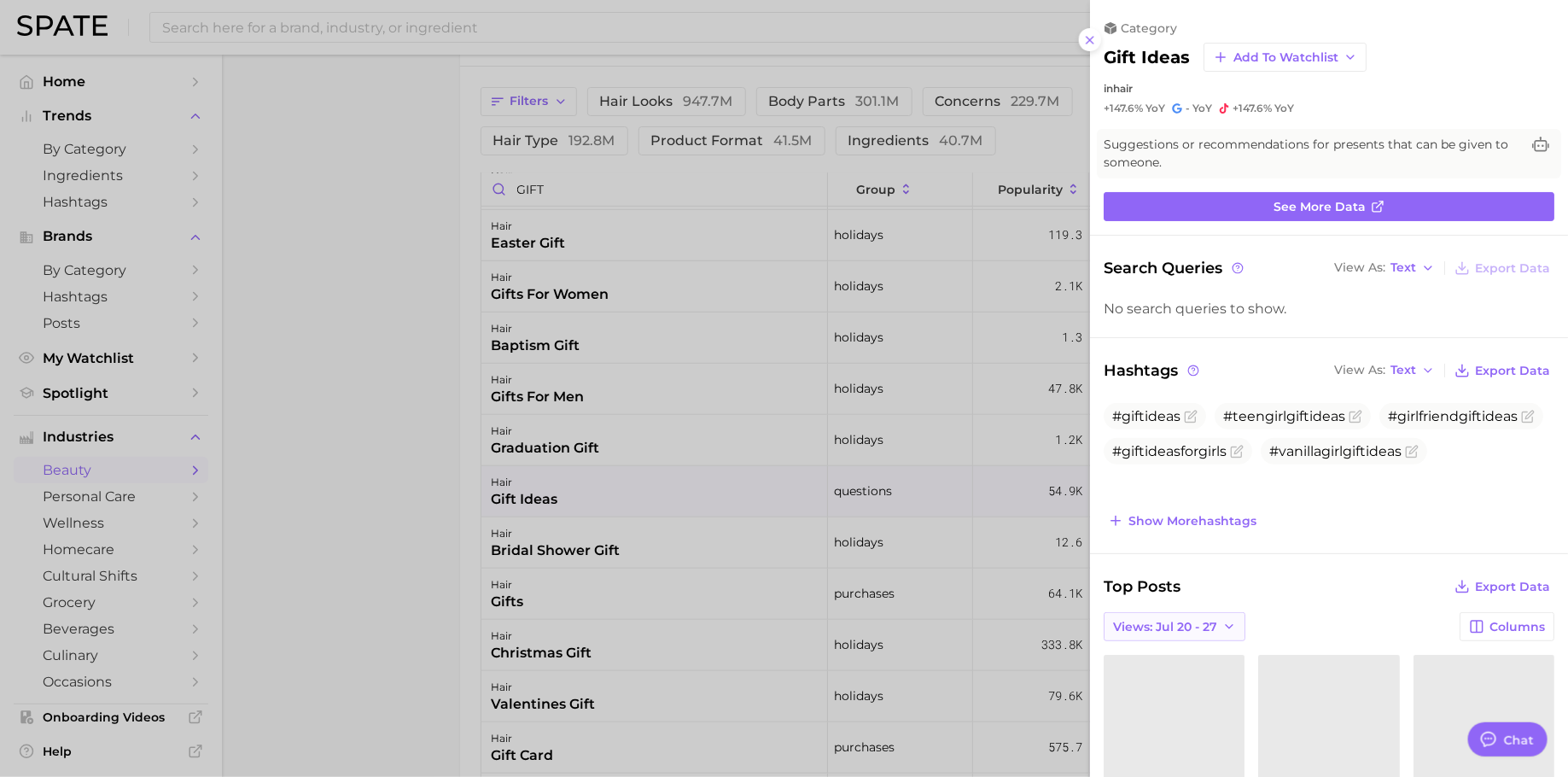 scroll, scrollTop: 329, scrollLeft: 0, axis: vertical 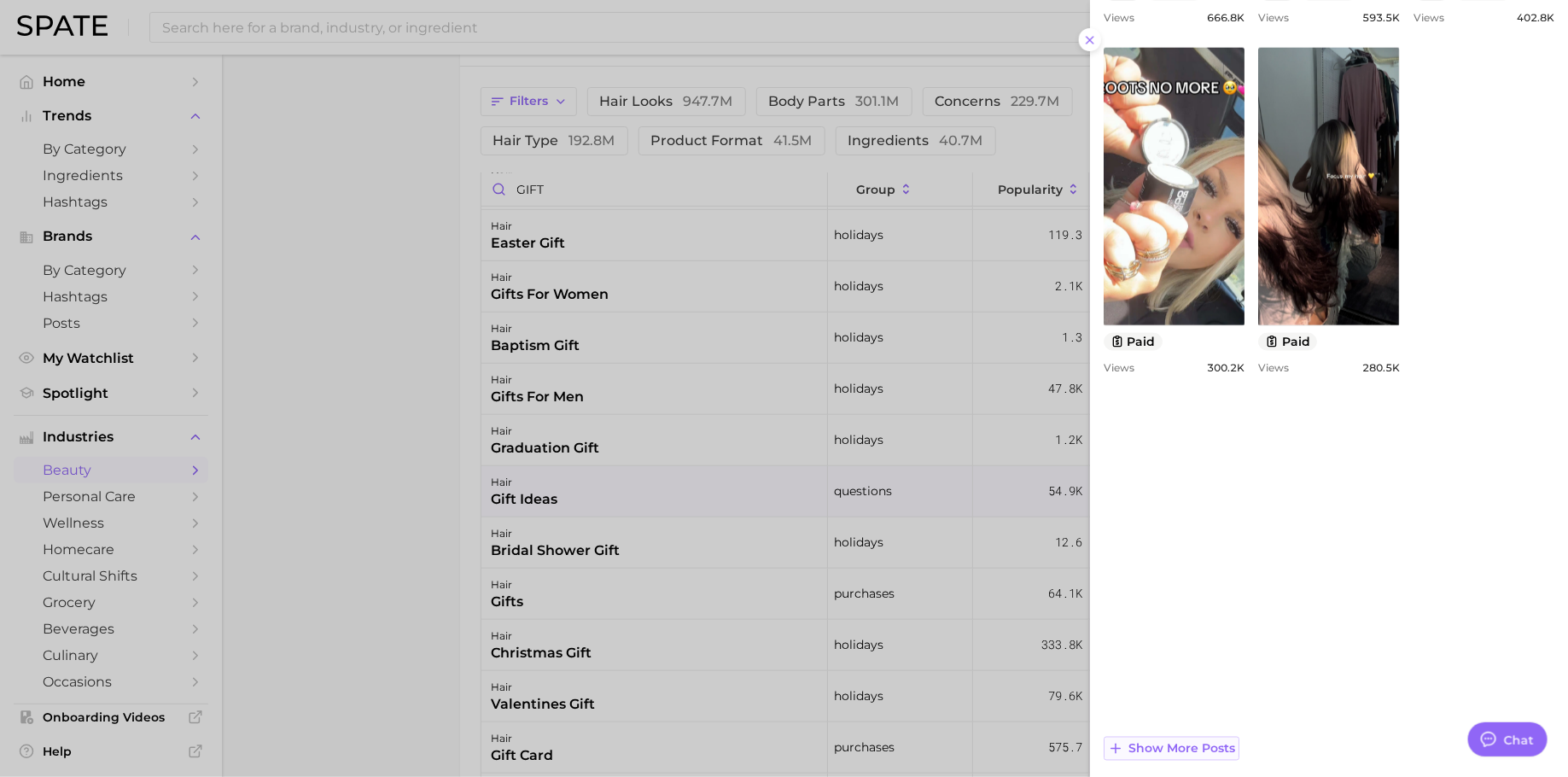 click on "Show more posts" at bounding box center [1171, 749] 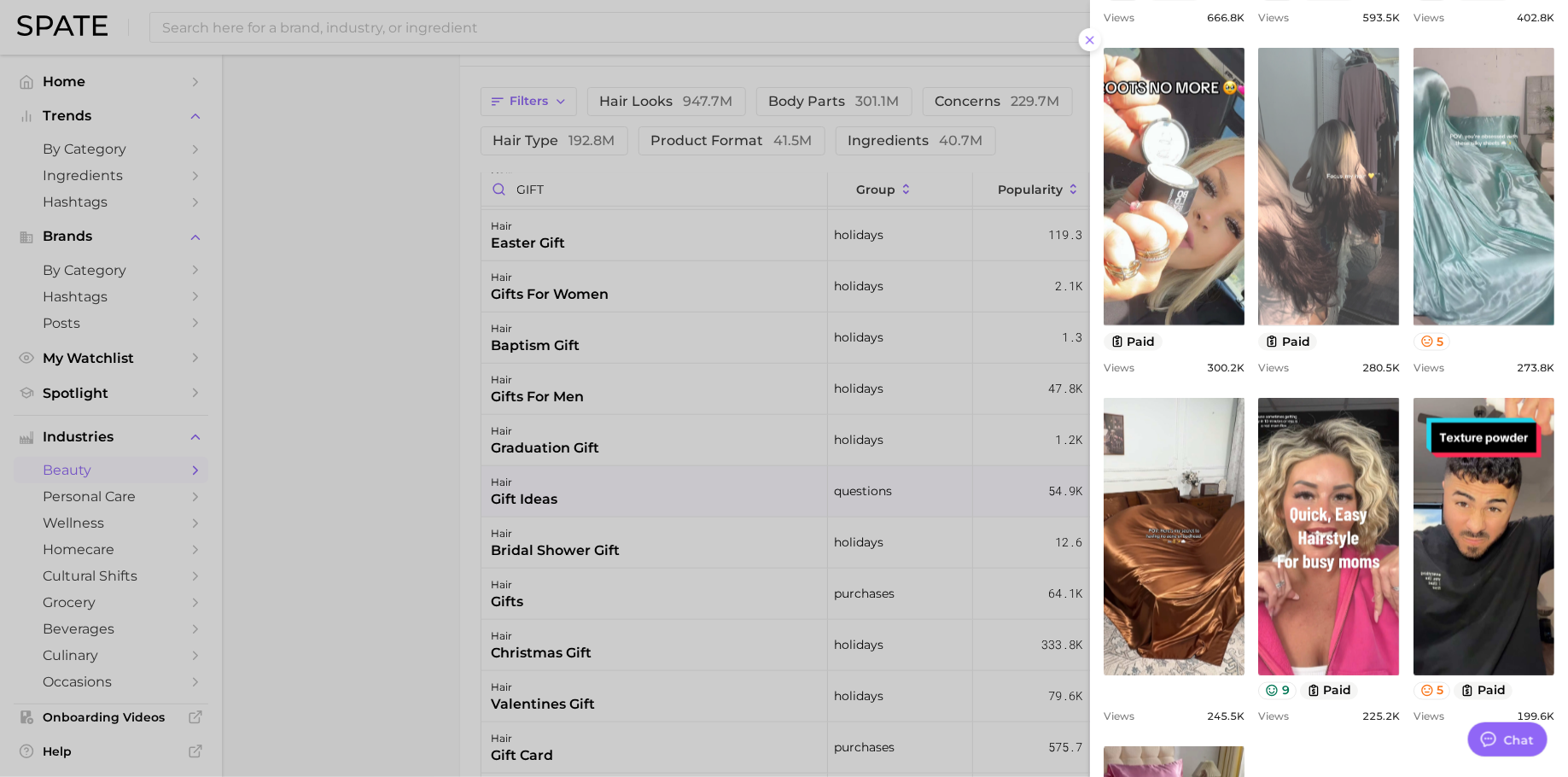 scroll, scrollTop: 0, scrollLeft: 0, axis: both 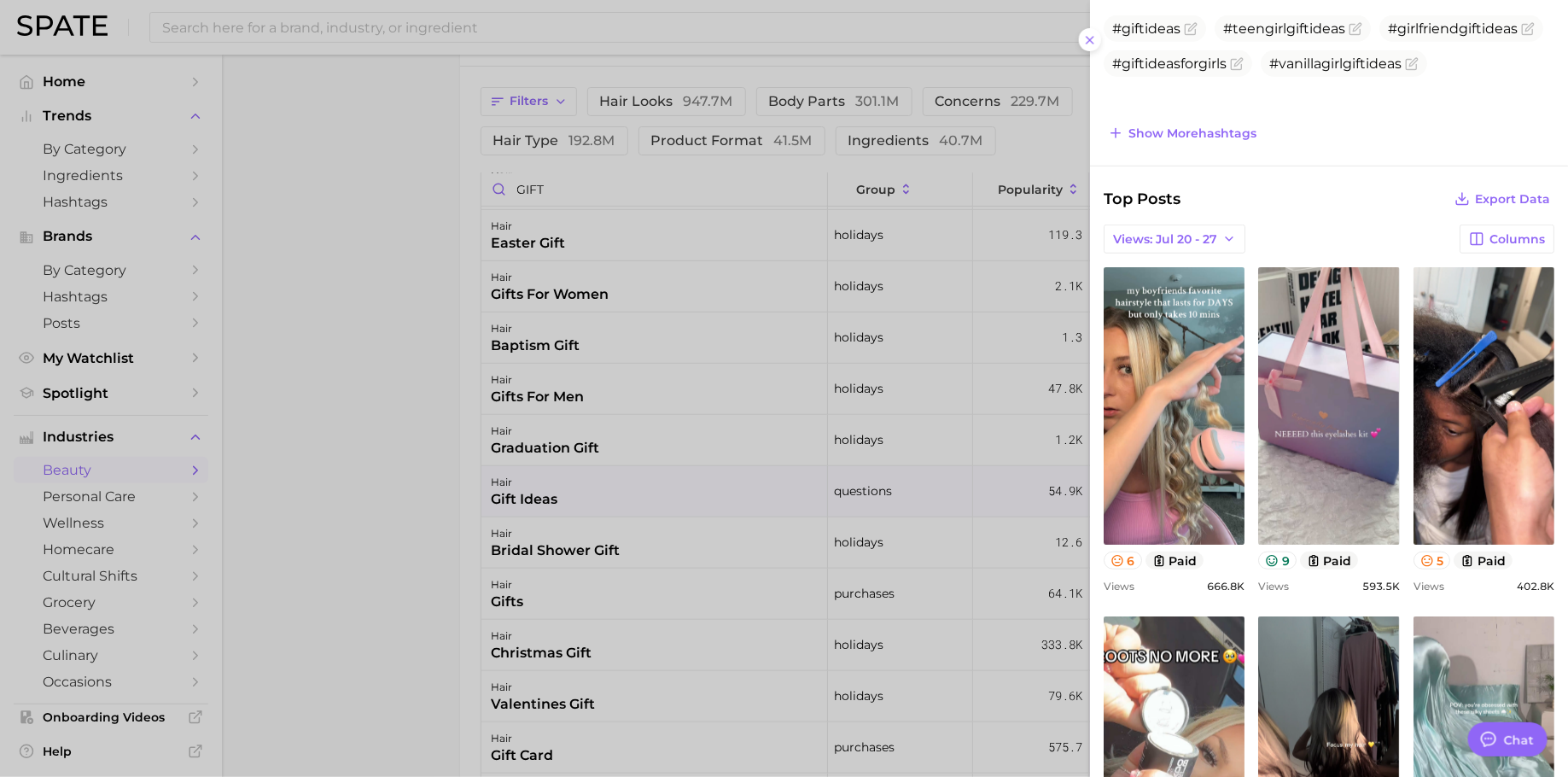 click at bounding box center (784, 388) 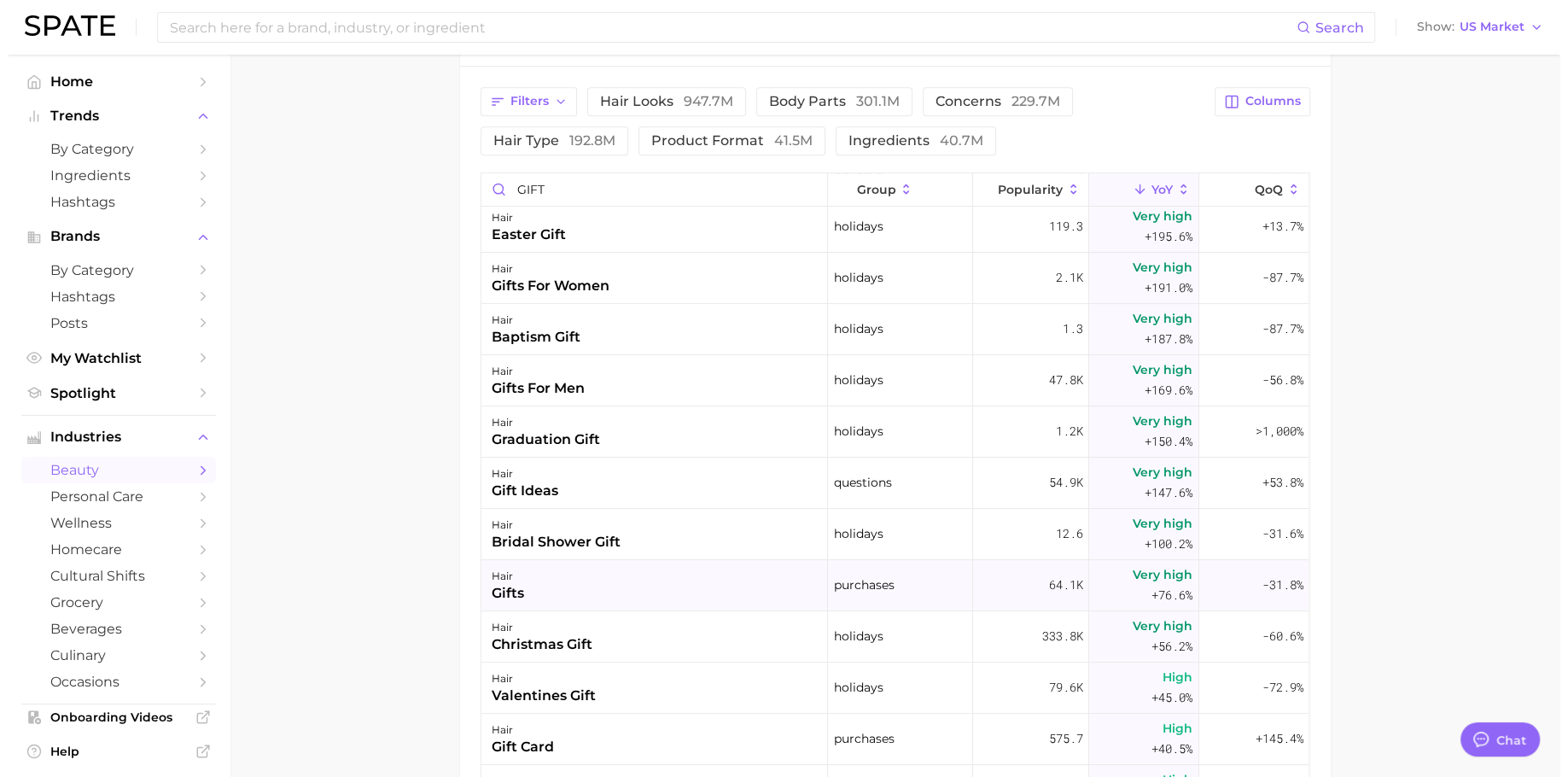 scroll, scrollTop: 503, scrollLeft: 0, axis: vertical 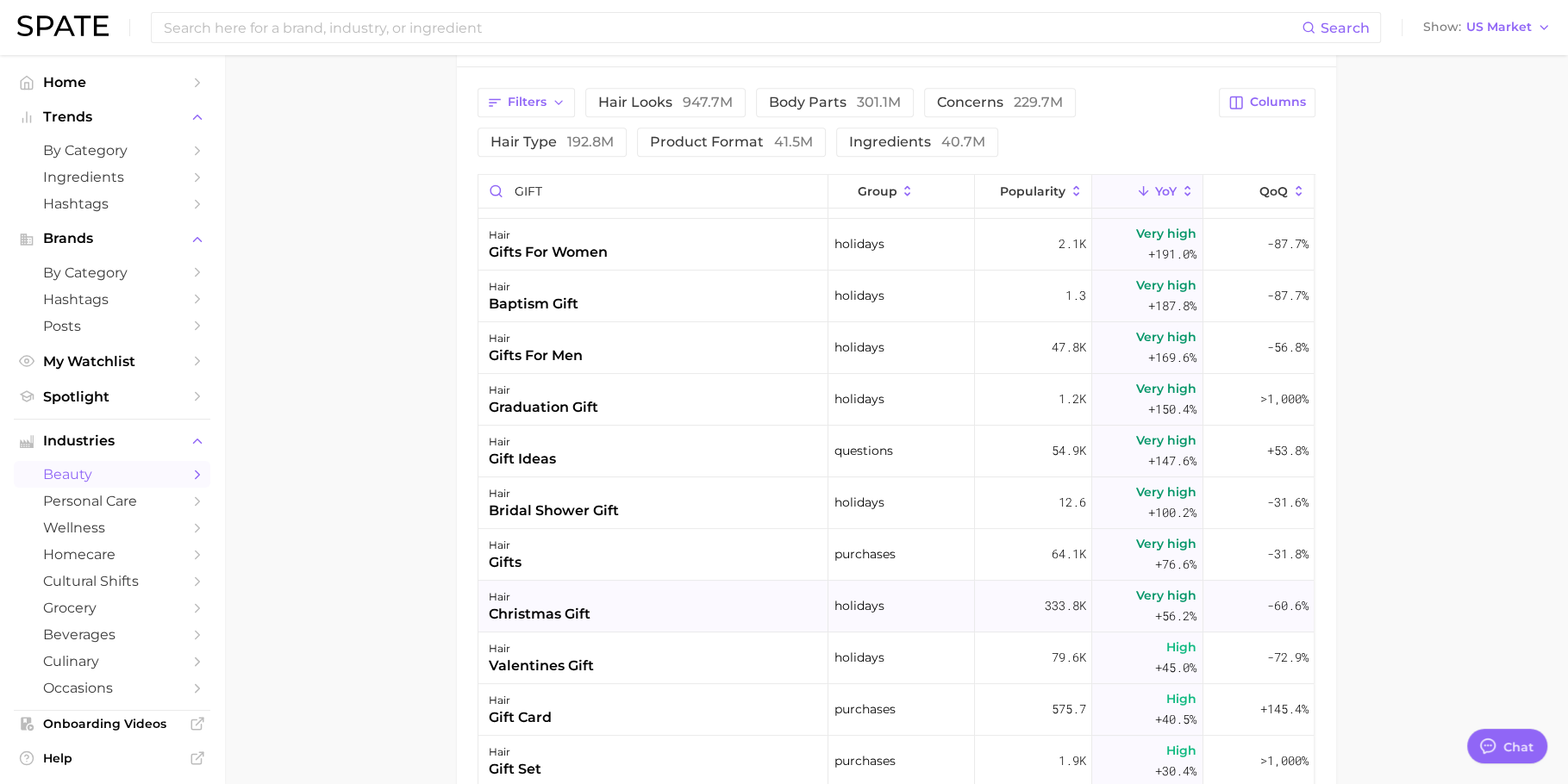 click on "holidays" at bounding box center [859, 606] 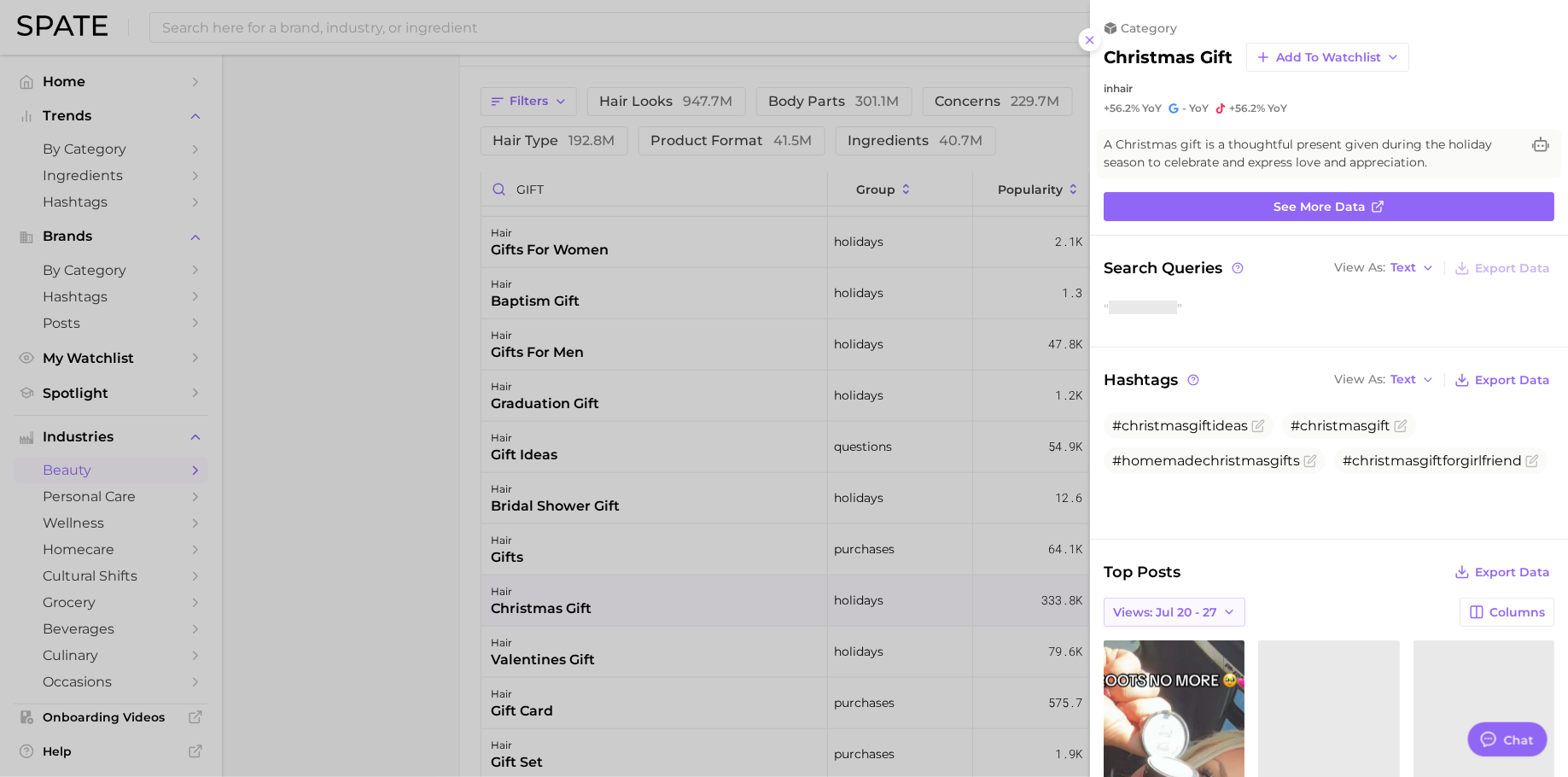 scroll, scrollTop: 0, scrollLeft: 0, axis: both 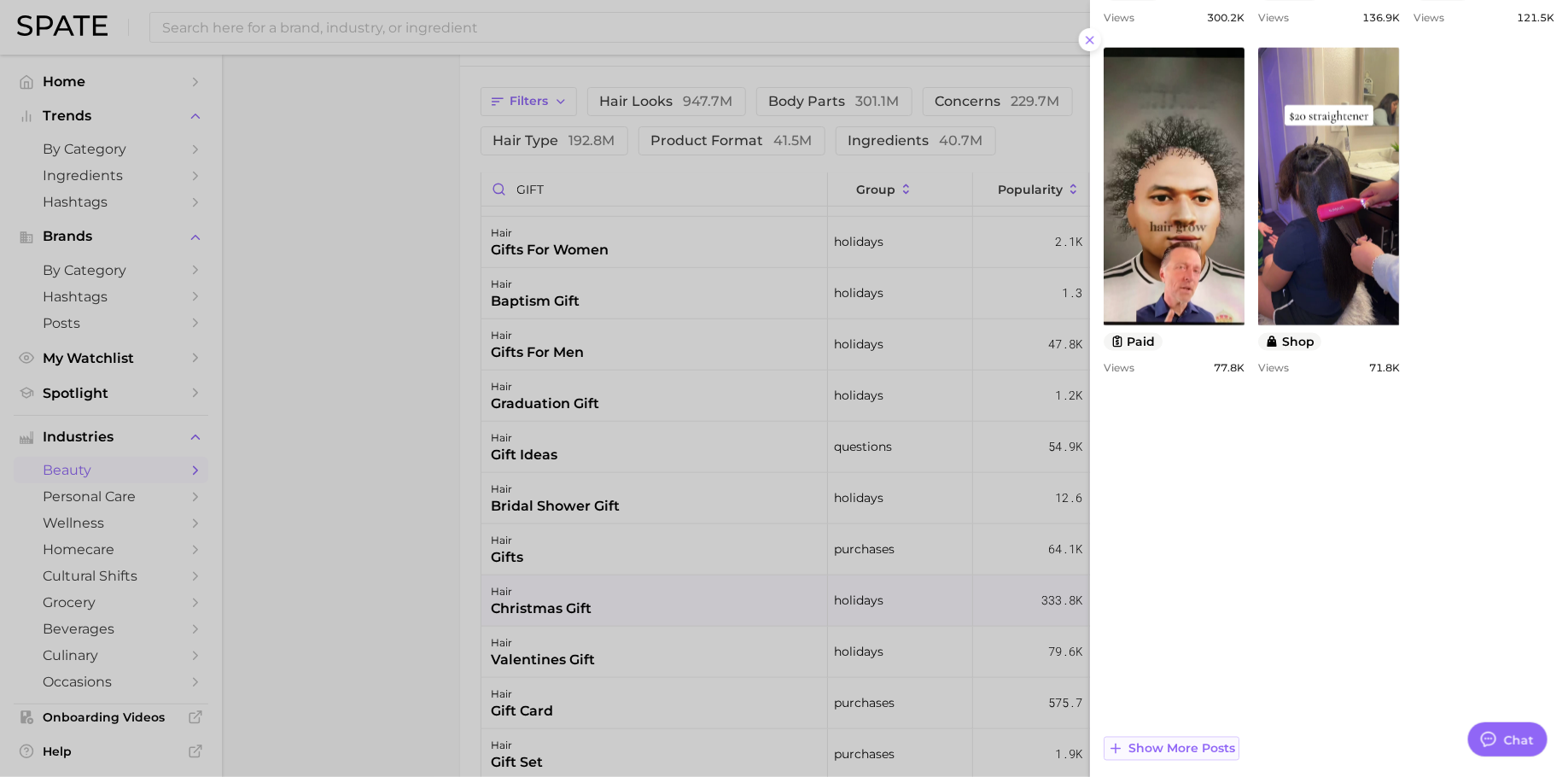 click on "Show more posts" at bounding box center [1181, 749] 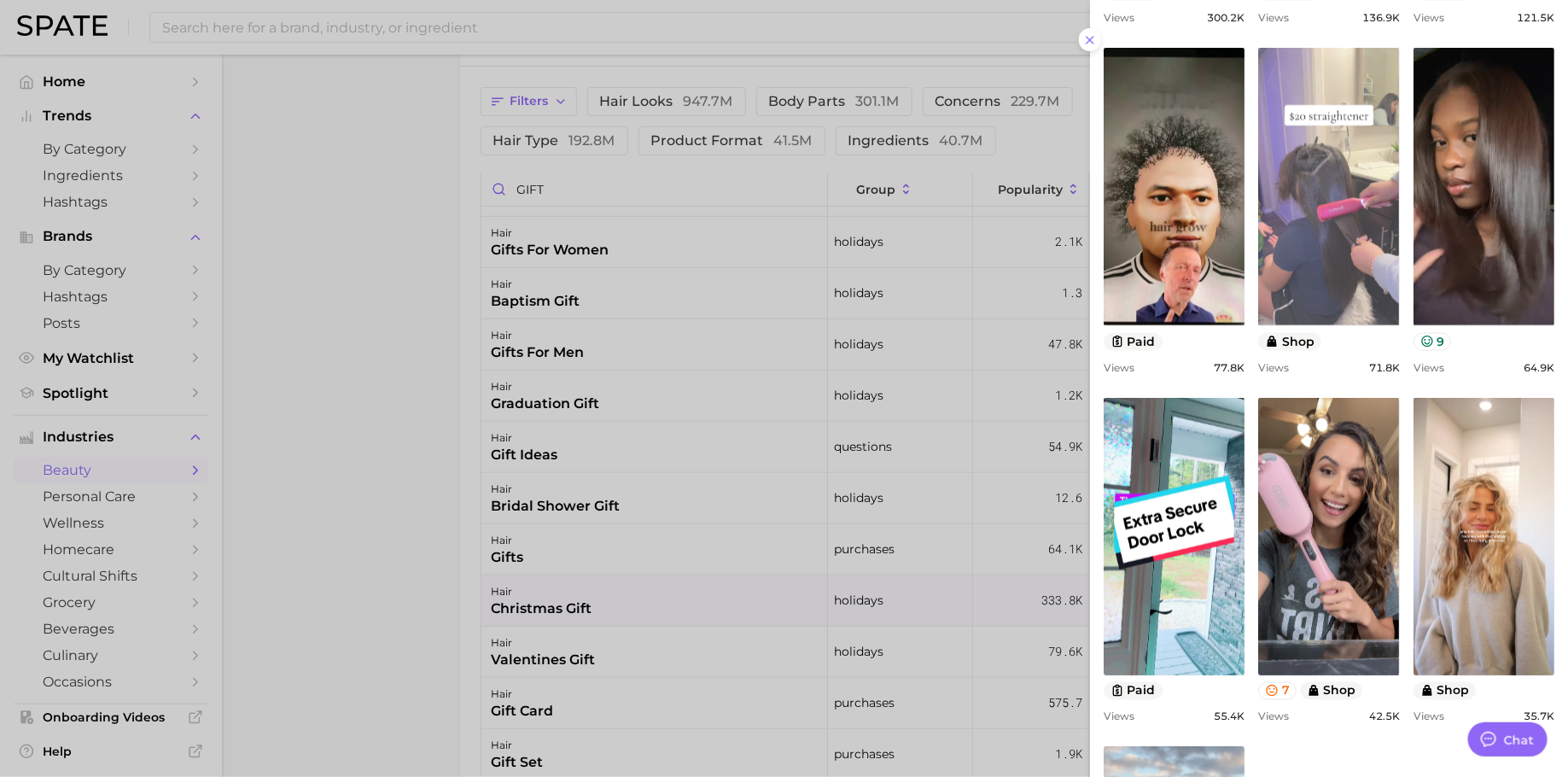 scroll, scrollTop: 0, scrollLeft: 0, axis: both 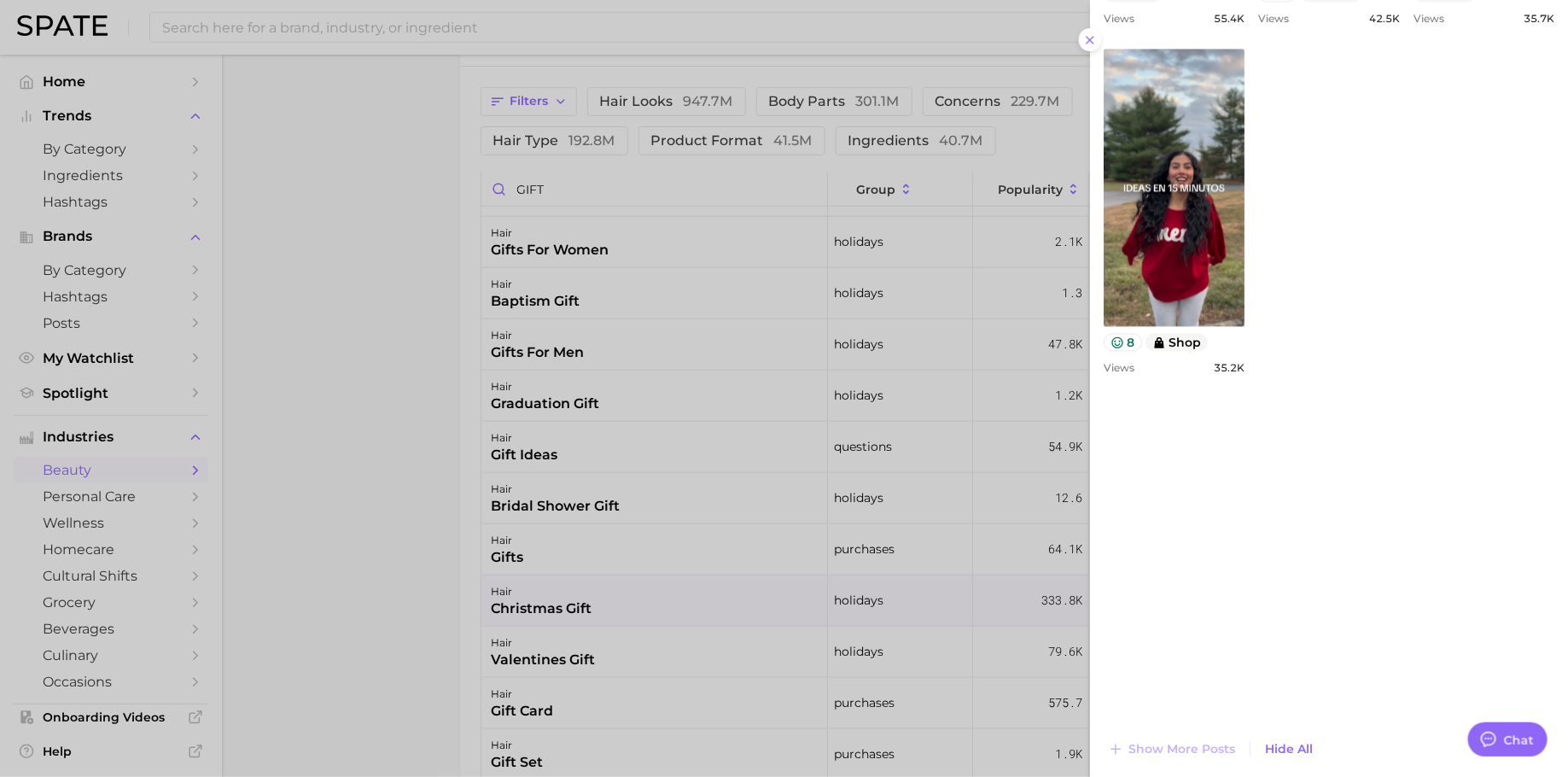 click at bounding box center [784, 388] 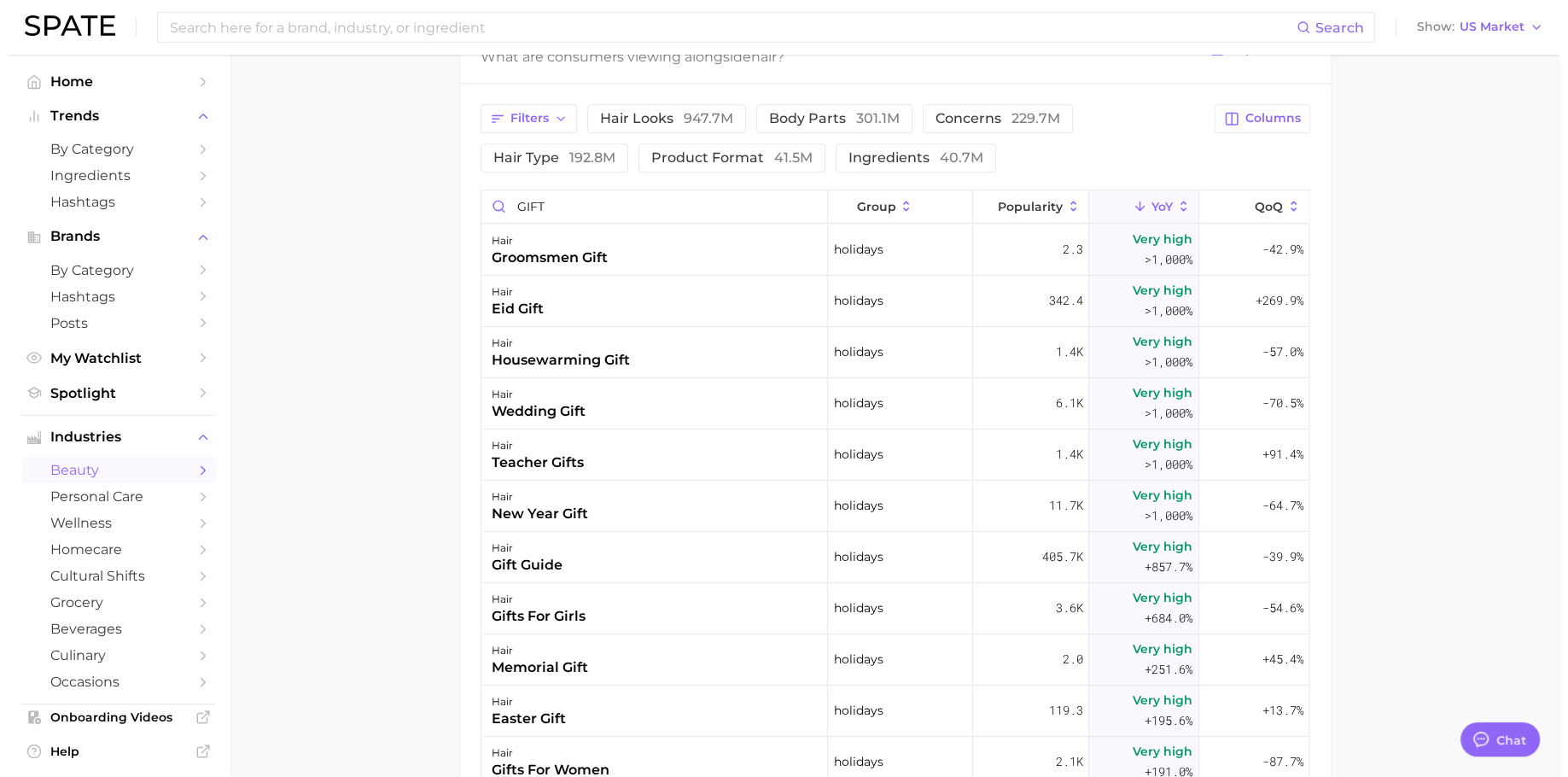 scroll, scrollTop: 769, scrollLeft: 0, axis: vertical 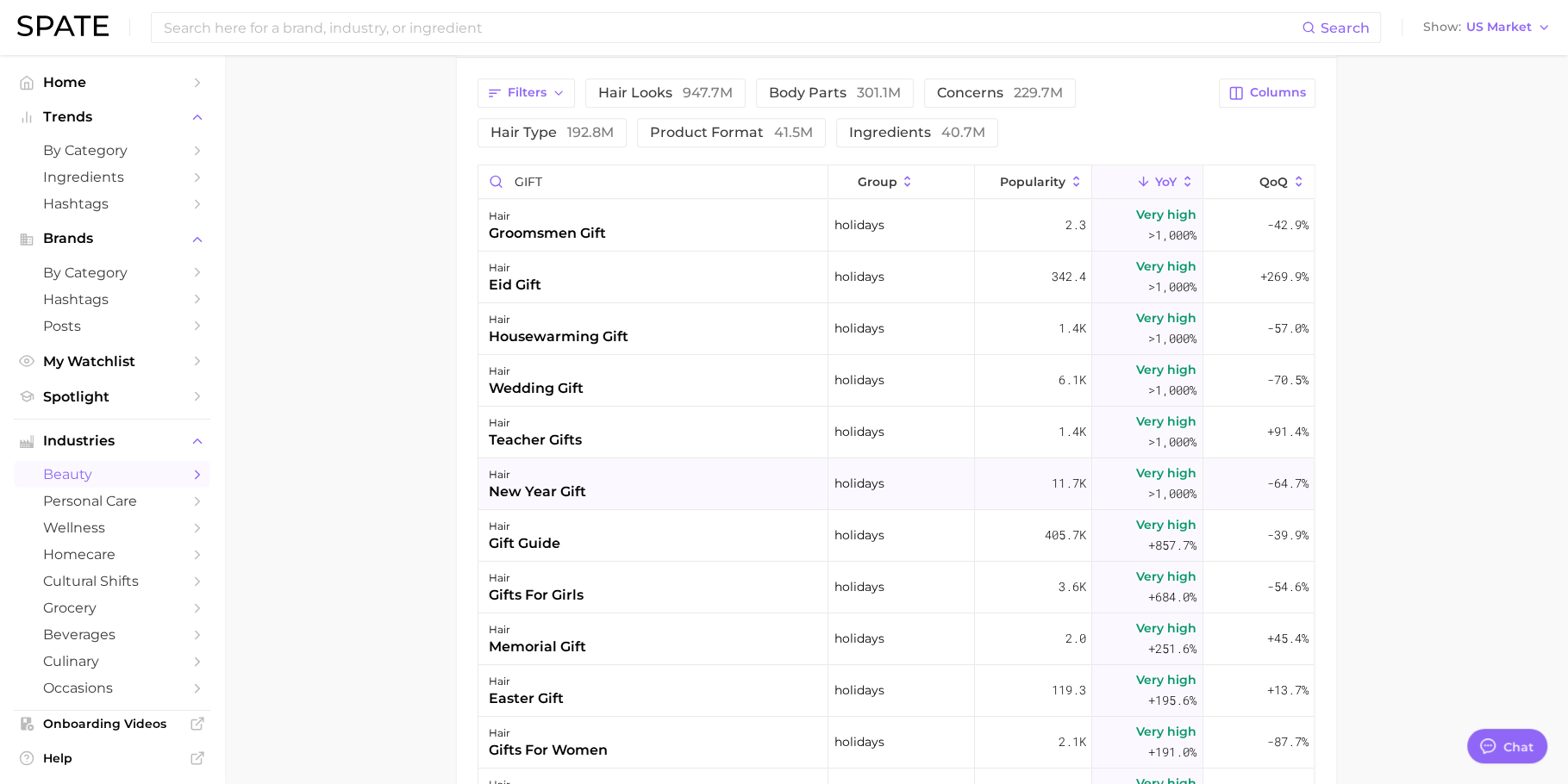 click on "hair new year gift" at bounding box center [653, 484] 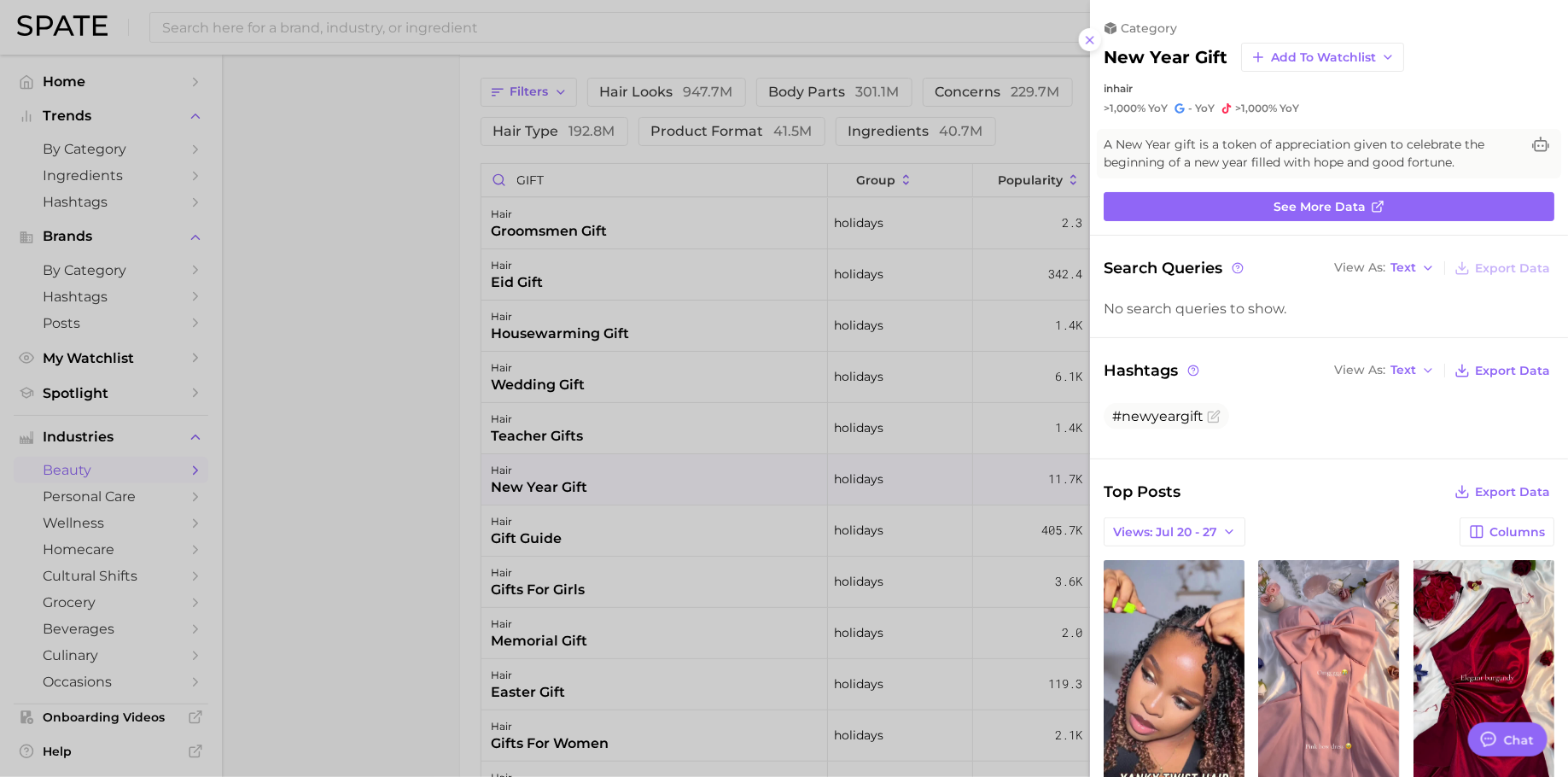 scroll, scrollTop: 0, scrollLeft: 0, axis: both 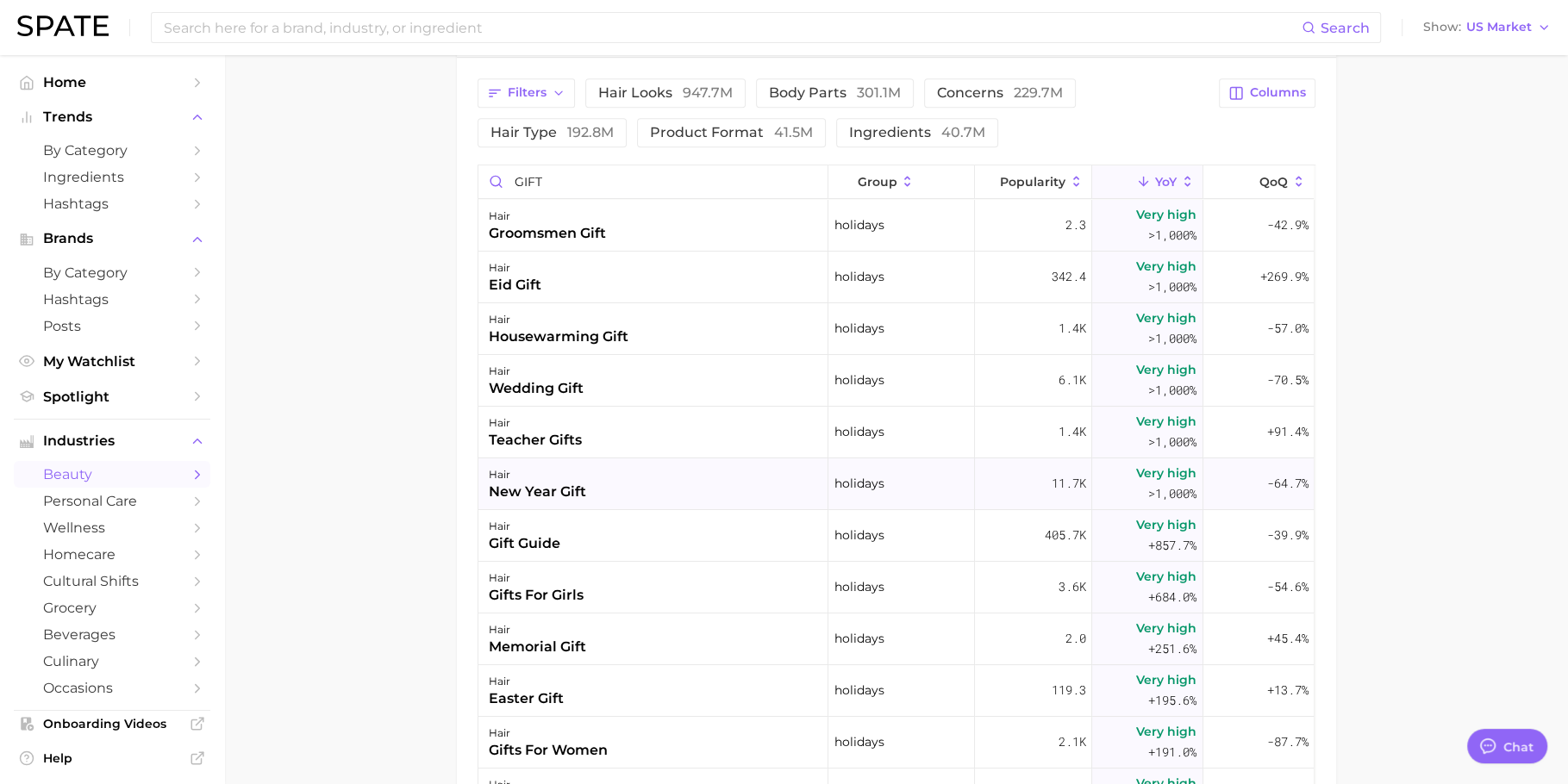 click on "holidays" at bounding box center [902, 484] 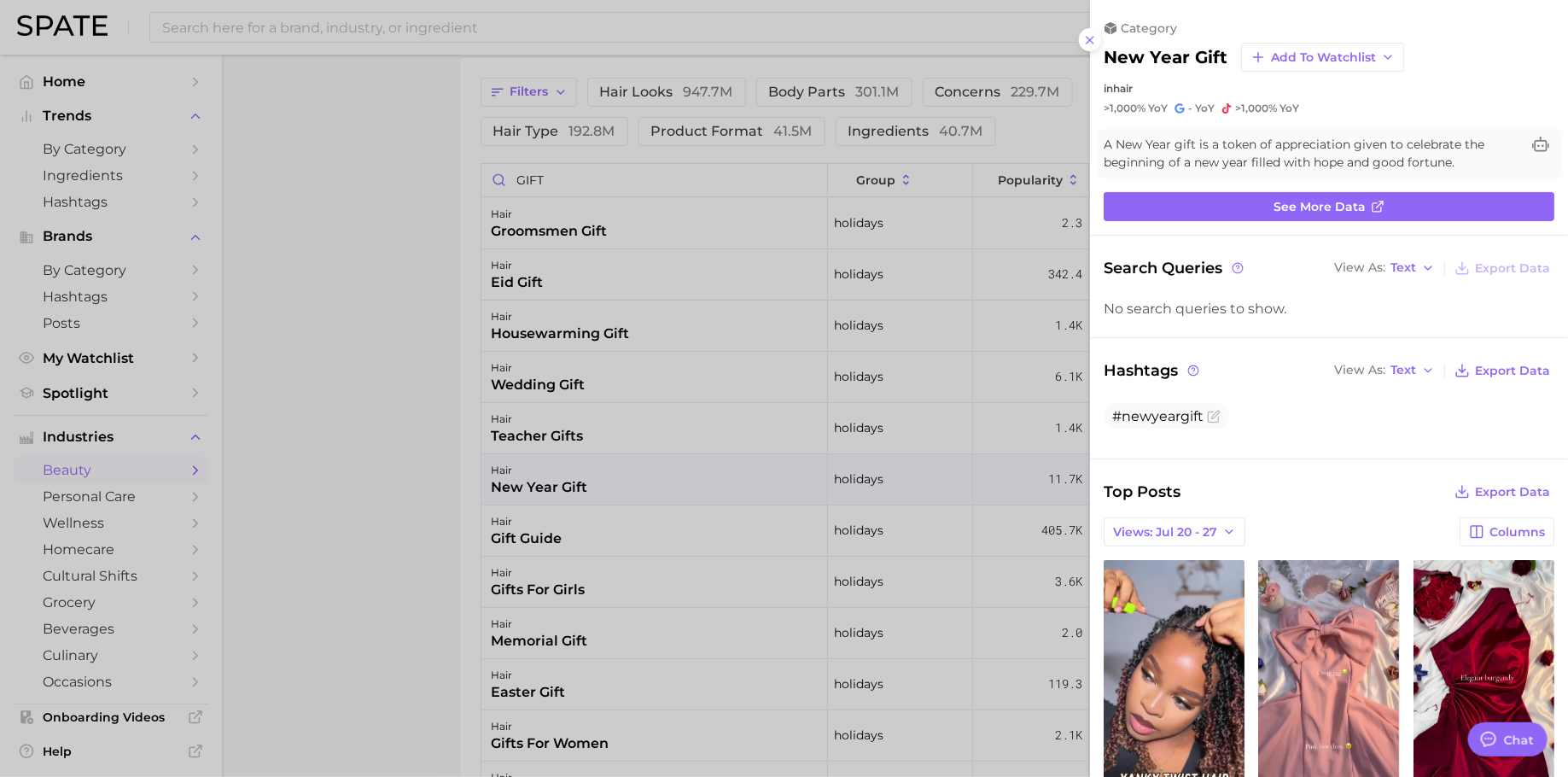 scroll, scrollTop: 0, scrollLeft: 0, axis: both 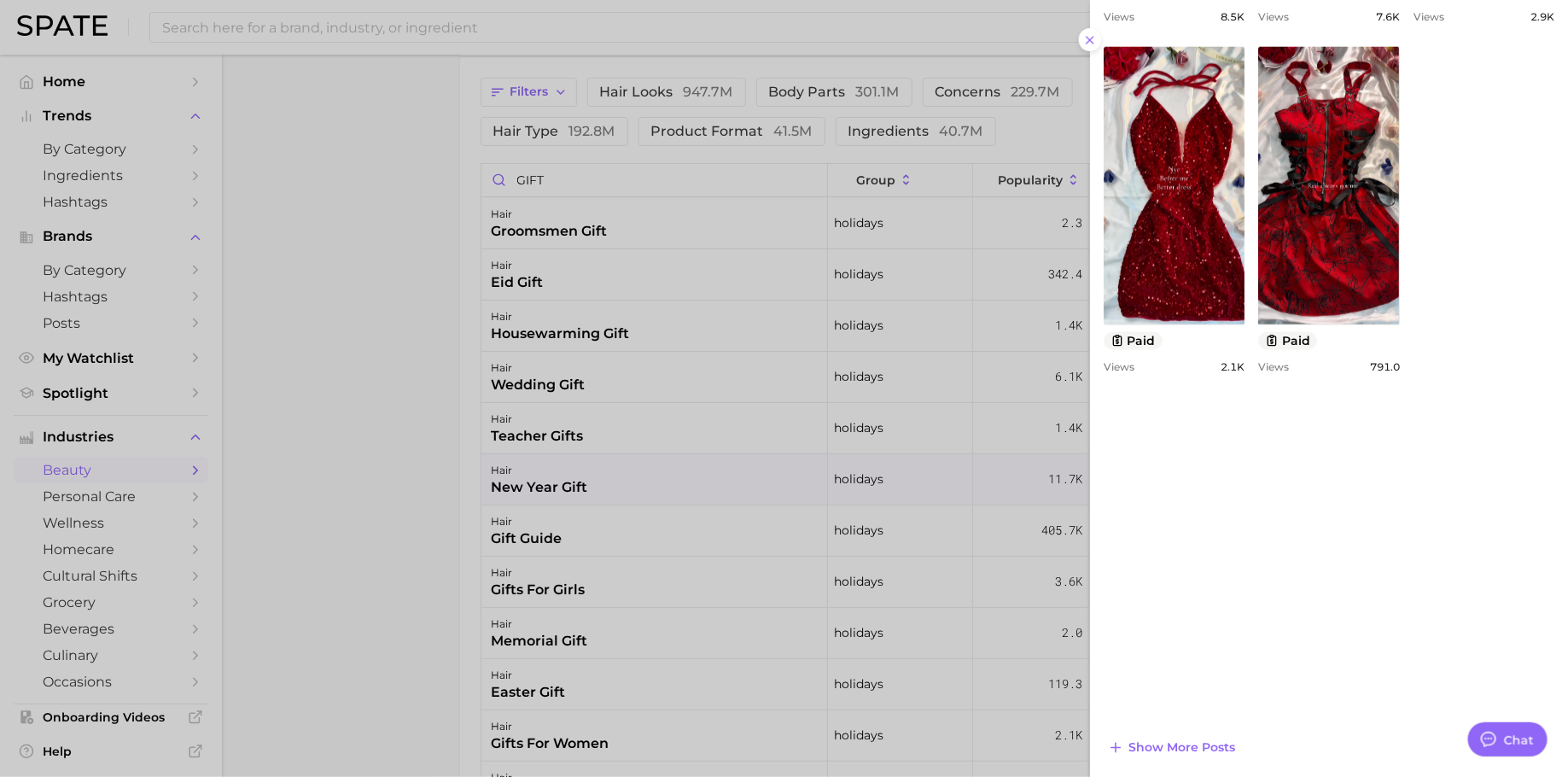 click at bounding box center [784, 388] 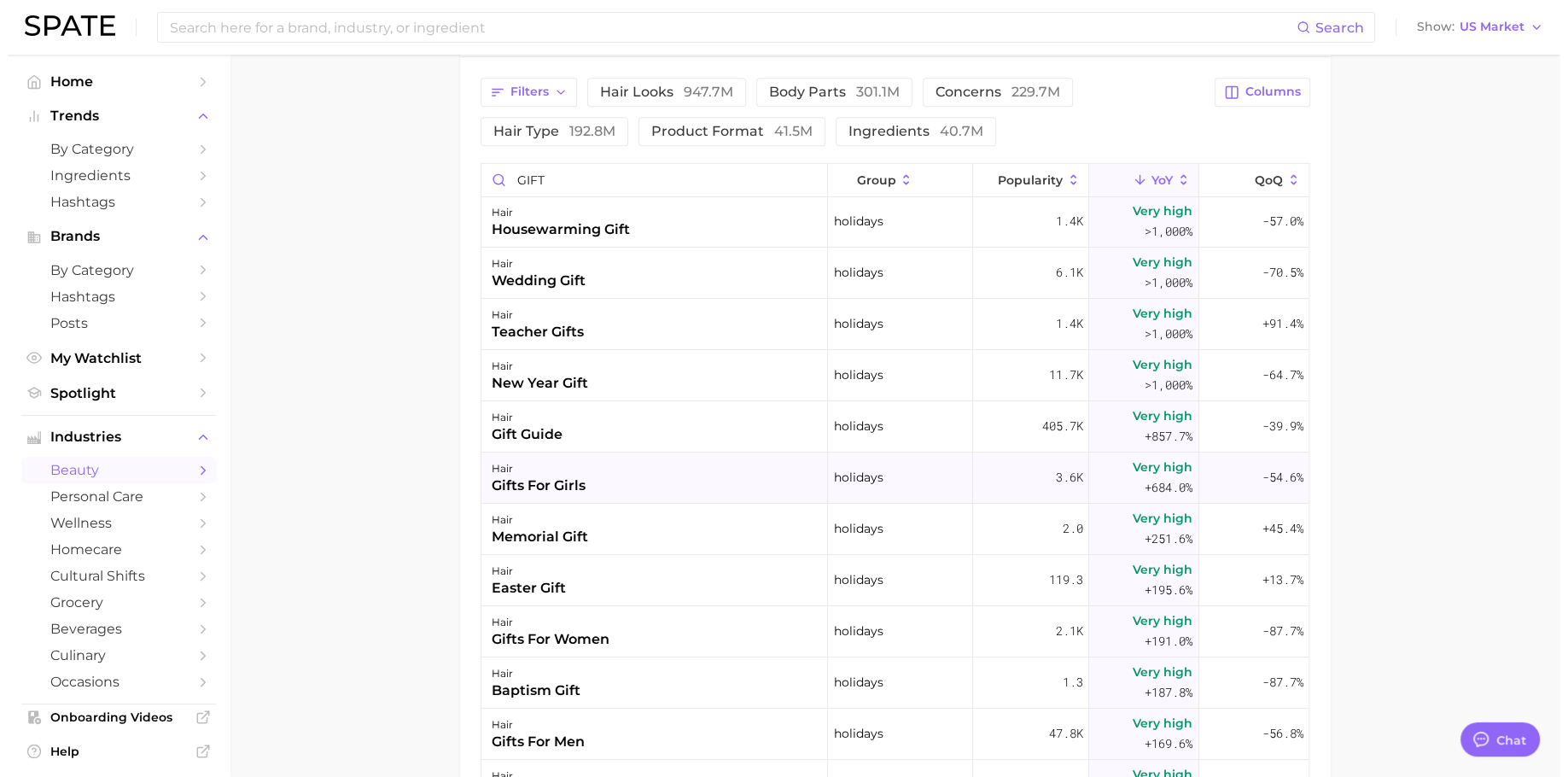 scroll, scrollTop: 109, scrollLeft: 0, axis: vertical 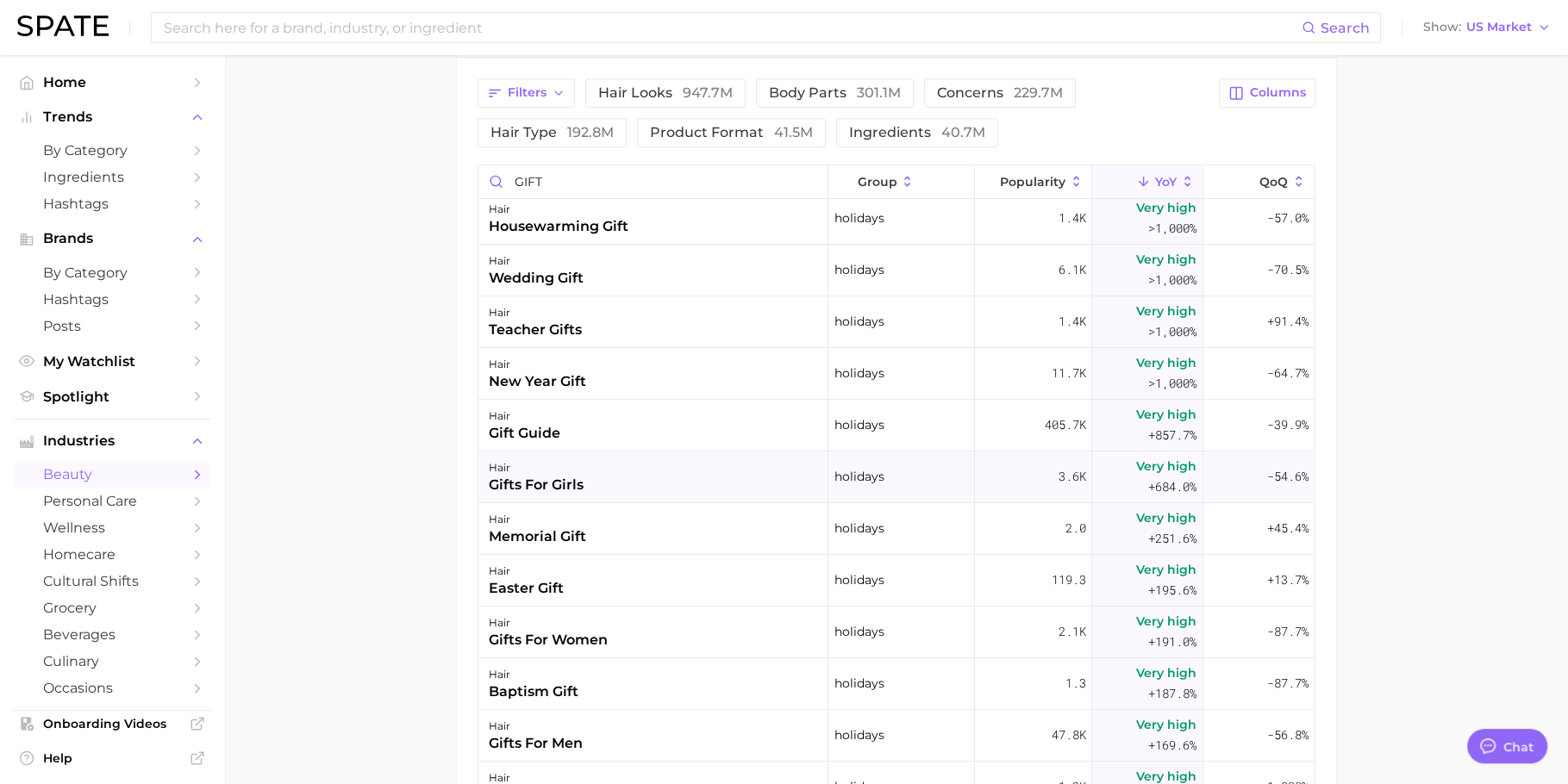 click on "hair gifts for girls" at bounding box center [653, 477] 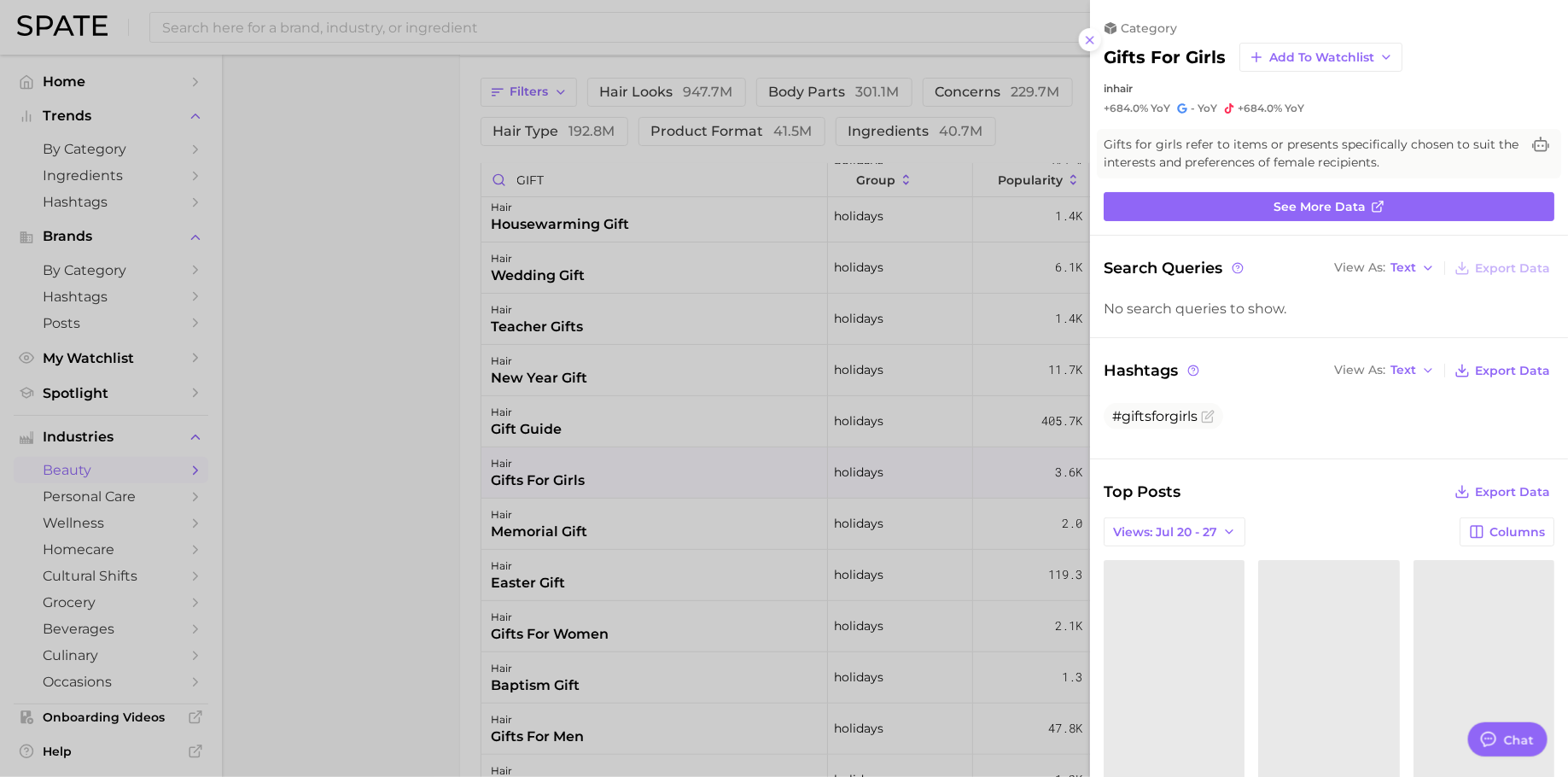 scroll, scrollTop: 374, scrollLeft: 0, axis: vertical 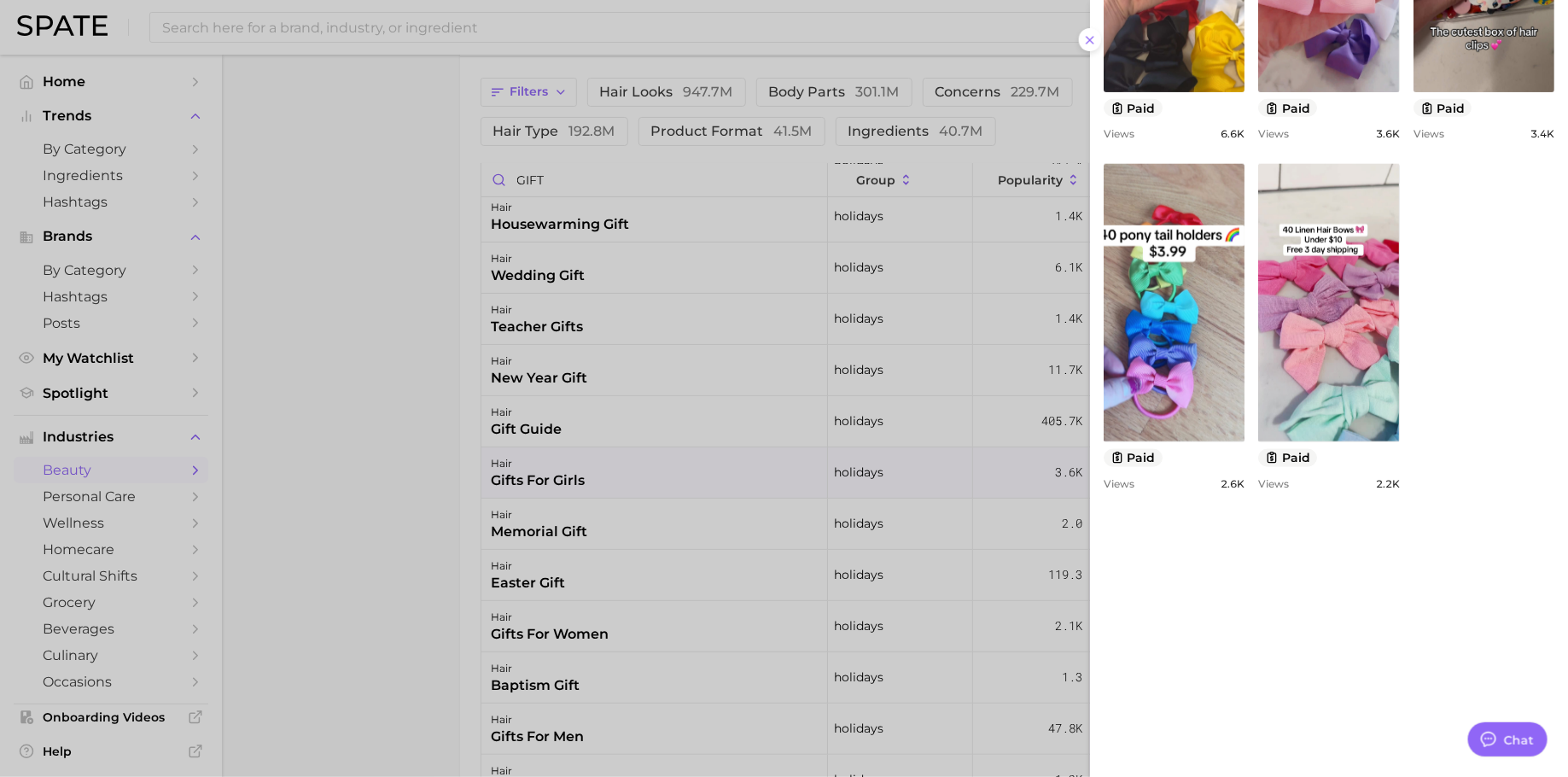 click at bounding box center [784, 388] 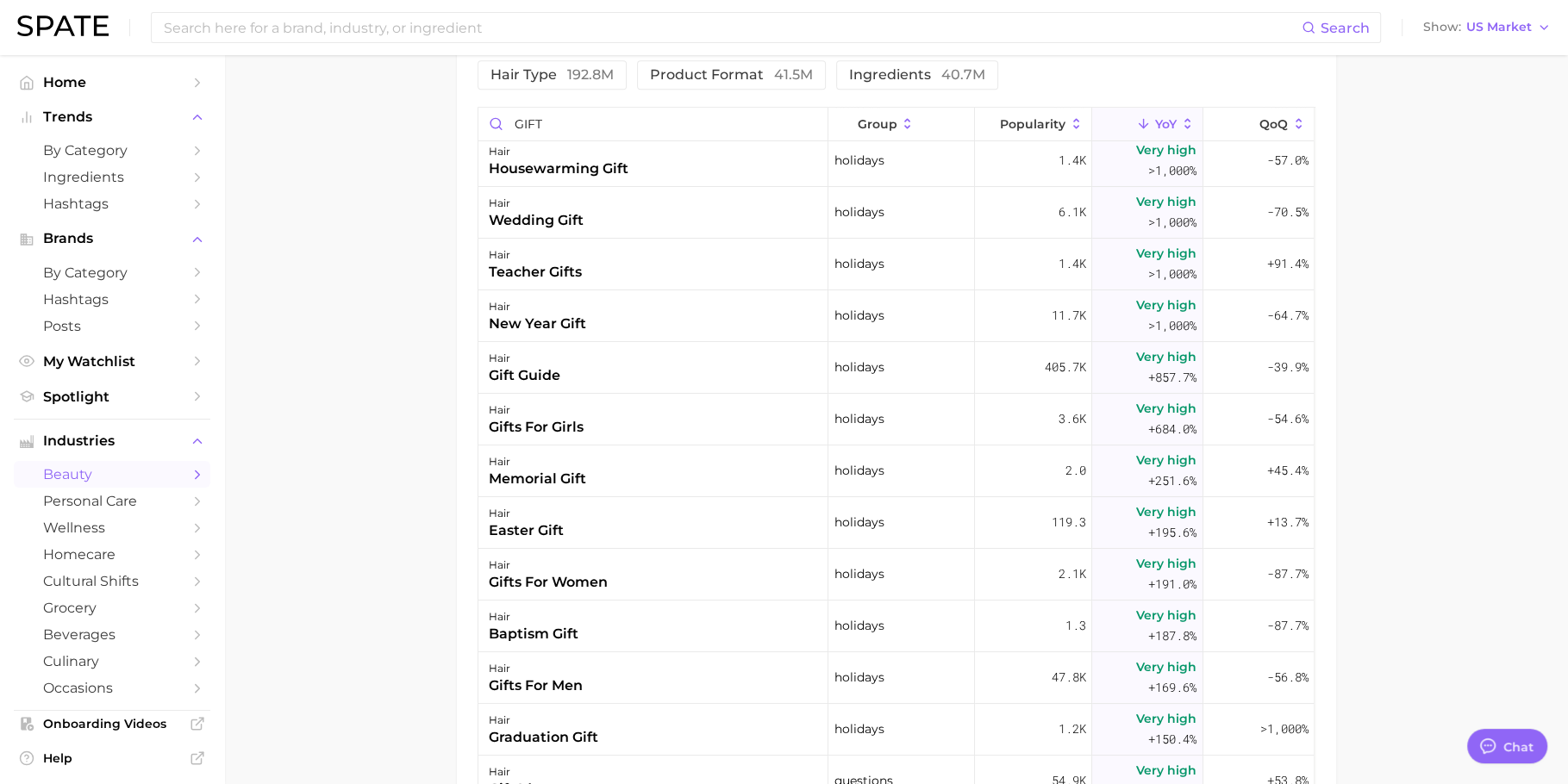 scroll, scrollTop: 980, scrollLeft: 0, axis: vertical 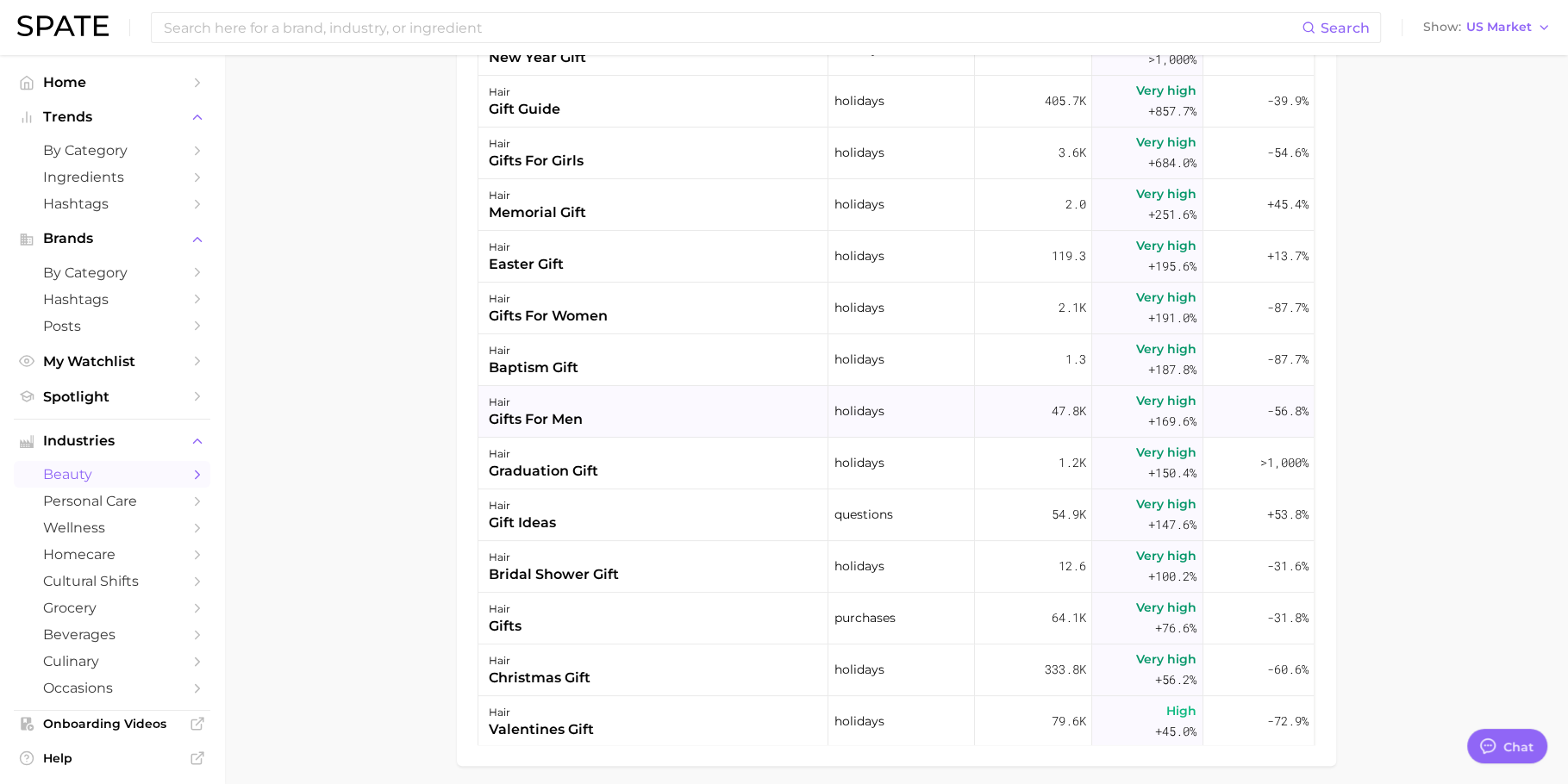 click on "hair gifts for men" at bounding box center [653, 412] 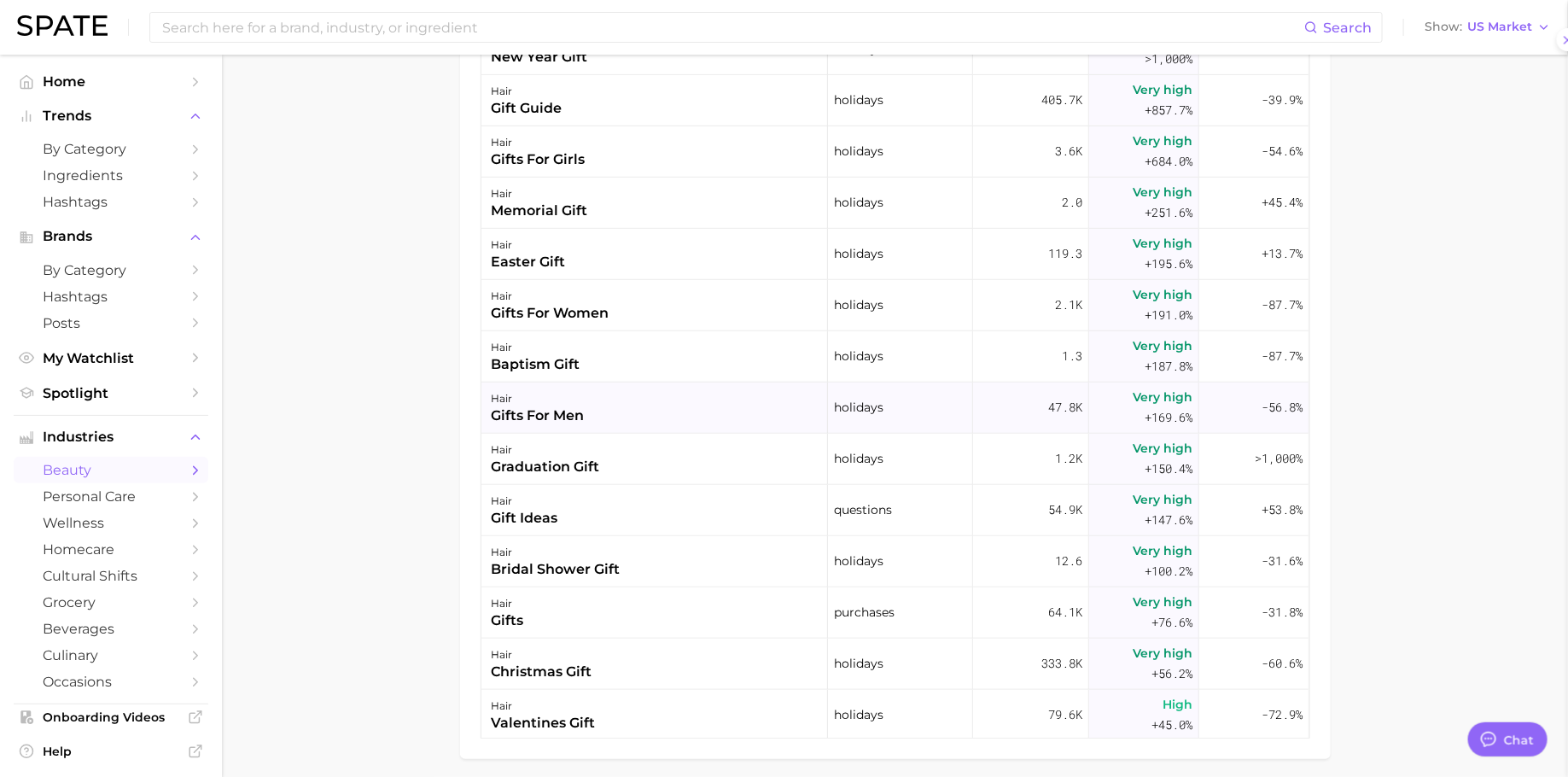 scroll, scrollTop: 0, scrollLeft: 0, axis: both 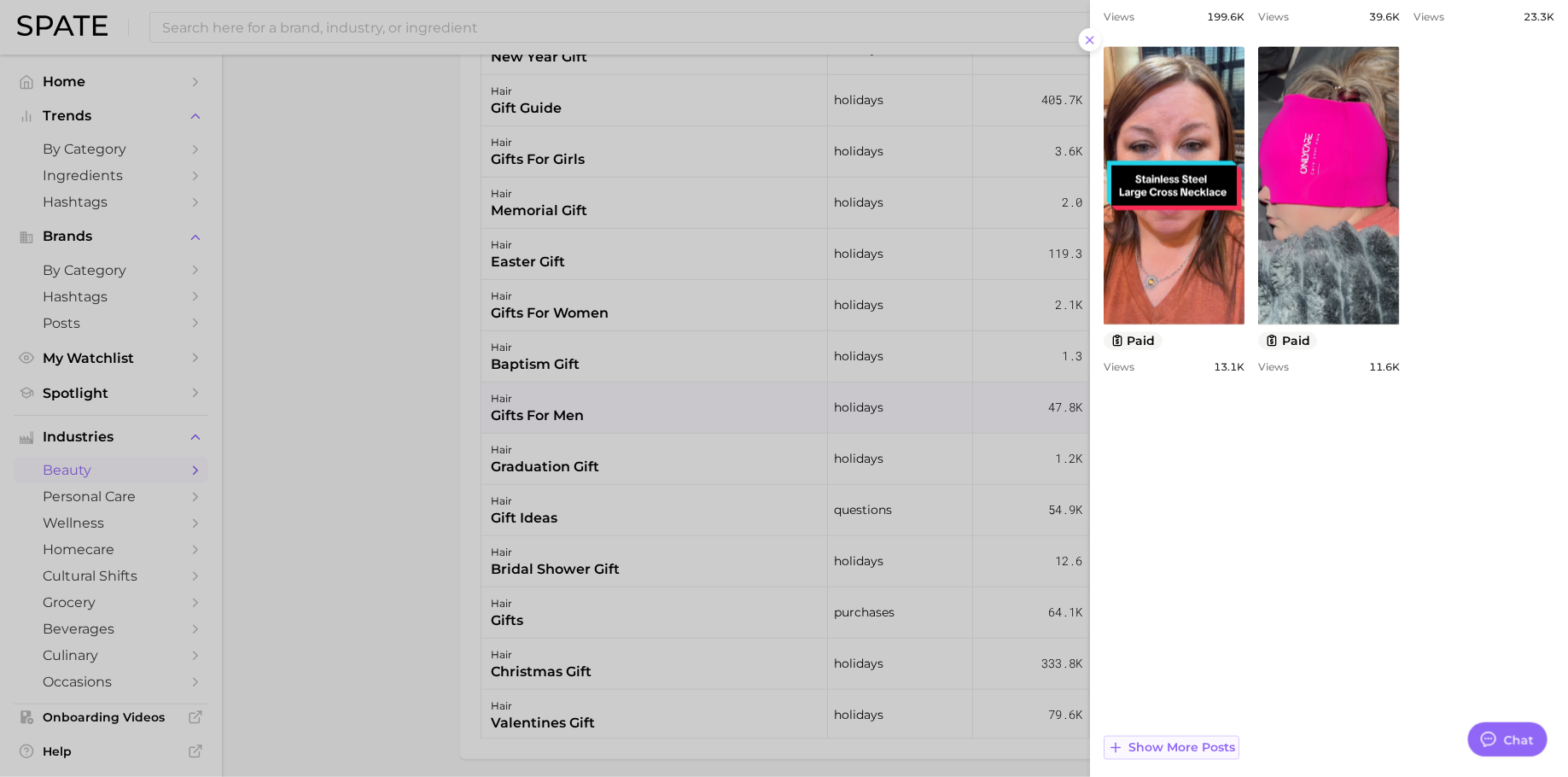 click on "Show more posts" at bounding box center (1171, 748) 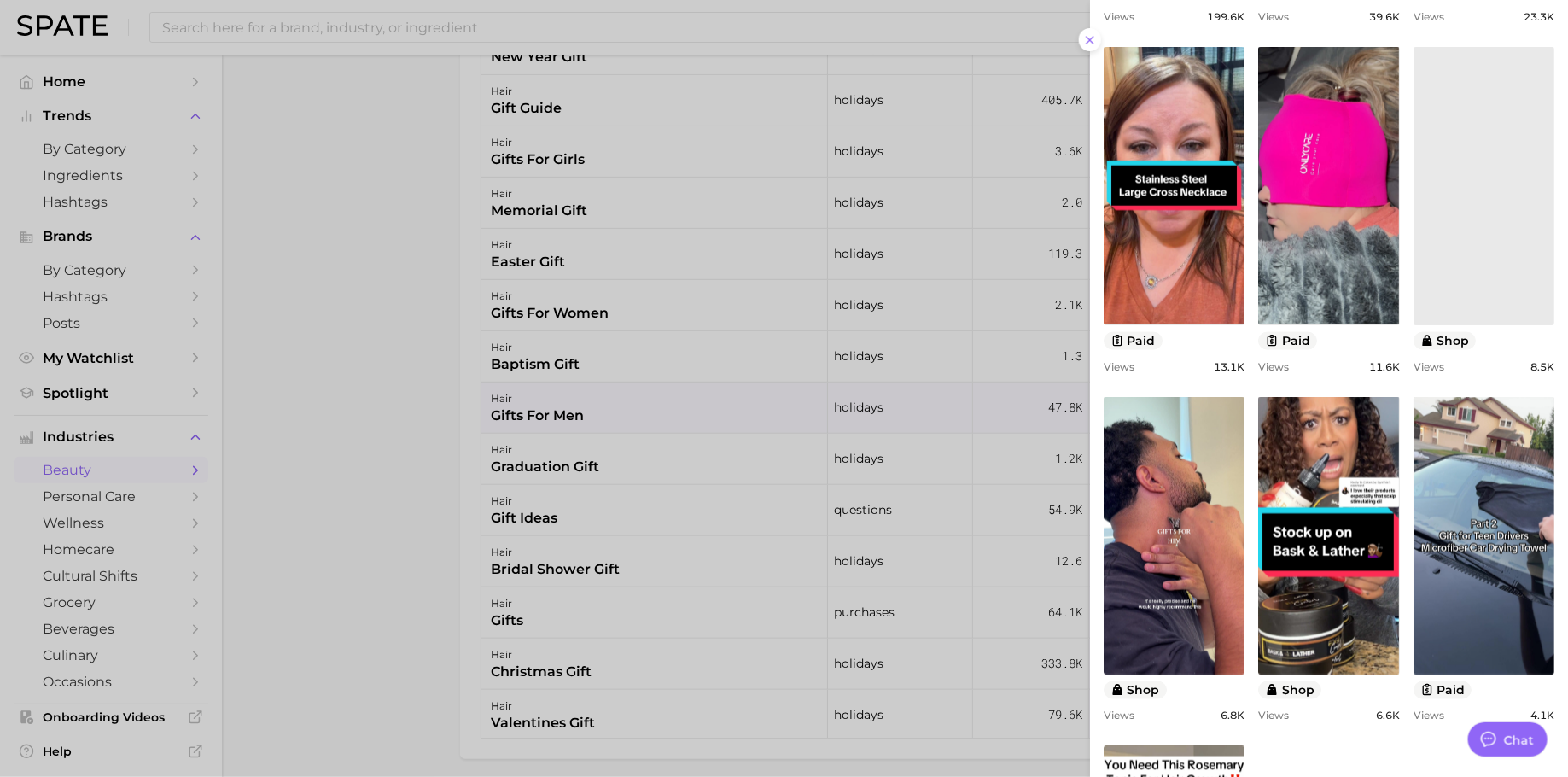 scroll, scrollTop: 0, scrollLeft: 0, axis: both 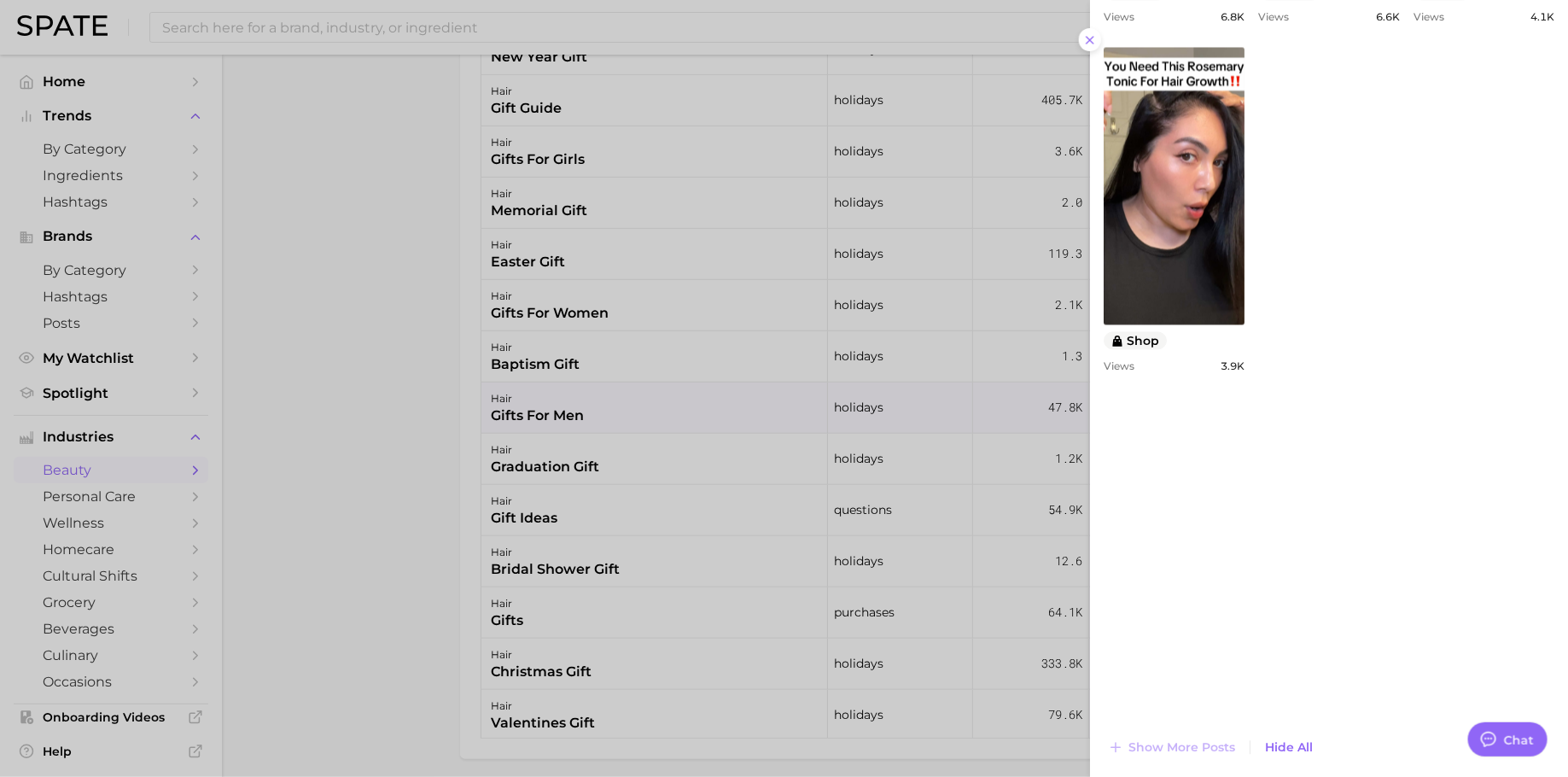 click at bounding box center (784, 388) 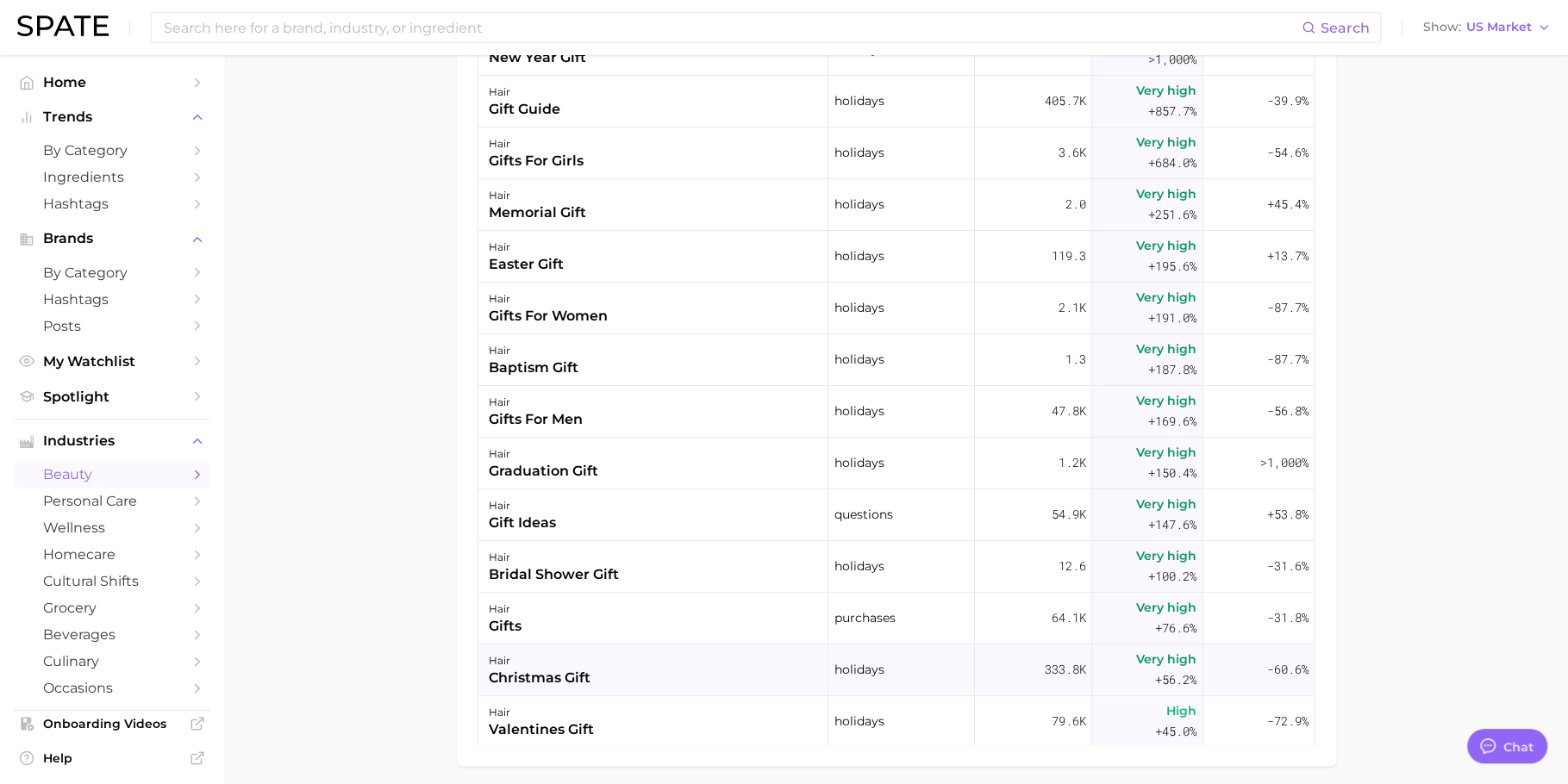 click on "hair christmas gift" at bounding box center (653, 670) 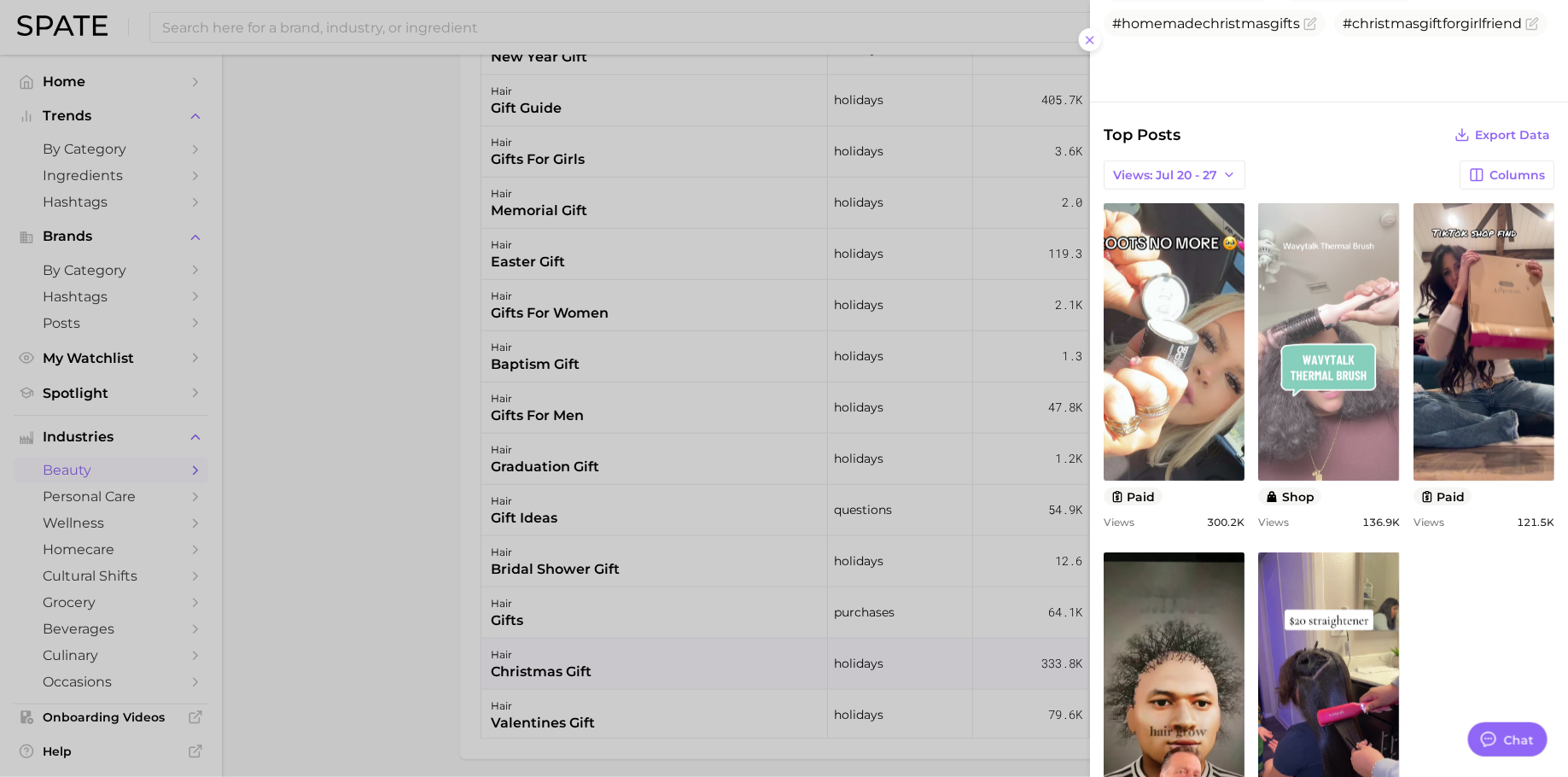 click on "view post on TikTok" at bounding box center (1328, 342) 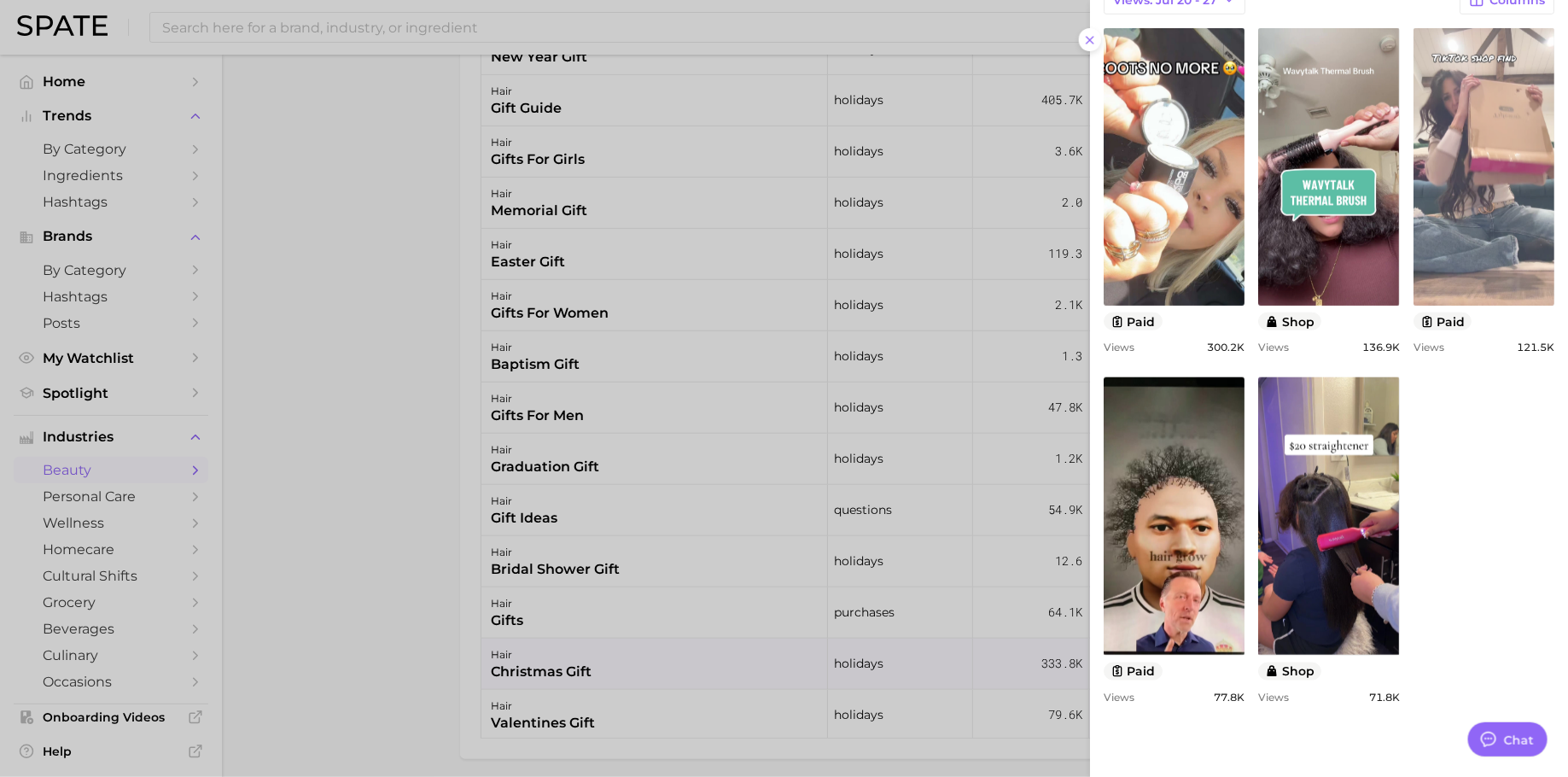 click on "view post on TikTok" at bounding box center (1483, 166) 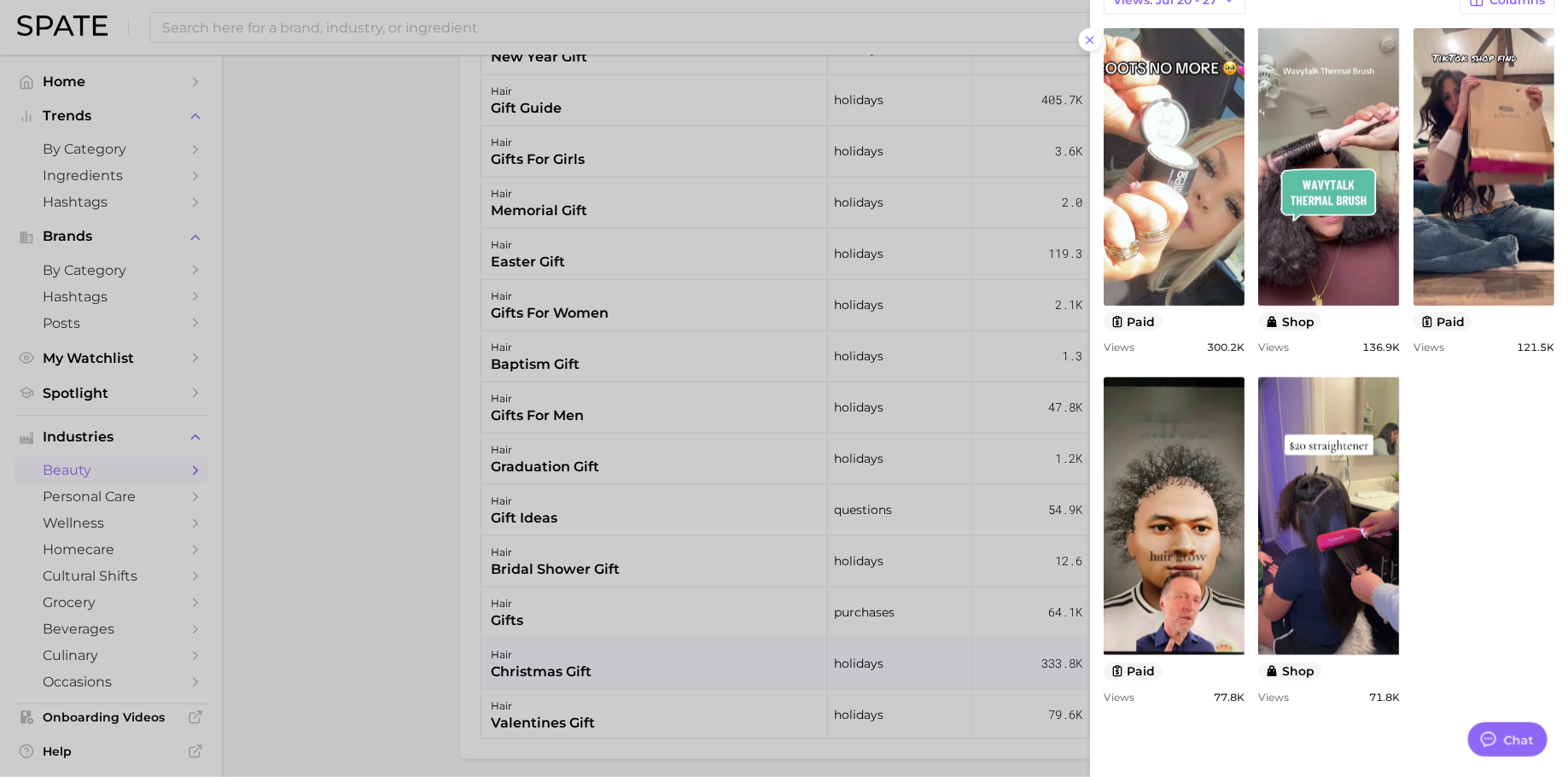 click at bounding box center (784, 388) 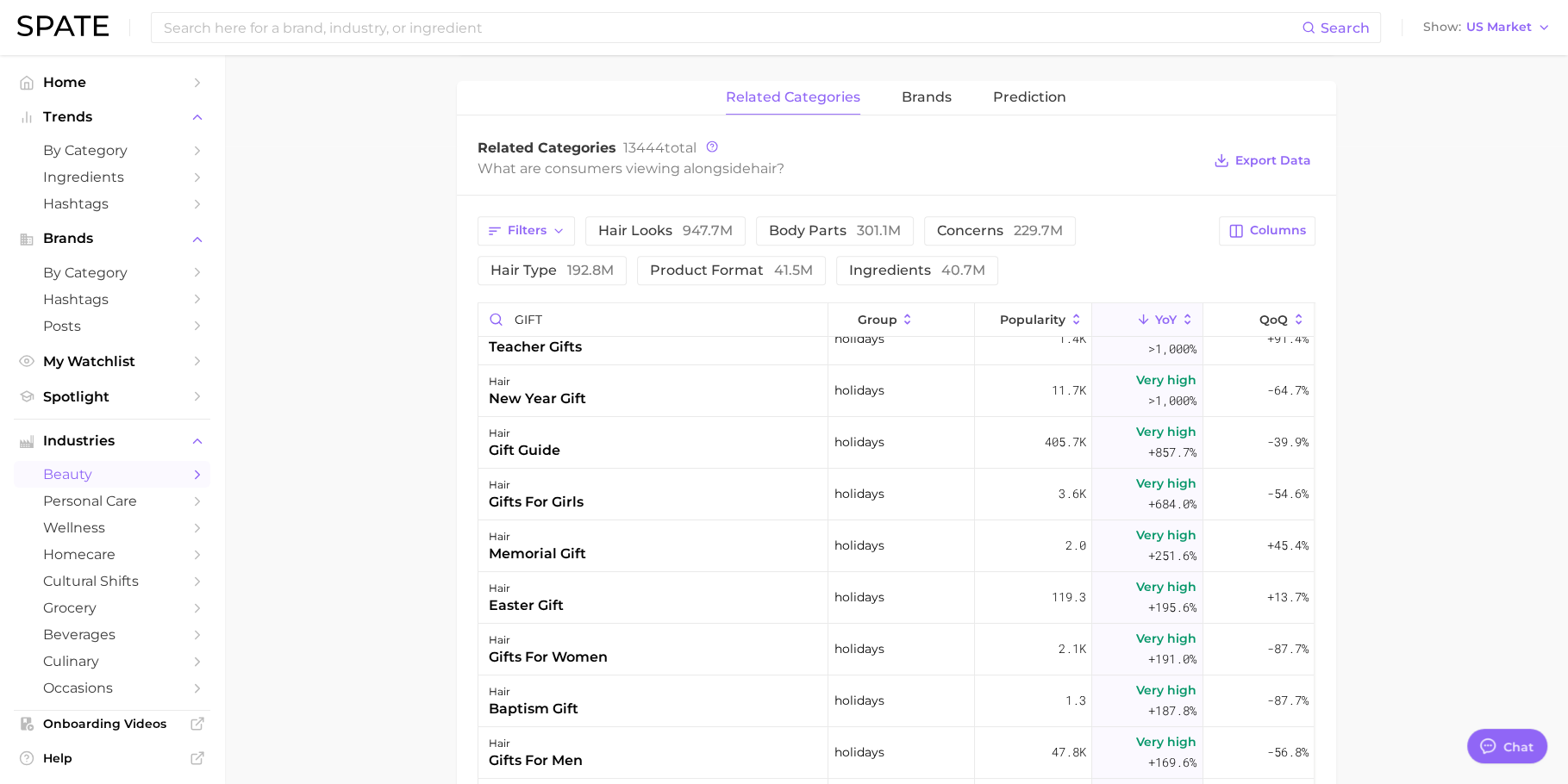 scroll, scrollTop: 530, scrollLeft: 0, axis: vertical 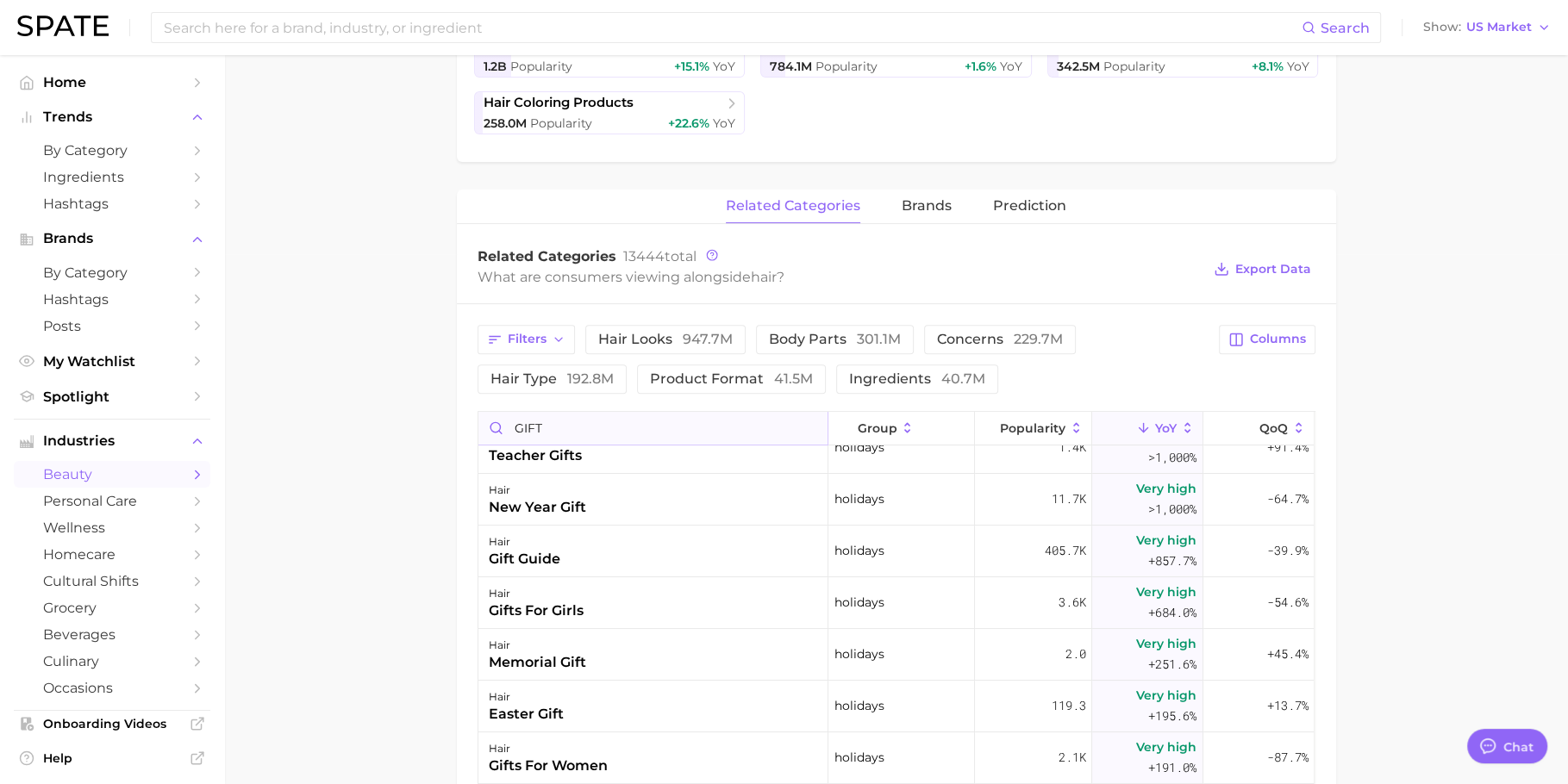 click on "GIFT" at bounding box center (653, 428) 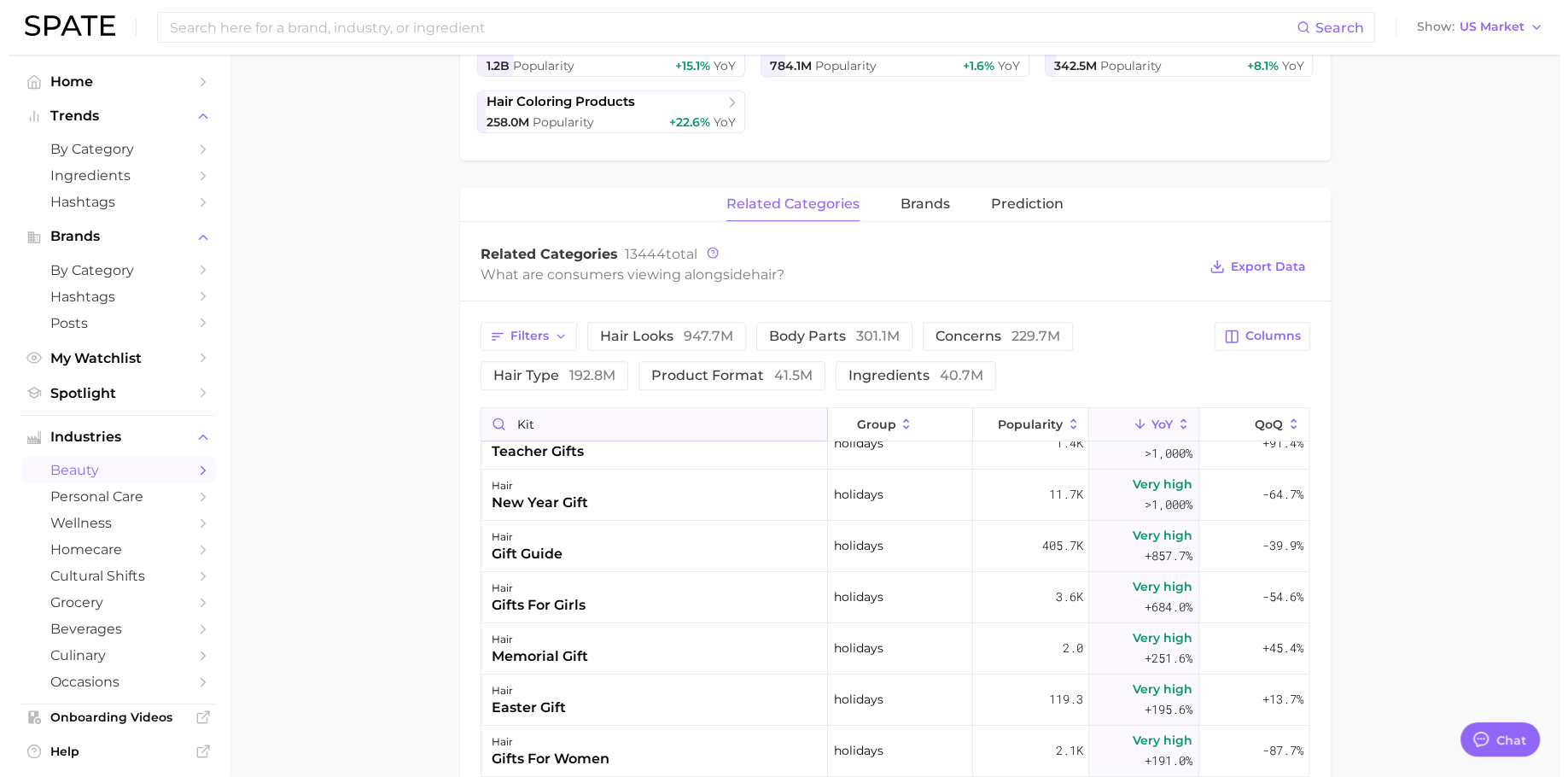 scroll, scrollTop: 0, scrollLeft: 0, axis: both 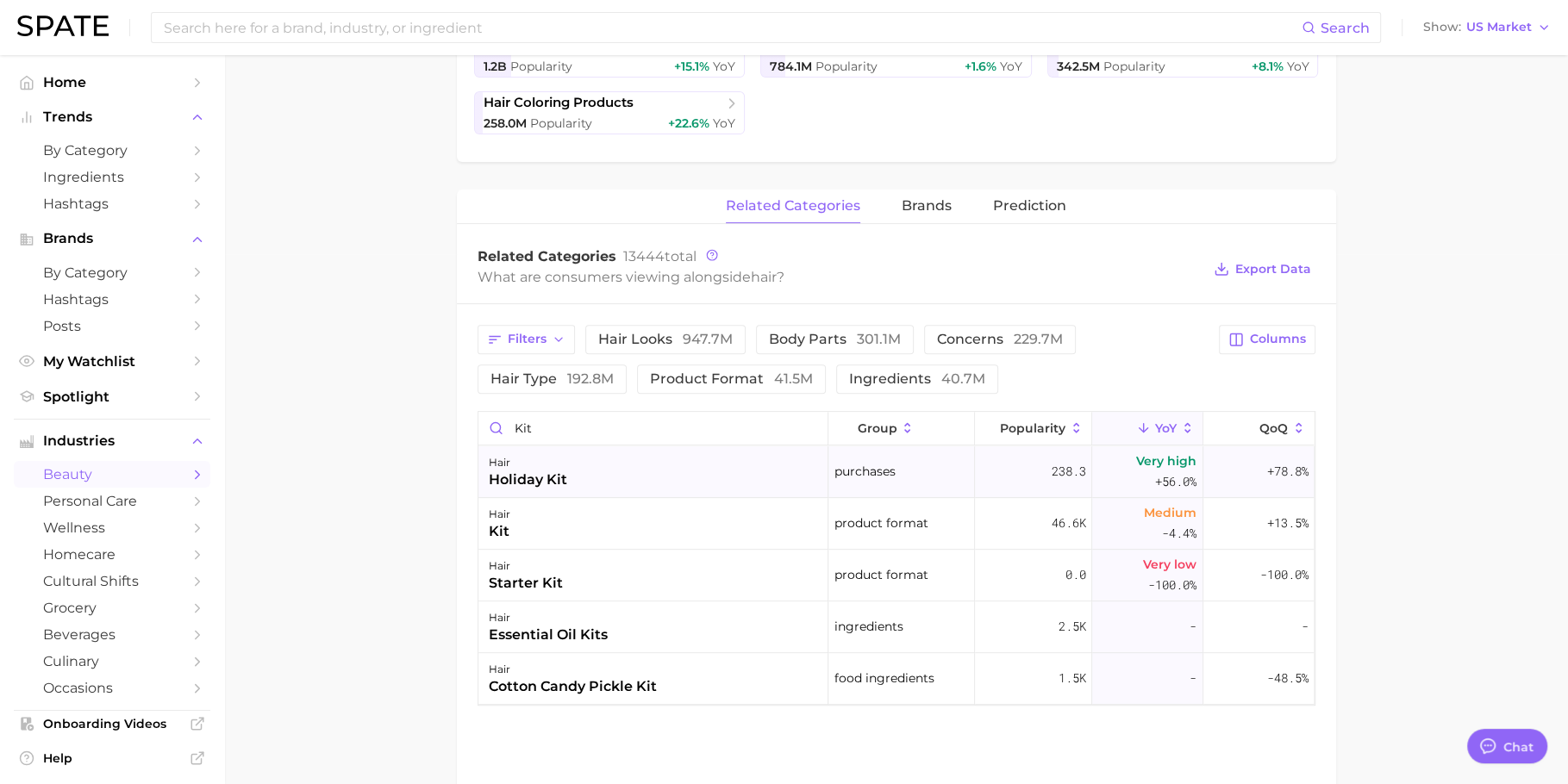 click on "holiday kit" at bounding box center (528, 480) 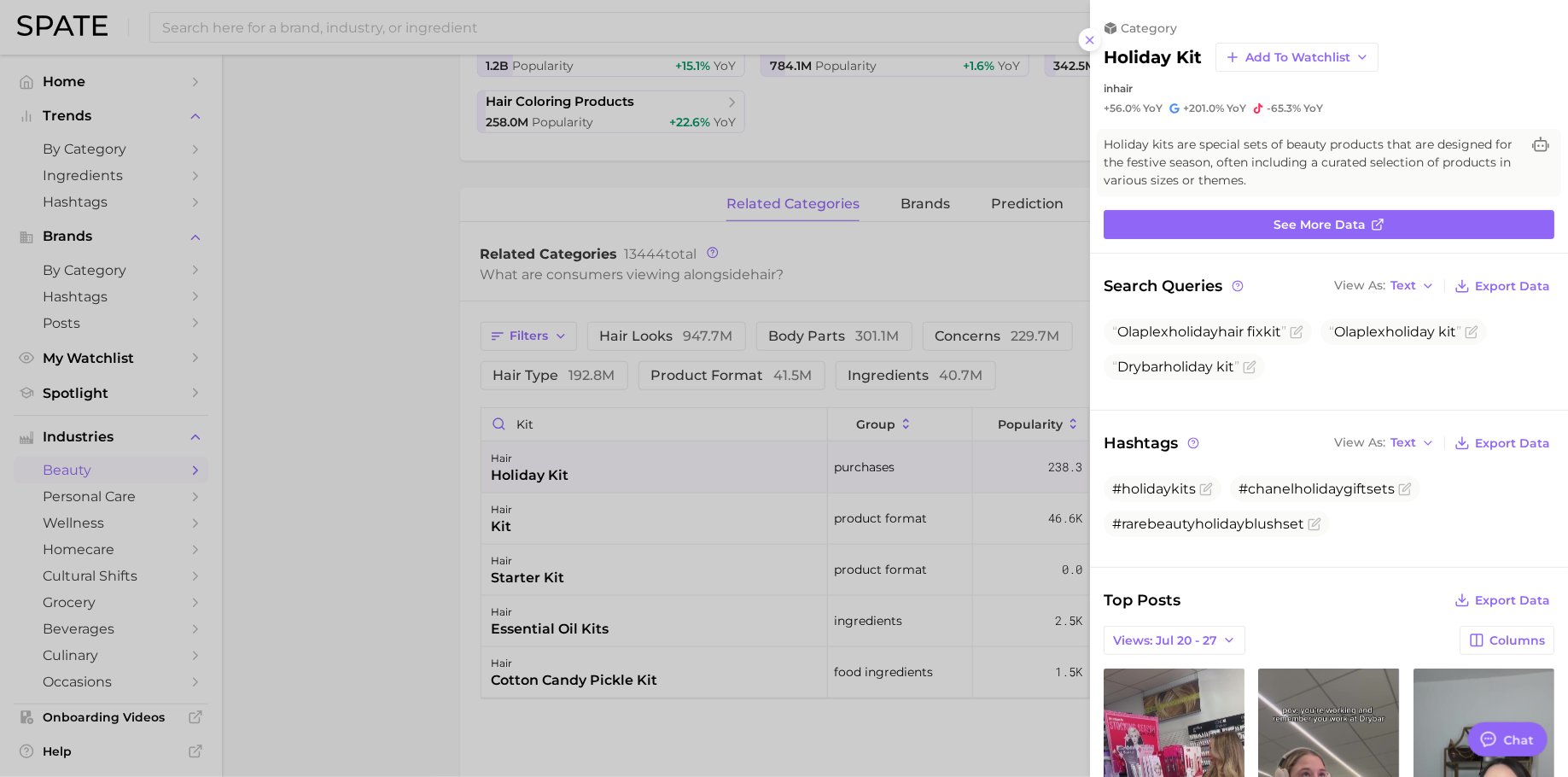 scroll, scrollTop: 0, scrollLeft: 0, axis: both 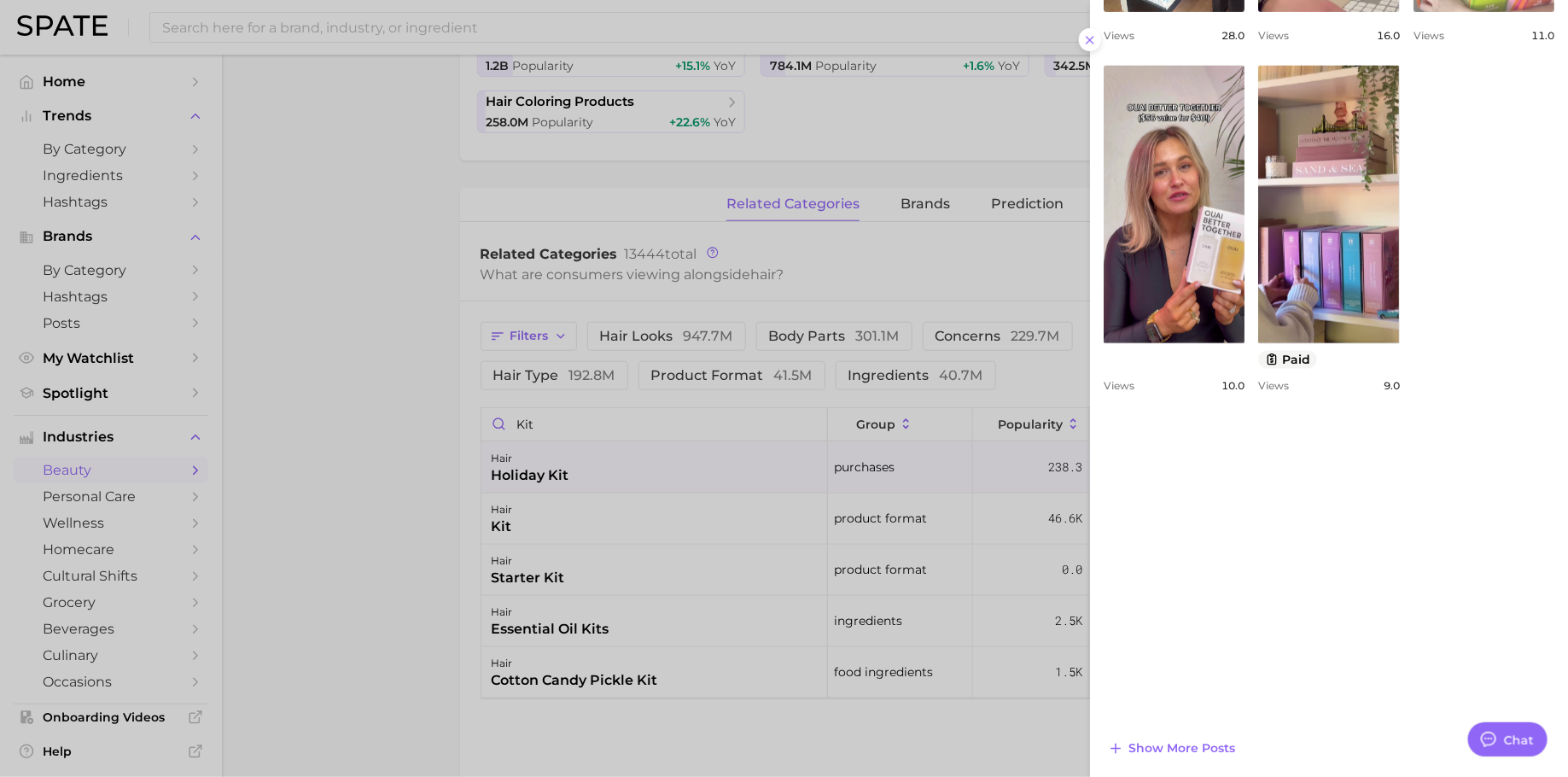 click on "view post on TikTok" at bounding box center (1483, -127) 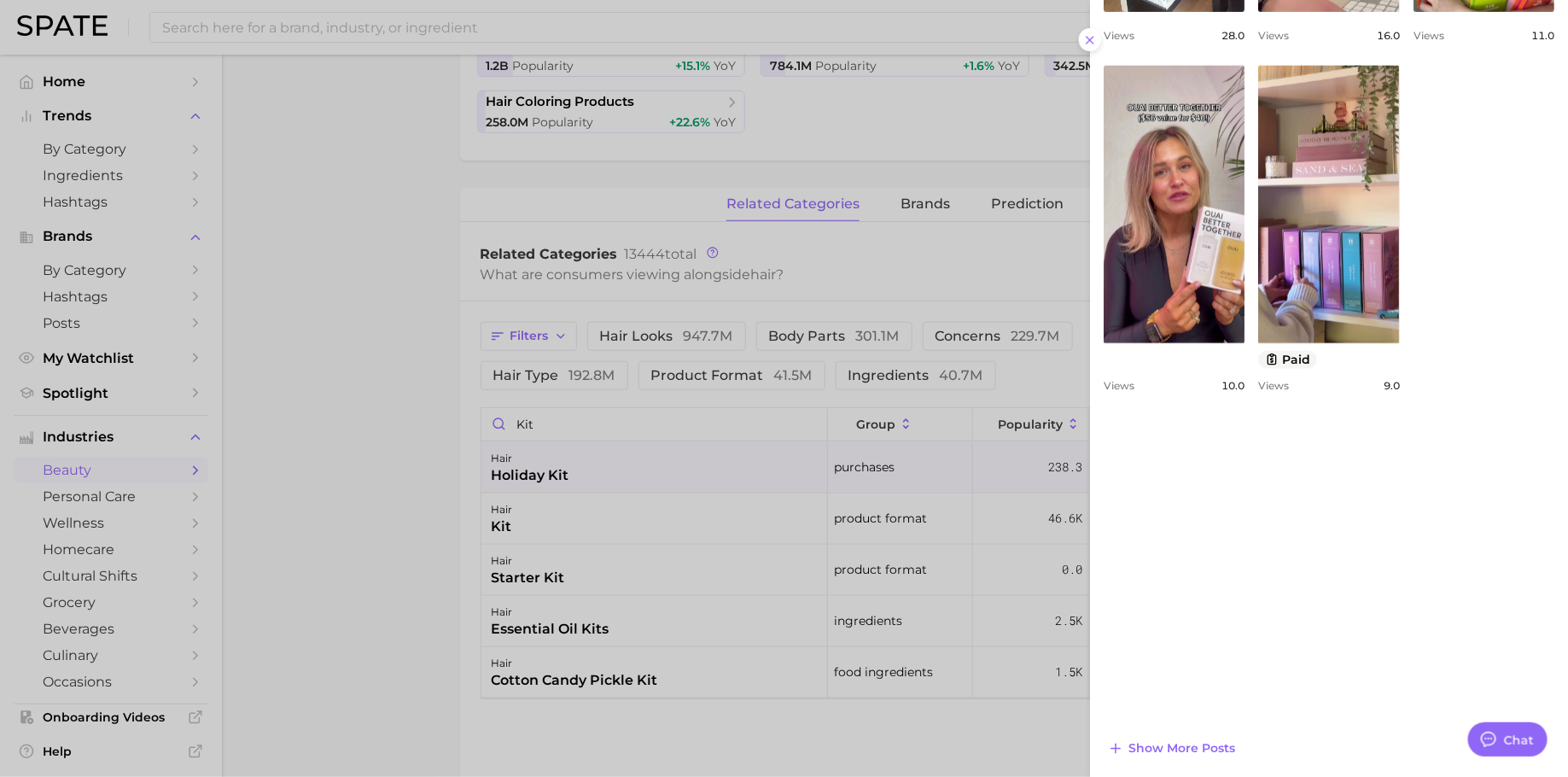 click at bounding box center [784, 388] 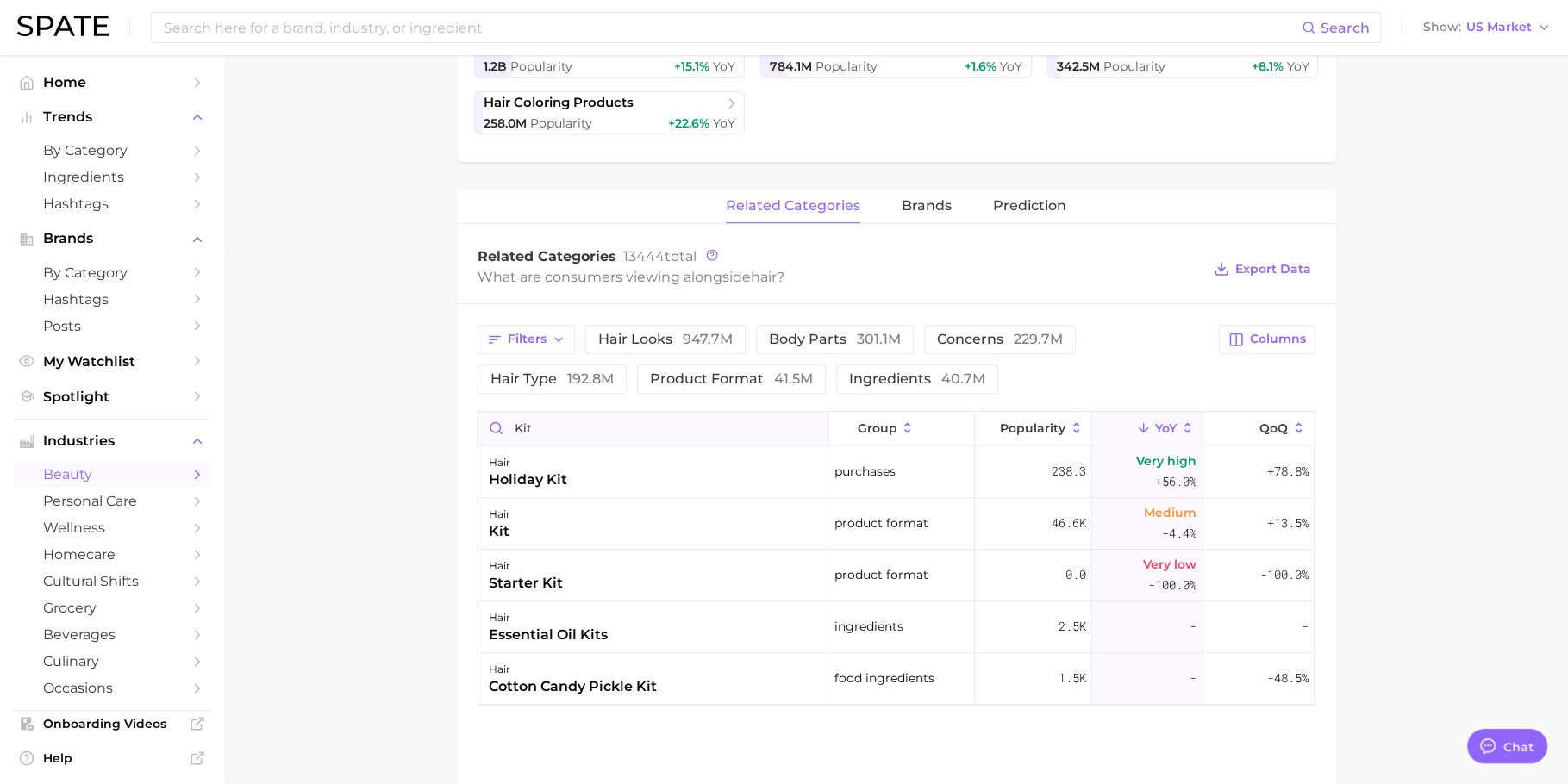 click on "kit" at bounding box center (653, 428) 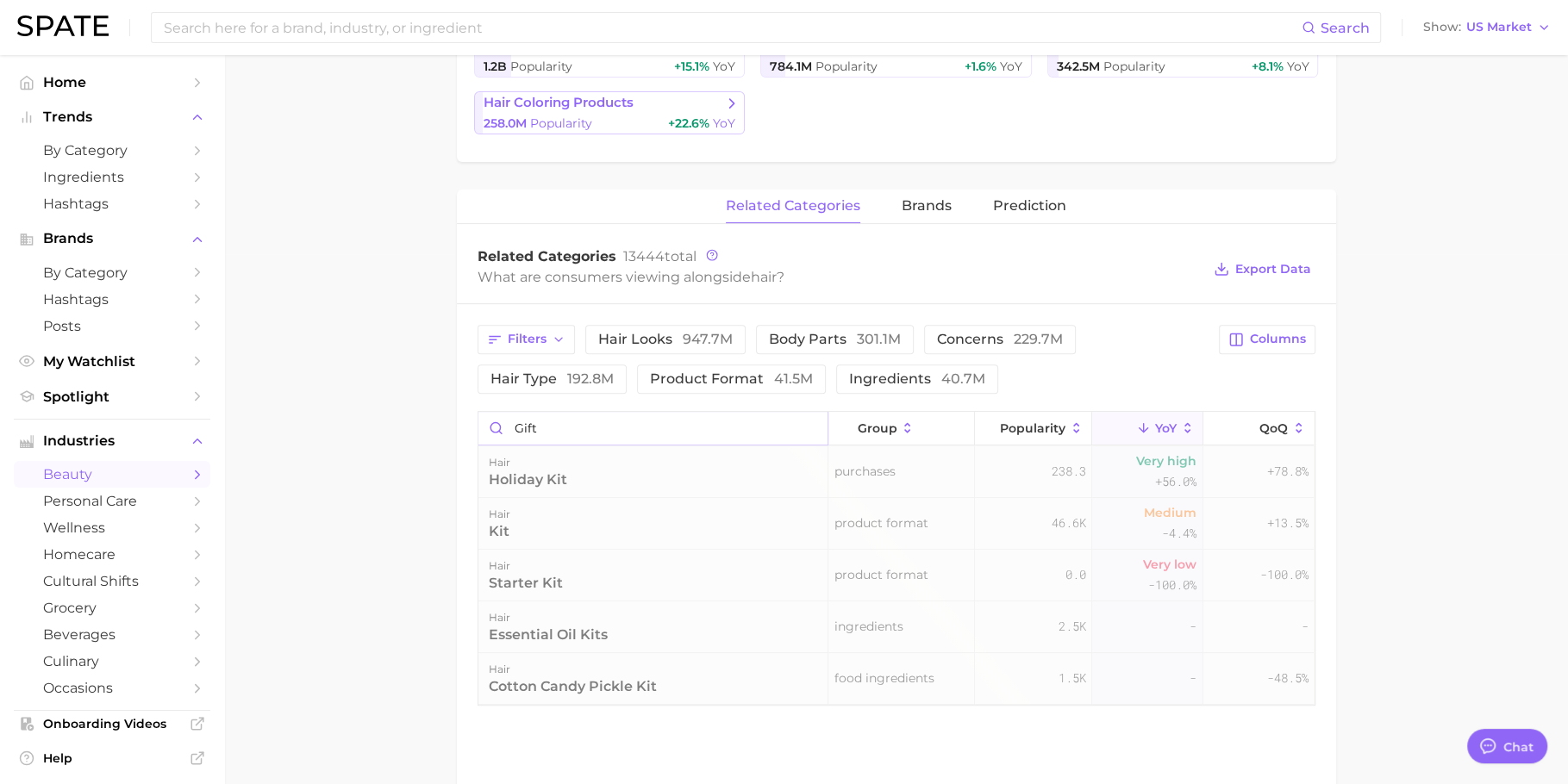 type on "gift" 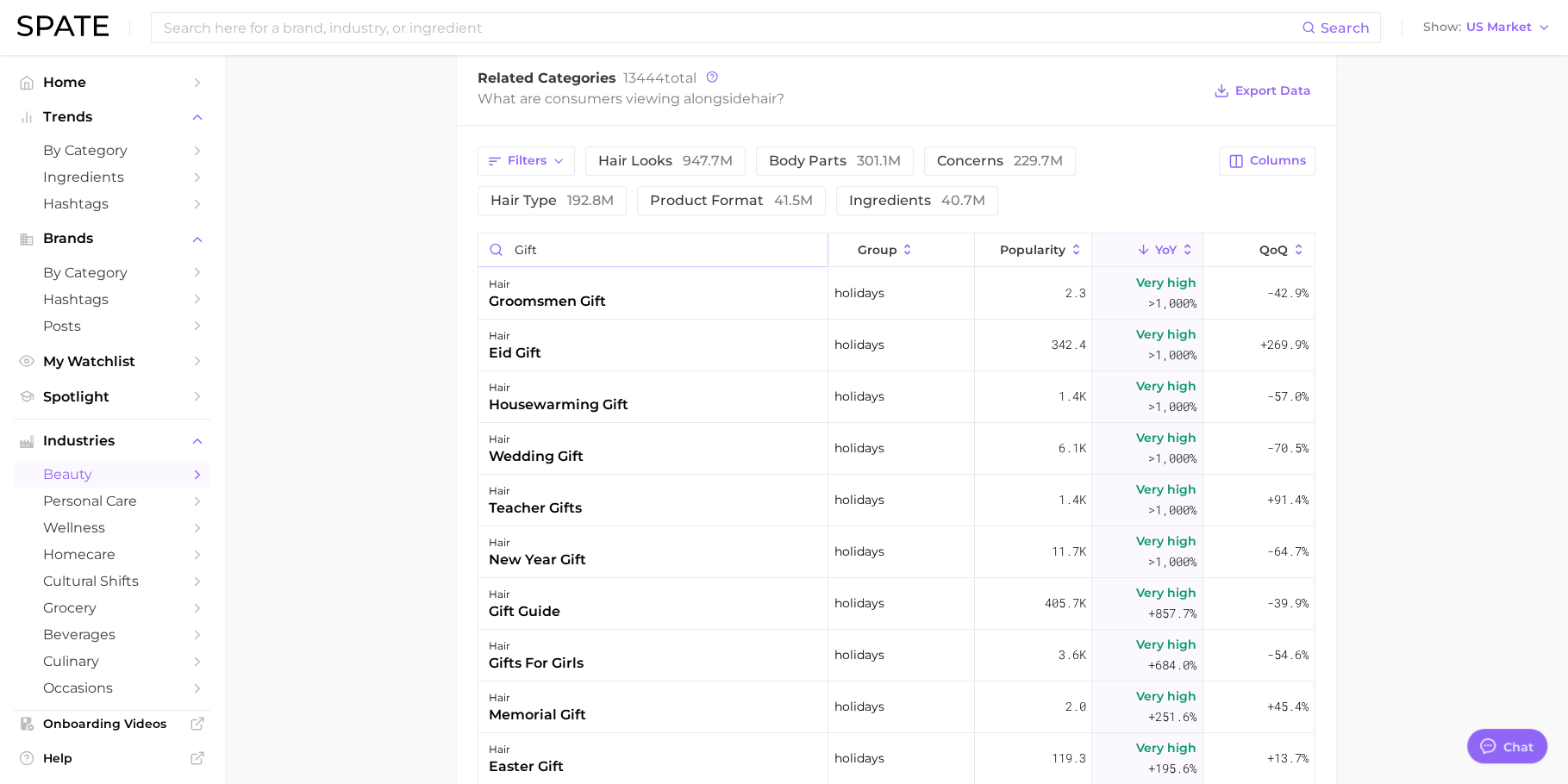 scroll, scrollTop: 712, scrollLeft: 0, axis: vertical 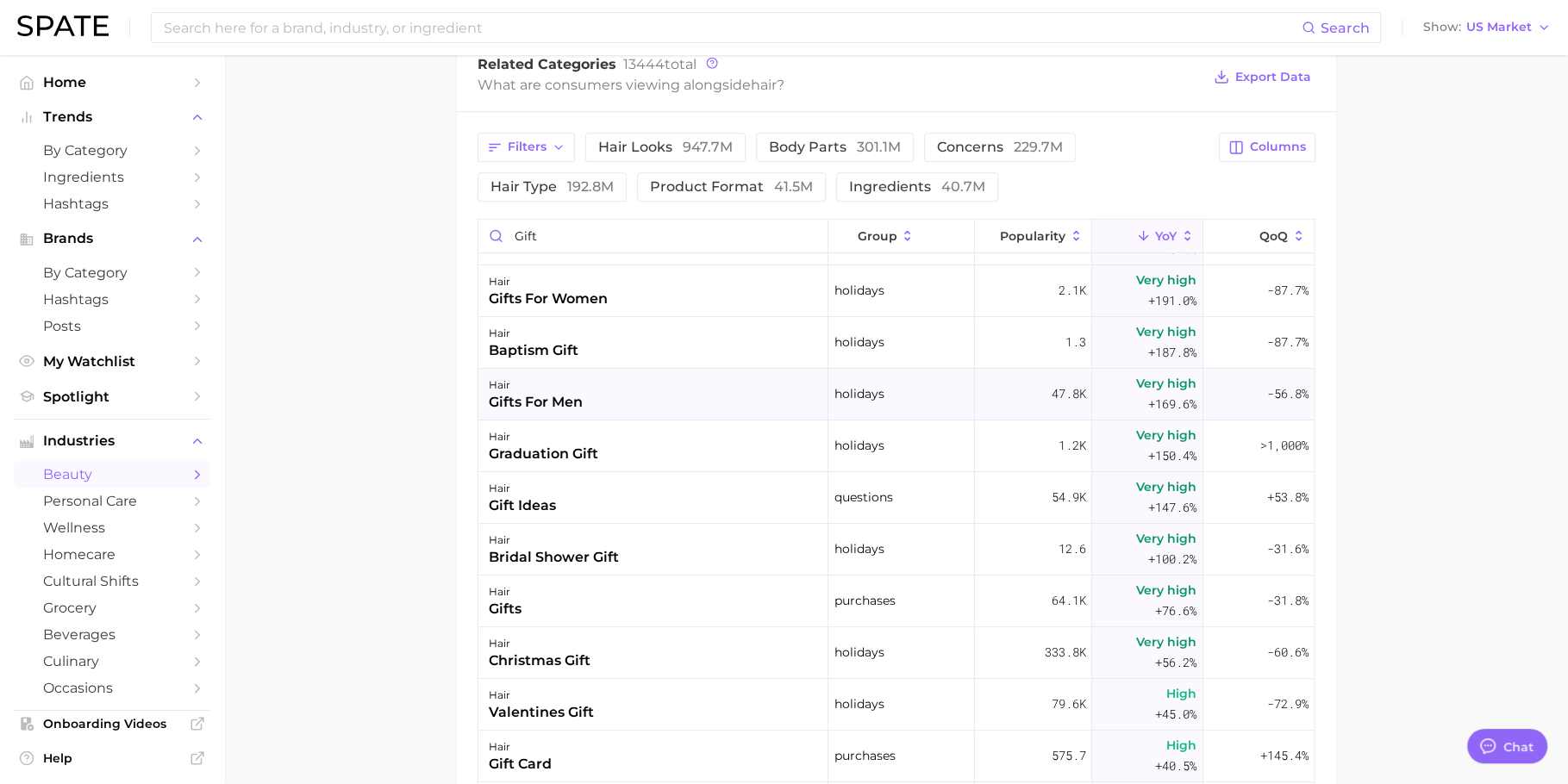 click on "hair gifts for men" at bounding box center (653, 395) 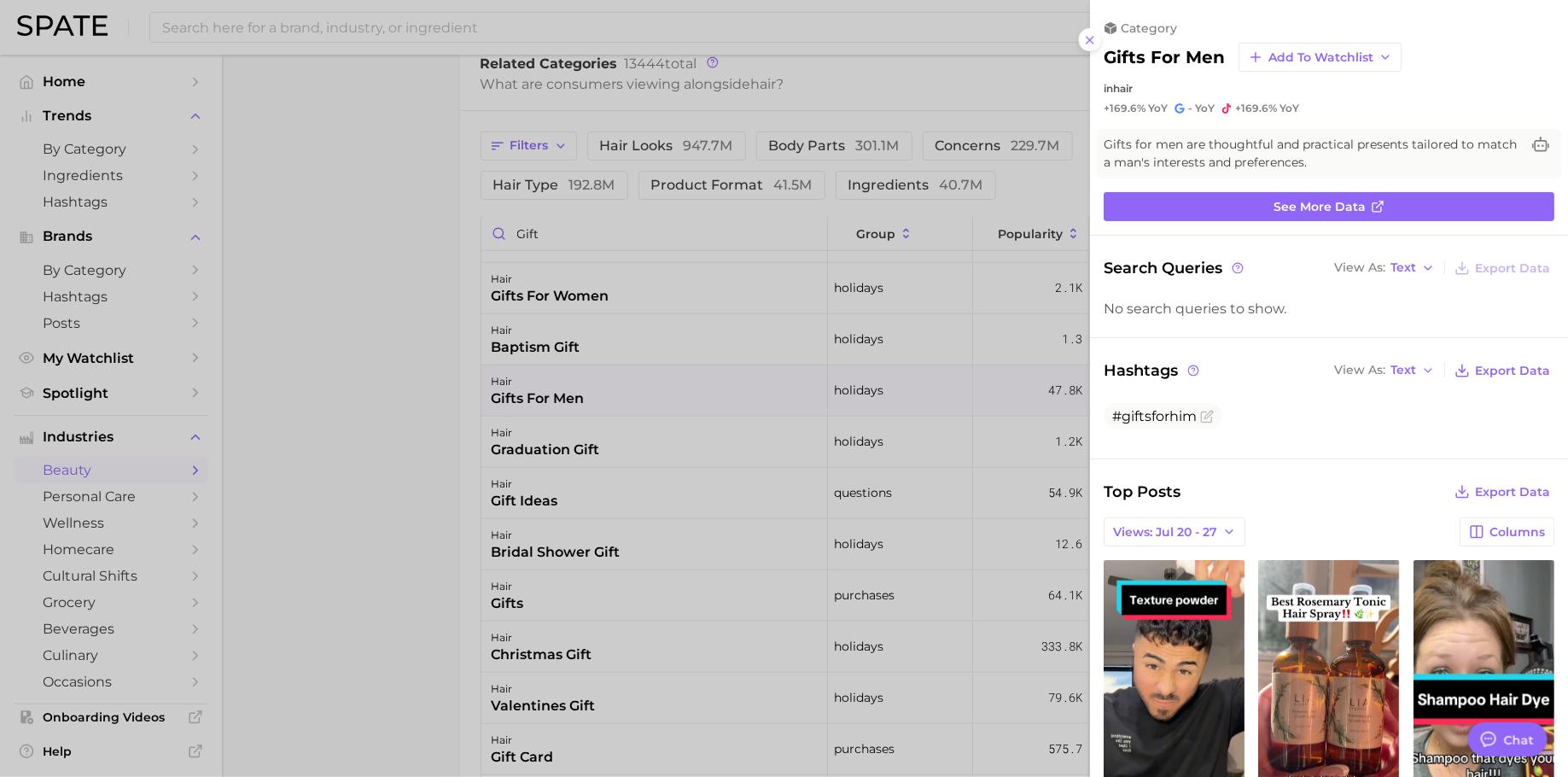 scroll, scrollTop: 0, scrollLeft: 0, axis: both 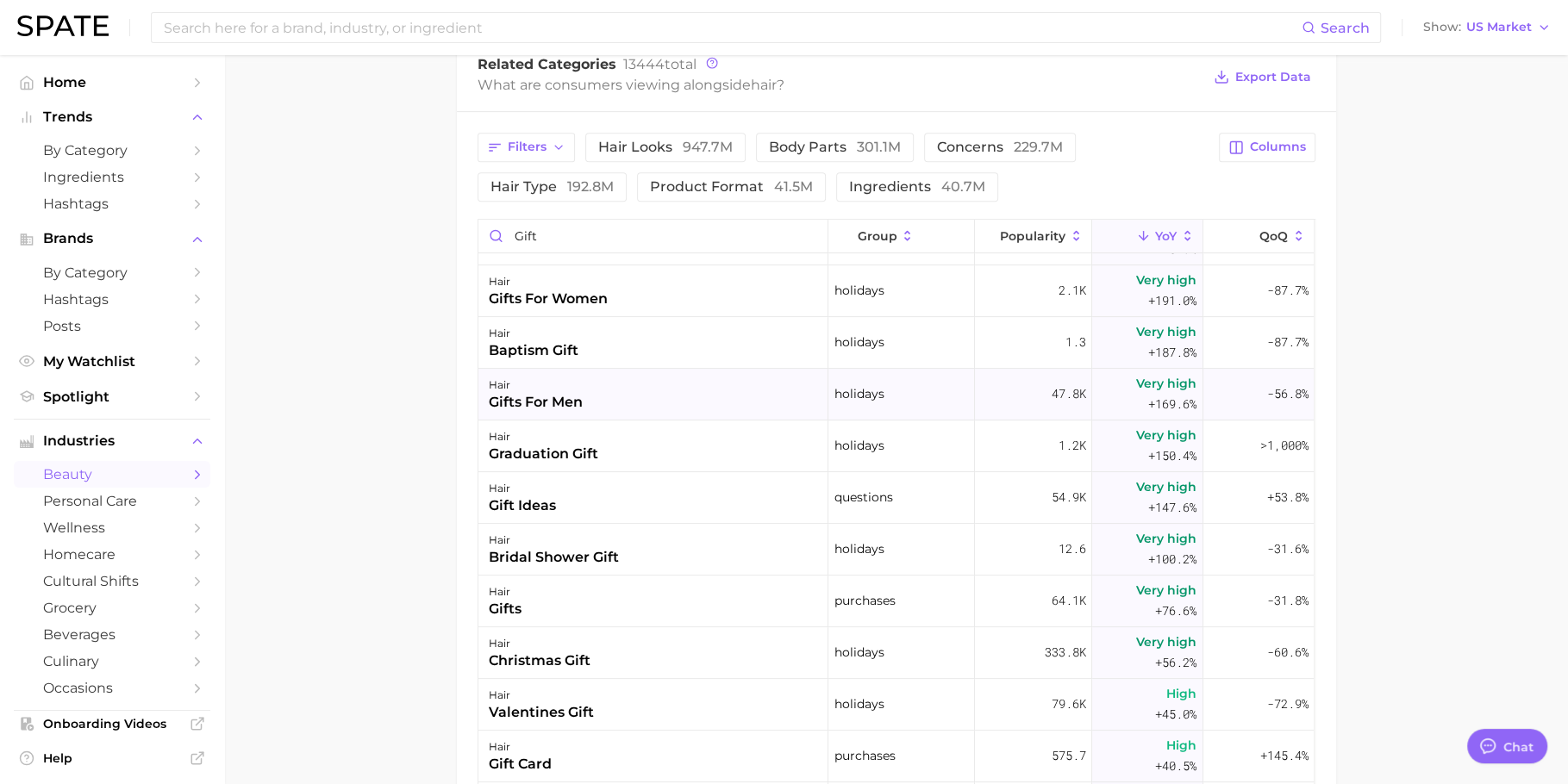 click on "hair gifts for men" at bounding box center [653, 395] 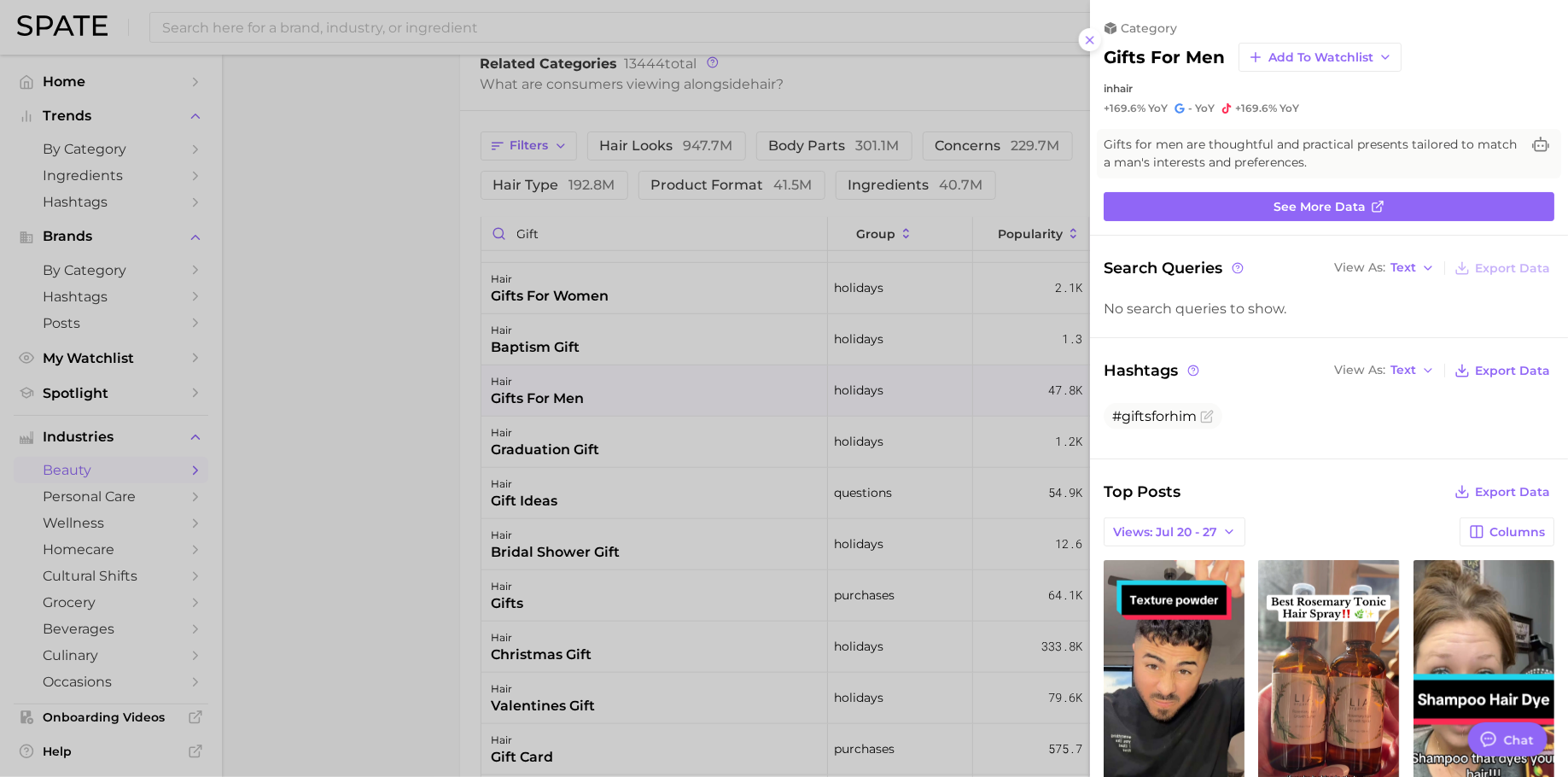 scroll, scrollTop: 0, scrollLeft: 0, axis: both 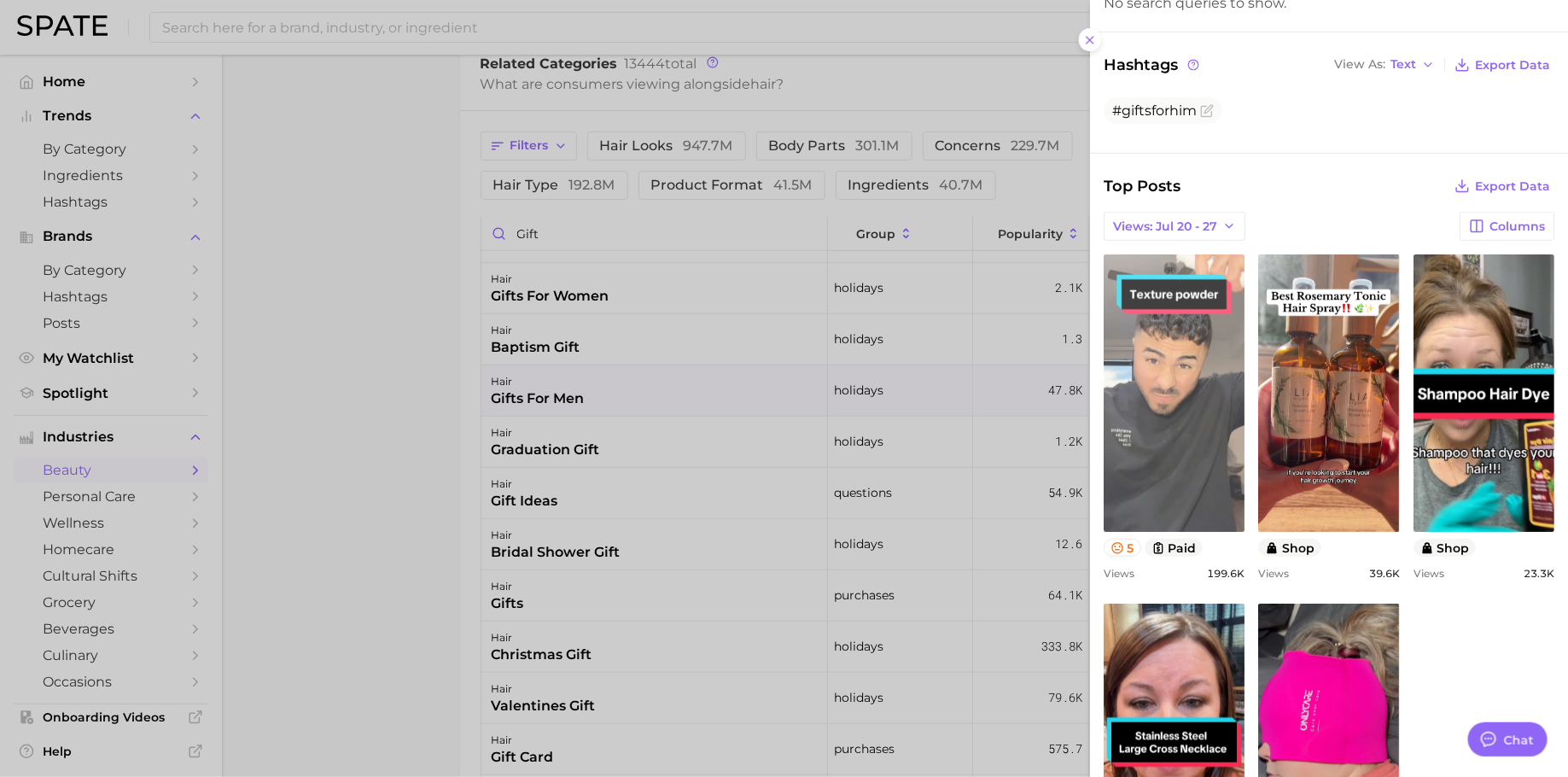 click on "view post on TikTok" at bounding box center [1174, 393] 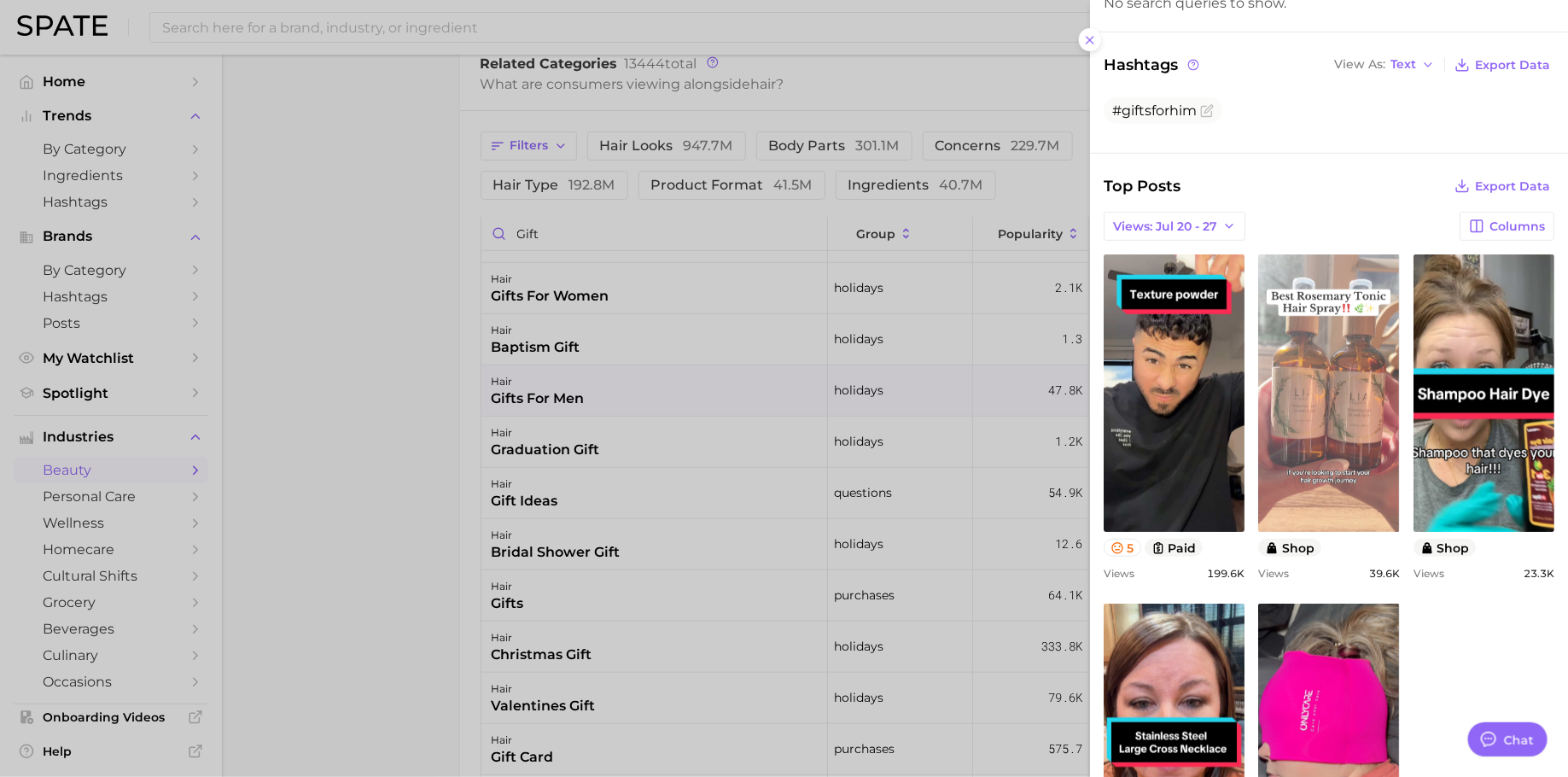 click on "view post on TikTok" at bounding box center [1328, 393] 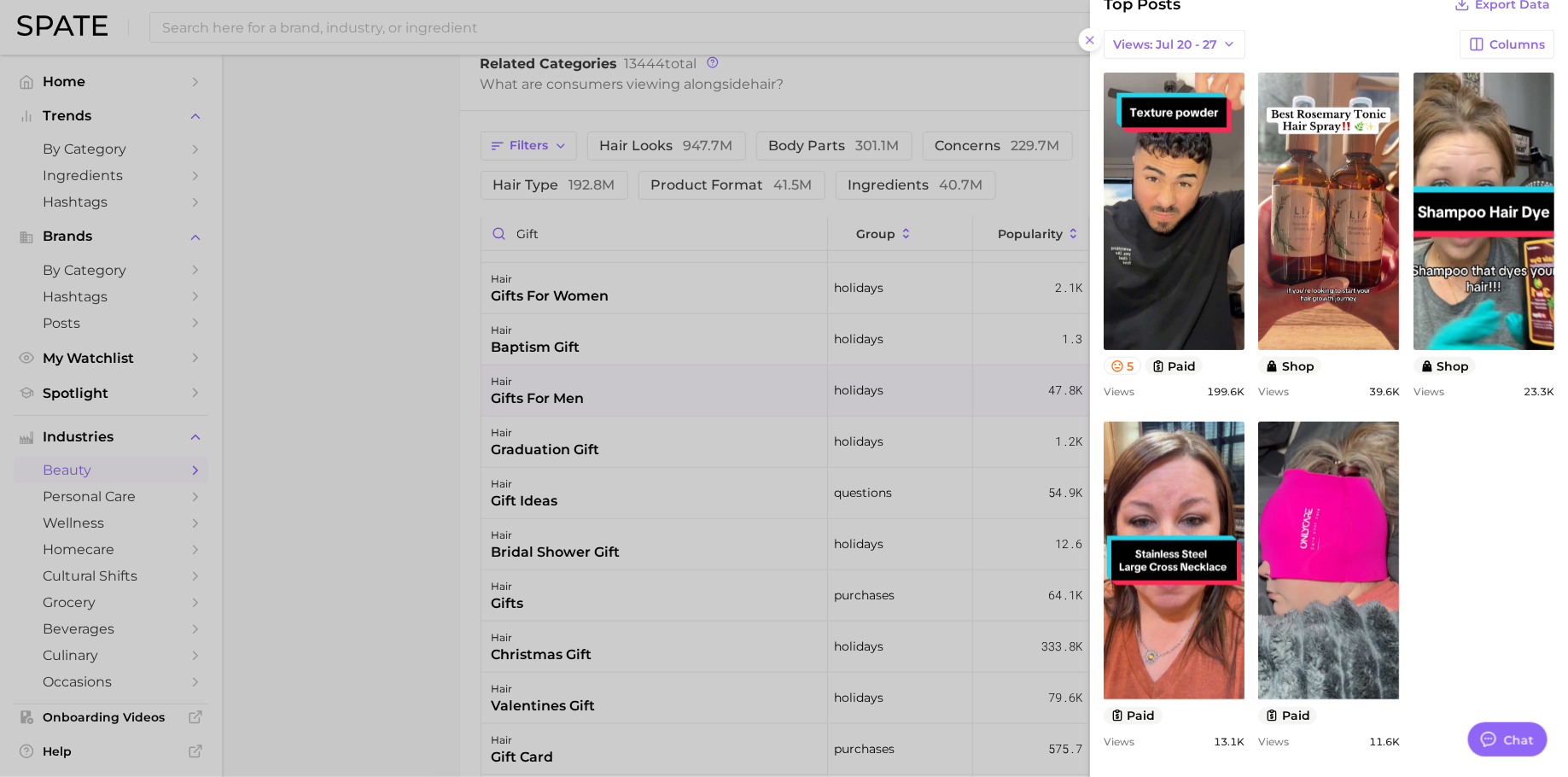 scroll, scrollTop: 748, scrollLeft: 0, axis: vertical 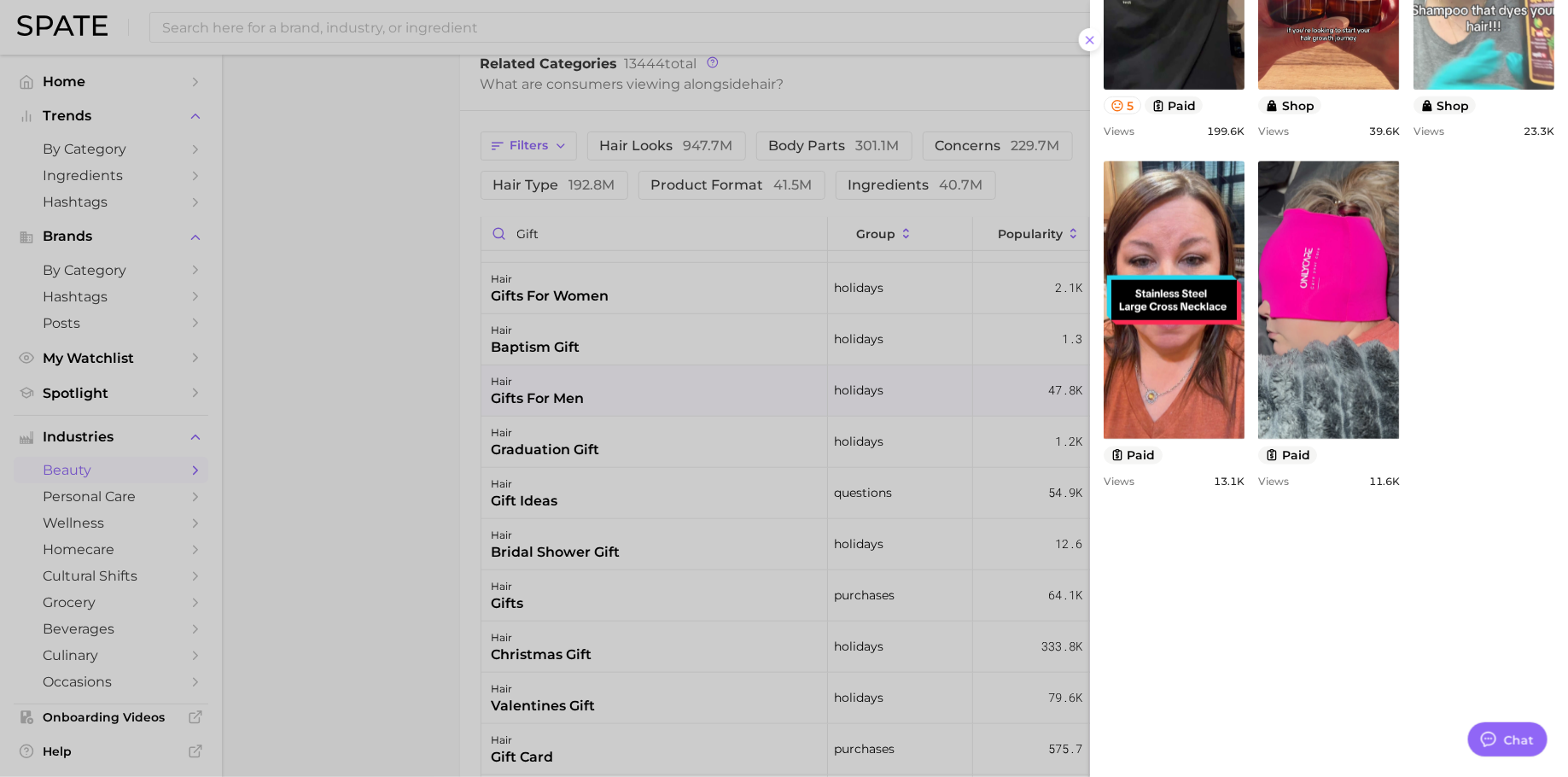 click on "view post on TikTok" at bounding box center [1483, -50] 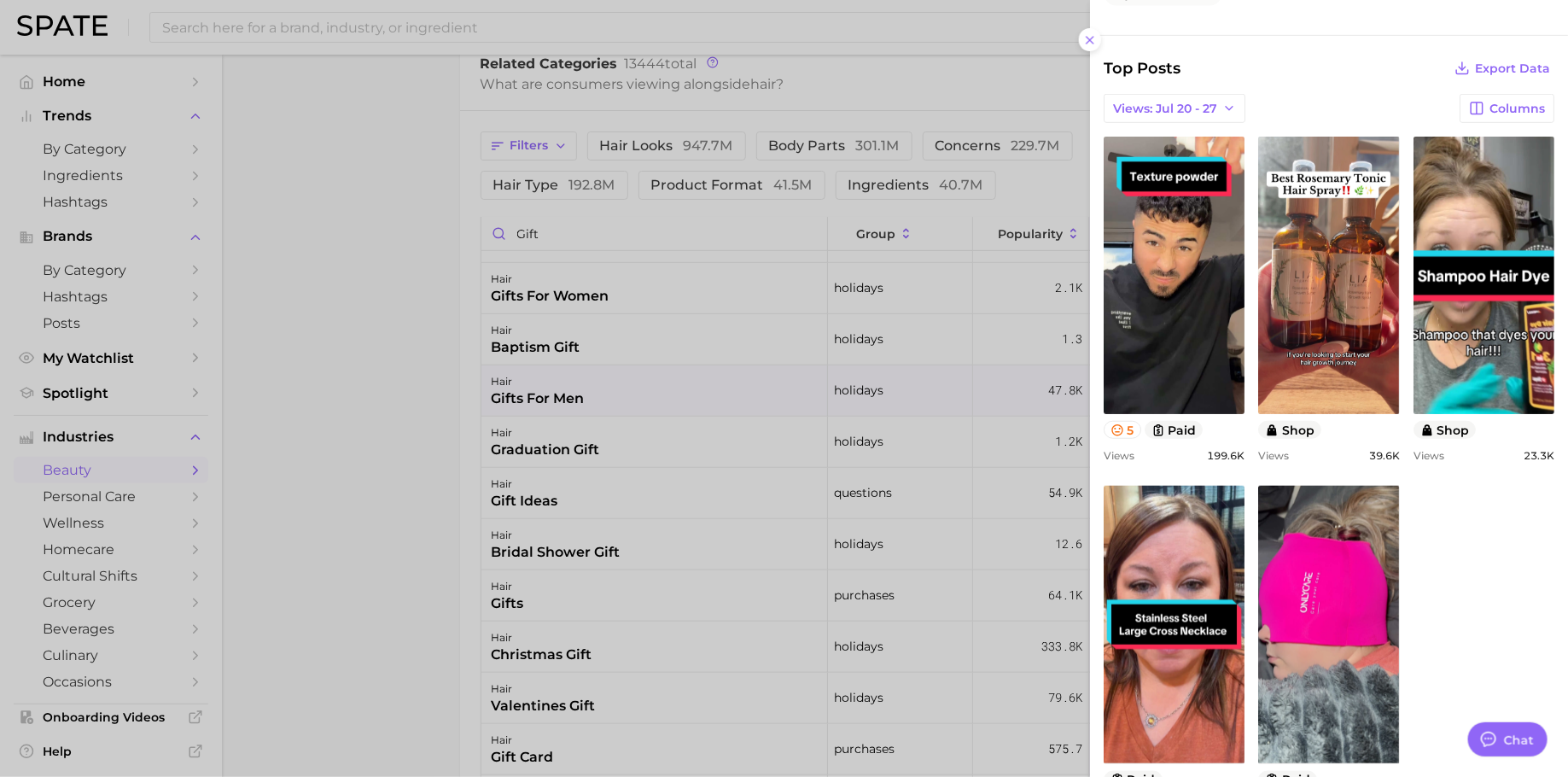 scroll, scrollTop: 388, scrollLeft: 0, axis: vertical 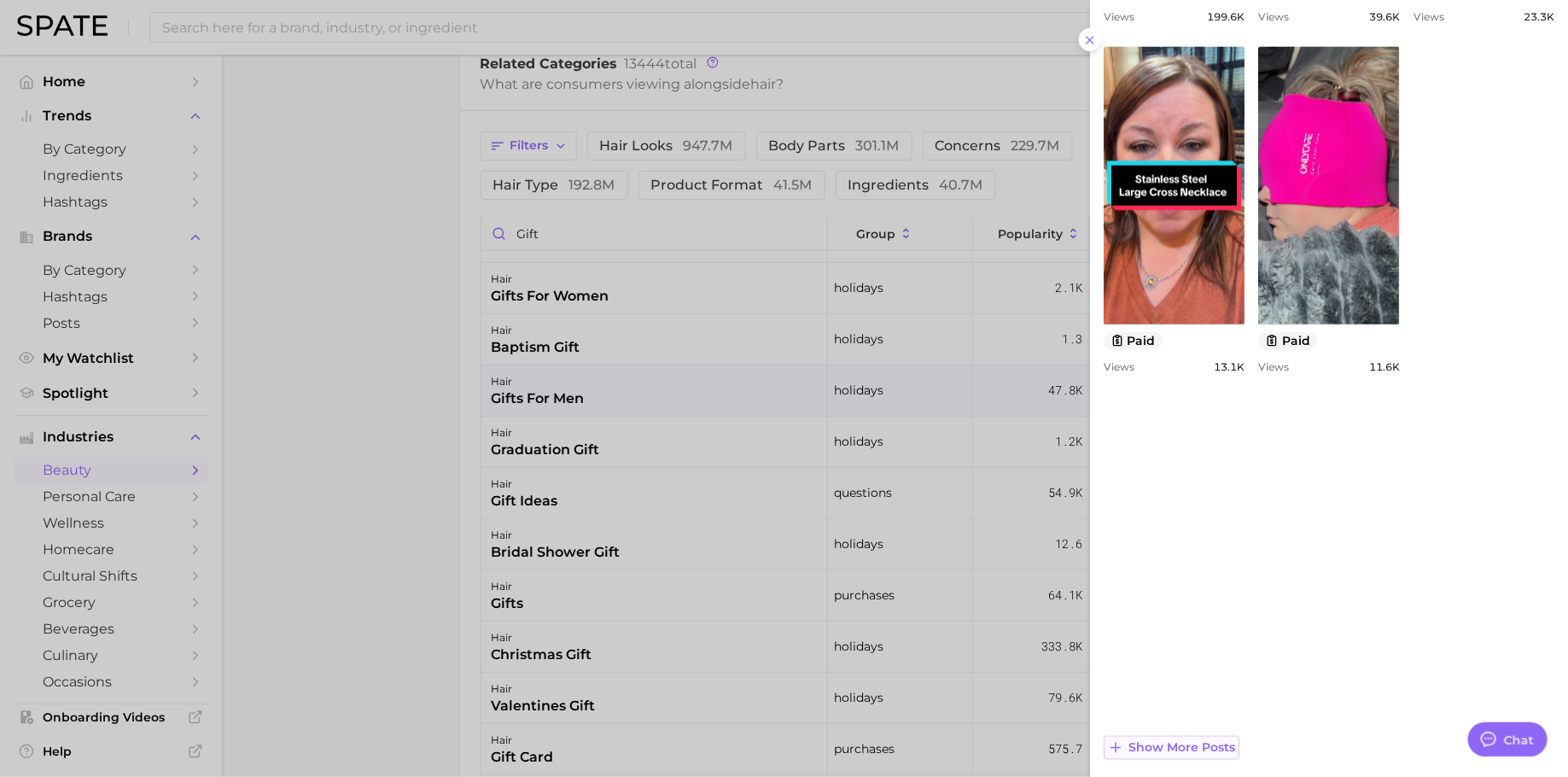click on "Show more posts" at bounding box center [1181, 748] 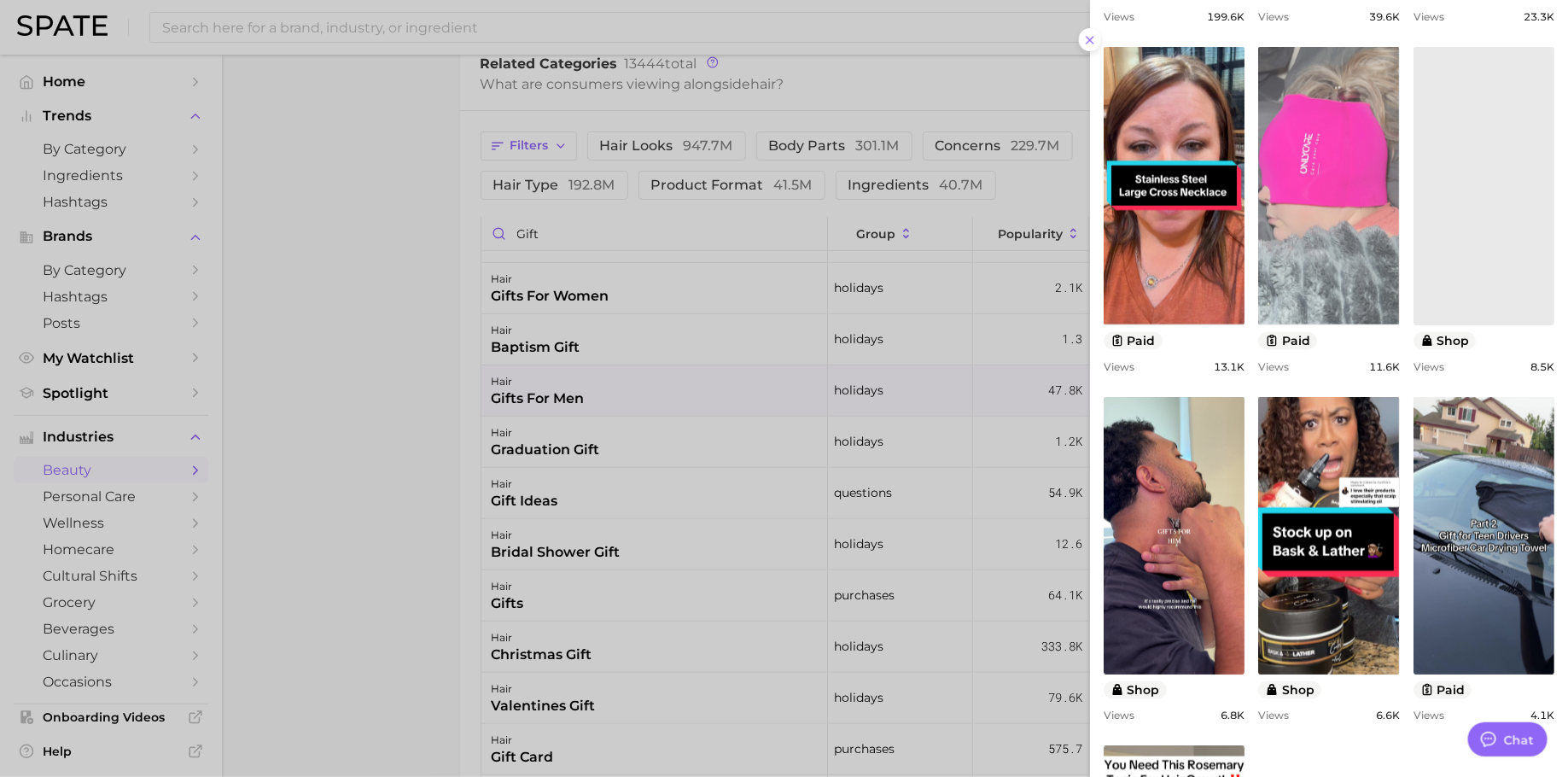 scroll, scrollTop: 0, scrollLeft: 0, axis: both 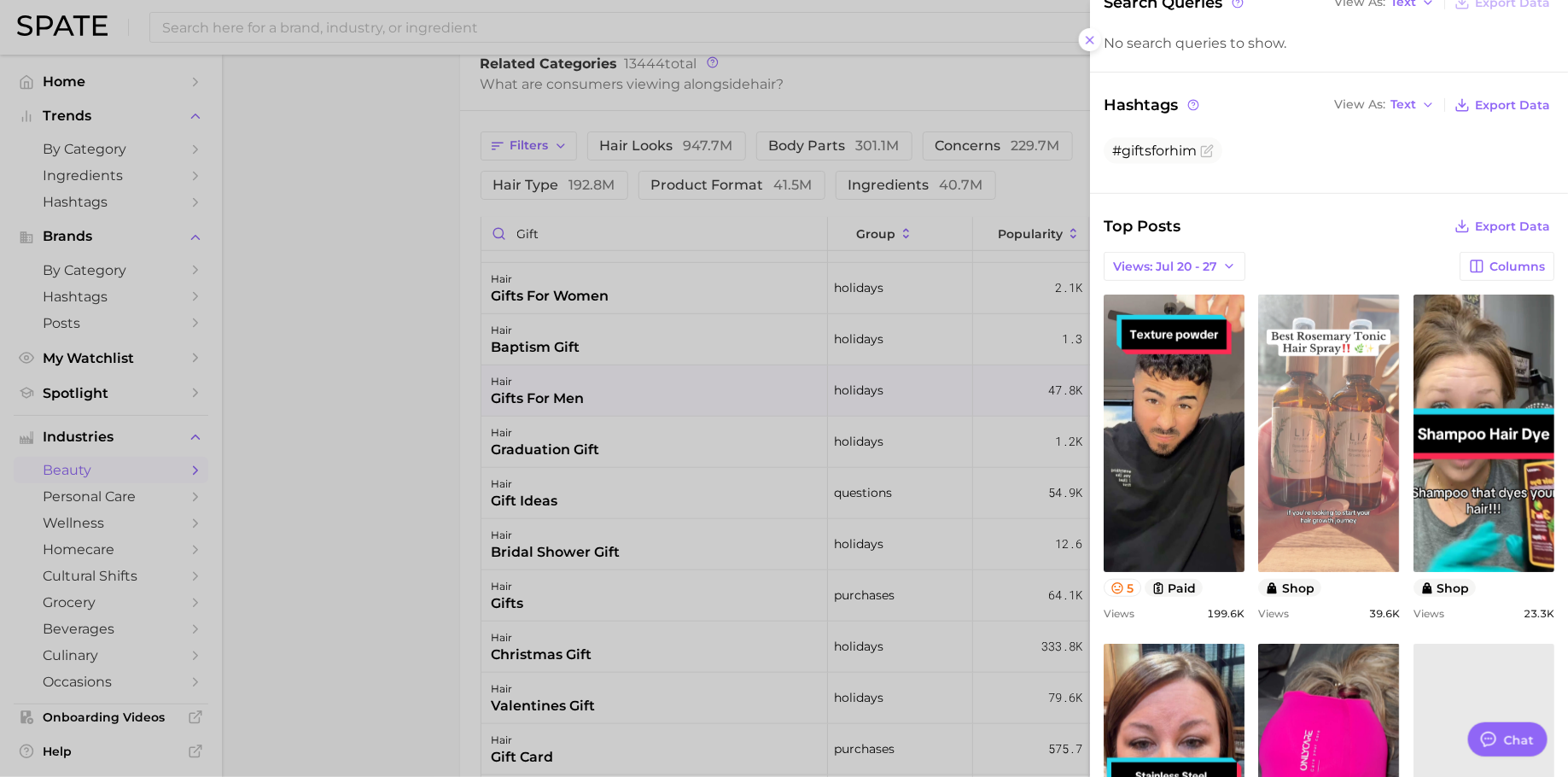 click on "view post on TikTok" at bounding box center (1328, 433) 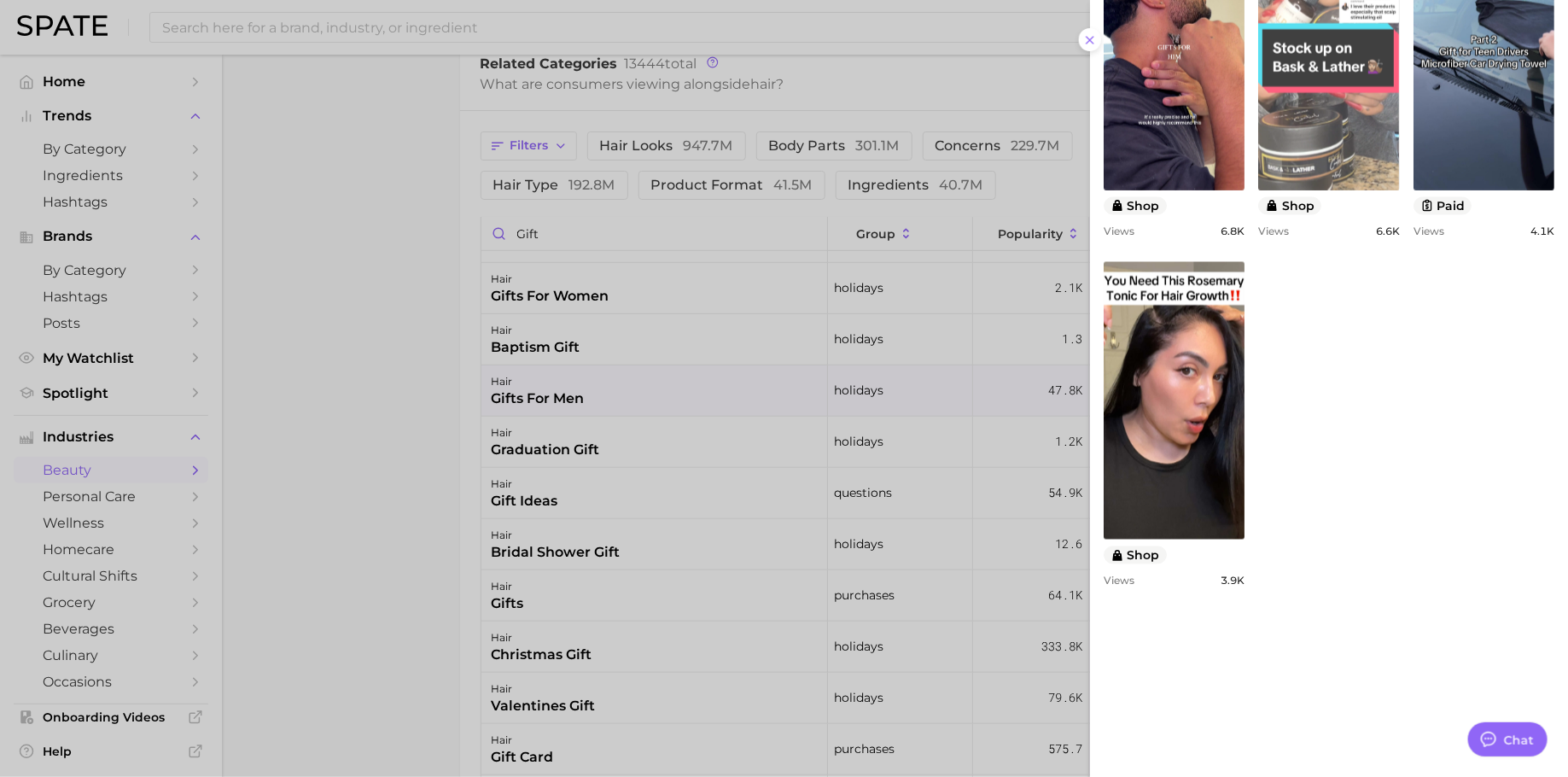 scroll, scrollTop: 1364, scrollLeft: 0, axis: vertical 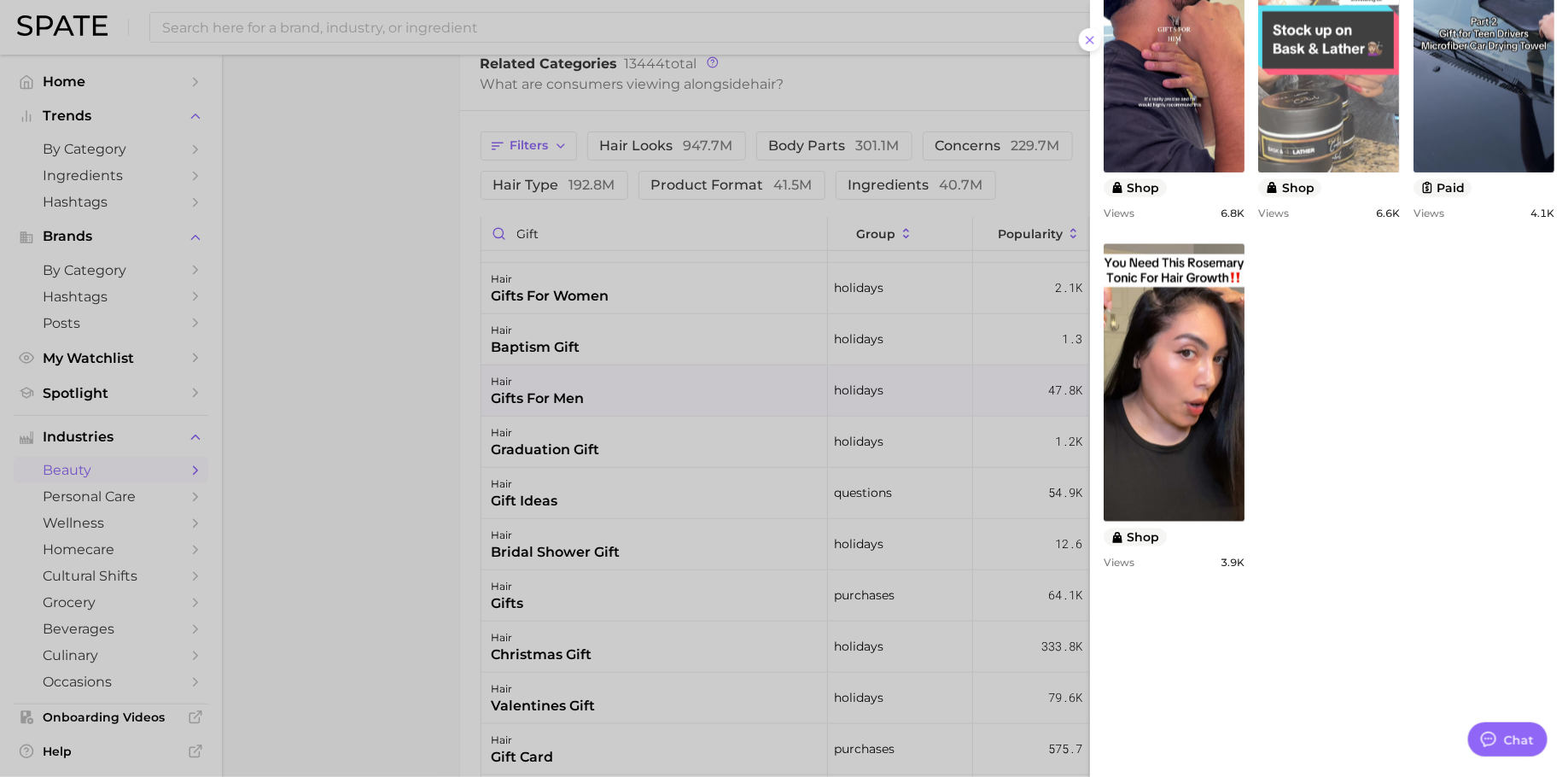 click on "view post on TikTok" at bounding box center [1328, 33] 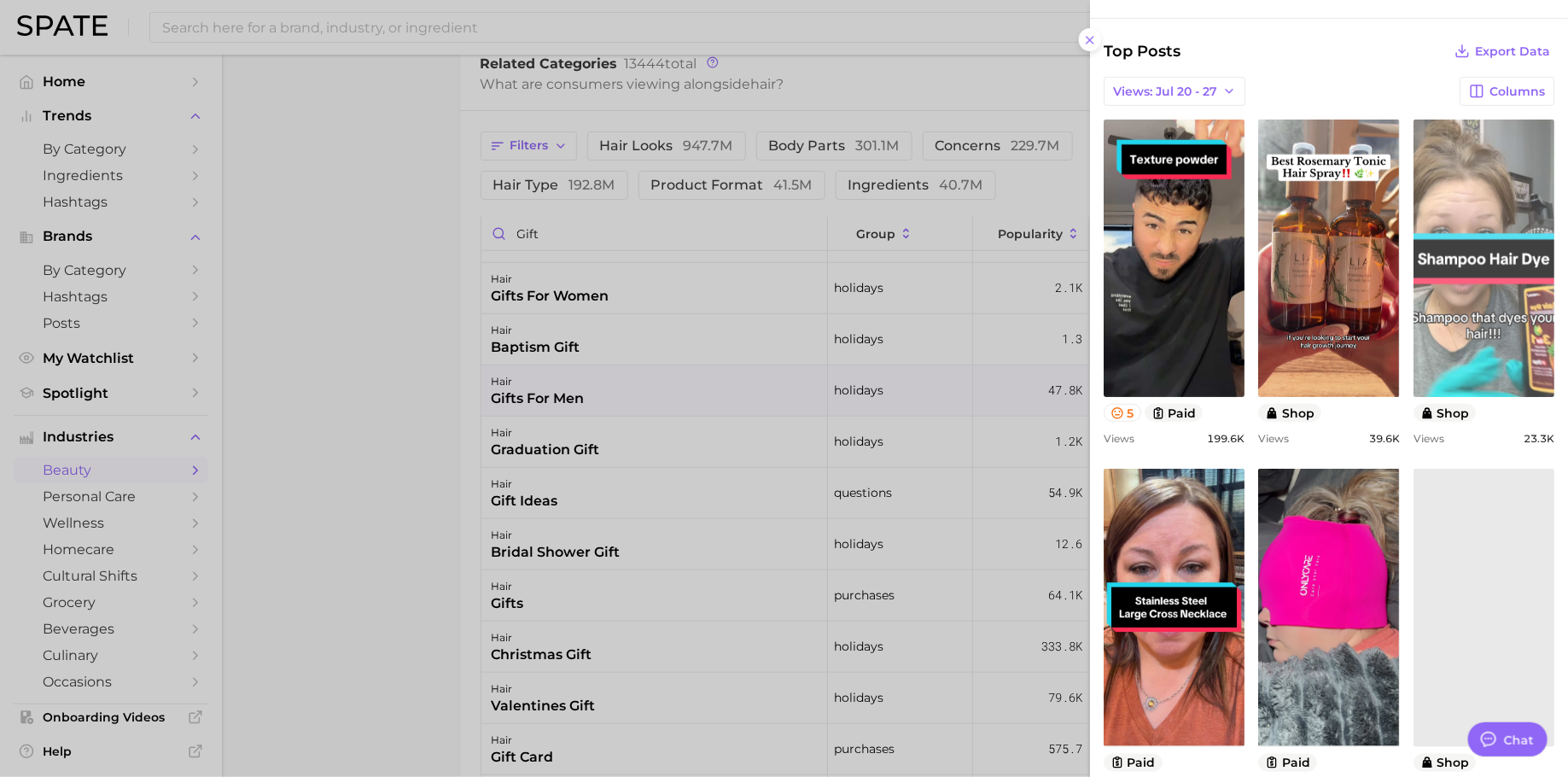 scroll, scrollTop: 389, scrollLeft: 0, axis: vertical 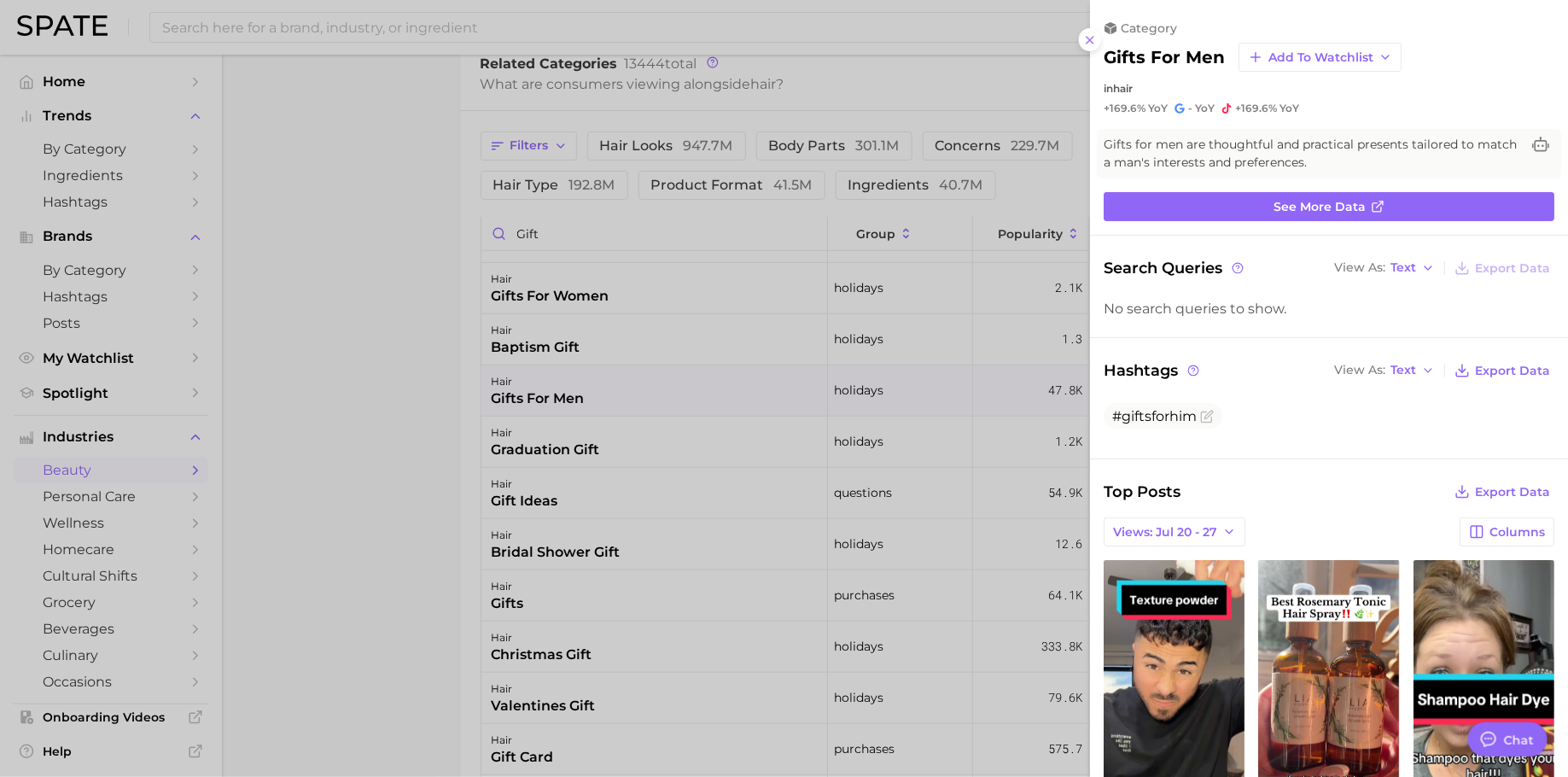 click at bounding box center (784, 388) 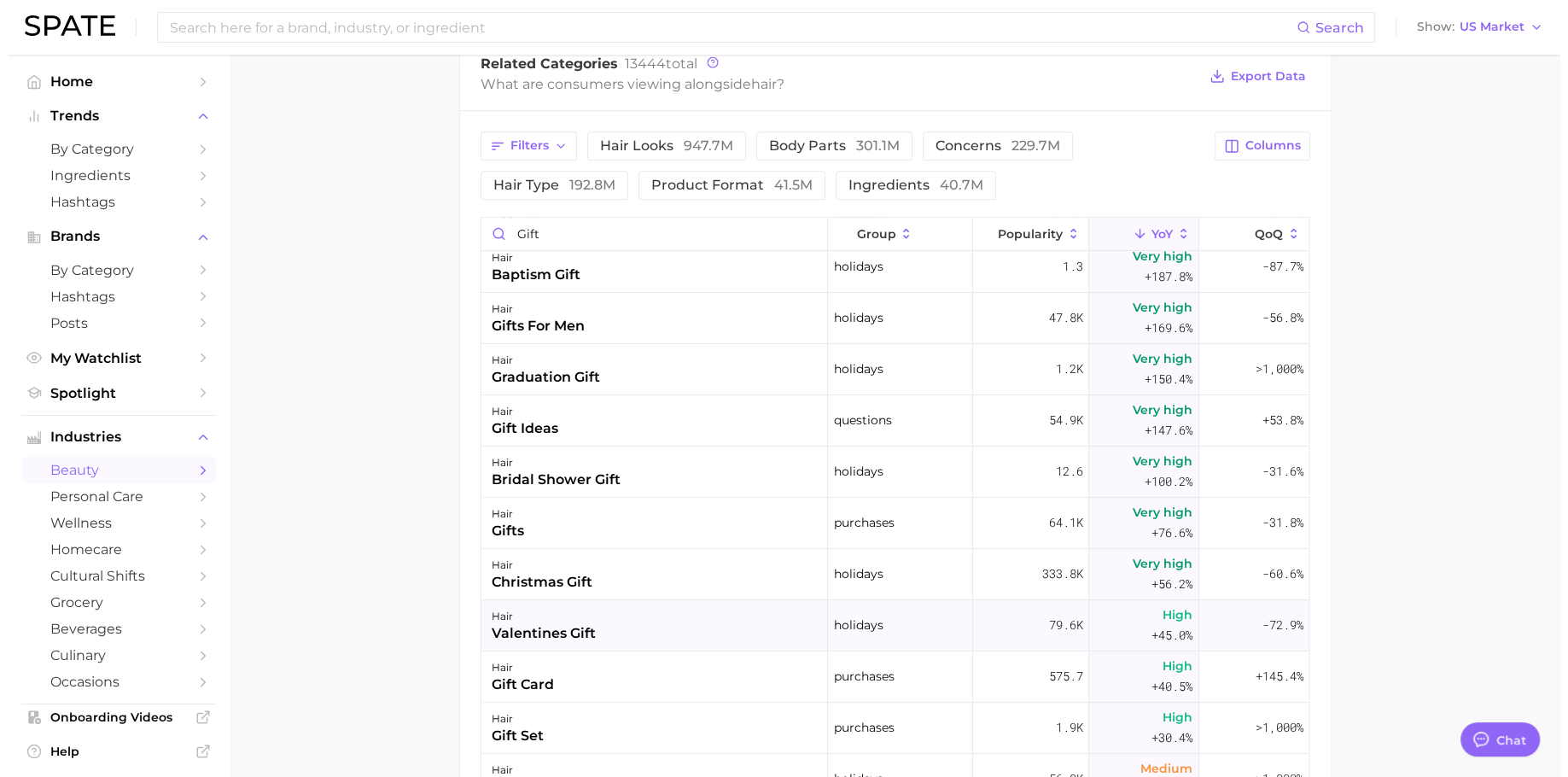 scroll, scrollTop: 597, scrollLeft: 0, axis: vertical 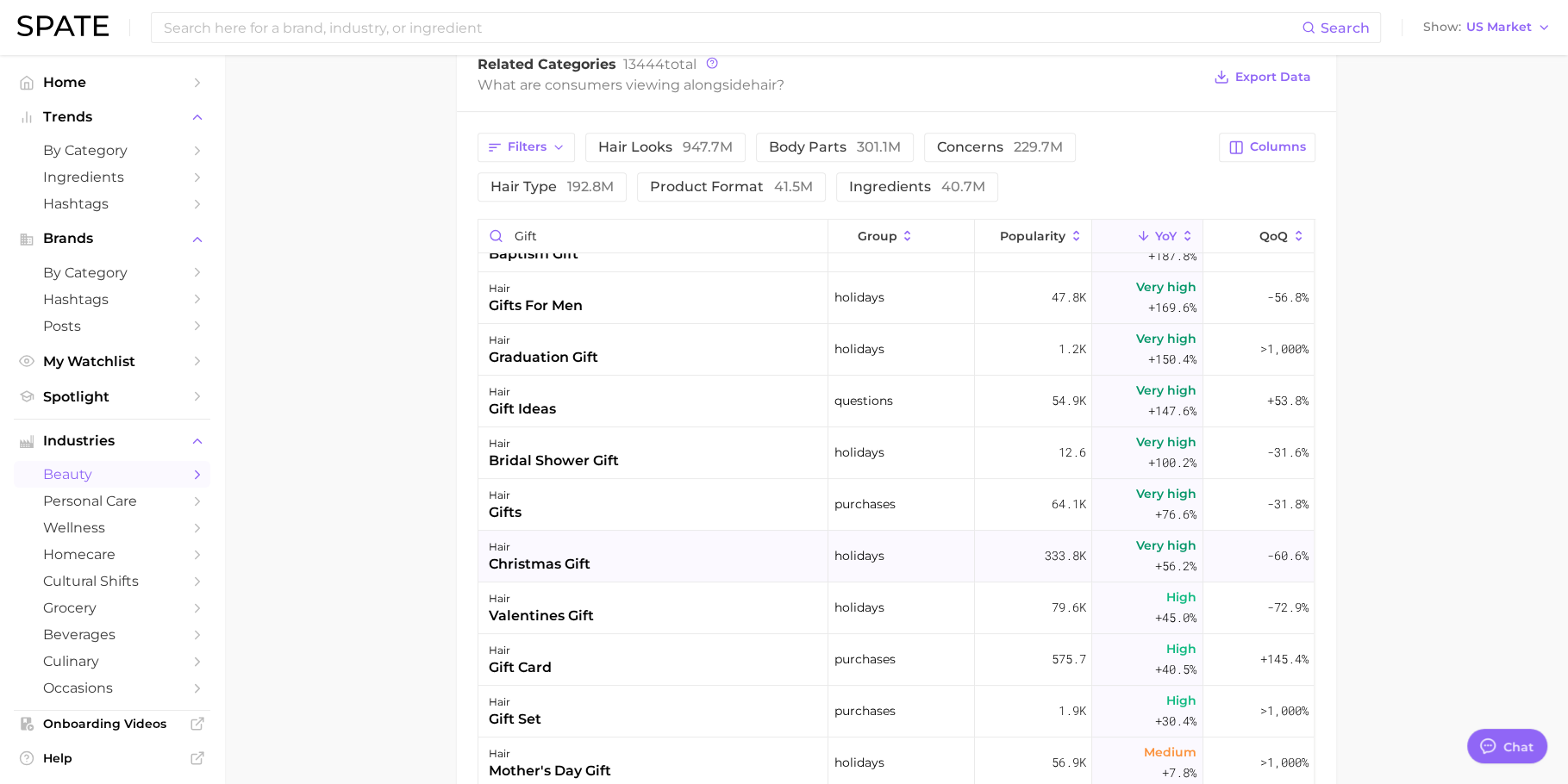 click on "hair christmas gift" at bounding box center [653, 557] 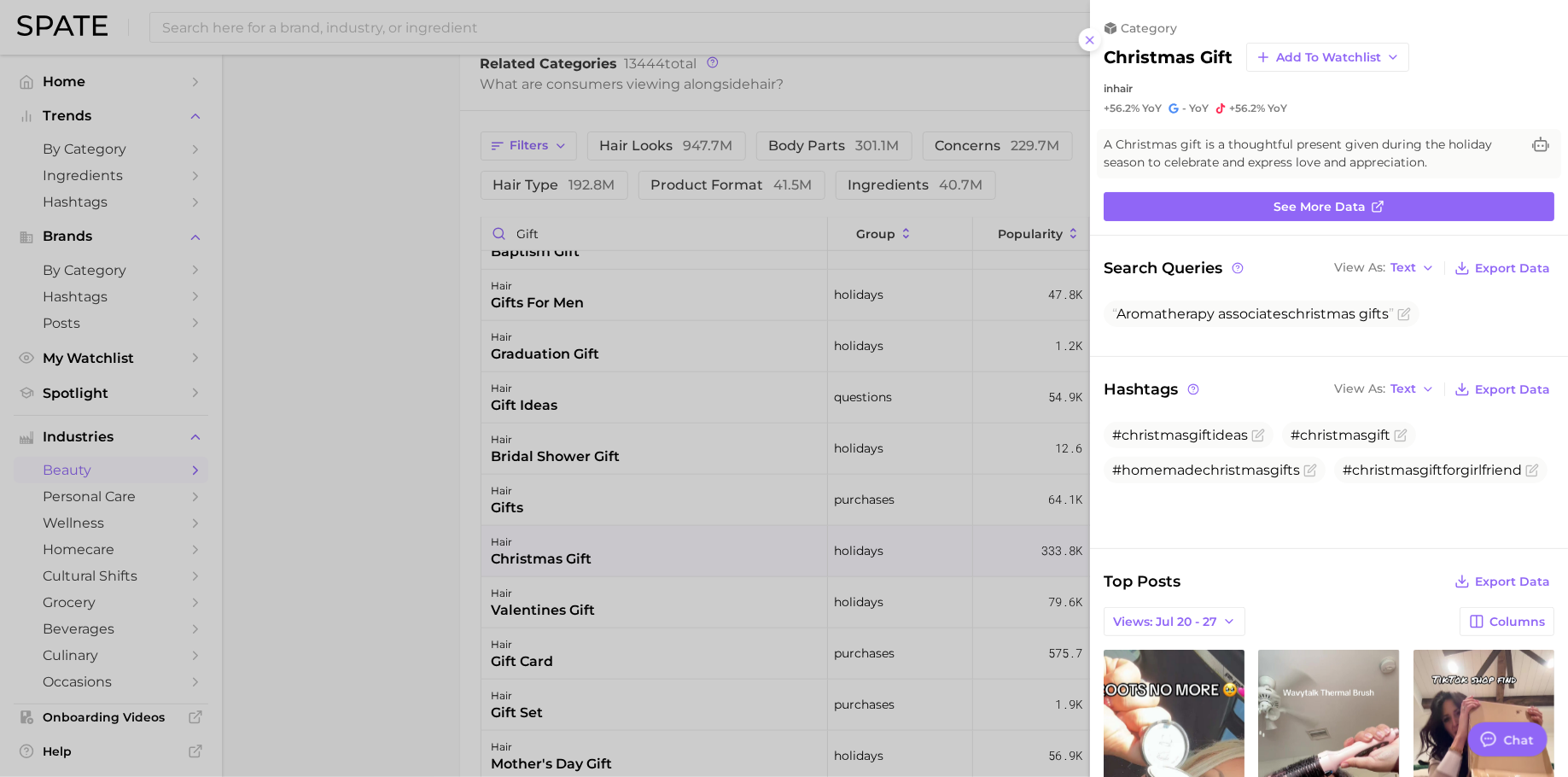 scroll, scrollTop: 0, scrollLeft: 0, axis: both 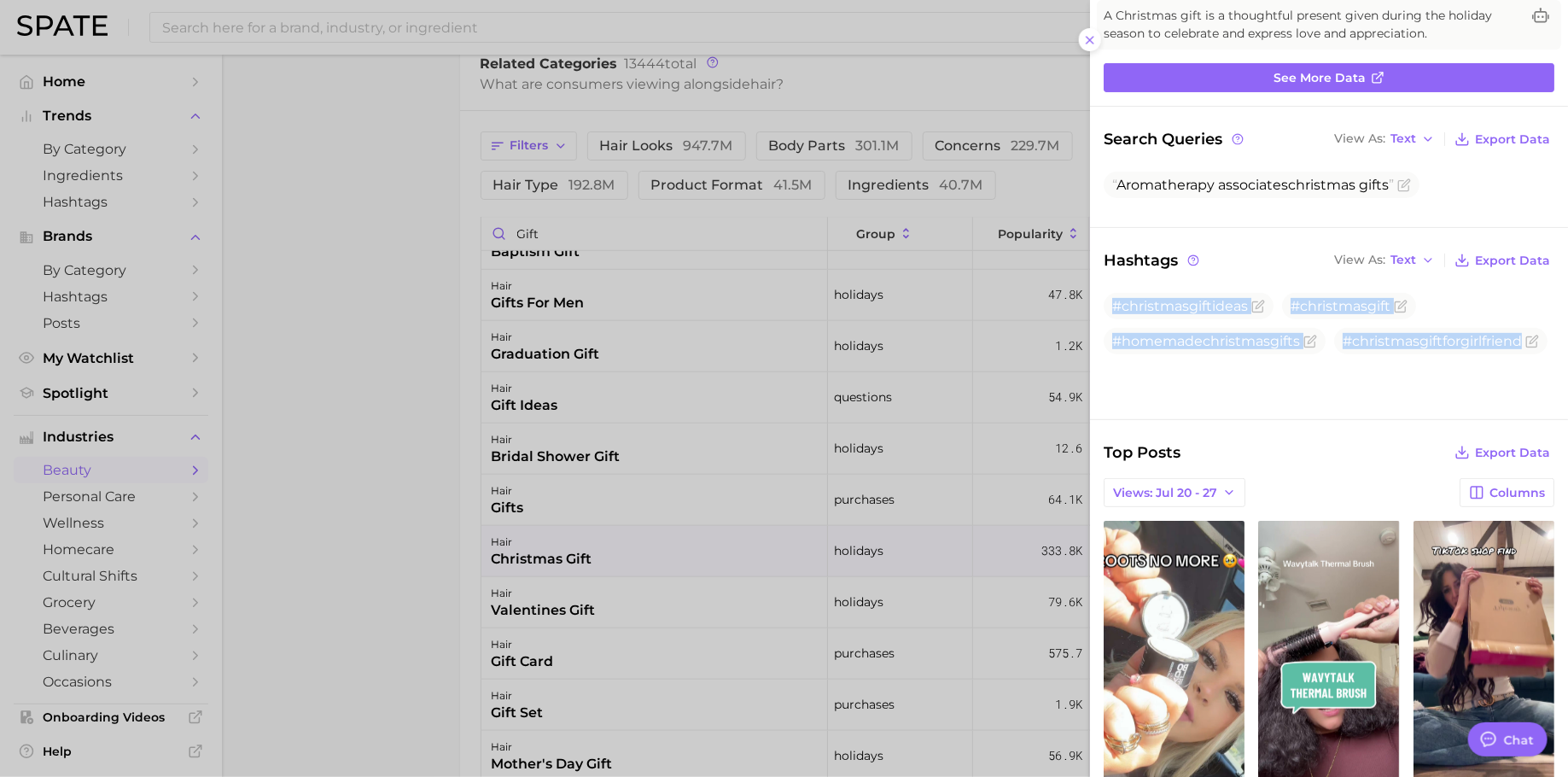 drag, startPoint x: 1108, startPoint y: 301, endPoint x: 1324, endPoint y: 395, distance: 235.5674 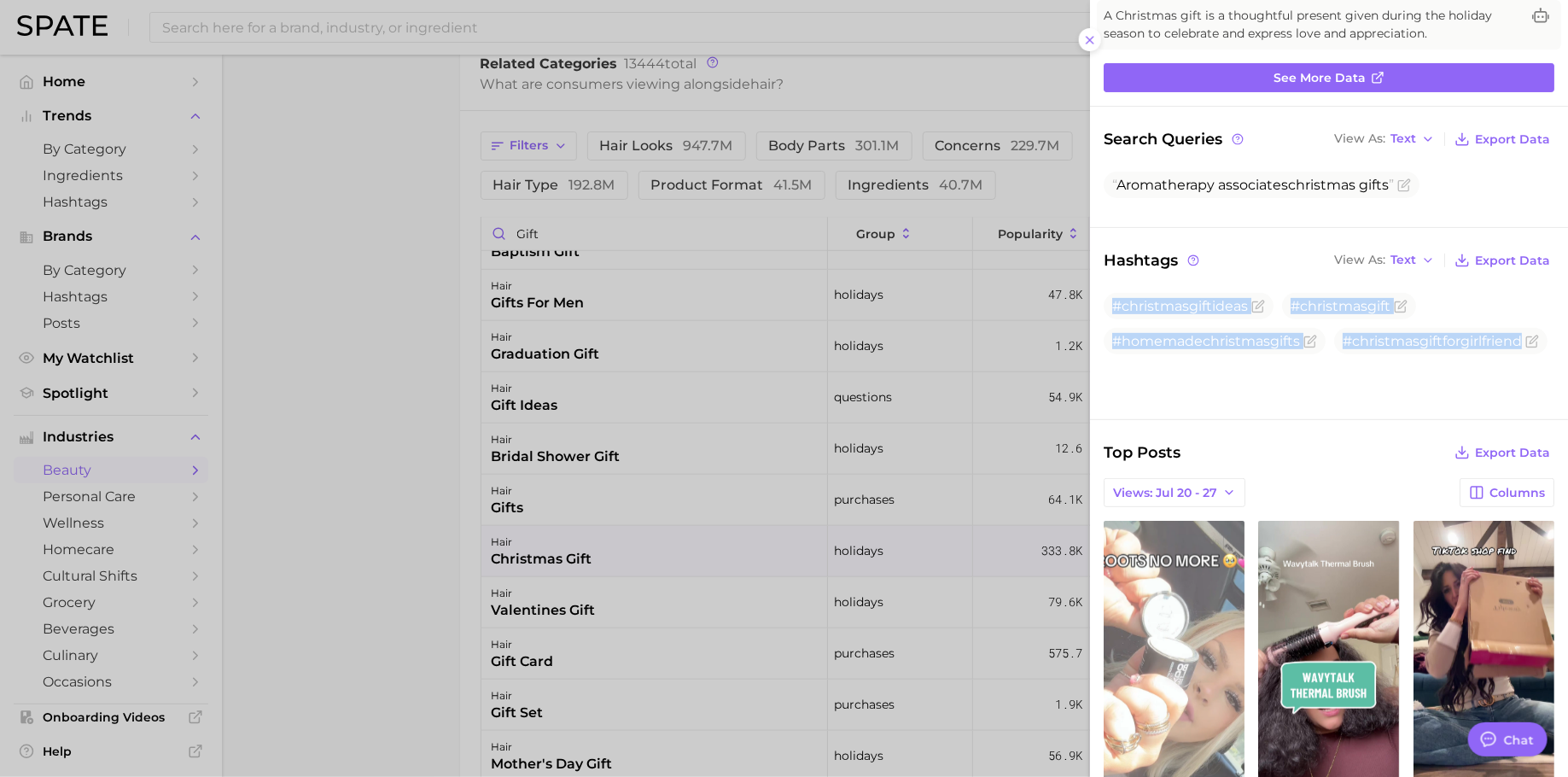 scroll, scrollTop: 295, scrollLeft: 0, axis: vertical 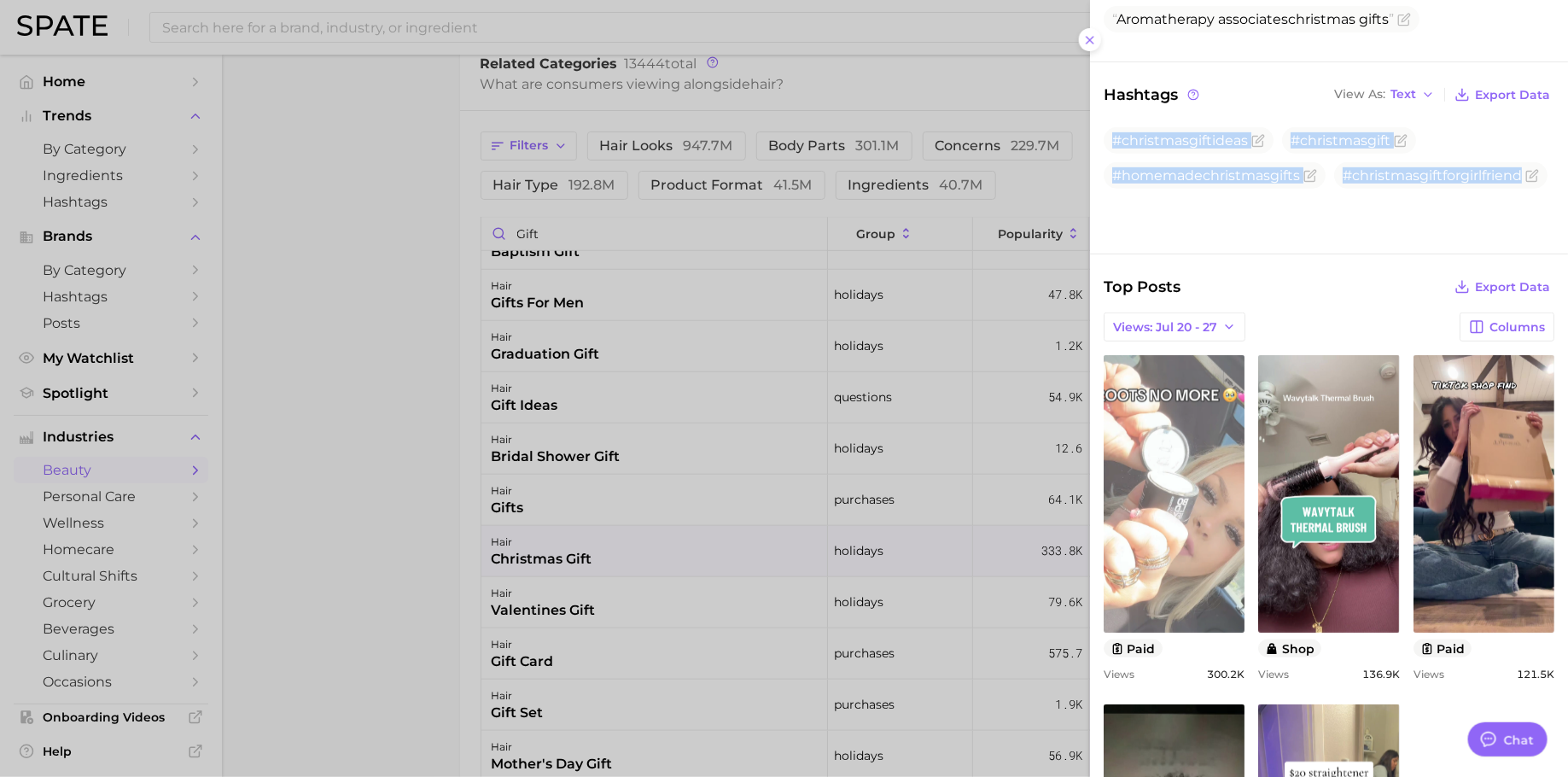 click on "view post on TikTok" at bounding box center (1174, 494) 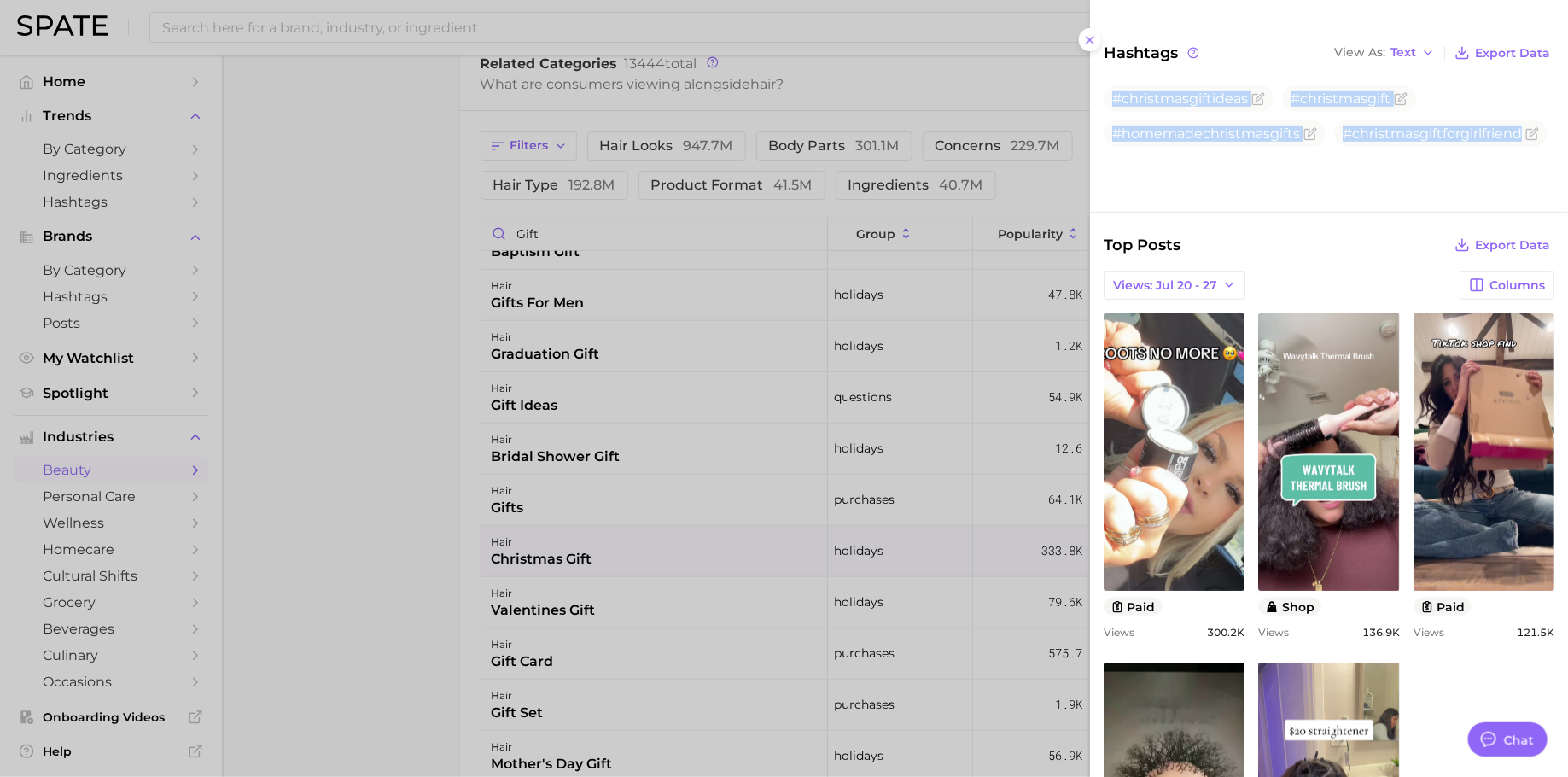 scroll, scrollTop: 460, scrollLeft: 0, axis: vertical 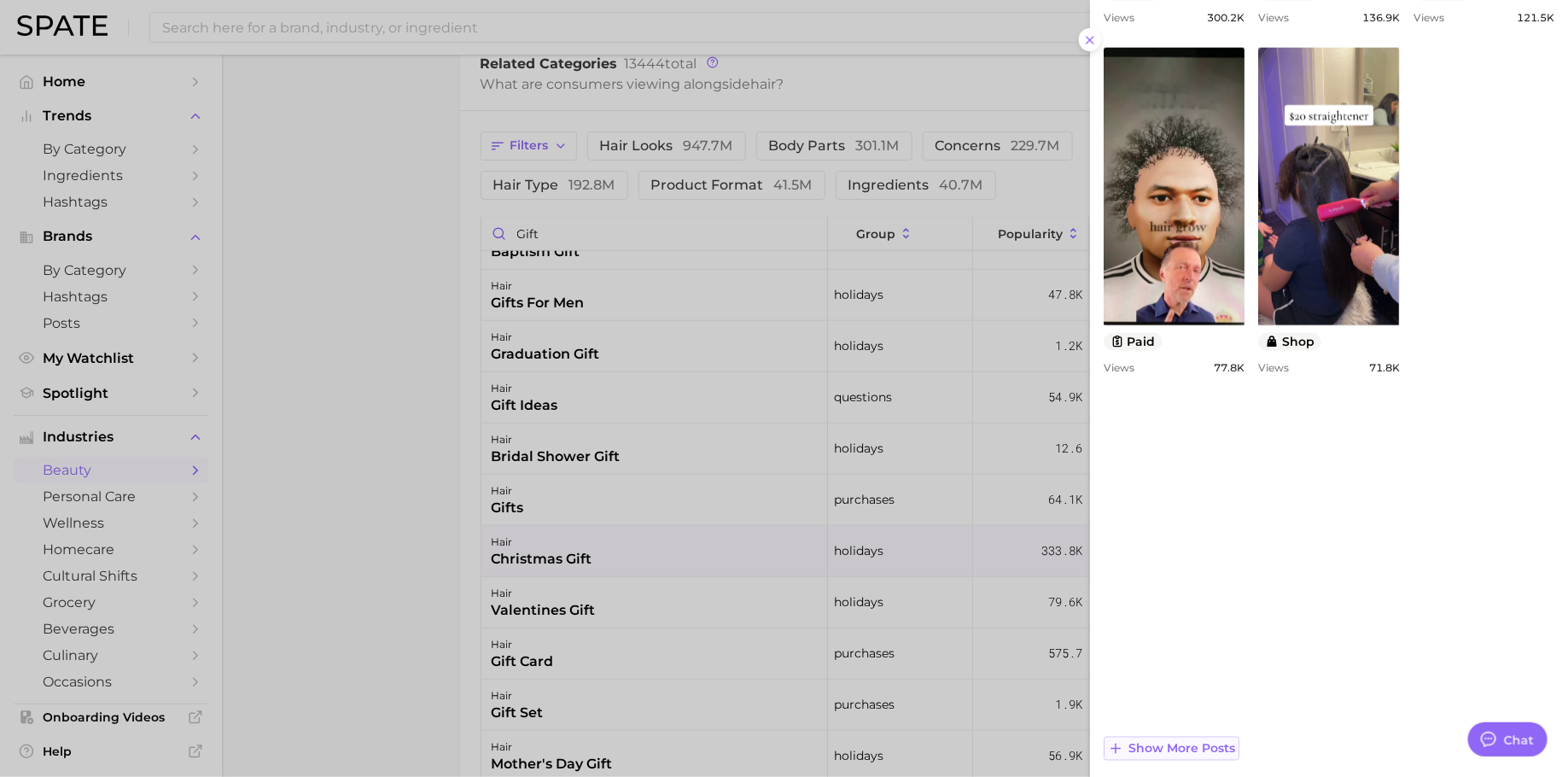 click on "Show more posts" at bounding box center (1171, 749) 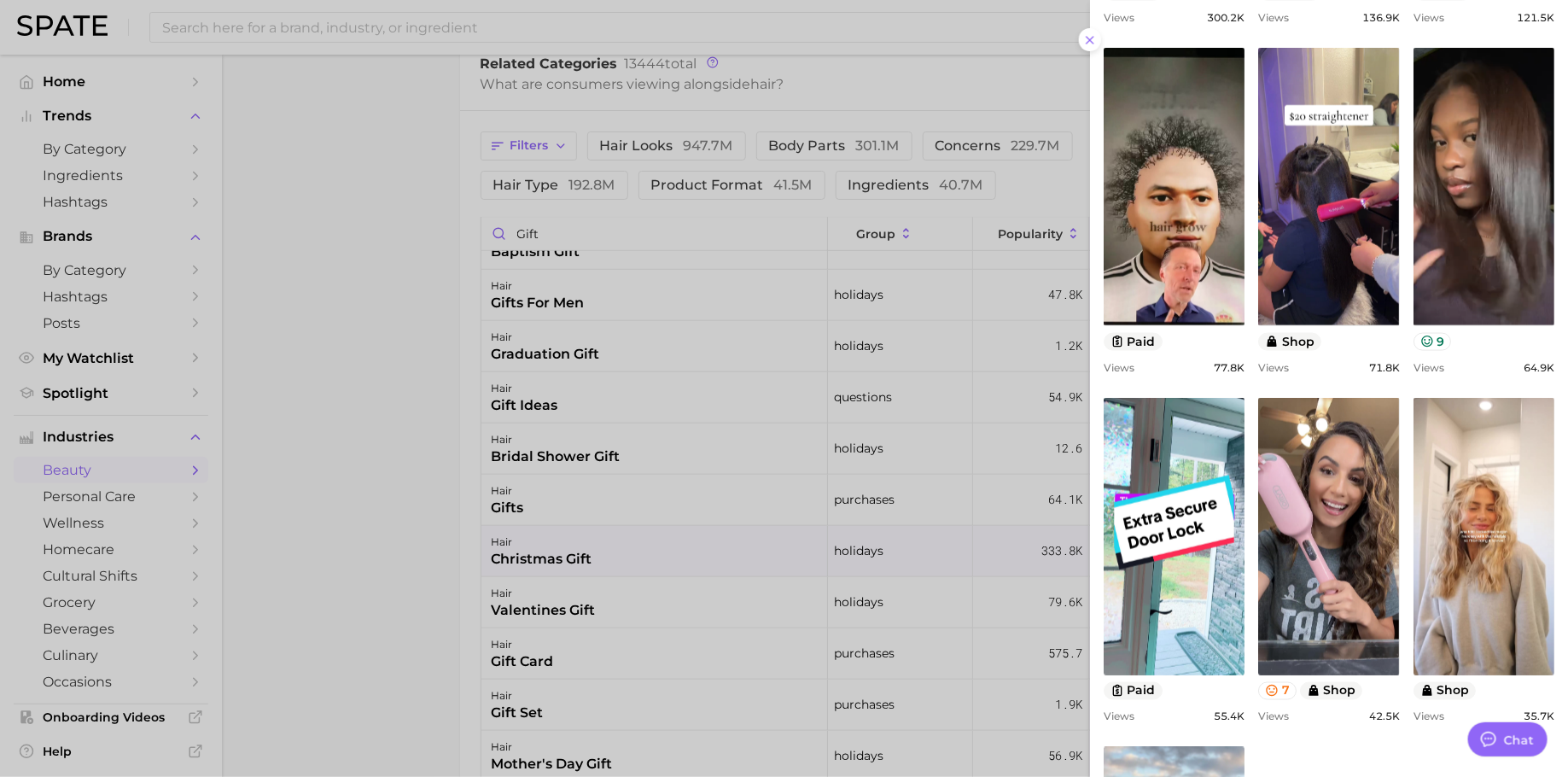 scroll, scrollTop: 0, scrollLeft: 0, axis: both 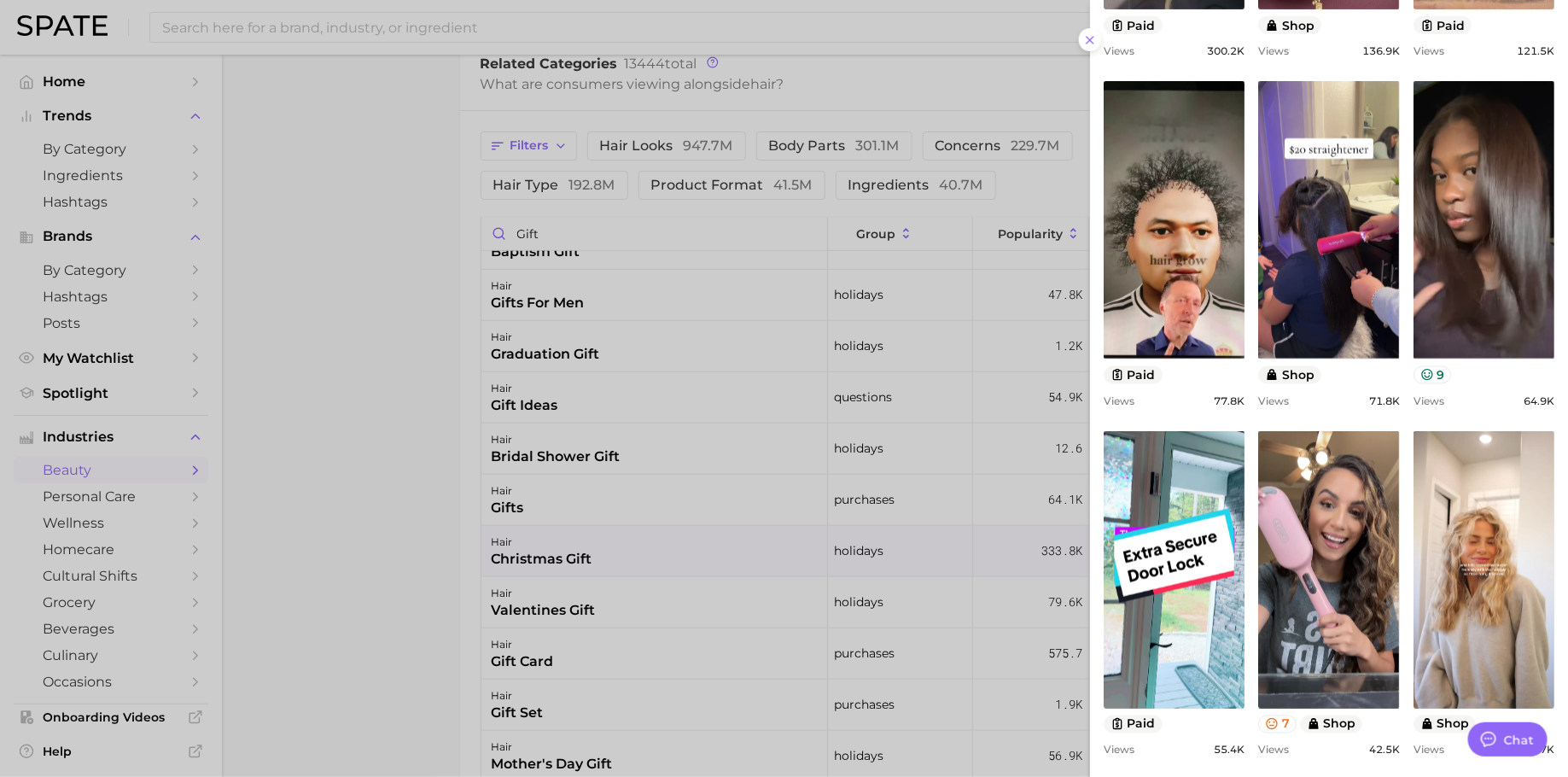 click at bounding box center [784, 388] 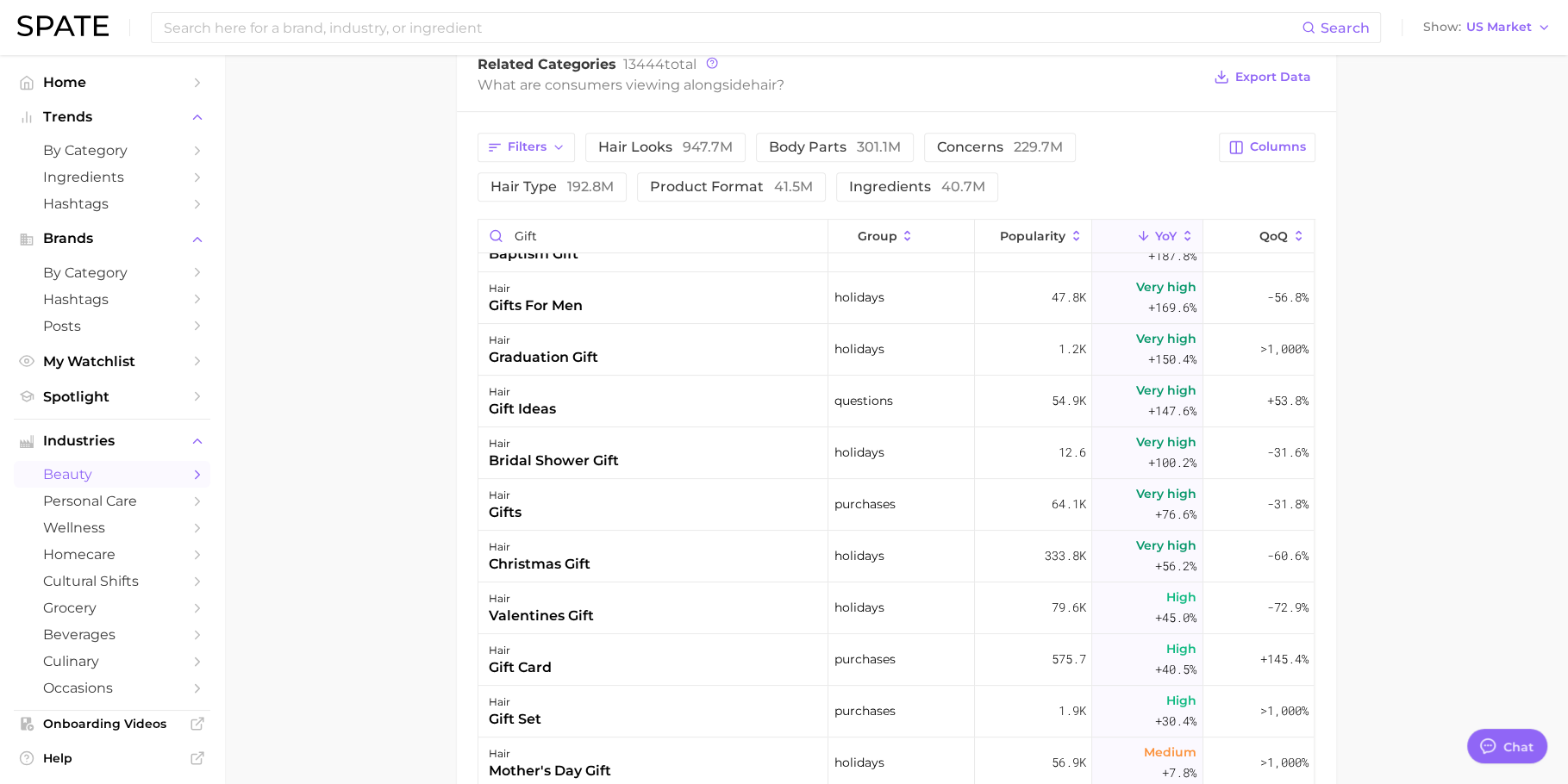 click on "hair christmas gift" at bounding box center (653, 557) 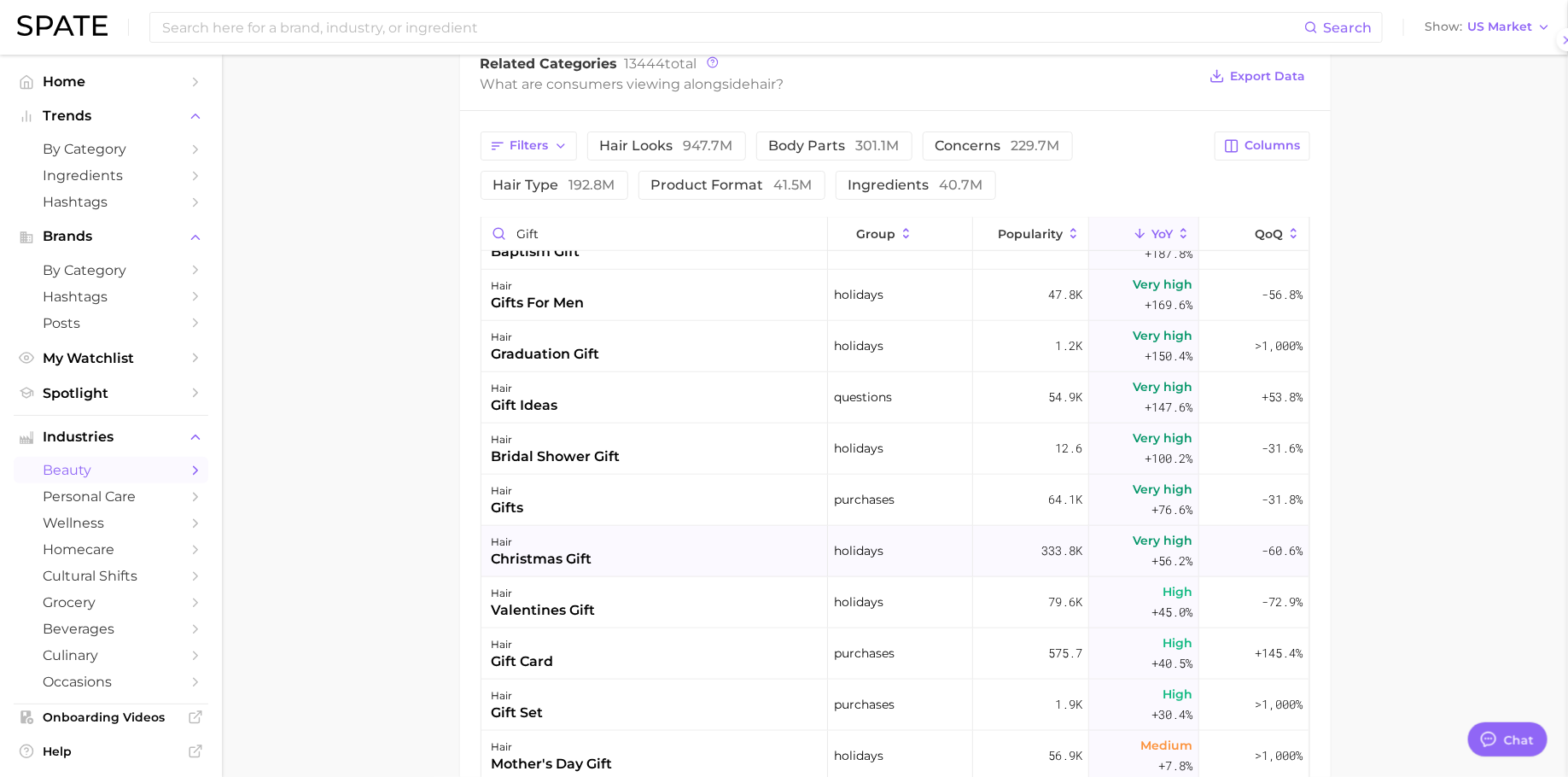 scroll, scrollTop: 0, scrollLeft: 0, axis: both 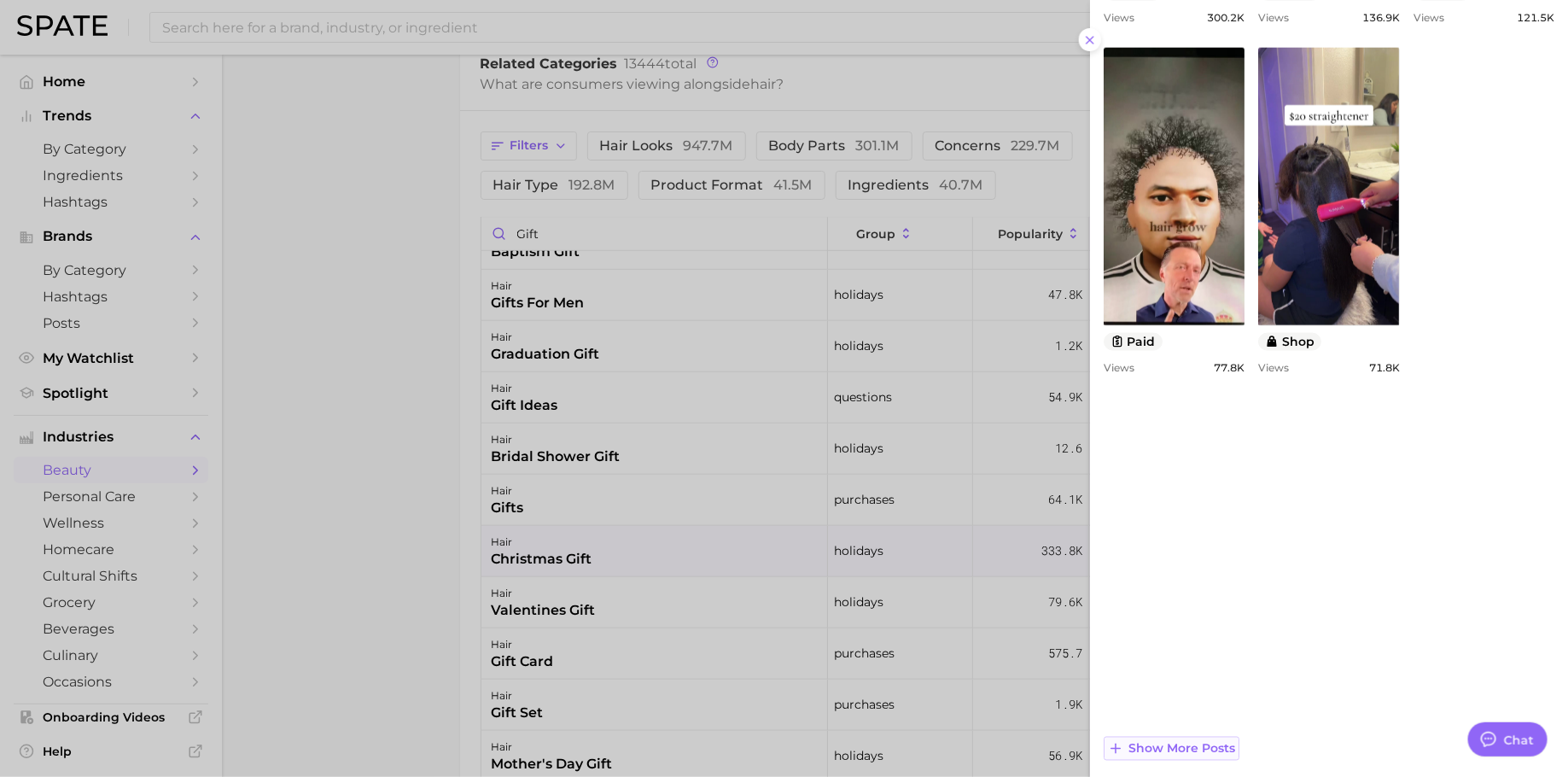 click on "Show more posts" at bounding box center [1181, 749] 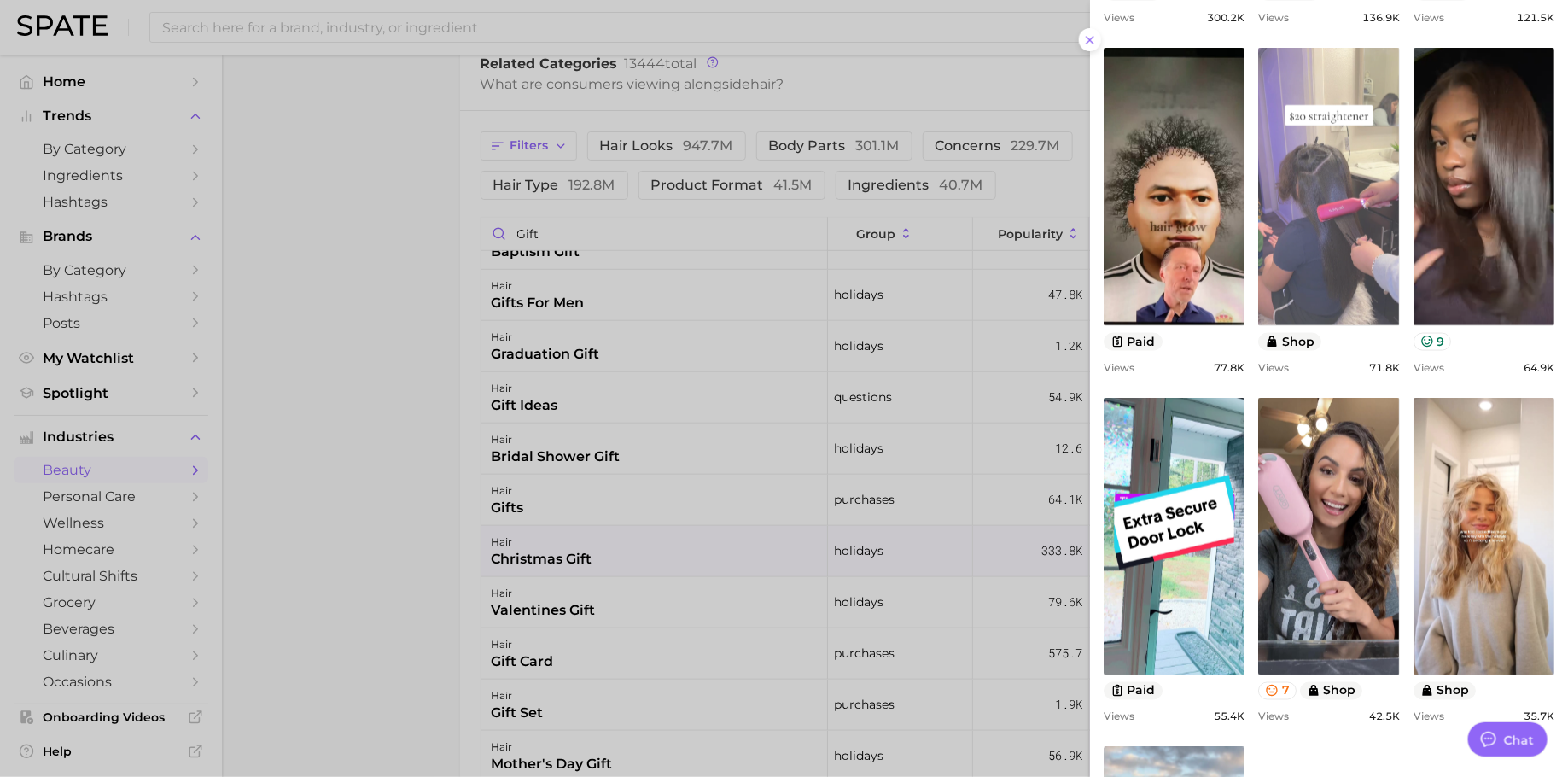 scroll, scrollTop: 0, scrollLeft: 0, axis: both 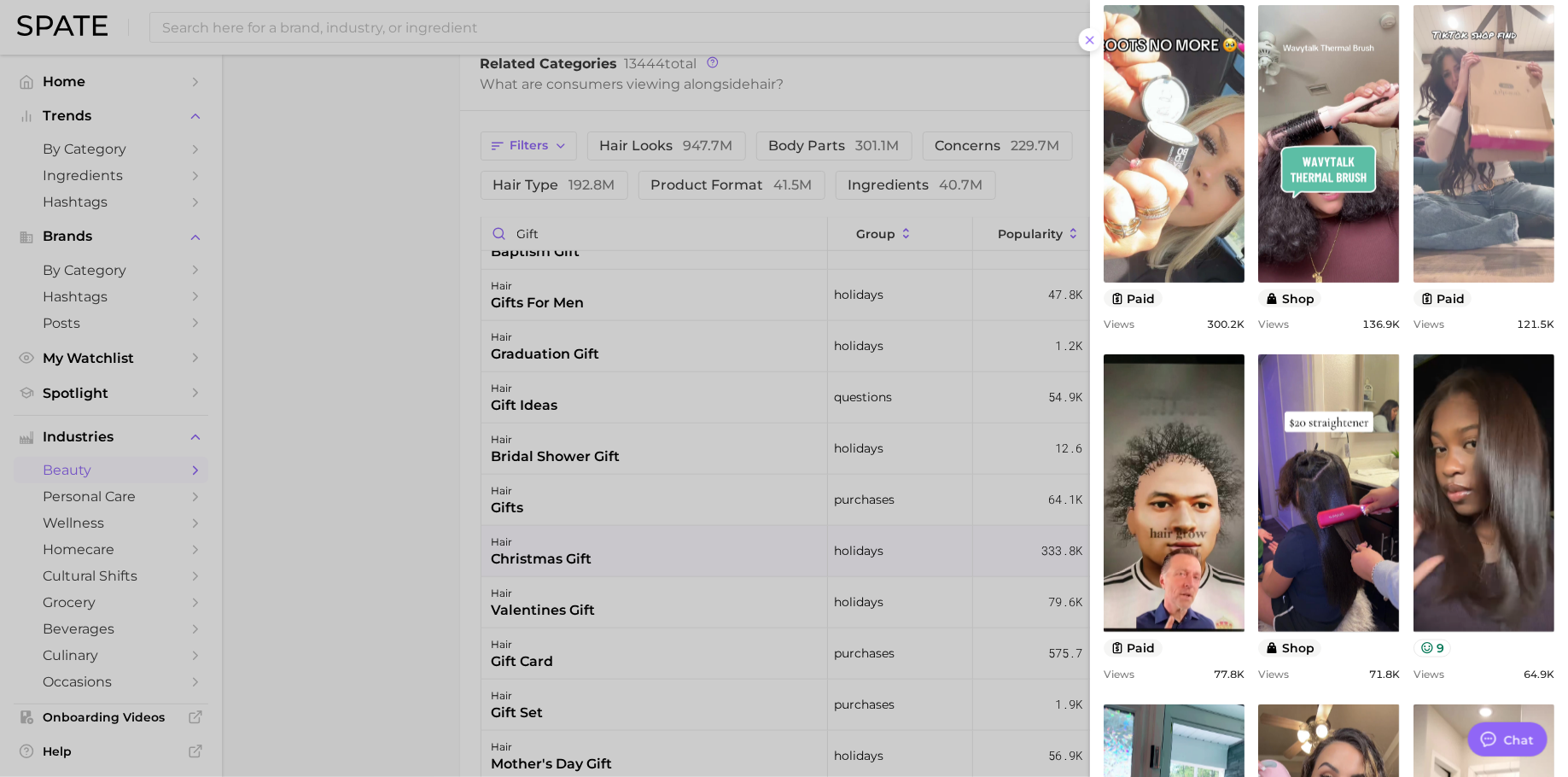 click on "view post on TikTok" at bounding box center [1483, 143] 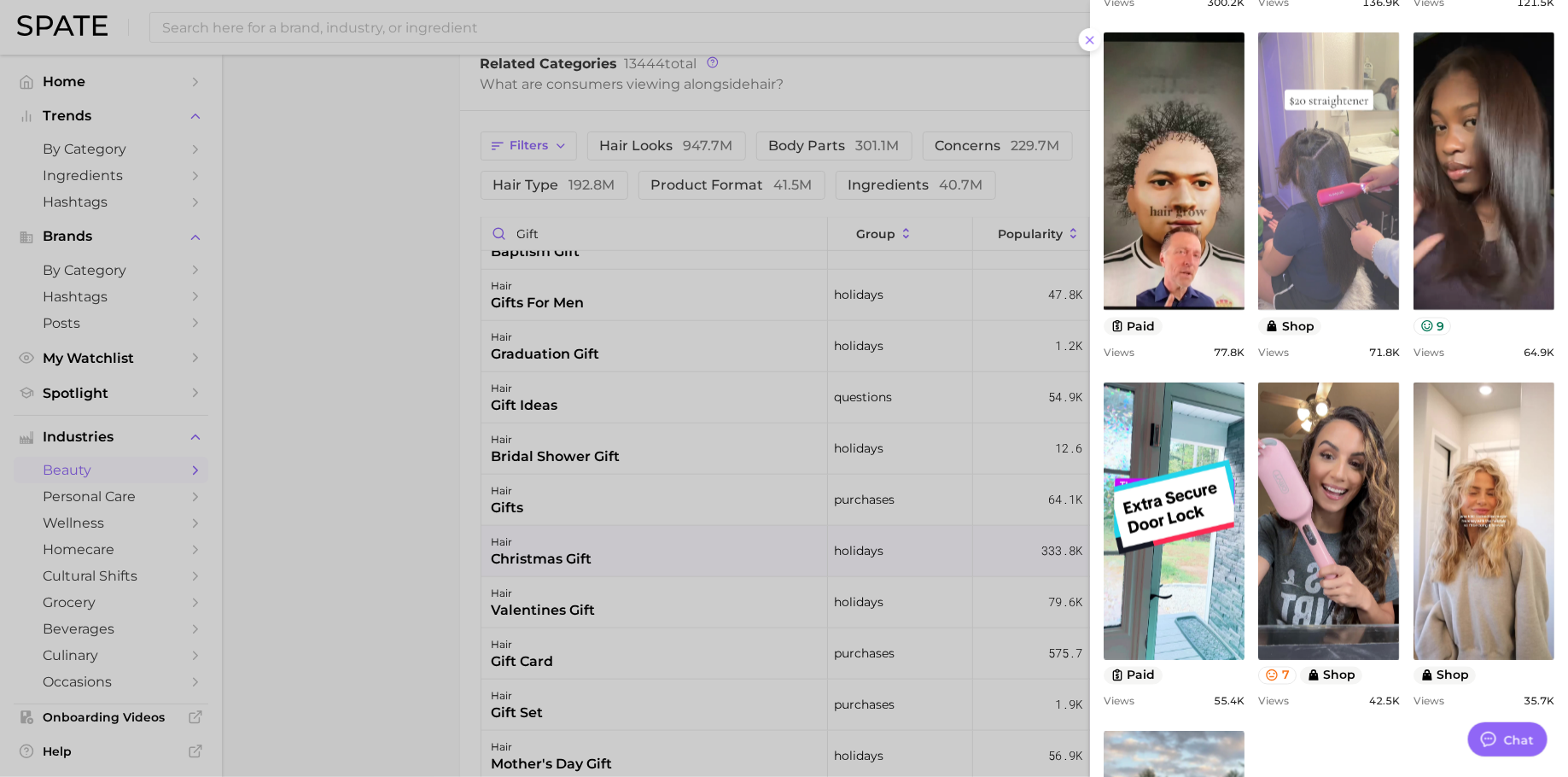 scroll, scrollTop: 1148, scrollLeft: 0, axis: vertical 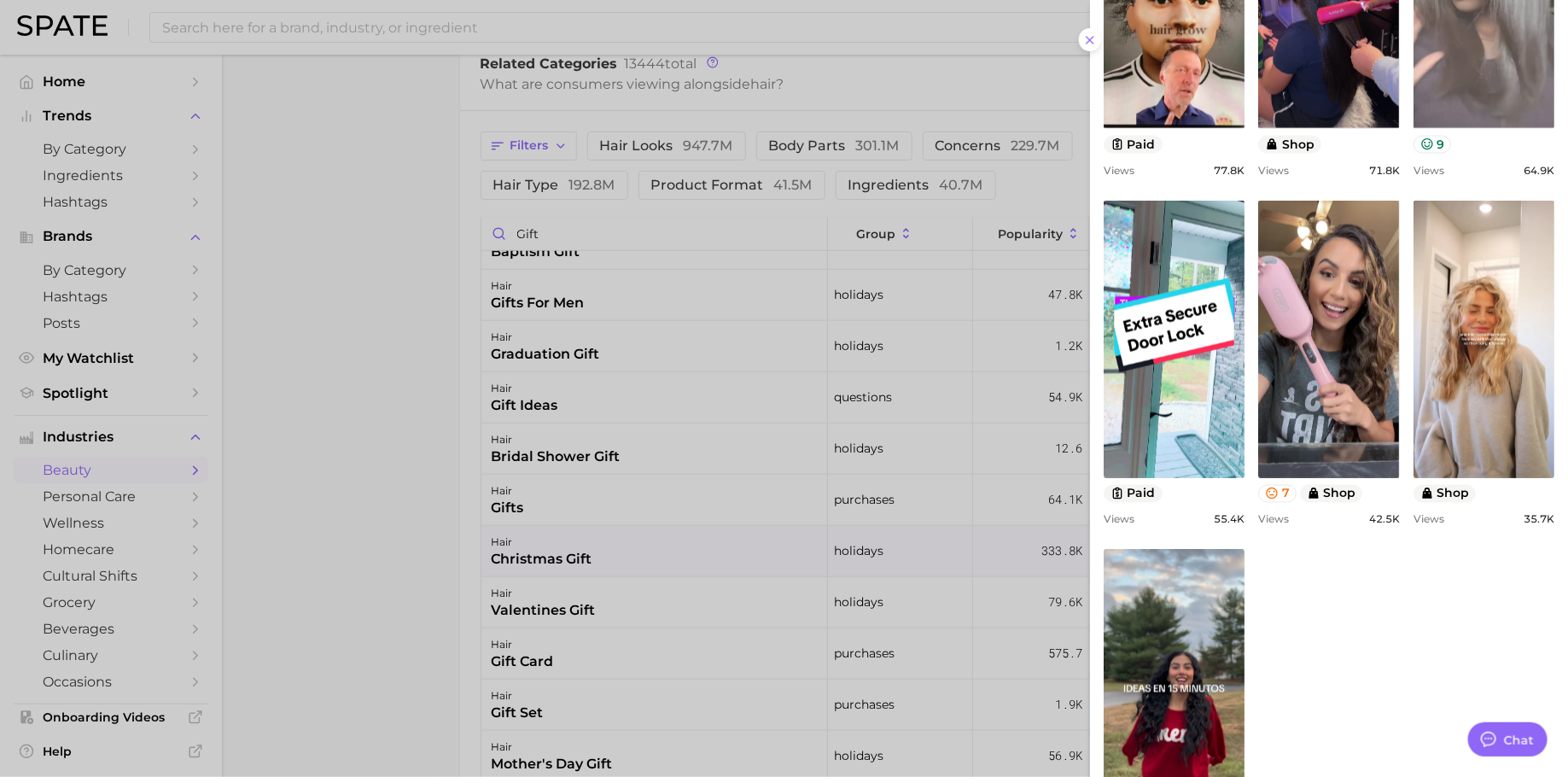 click on "view post on TikTok" at bounding box center [1483, -11] 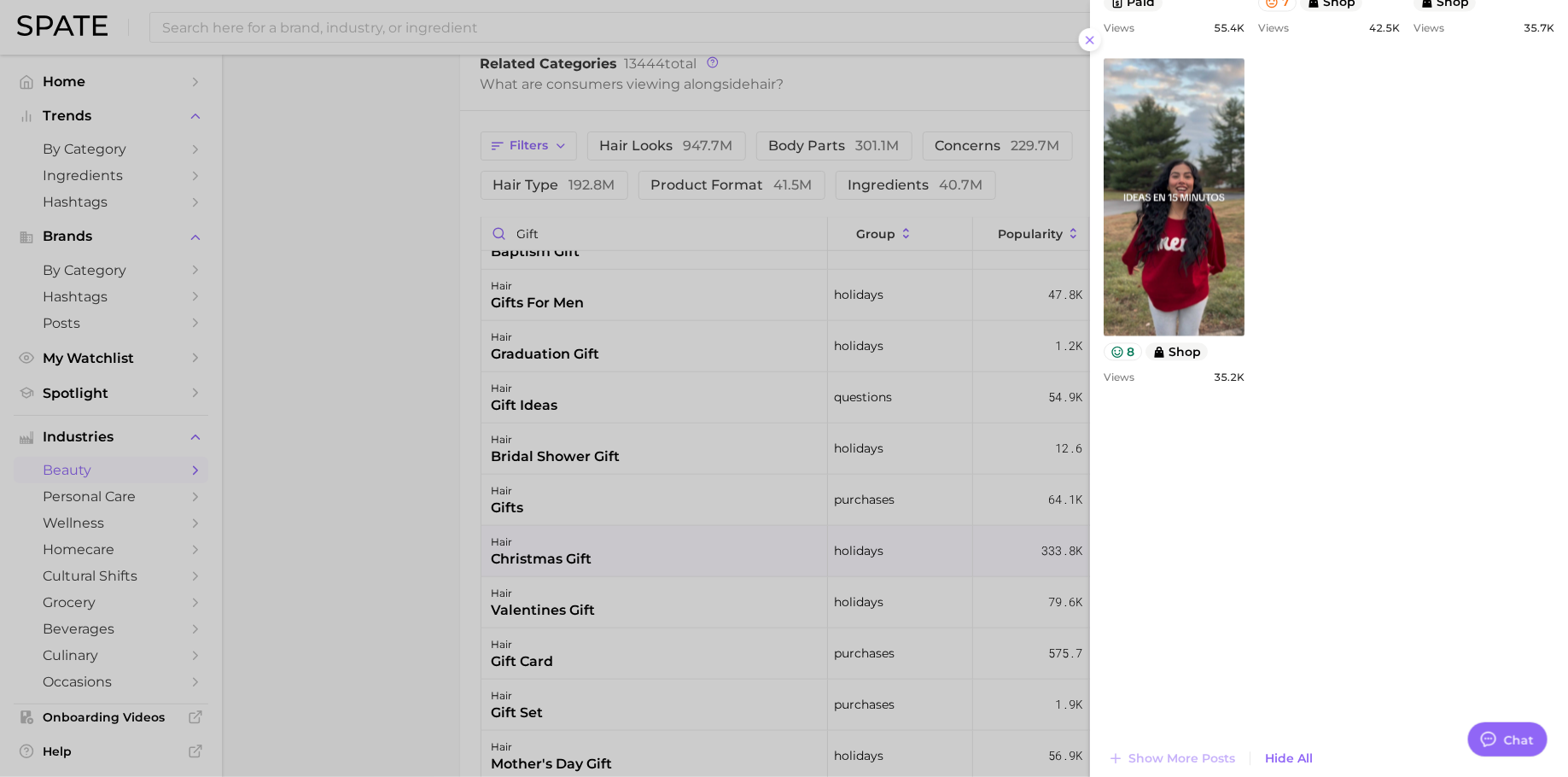 scroll, scrollTop: 1650, scrollLeft: 0, axis: vertical 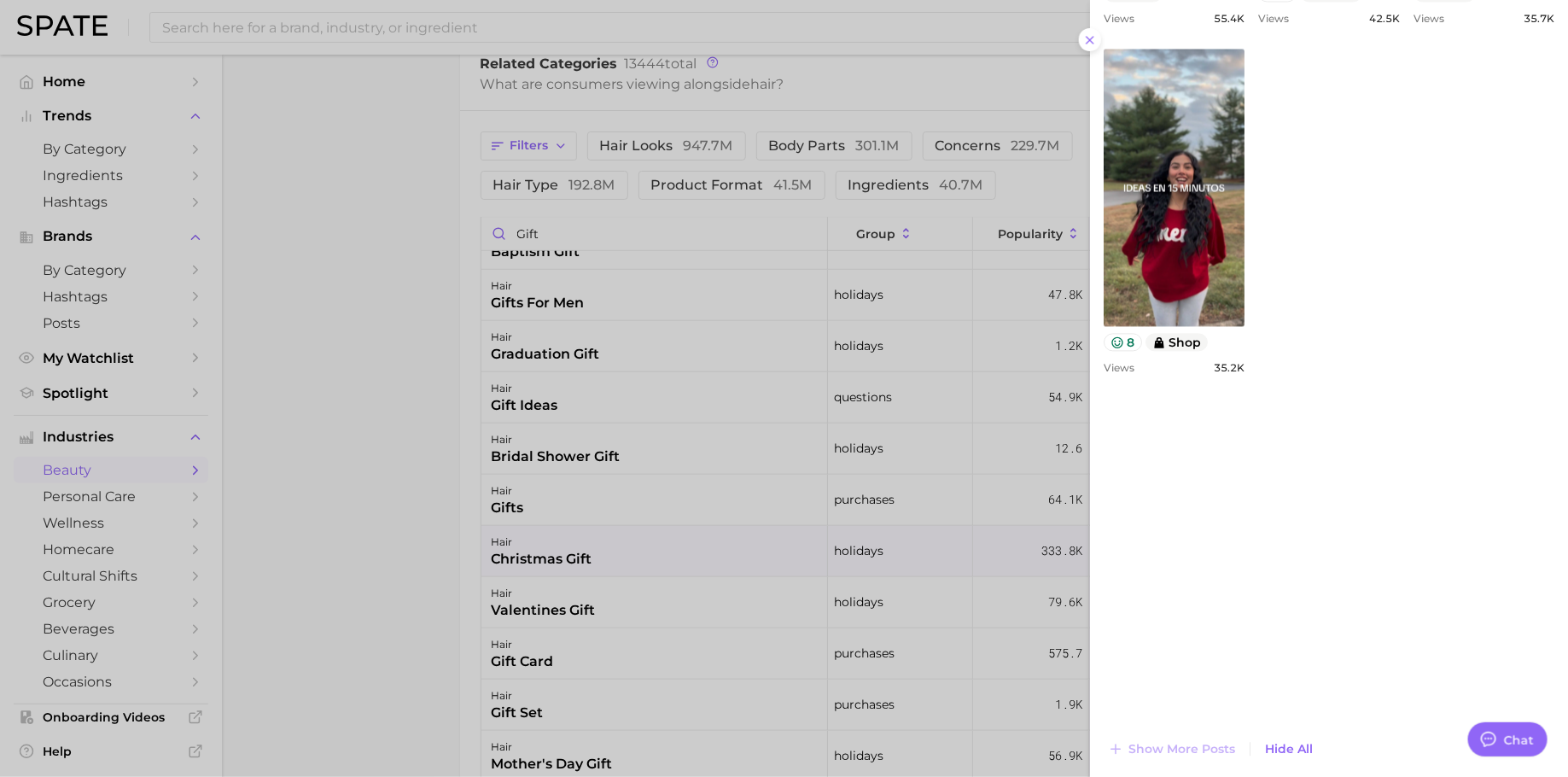 click on "view post on TikTok" at bounding box center (1483, -162) 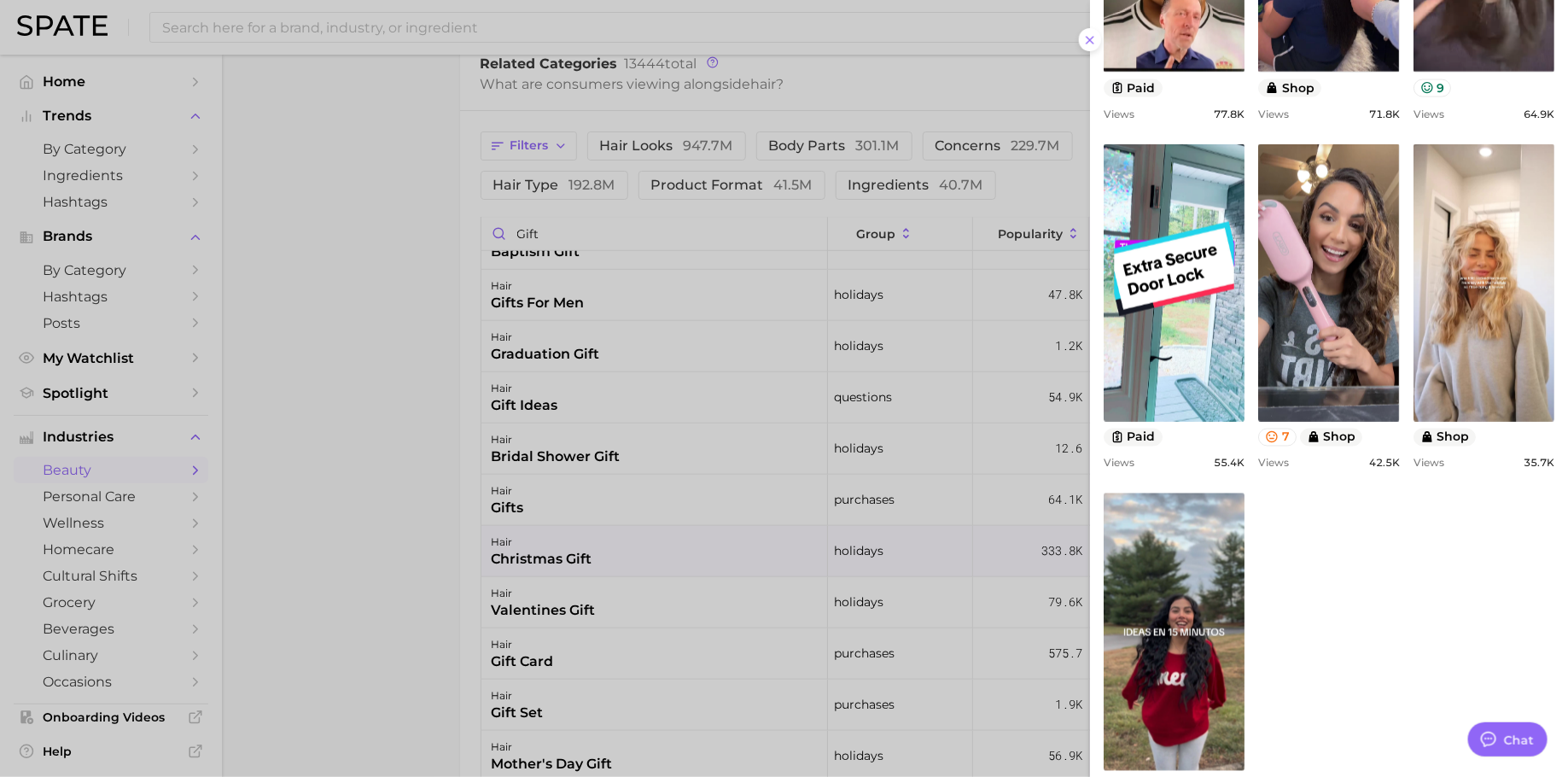 scroll, scrollTop: 1048, scrollLeft: 0, axis: vertical 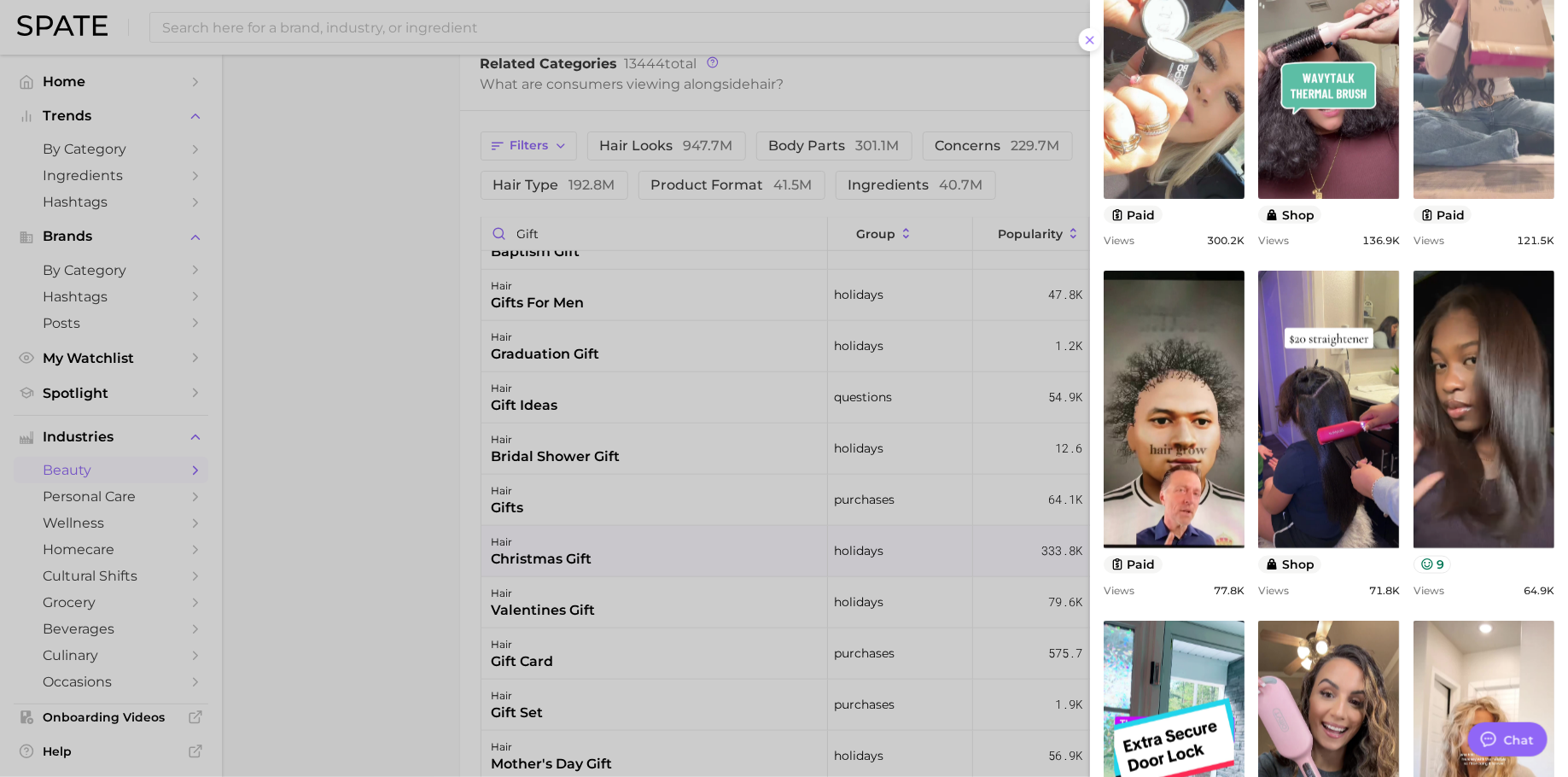 click on "view post on TikTok" at bounding box center (1483, 60) 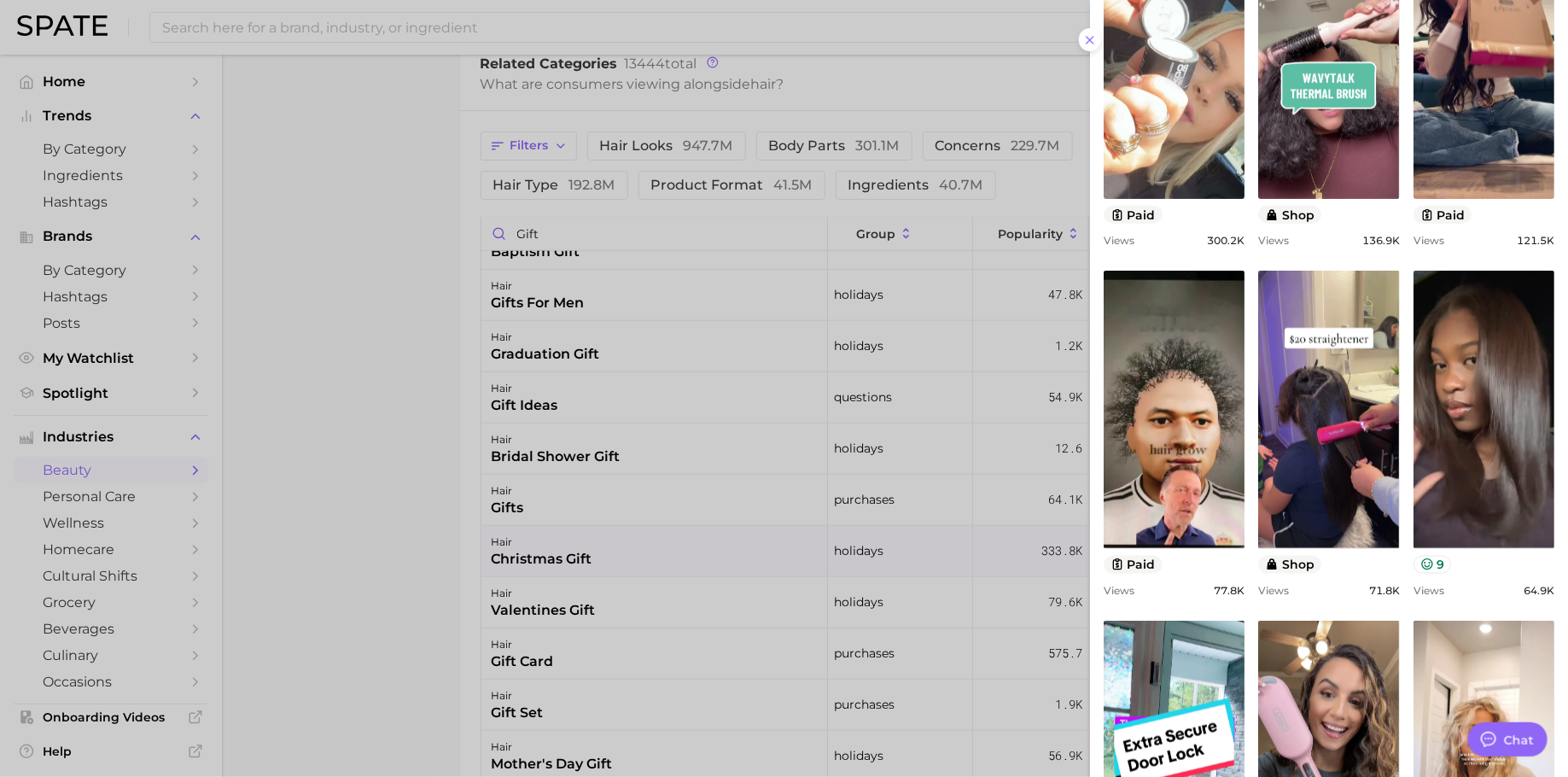 click at bounding box center [784, 388] 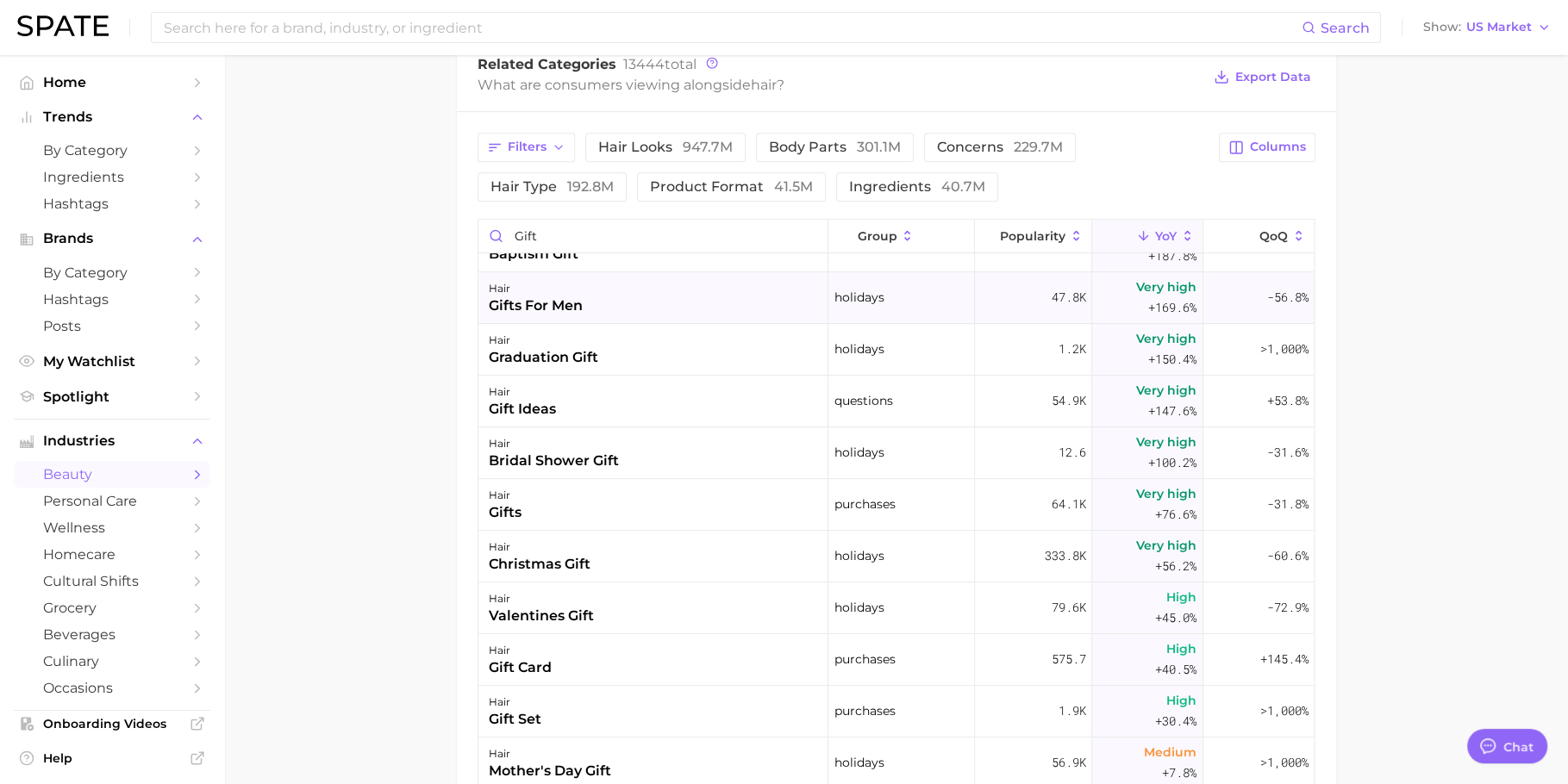 click on "hair gifts for men" at bounding box center [653, 298] 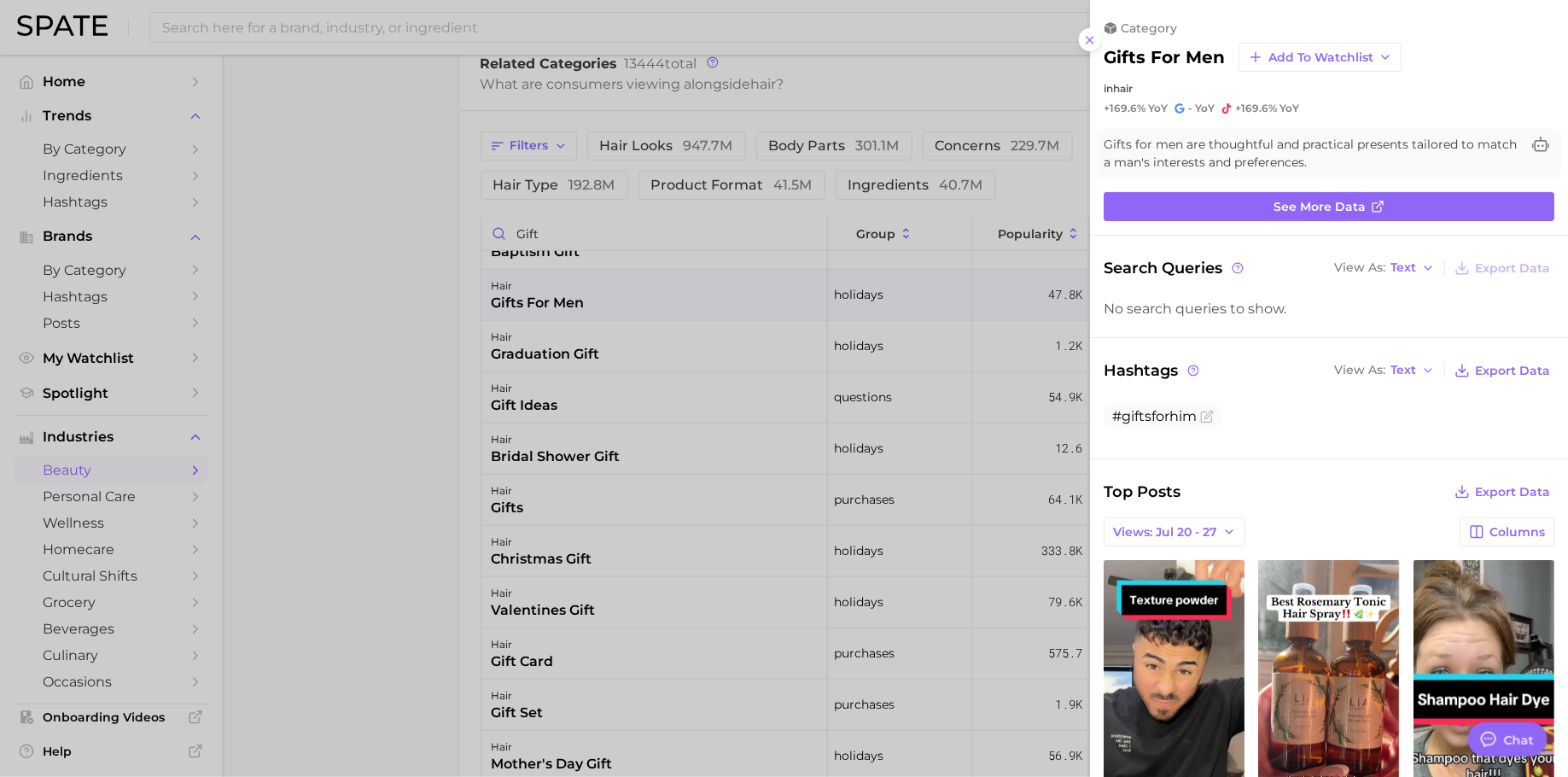 scroll, scrollTop: 0, scrollLeft: 0, axis: both 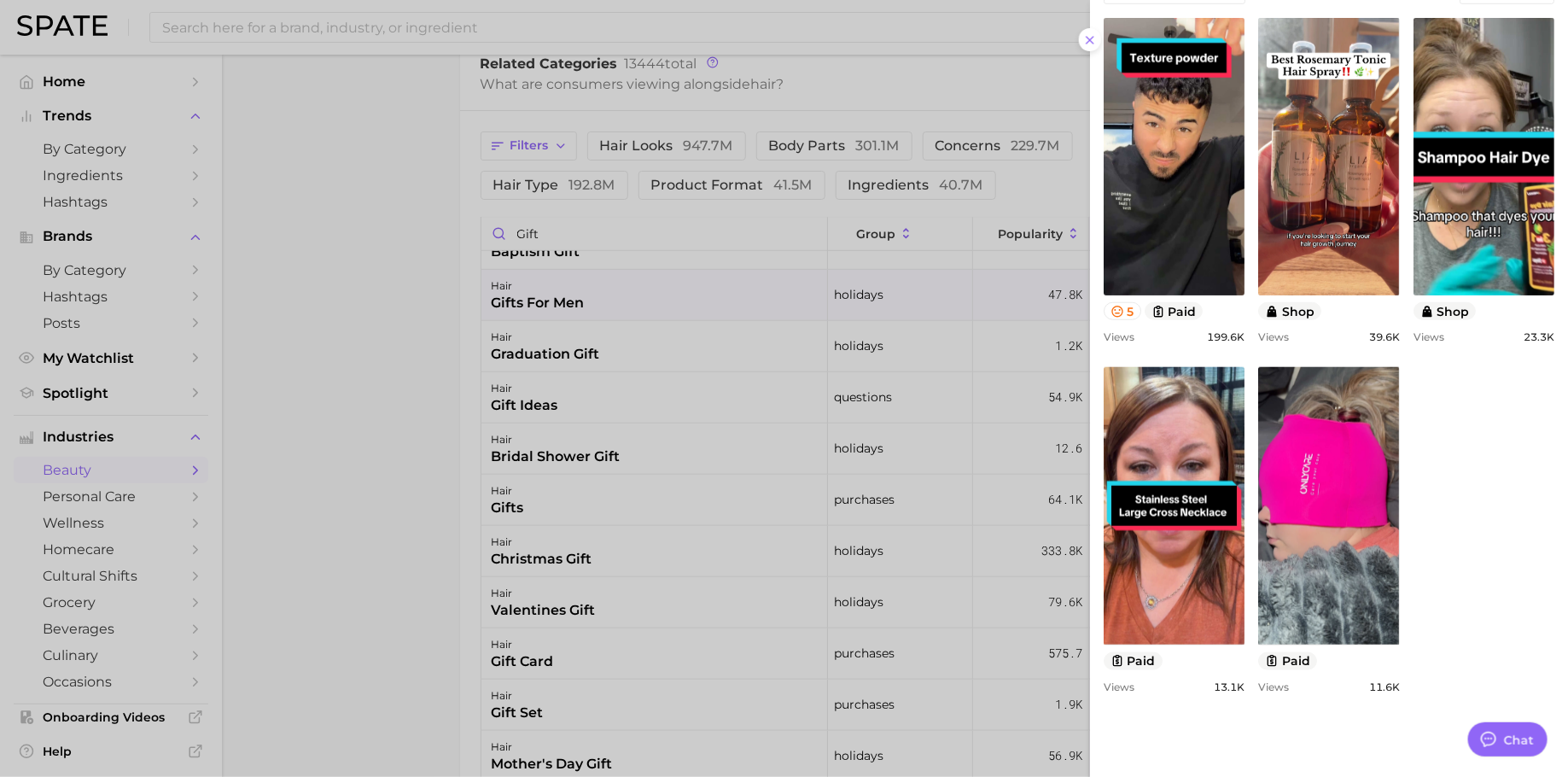 type 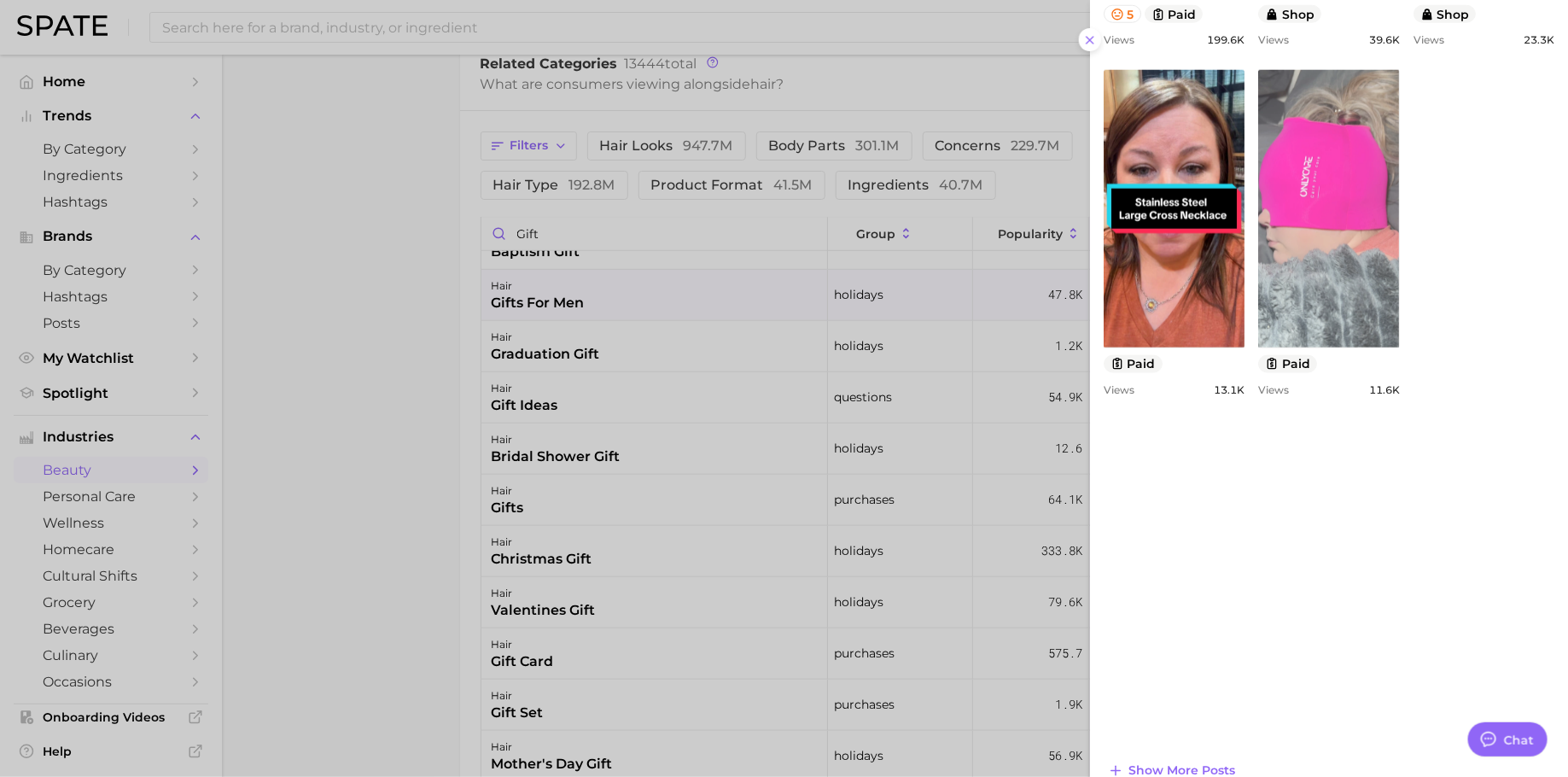 scroll, scrollTop: 862, scrollLeft: 0, axis: vertical 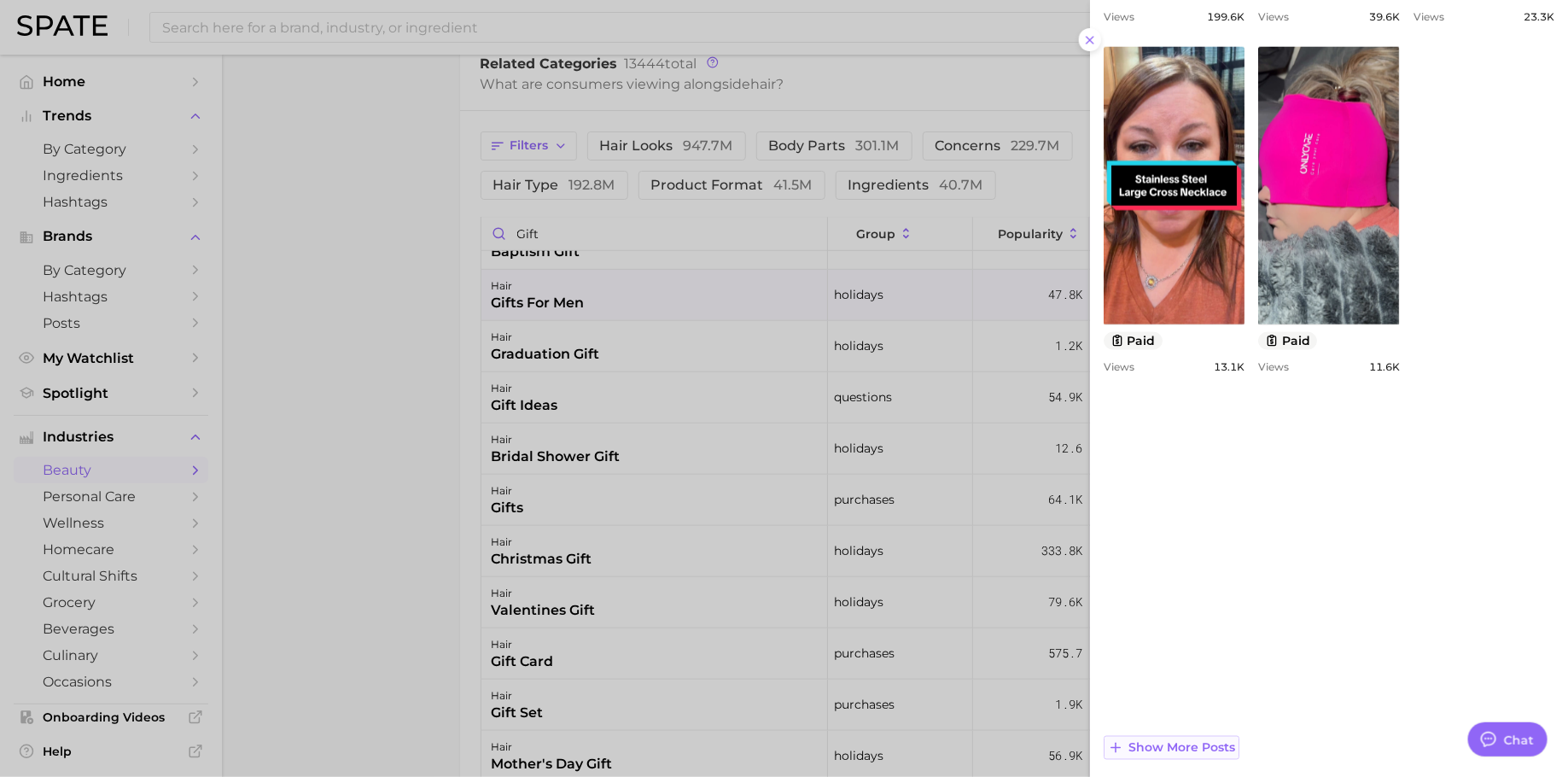 click on "Show more posts" at bounding box center (1181, 748) 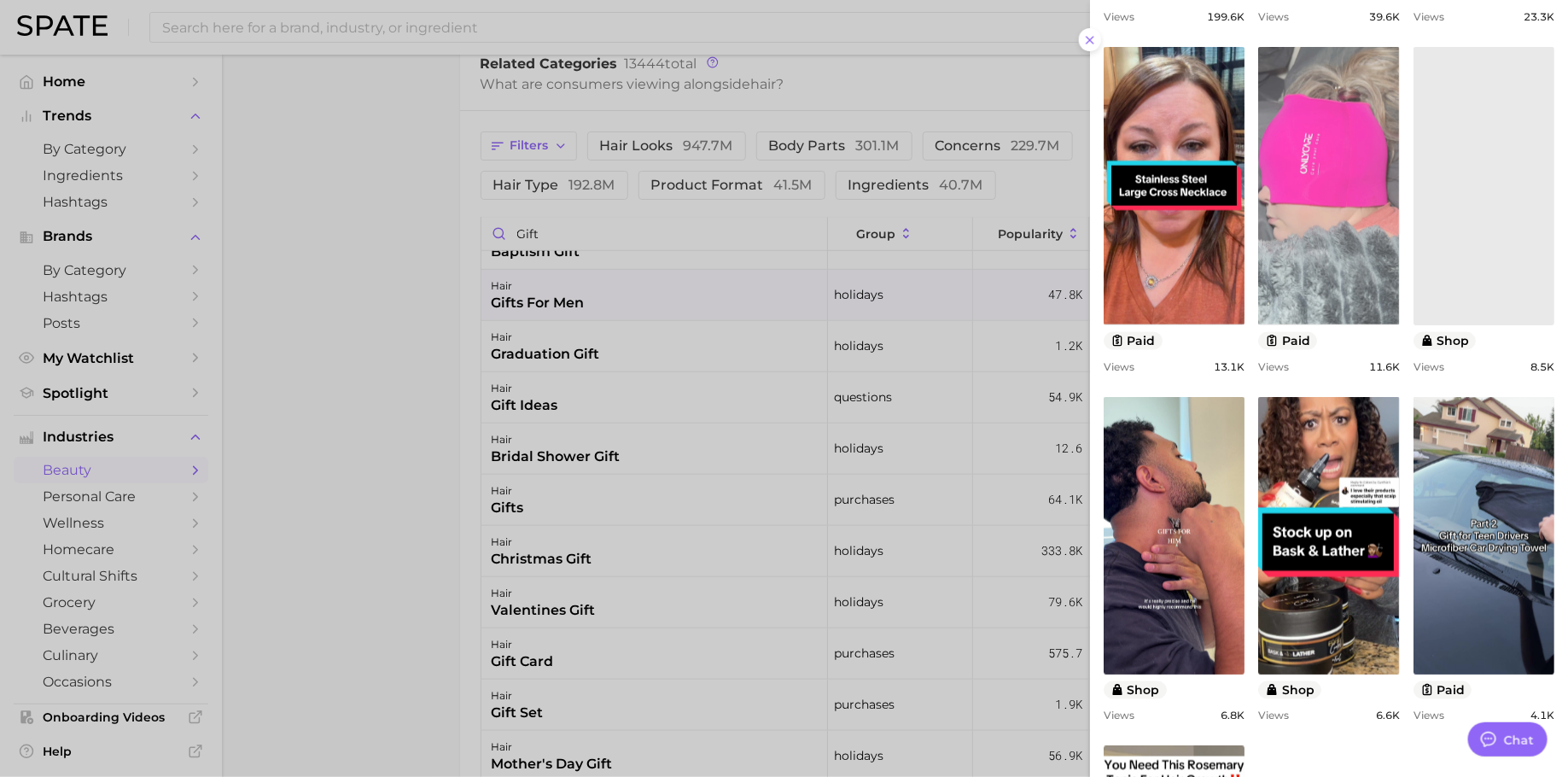 scroll, scrollTop: 0, scrollLeft: 0, axis: both 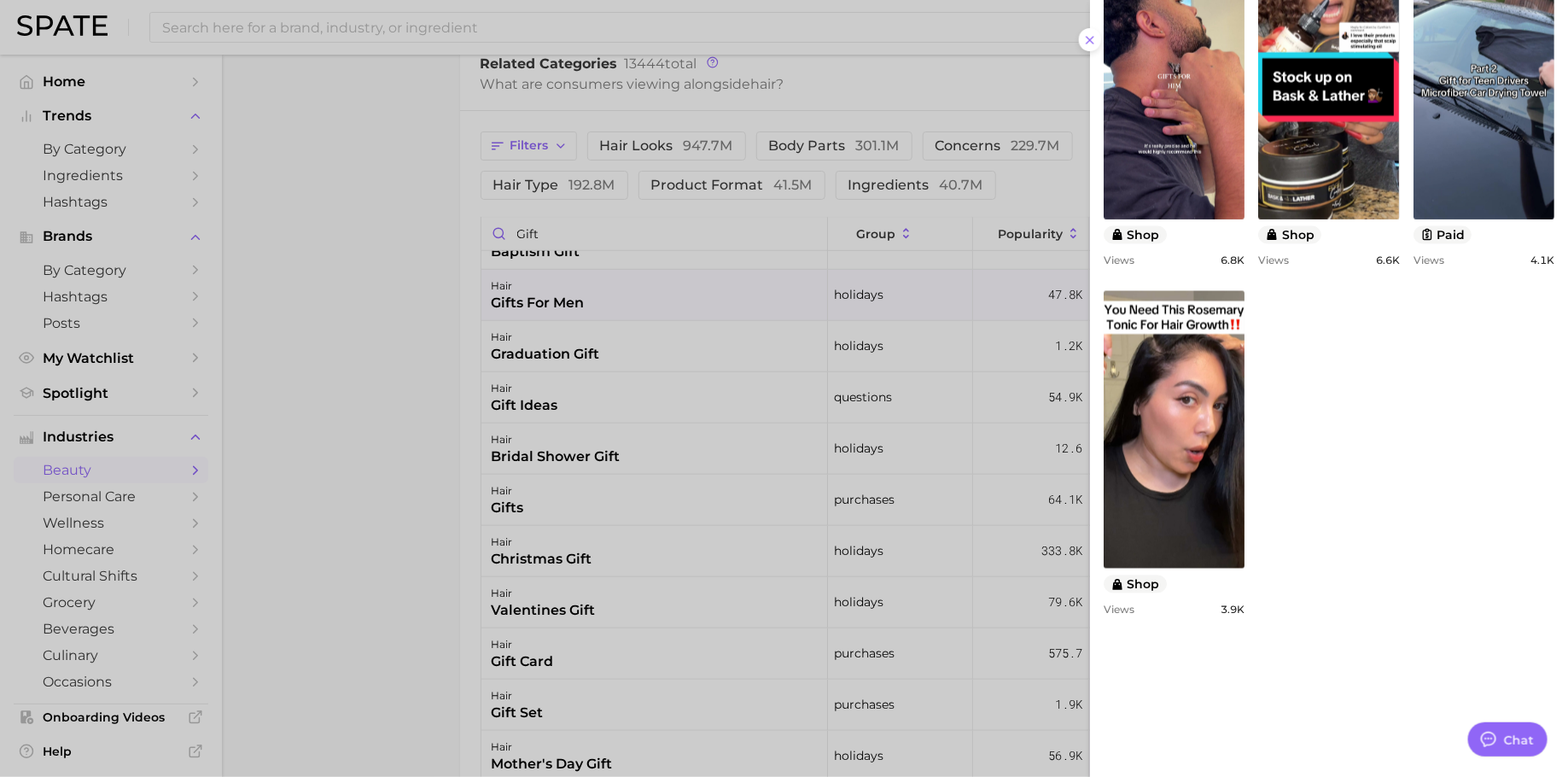 click at bounding box center [784, 388] 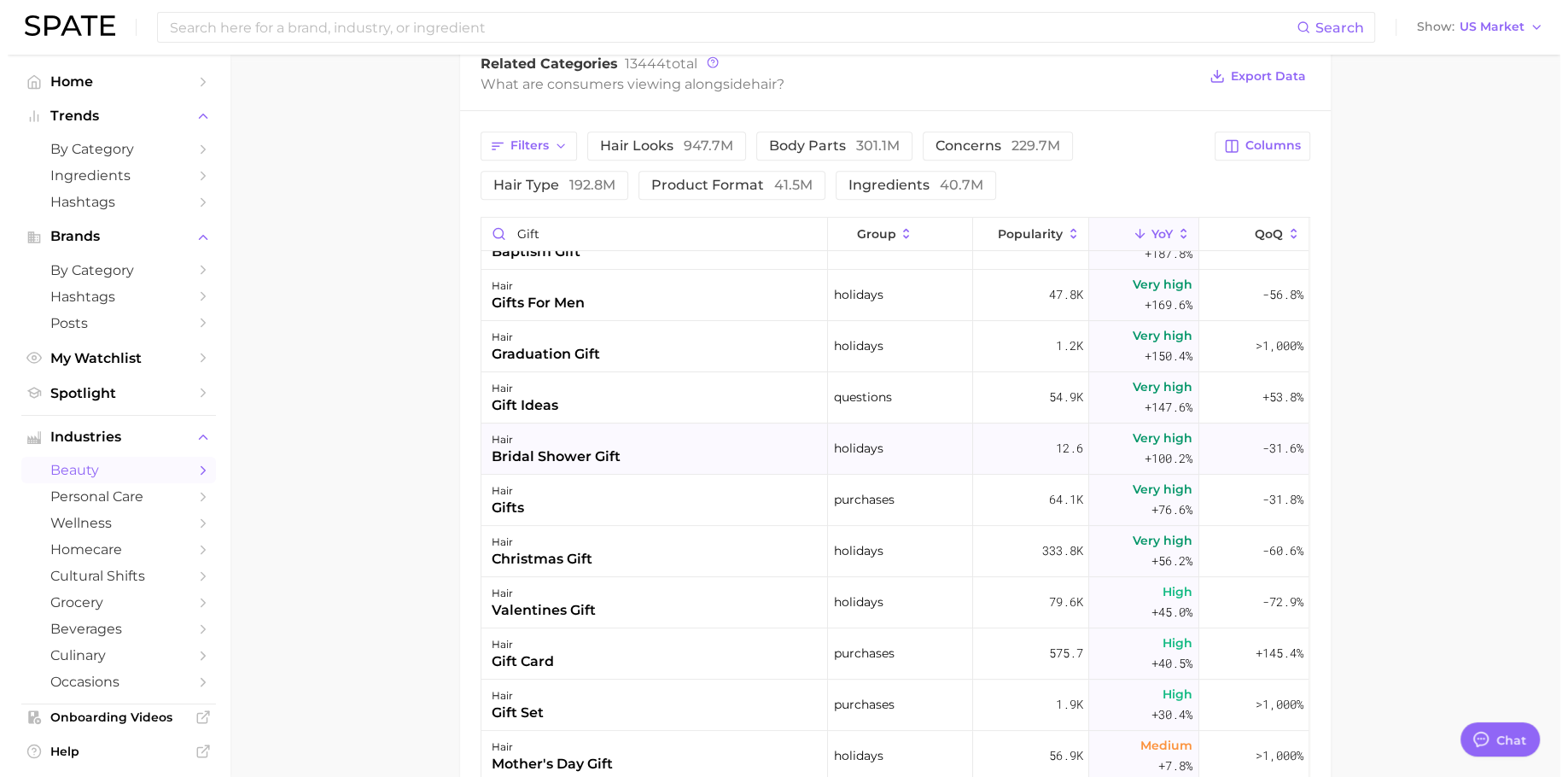 scroll, scrollTop: 626, scrollLeft: 0, axis: vertical 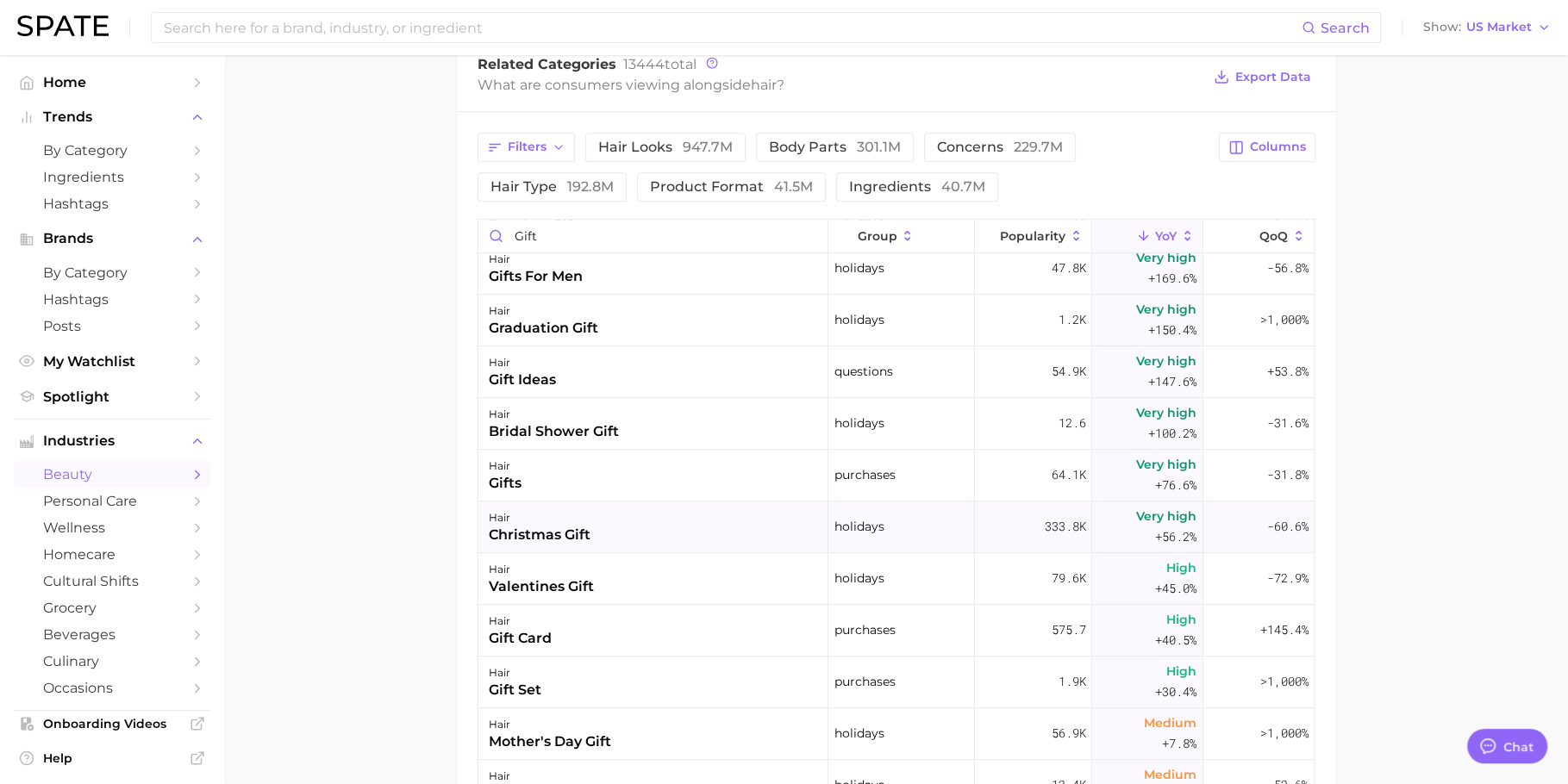 click on "hair christmas gift" at bounding box center (653, 527) 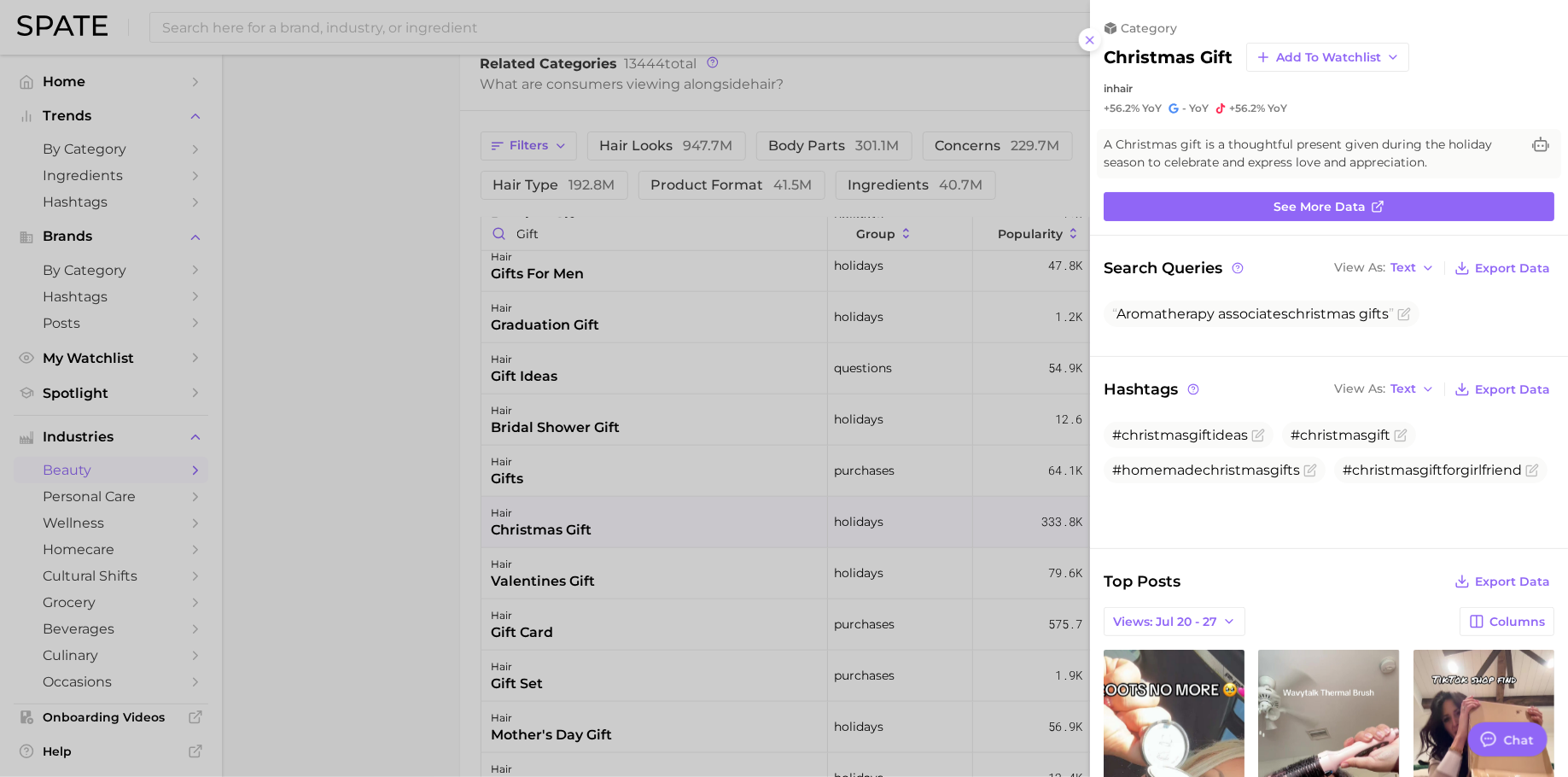 scroll, scrollTop: 0, scrollLeft: 0, axis: both 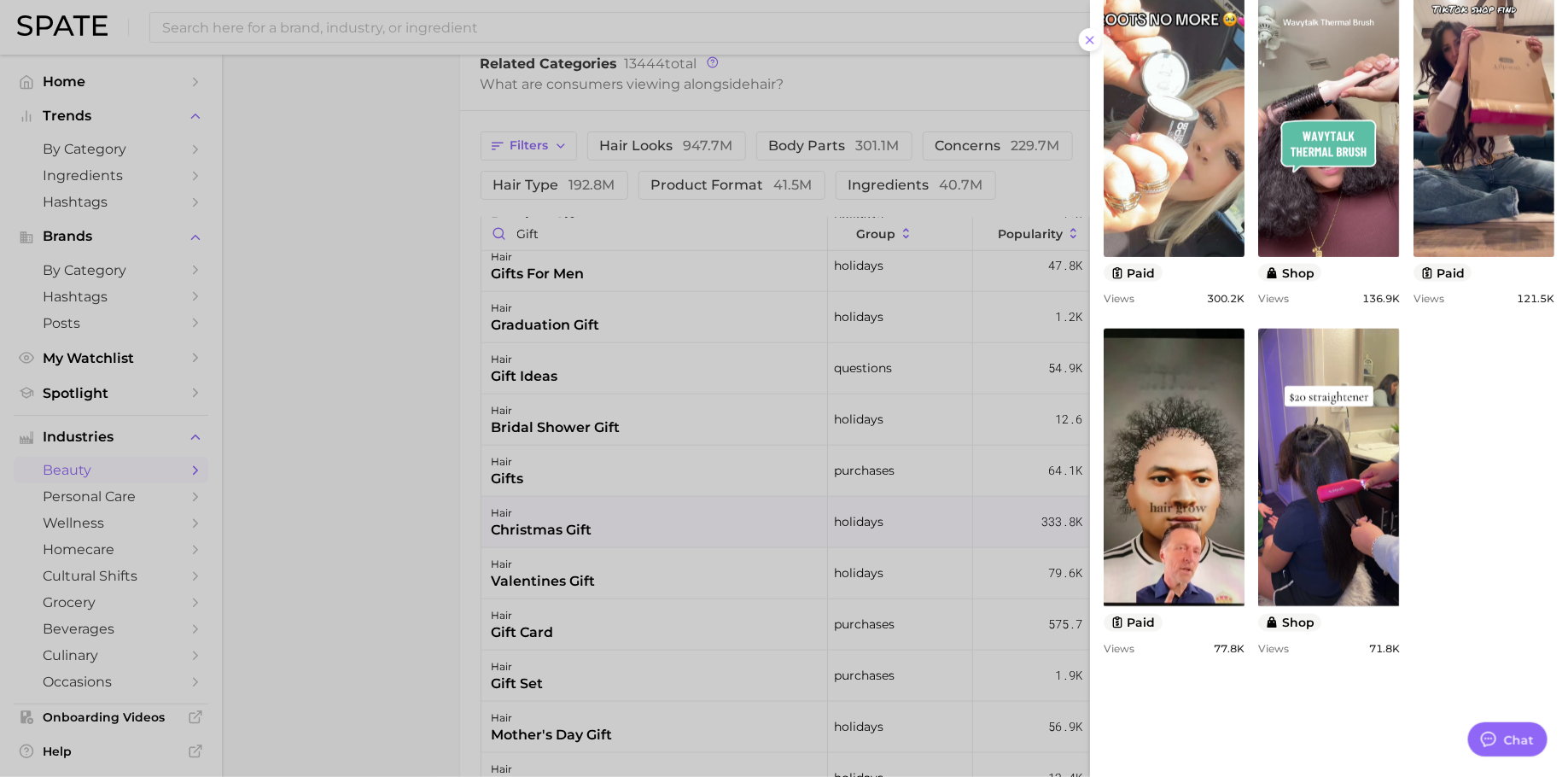 click at bounding box center (784, 388) 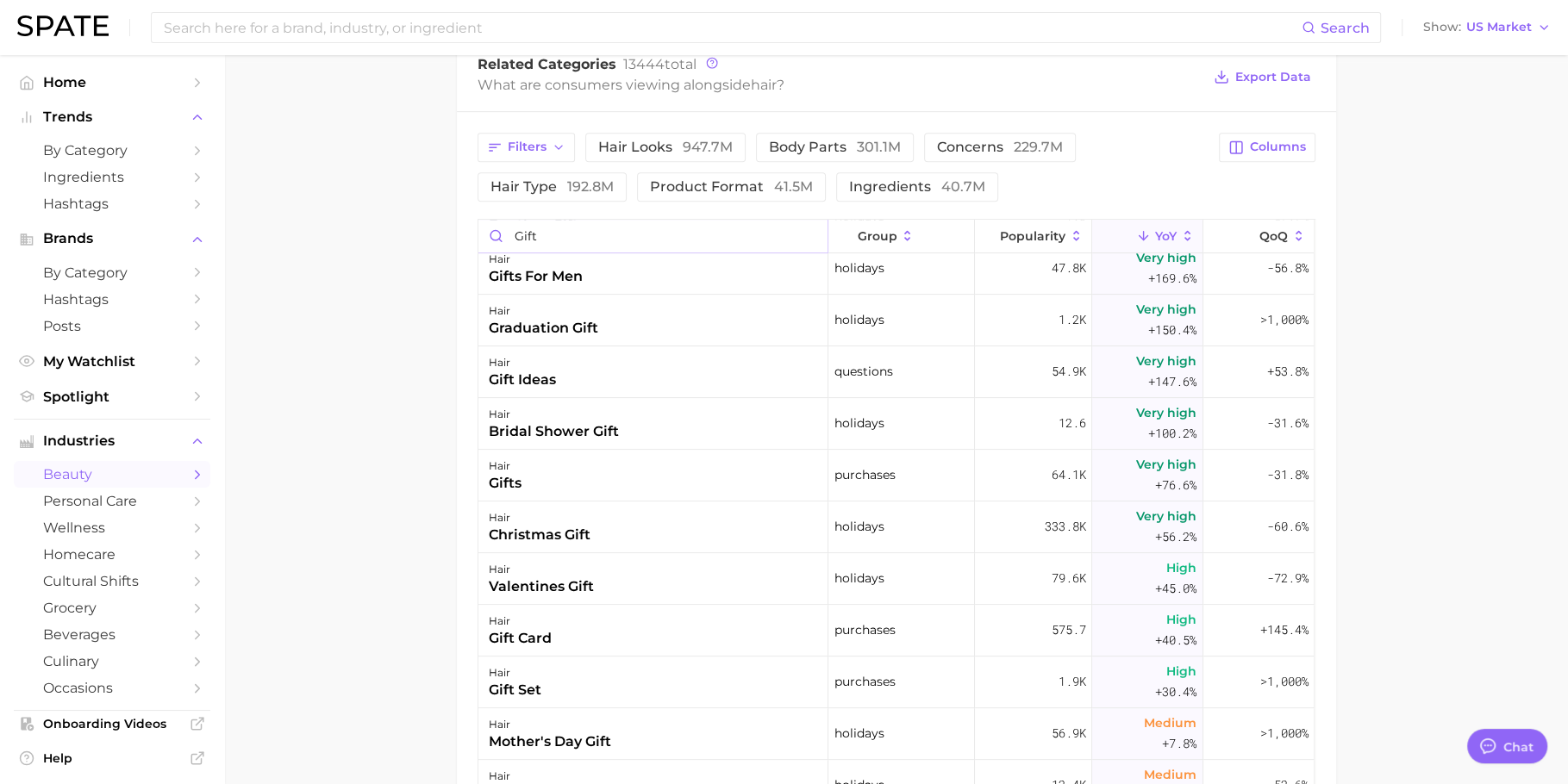 click on "gift" at bounding box center (653, 236) 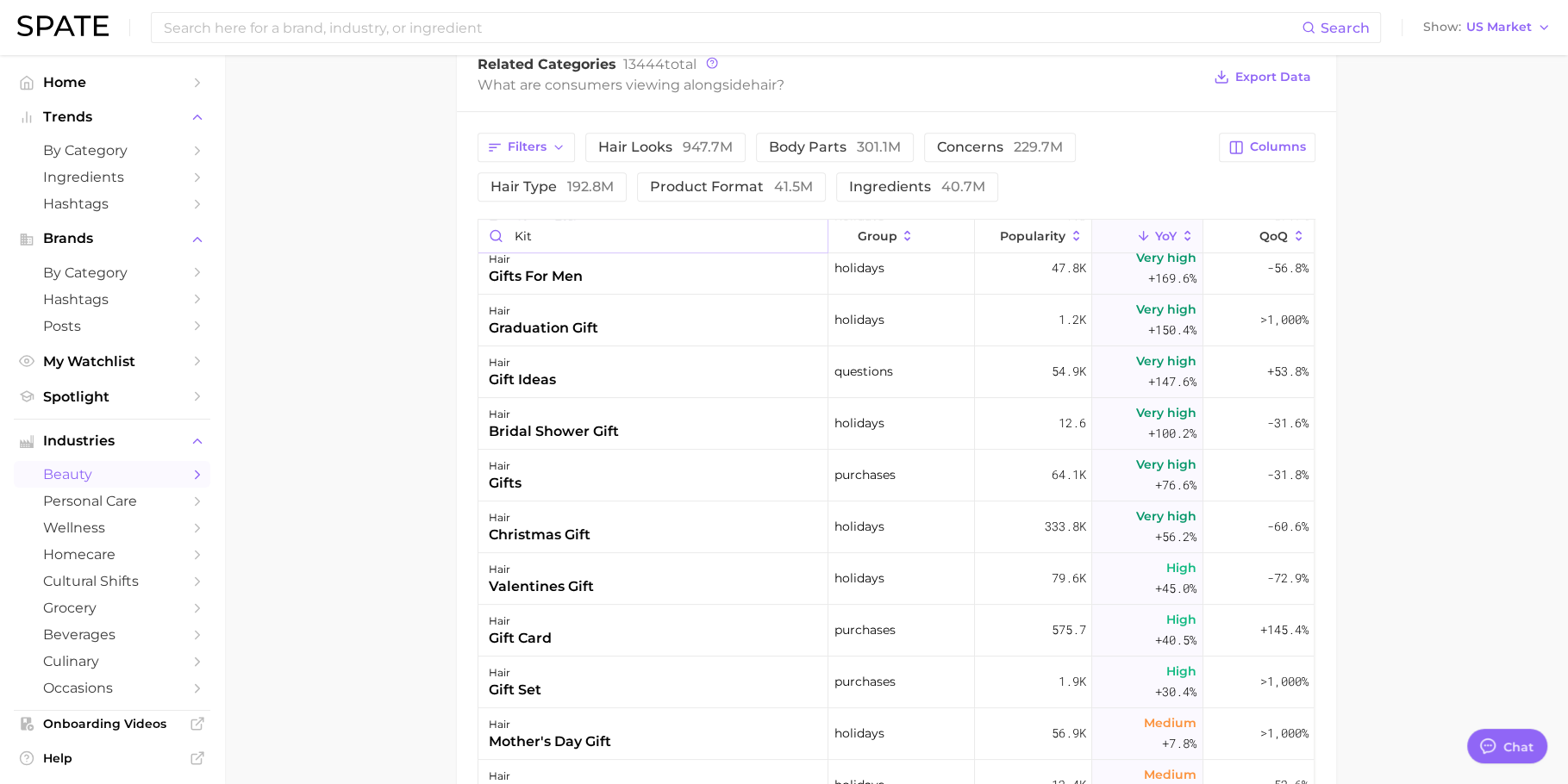 scroll, scrollTop: 0, scrollLeft: 0, axis: both 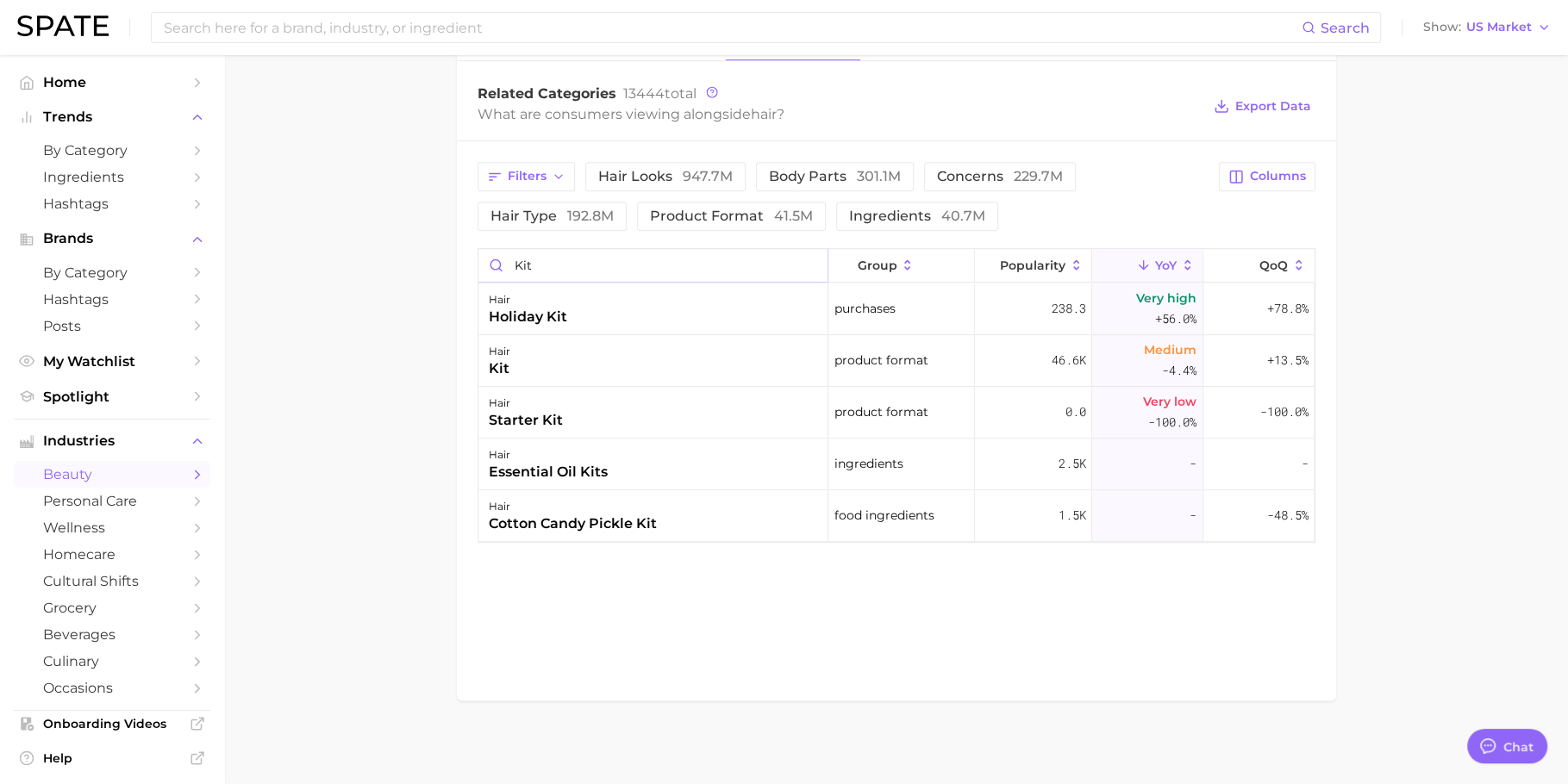 type on "kit" 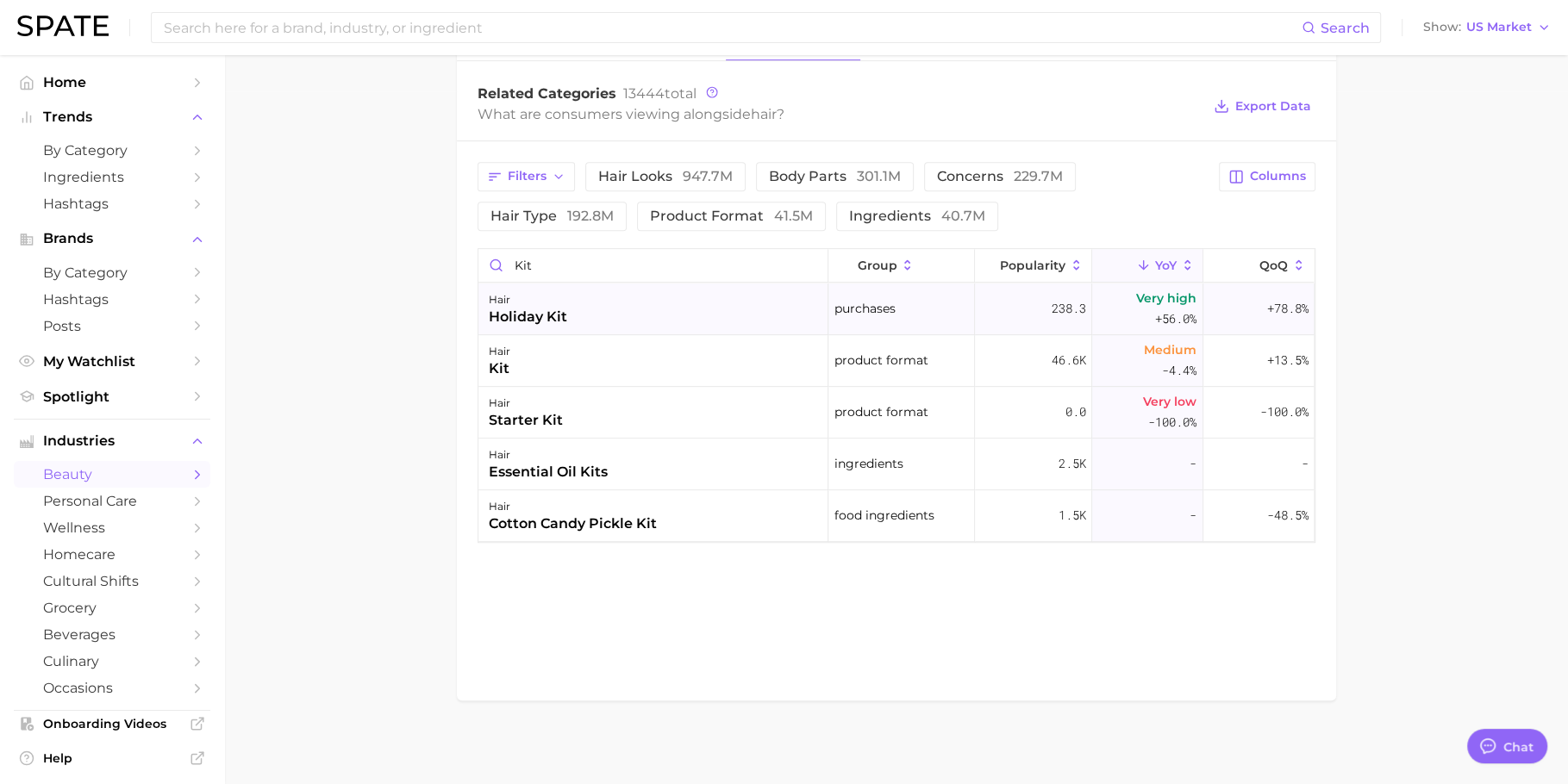 click on "hair holiday kit" at bounding box center [653, 309] 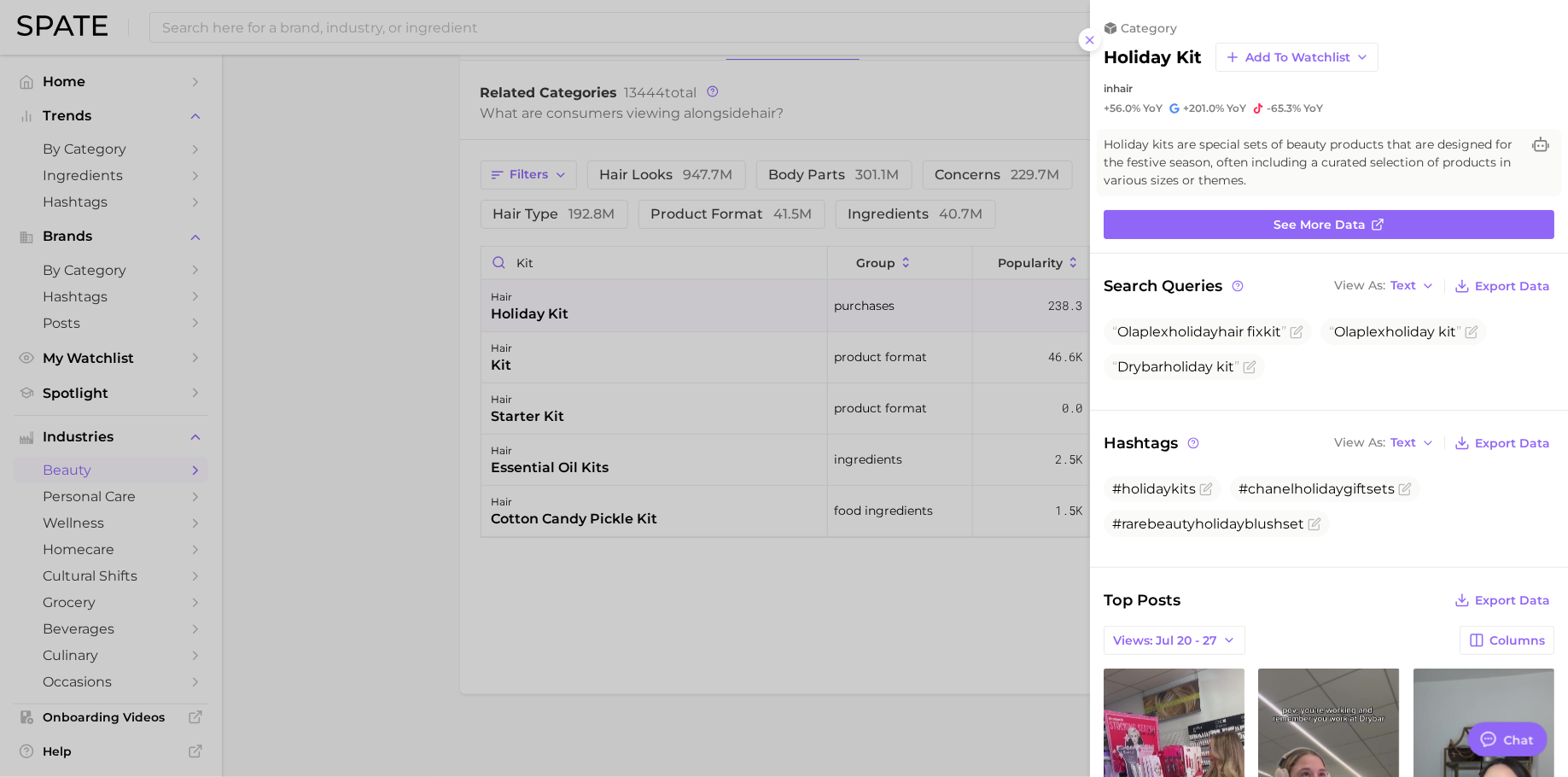 scroll, scrollTop: 0, scrollLeft: 0, axis: both 